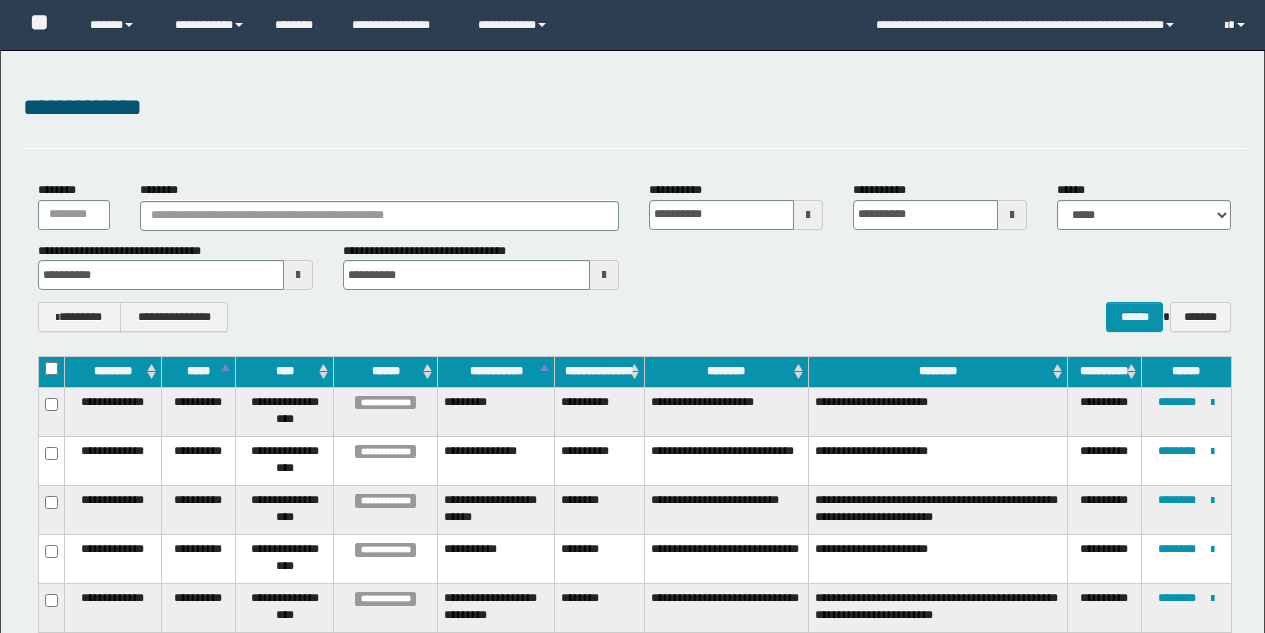 scroll, scrollTop: 814, scrollLeft: 0, axis: vertical 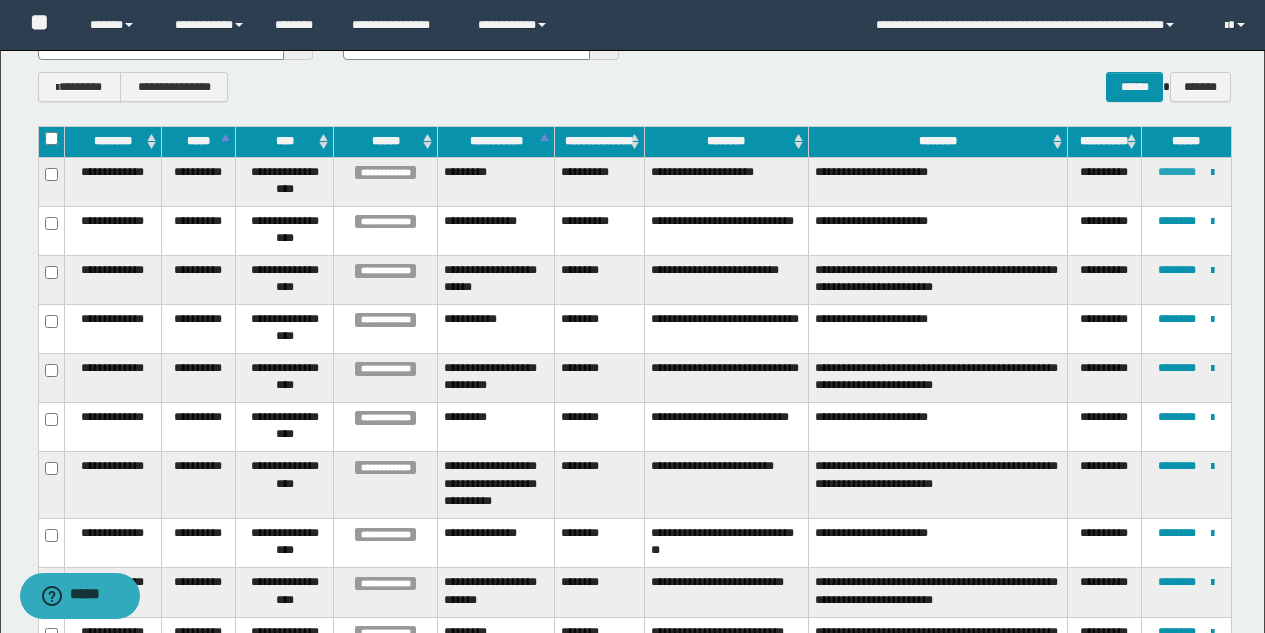 click on "********" at bounding box center (1177, 172) 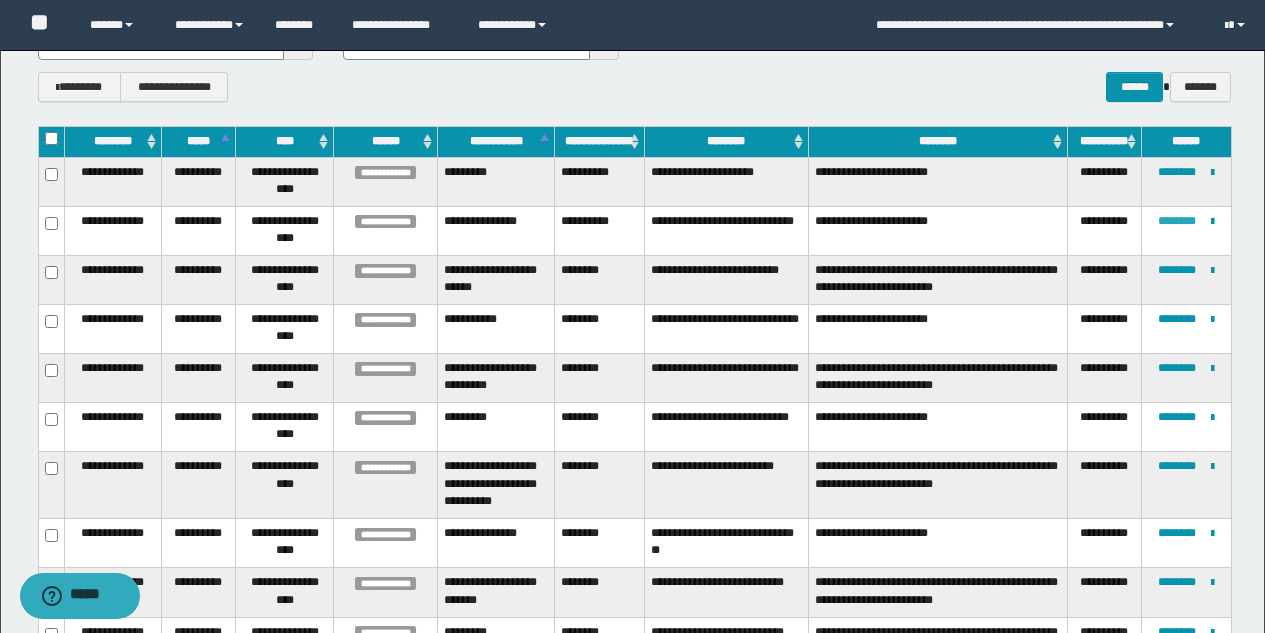 click on "********" at bounding box center [1177, 221] 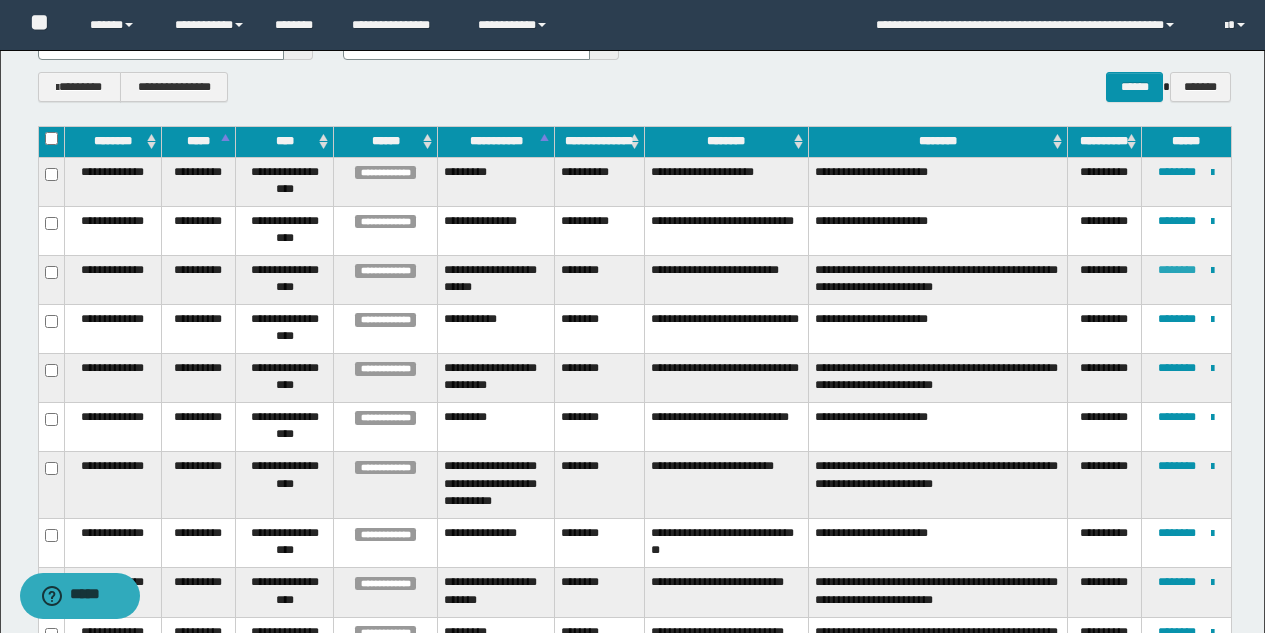 click on "********" at bounding box center [1177, 270] 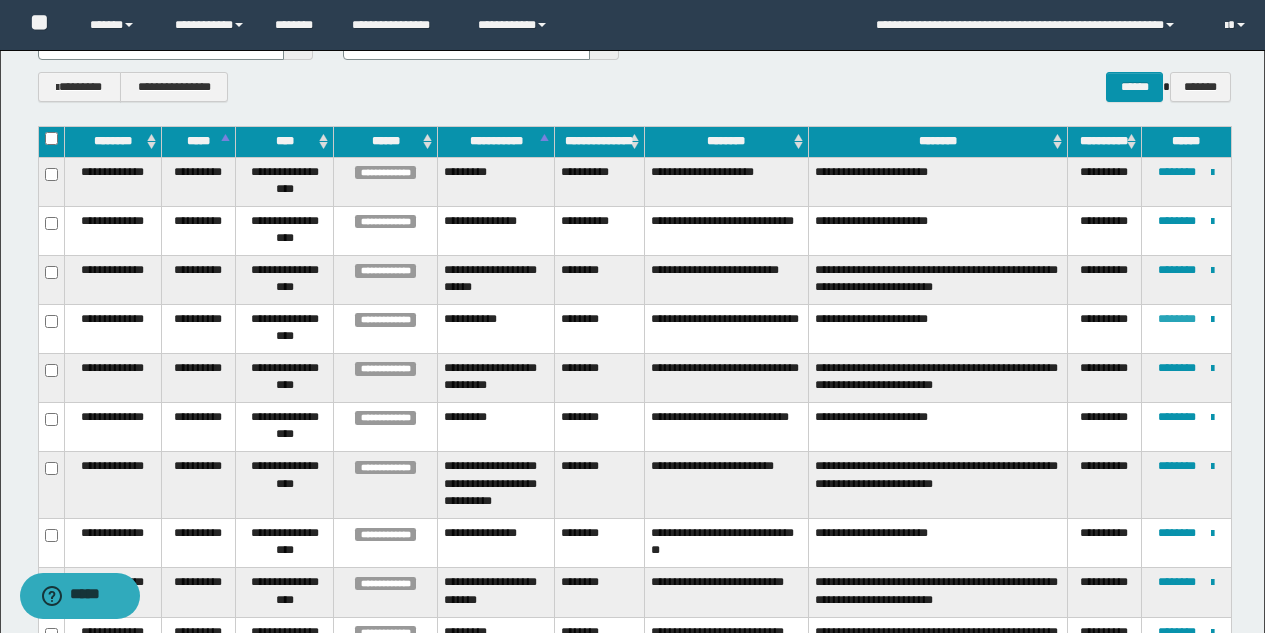 click on "********" at bounding box center (1177, 319) 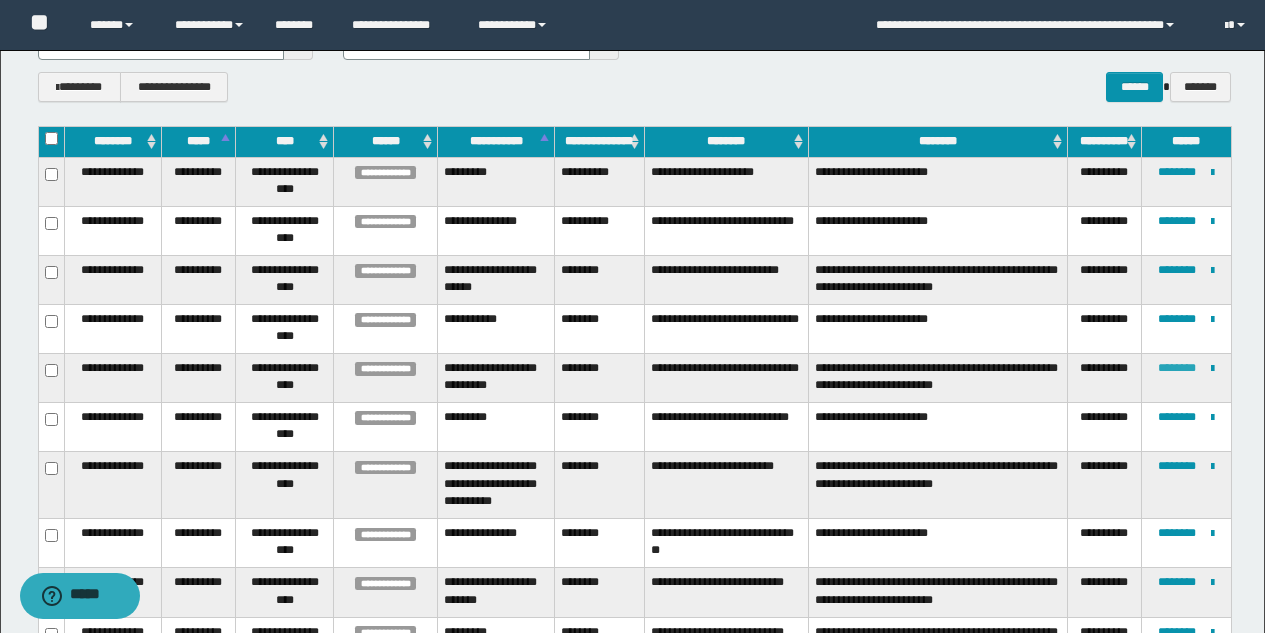 click on "********" at bounding box center (1177, 368) 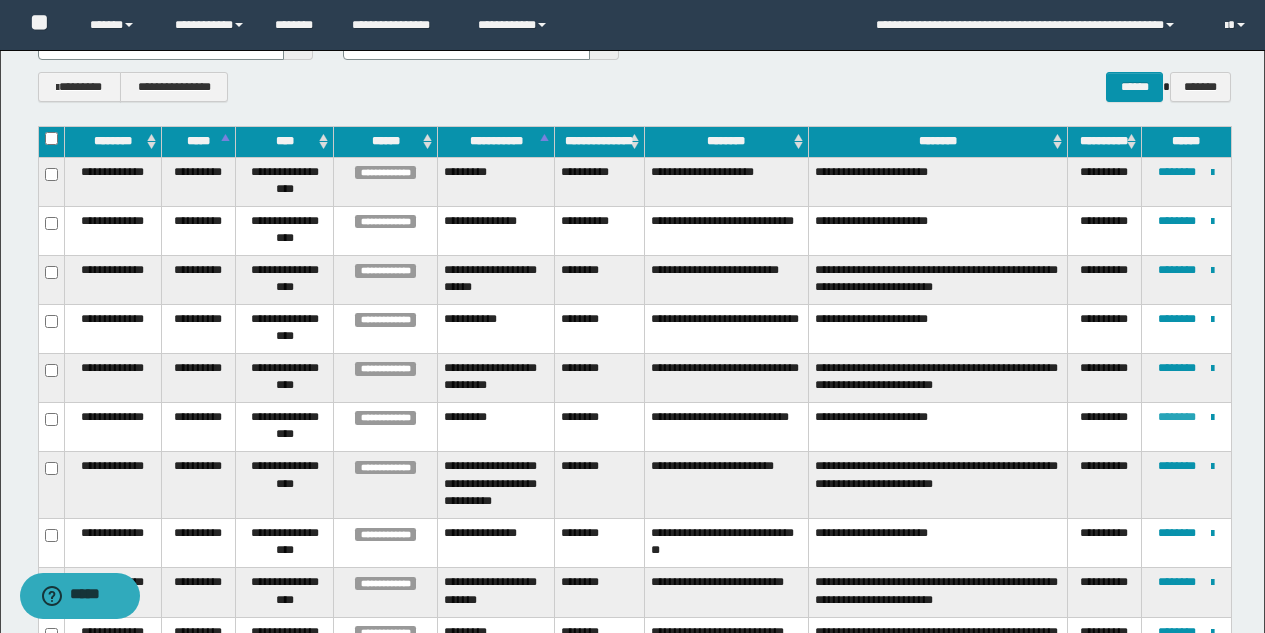 click on "********" at bounding box center [1177, 417] 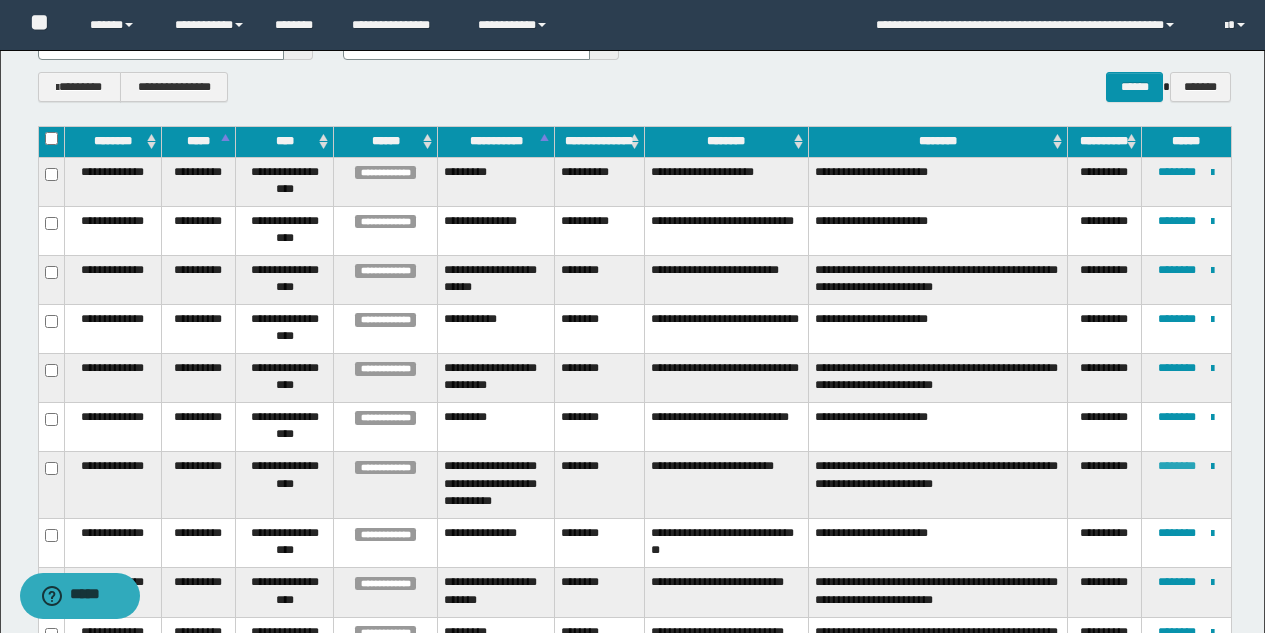 click on "********" at bounding box center [1177, 466] 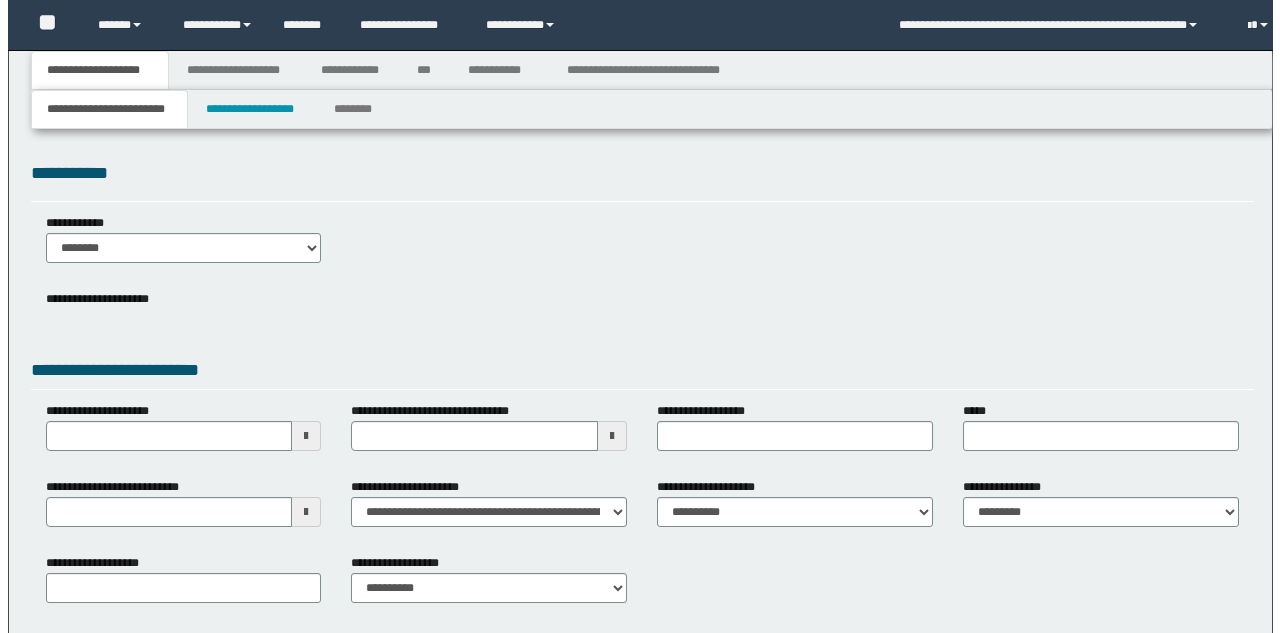 scroll, scrollTop: 0, scrollLeft: 0, axis: both 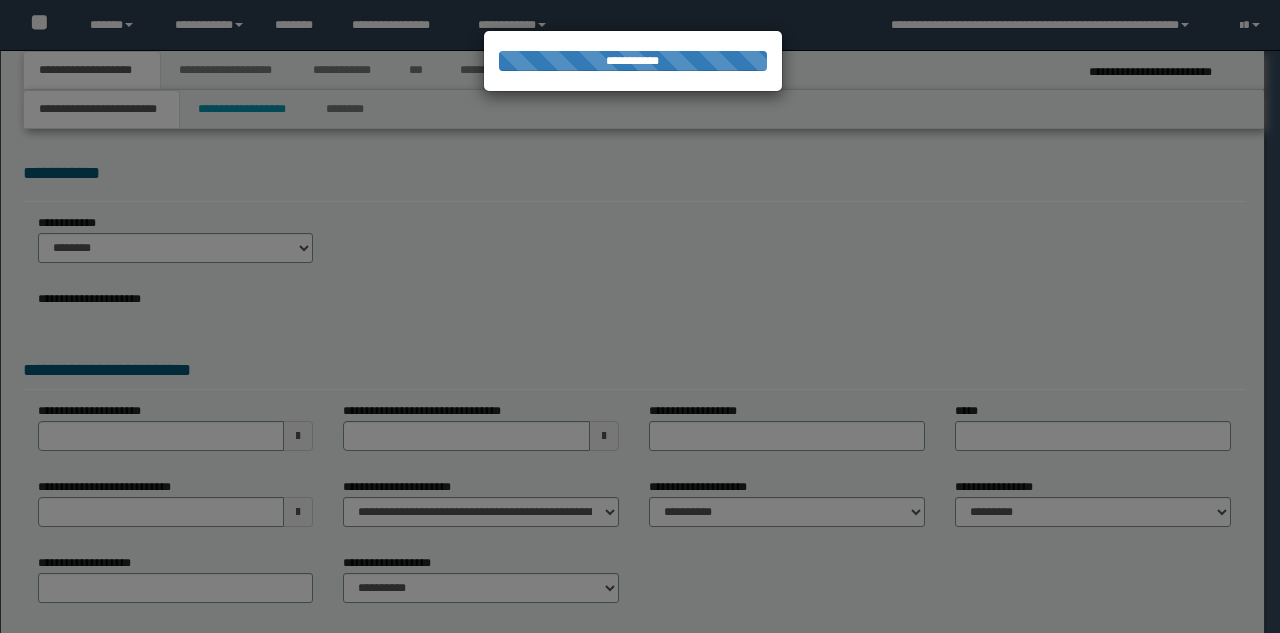 select on "*" 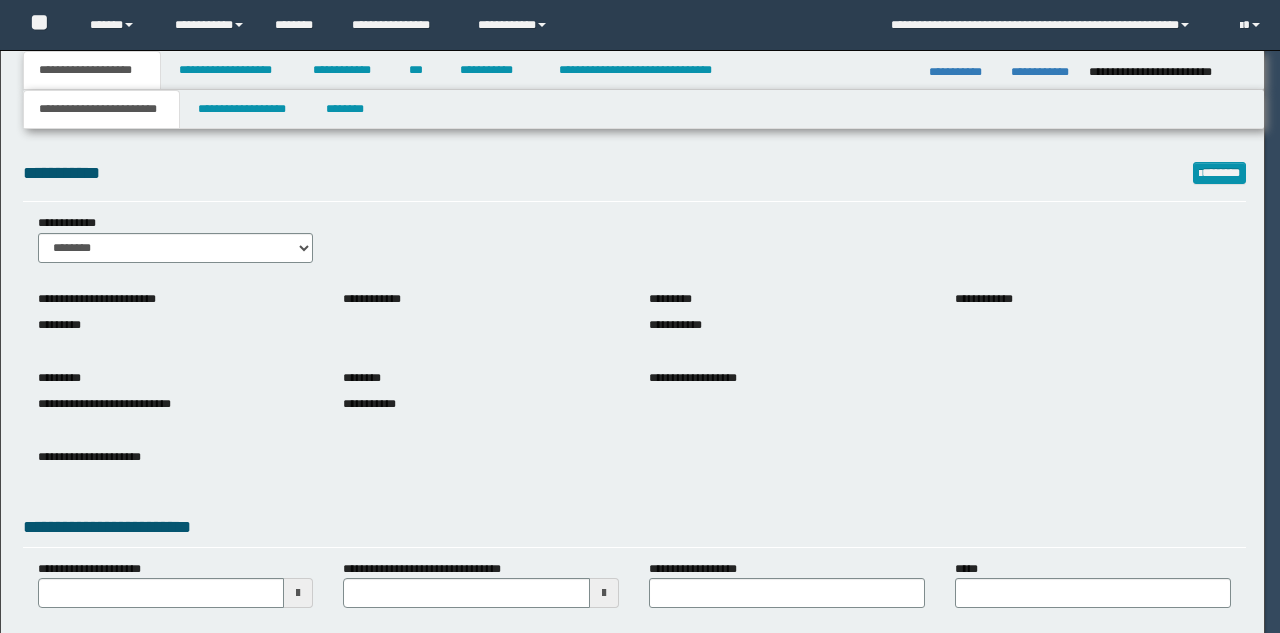 scroll, scrollTop: 0, scrollLeft: 0, axis: both 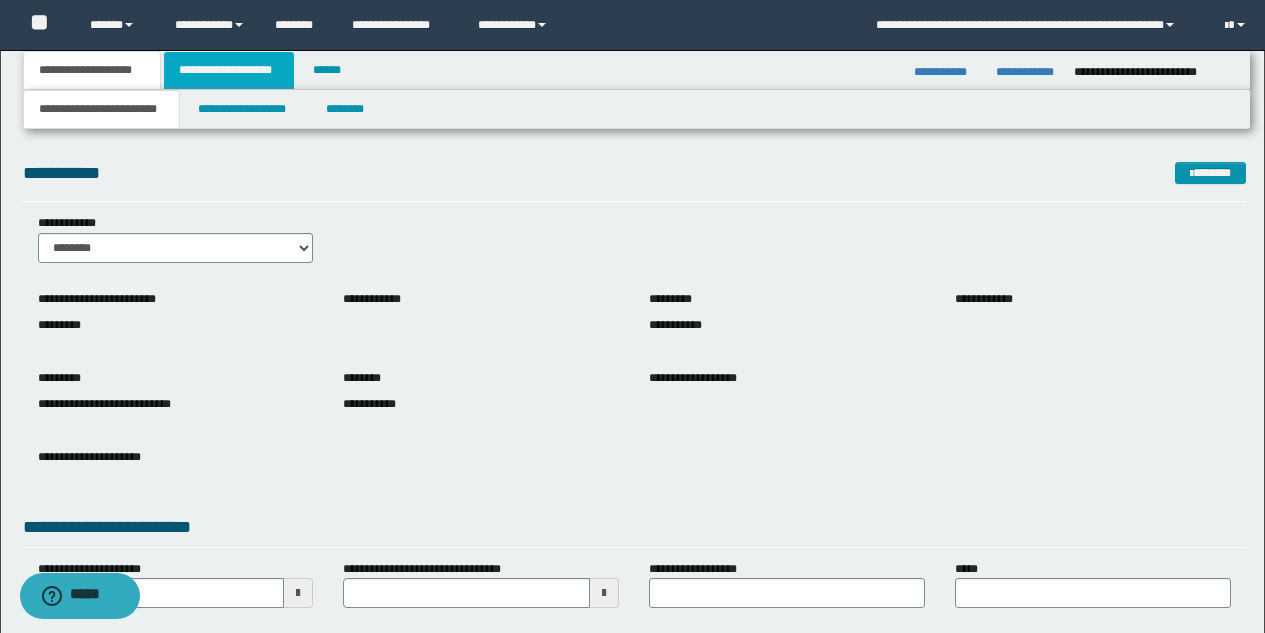click on "**********" at bounding box center (229, 70) 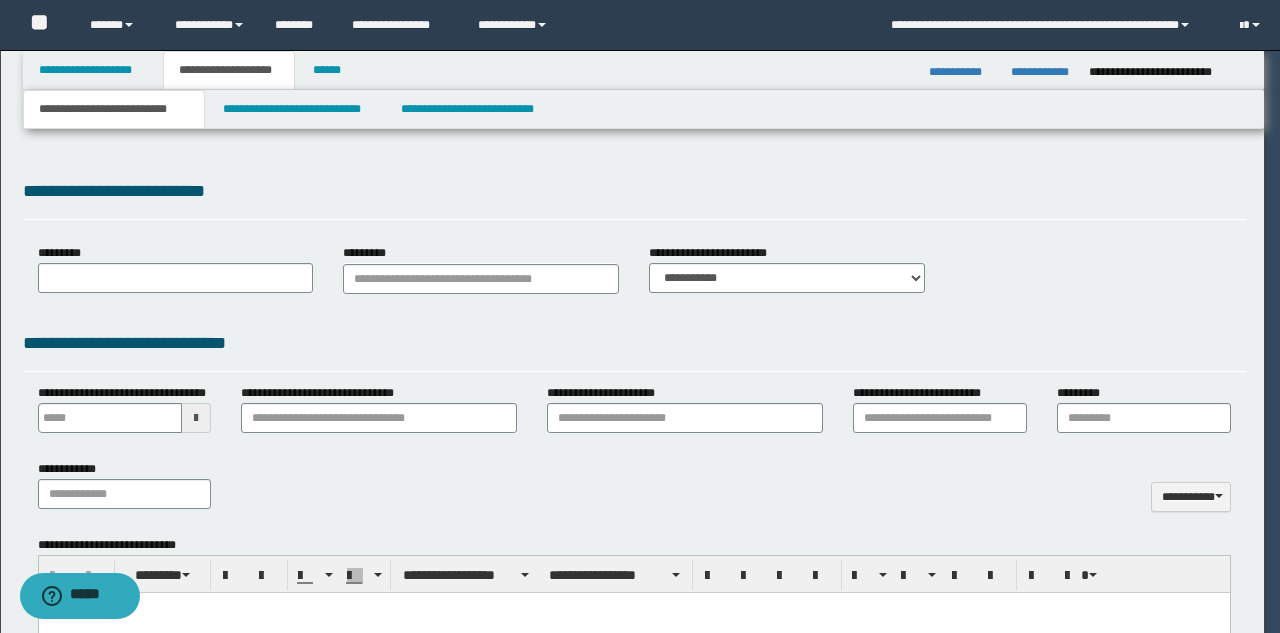 type 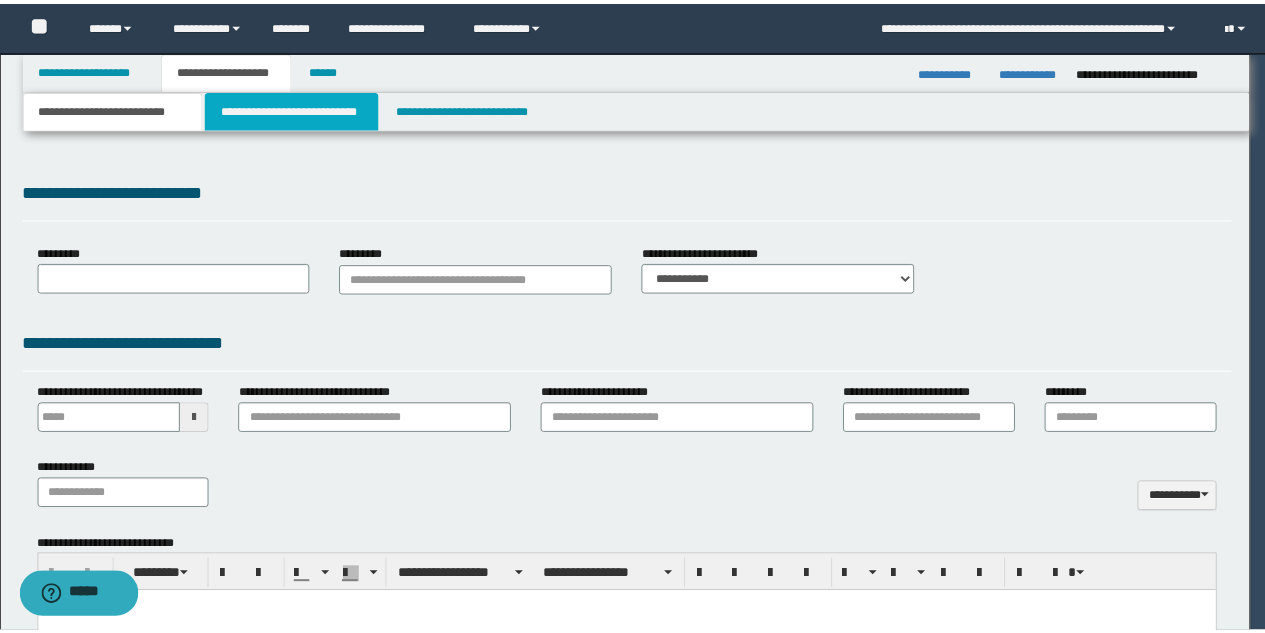 scroll, scrollTop: 0, scrollLeft: 0, axis: both 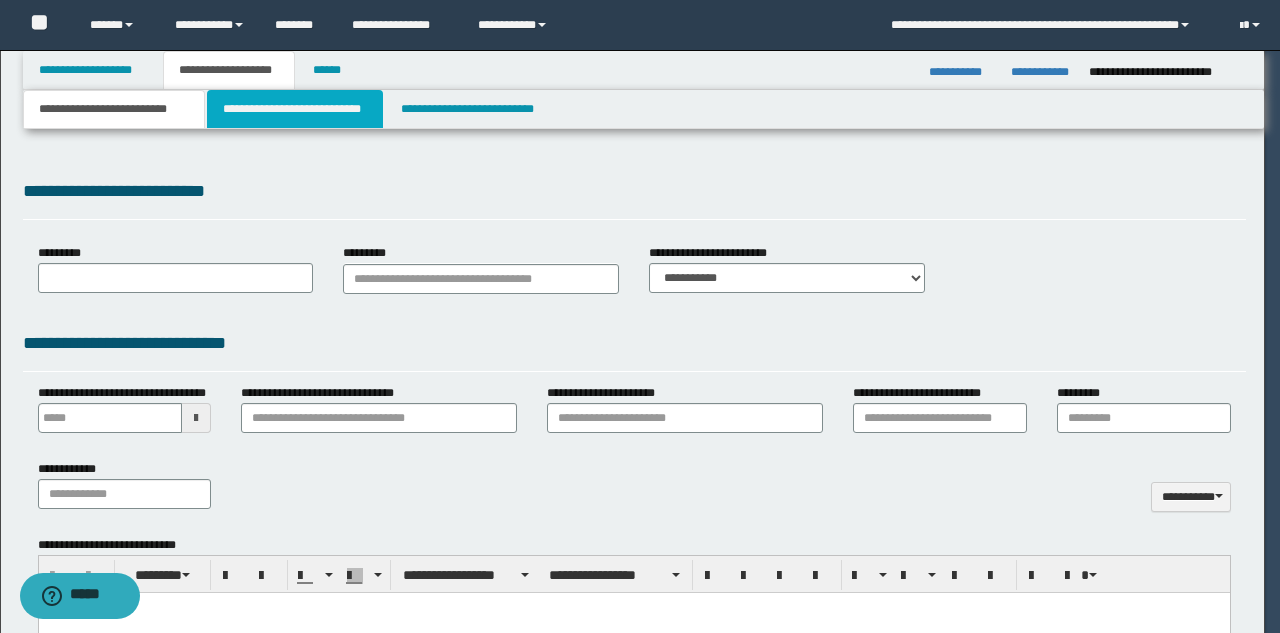 click on "**********" at bounding box center [295, 109] 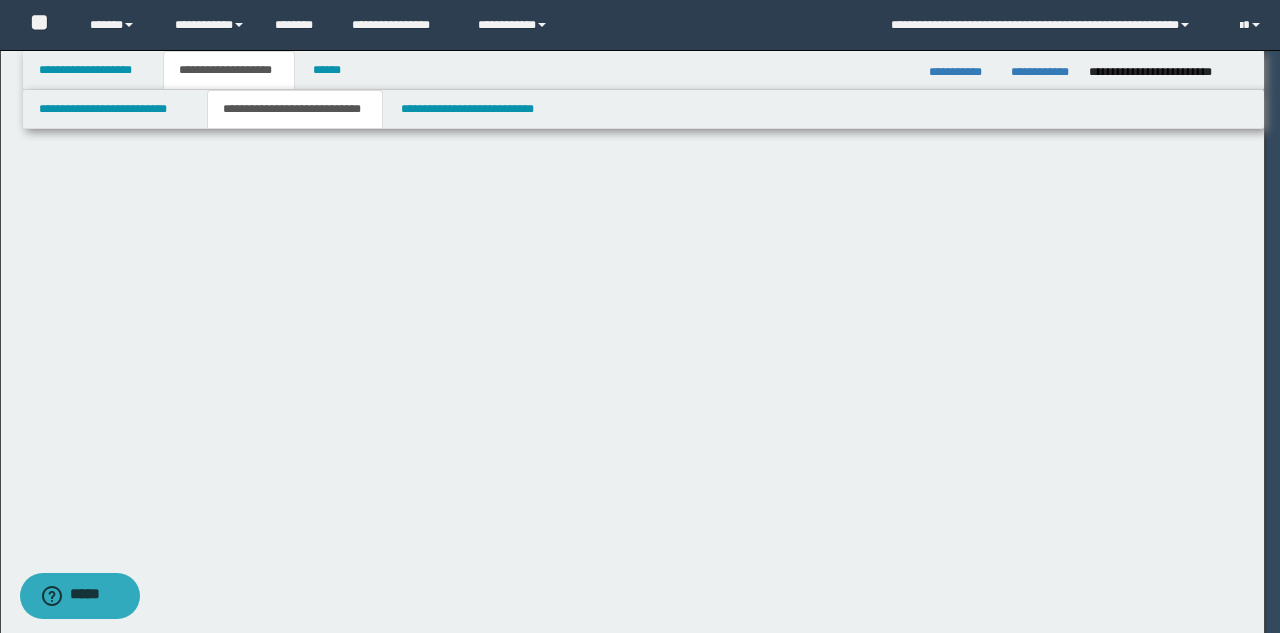 select on "*" 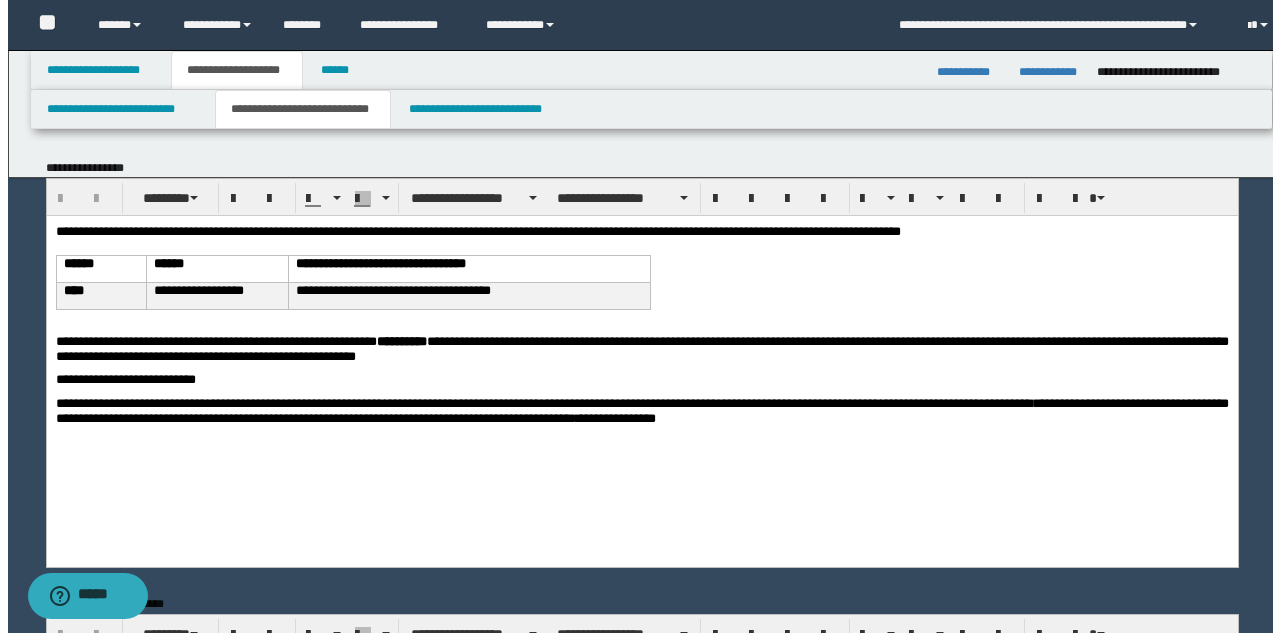 scroll, scrollTop: 0, scrollLeft: 0, axis: both 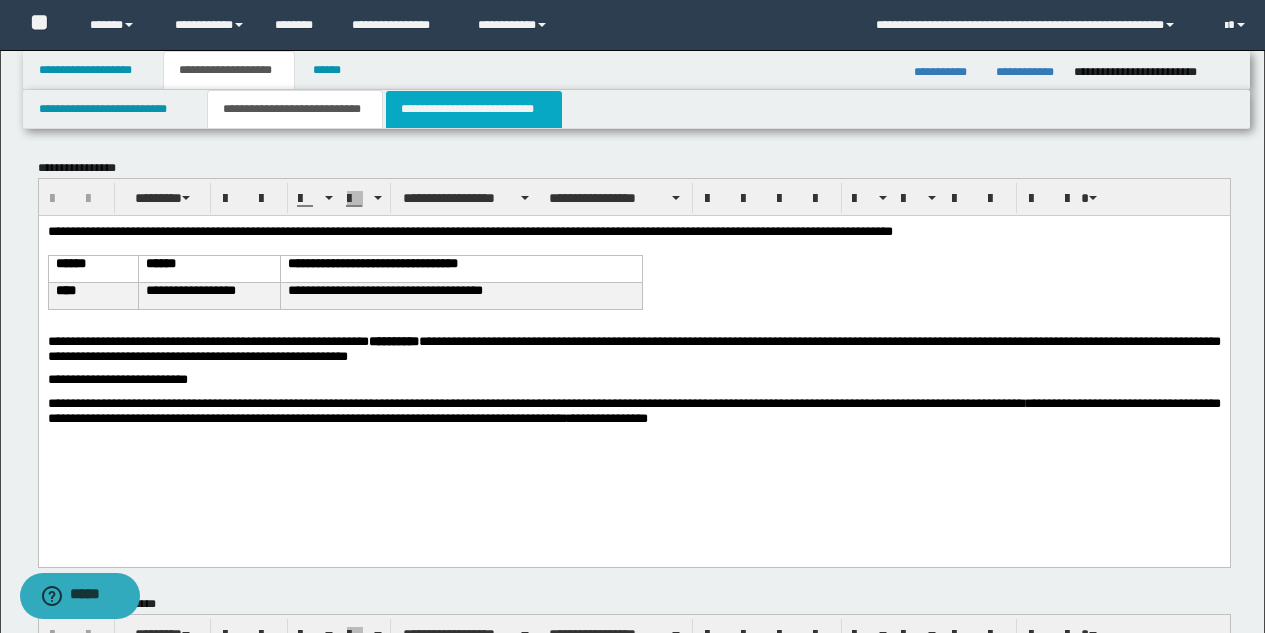 click on "**********" at bounding box center (474, 109) 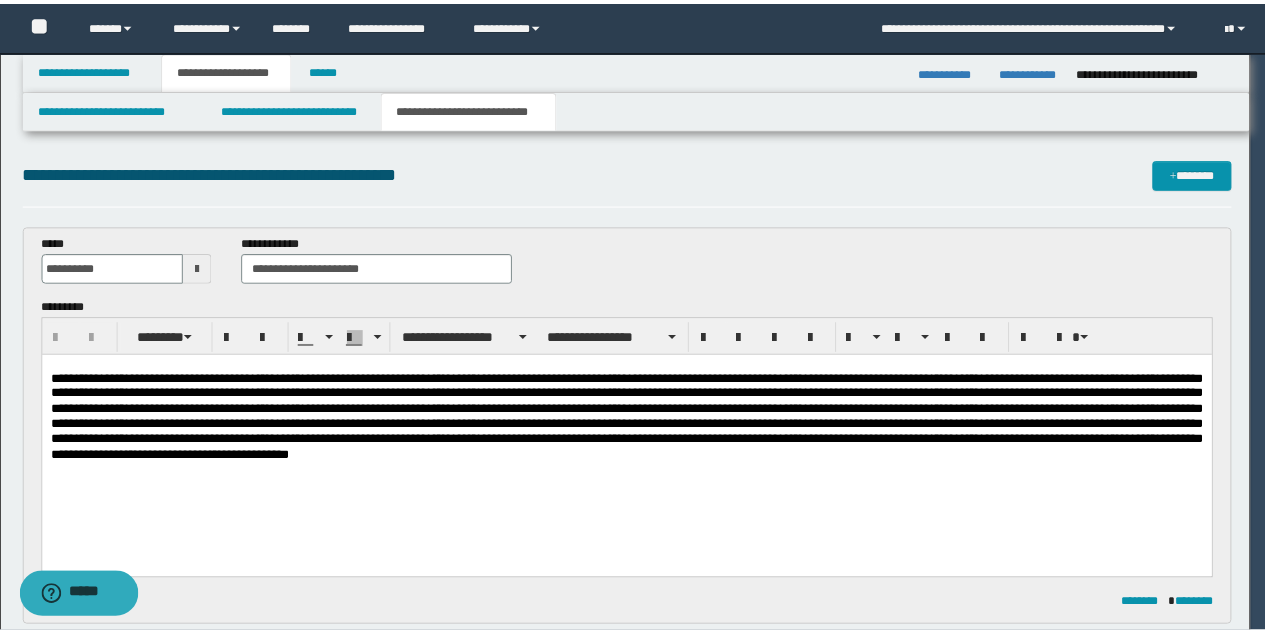 scroll, scrollTop: 0, scrollLeft: 0, axis: both 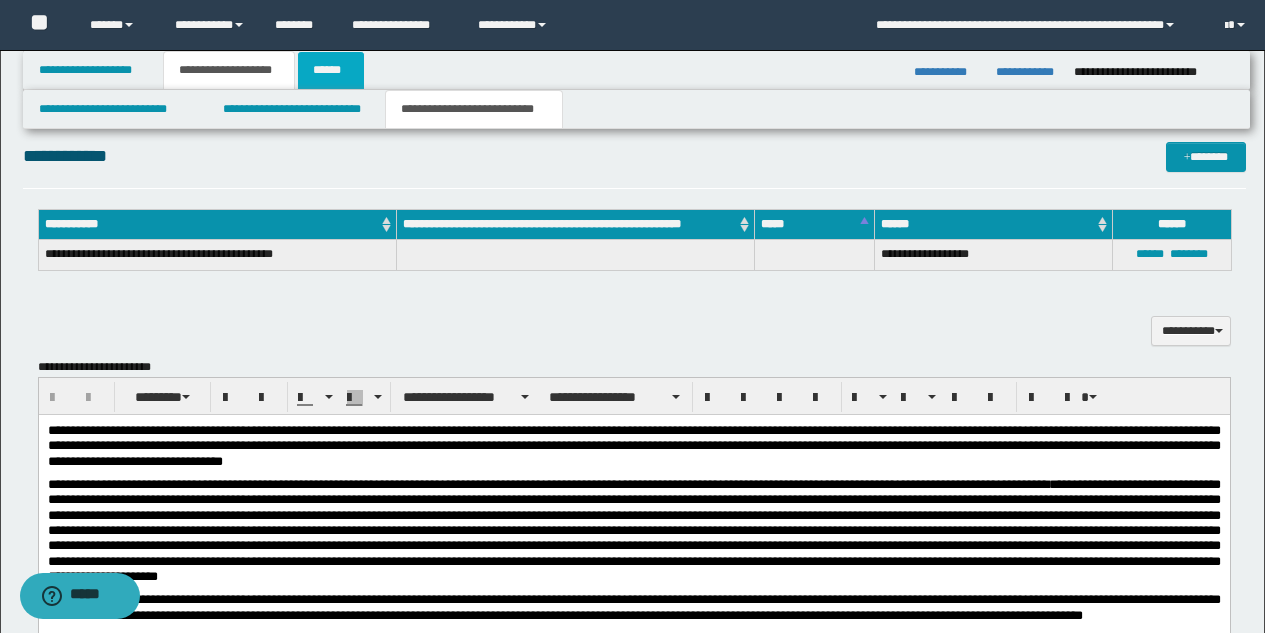 click on "******" at bounding box center (331, 70) 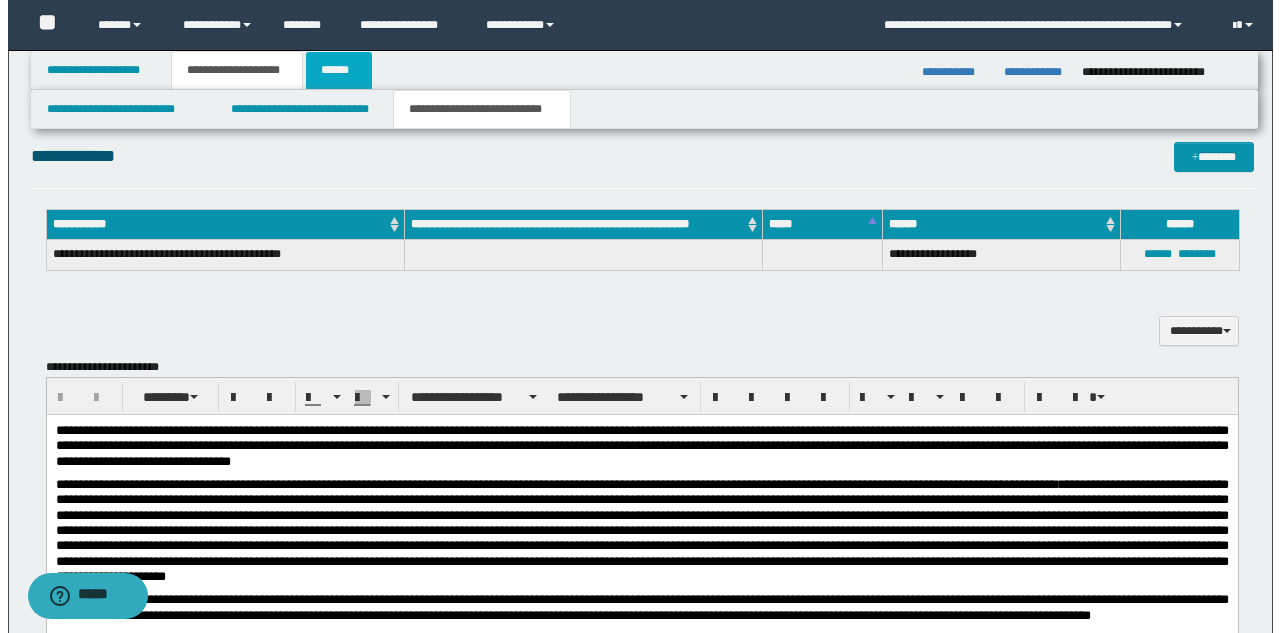 scroll, scrollTop: 0, scrollLeft: 0, axis: both 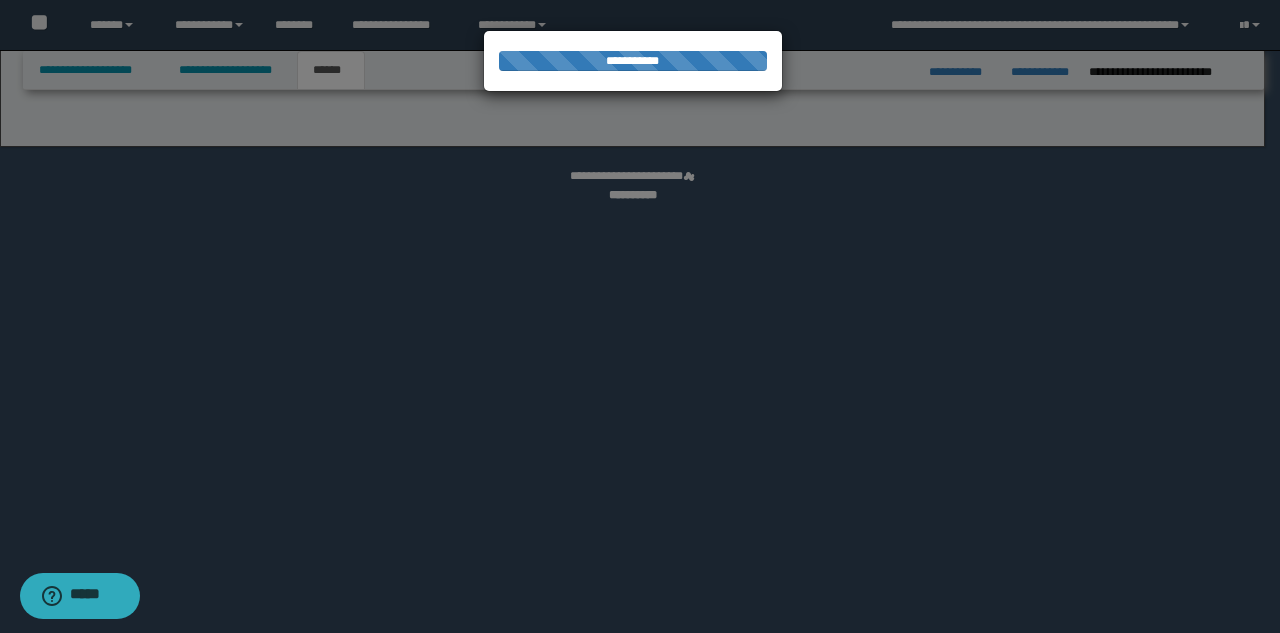select on "*" 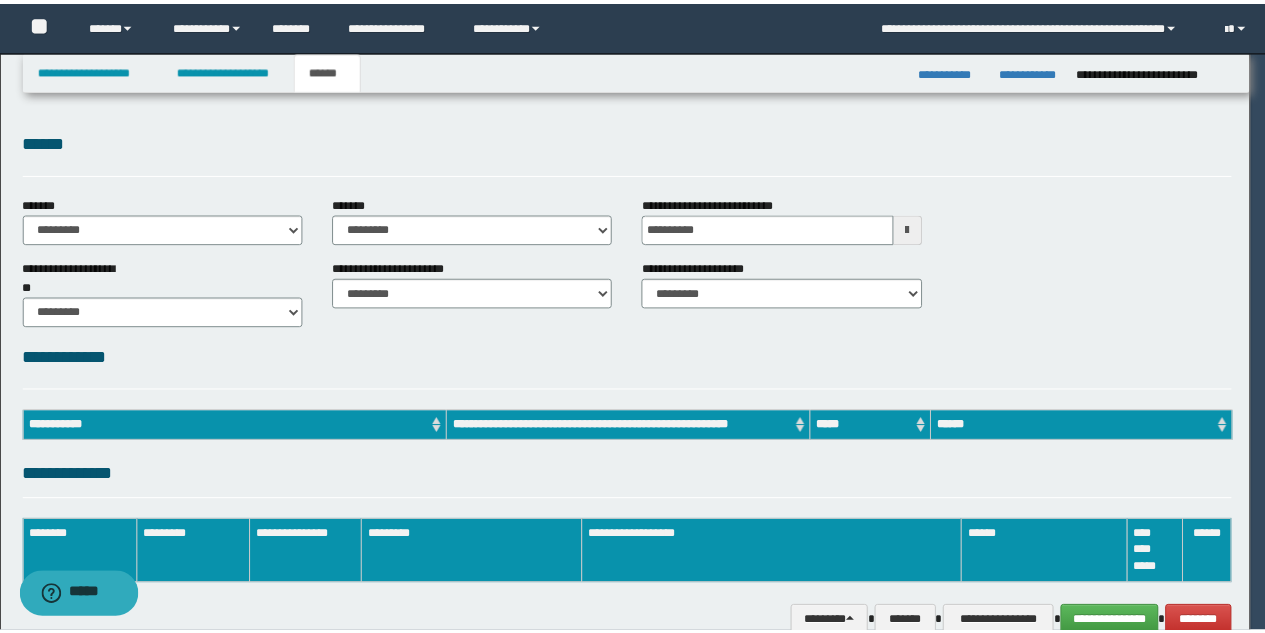 scroll, scrollTop: 0, scrollLeft: 0, axis: both 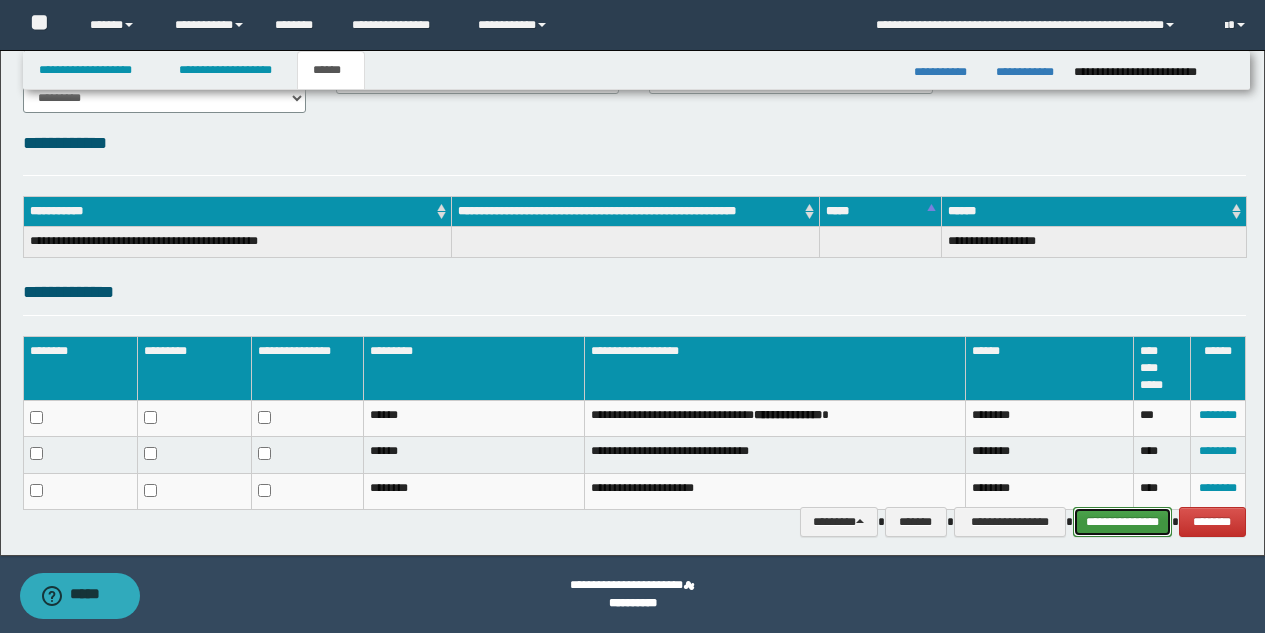 click on "**********" at bounding box center [1122, 522] 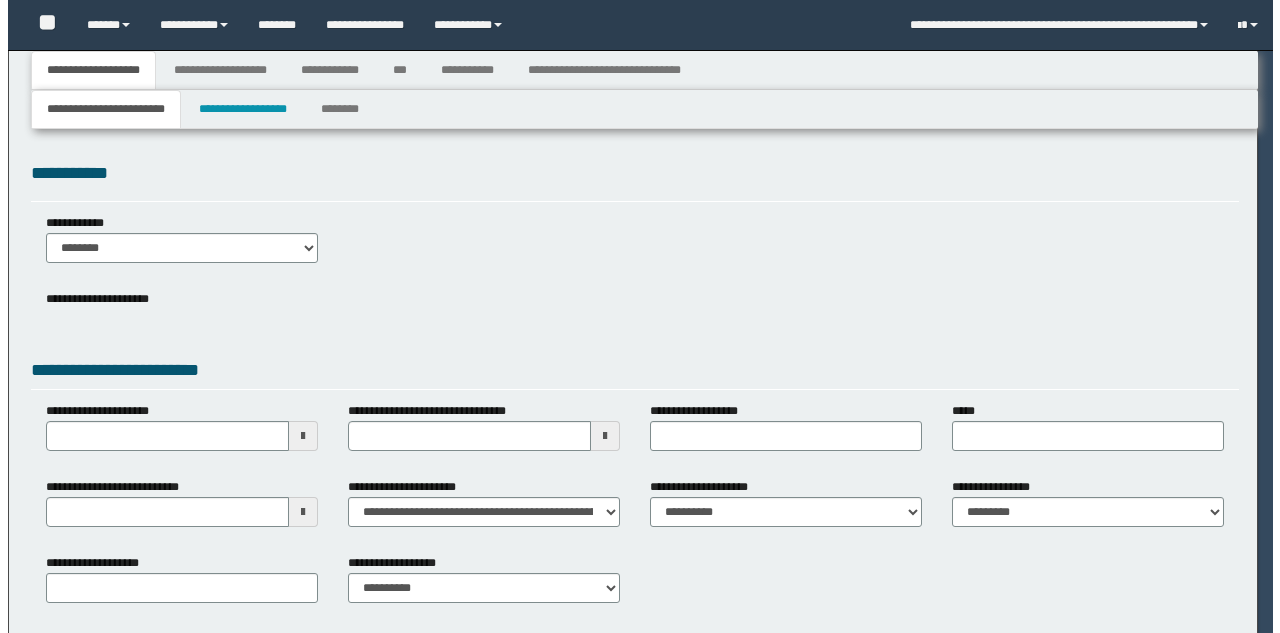 scroll, scrollTop: 0, scrollLeft: 0, axis: both 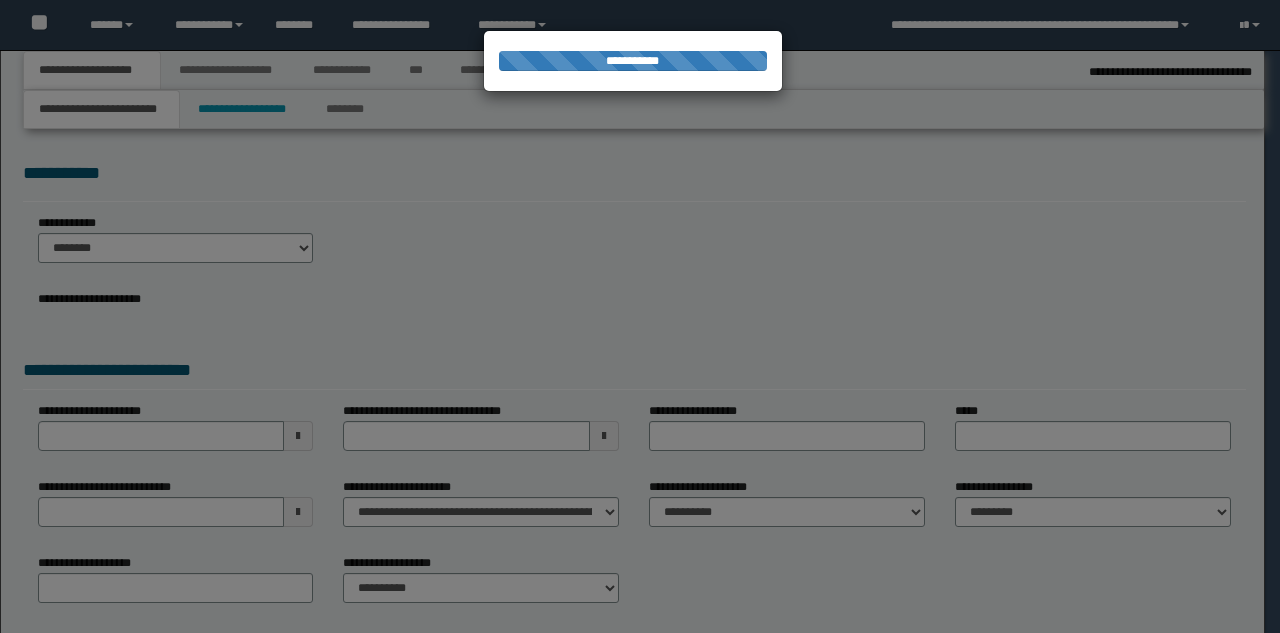 type on "**********" 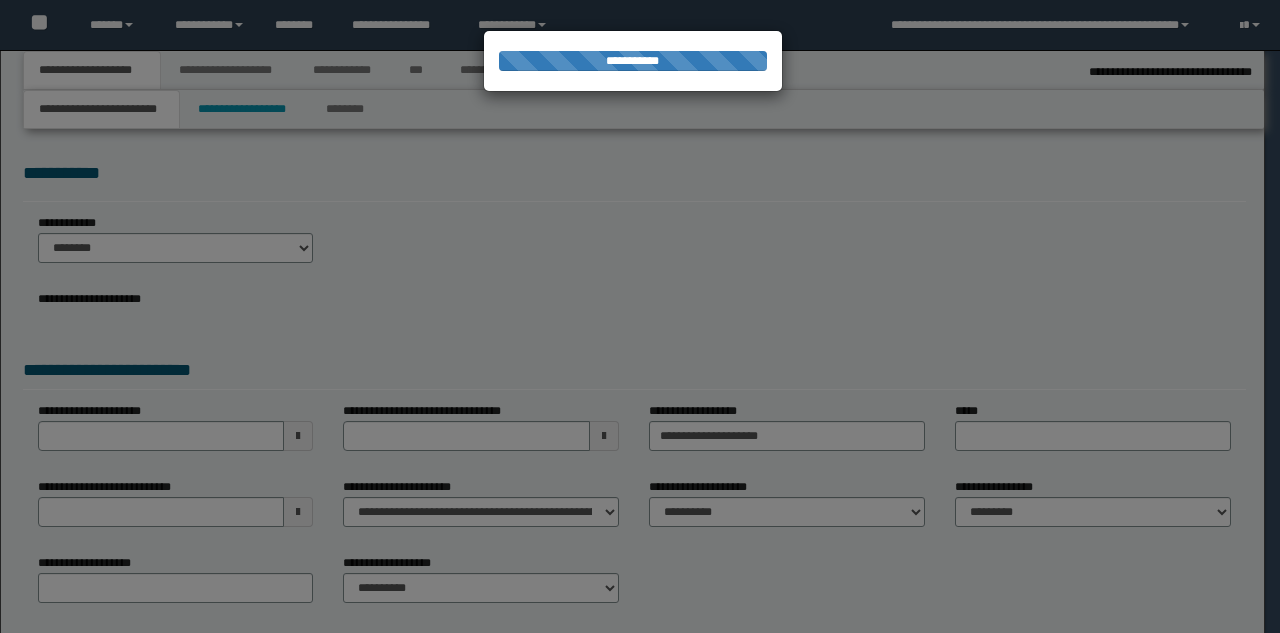 select on "*" 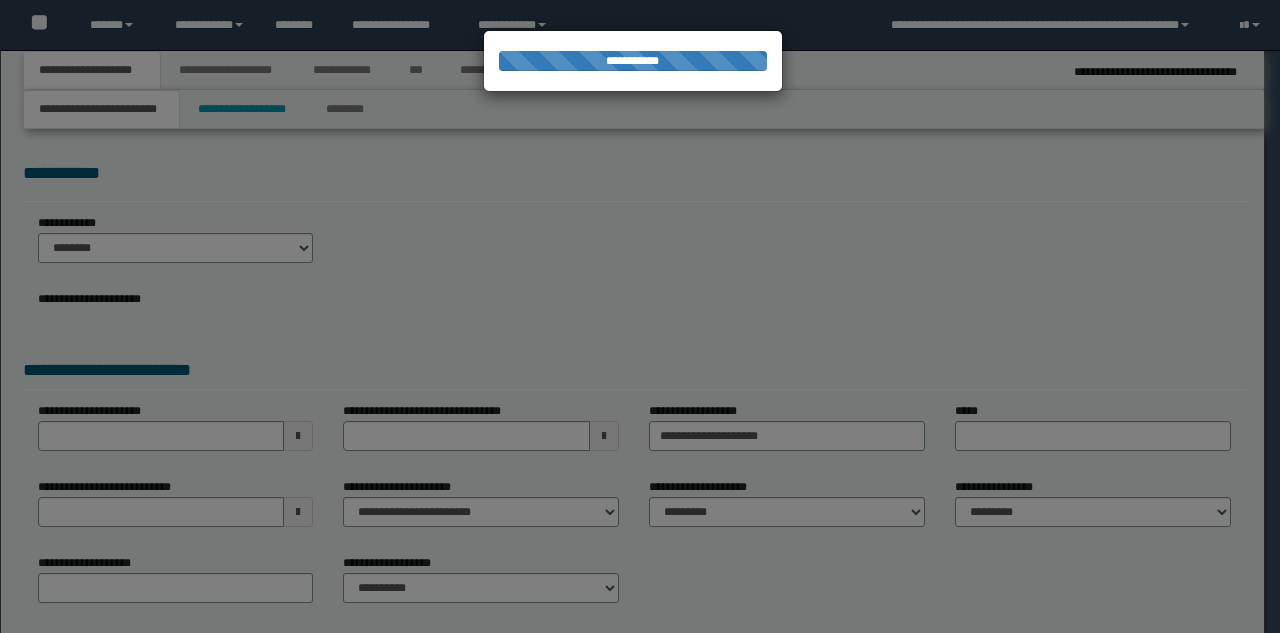 scroll, scrollTop: 0, scrollLeft: 0, axis: both 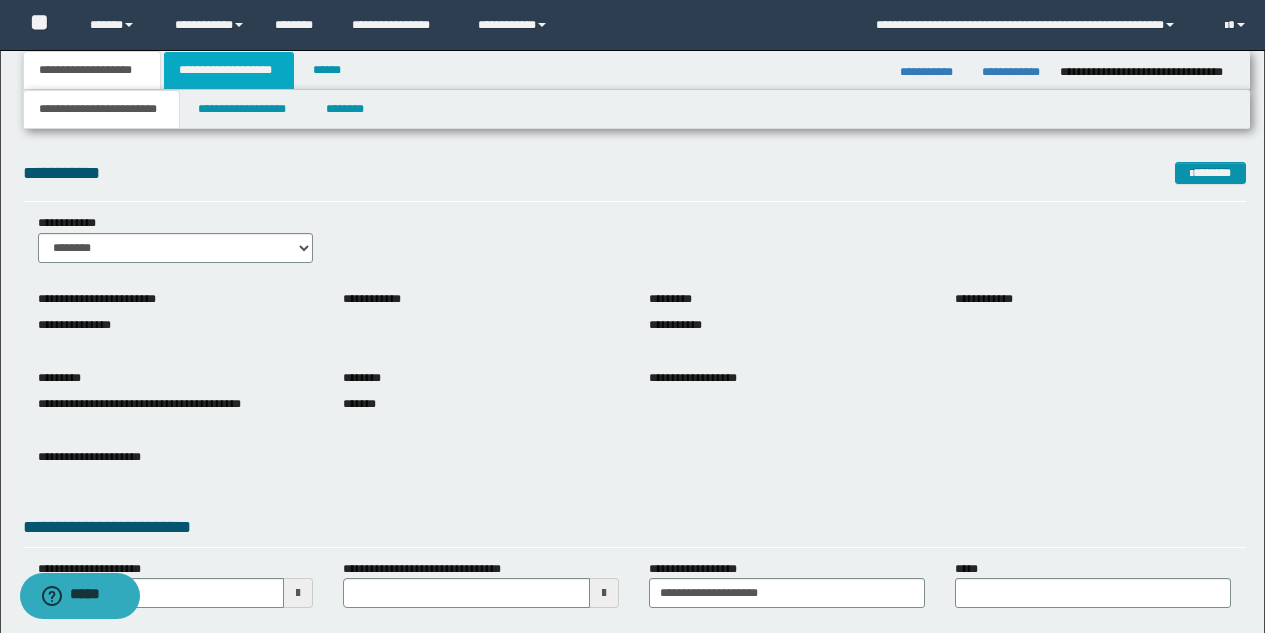 click on "**********" at bounding box center [229, 70] 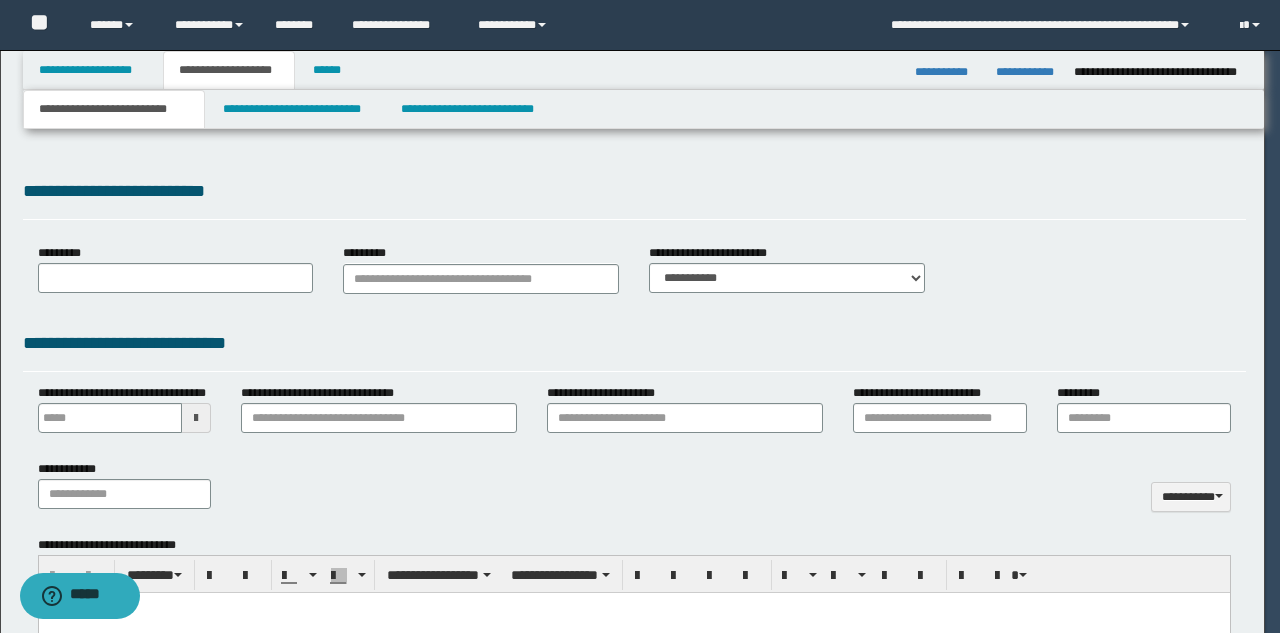type 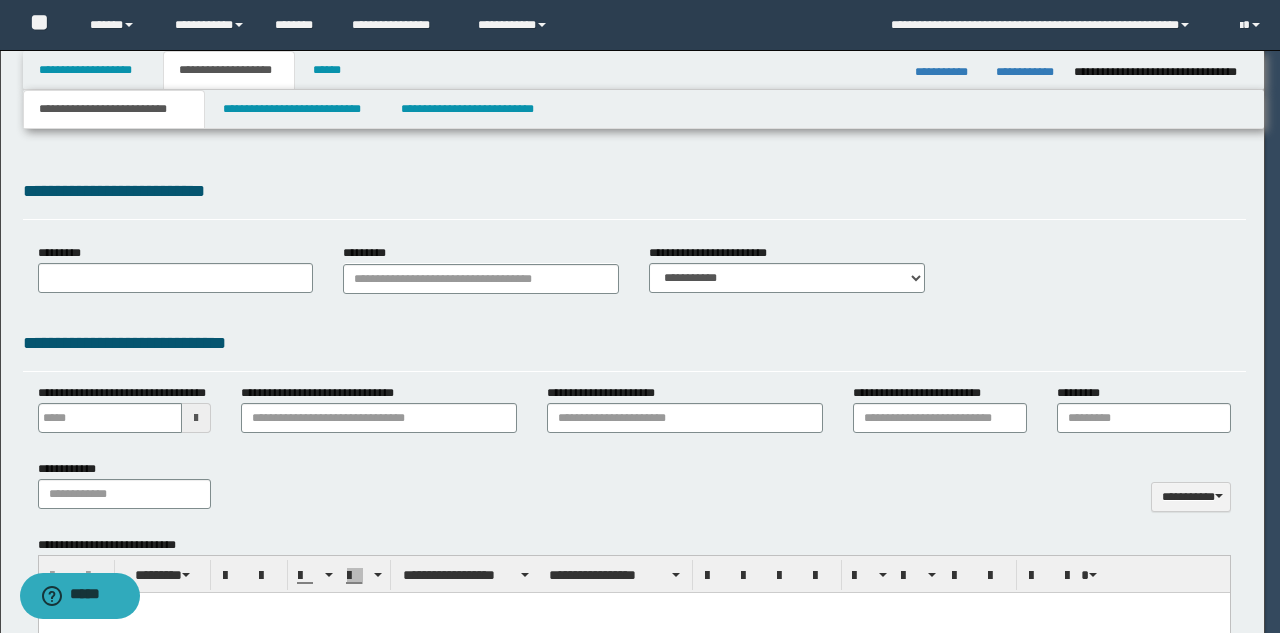 scroll, scrollTop: 0, scrollLeft: 0, axis: both 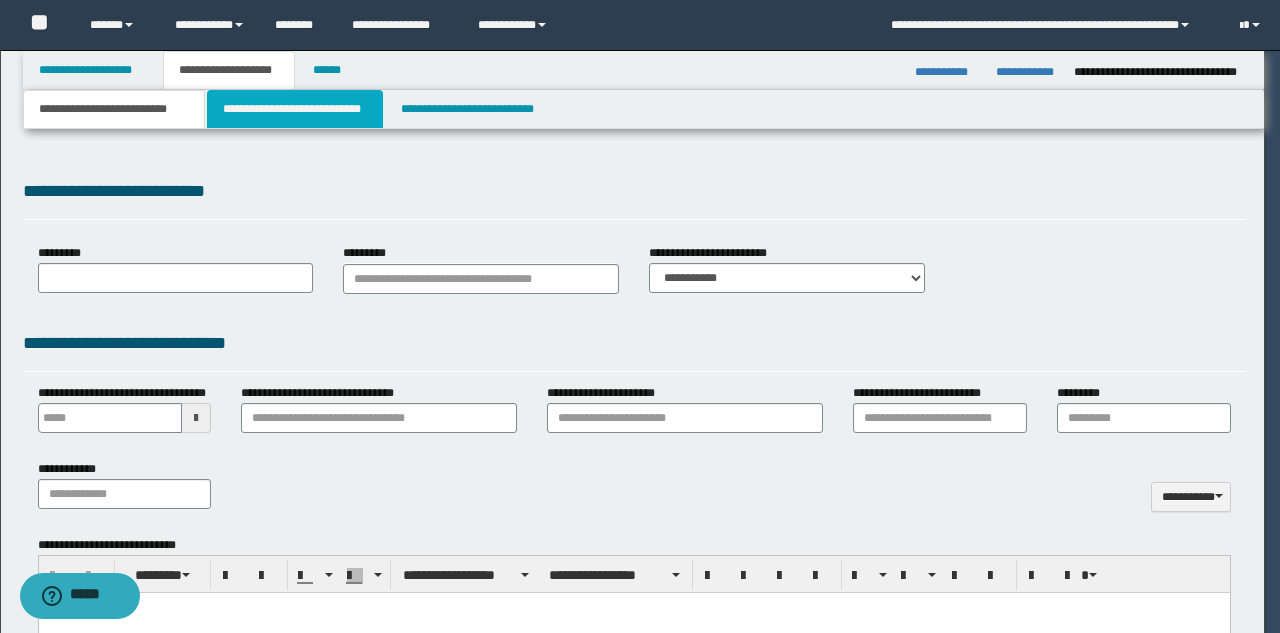 click on "**********" at bounding box center (295, 109) 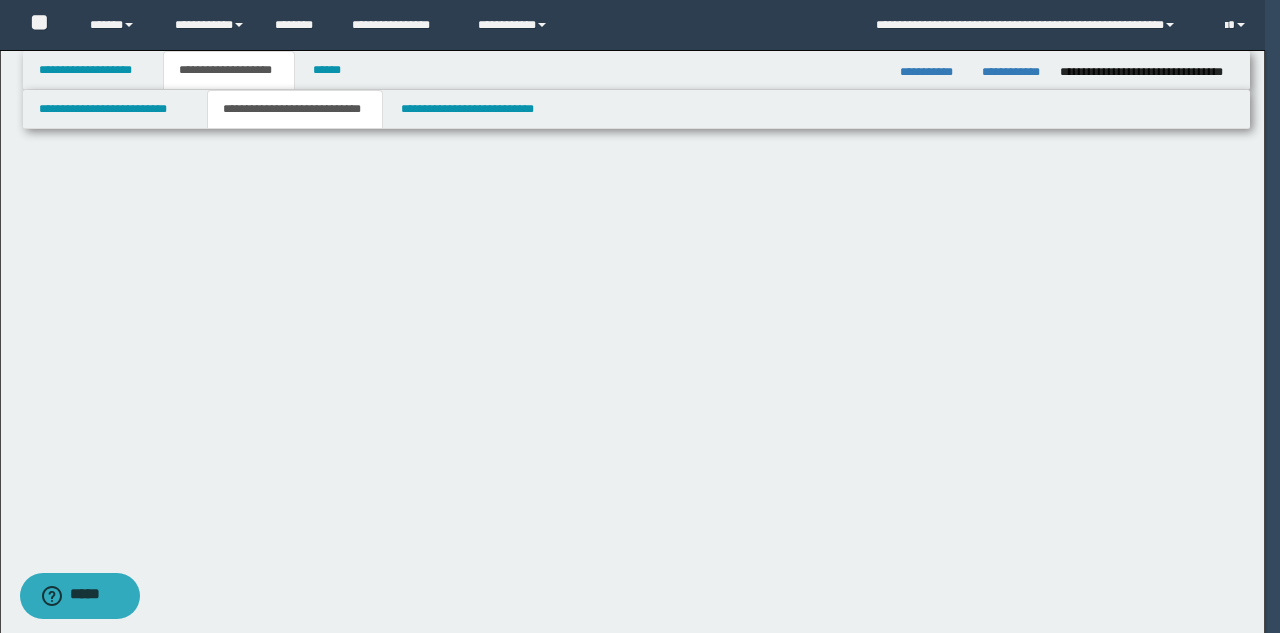 select on "*" 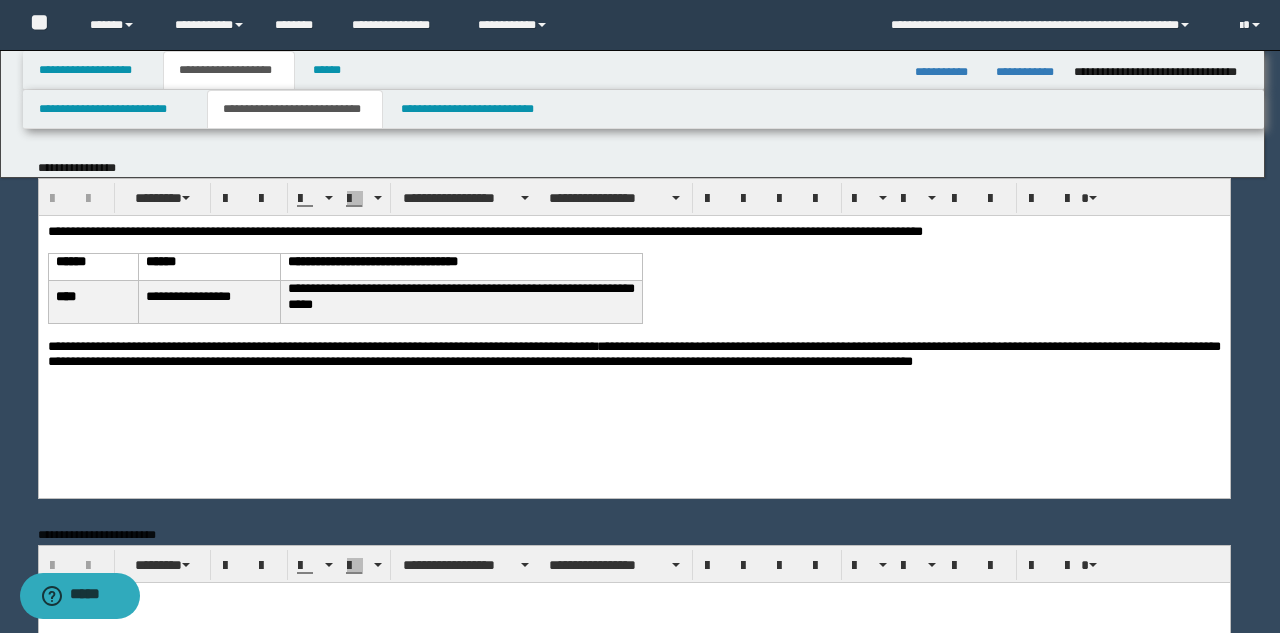 scroll, scrollTop: 0, scrollLeft: 0, axis: both 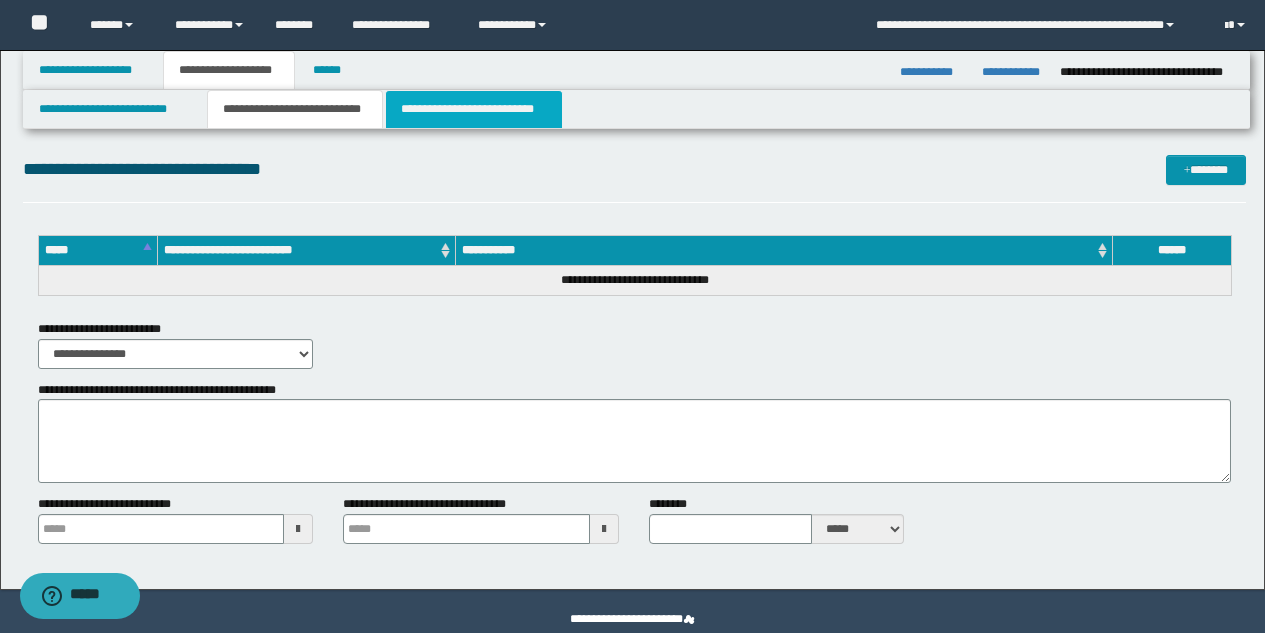 click on "**********" at bounding box center [474, 109] 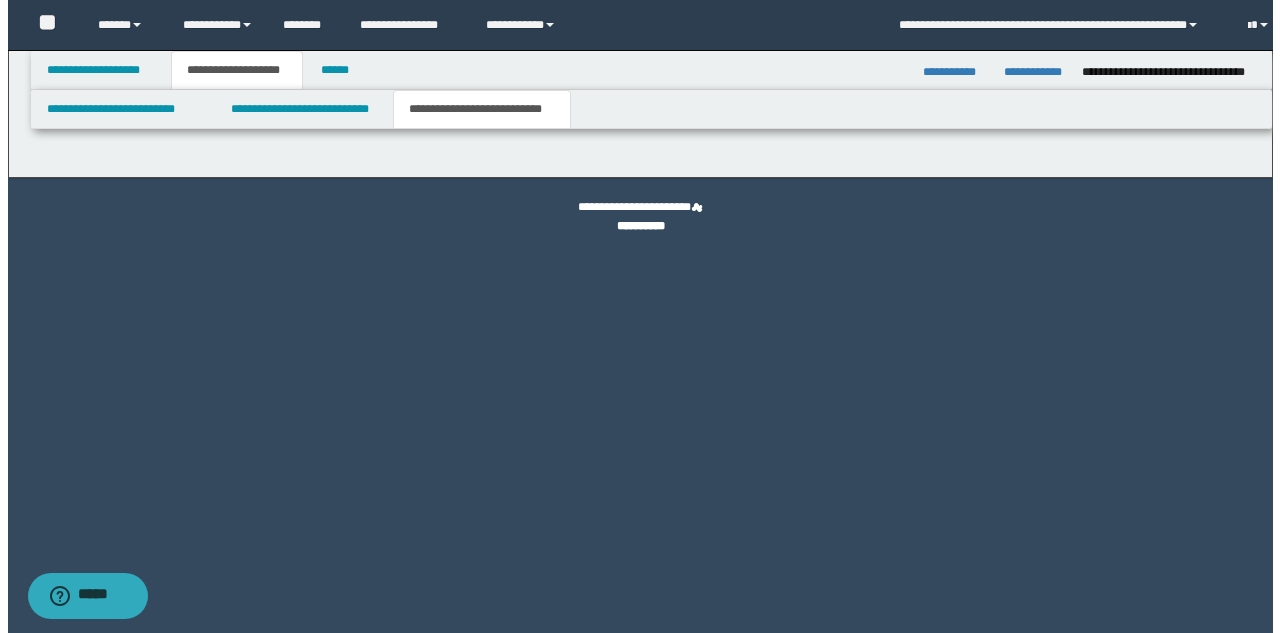 scroll, scrollTop: 0, scrollLeft: 0, axis: both 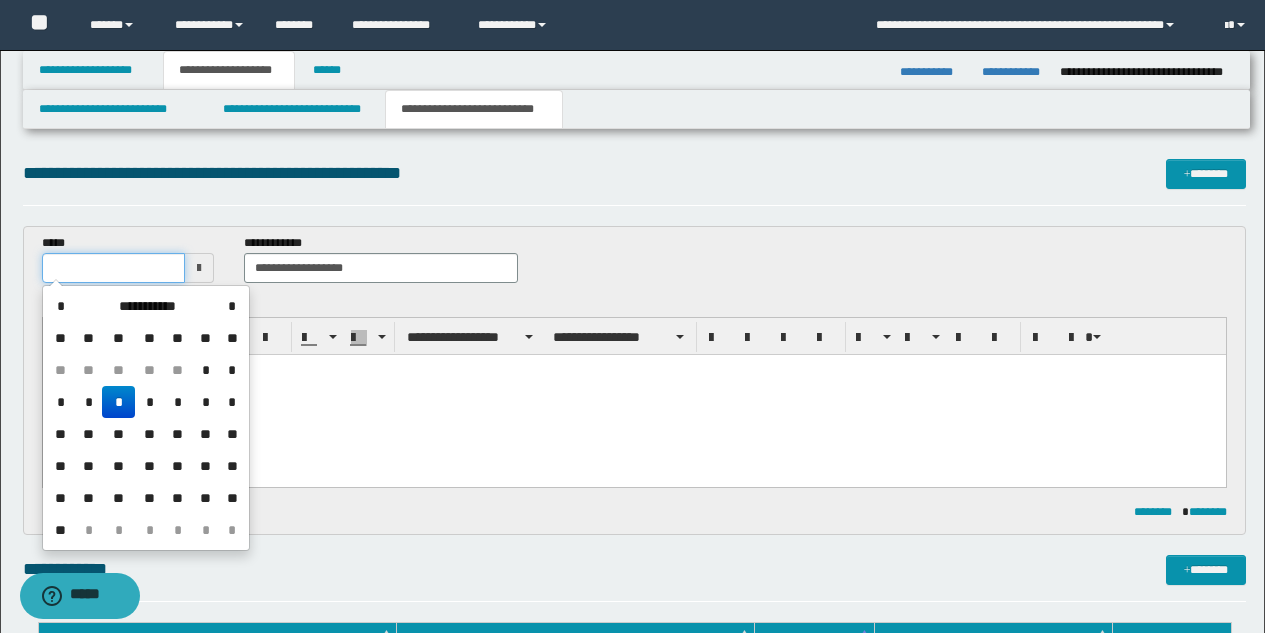 click at bounding box center [114, 268] 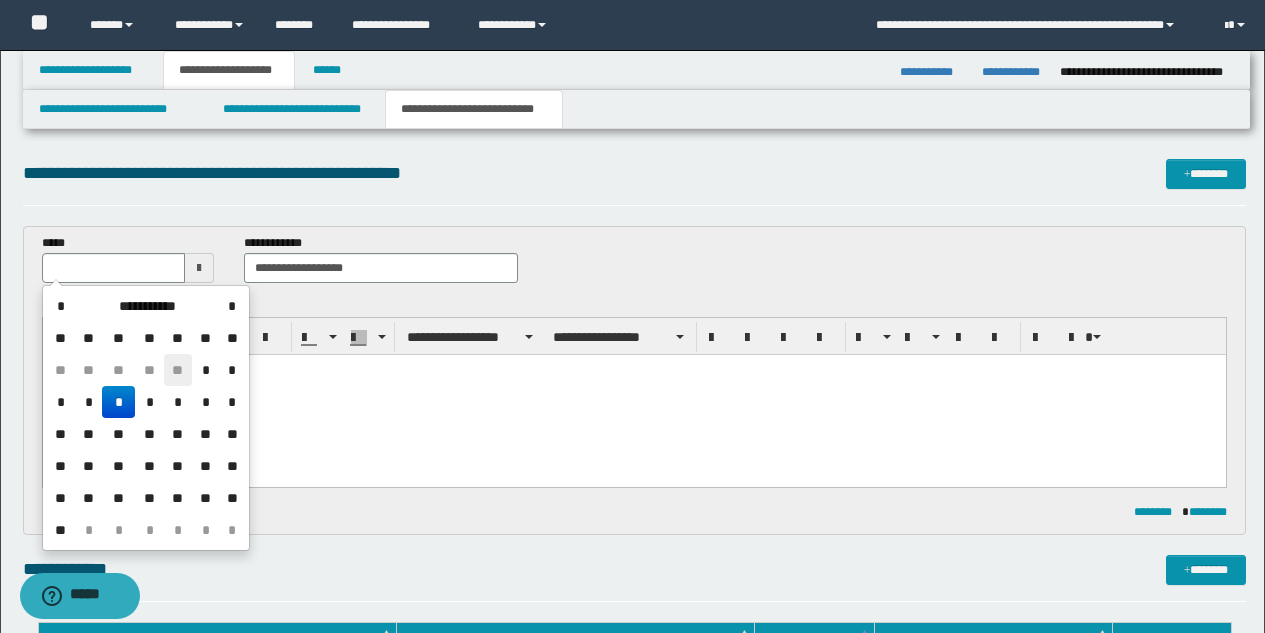 click on "**" at bounding box center [178, 370] 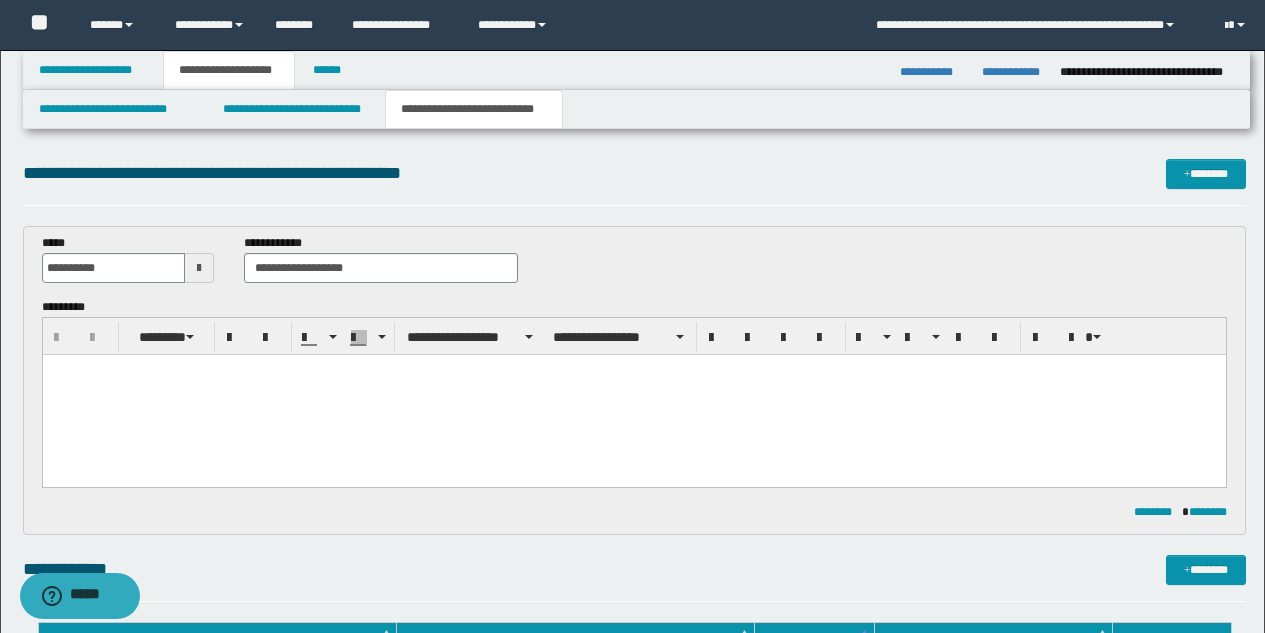 click at bounding box center (633, 395) 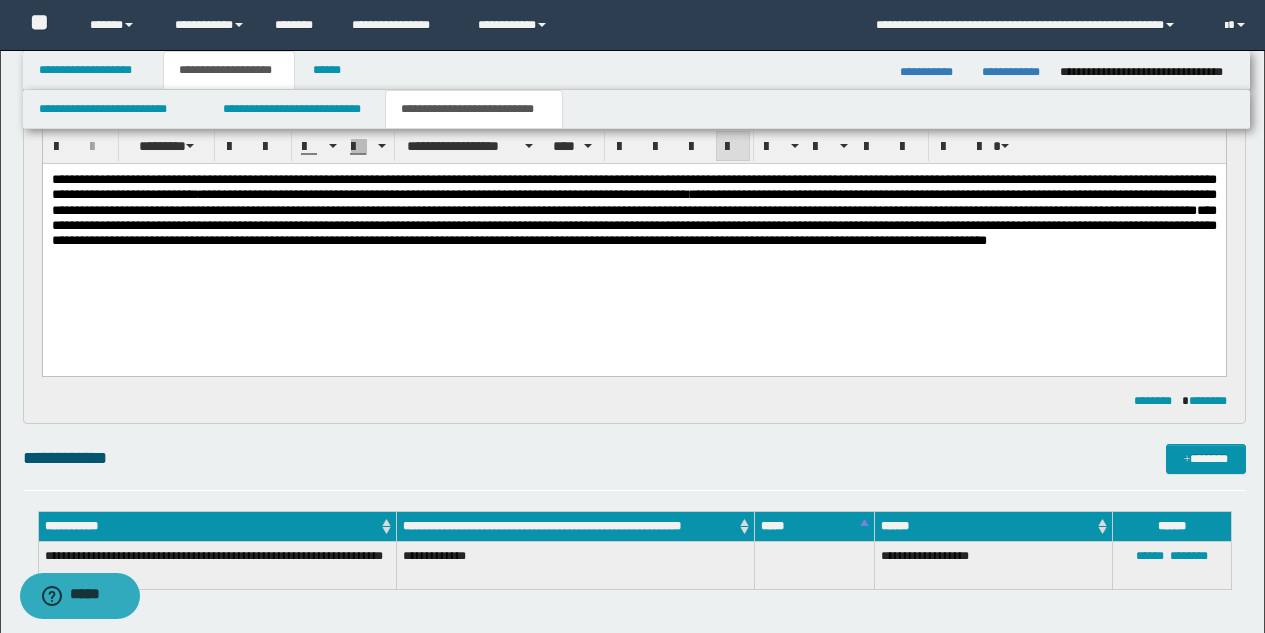 scroll, scrollTop: 119, scrollLeft: 0, axis: vertical 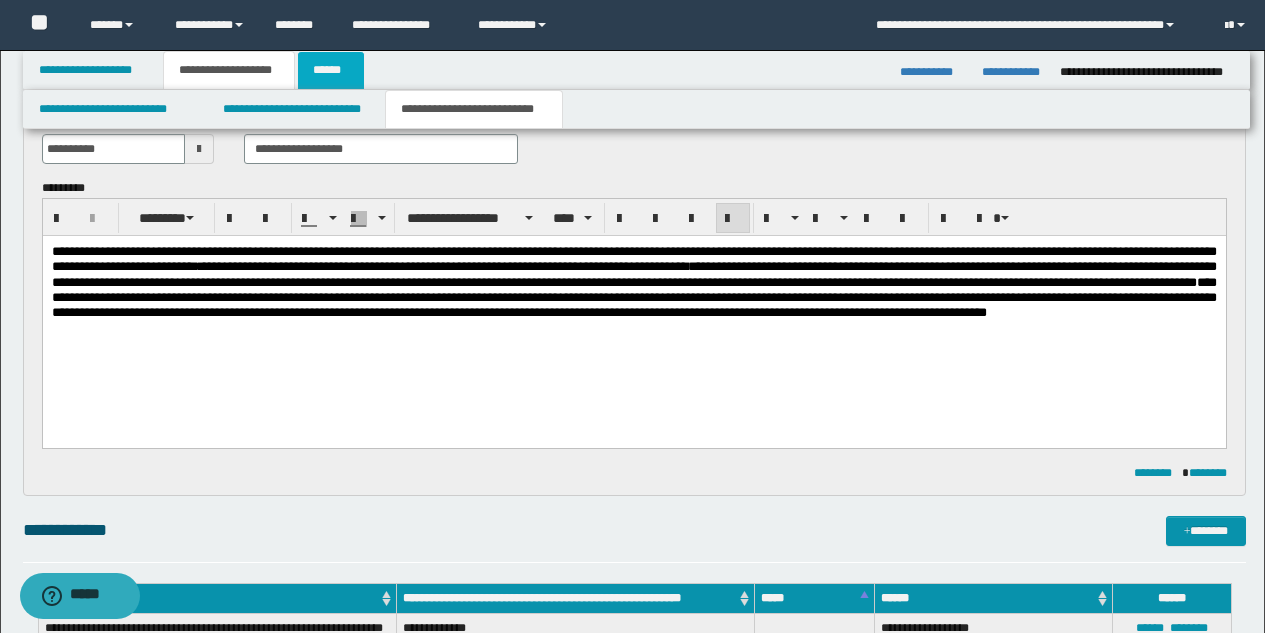 click on "******" at bounding box center [331, 70] 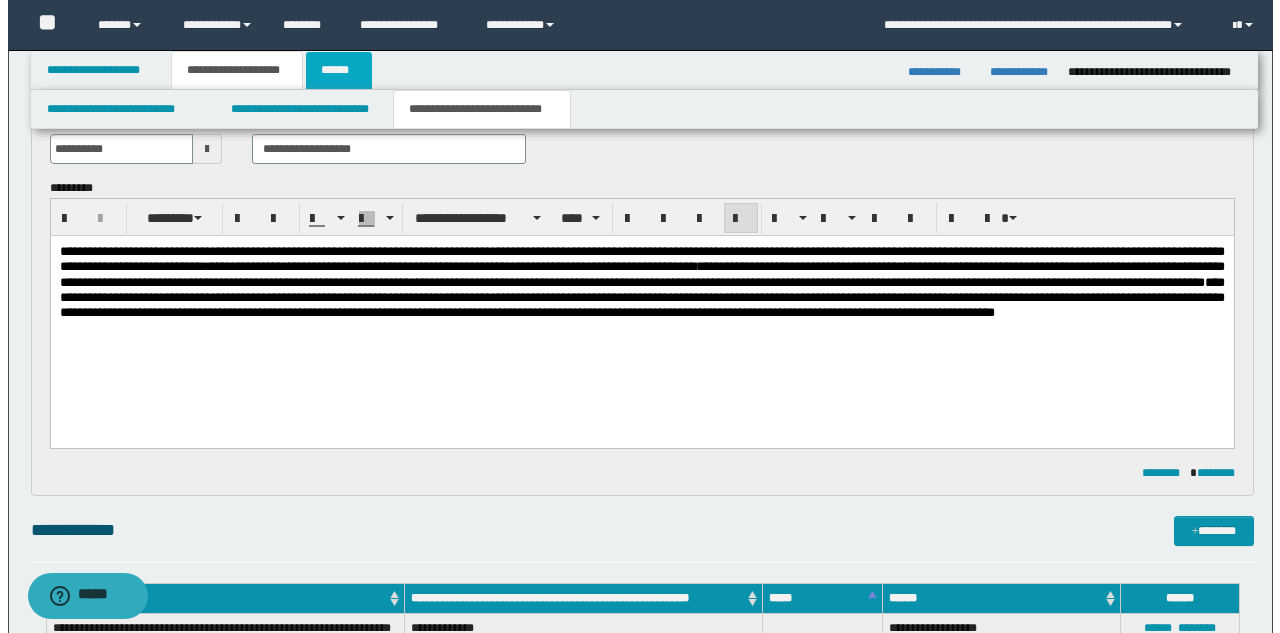 scroll, scrollTop: 0, scrollLeft: 0, axis: both 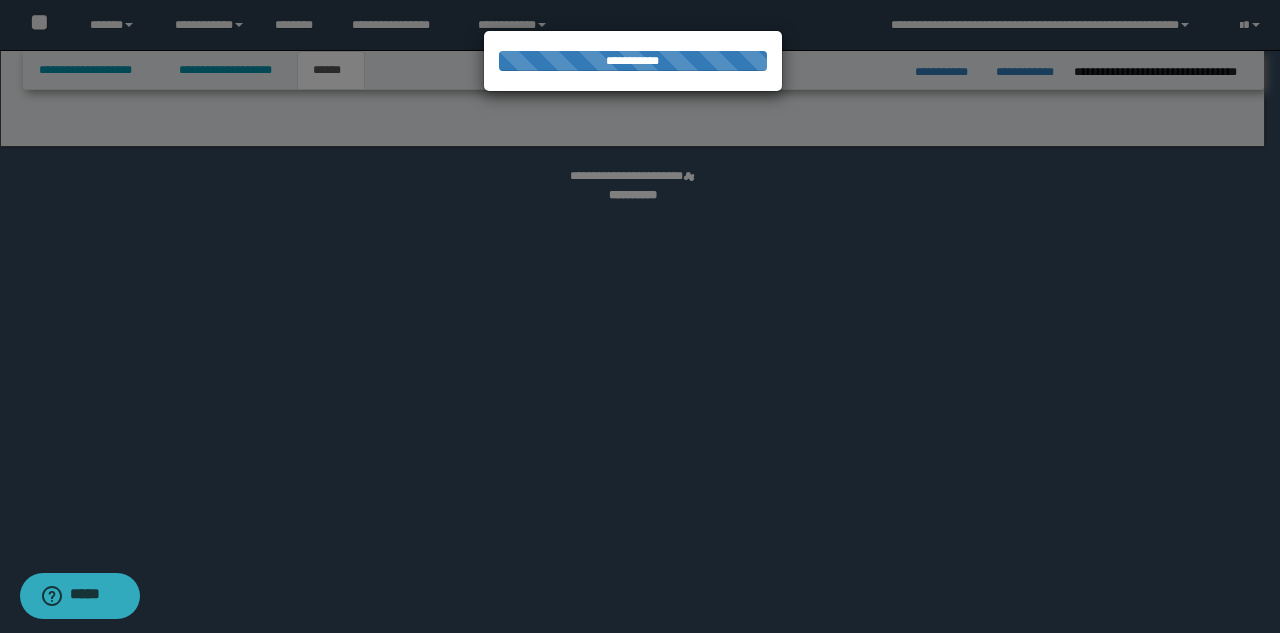 select on "*" 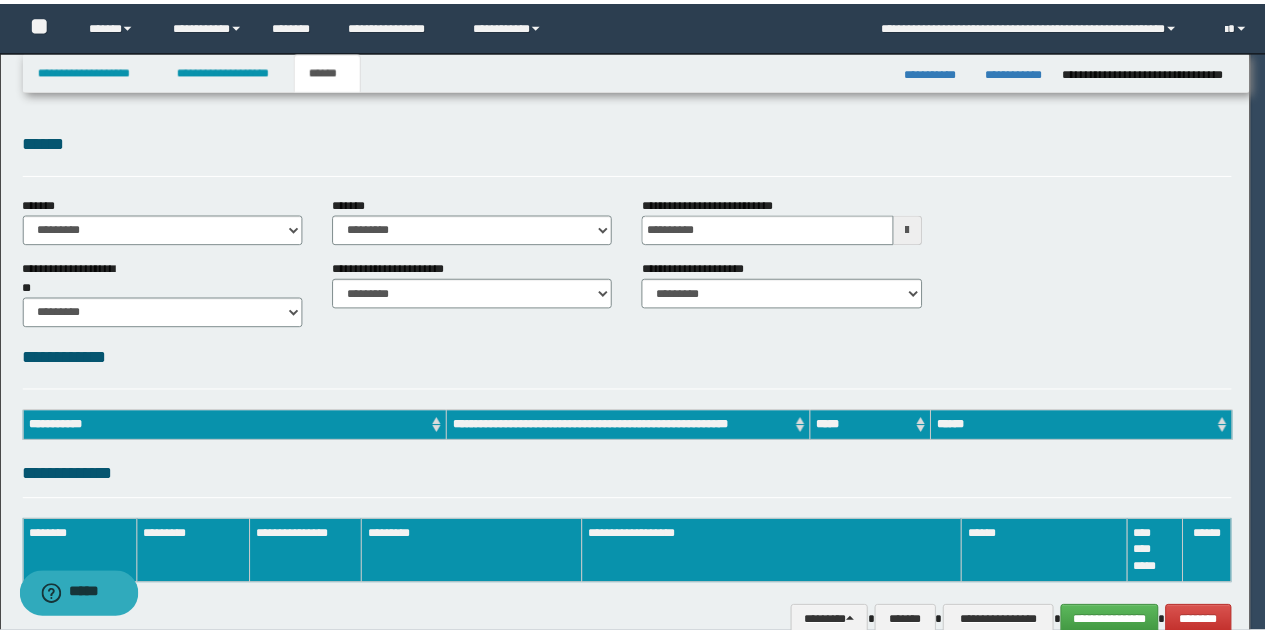 scroll, scrollTop: 0, scrollLeft: 0, axis: both 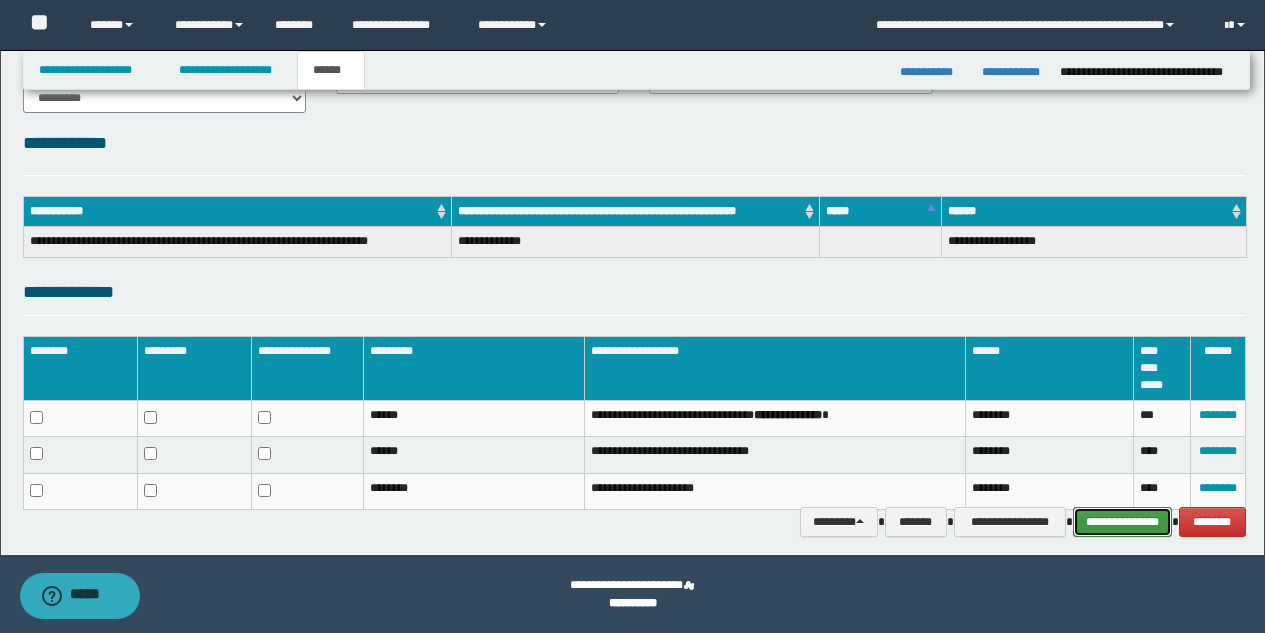 click on "**********" at bounding box center (1122, 522) 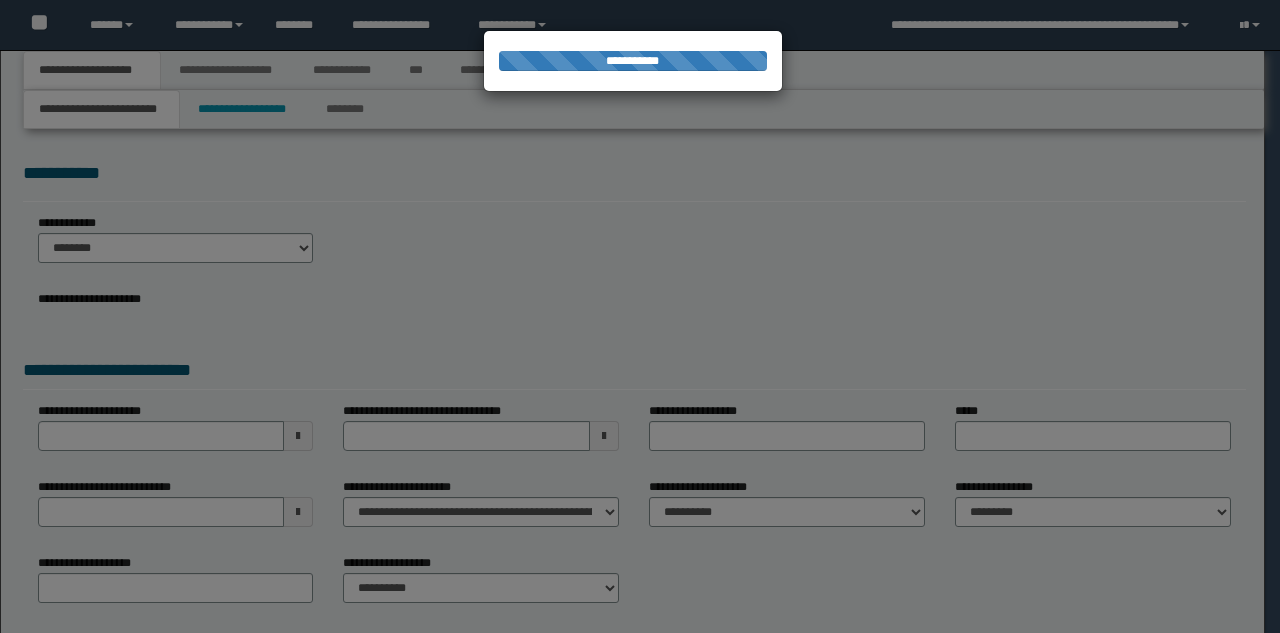 scroll, scrollTop: 0, scrollLeft: 0, axis: both 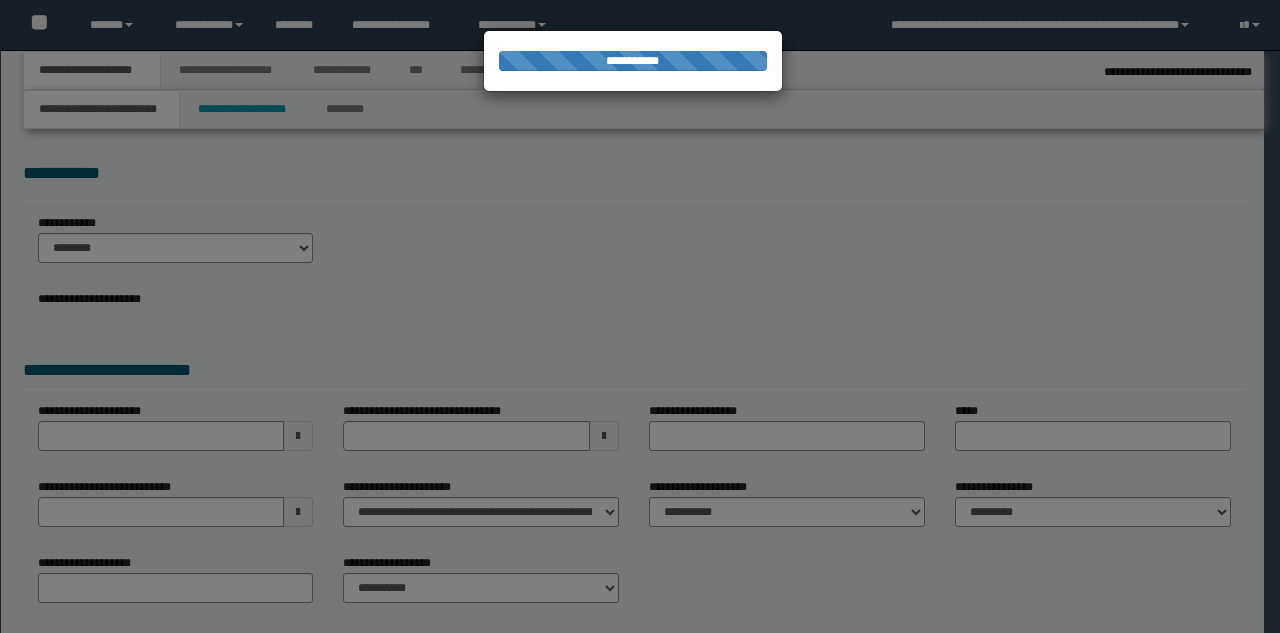 type on "**********" 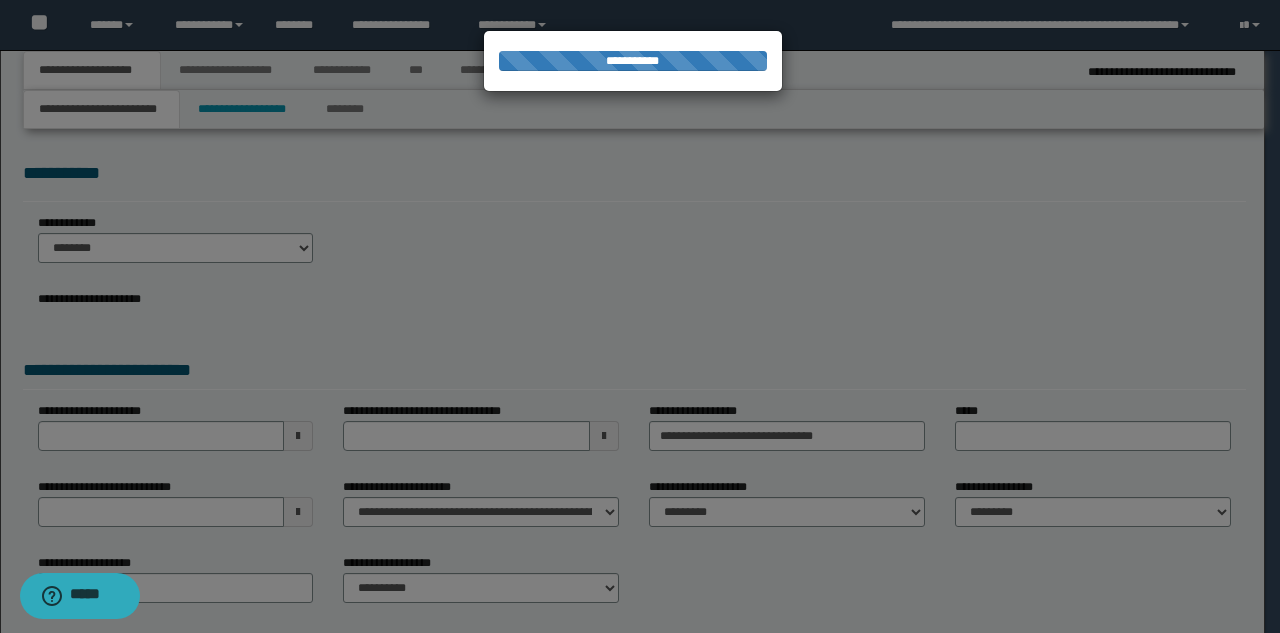 scroll, scrollTop: 0, scrollLeft: 0, axis: both 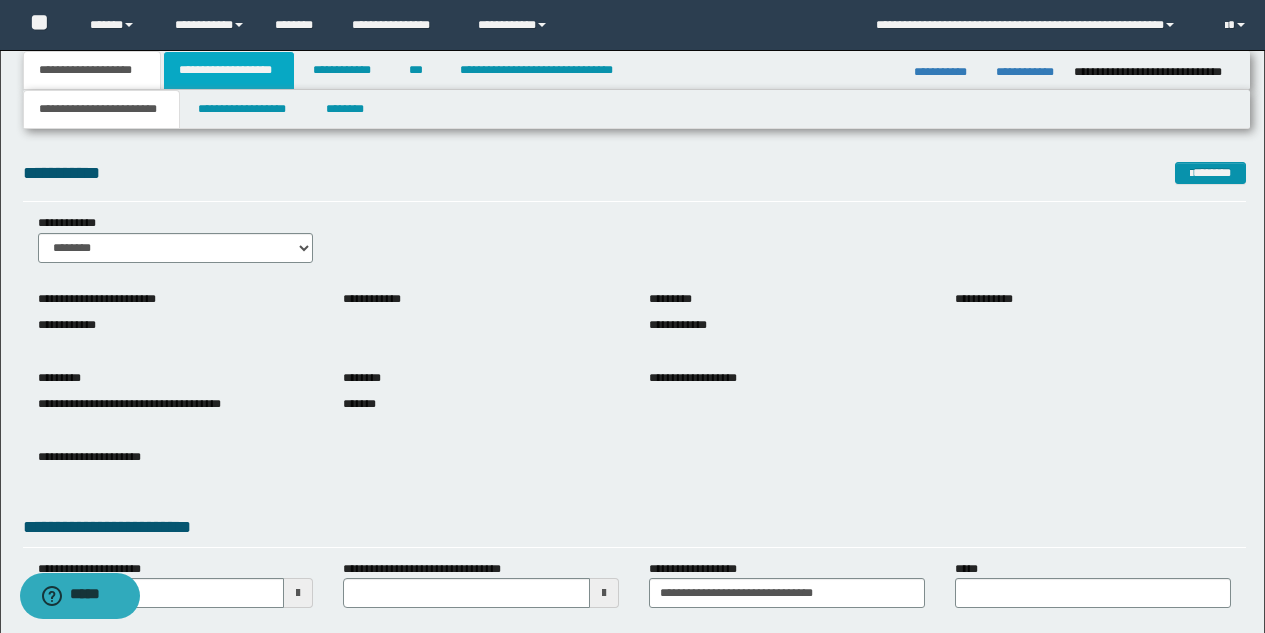 click on "**********" at bounding box center [229, 70] 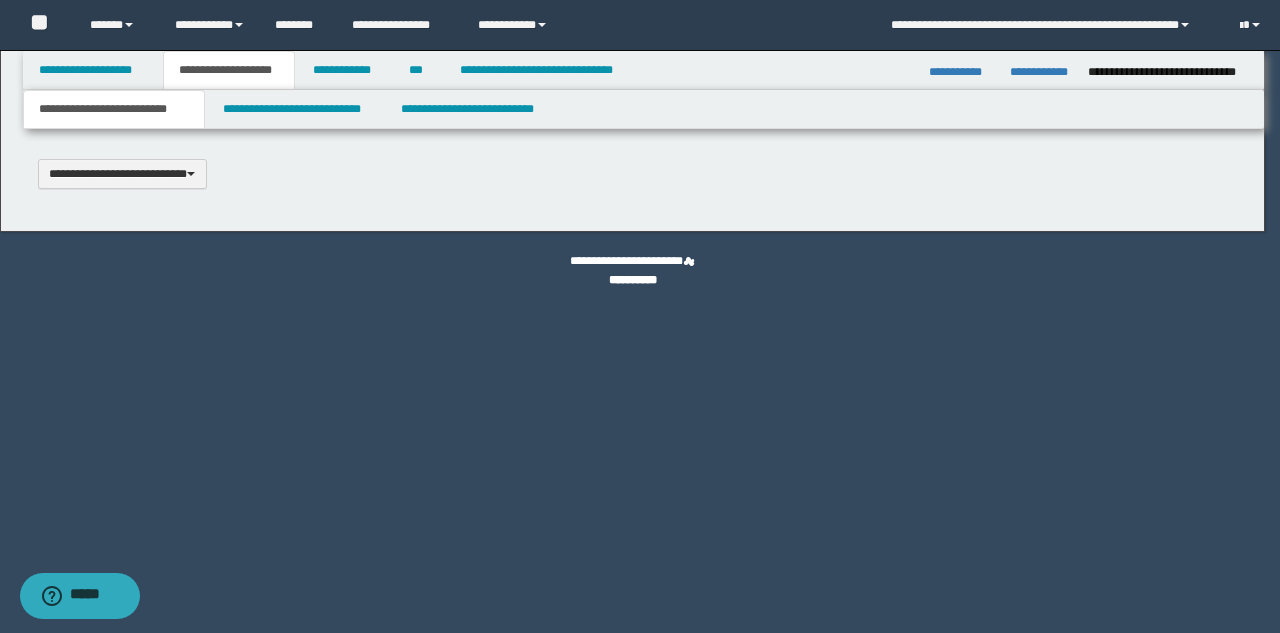 type 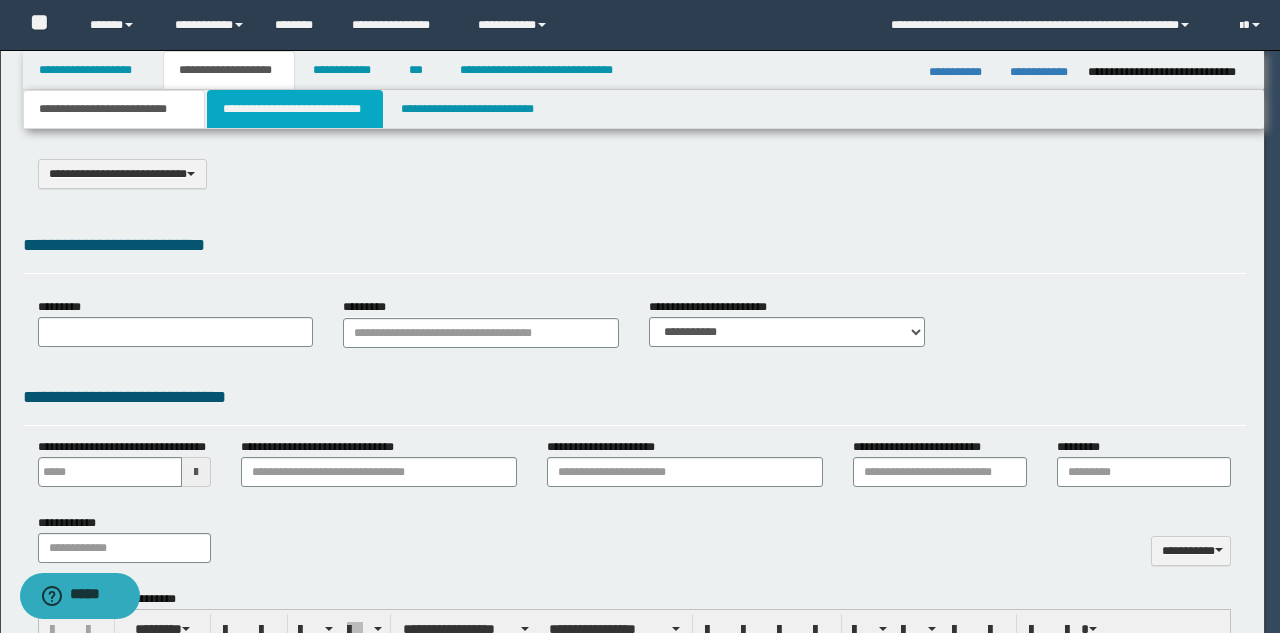 select on "*" 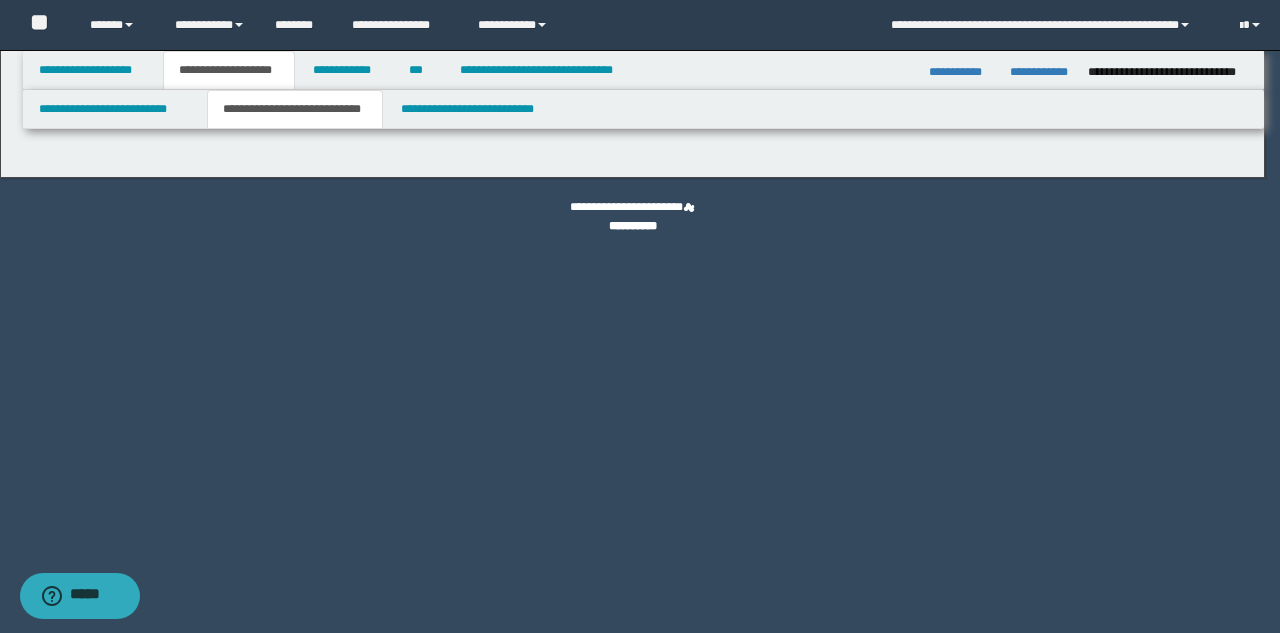 select on "*" 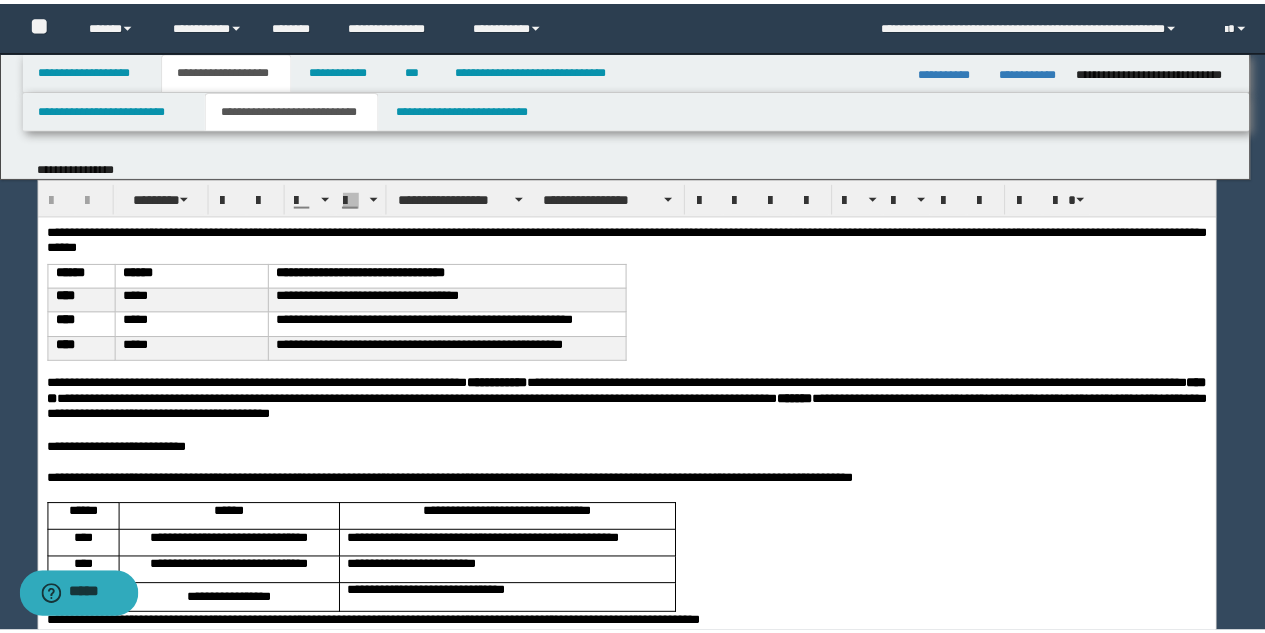 scroll, scrollTop: 0, scrollLeft: 0, axis: both 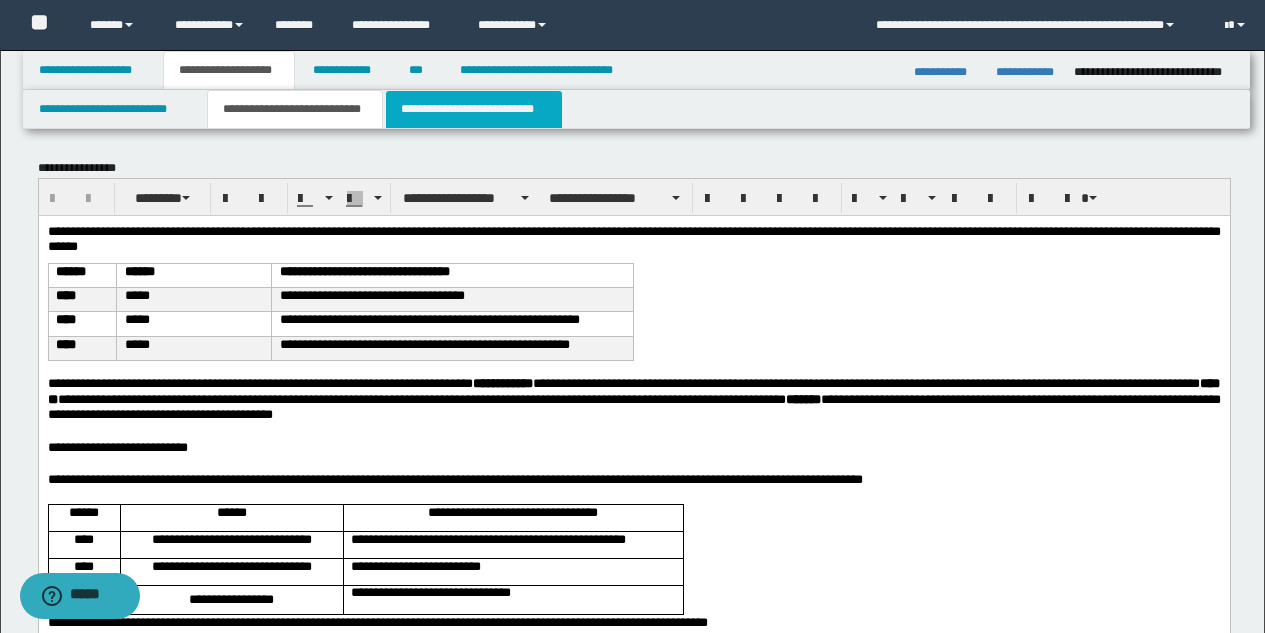 click on "**********" at bounding box center [474, 109] 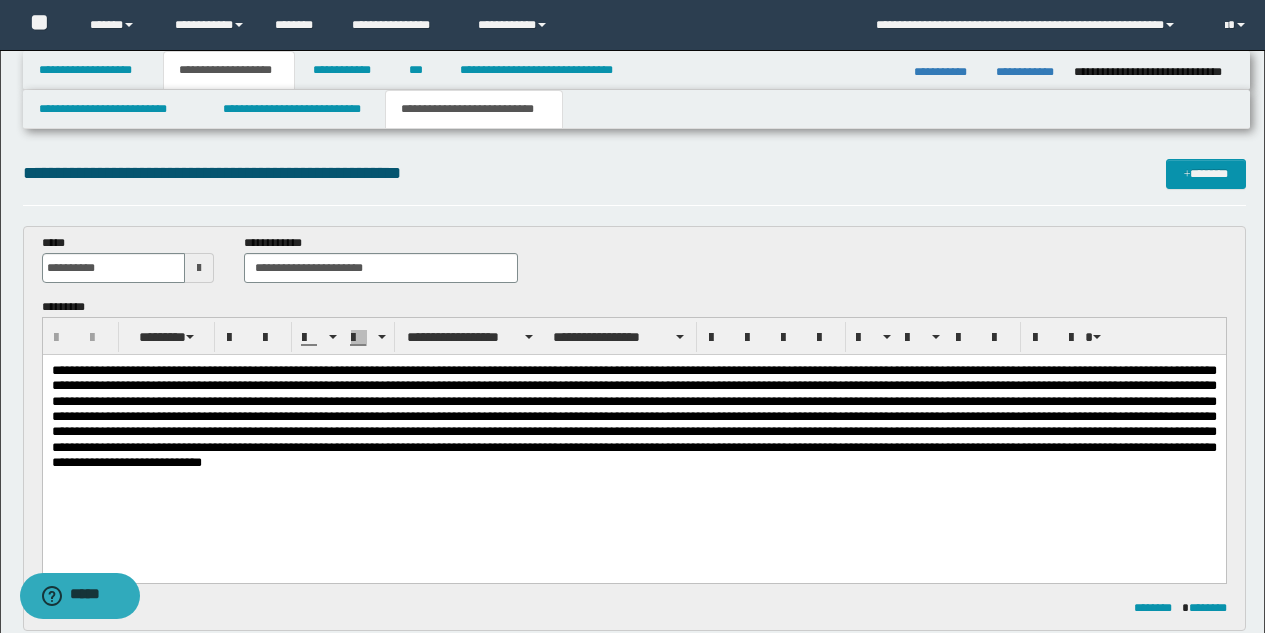 scroll, scrollTop: 0, scrollLeft: 0, axis: both 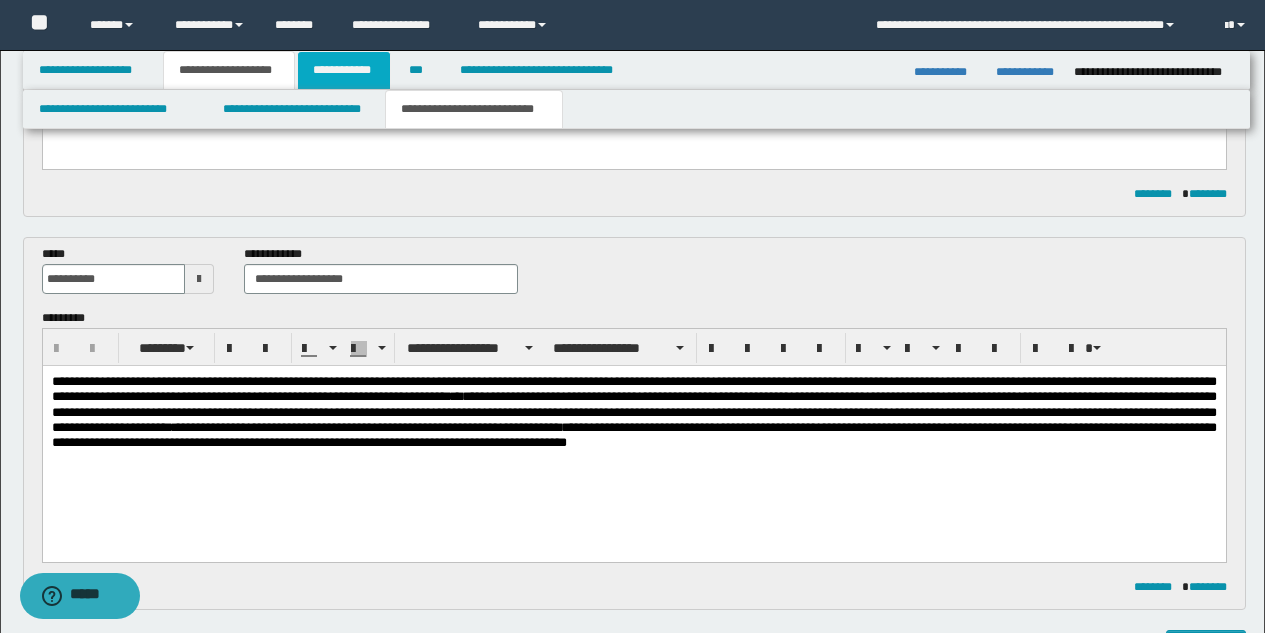 click on "**********" at bounding box center [344, 70] 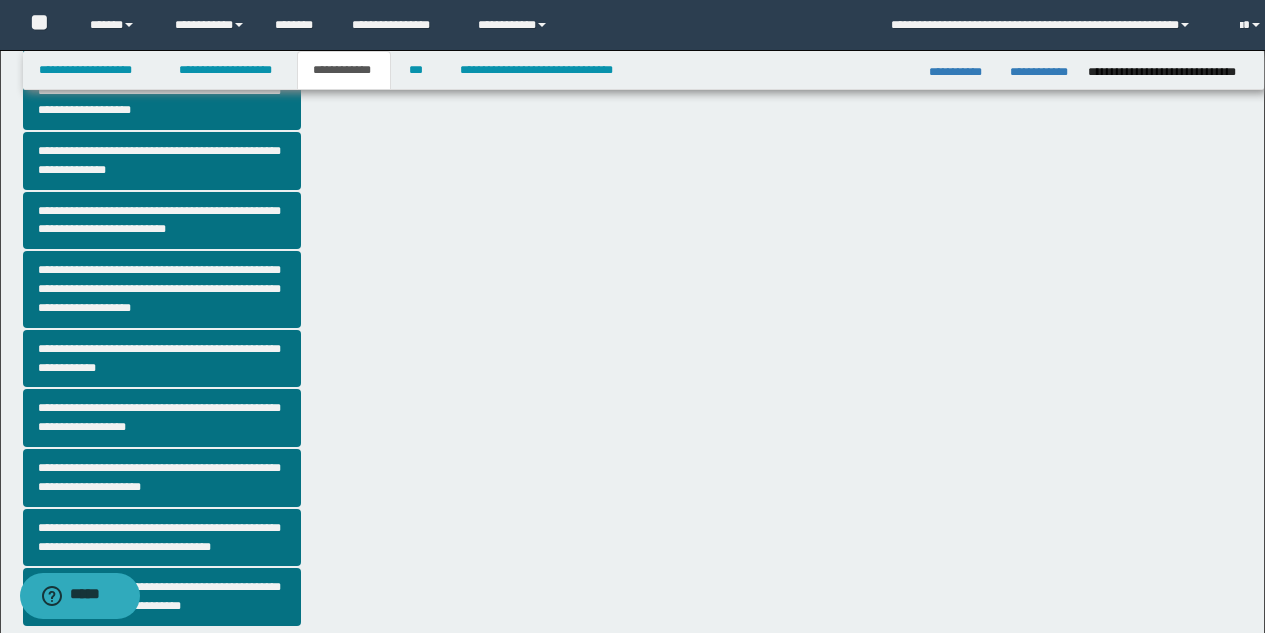 scroll, scrollTop: 383, scrollLeft: 0, axis: vertical 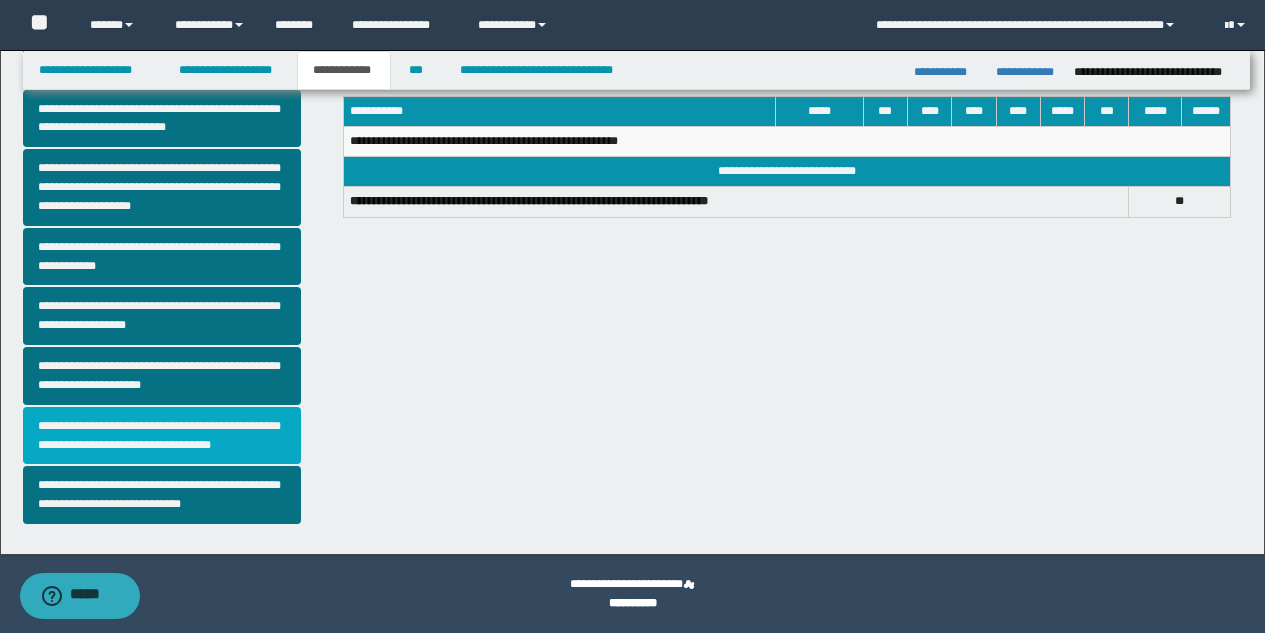 click on "**********" at bounding box center [162, 436] 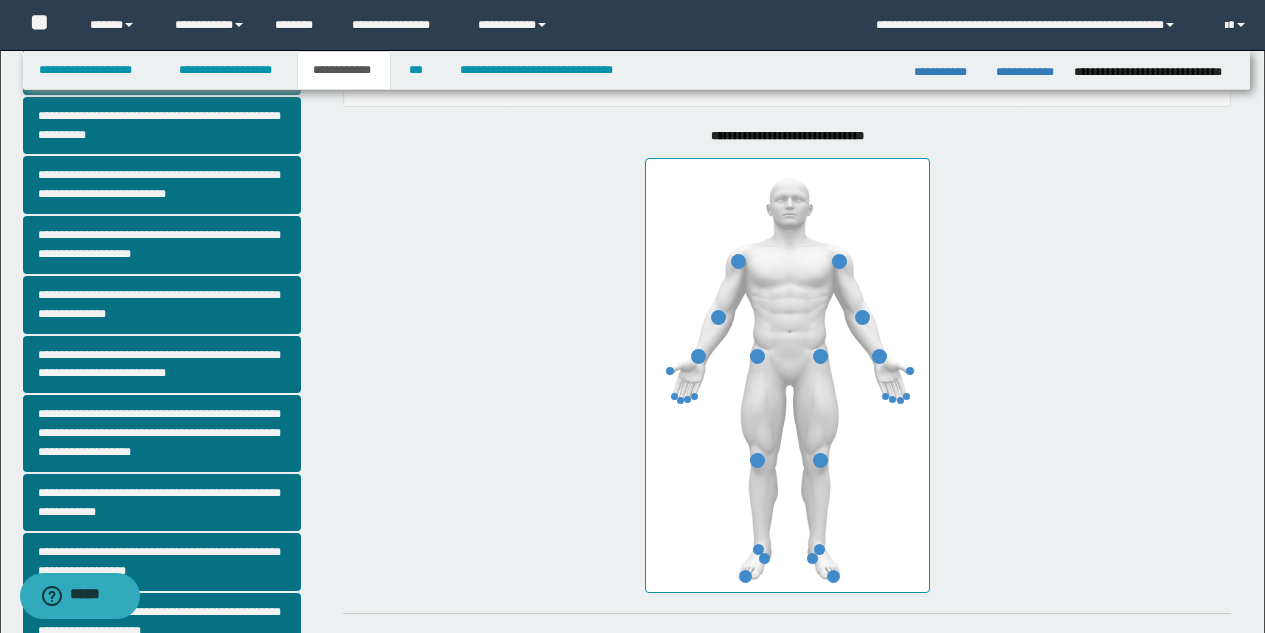scroll, scrollTop: 365, scrollLeft: 0, axis: vertical 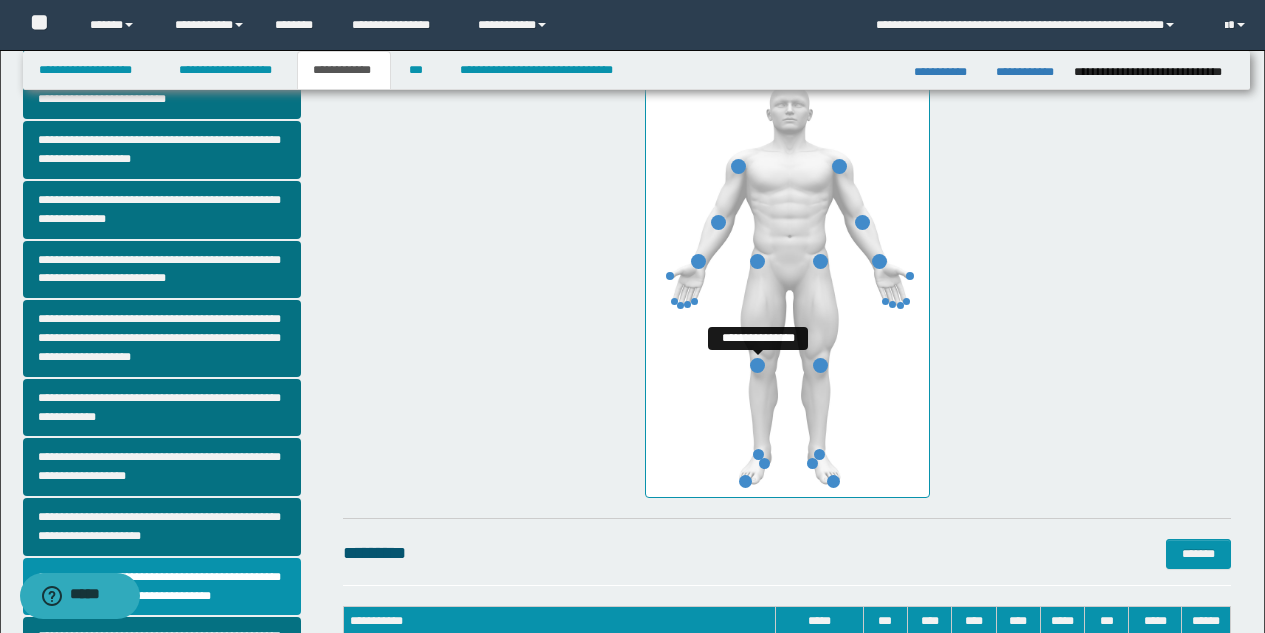 click at bounding box center (757, 365) 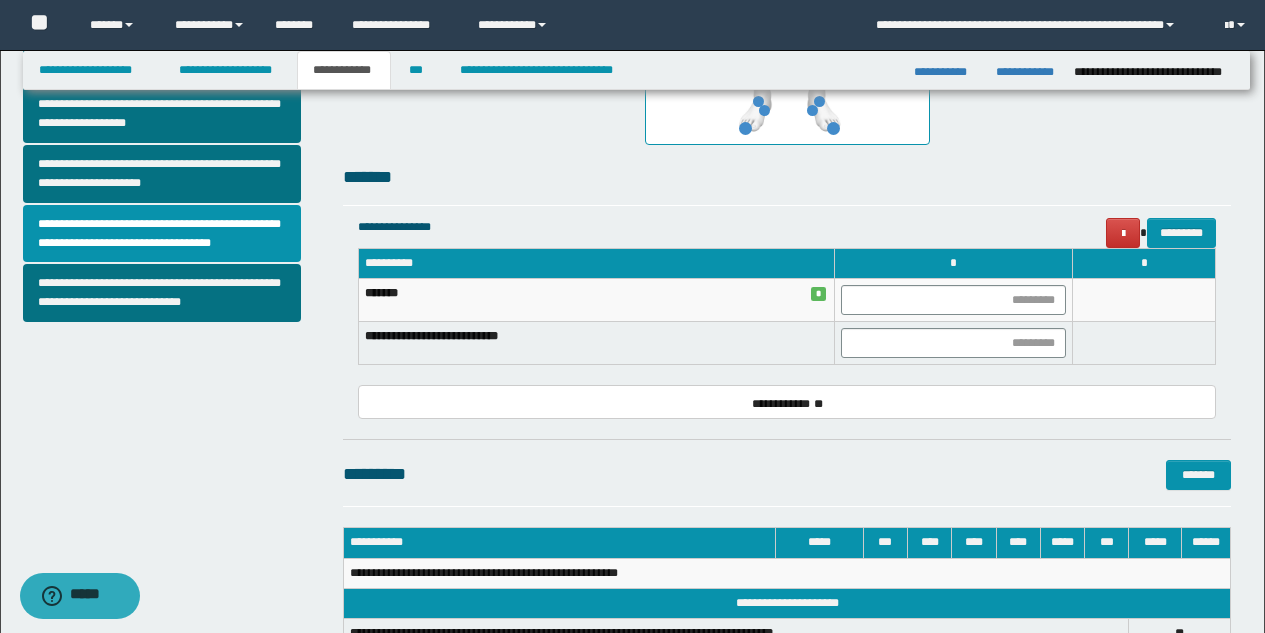 scroll, scrollTop: 754, scrollLeft: 0, axis: vertical 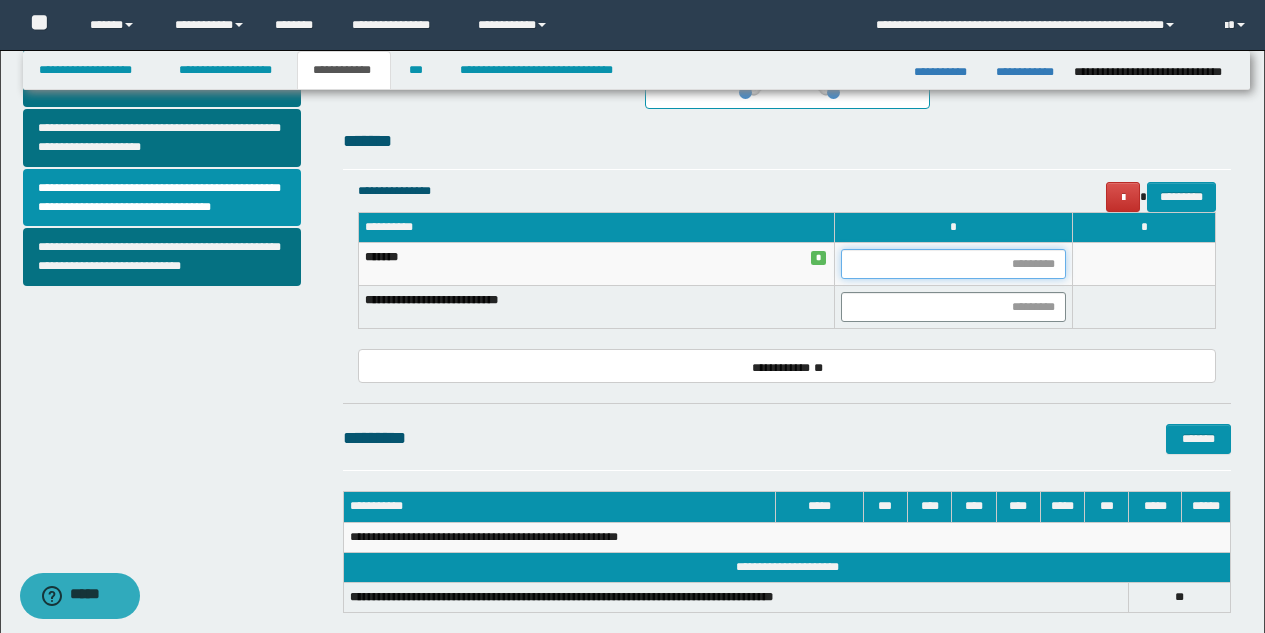 click at bounding box center (953, 264) 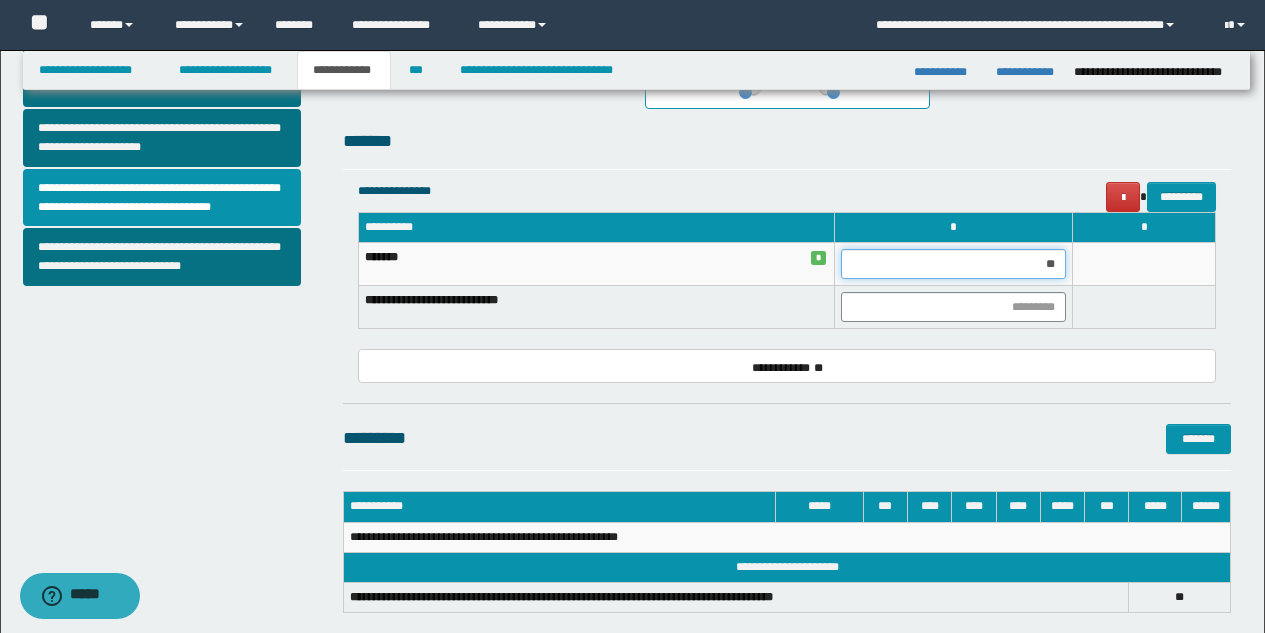 type on "***" 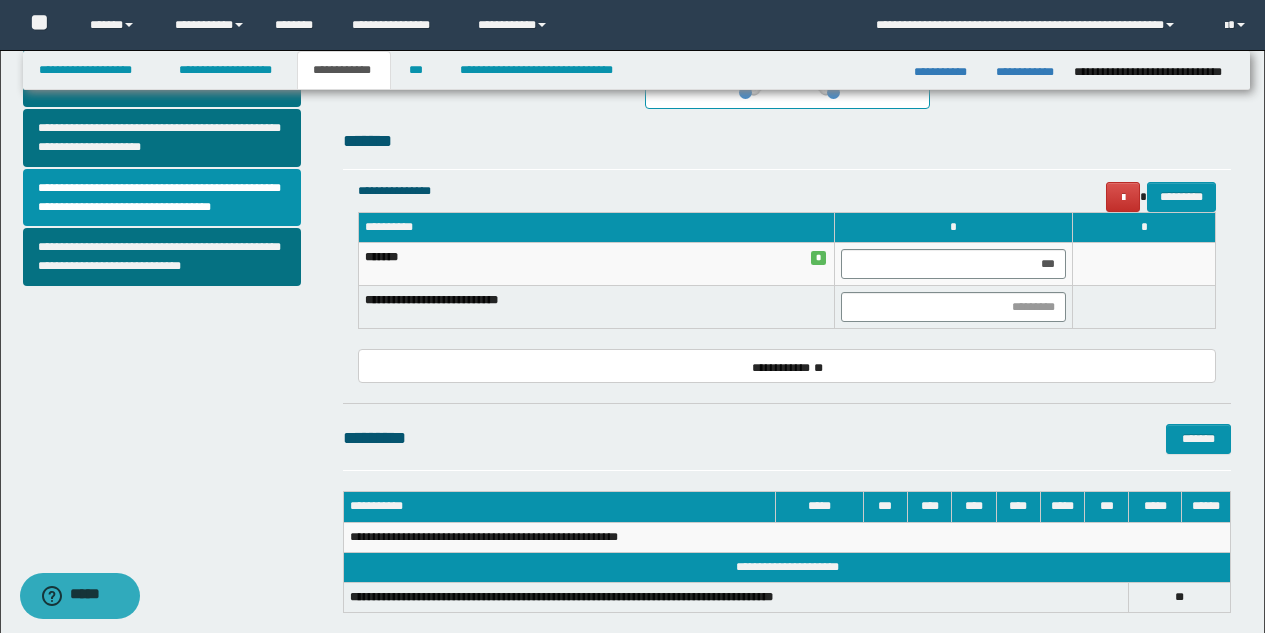 click at bounding box center [1144, 264] 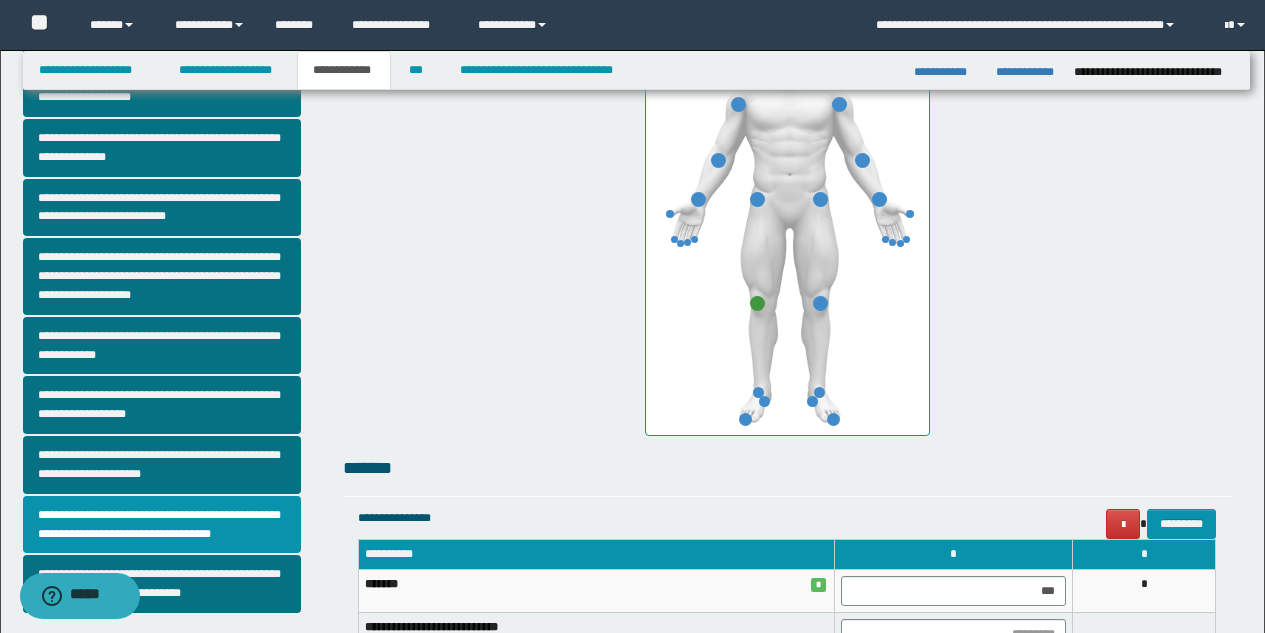 scroll, scrollTop: 425, scrollLeft: 0, axis: vertical 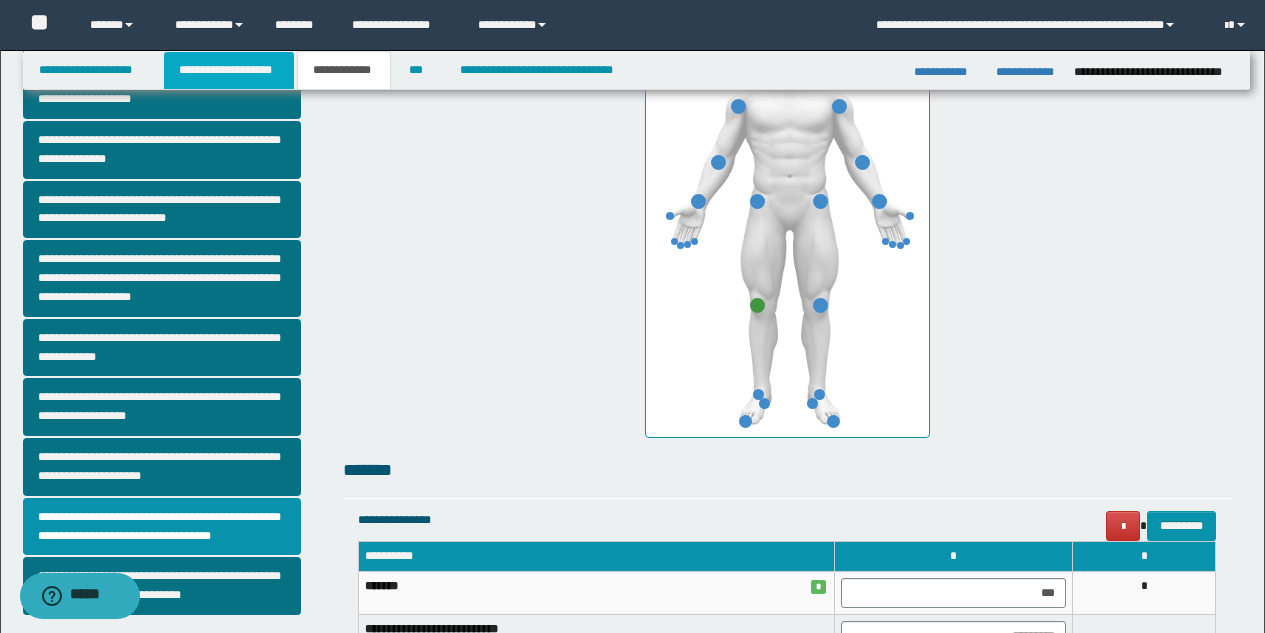 click on "**********" at bounding box center (229, 70) 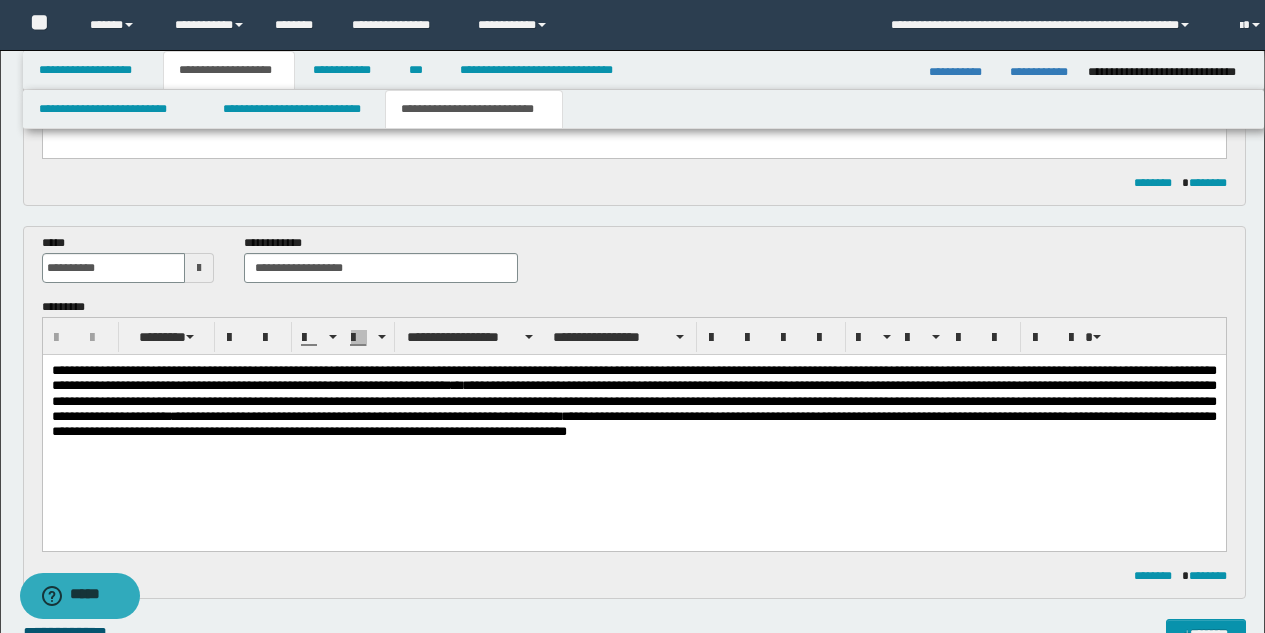 scroll, scrollTop: 456, scrollLeft: 0, axis: vertical 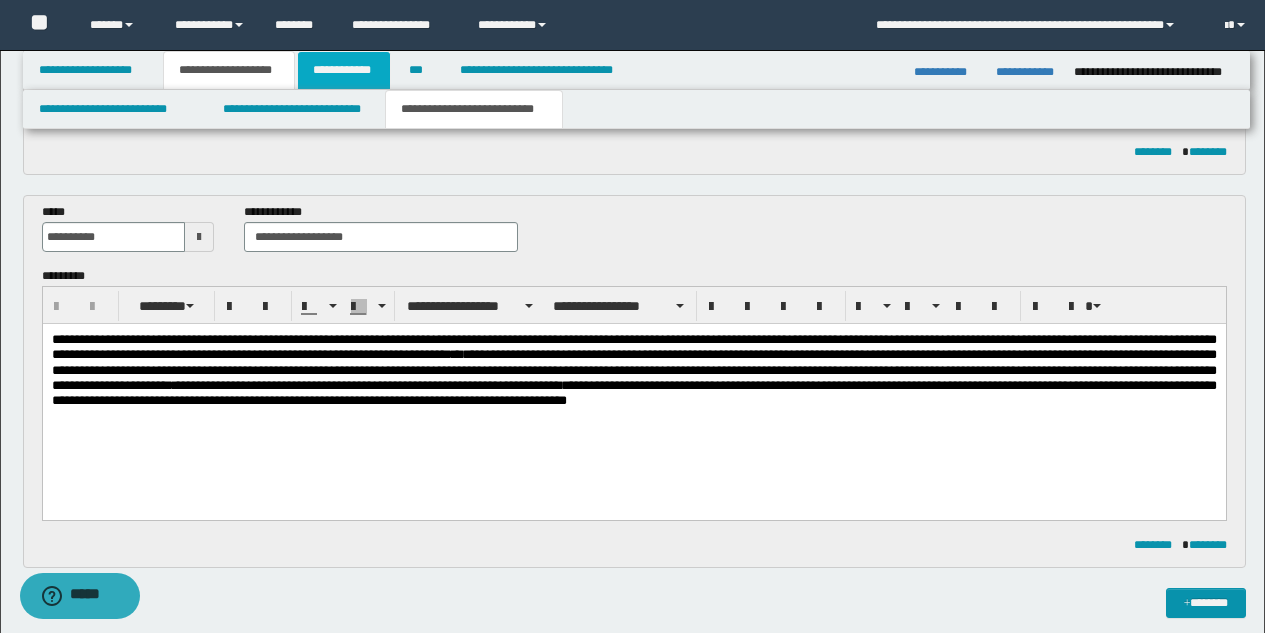 click on "**********" at bounding box center [344, 70] 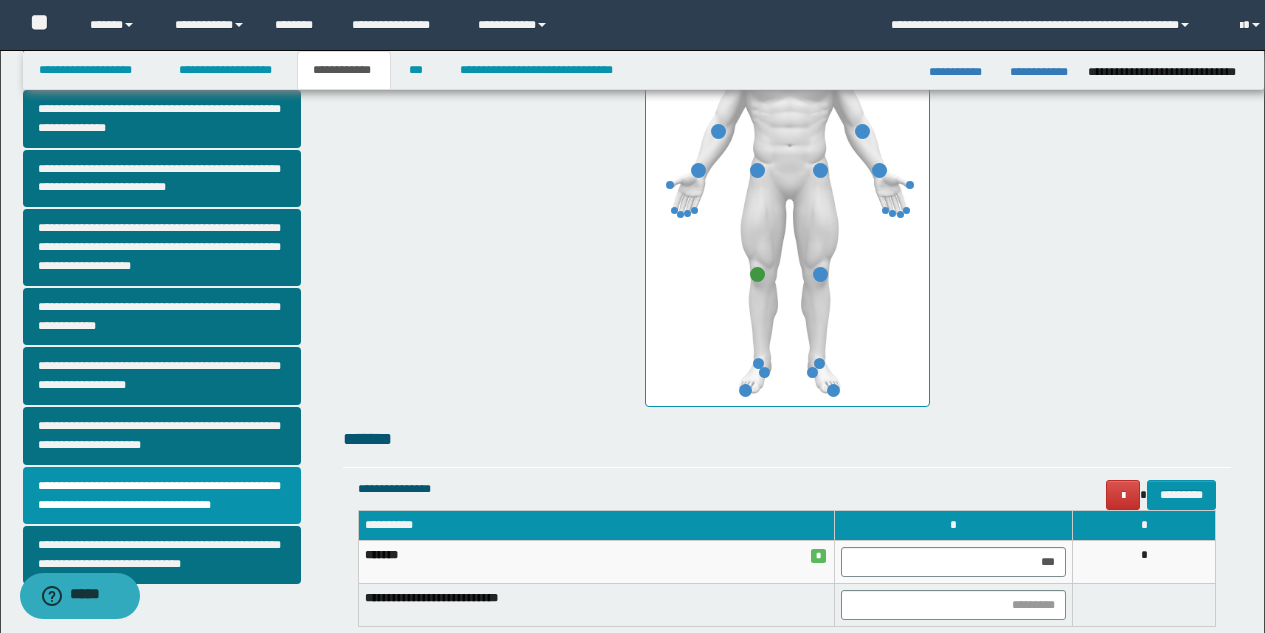 scroll, scrollTop: 425, scrollLeft: 0, axis: vertical 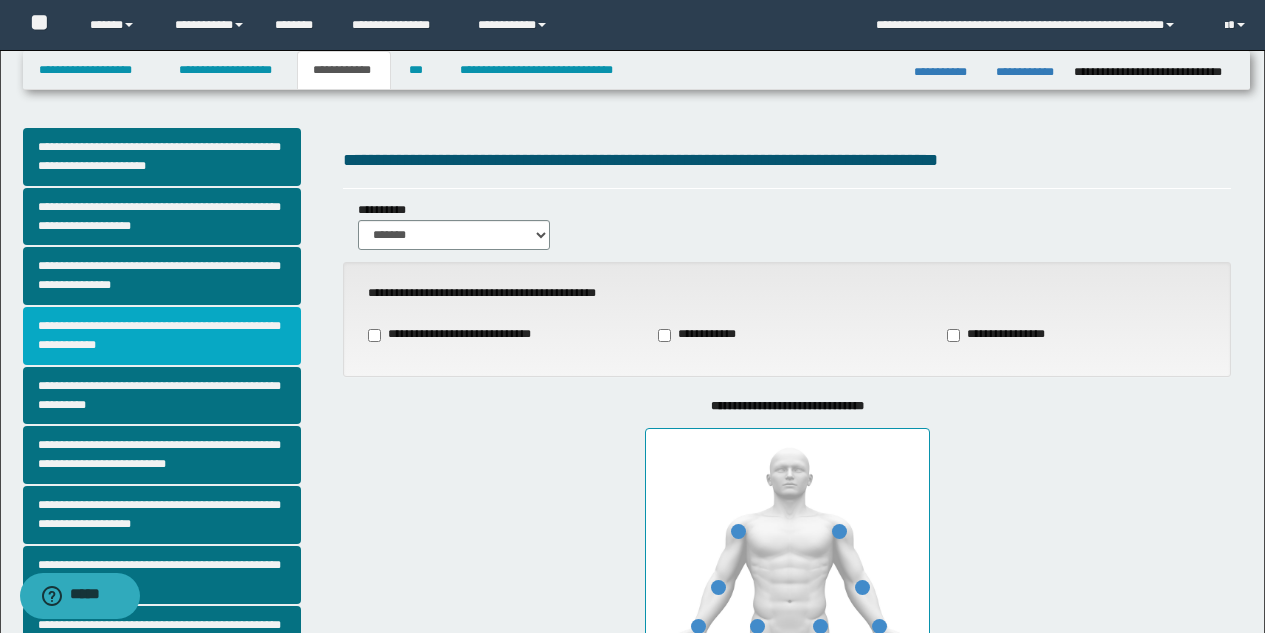 click on "**********" at bounding box center [162, 336] 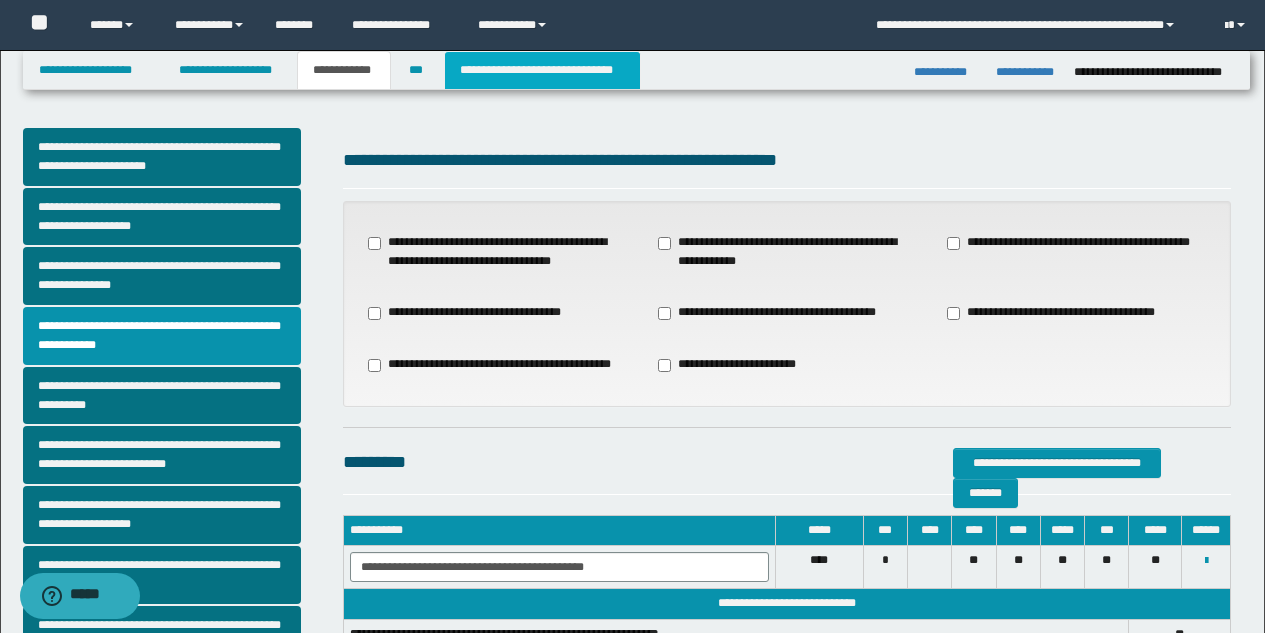 click on "**********" at bounding box center [542, 70] 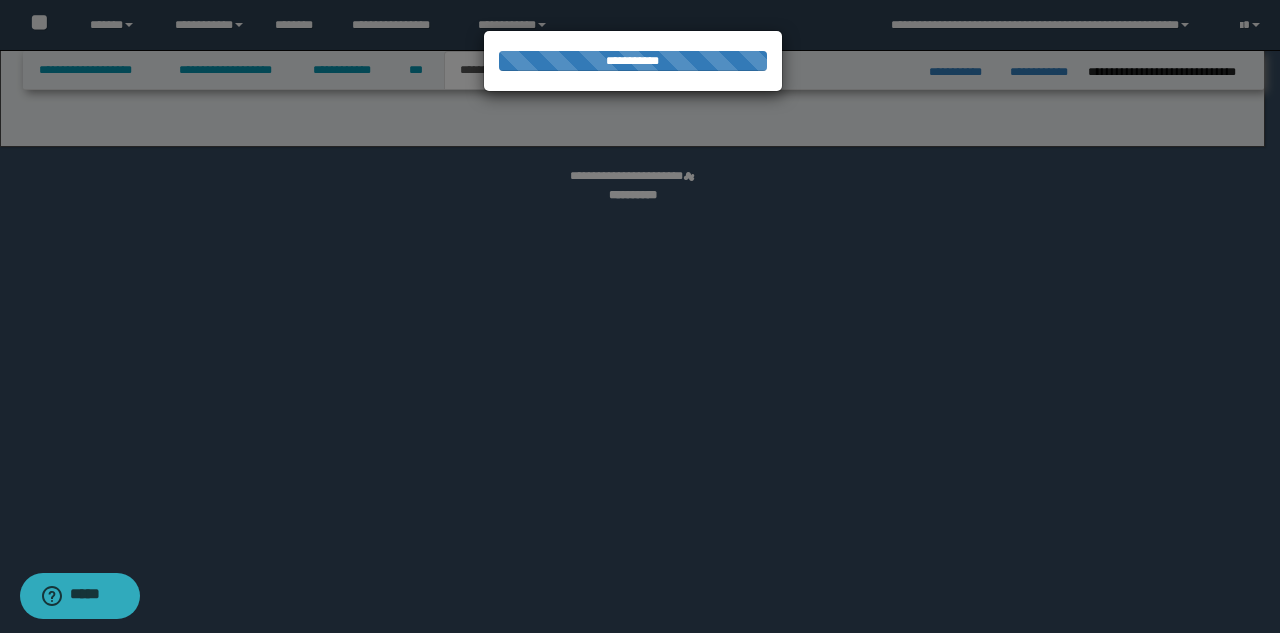 select on "*" 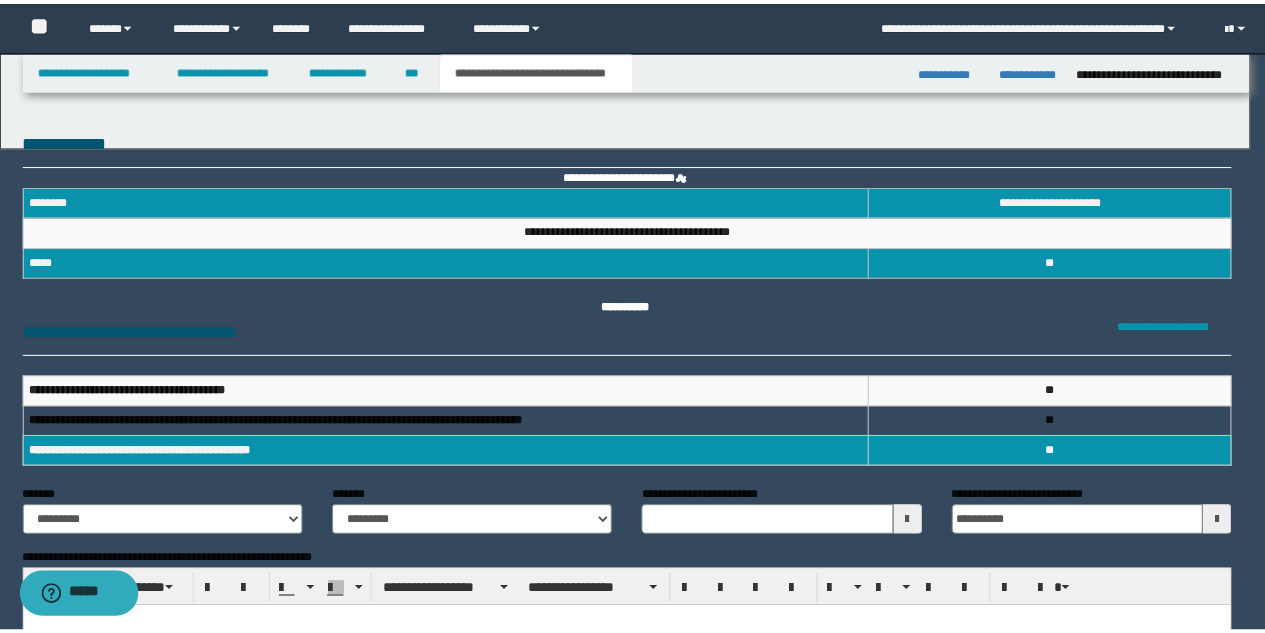 scroll, scrollTop: 0, scrollLeft: 0, axis: both 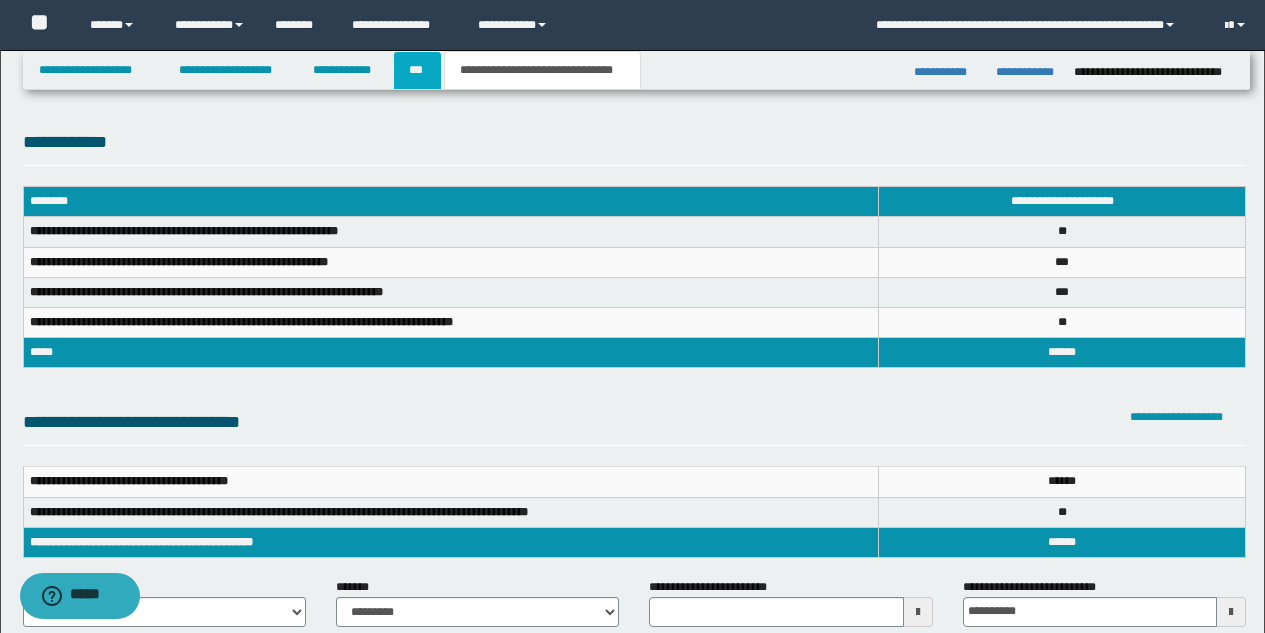 click on "***" at bounding box center [417, 70] 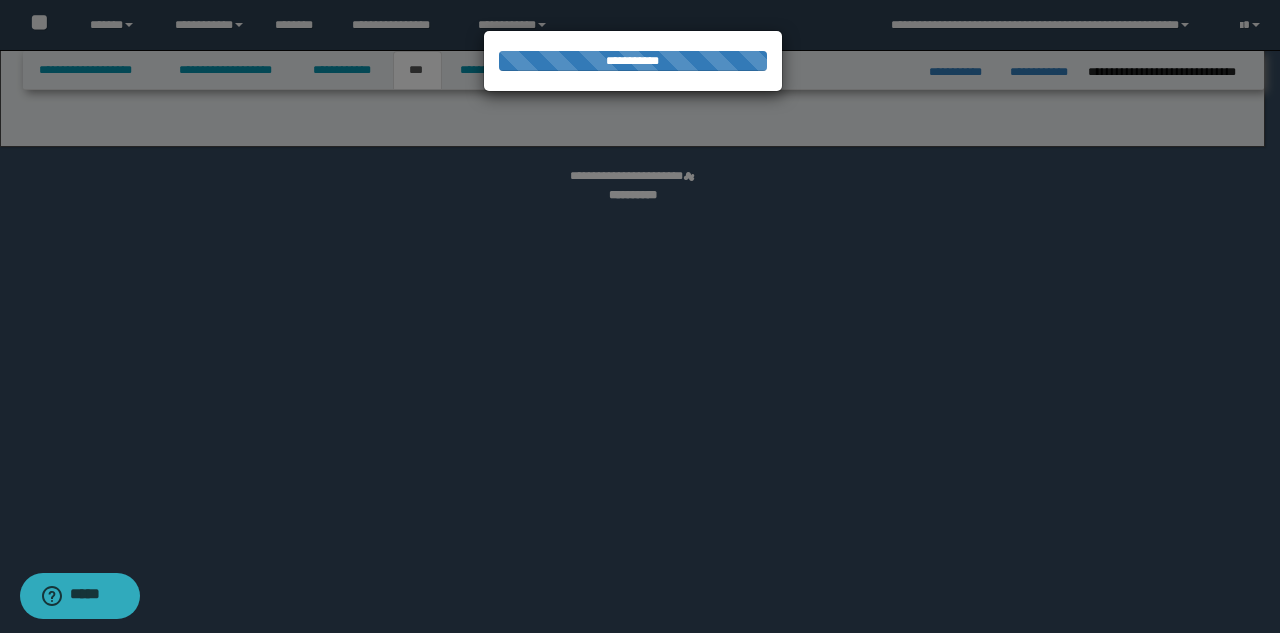 select on "*" 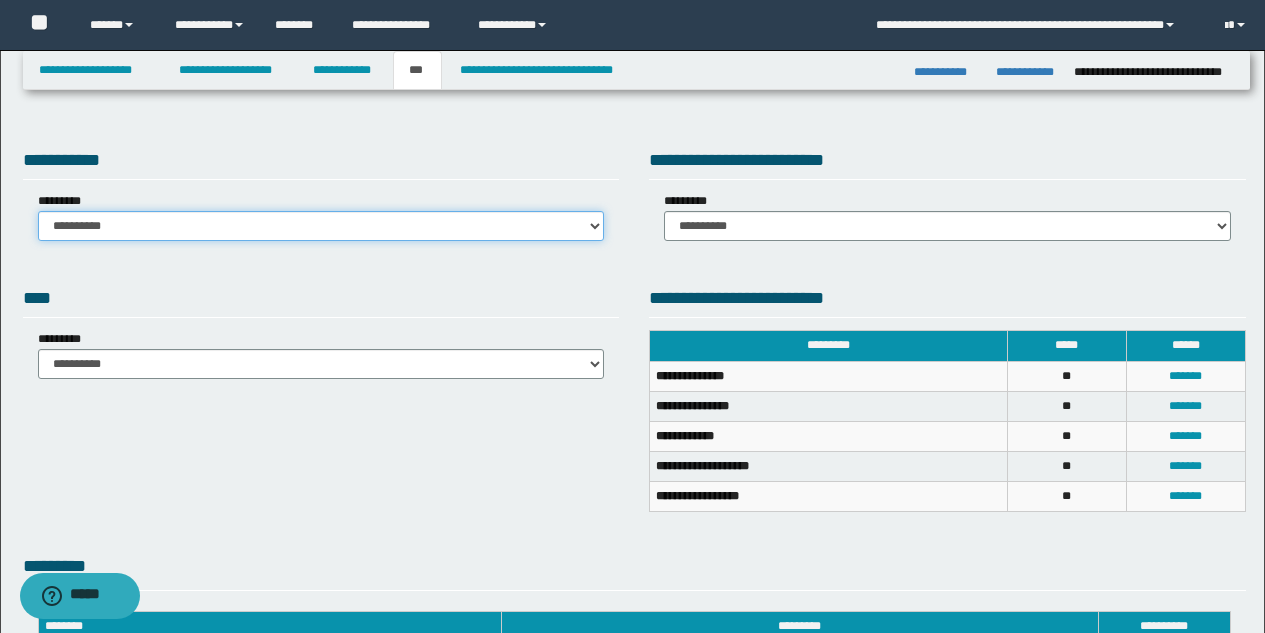 click on "**********" at bounding box center (321, 226) 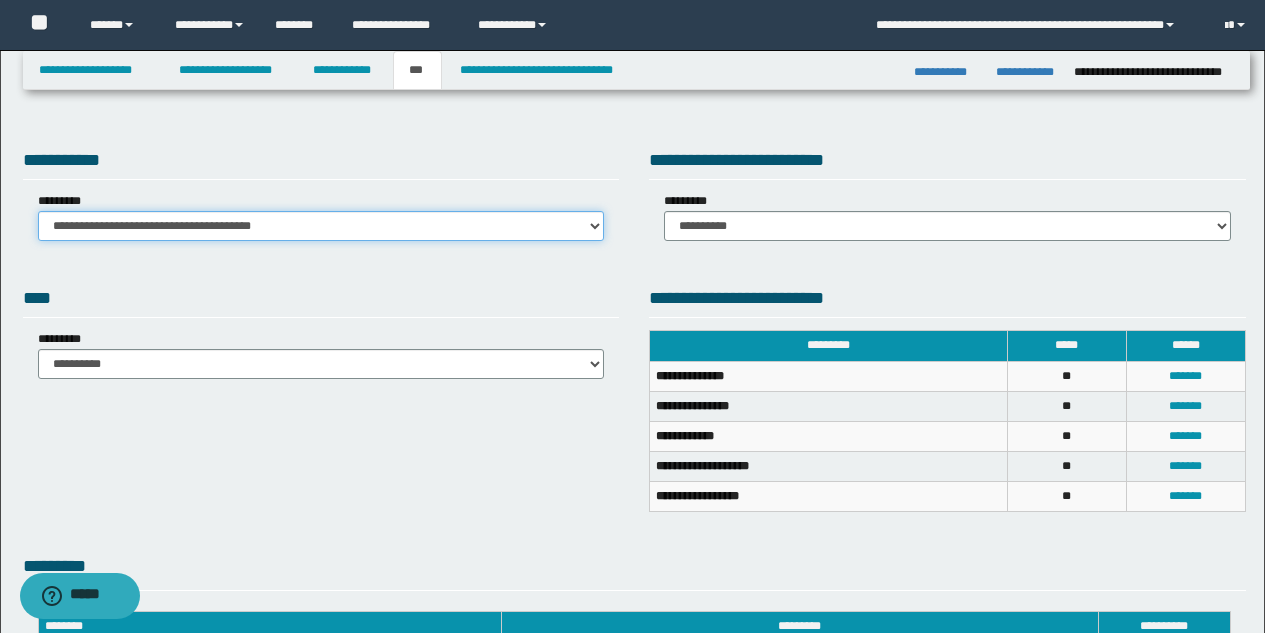 click on "**********" at bounding box center [321, 226] 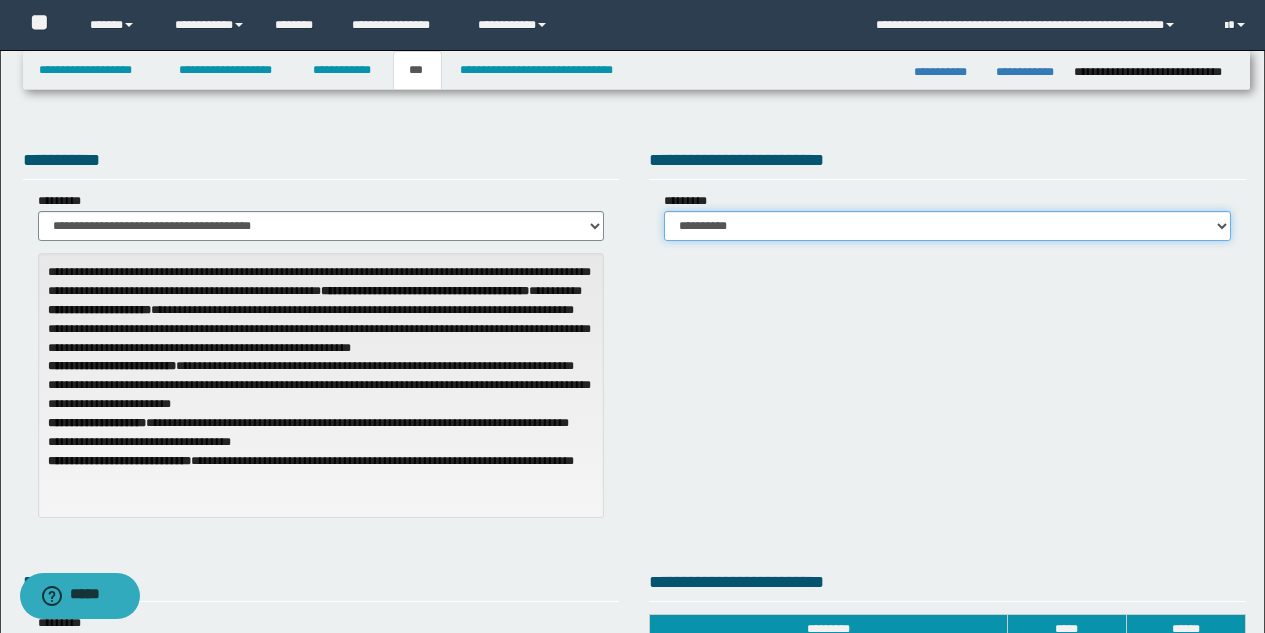 click on "**********" at bounding box center [947, 226] 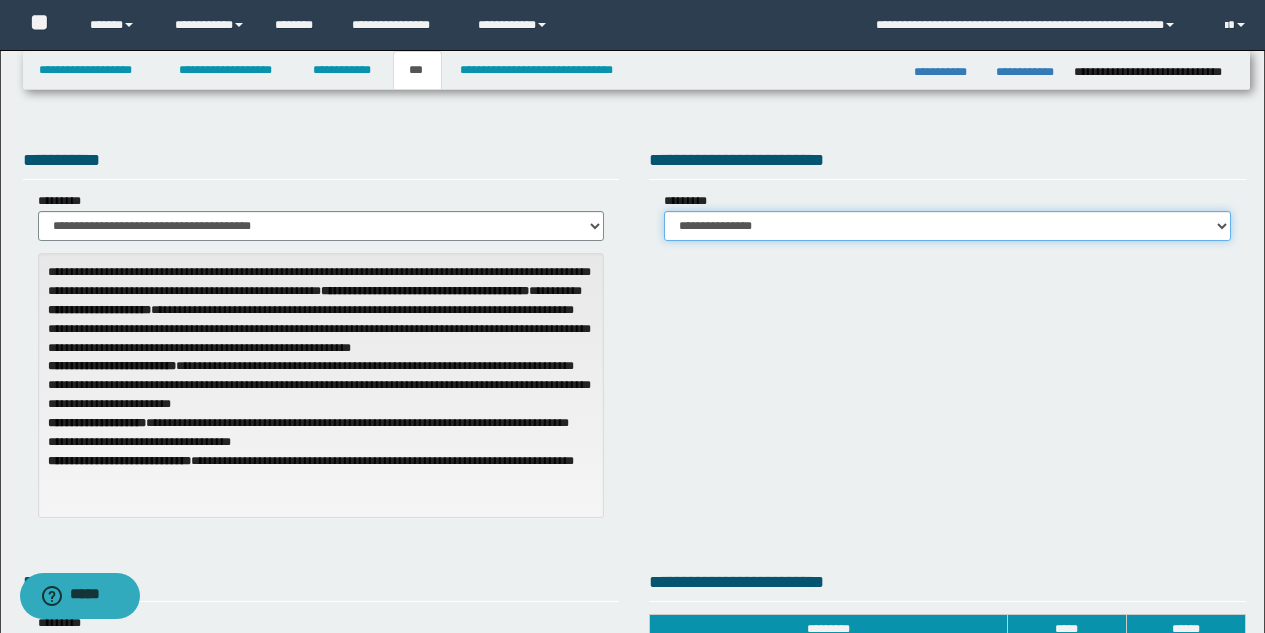 click on "**********" at bounding box center [947, 226] 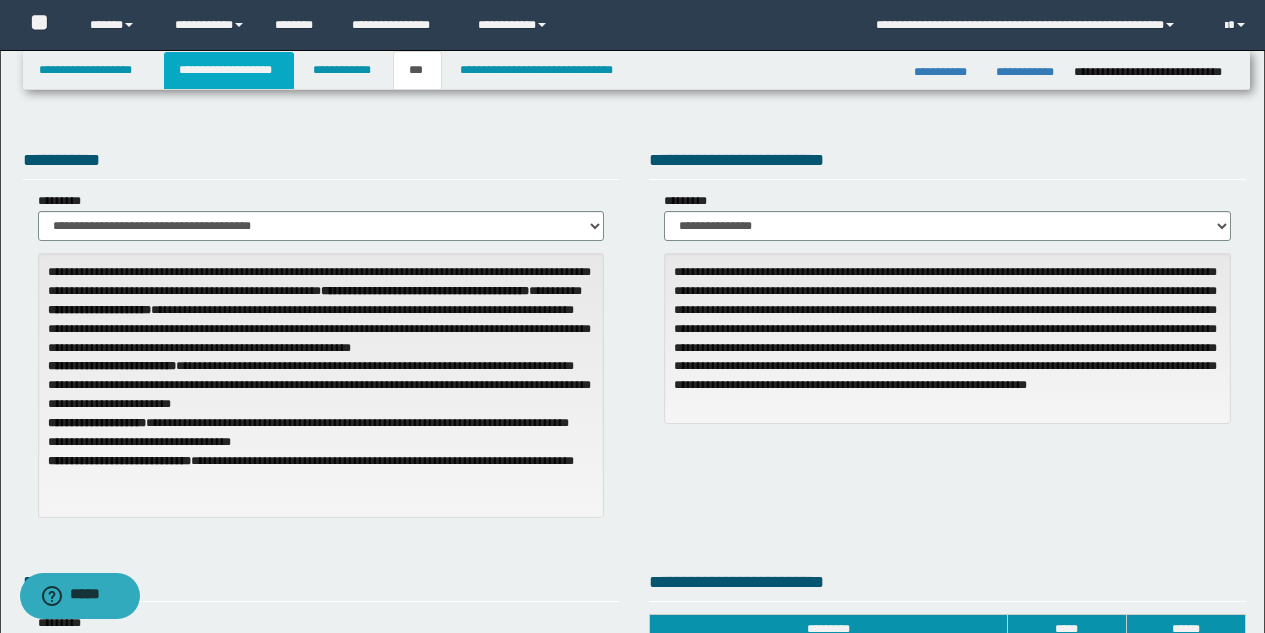 click on "**********" at bounding box center (229, 70) 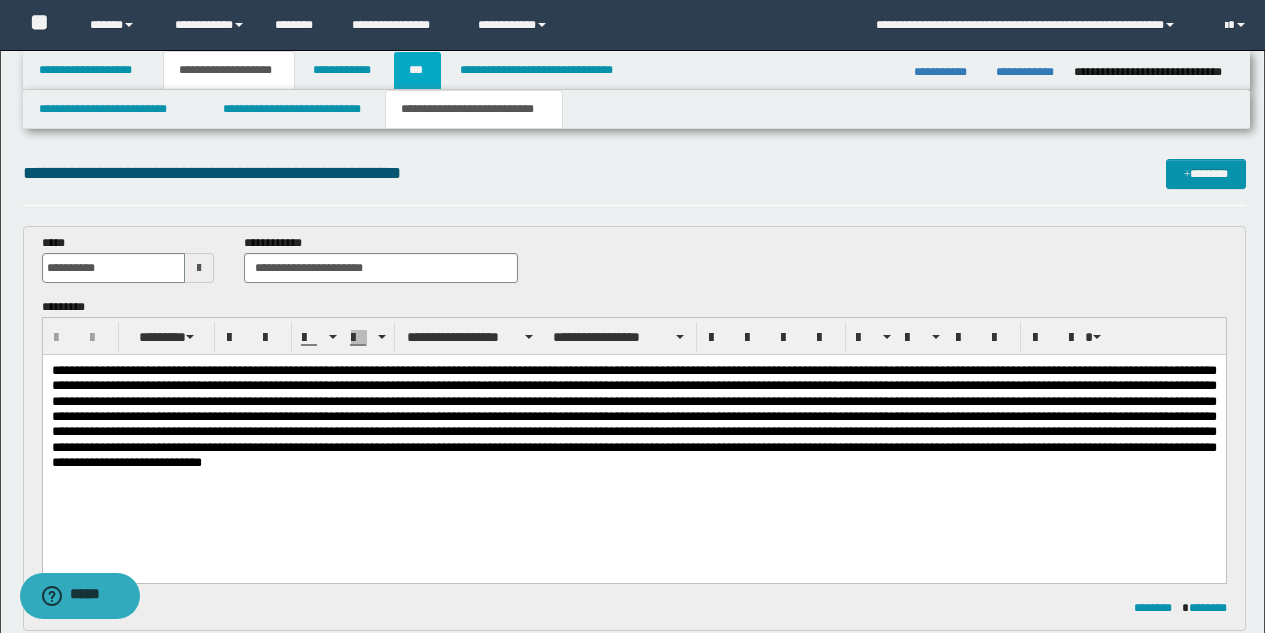 click on "***" at bounding box center (417, 70) 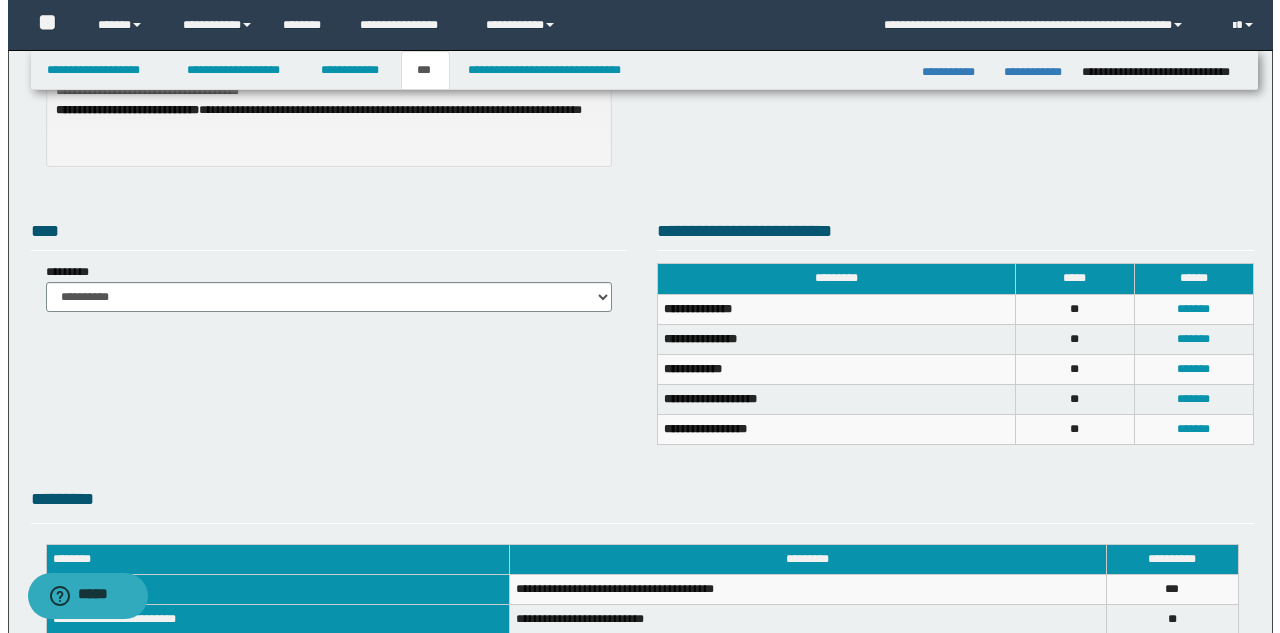 scroll, scrollTop: 373, scrollLeft: 0, axis: vertical 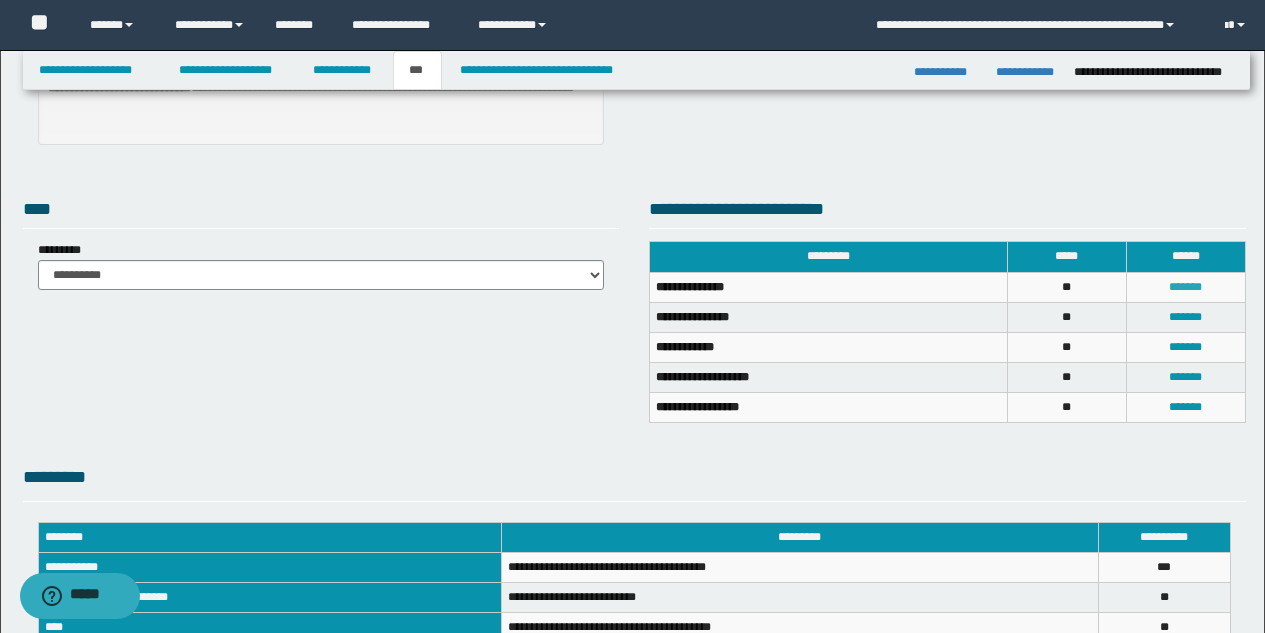 click on "*******" at bounding box center [1185, 287] 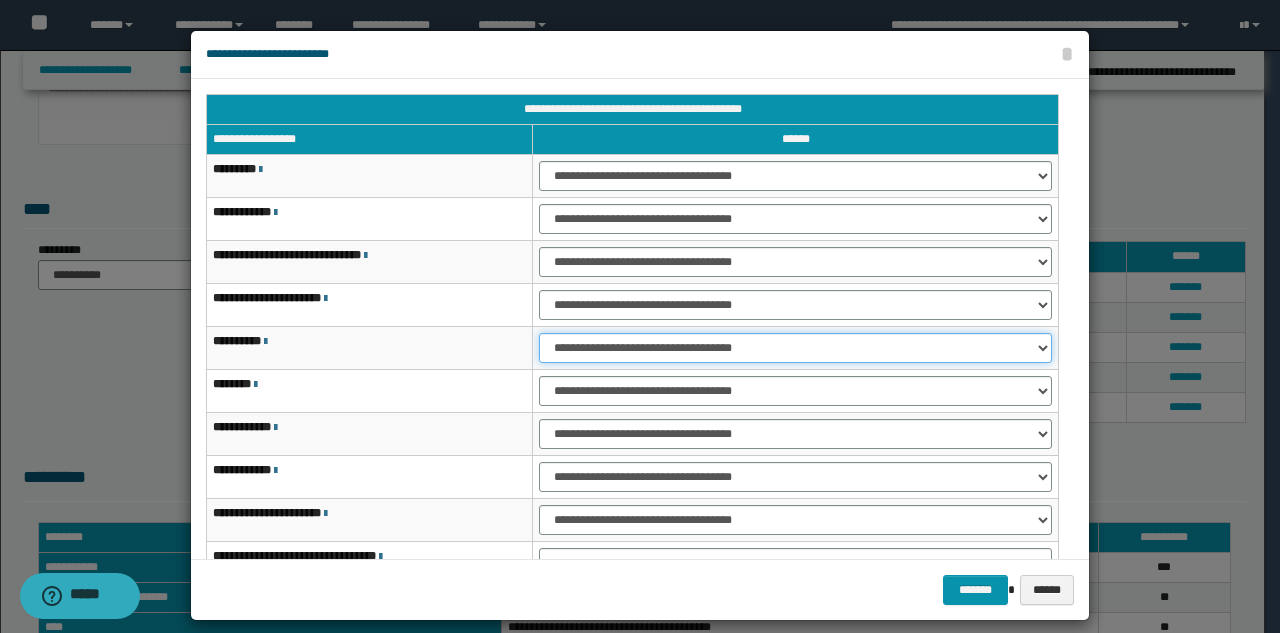 click on "**********" at bounding box center [795, 348] 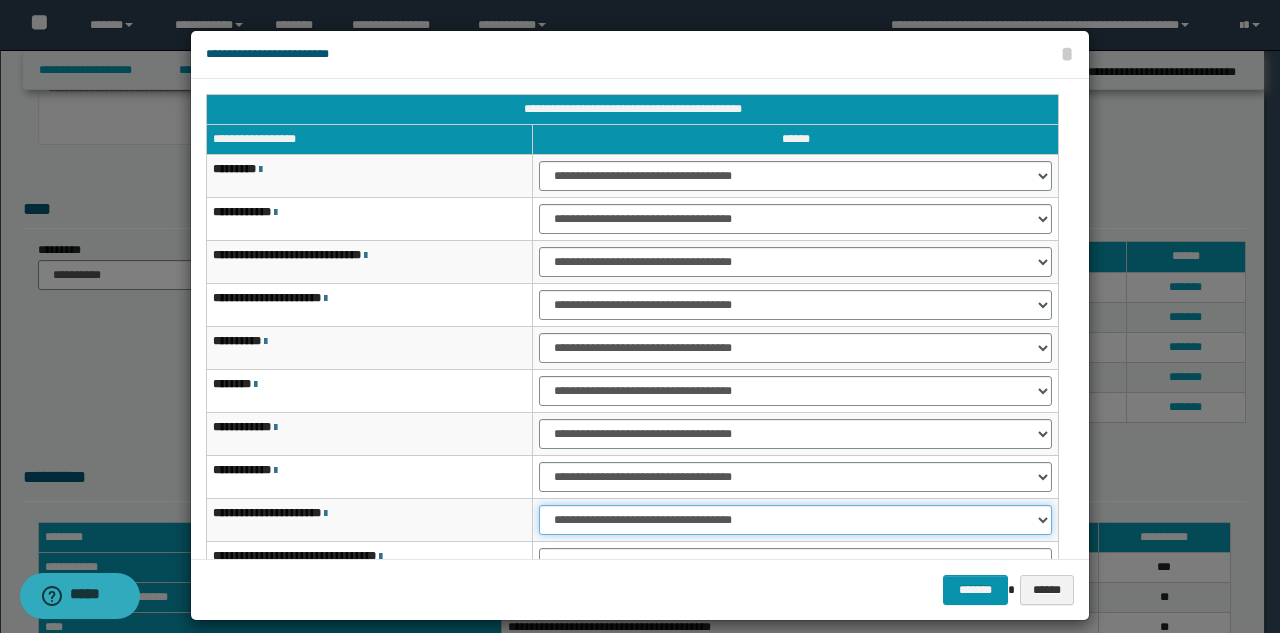 click on "**********" at bounding box center (795, 520) 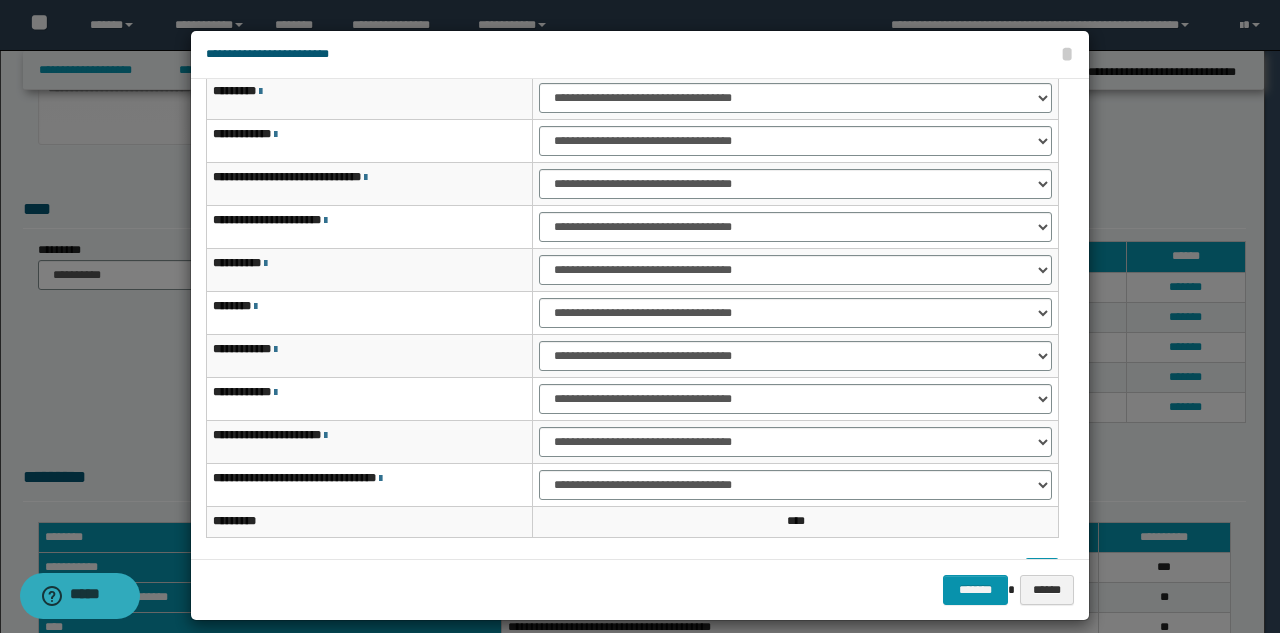 scroll, scrollTop: 121, scrollLeft: 0, axis: vertical 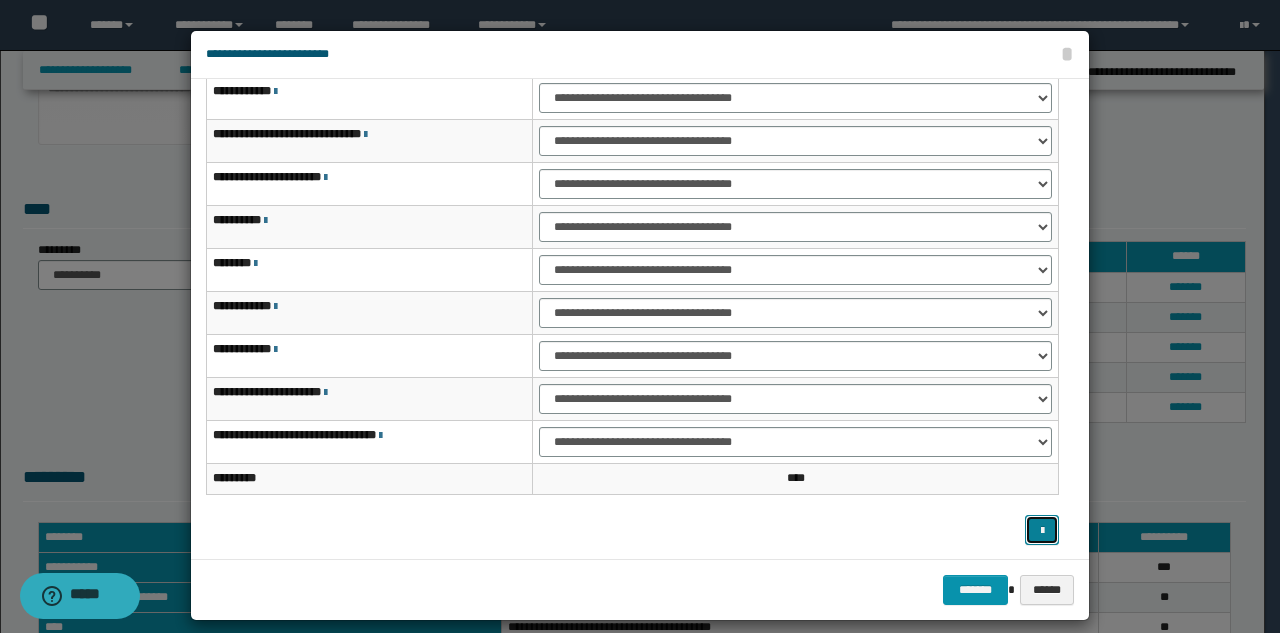 click at bounding box center (1042, 530) 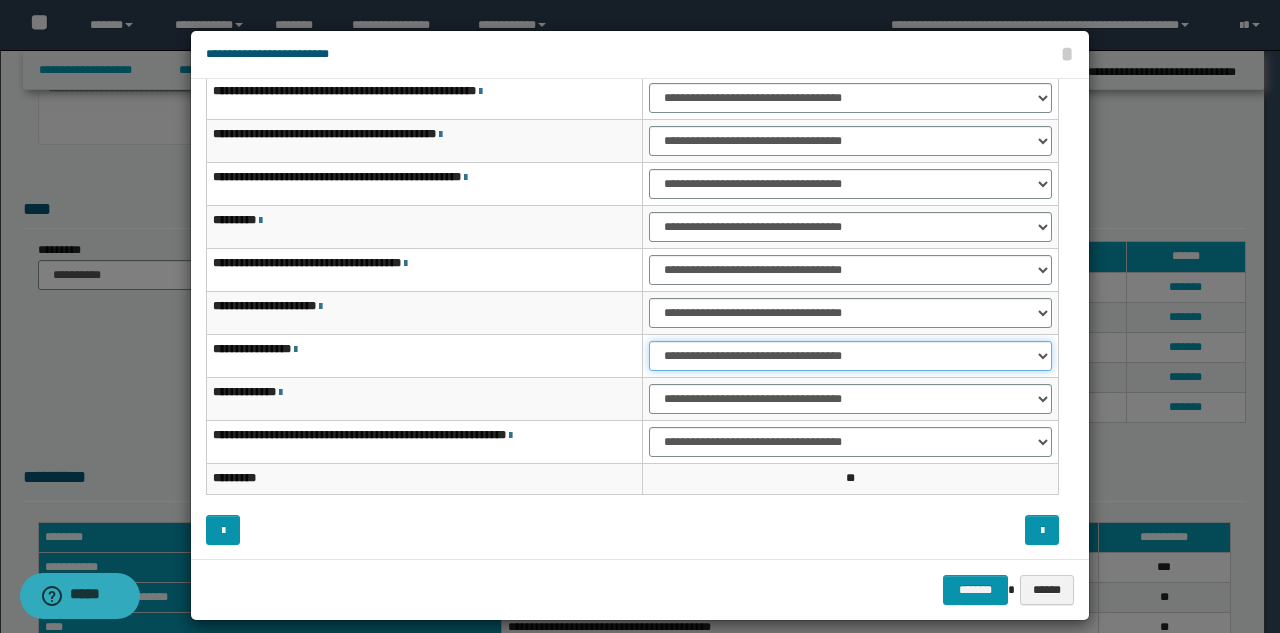 click on "**********" at bounding box center [850, 356] 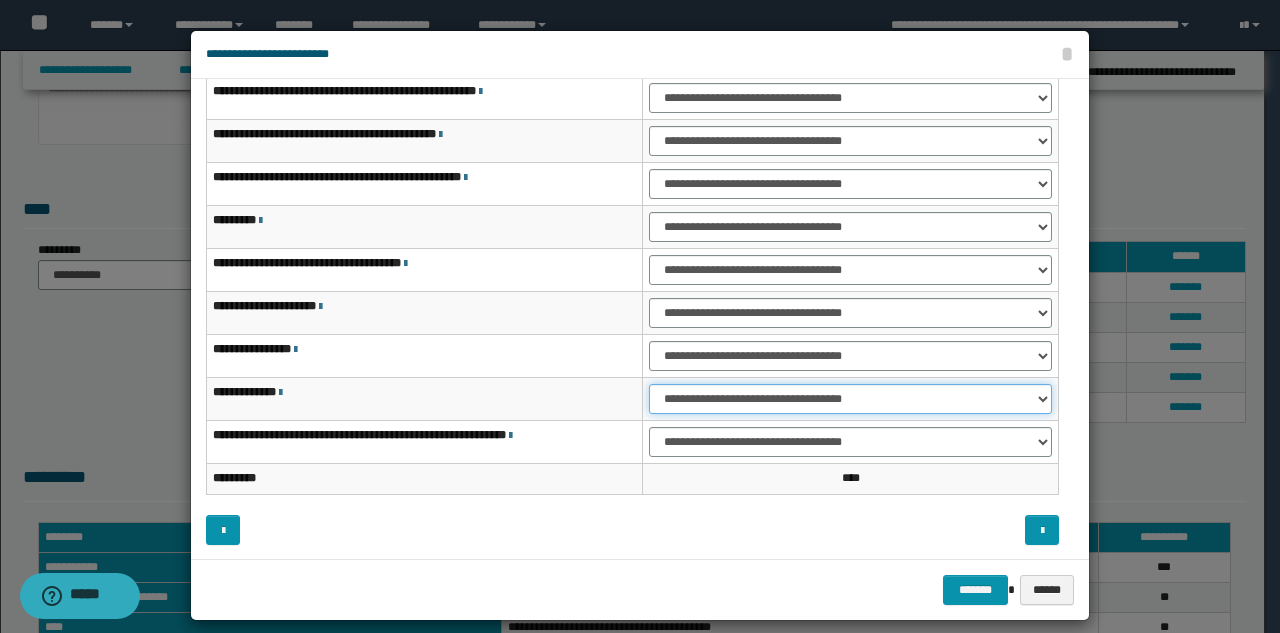 click on "**********" at bounding box center (850, 399) 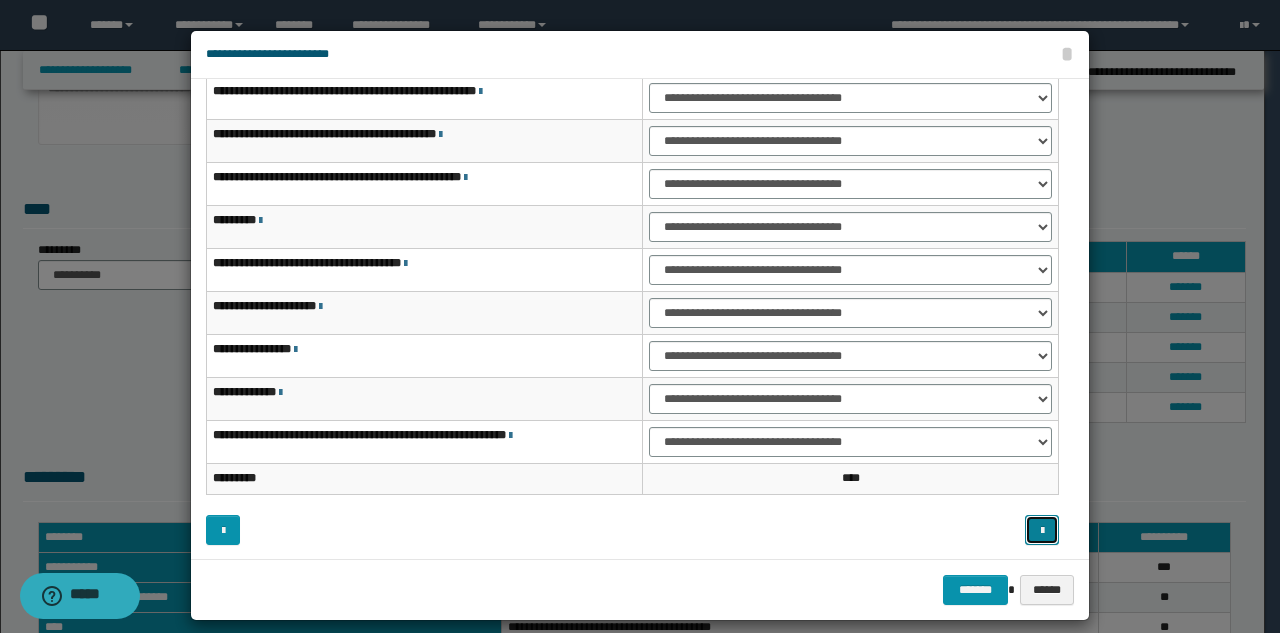 click at bounding box center (1042, 530) 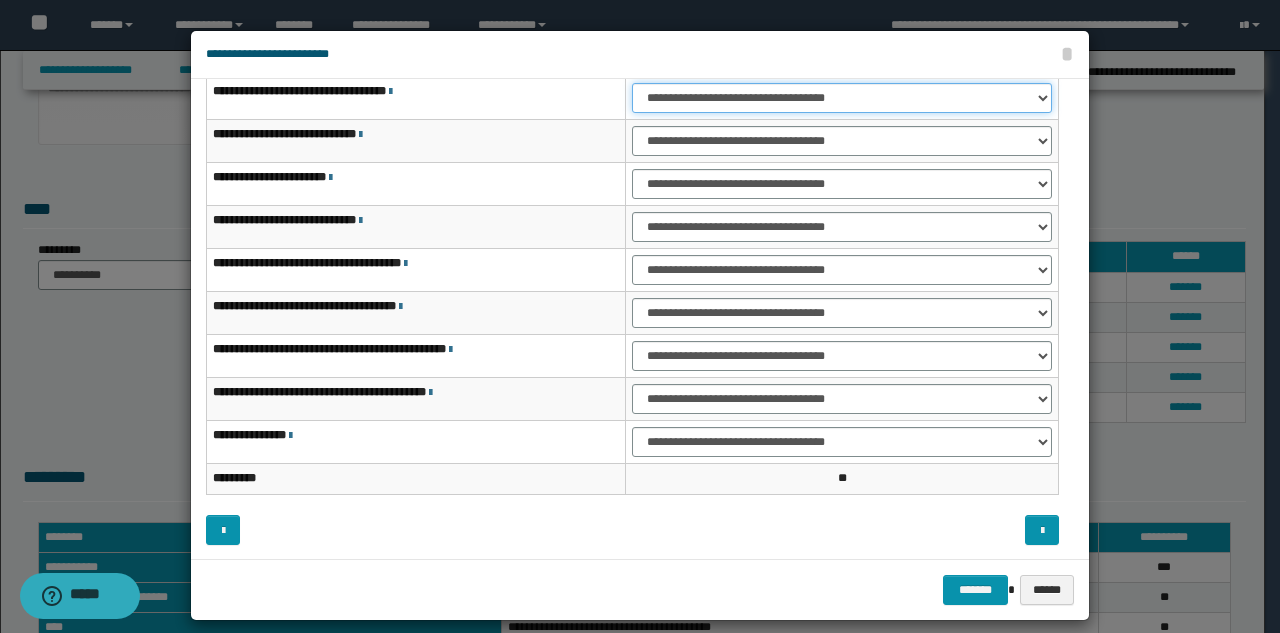 click on "**********" at bounding box center [842, 98] 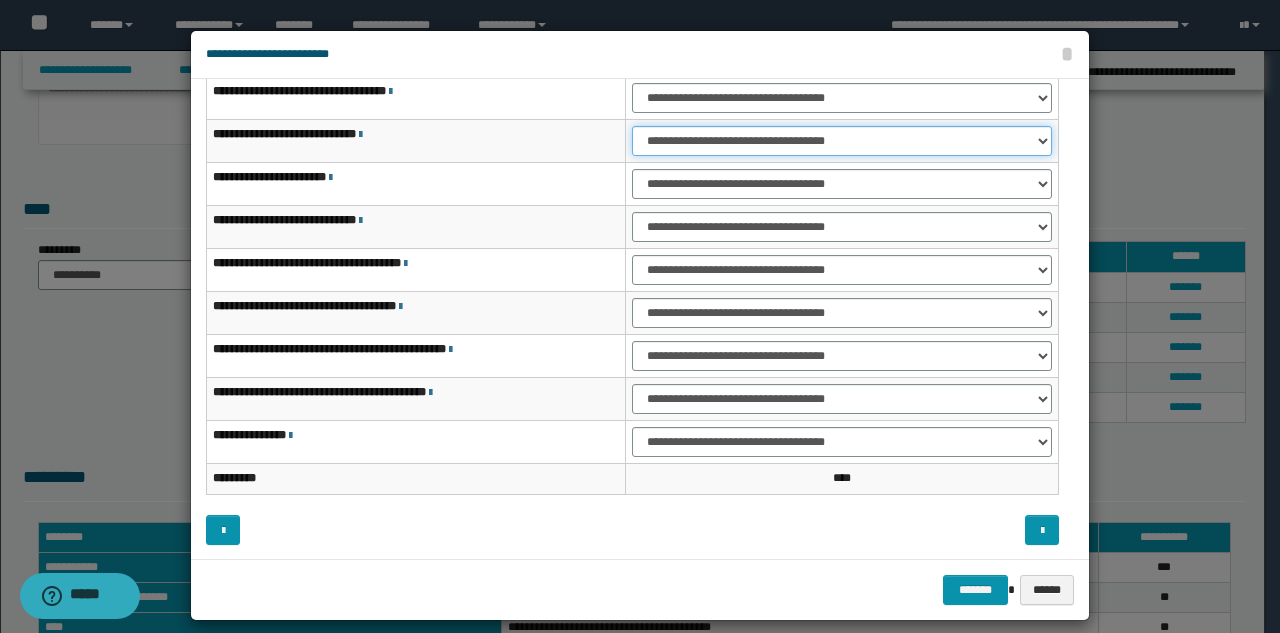 click on "**********" at bounding box center [842, 141] 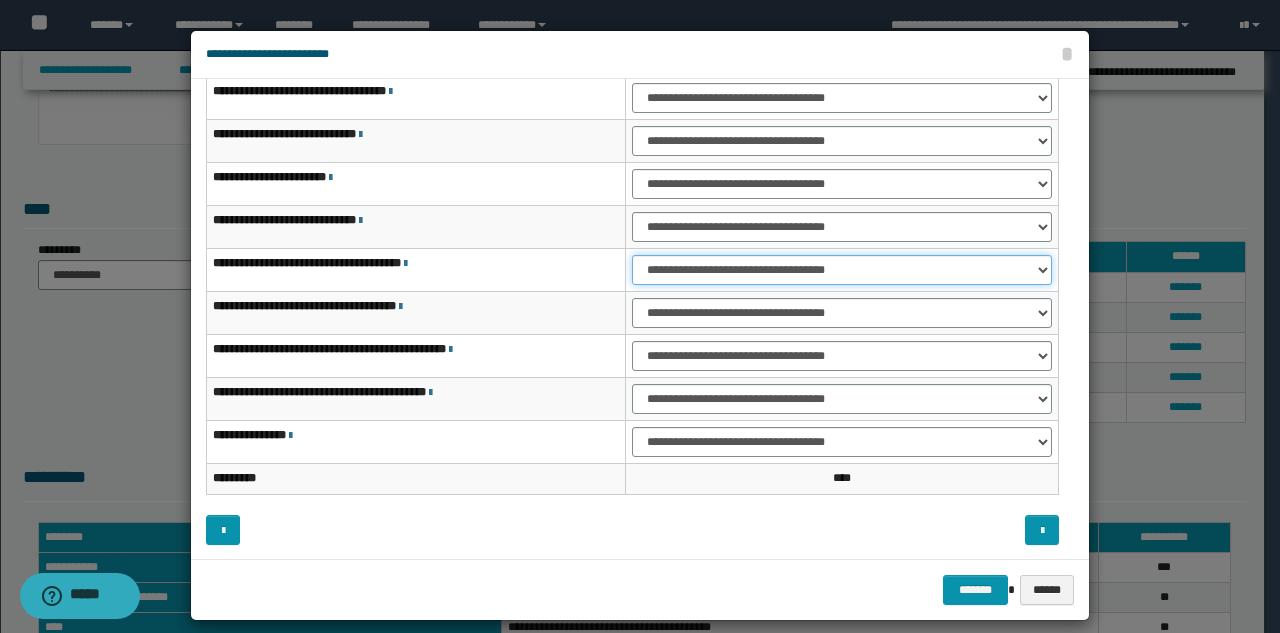 click on "**********" at bounding box center (842, 270) 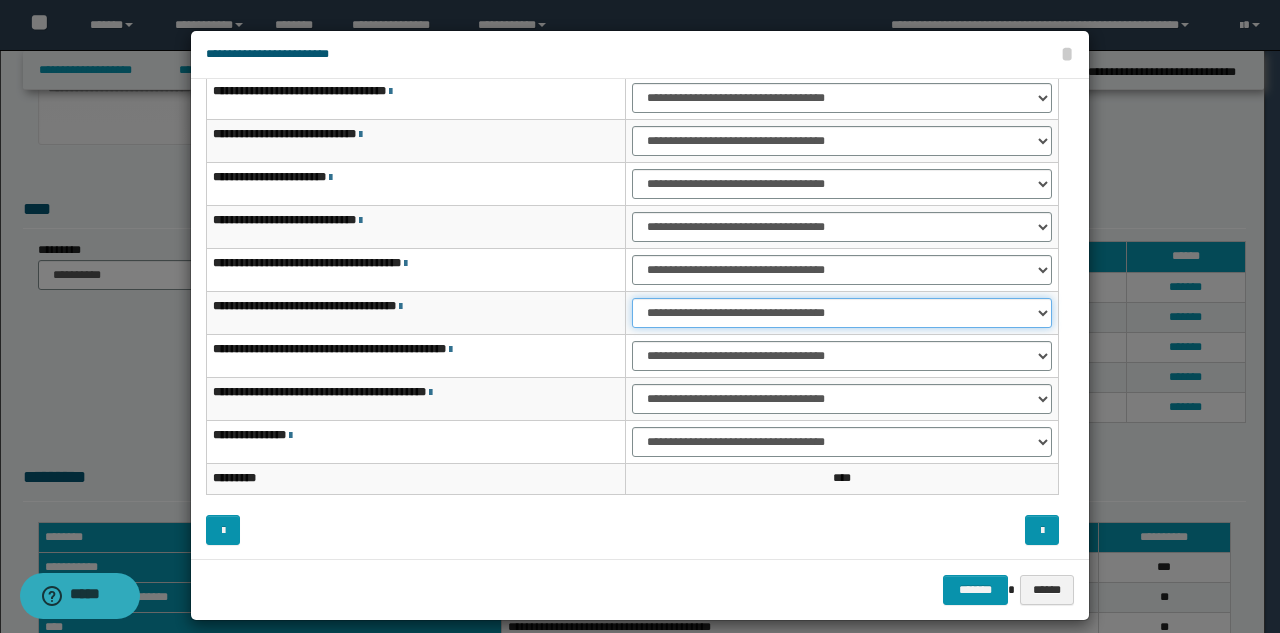 click on "**********" at bounding box center [842, 313] 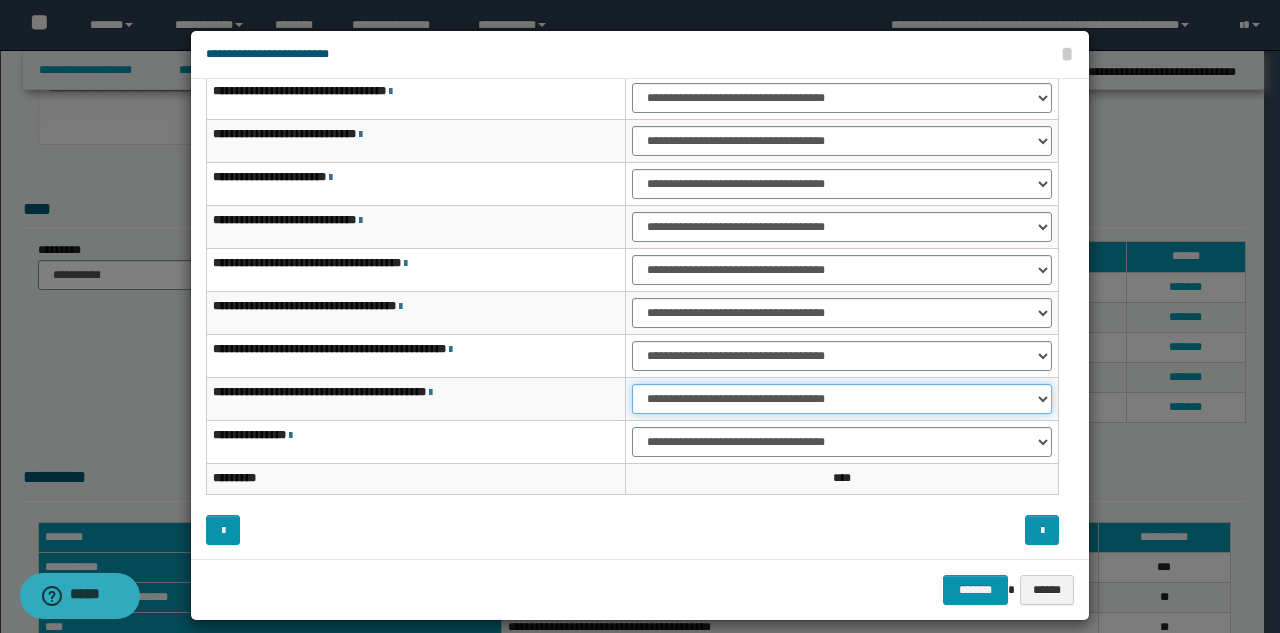 click on "**********" at bounding box center [842, 399] 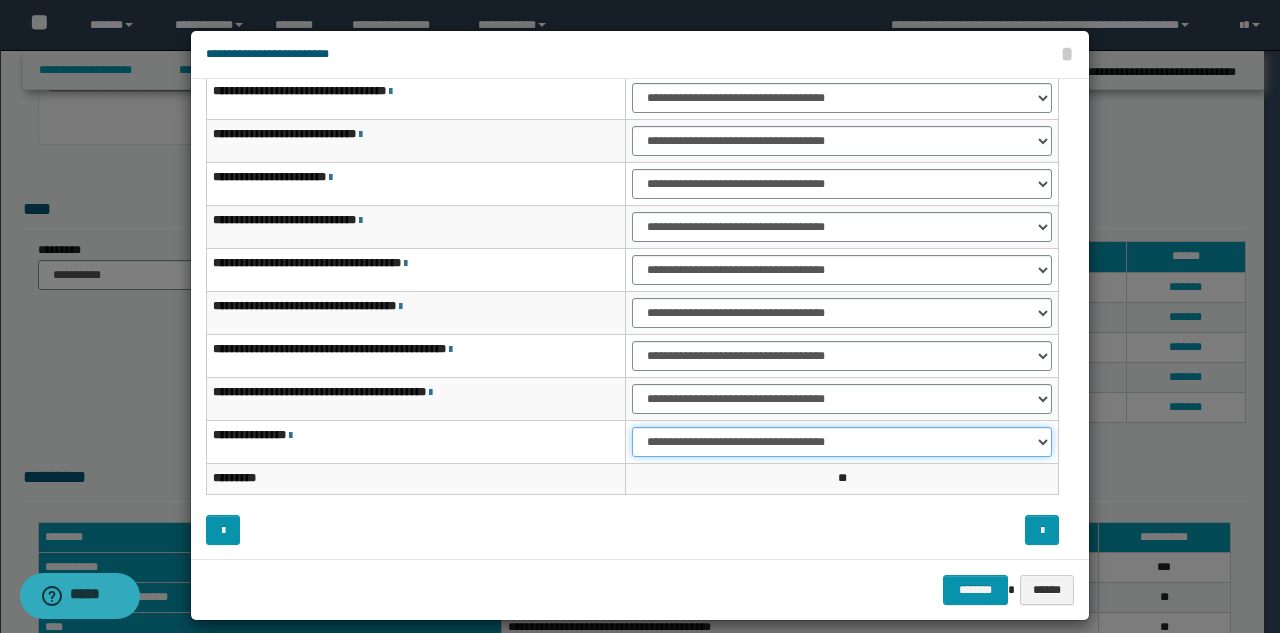 click on "**********" at bounding box center (842, 442) 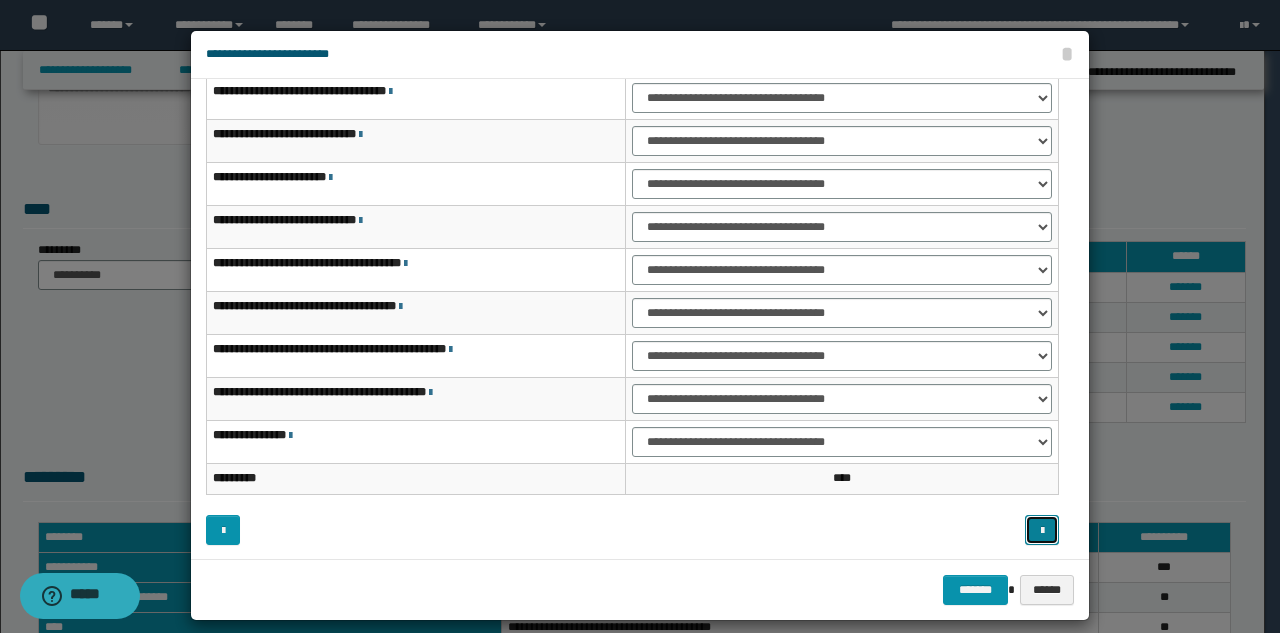 click at bounding box center (1042, 531) 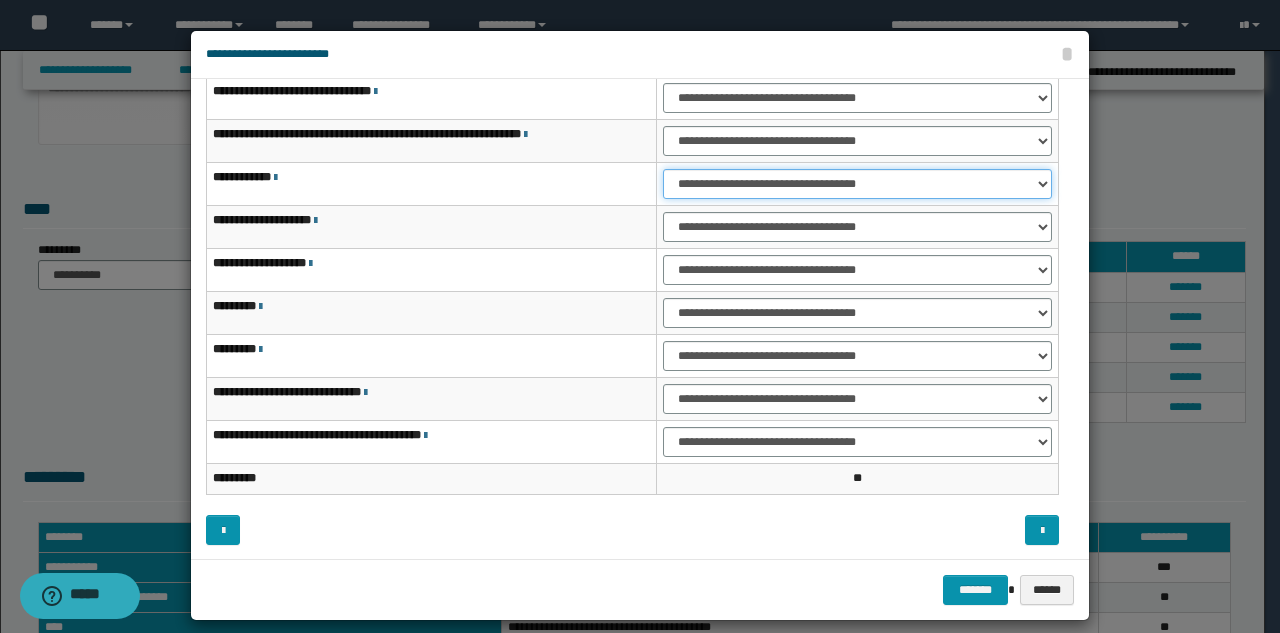 click on "**********" at bounding box center [857, 184] 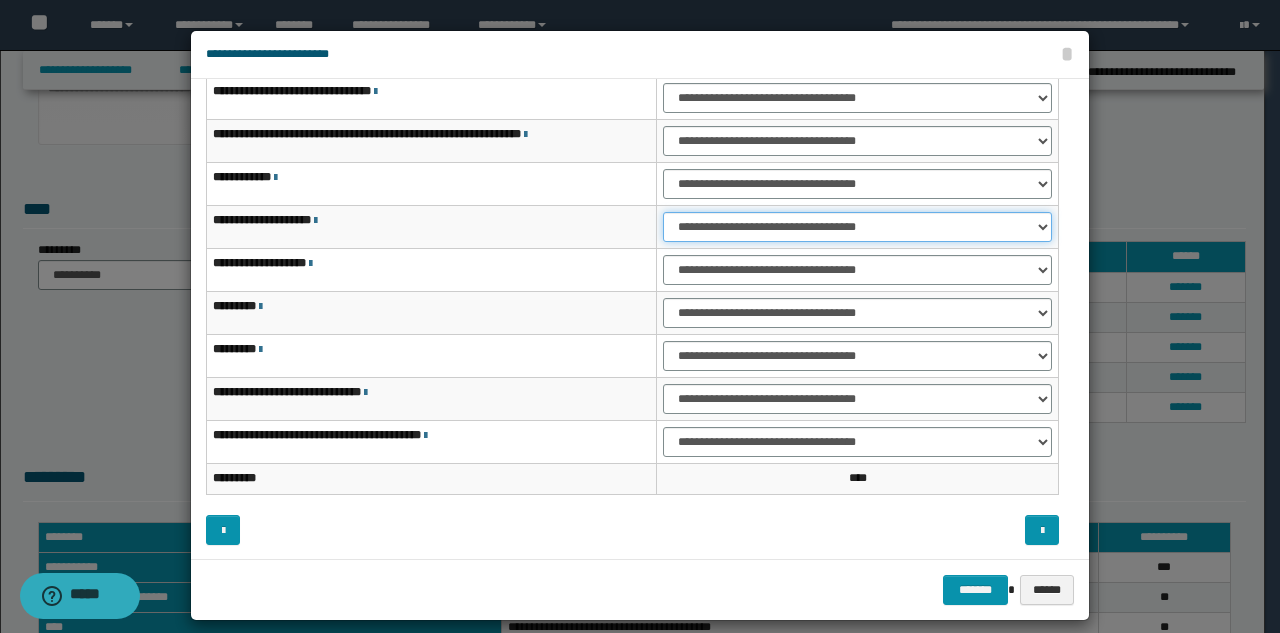 click on "**********" at bounding box center [857, 227] 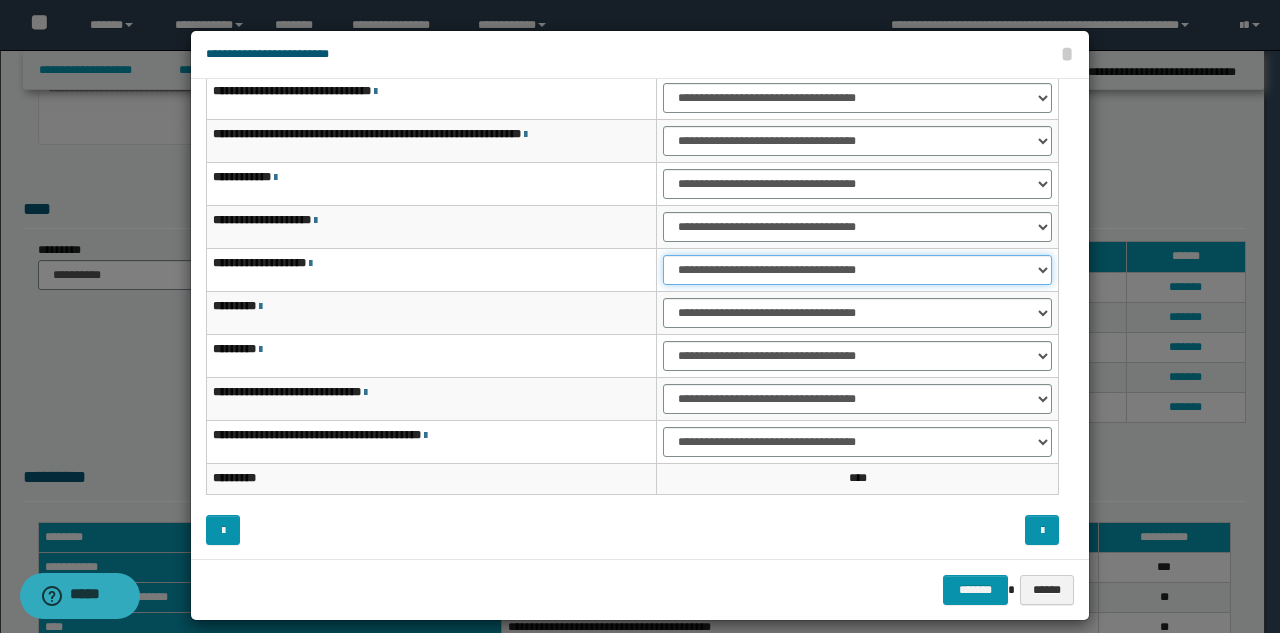click on "**********" at bounding box center (857, 270) 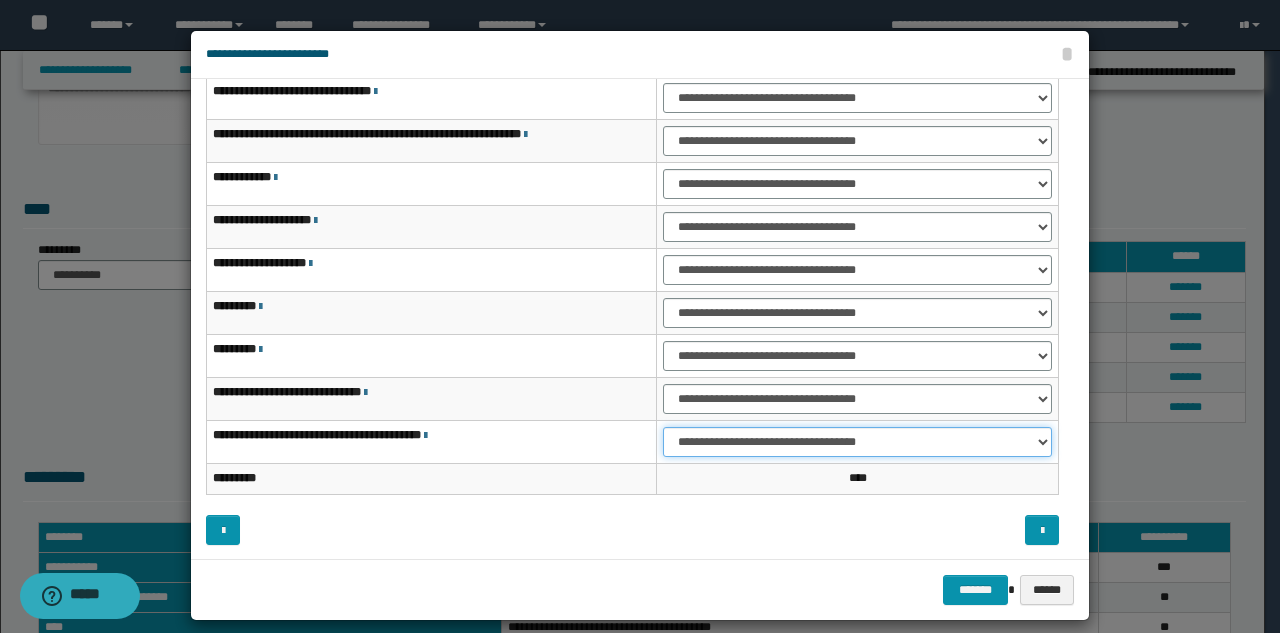 click on "**********" at bounding box center [857, 442] 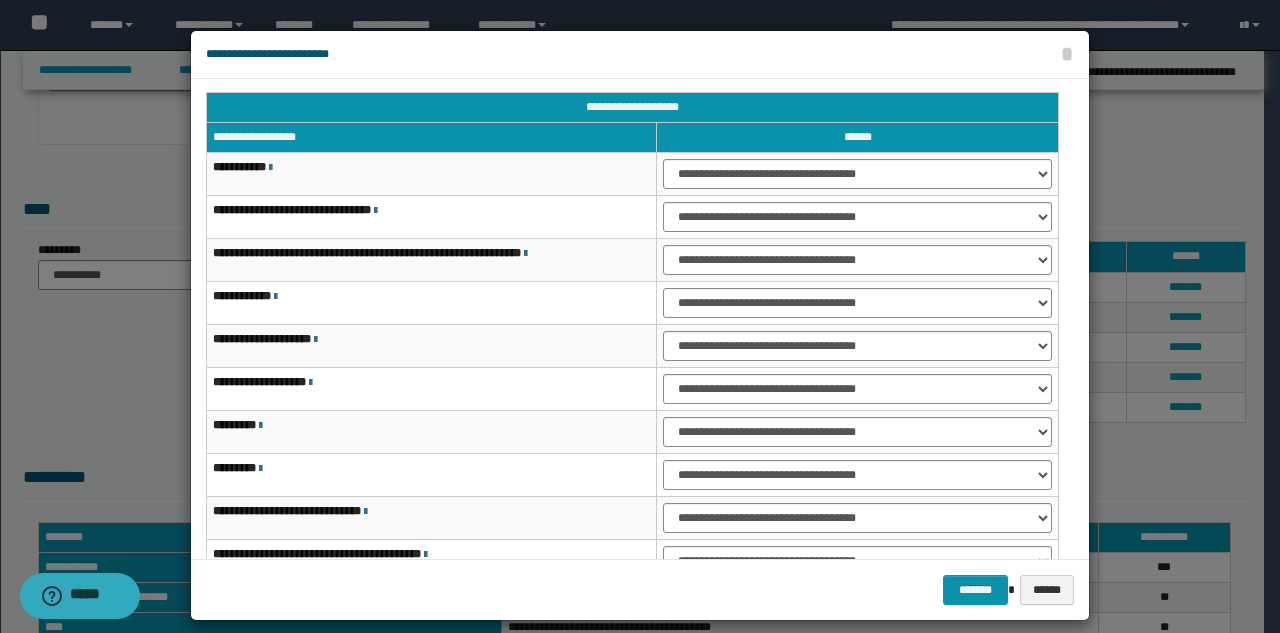 scroll, scrollTop: 0, scrollLeft: 0, axis: both 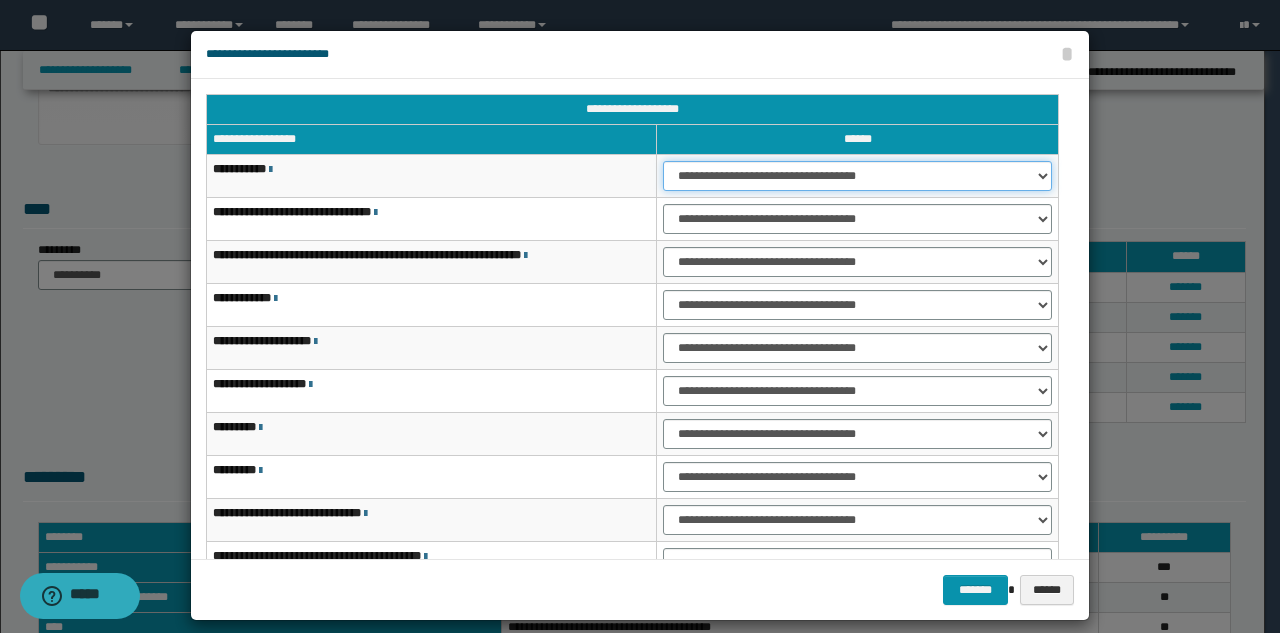 click on "**********" at bounding box center [857, 176] 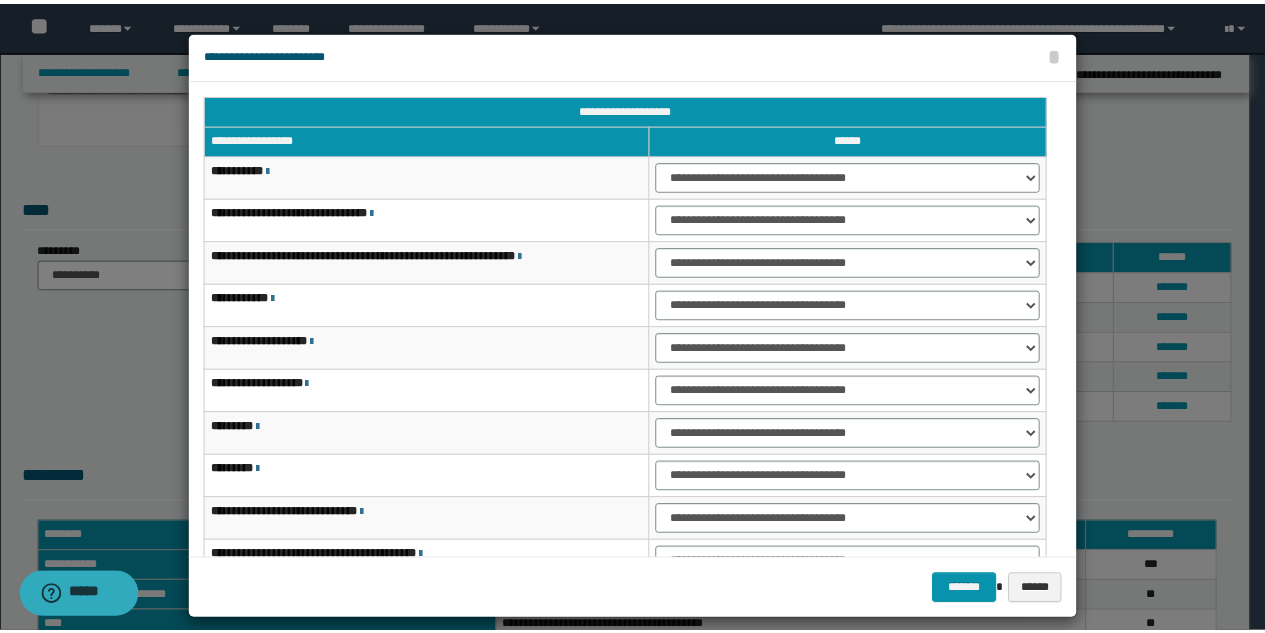scroll, scrollTop: 121, scrollLeft: 0, axis: vertical 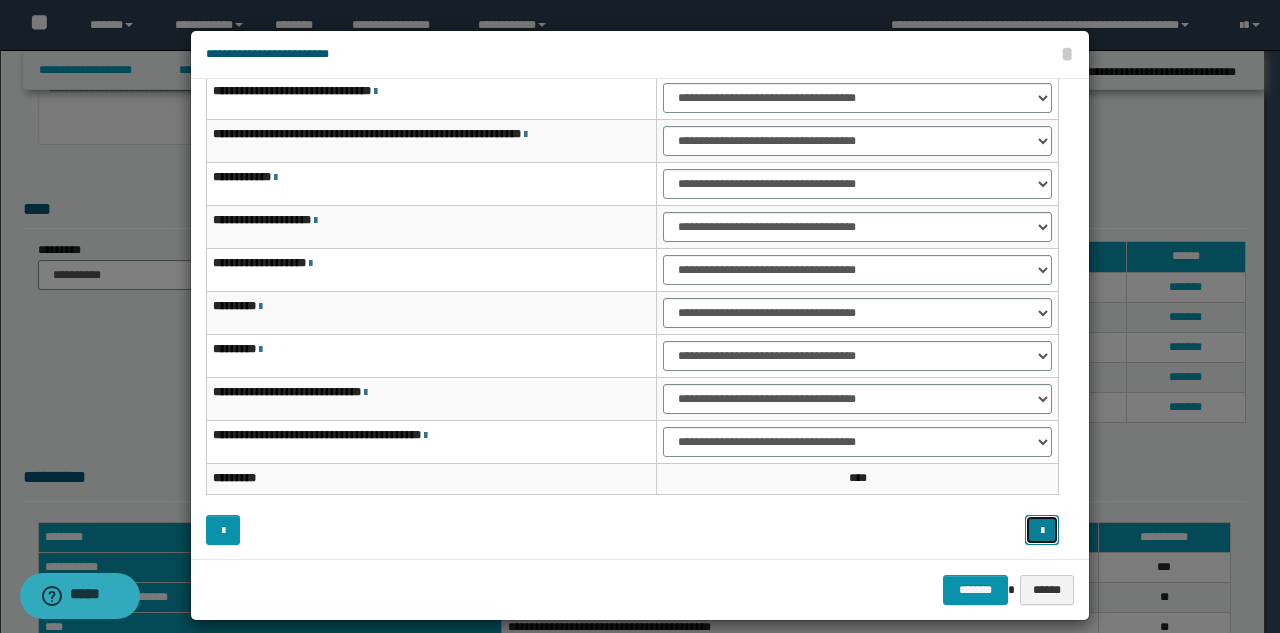click at bounding box center (1042, 531) 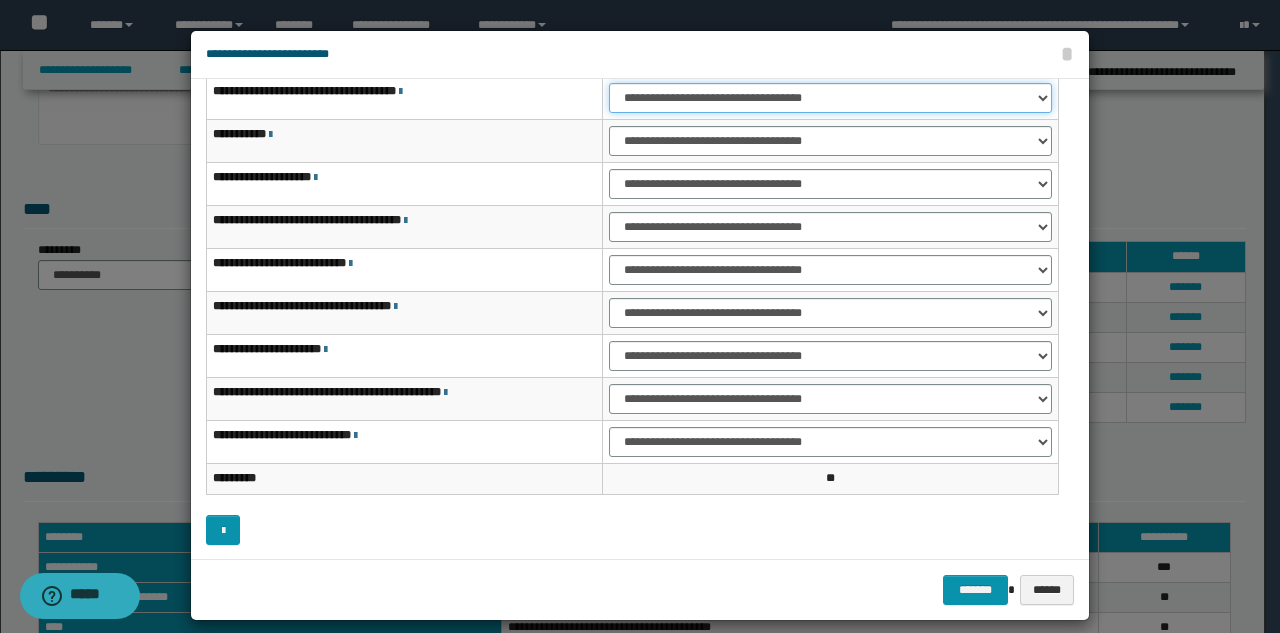 click on "**********" at bounding box center (830, 98) 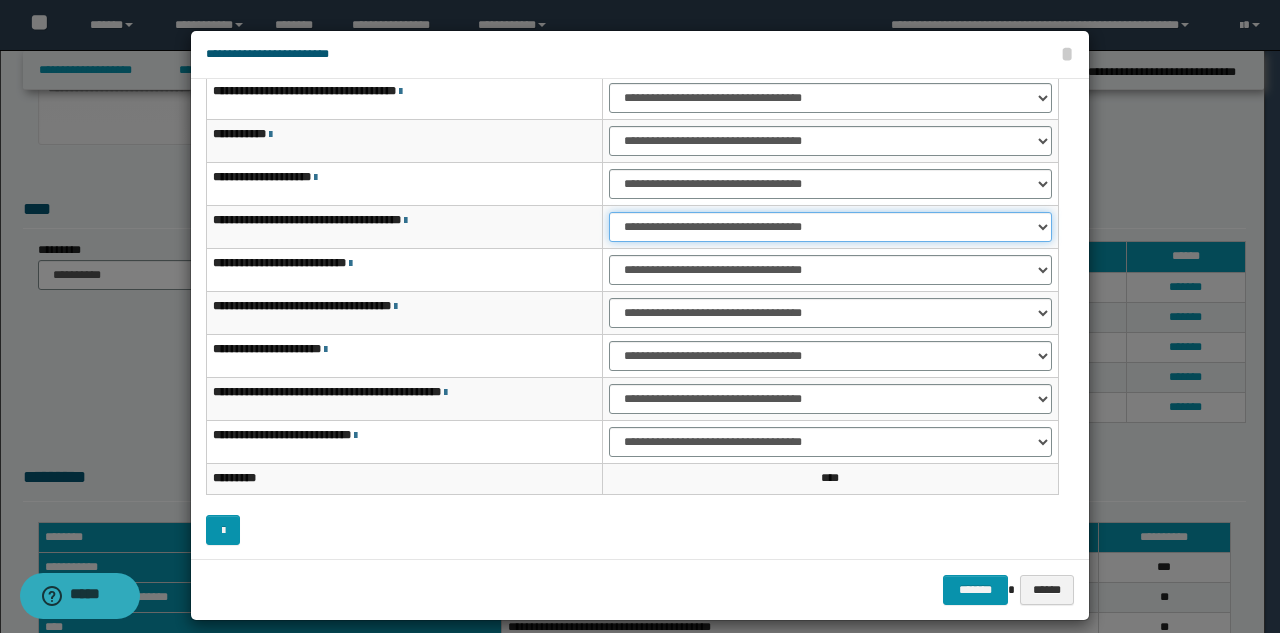 click on "**********" at bounding box center (830, 227) 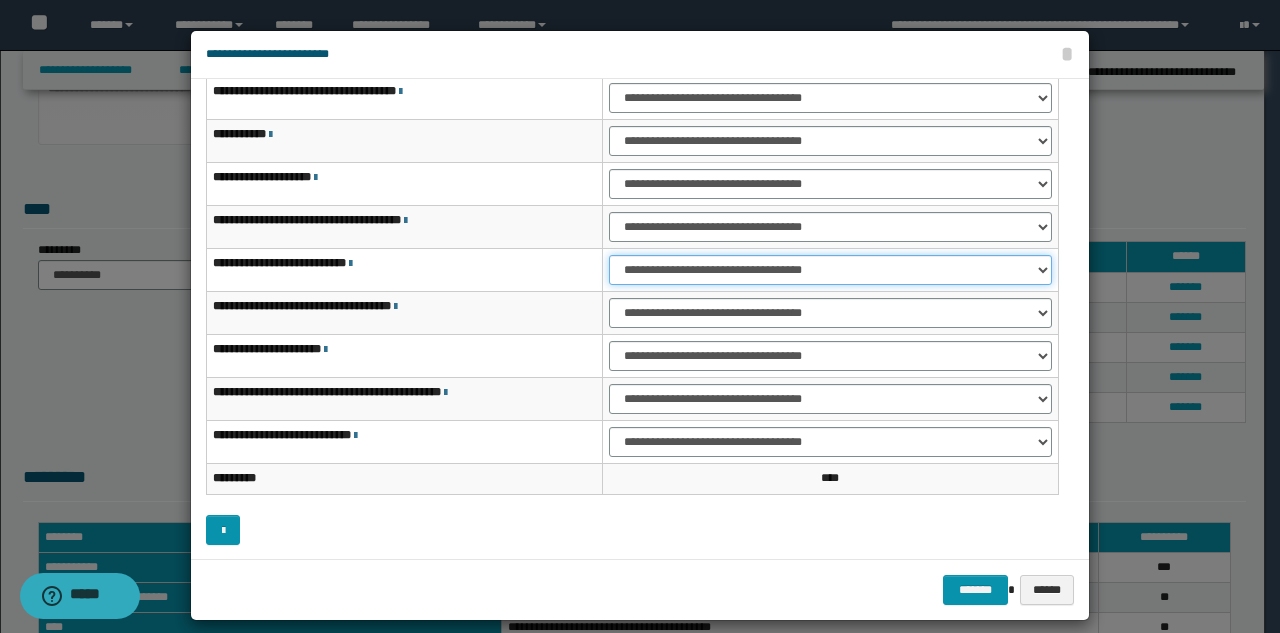 click on "**********" at bounding box center [830, 270] 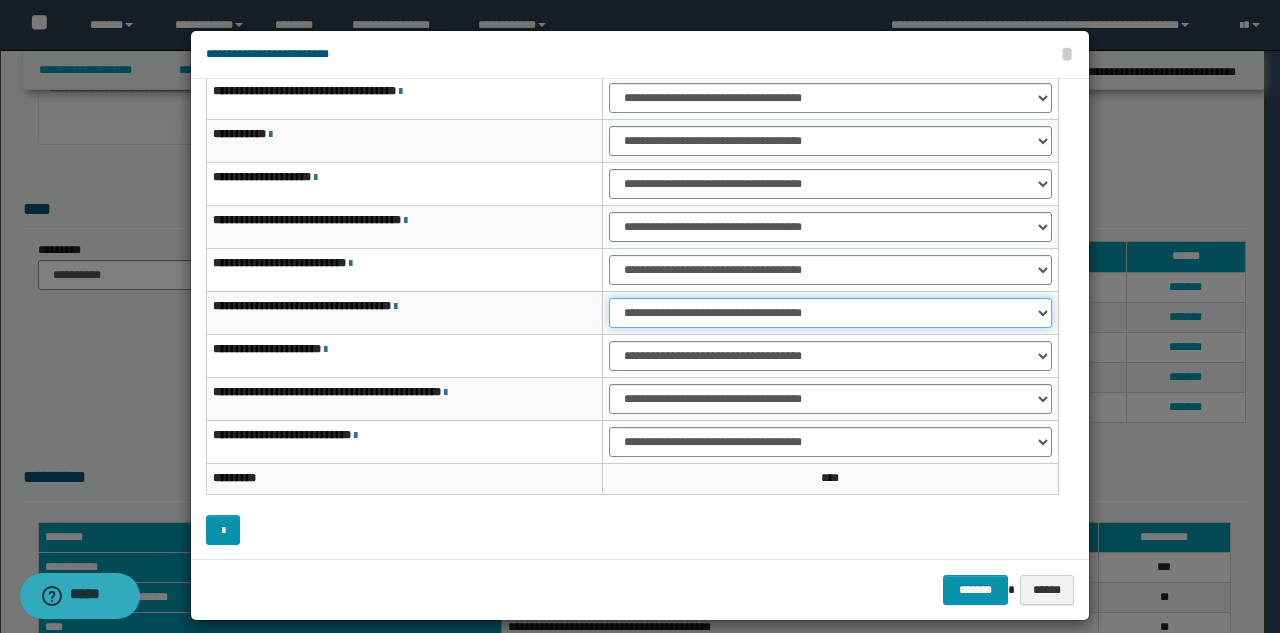 click on "**********" at bounding box center [830, 313] 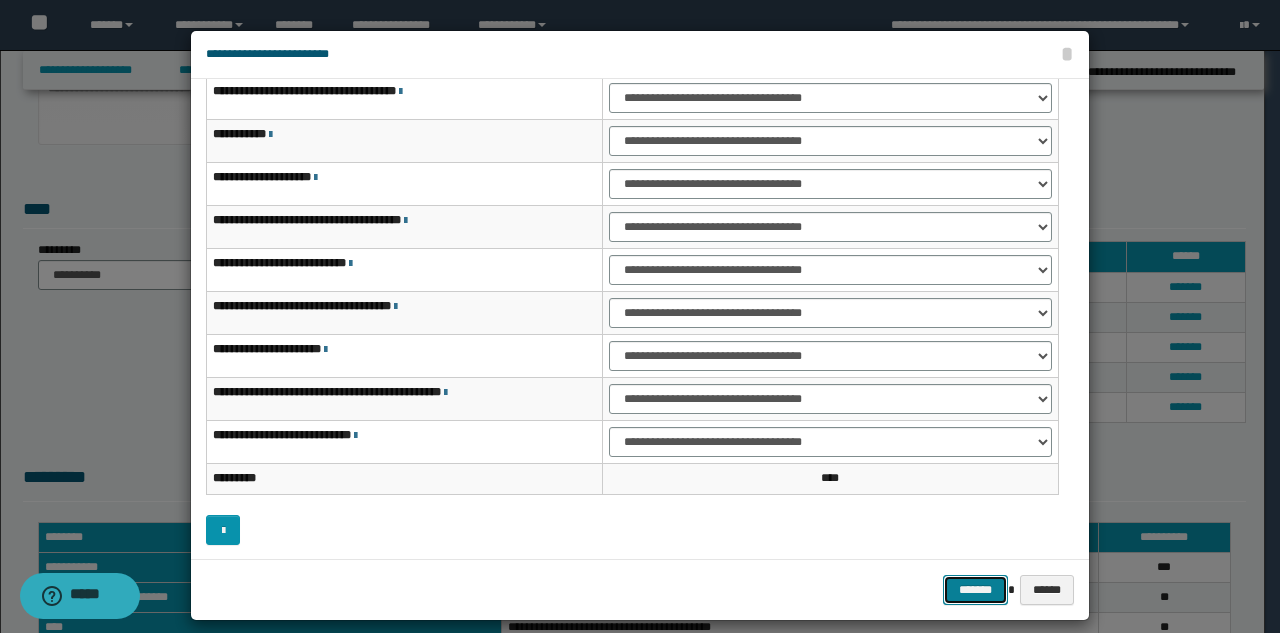 click on "*******" at bounding box center [975, 590] 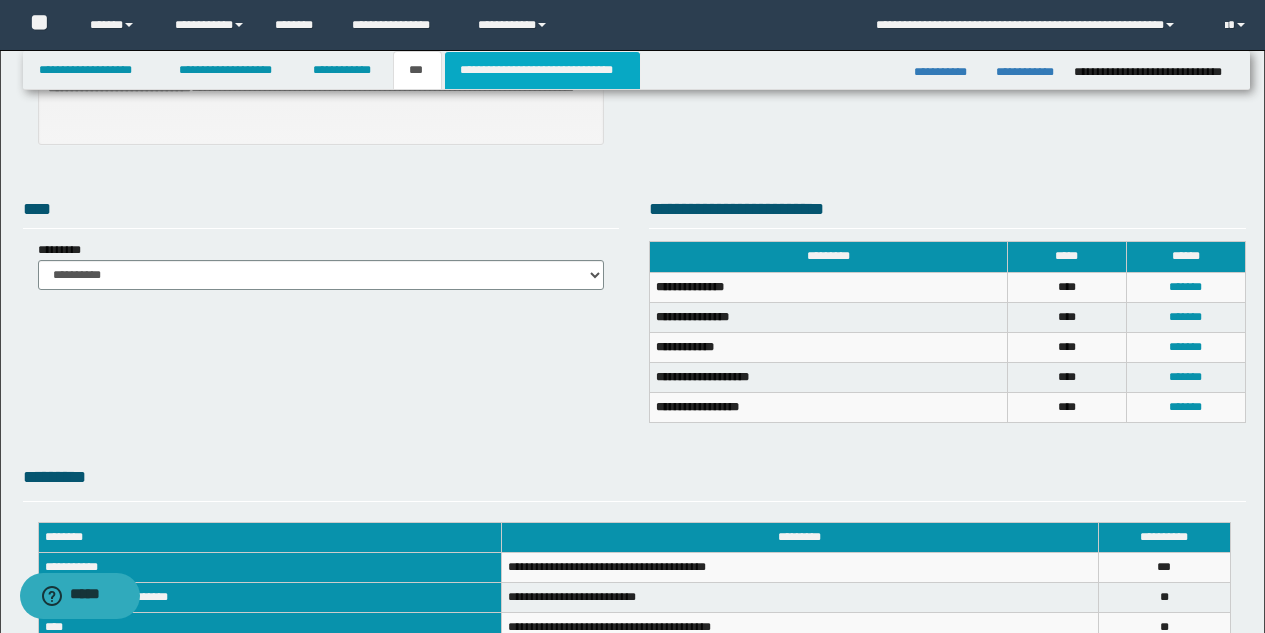 click on "**********" at bounding box center (542, 70) 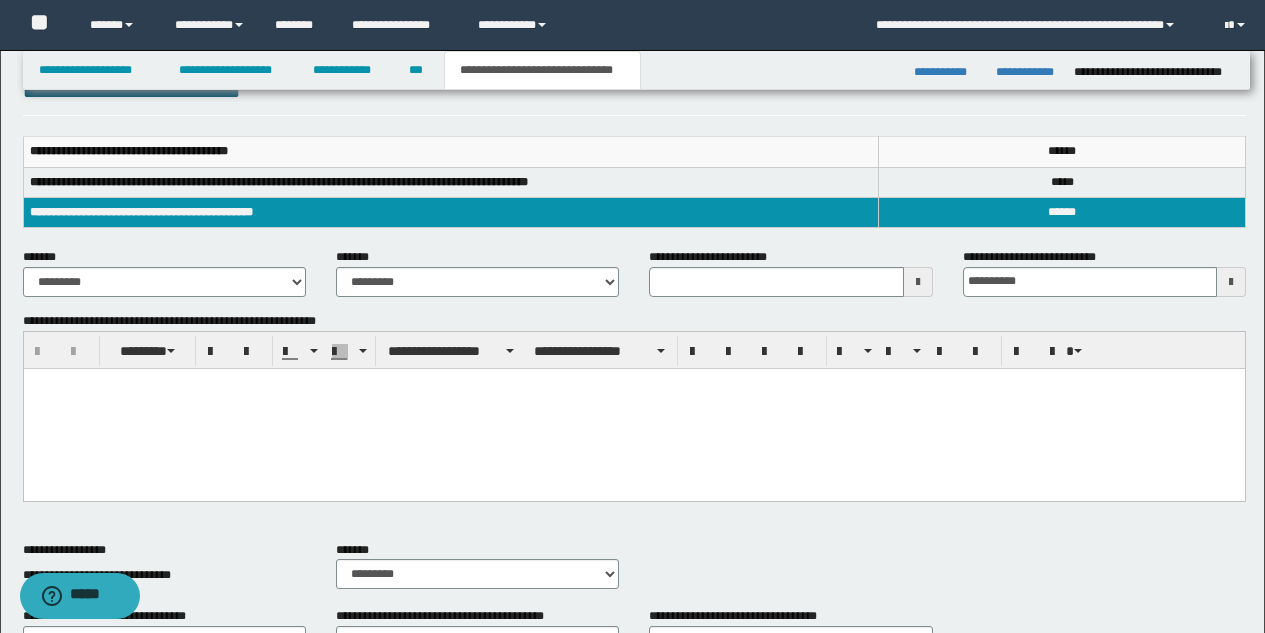 scroll, scrollTop: 335, scrollLeft: 0, axis: vertical 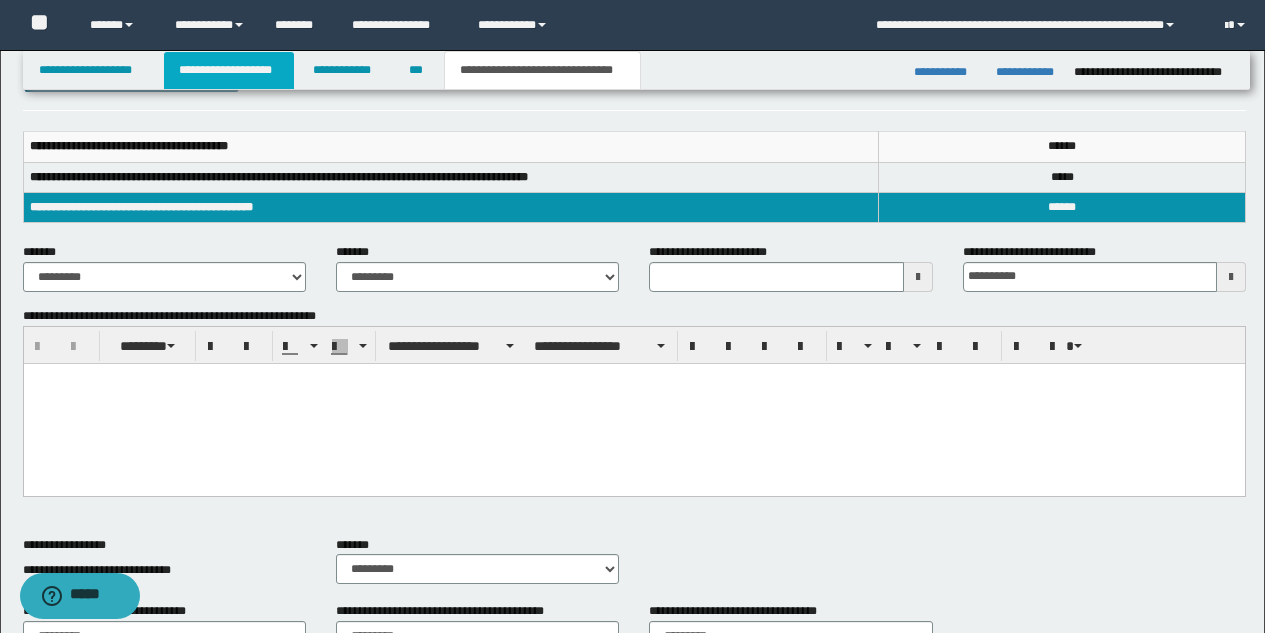 click on "**********" at bounding box center (229, 70) 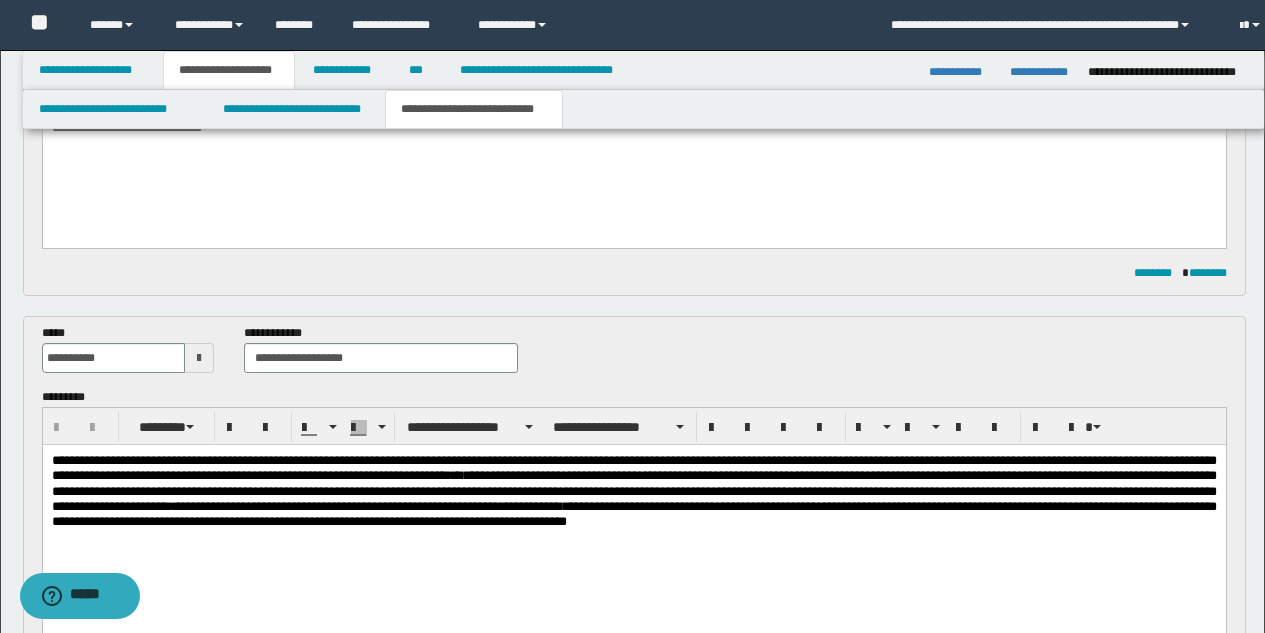 scroll, scrollTop: 366, scrollLeft: 0, axis: vertical 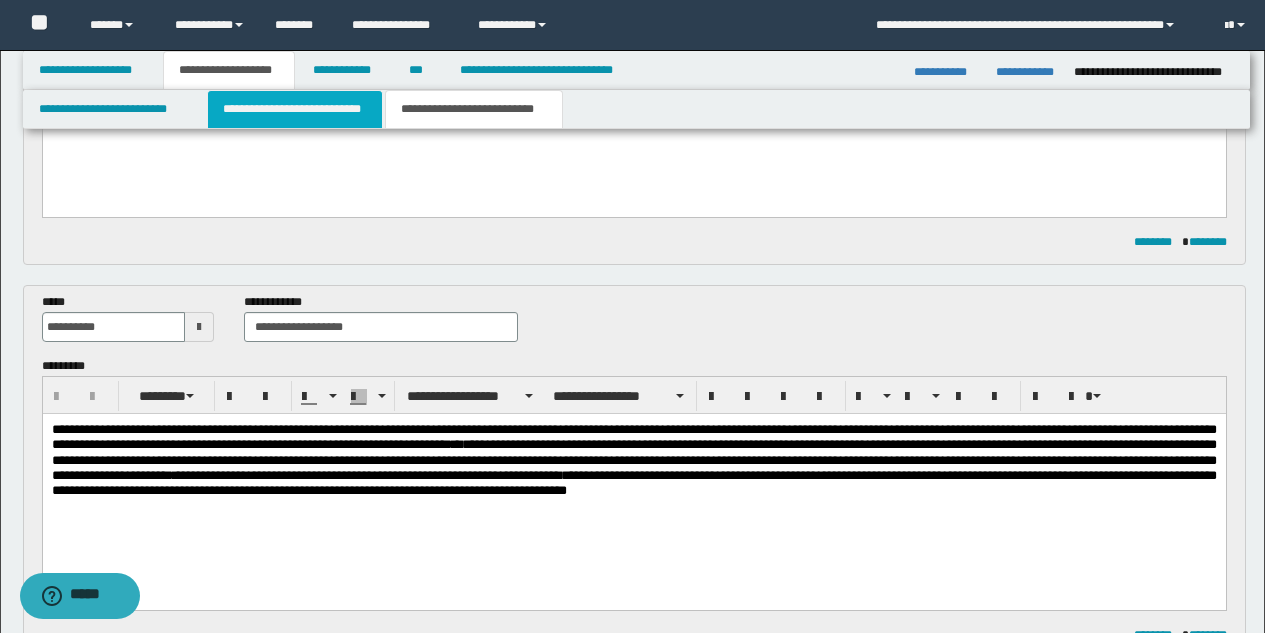 click on "**********" at bounding box center [295, 109] 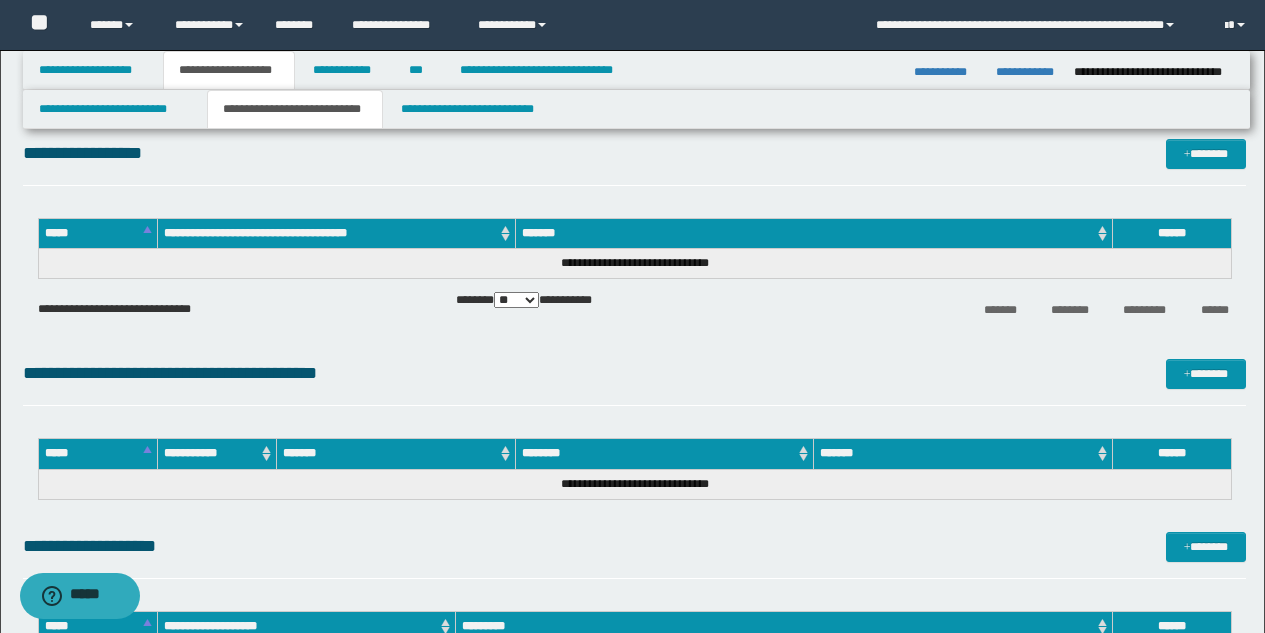 scroll, scrollTop: 0, scrollLeft: 0, axis: both 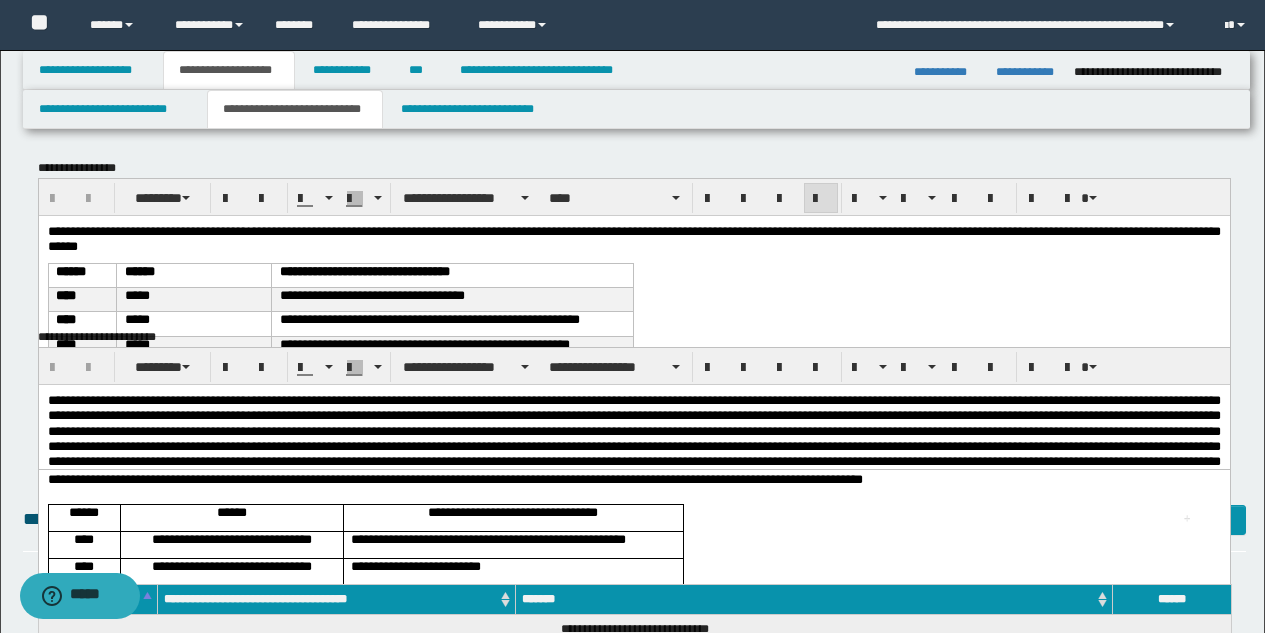 click on "**********" at bounding box center (633, 238) 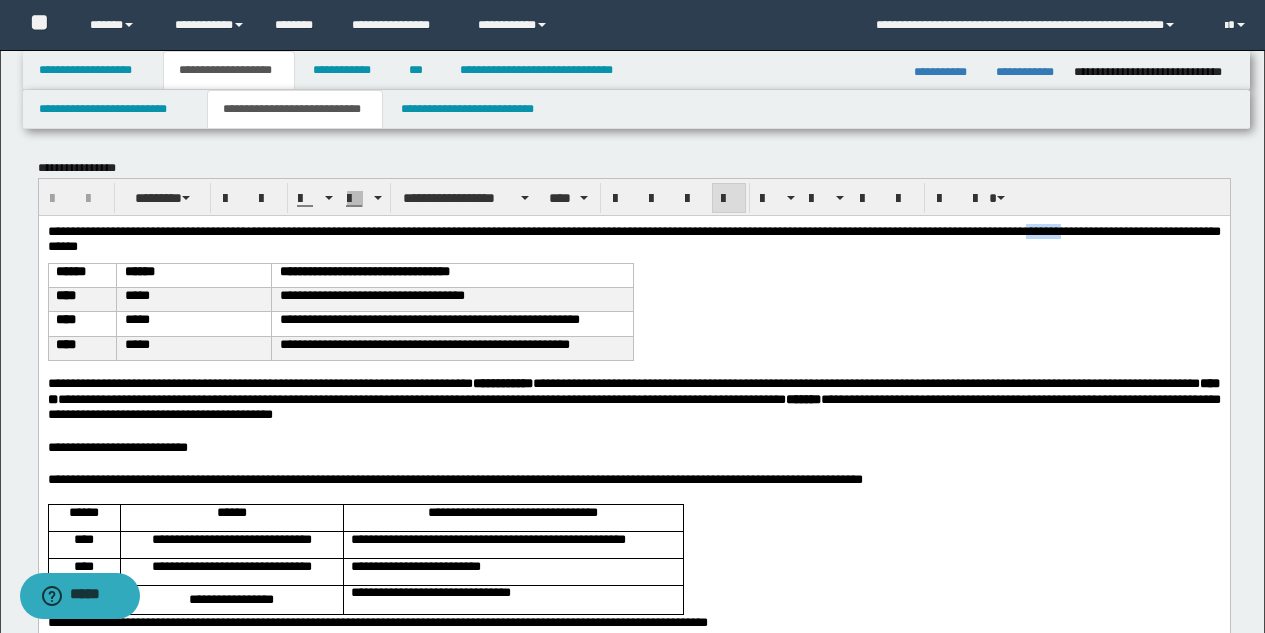 drag, startPoint x: 1163, startPoint y: 231, endPoint x: 1202, endPoint y: 230, distance: 39.012817 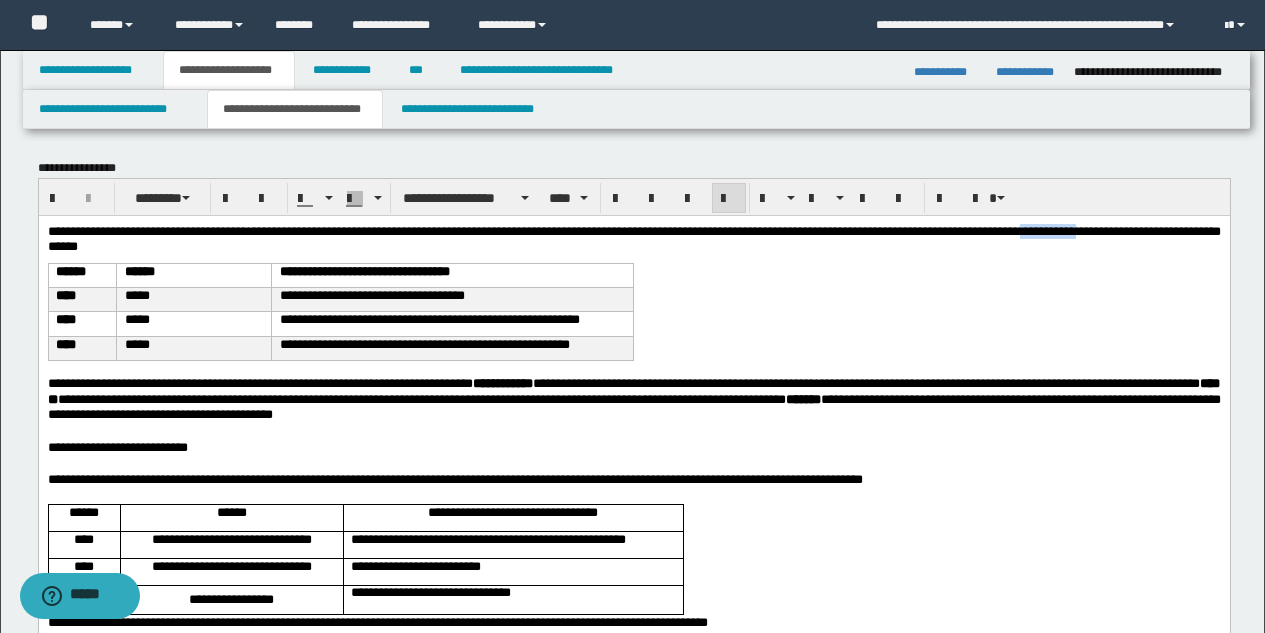 drag, startPoint x: 1155, startPoint y: 231, endPoint x: 1218, endPoint y: 232, distance: 63.007935 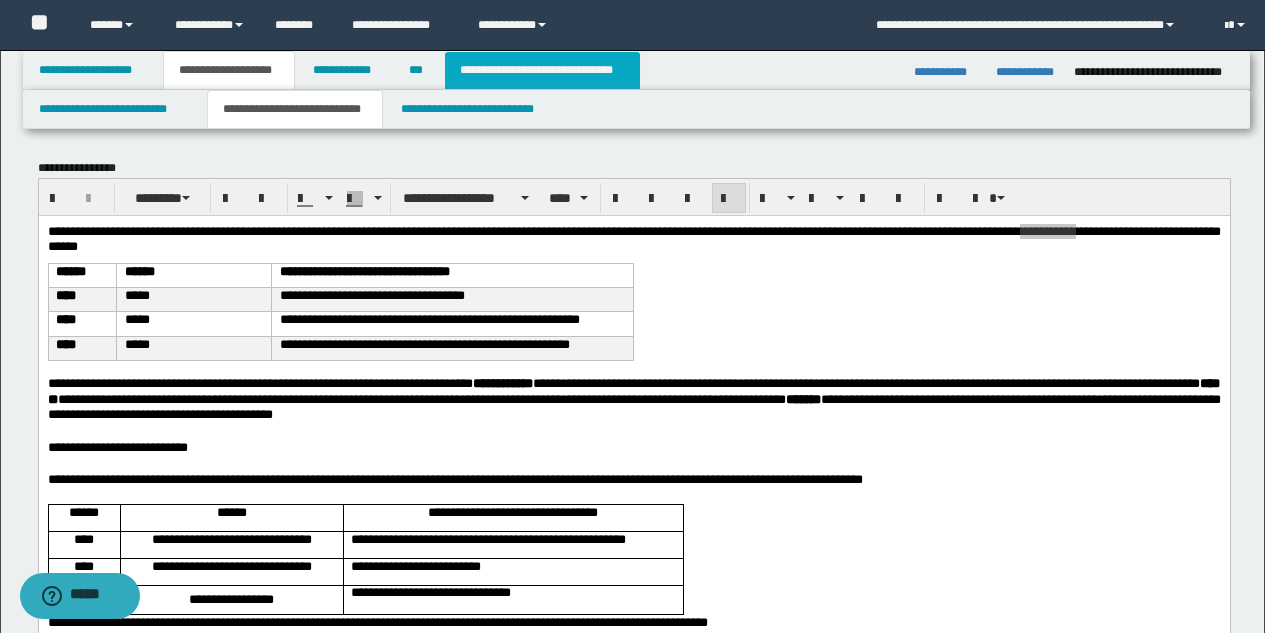 click on "**********" at bounding box center [542, 70] 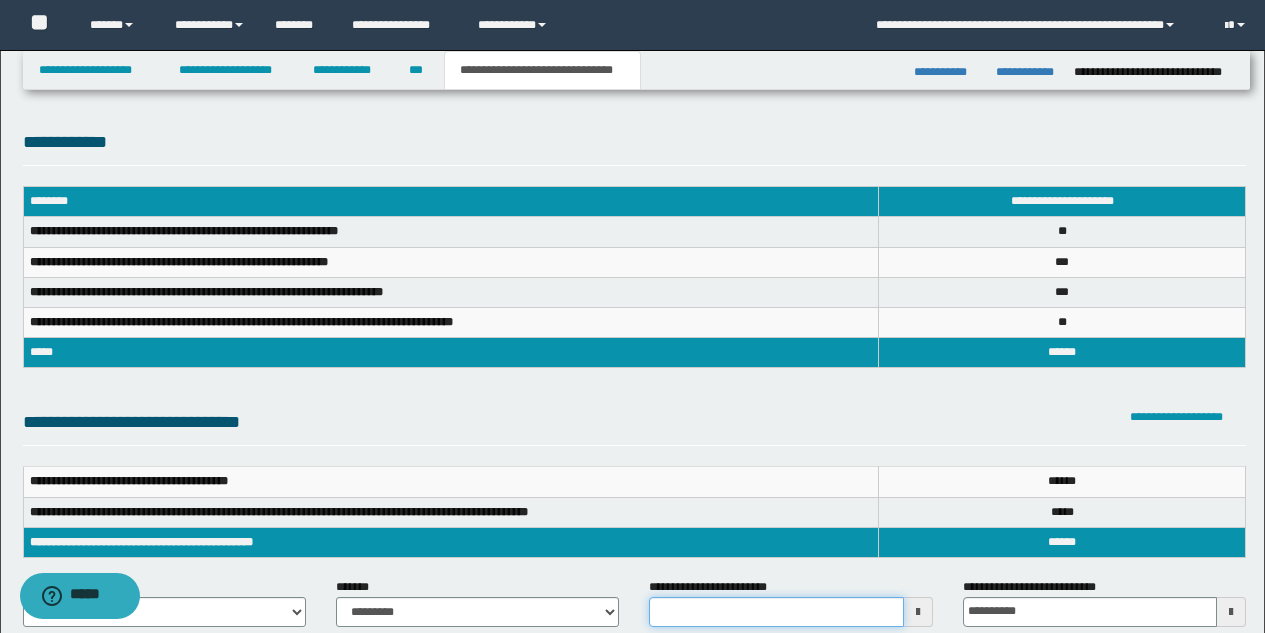 click on "**********" at bounding box center [776, 612] 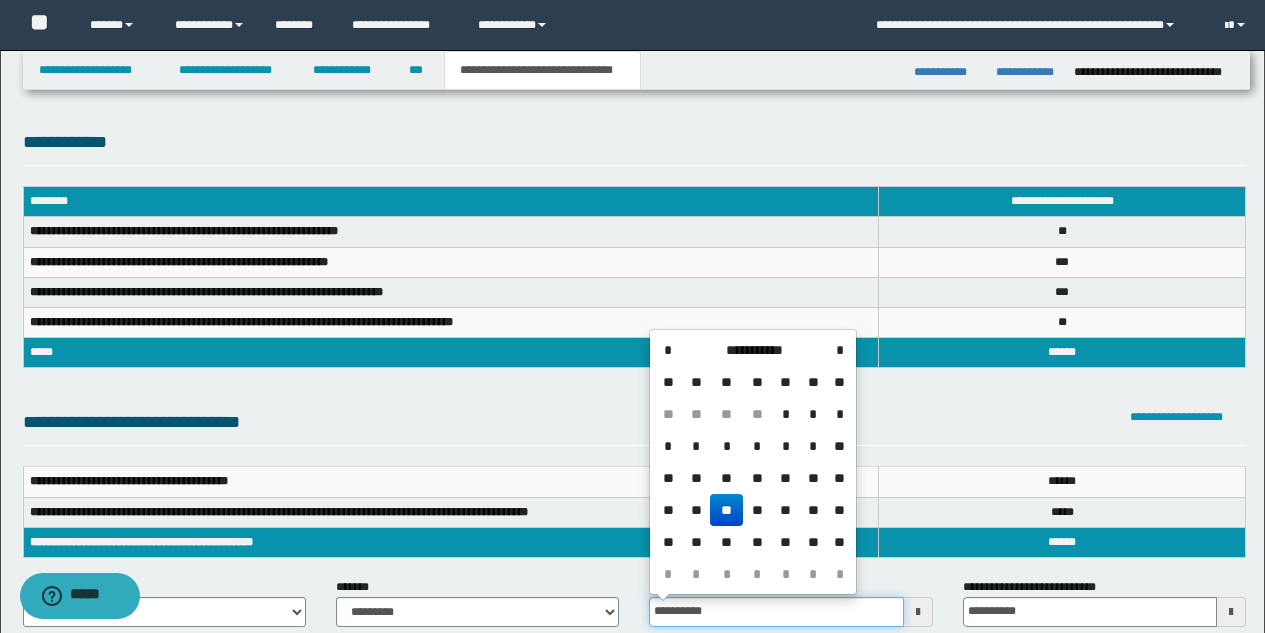 type on "**********" 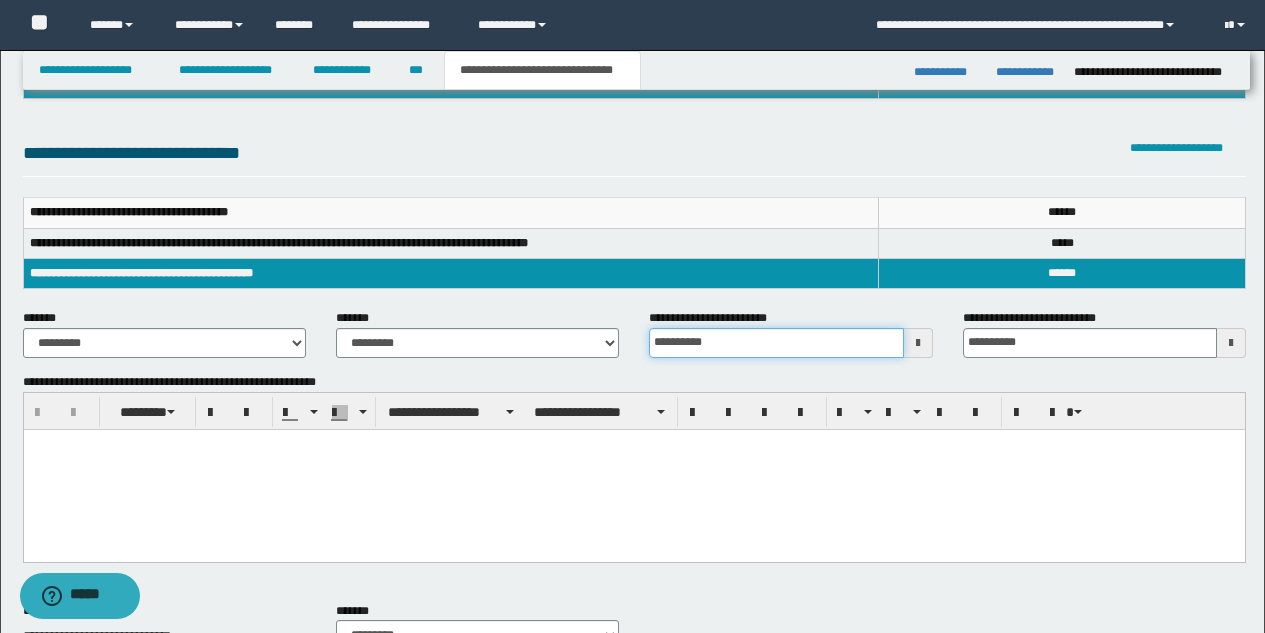 scroll, scrollTop: 362, scrollLeft: 0, axis: vertical 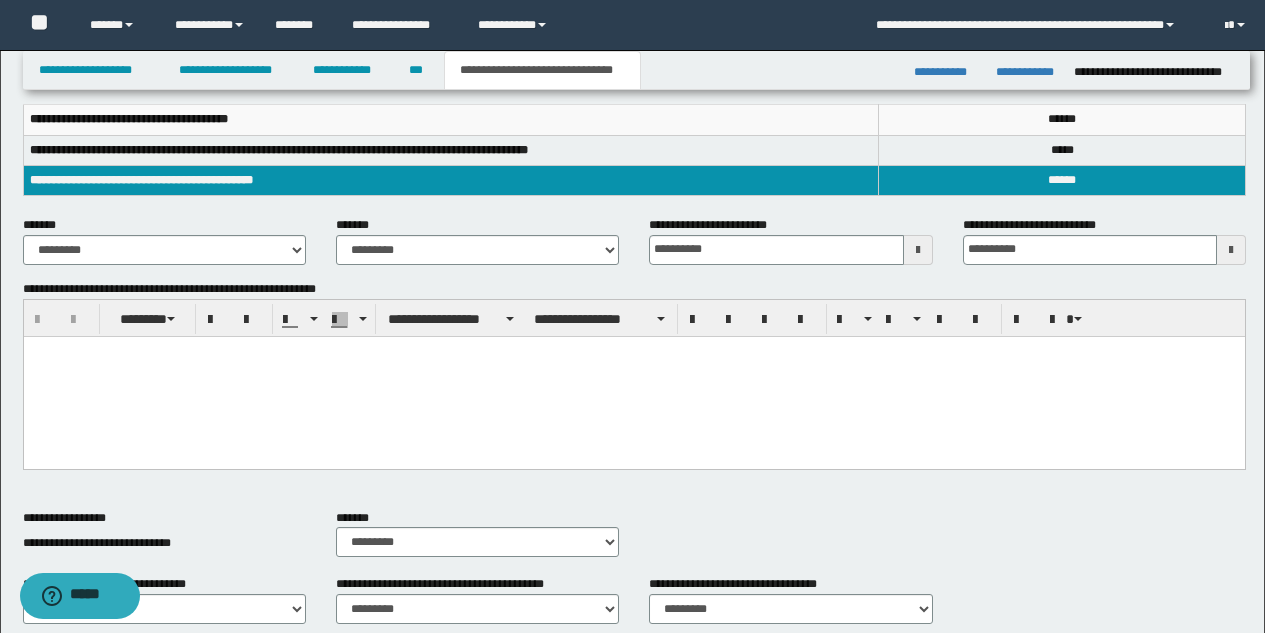 drag, startPoint x: 204, startPoint y: 387, endPoint x: 214, endPoint y: 391, distance: 10.770329 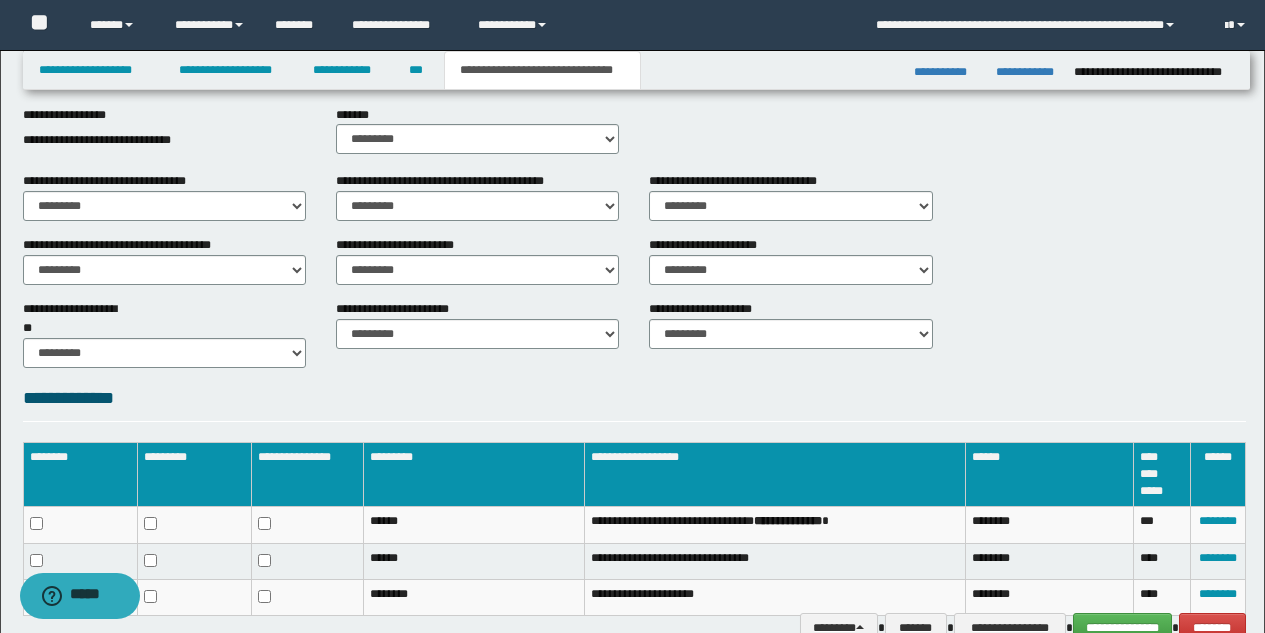 scroll, scrollTop: 871, scrollLeft: 0, axis: vertical 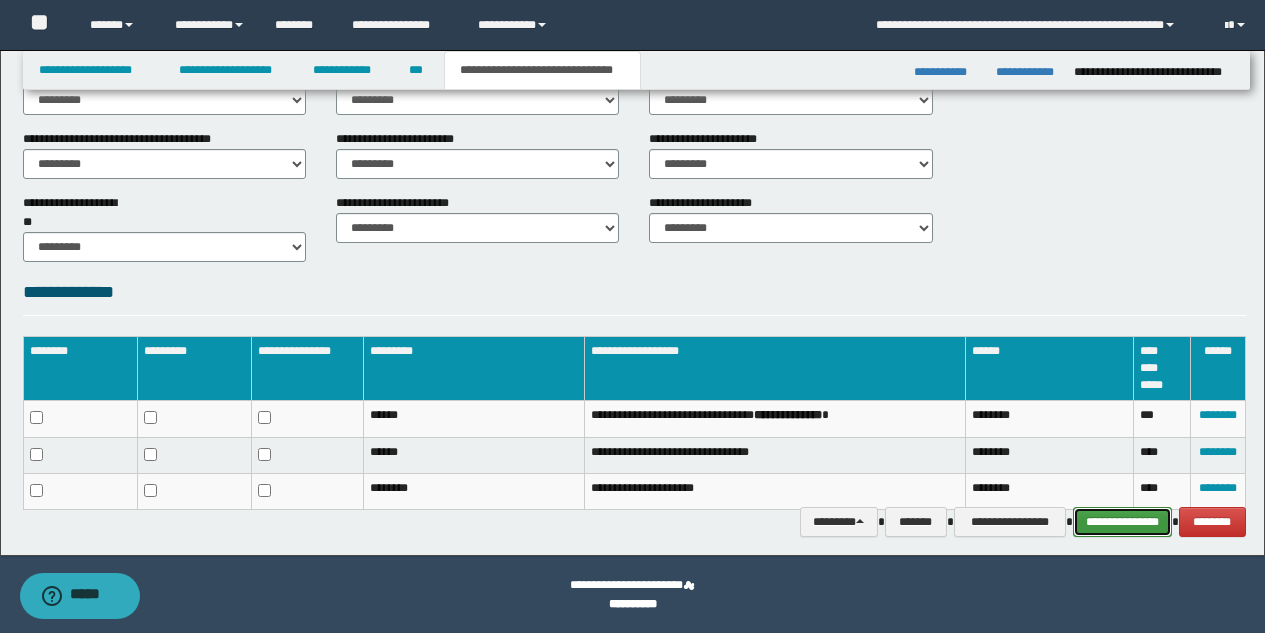 click on "**********" at bounding box center (1122, 522) 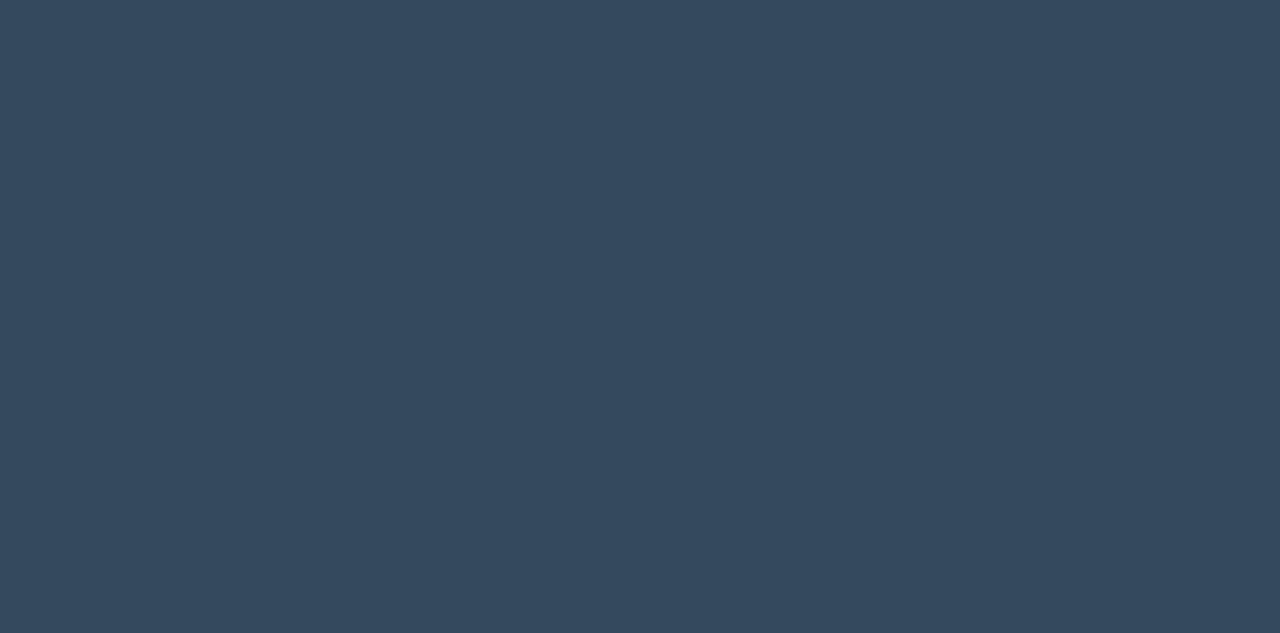 scroll, scrollTop: 0, scrollLeft: 0, axis: both 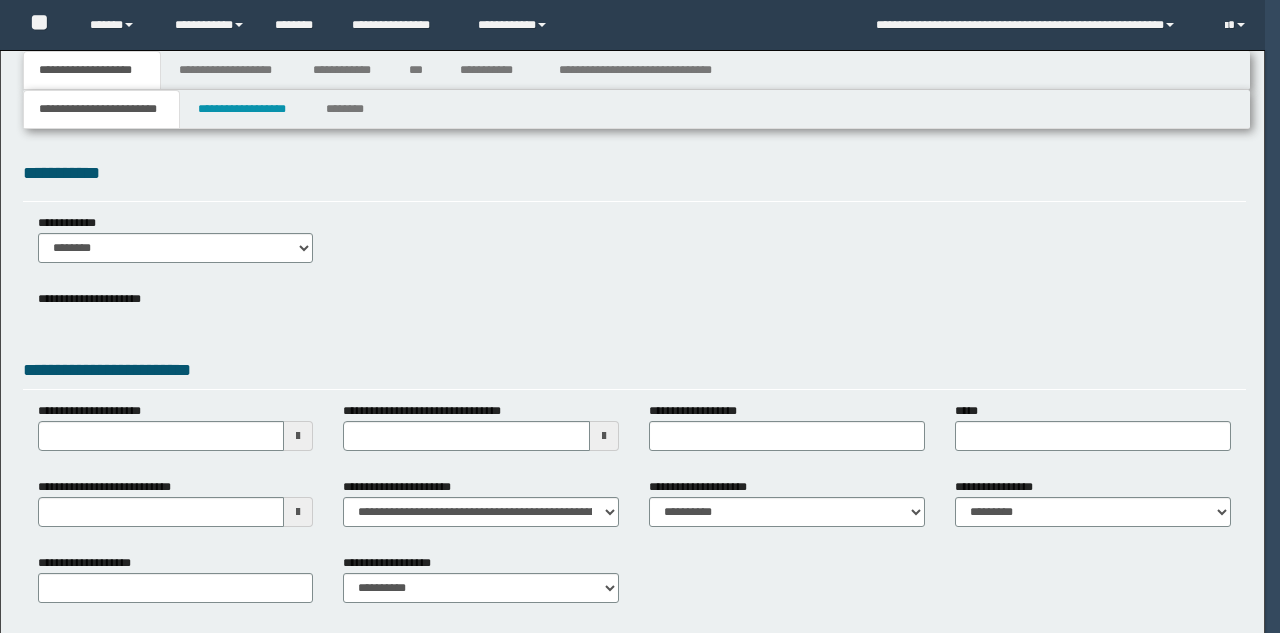 type 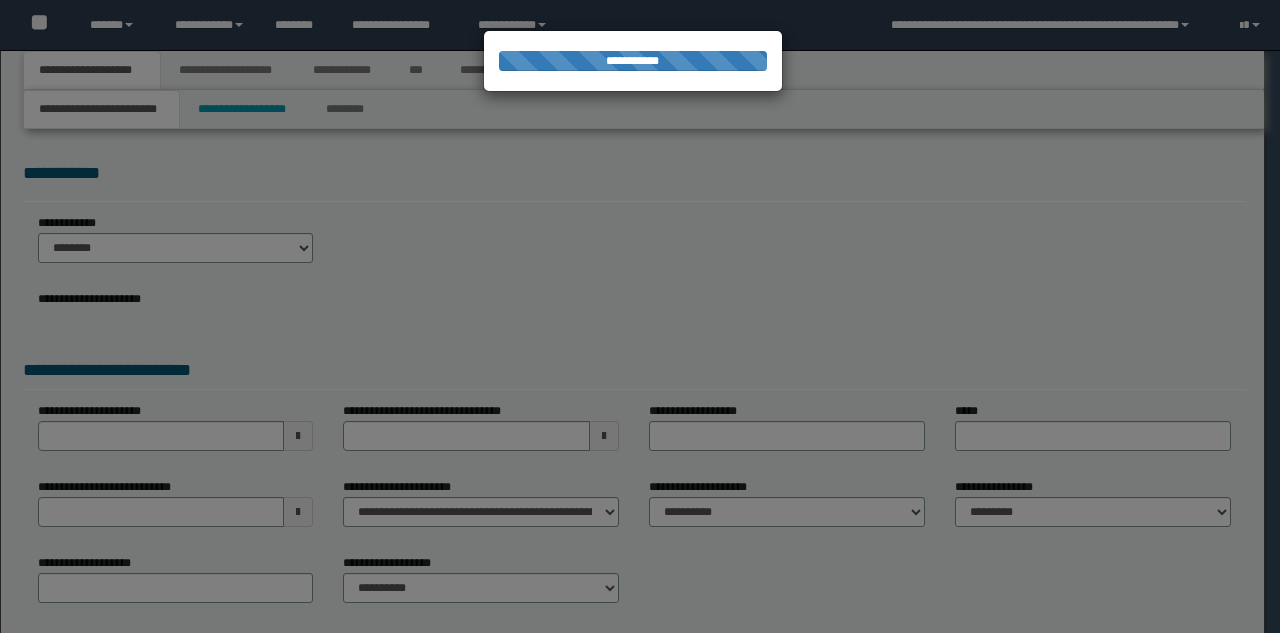 scroll, scrollTop: 0, scrollLeft: 0, axis: both 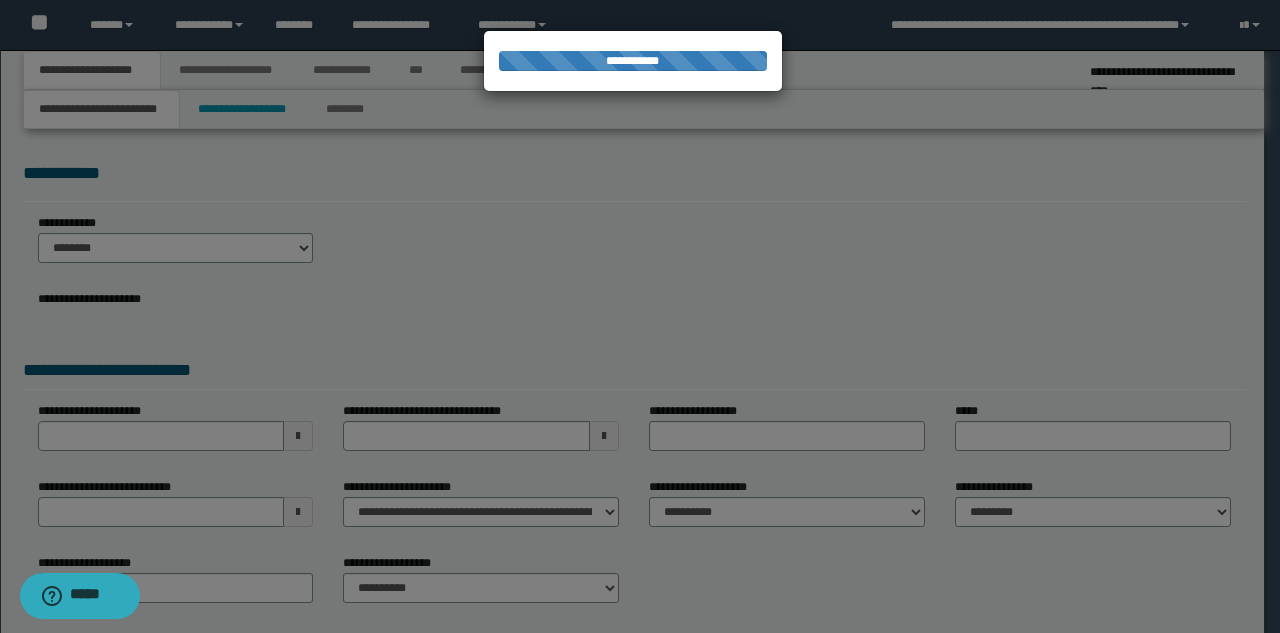type on "**********" 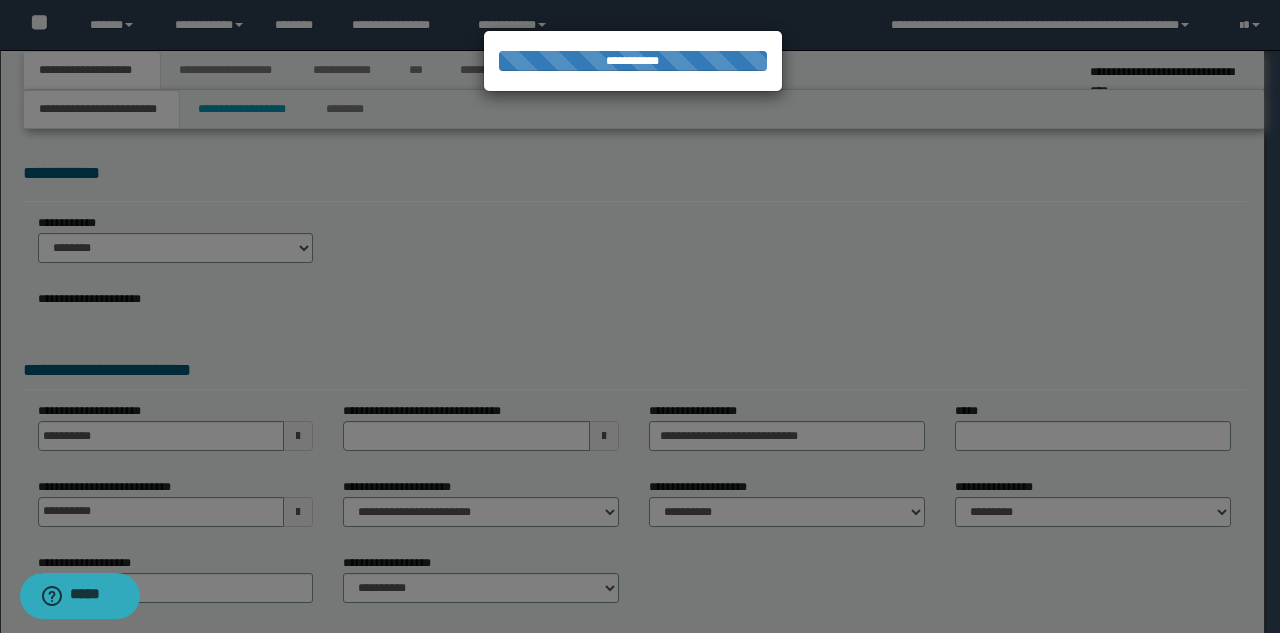 select on "*" 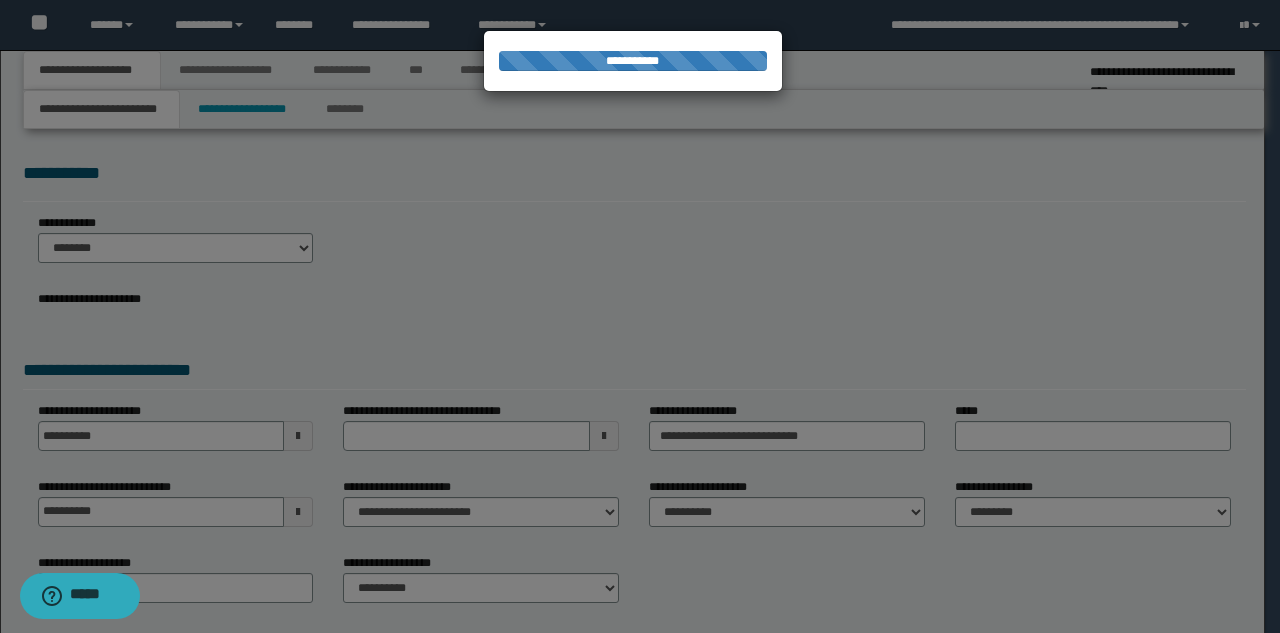 select on "*" 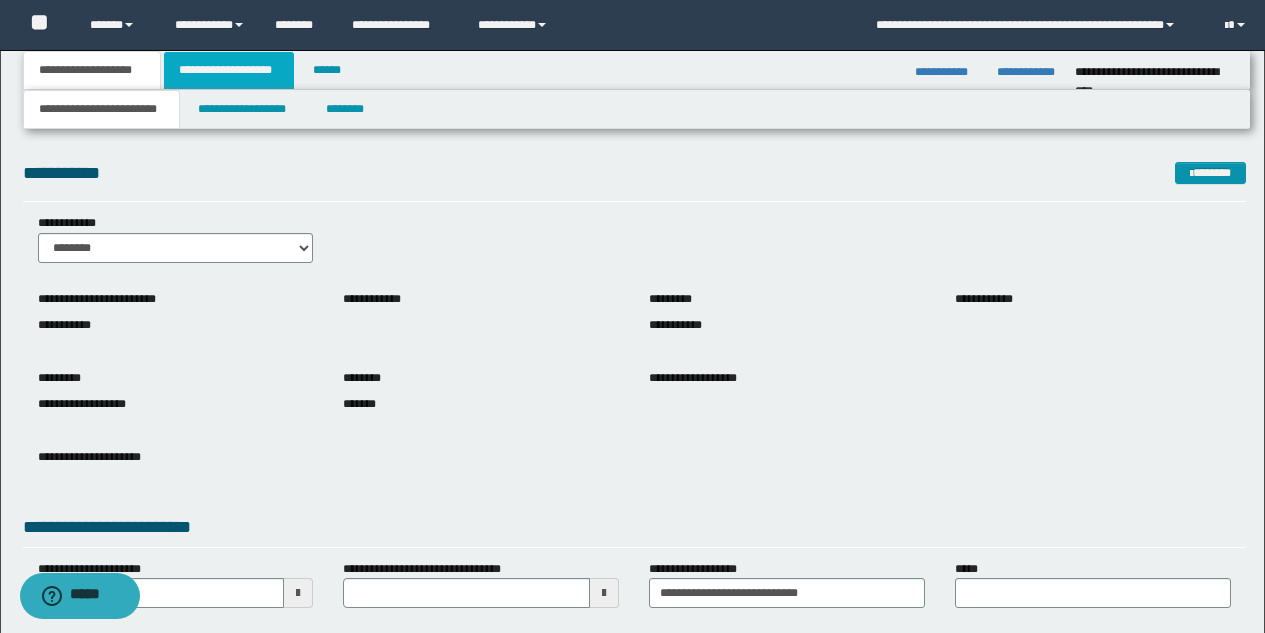 click on "**********" at bounding box center (229, 70) 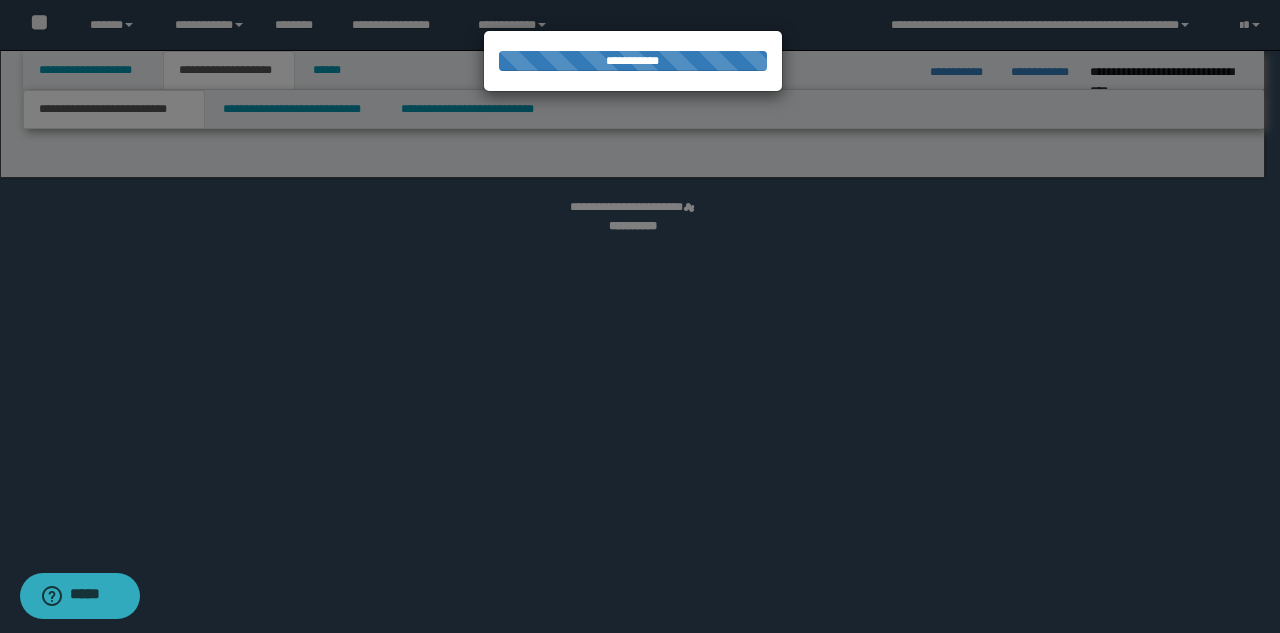 click at bounding box center (640, 316) 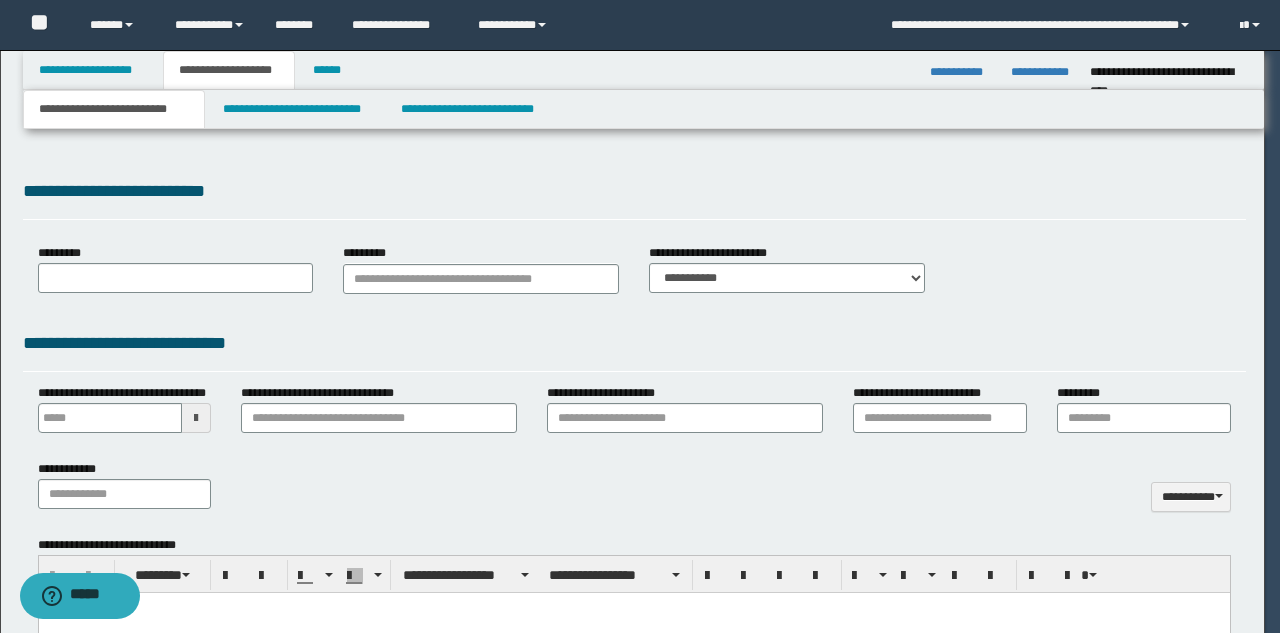 scroll, scrollTop: 0, scrollLeft: 0, axis: both 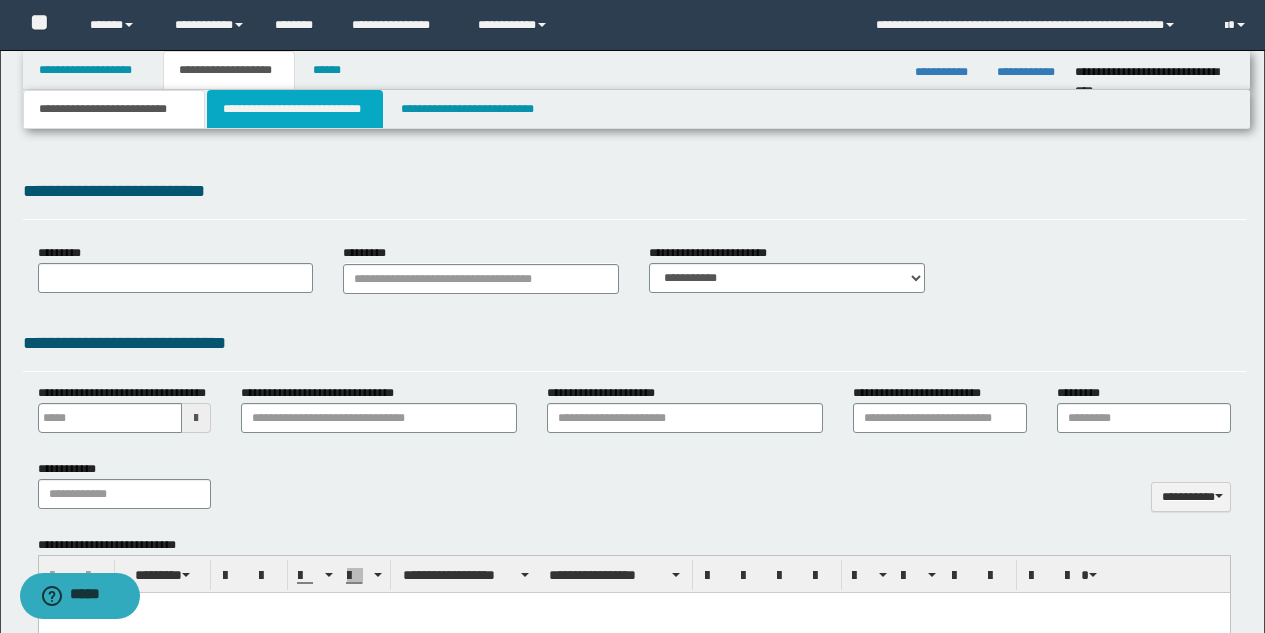 select on "*" 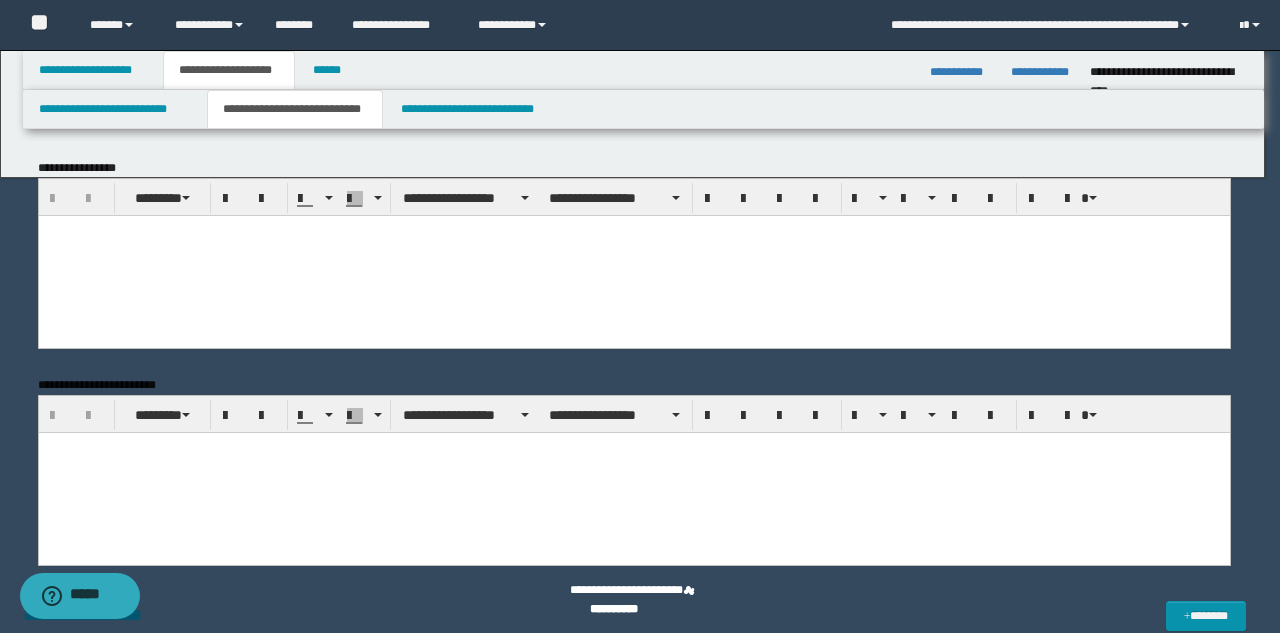 scroll, scrollTop: 0, scrollLeft: 0, axis: both 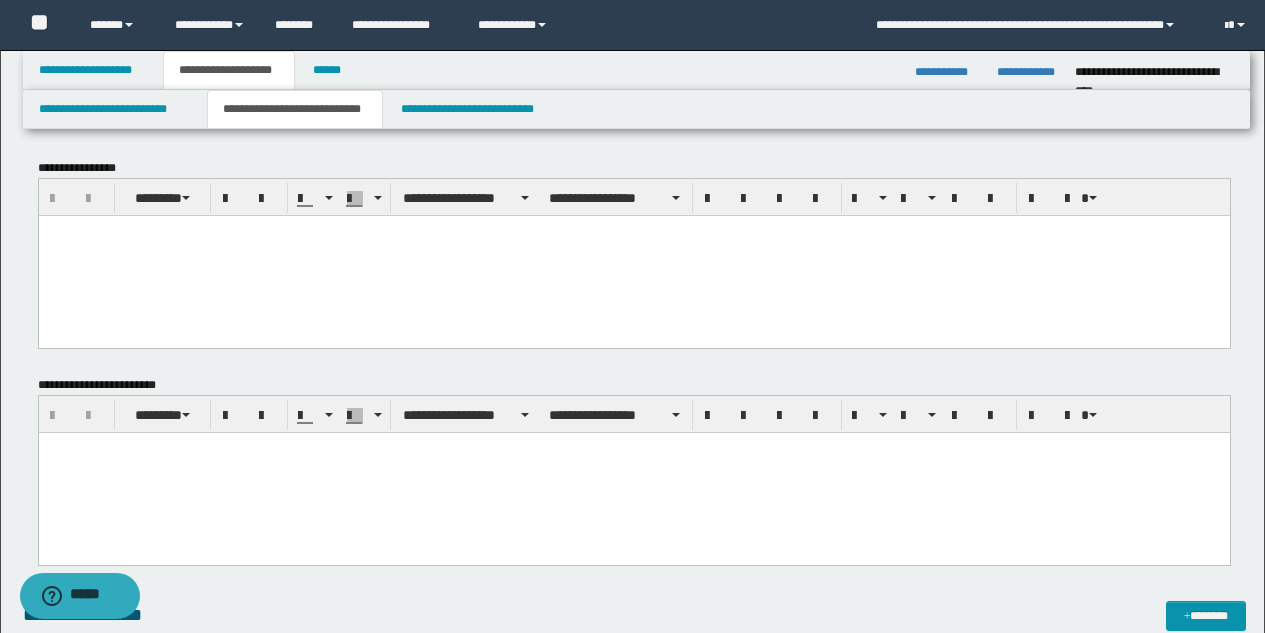 click at bounding box center (633, 255) 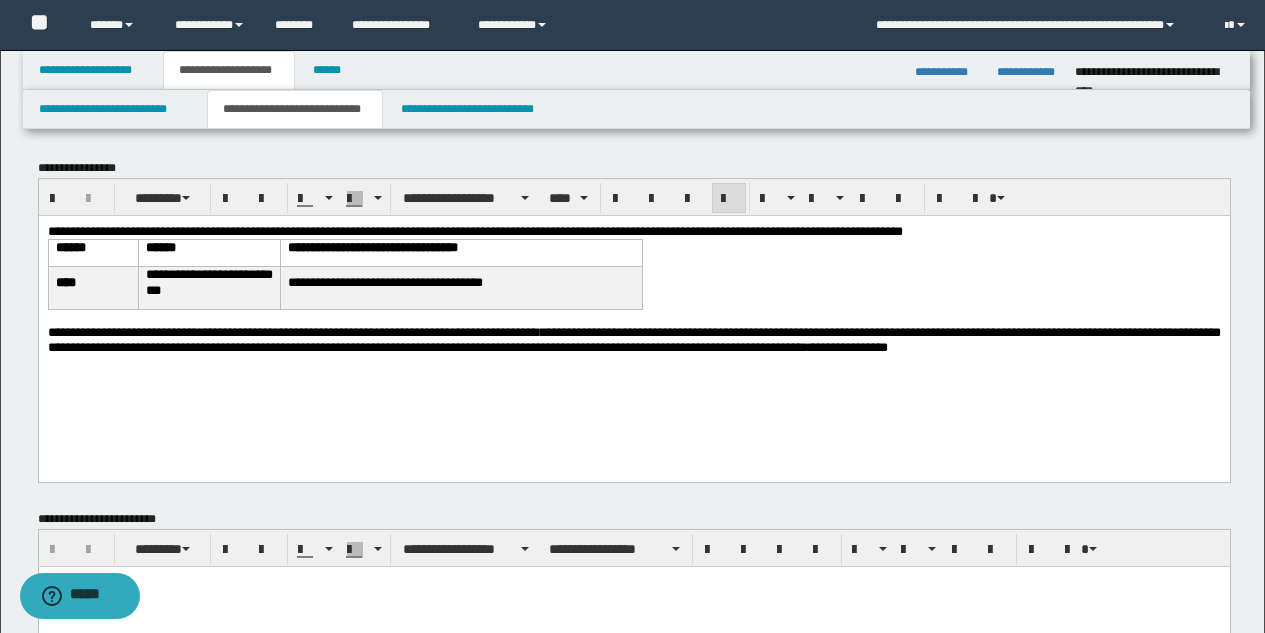 click on "**********" at bounding box center (633, 230) 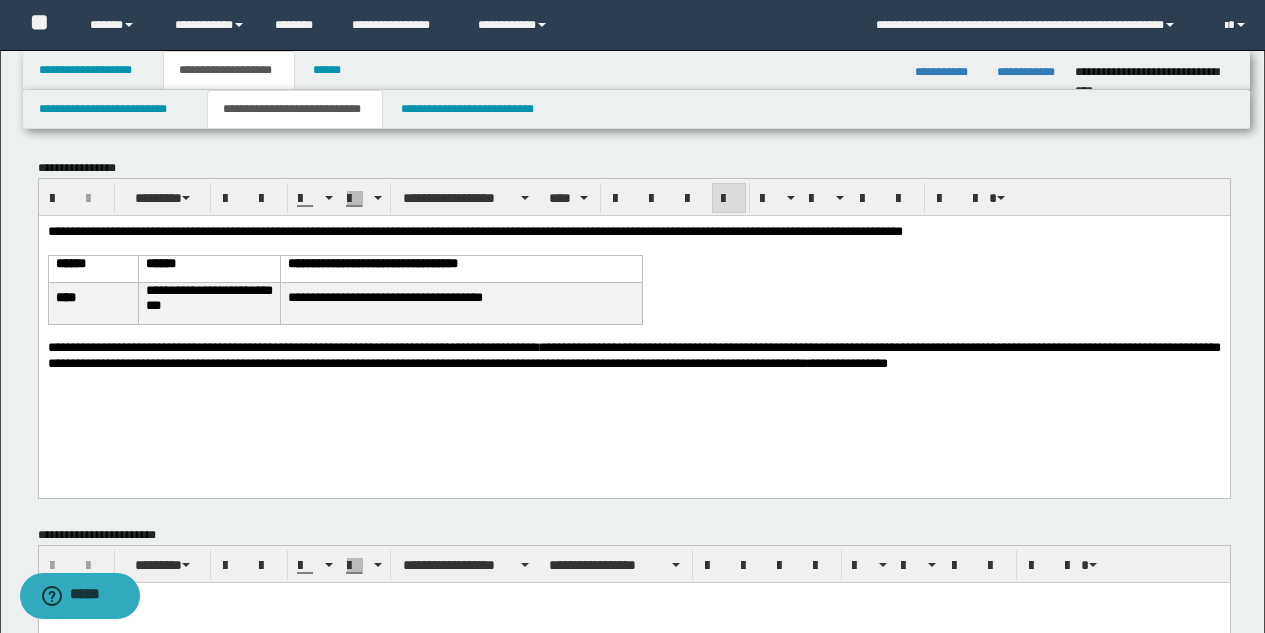 click on "**********" at bounding box center (633, 363) 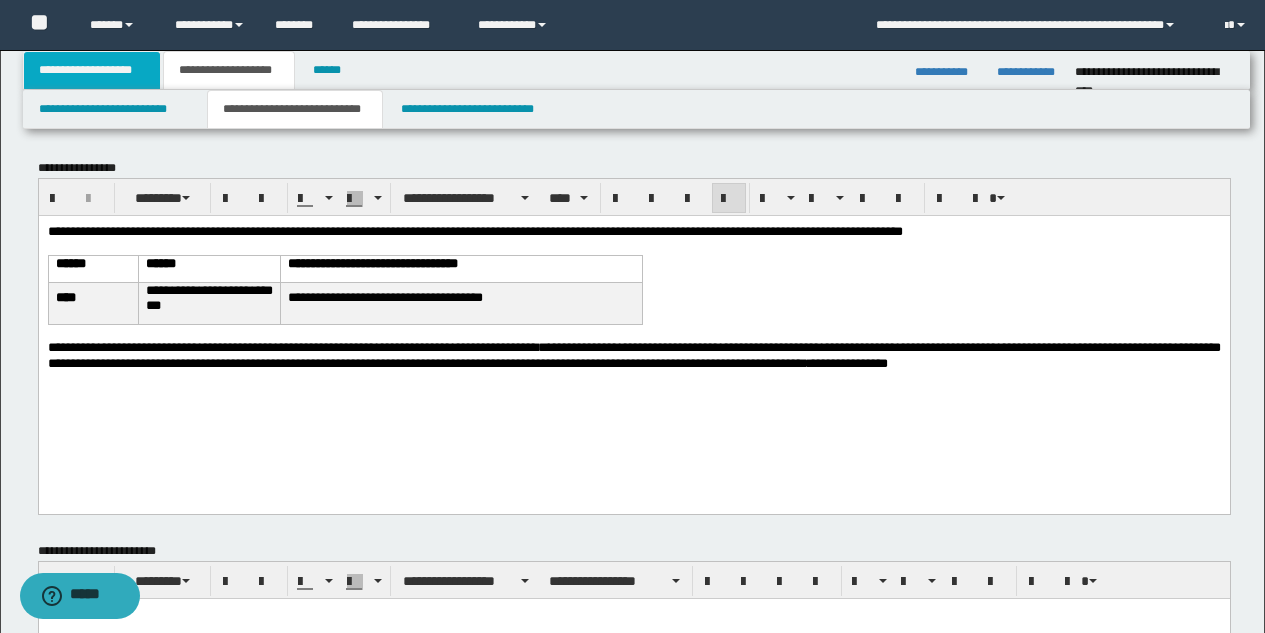 click on "**********" at bounding box center [92, 70] 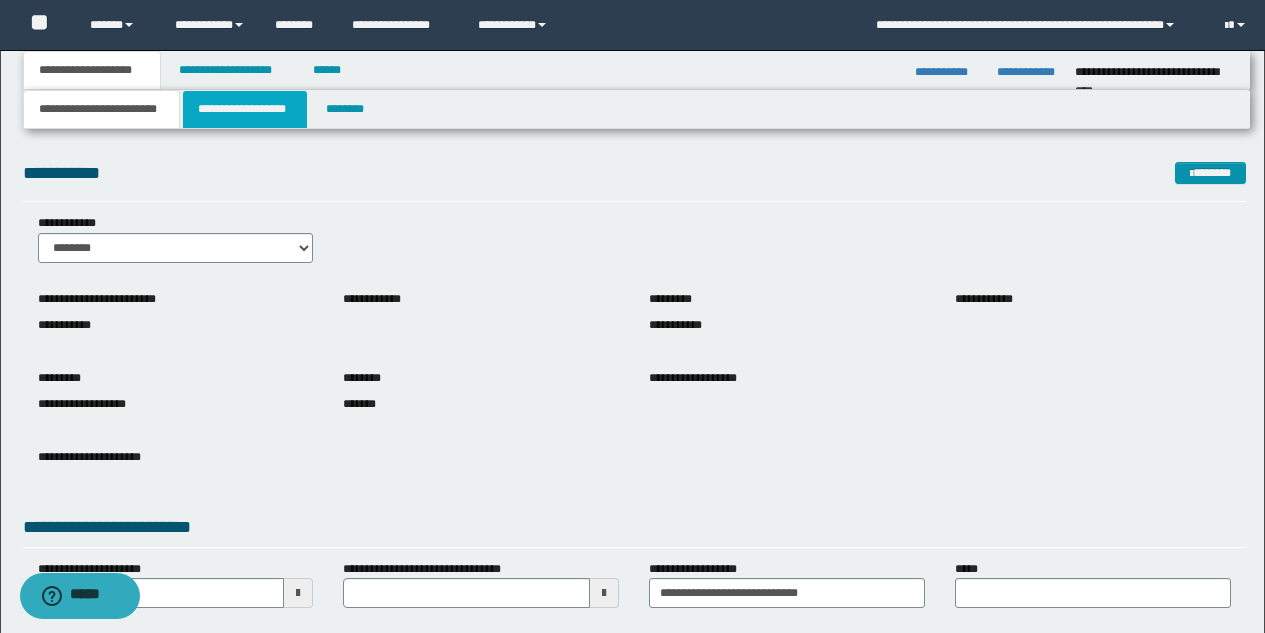 click on "**********" at bounding box center (245, 109) 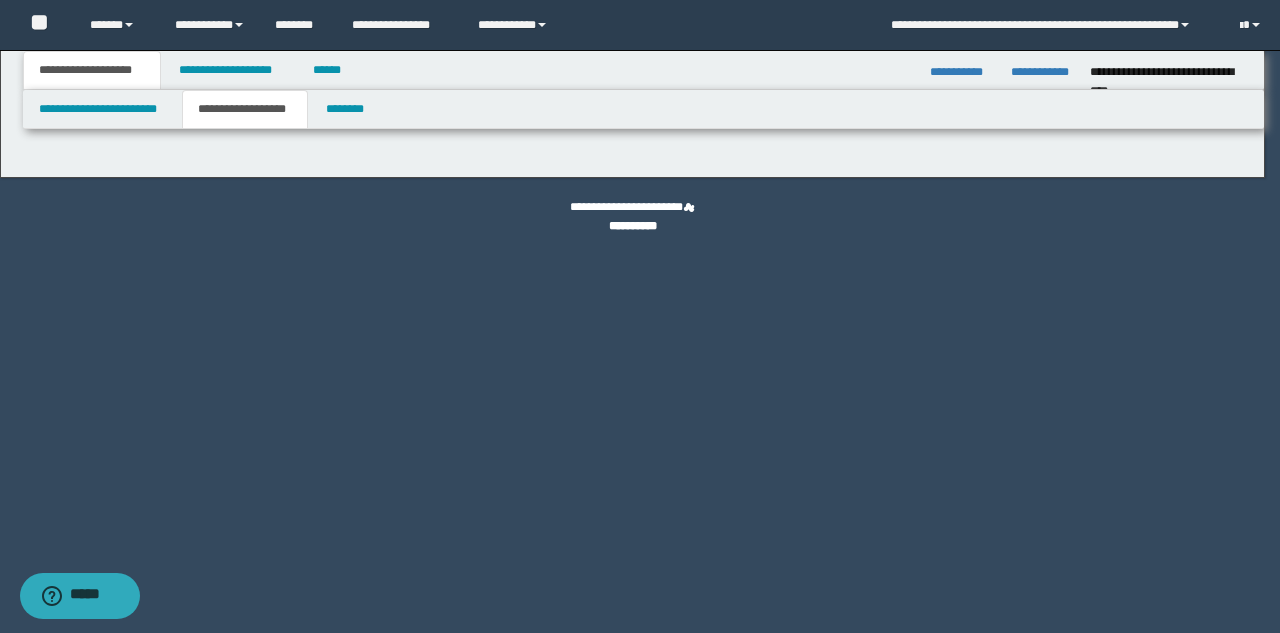 type on "********" 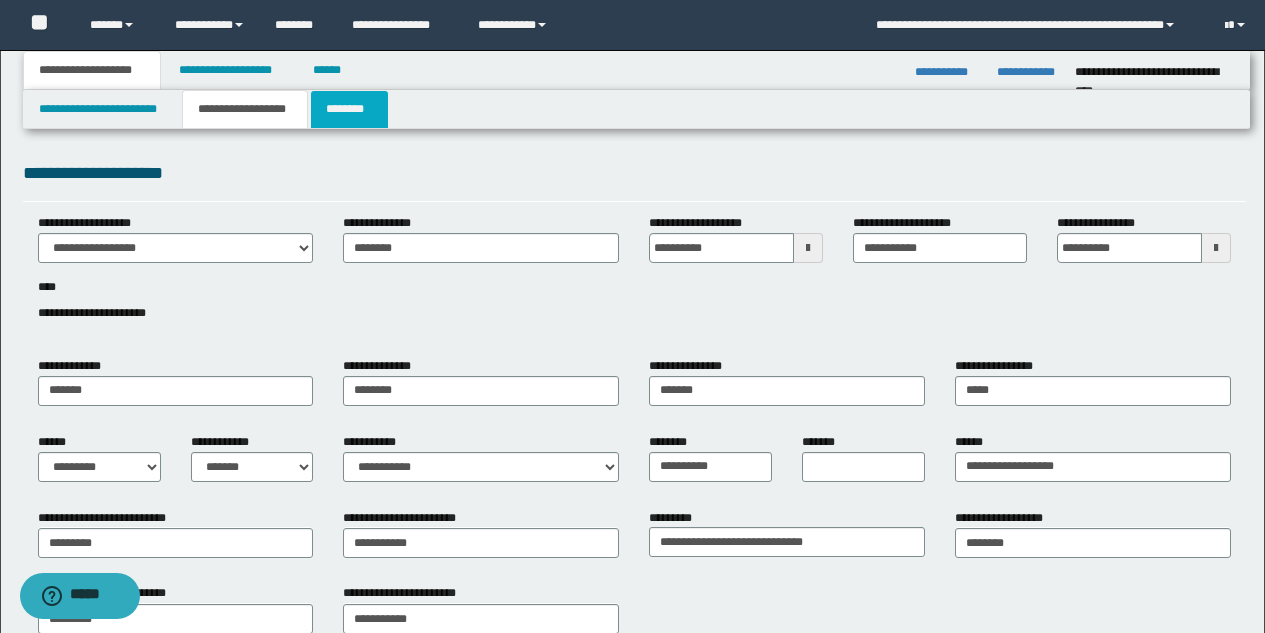 click on "********" at bounding box center (349, 109) 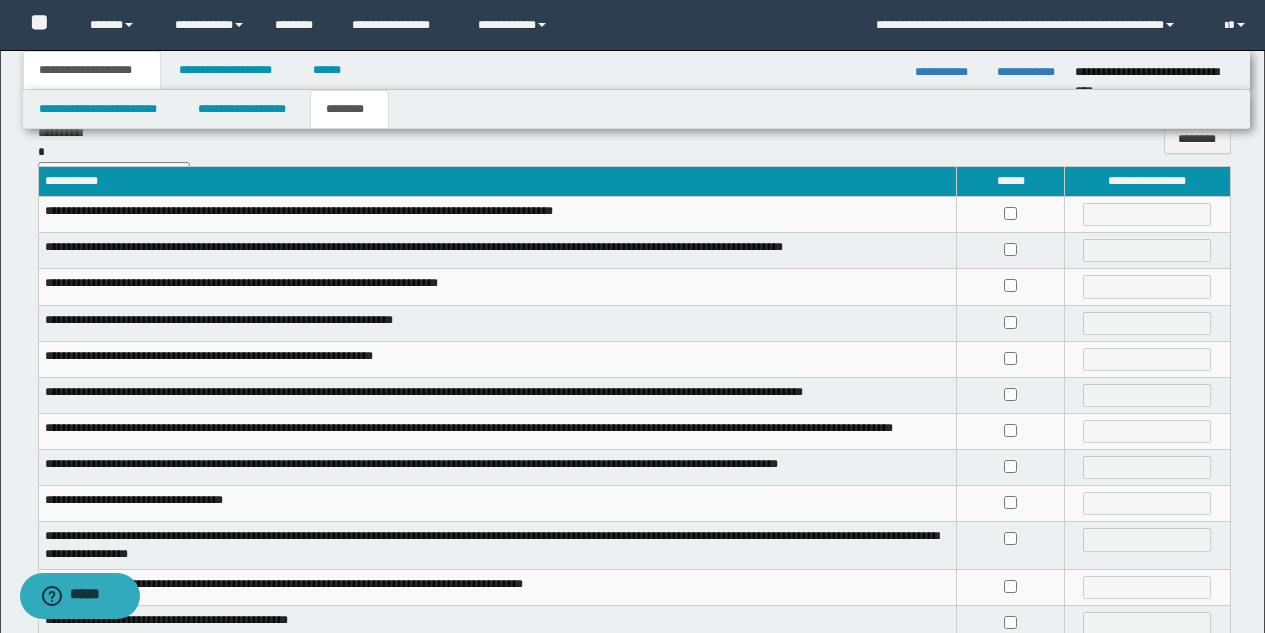 scroll, scrollTop: 41, scrollLeft: 0, axis: vertical 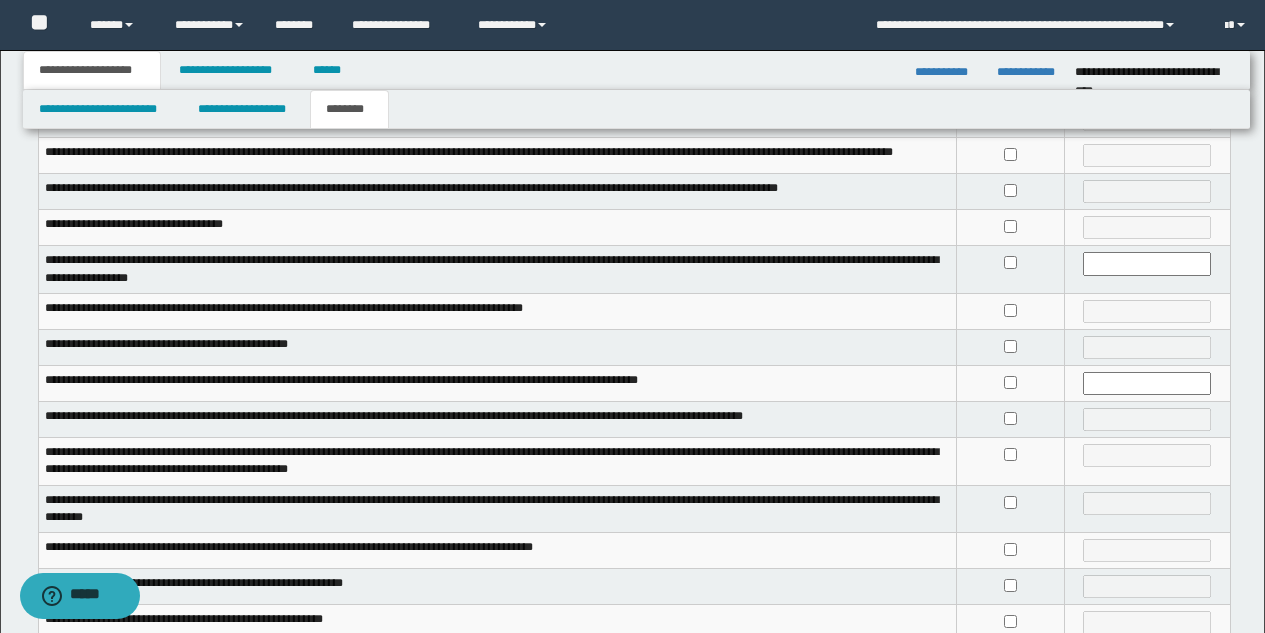 click at bounding box center [1011, 420] 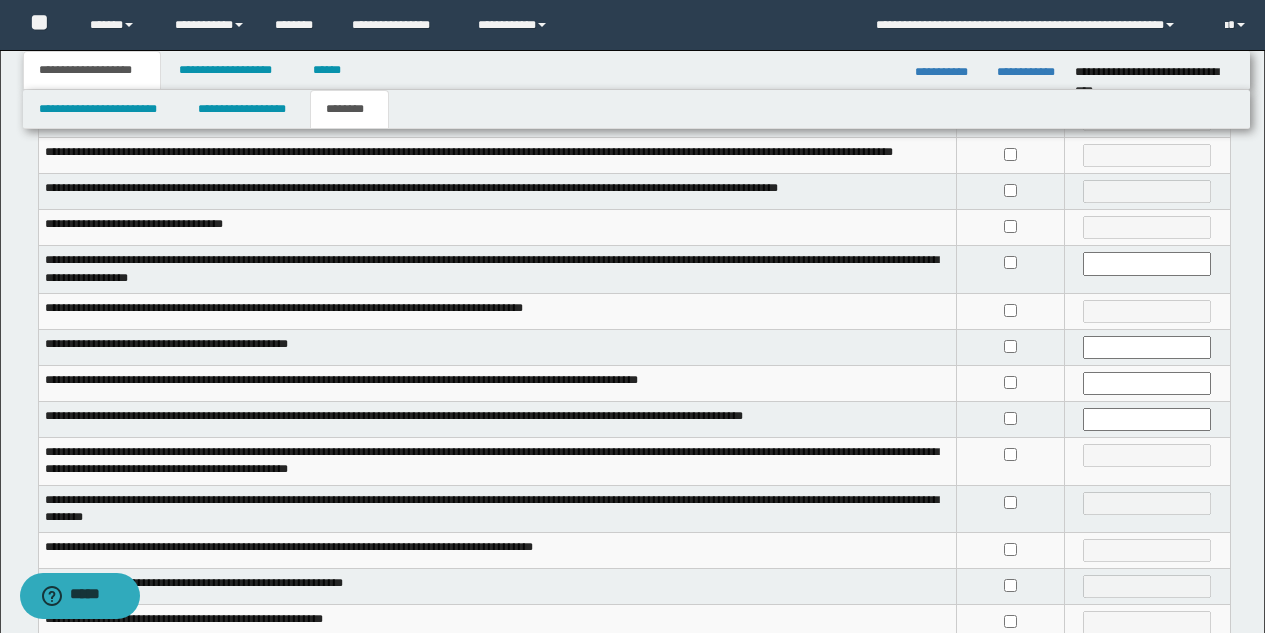 click at bounding box center (1011, 508) 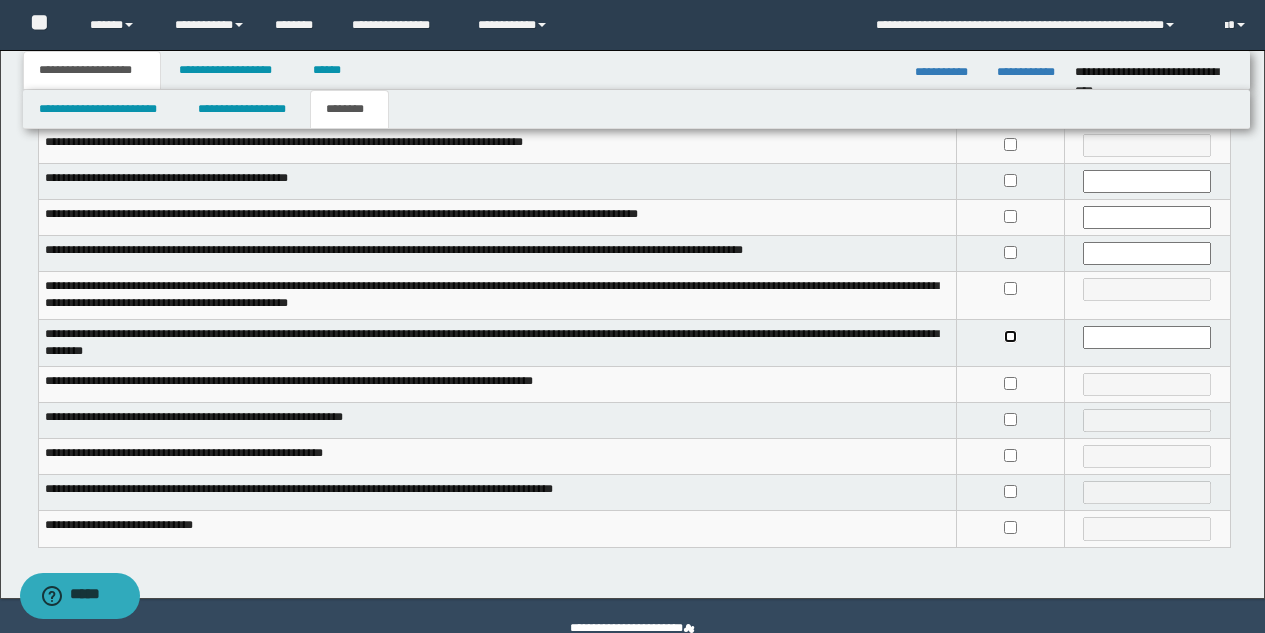 scroll, scrollTop: 520, scrollLeft: 0, axis: vertical 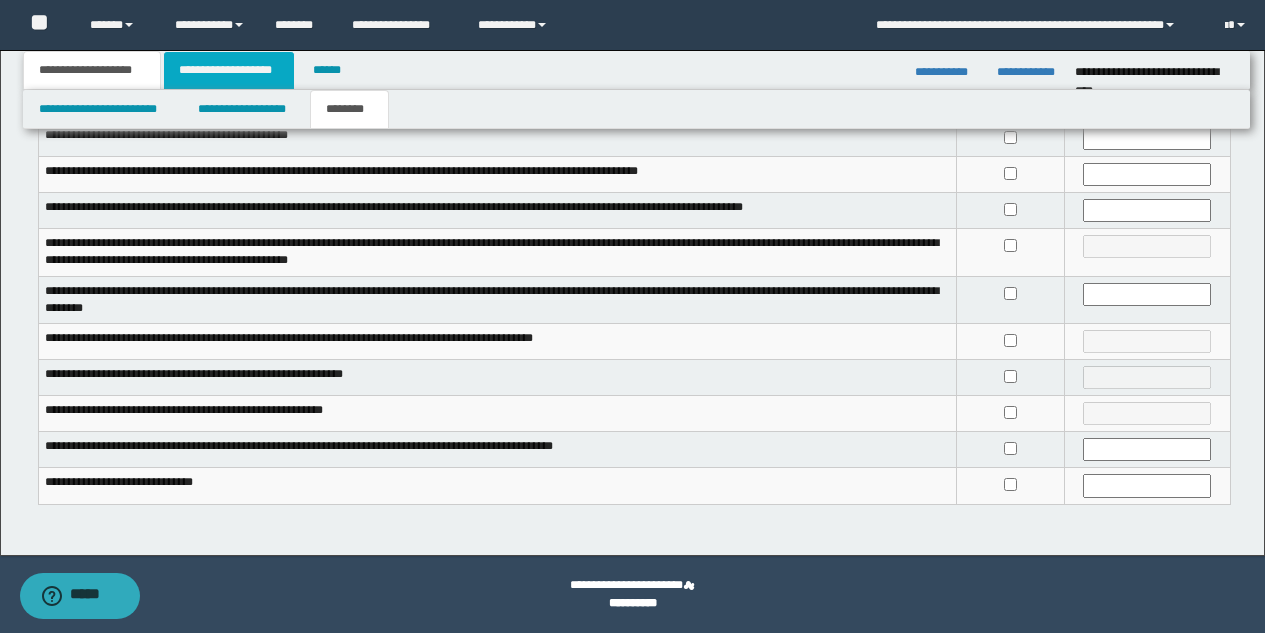 click on "**********" at bounding box center (229, 70) 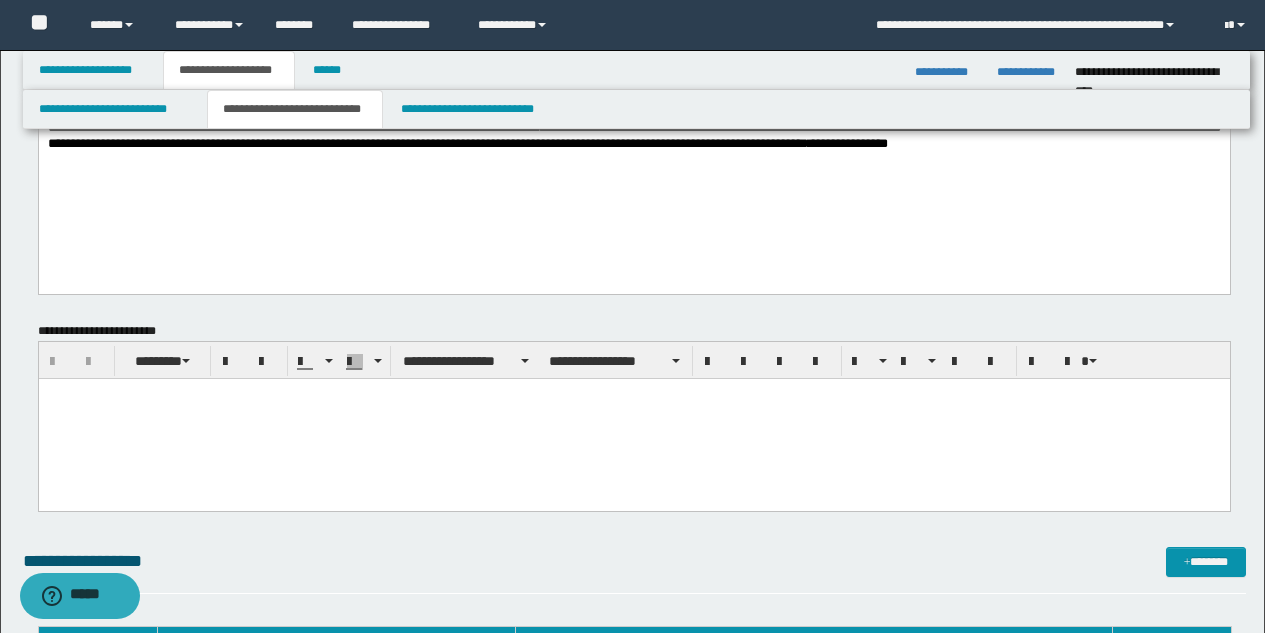scroll, scrollTop: 248, scrollLeft: 0, axis: vertical 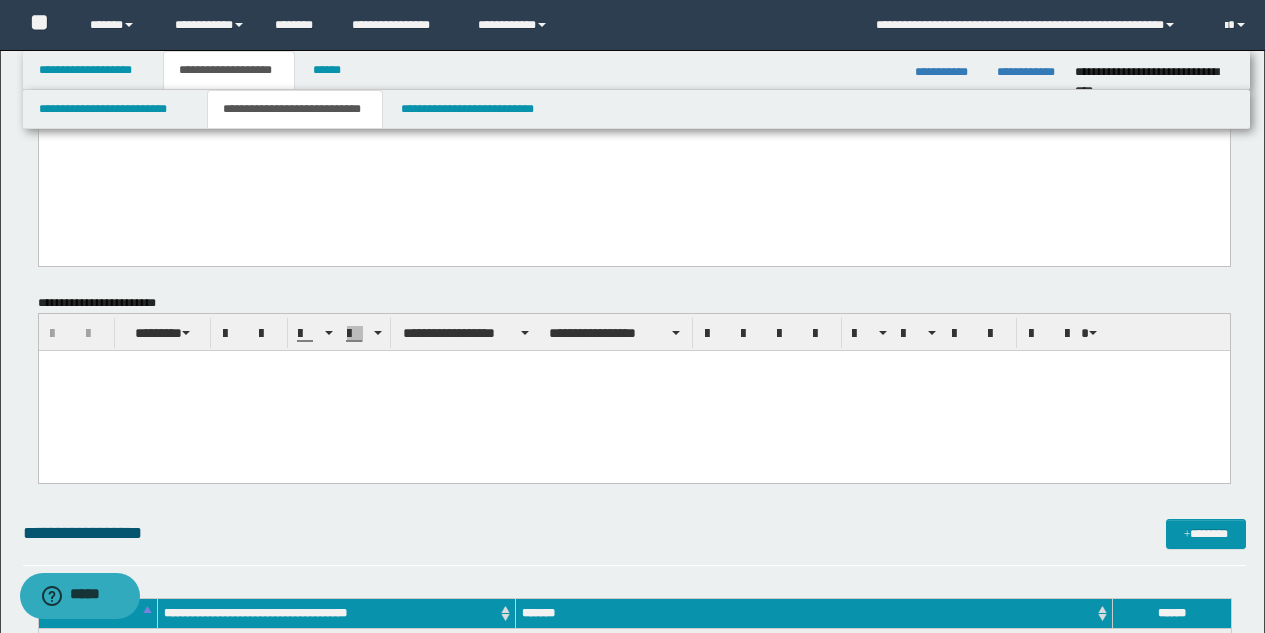 click at bounding box center (633, 390) 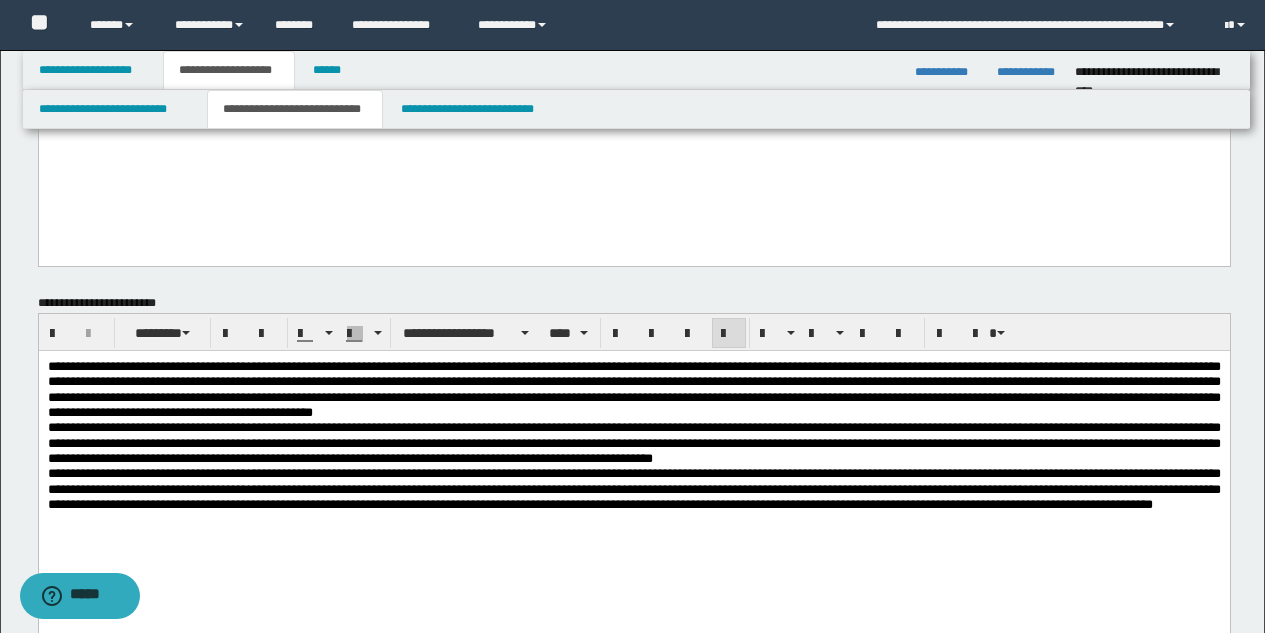 click on "**********" at bounding box center (633, 388) 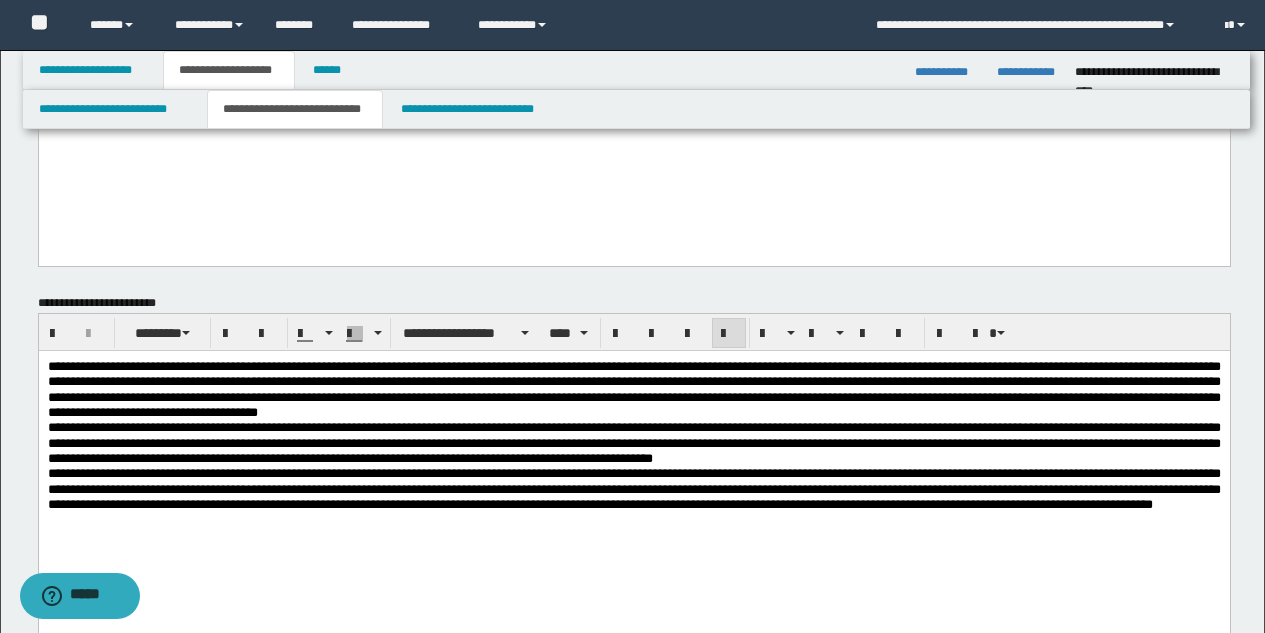click on "**********" at bounding box center [633, 388] 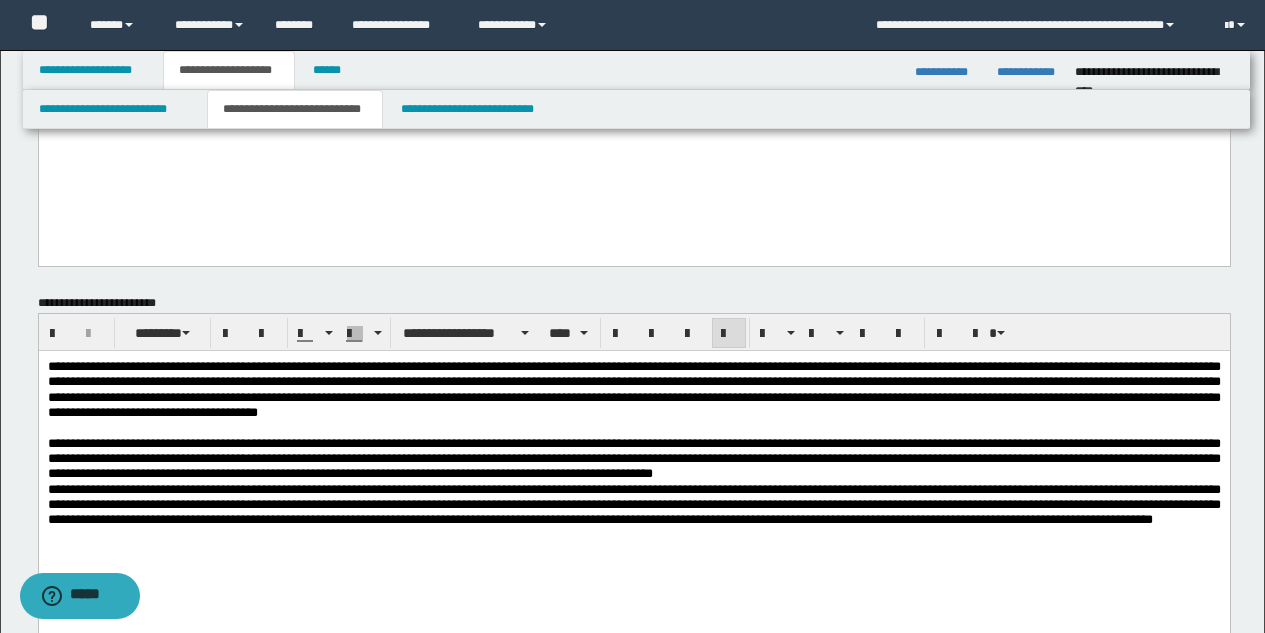click on "**********" at bounding box center (633, 458) 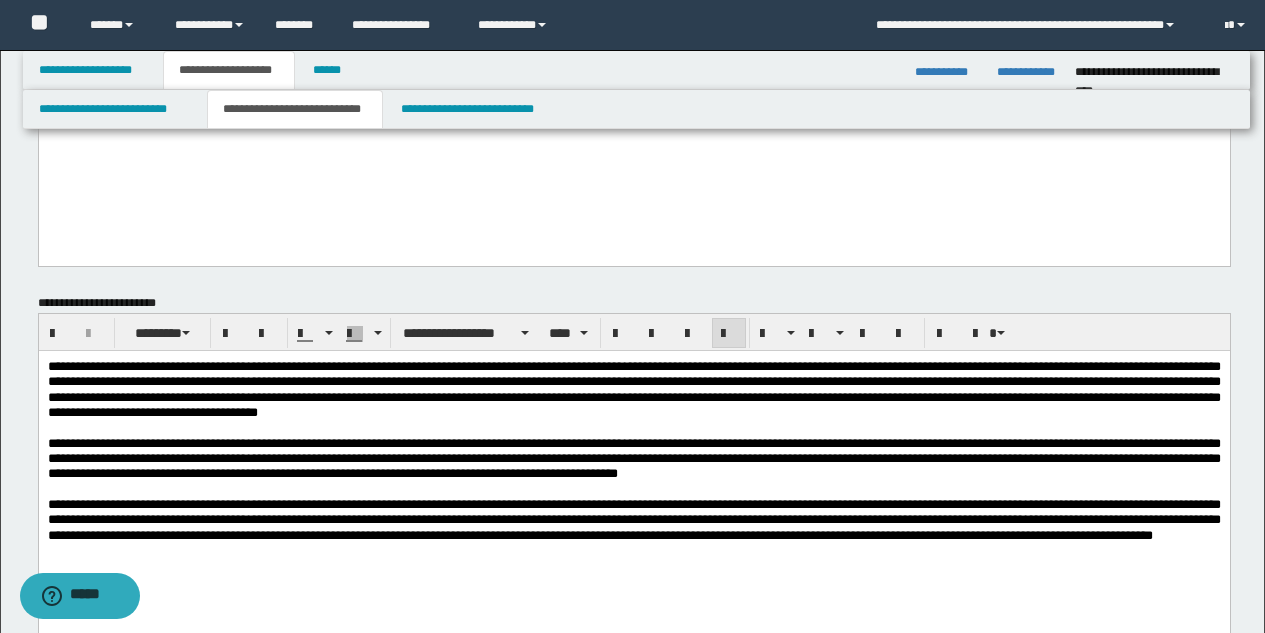 click on "**********" at bounding box center [633, 519] 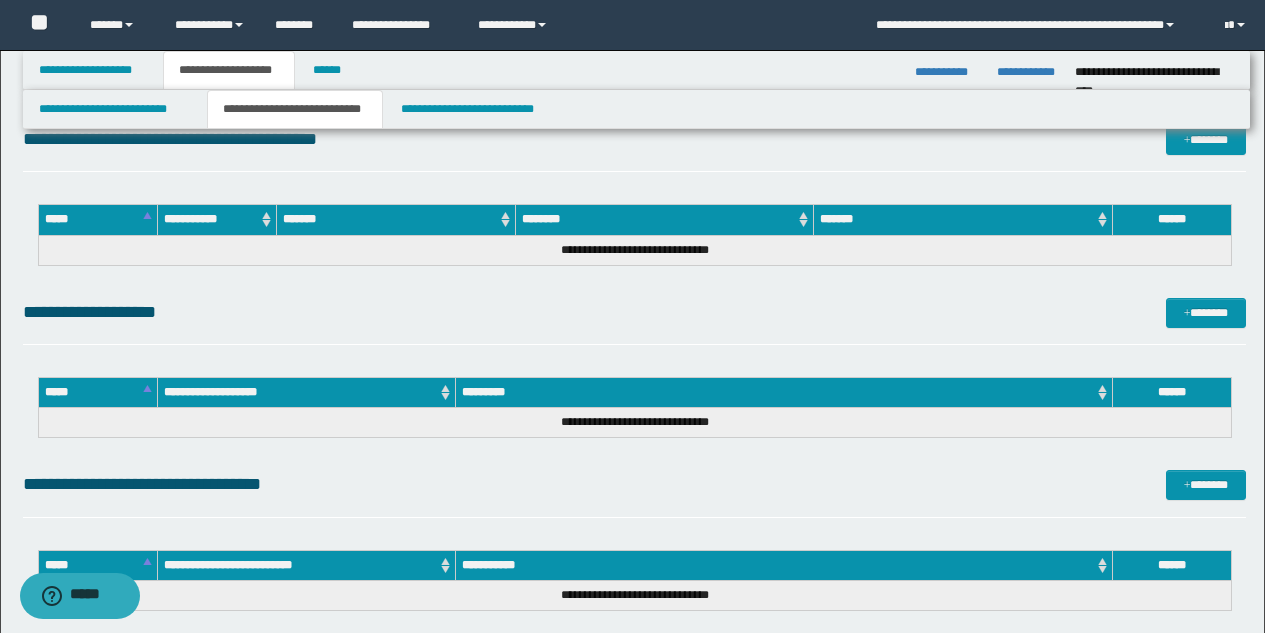 scroll, scrollTop: 1404, scrollLeft: 0, axis: vertical 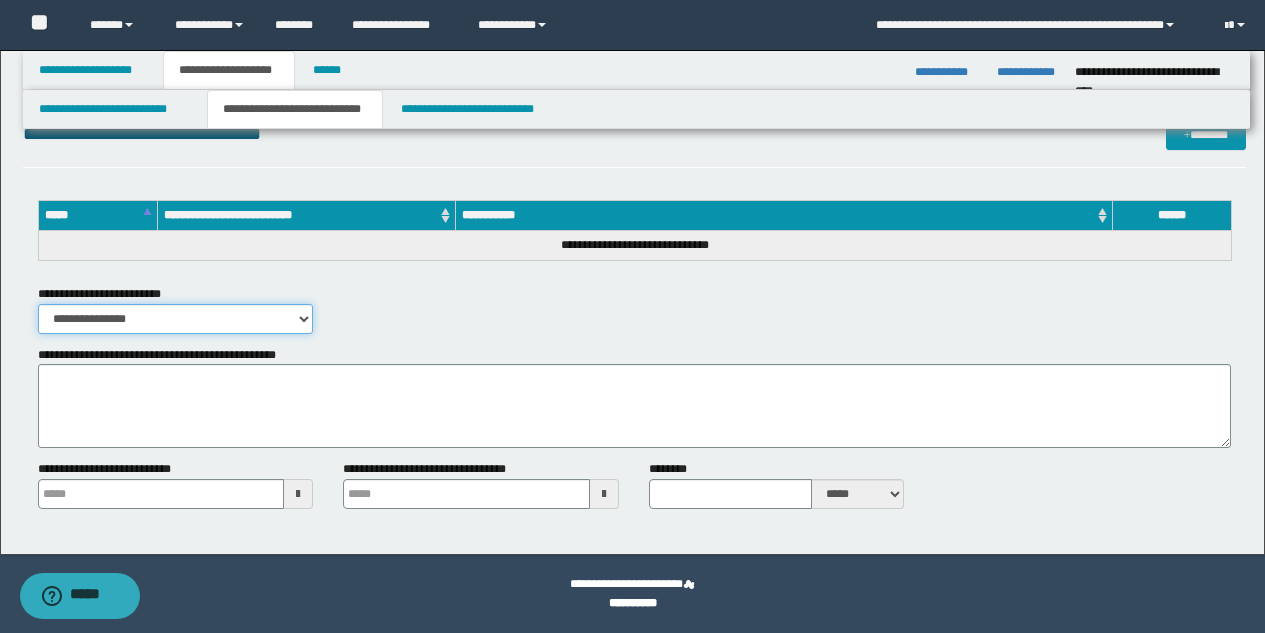 click on "**********" at bounding box center (176, 319) 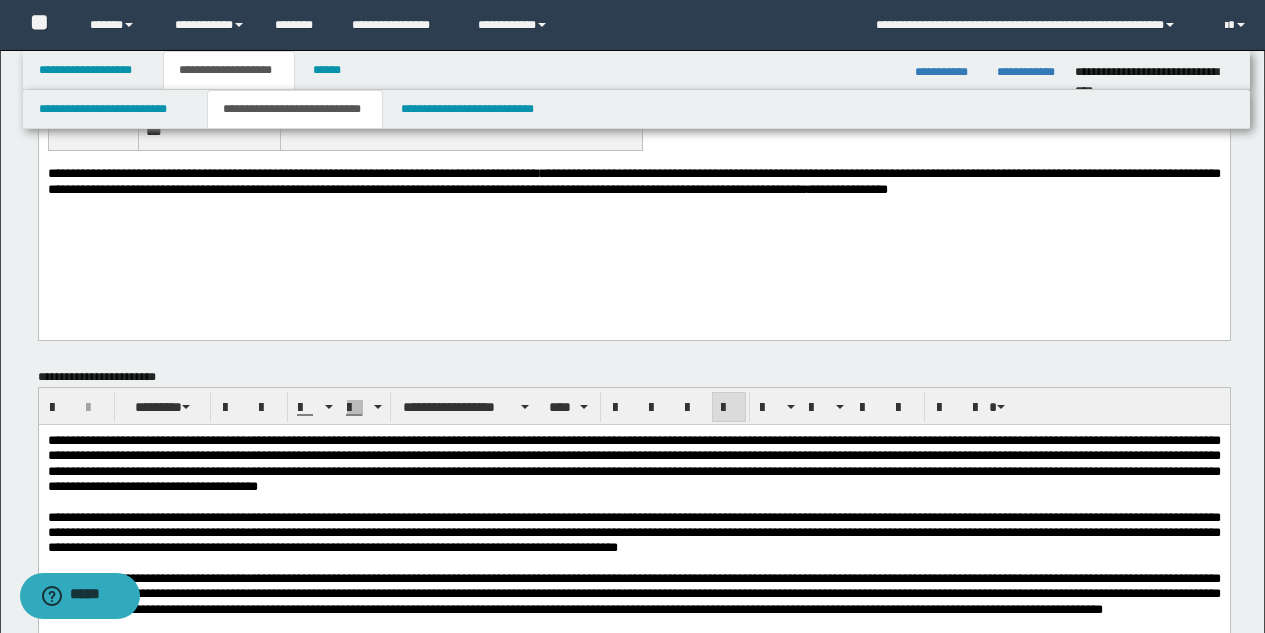 scroll, scrollTop: 1404, scrollLeft: 0, axis: vertical 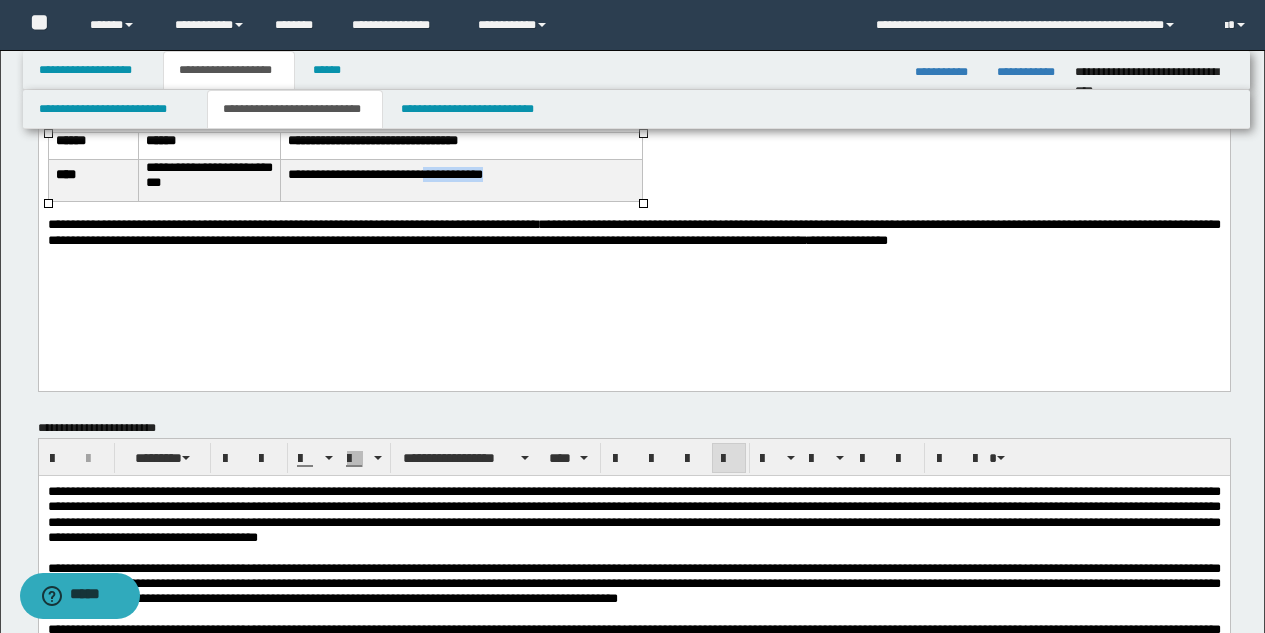 drag, startPoint x: 521, startPoint y: 172, endPoint x: 440, endPoint y: 174, distance: 81.02469 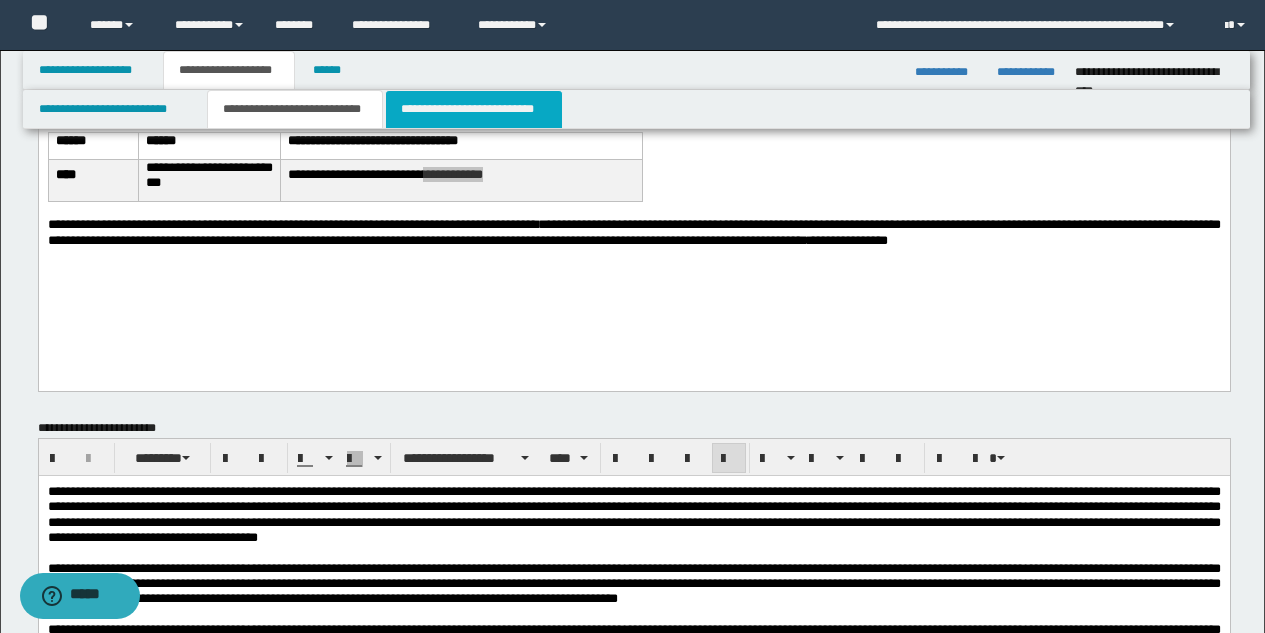 click on "**********" at bounding box center (474, 109) 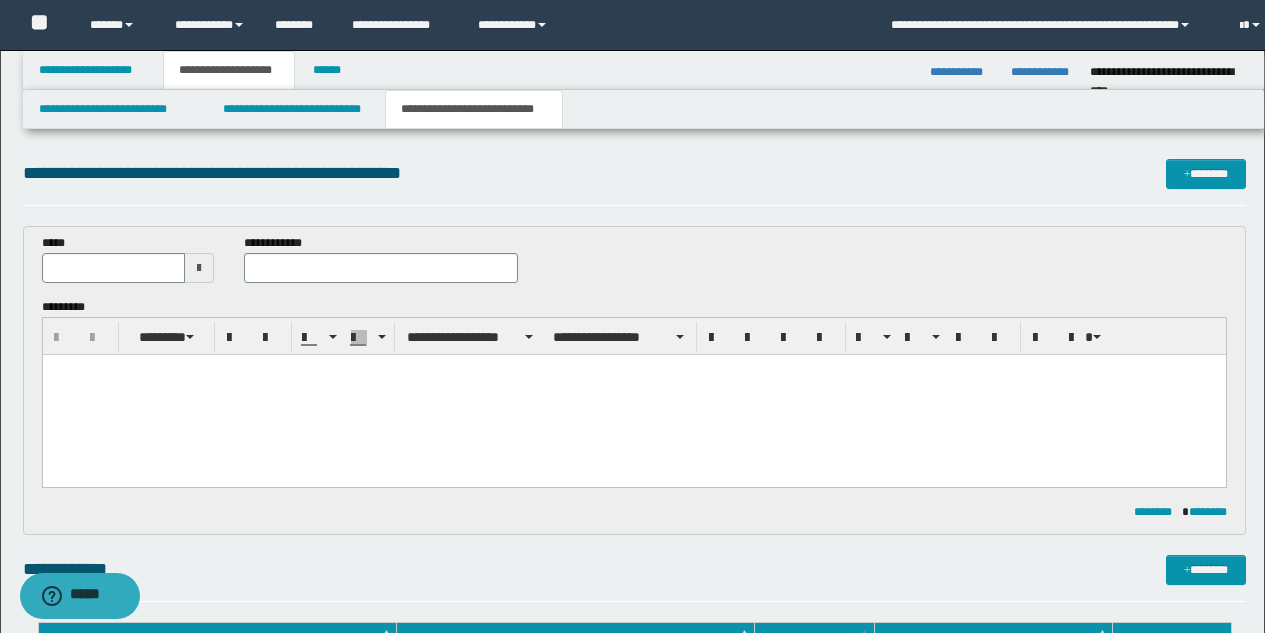 scroll, scrollTop: 0, scrollLeft: 0, axis: both 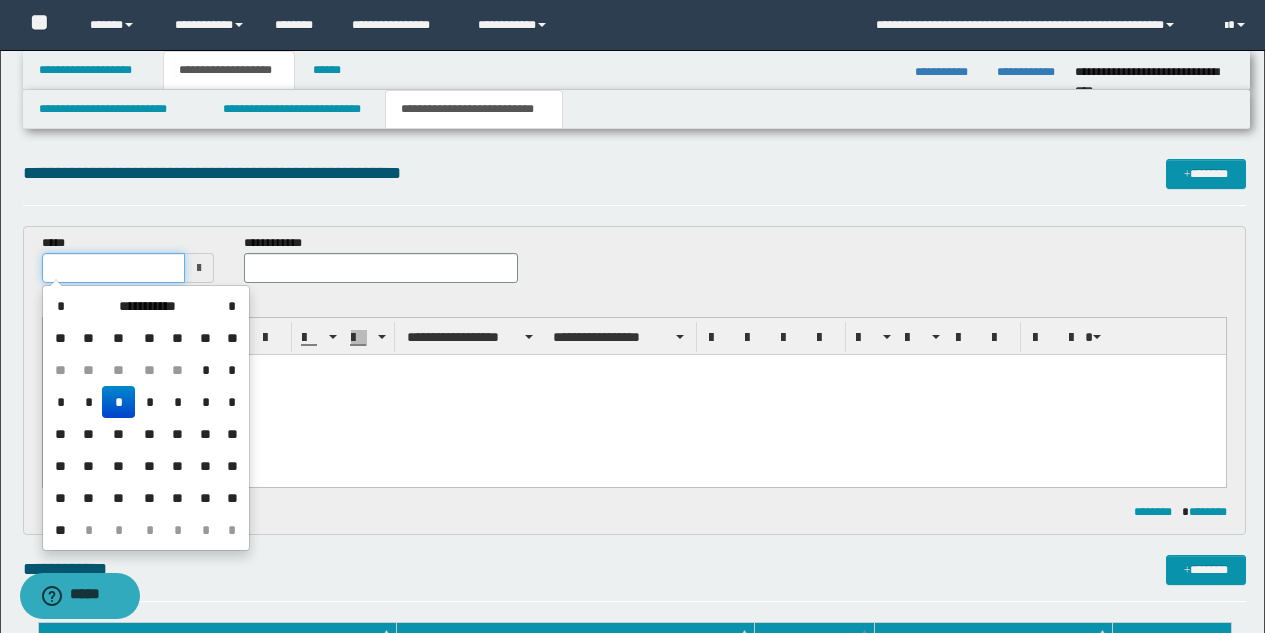 click at bounding box center (114, 268) 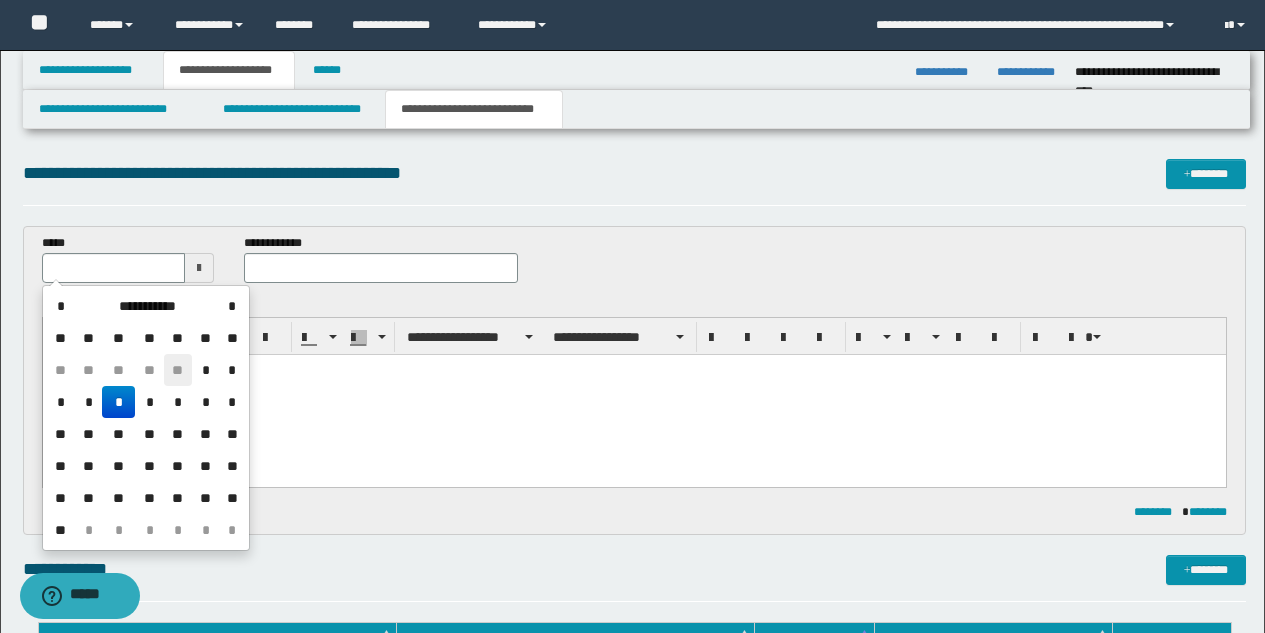 click on "**" at bounding box center (178, 370) 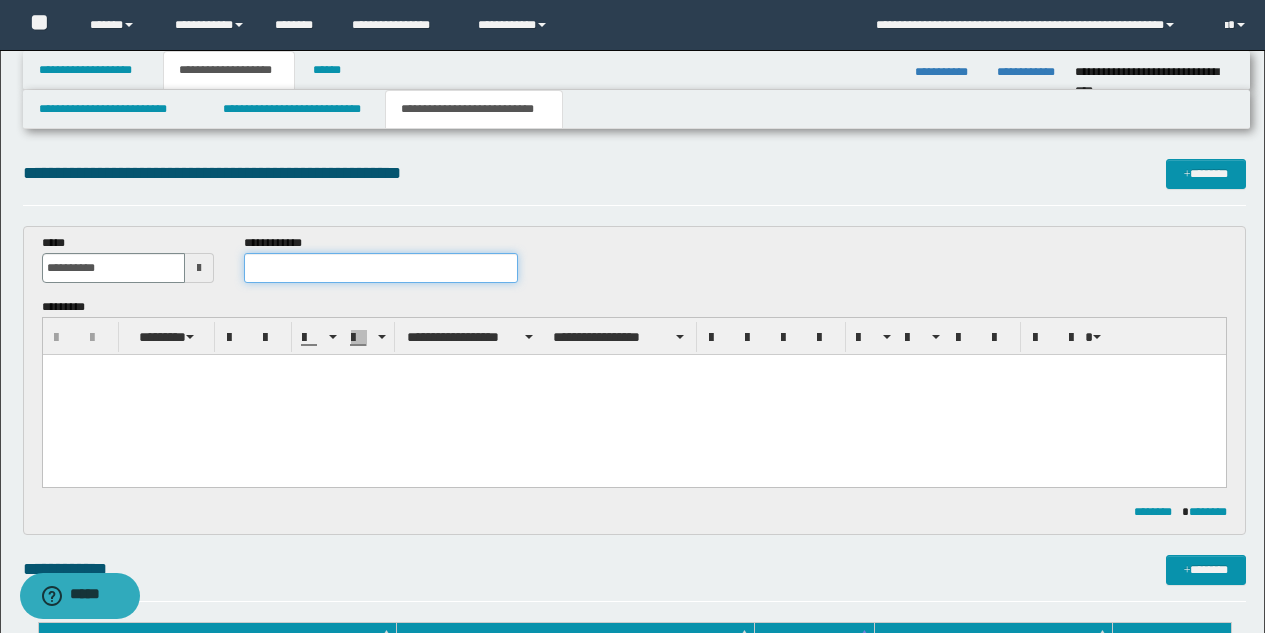click at bounding box center [381, 268] 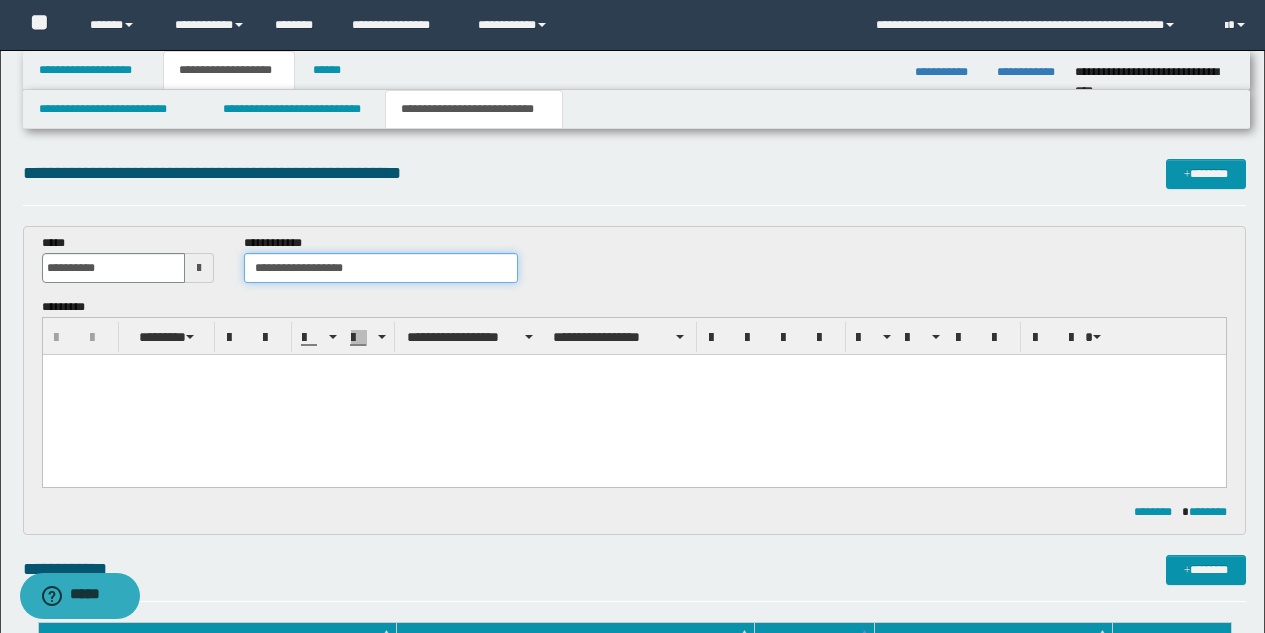 type on "**********" 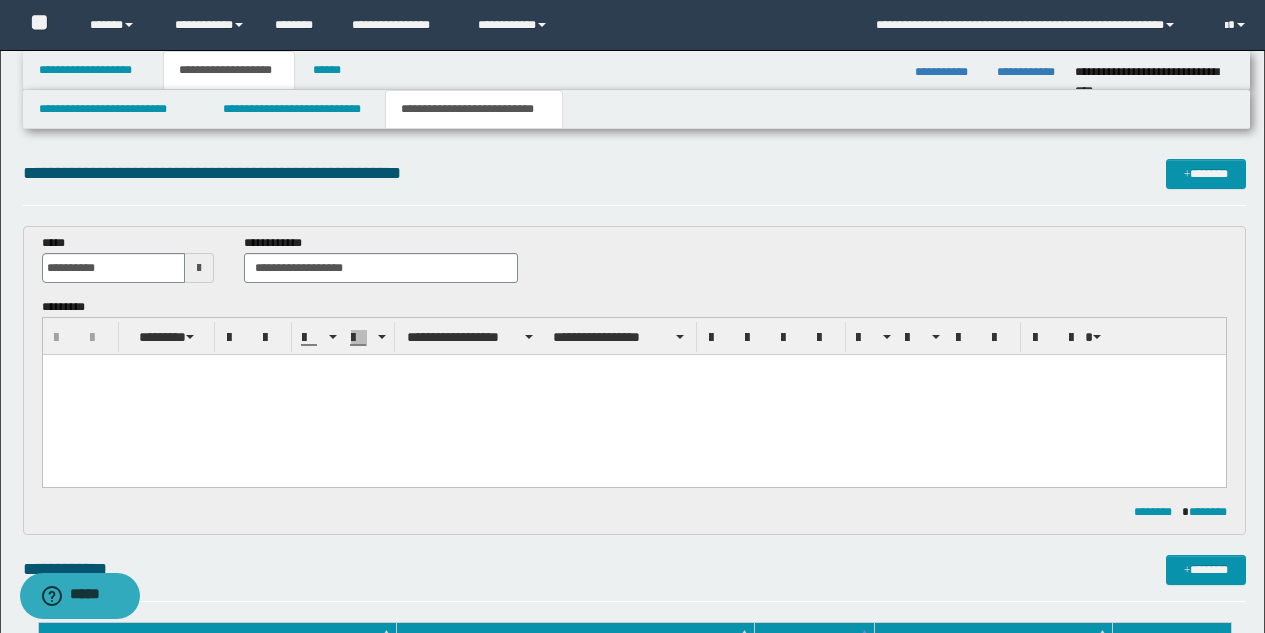 click at bounding box center (633, 395) 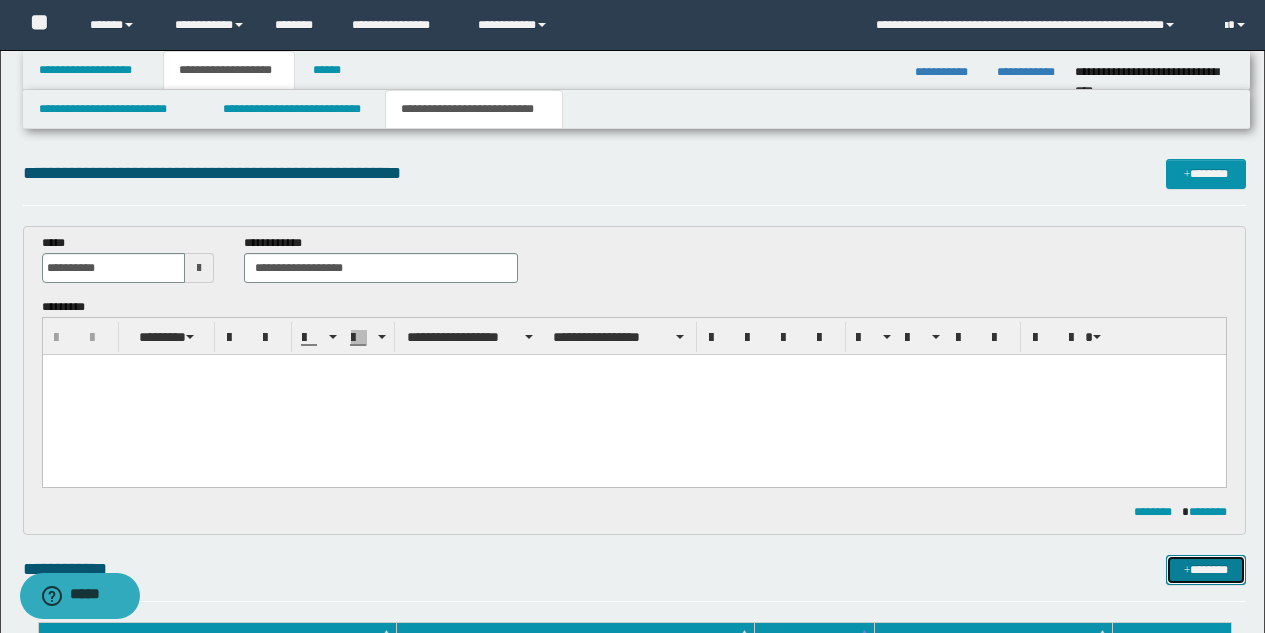 click on "*******" at bounding box center [1206, 570] 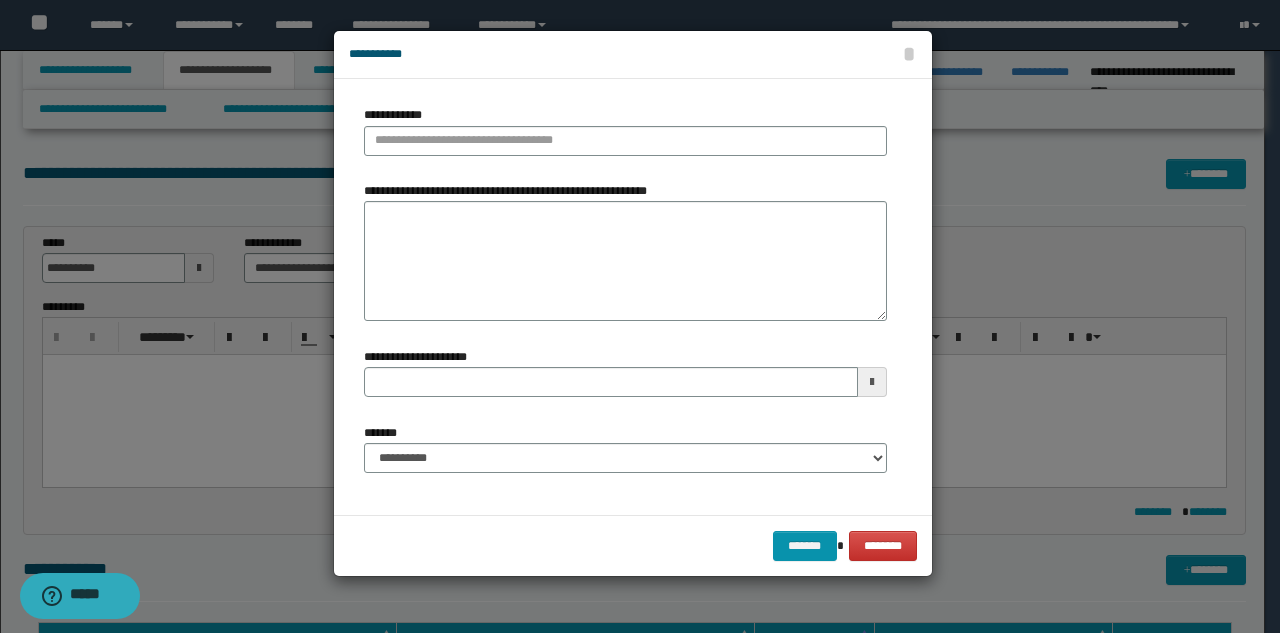 type 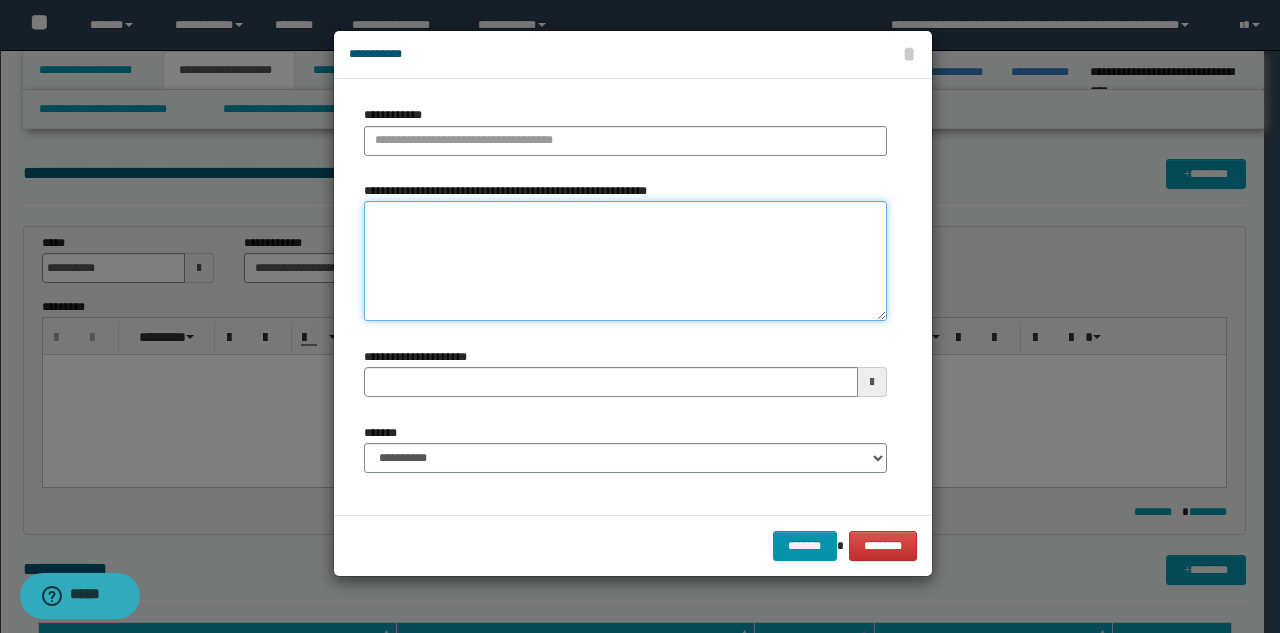 click on "**********" at bounding box center [625, 261] 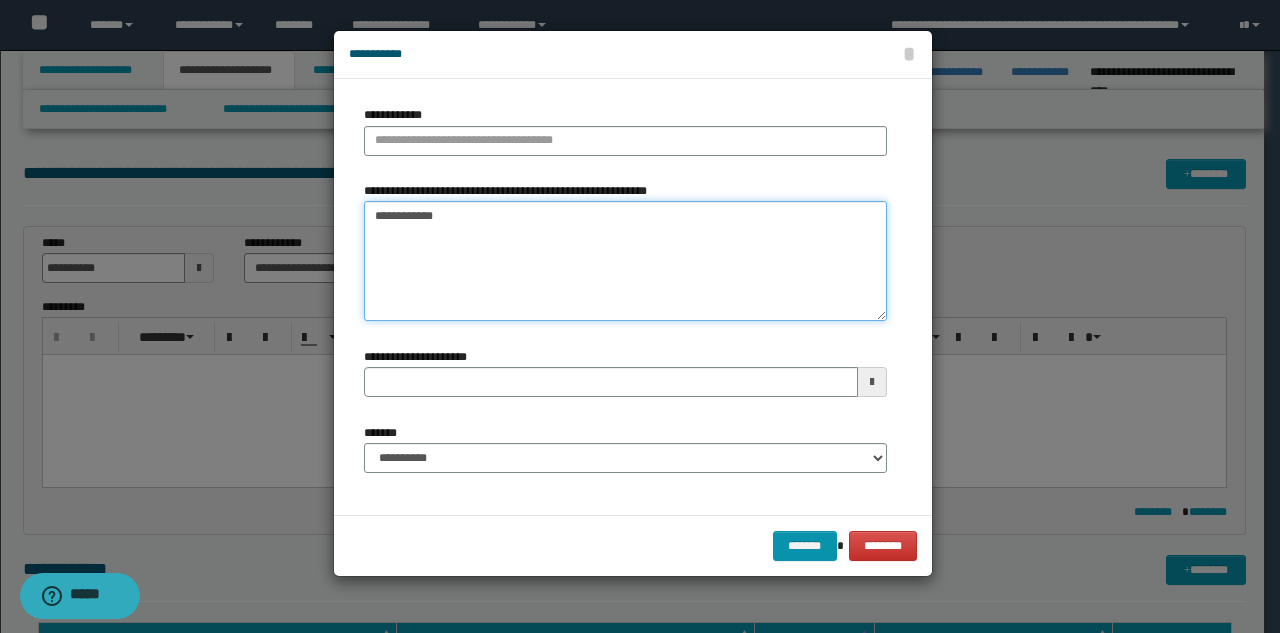 type on "**********" 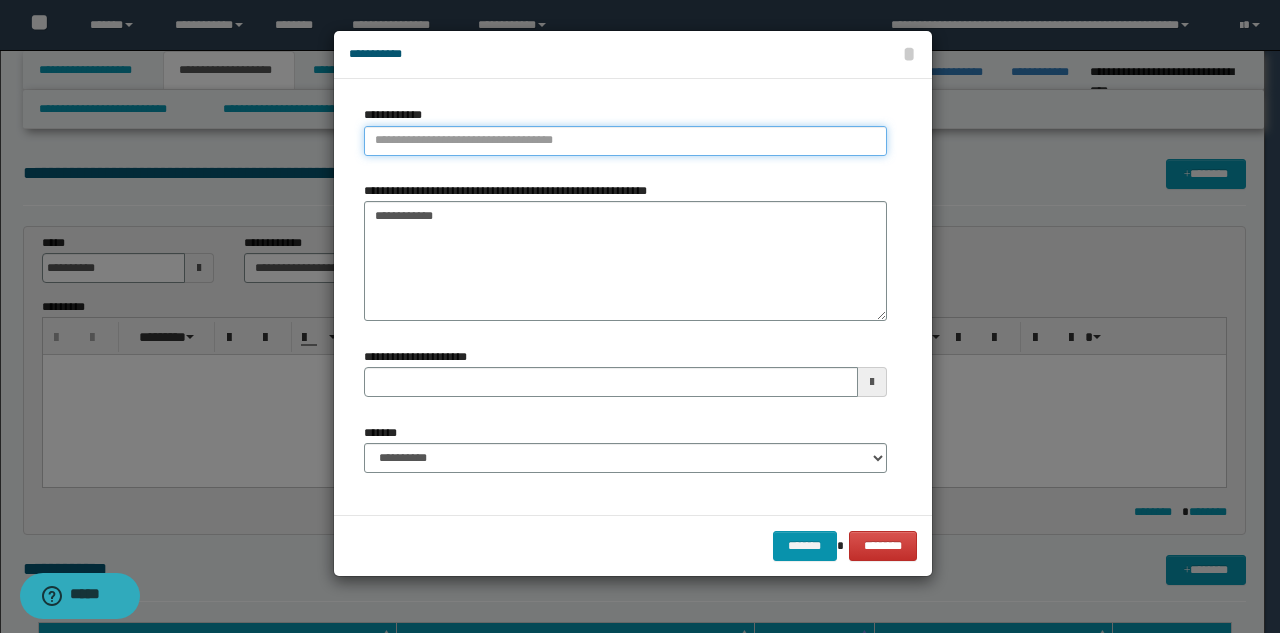 click on "**********" at bounding box center [625, 141] 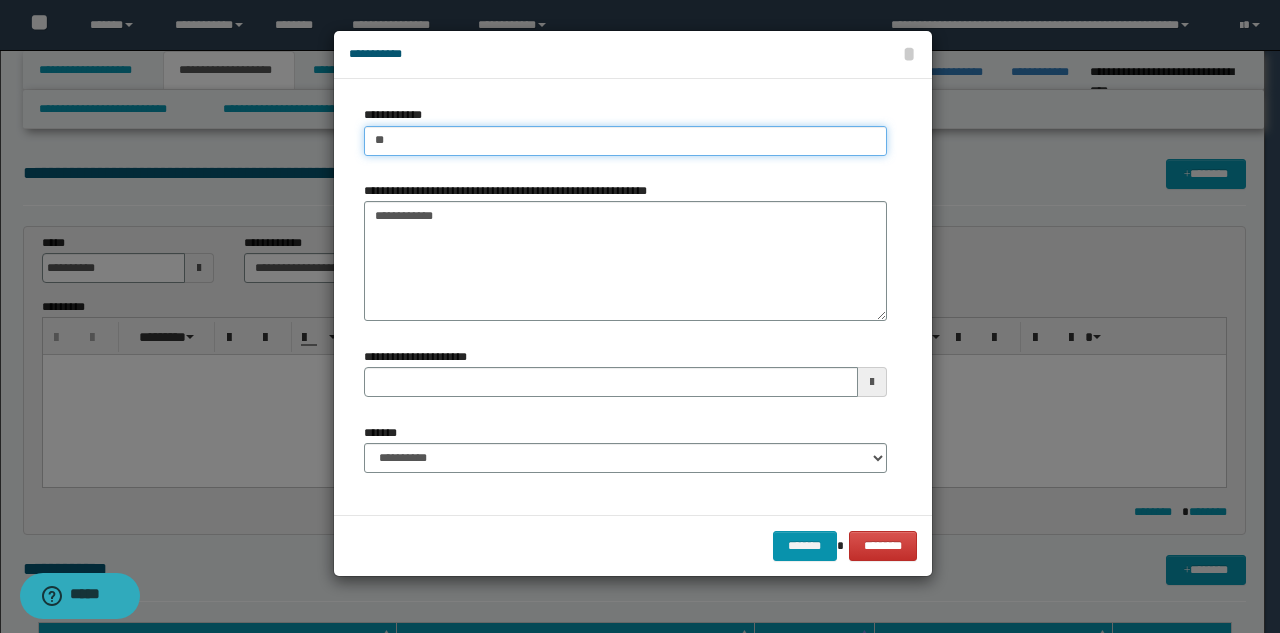 type on "***" 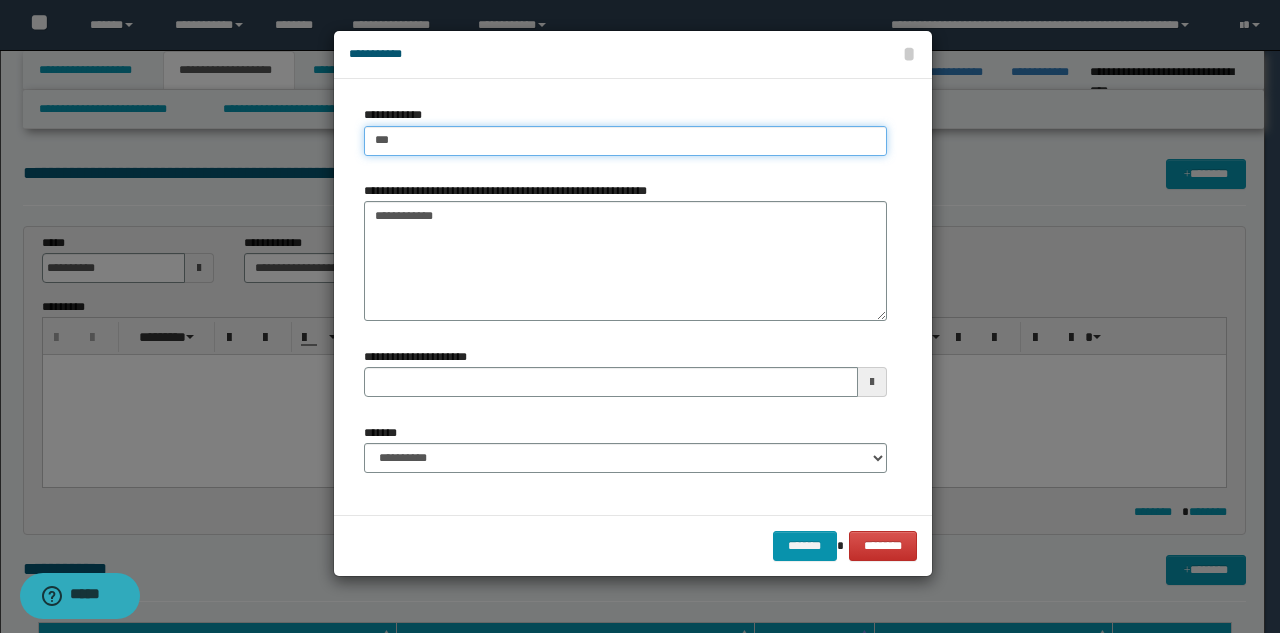 type on "***" 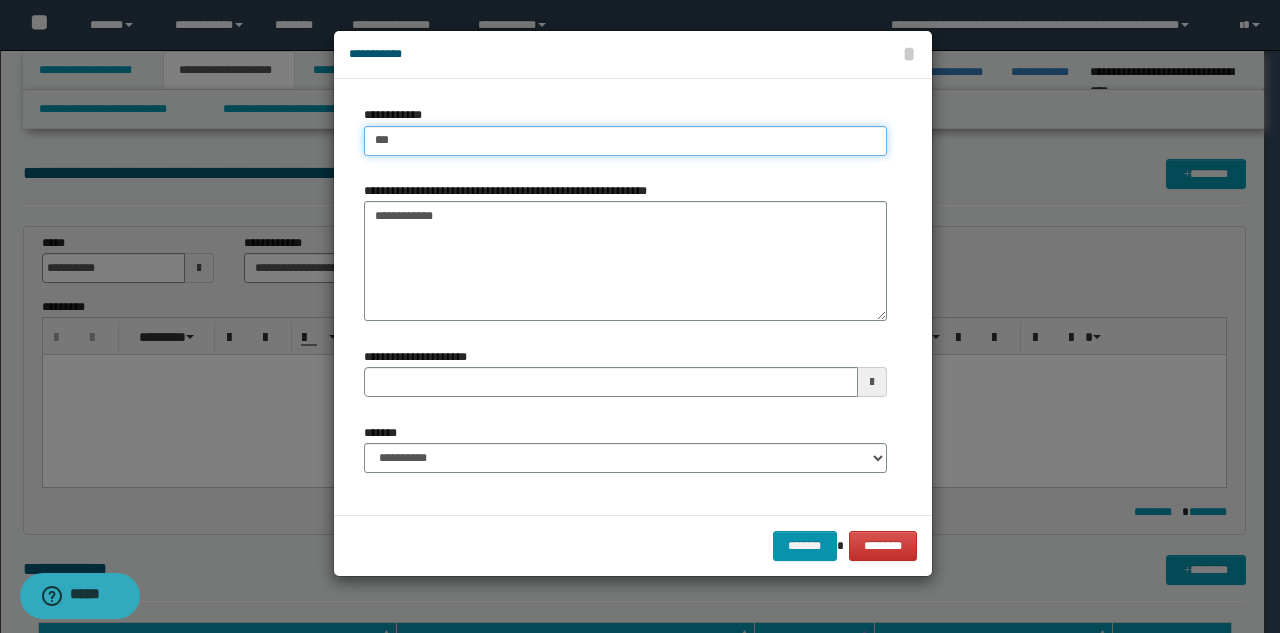 type 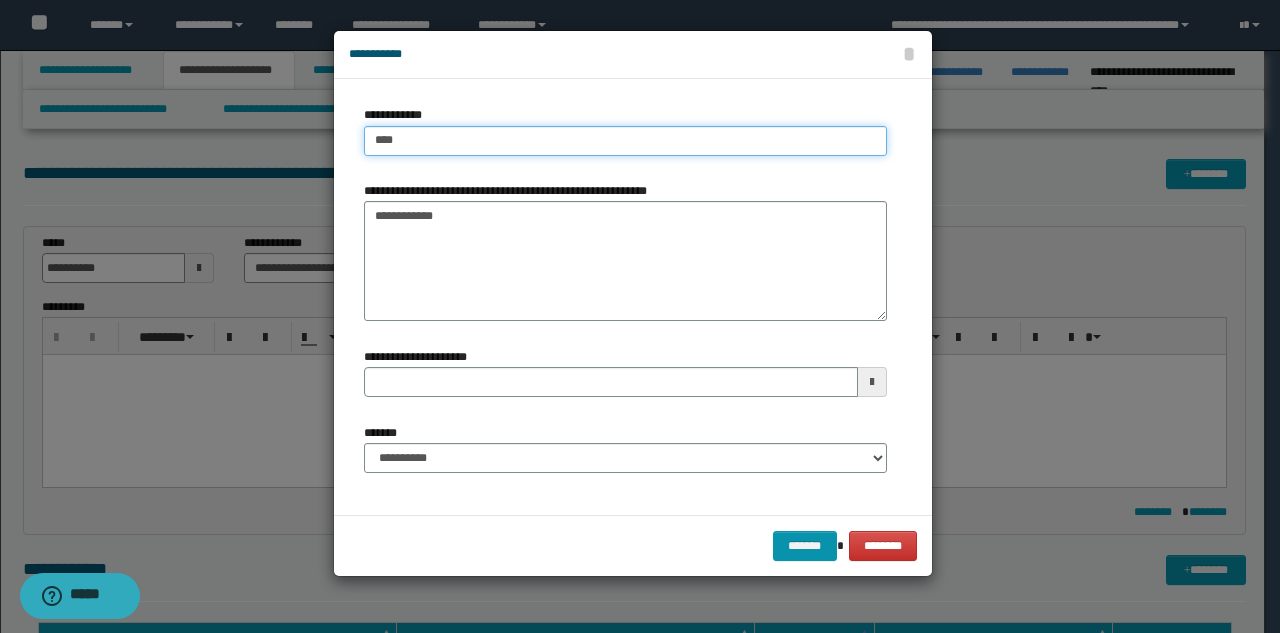 type on "****" 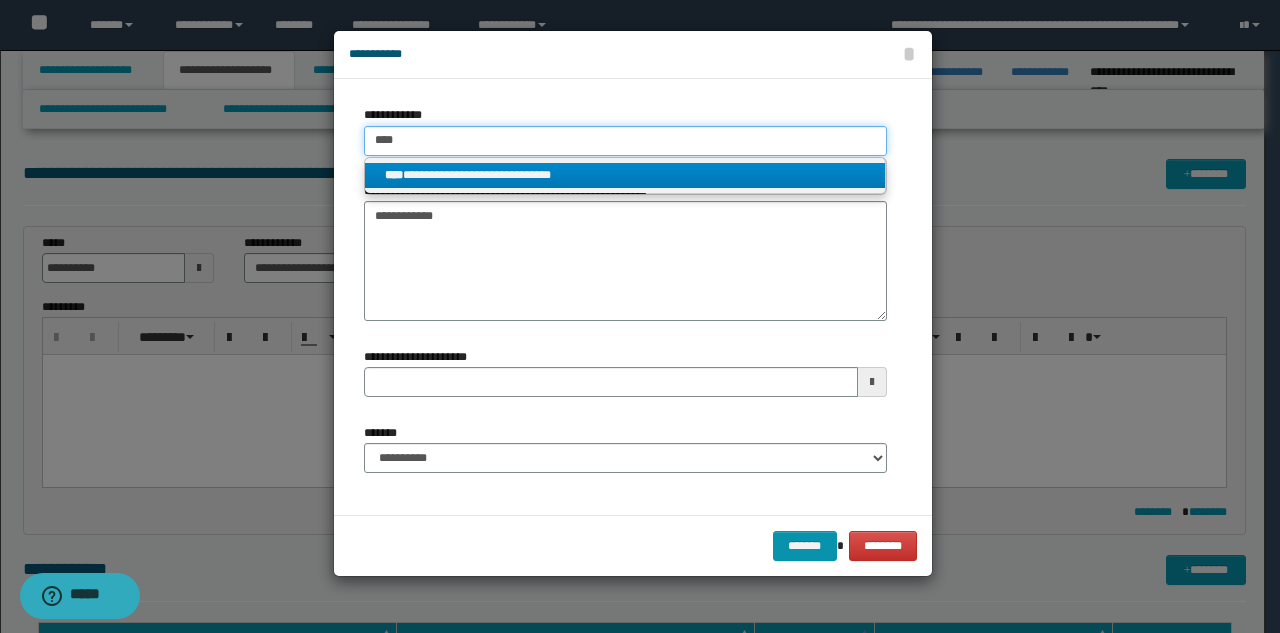 type on "****" 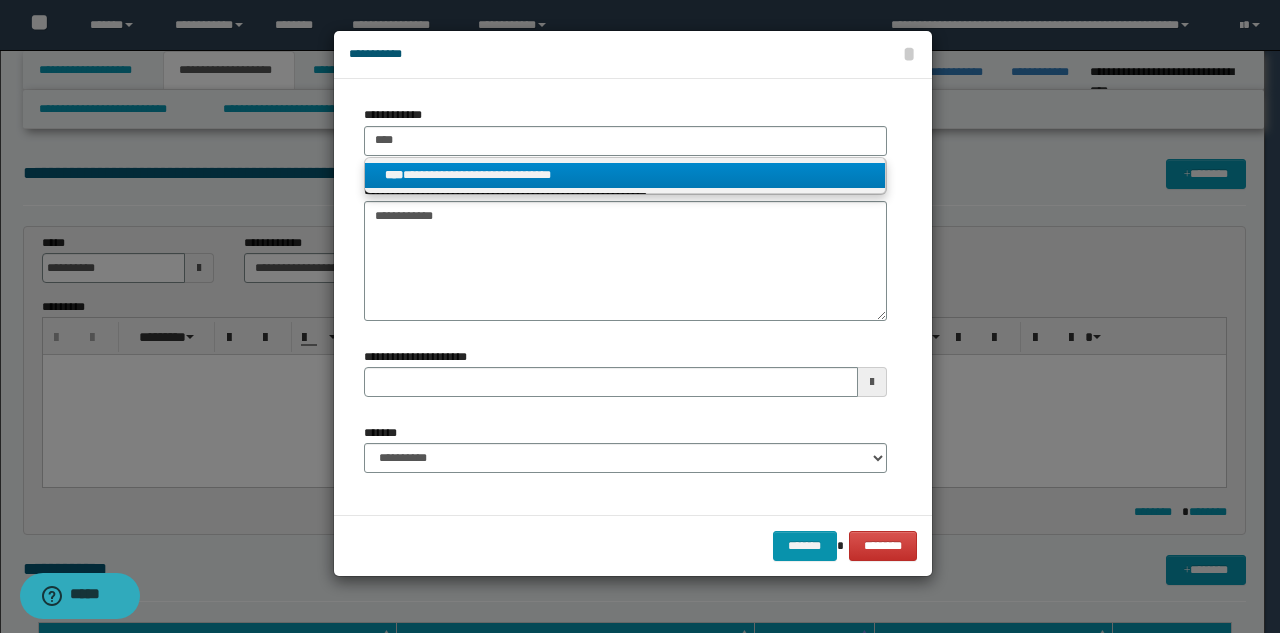click on "****" at bounding box center [394, 175] 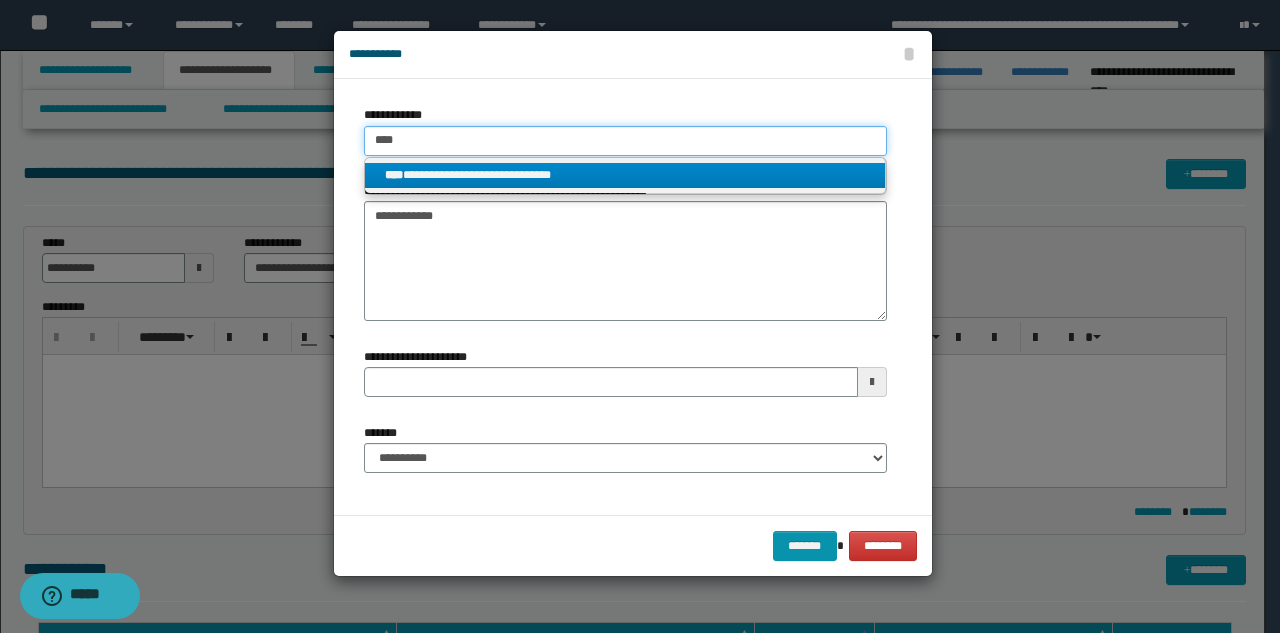 type 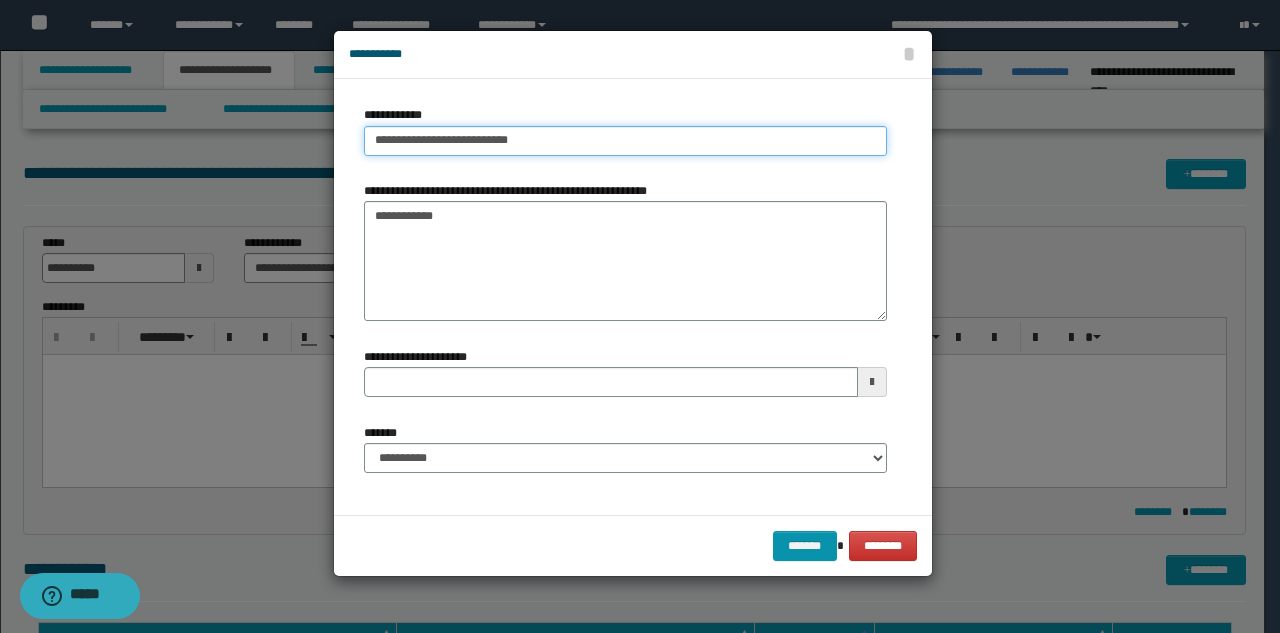 type 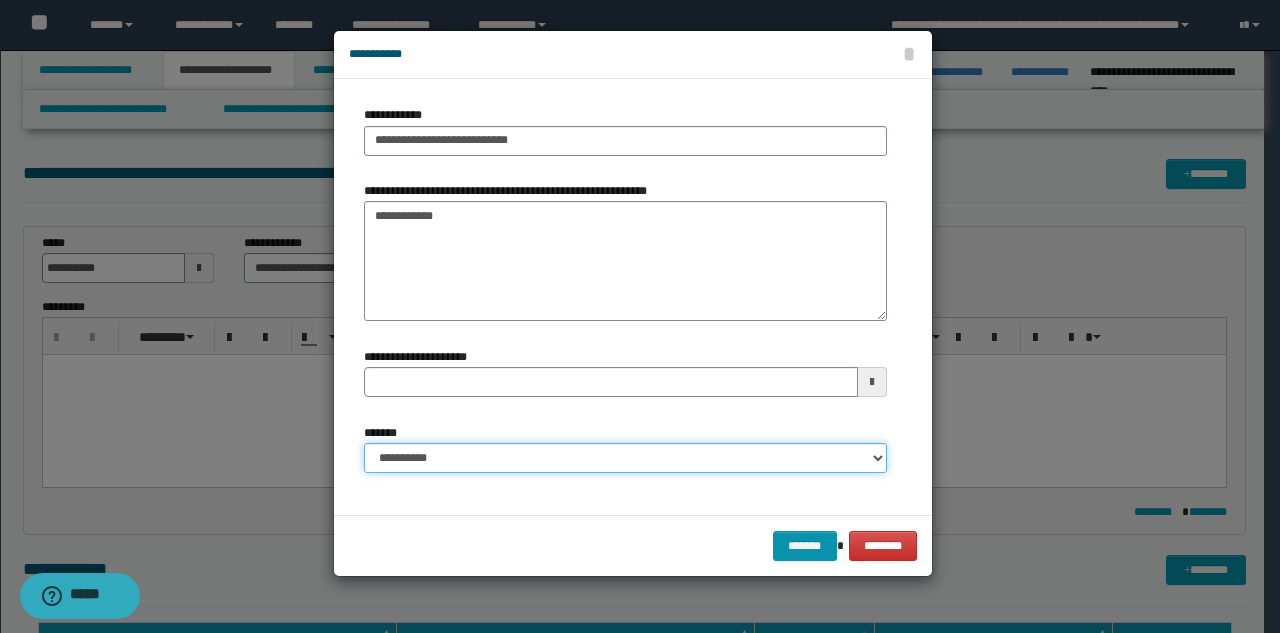 click on "**********" at bounding box center (625, 458) 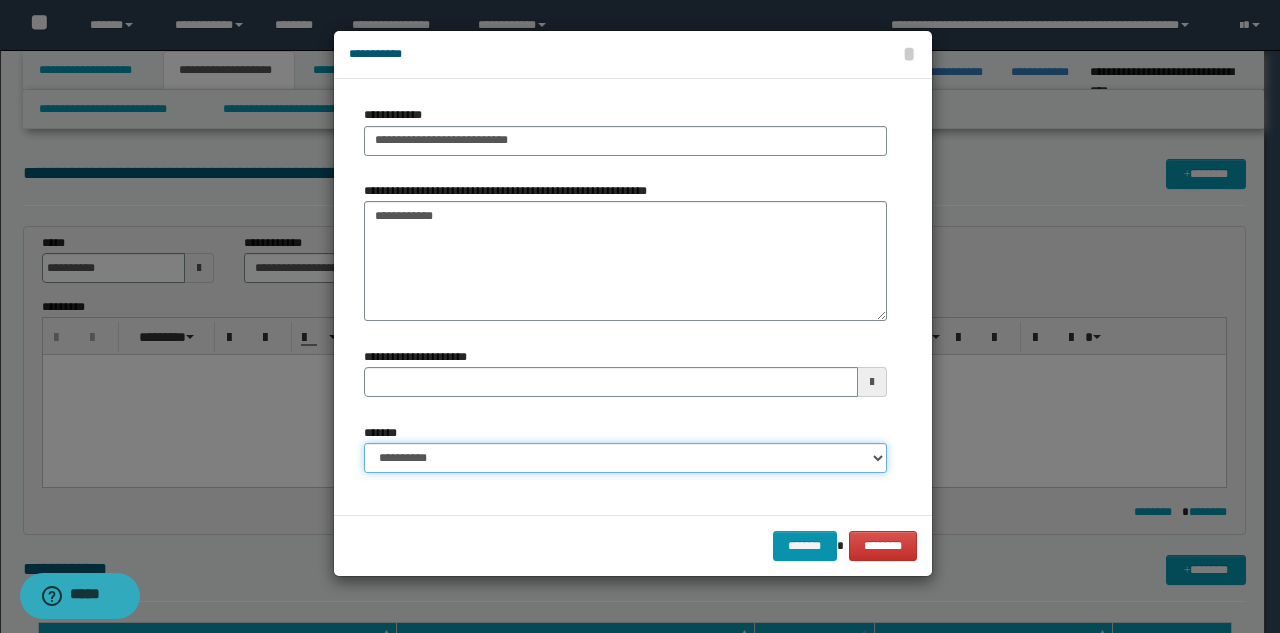 select on "*" 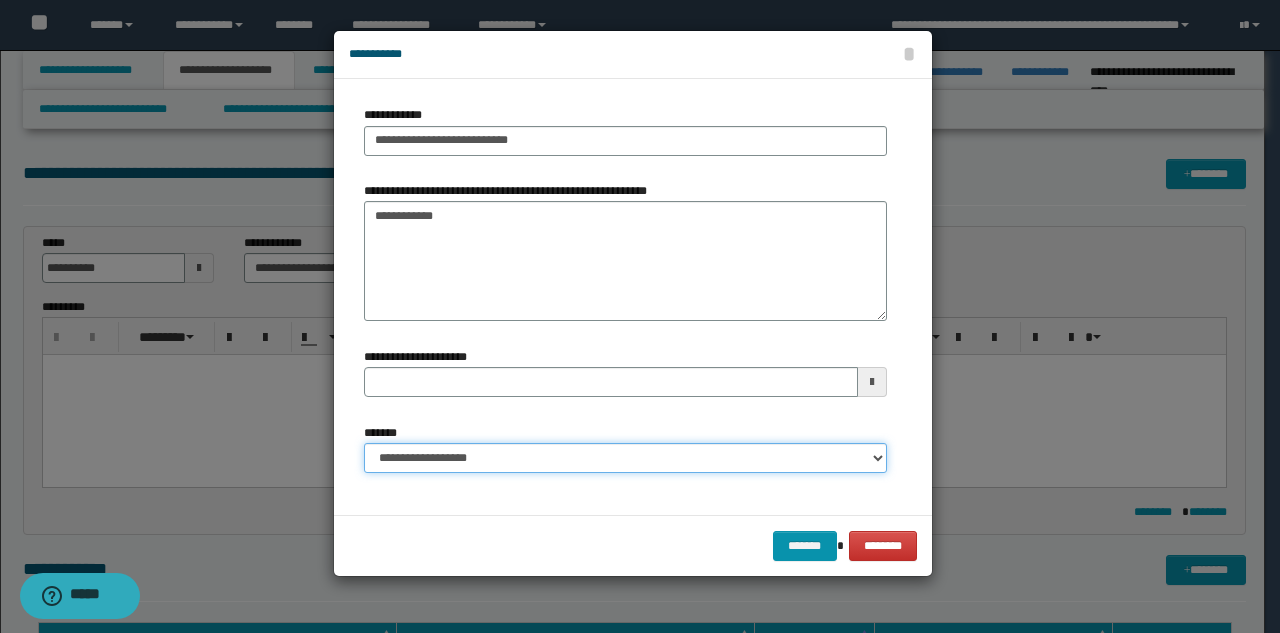 click on "**********" at bounding box center (625, 458) 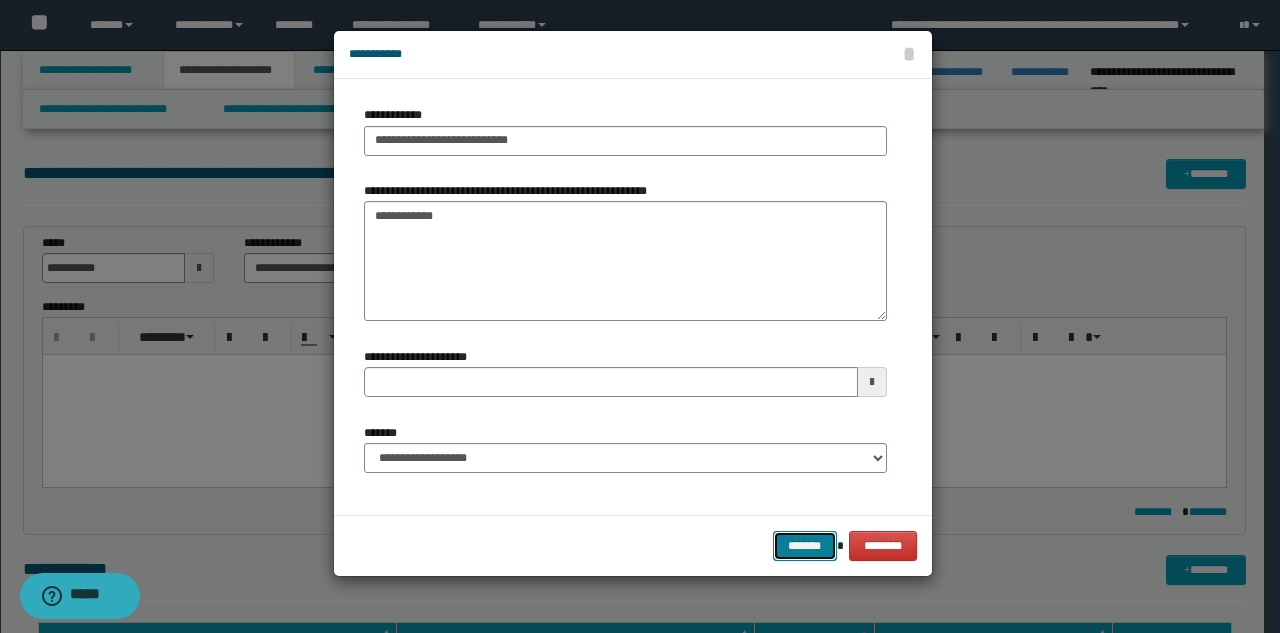 click on "*******" at bounding box center [805, 546] 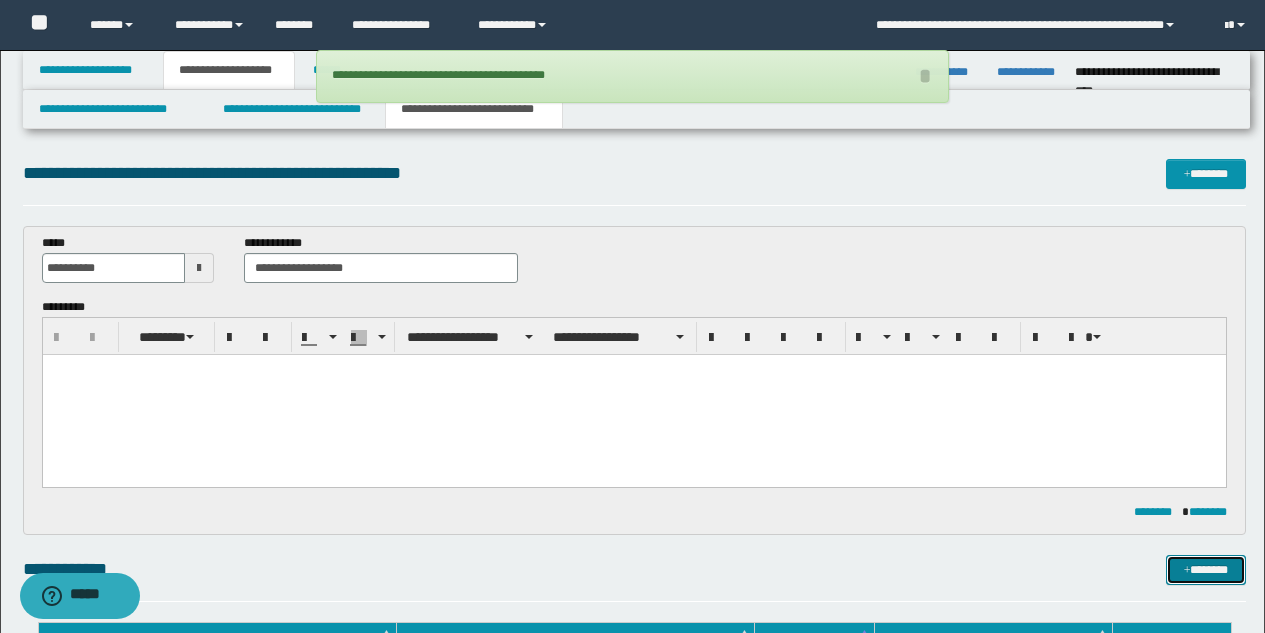 type 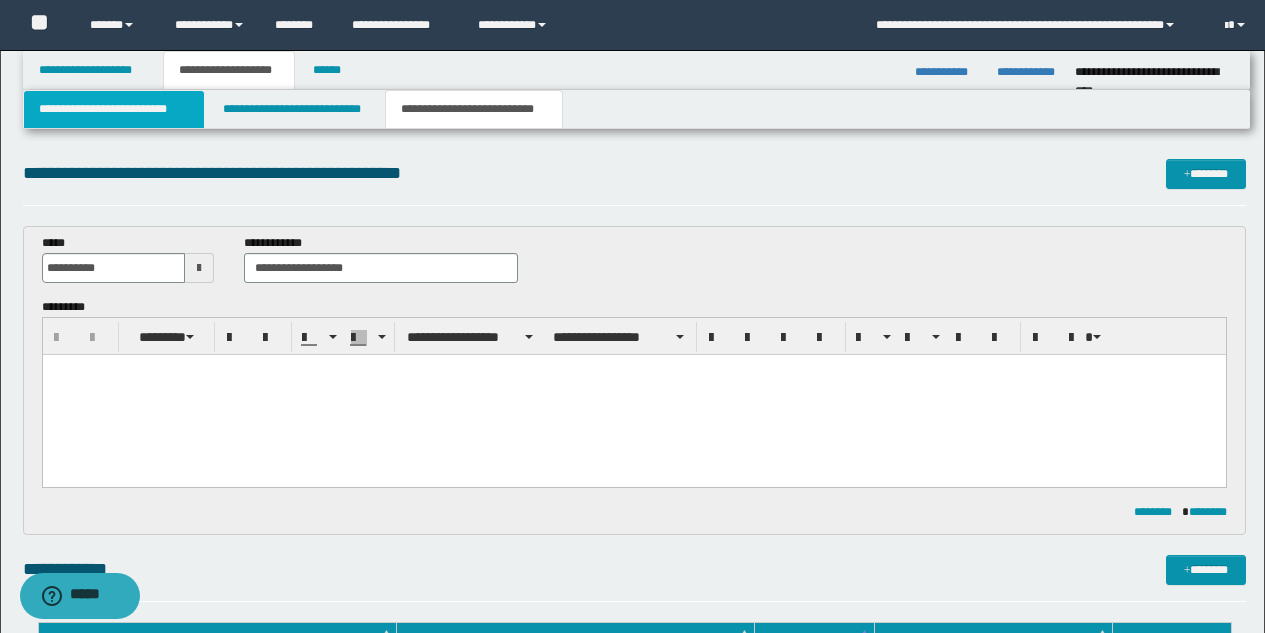 click on "**********" at bounding box center (114, 109) 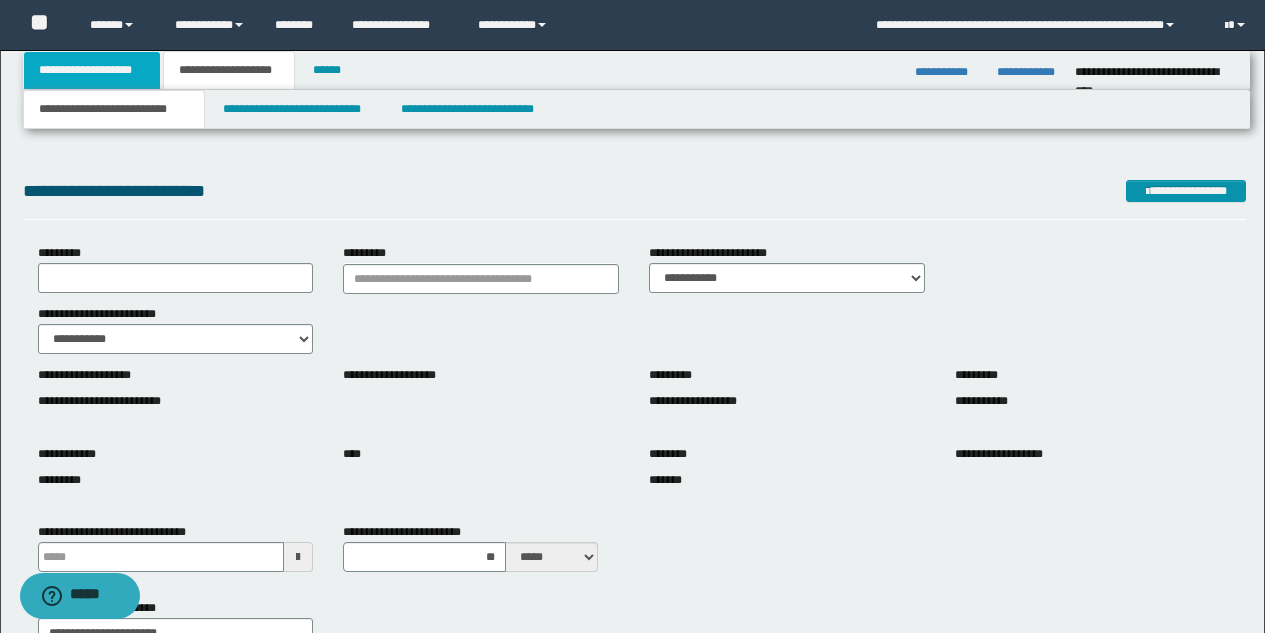 click on "**********" at bounding box center [92, 70] 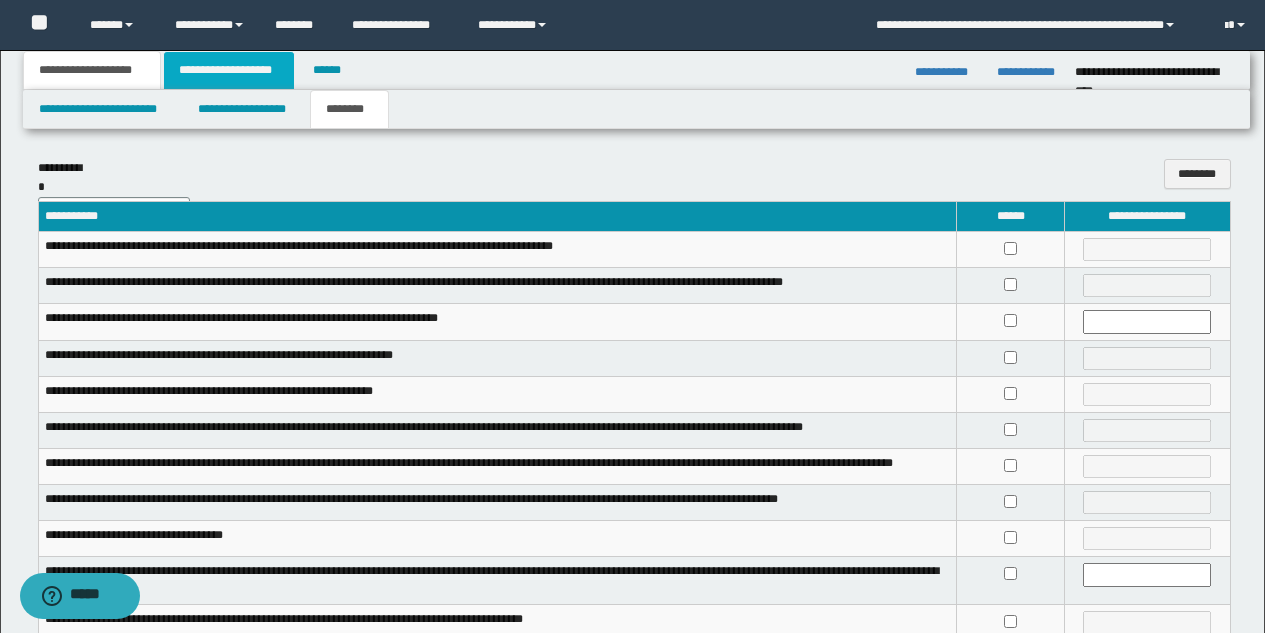 click on "**********" at bounding box center (229, 70) 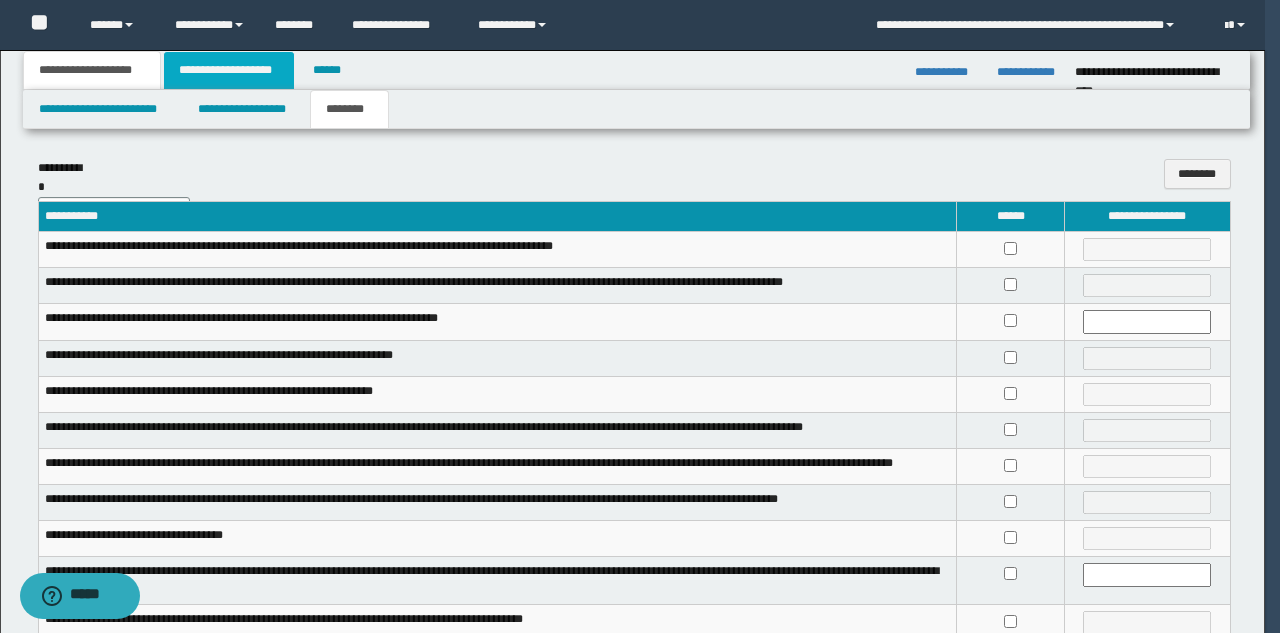 type 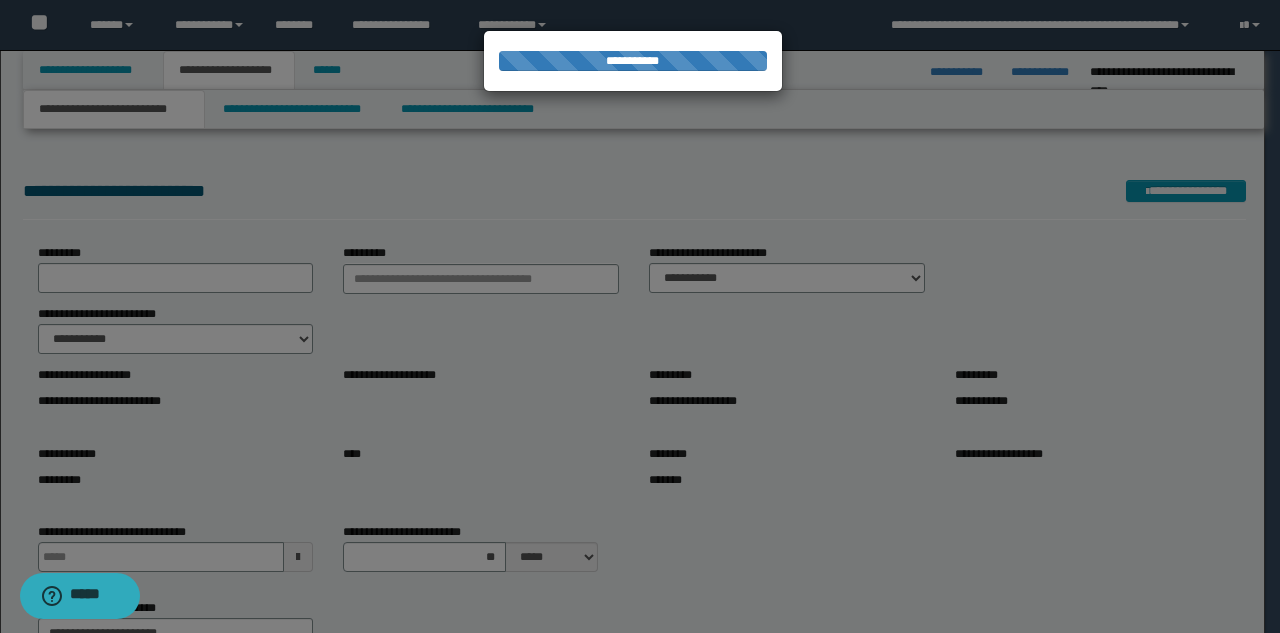 type 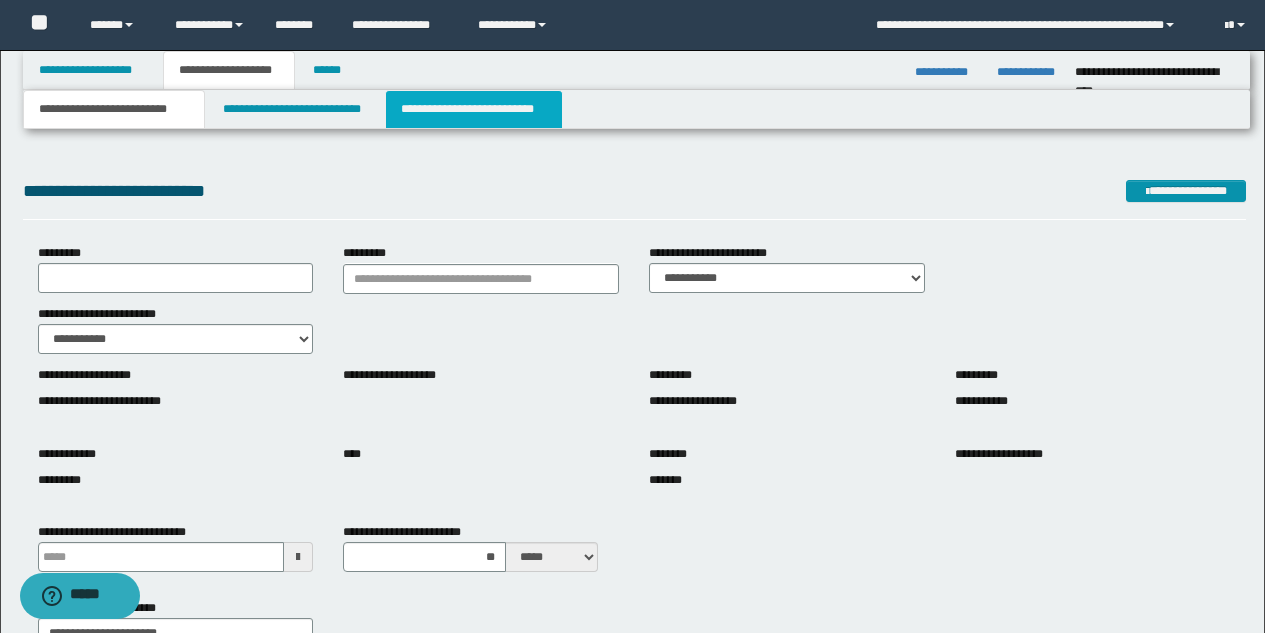 drag, startPoint x: 413, startPoint y: 95, endPoint x: 402, endPoint y: 111, distance: 19.416489 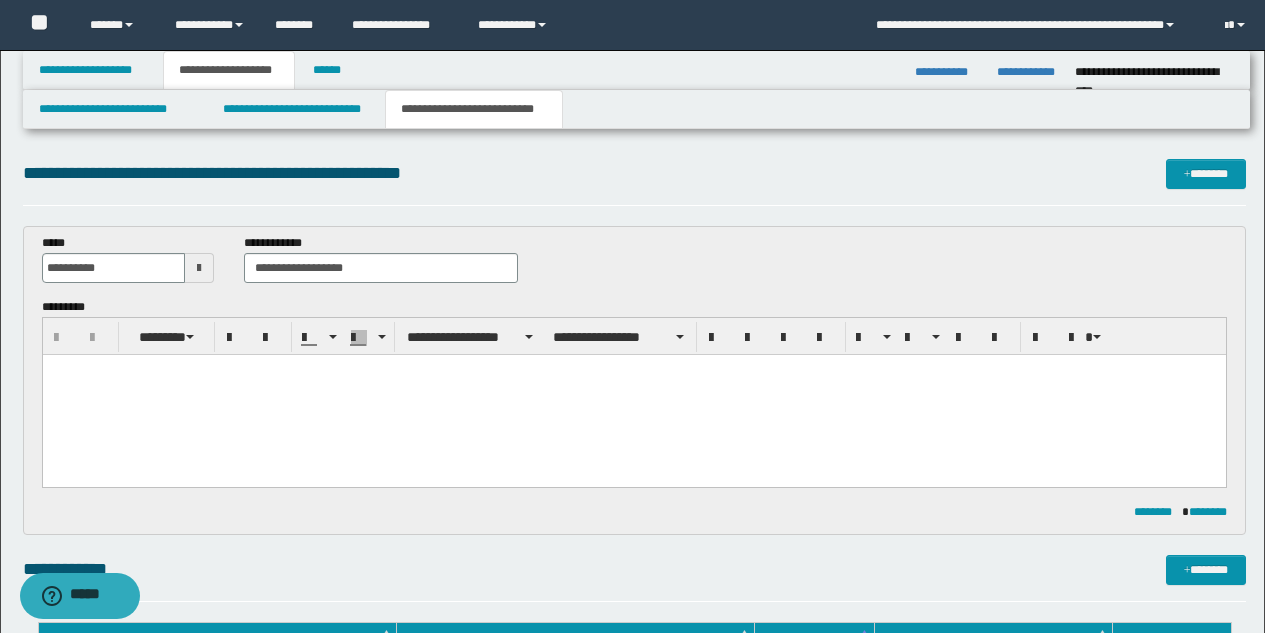 drag, startPoint x: 445, startPoint y: 430, endPoint x: 298, endPoint y: 405, distance: 149.1107 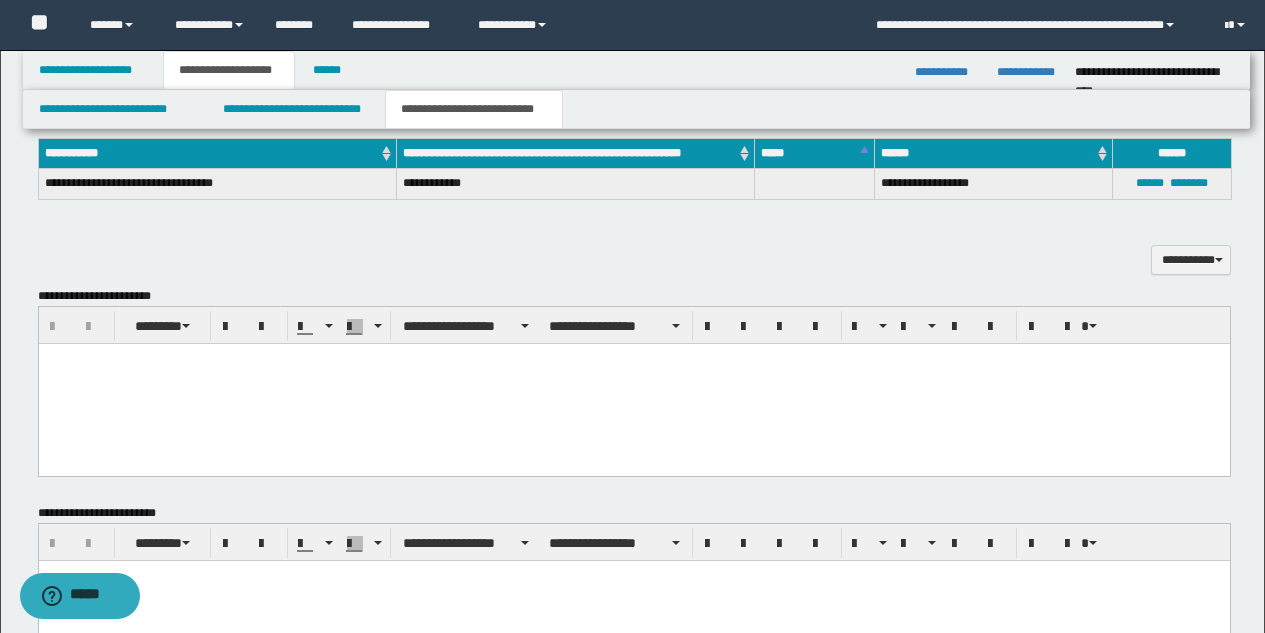 scroll, scrollTop: 885, scrollLeft: 0, axis: vertical 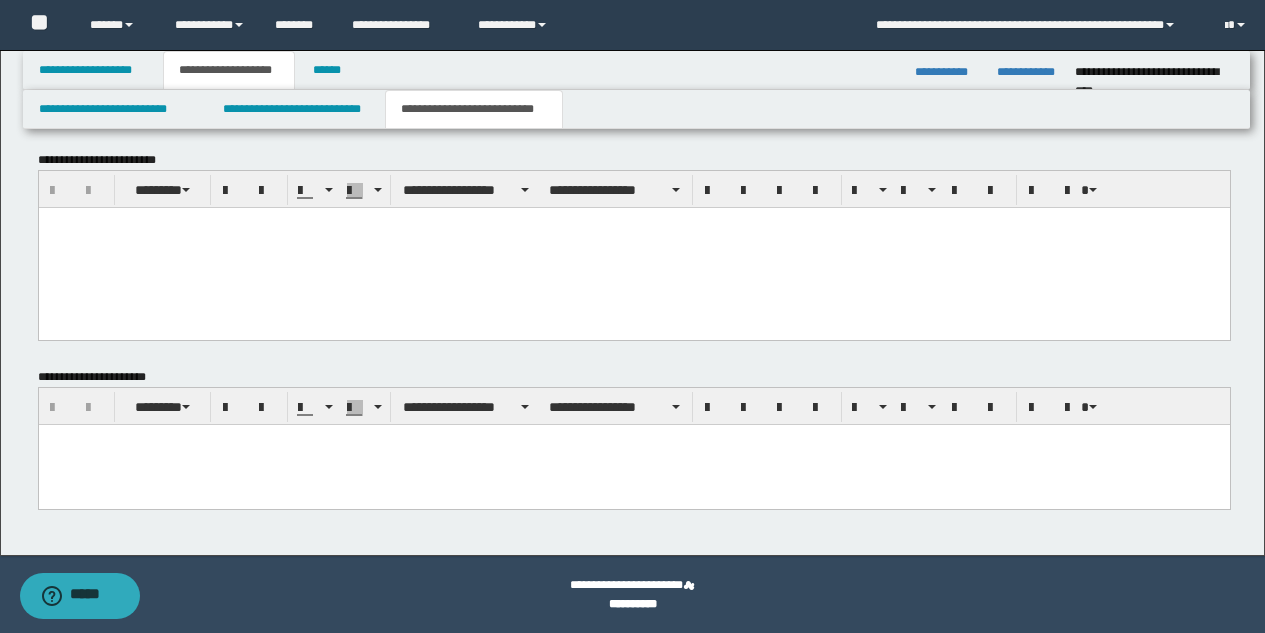 click at bounding box center [633, 464] 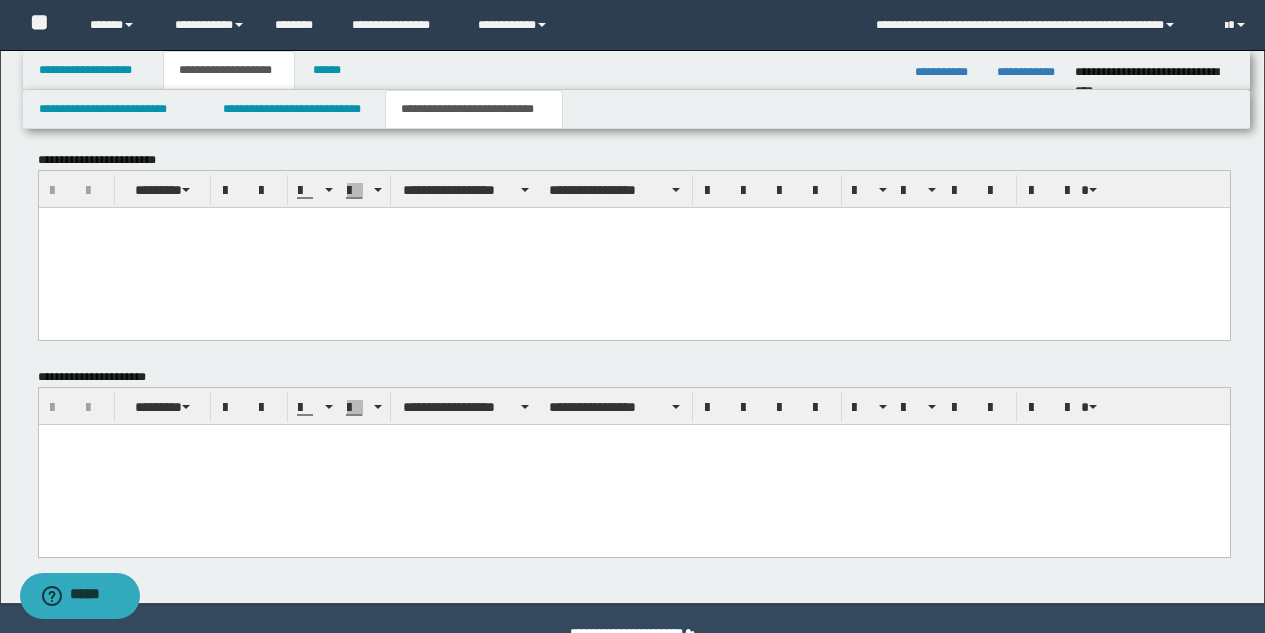 paste 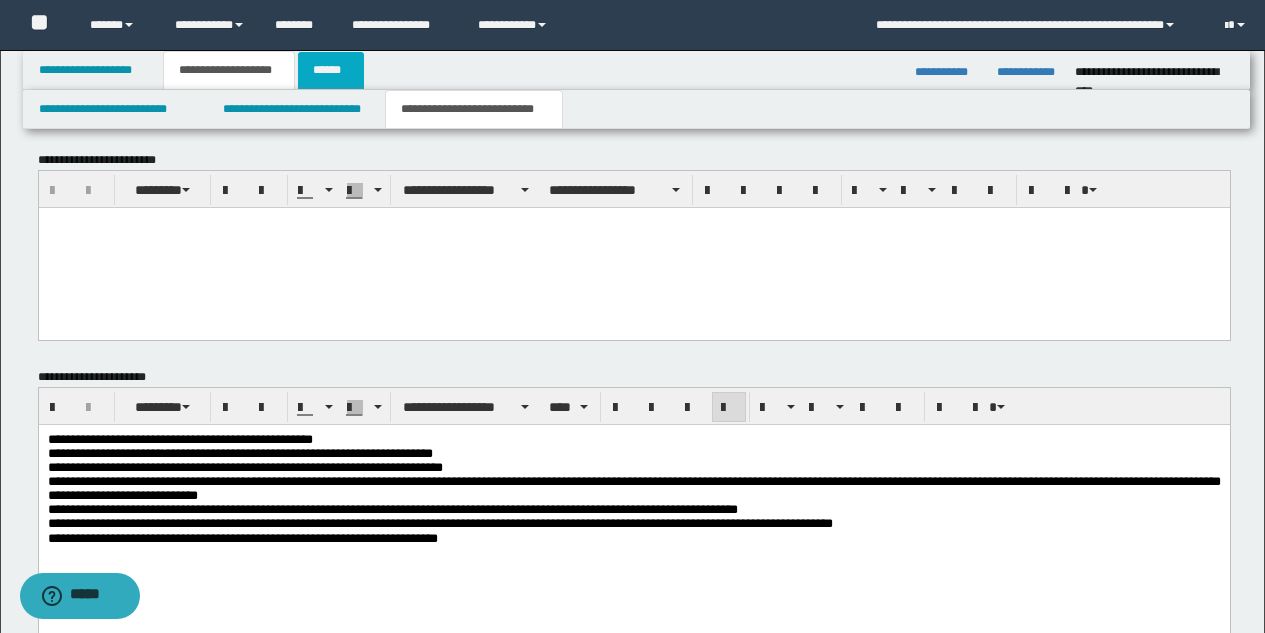 click on "******" at bounding box center (331, 70) 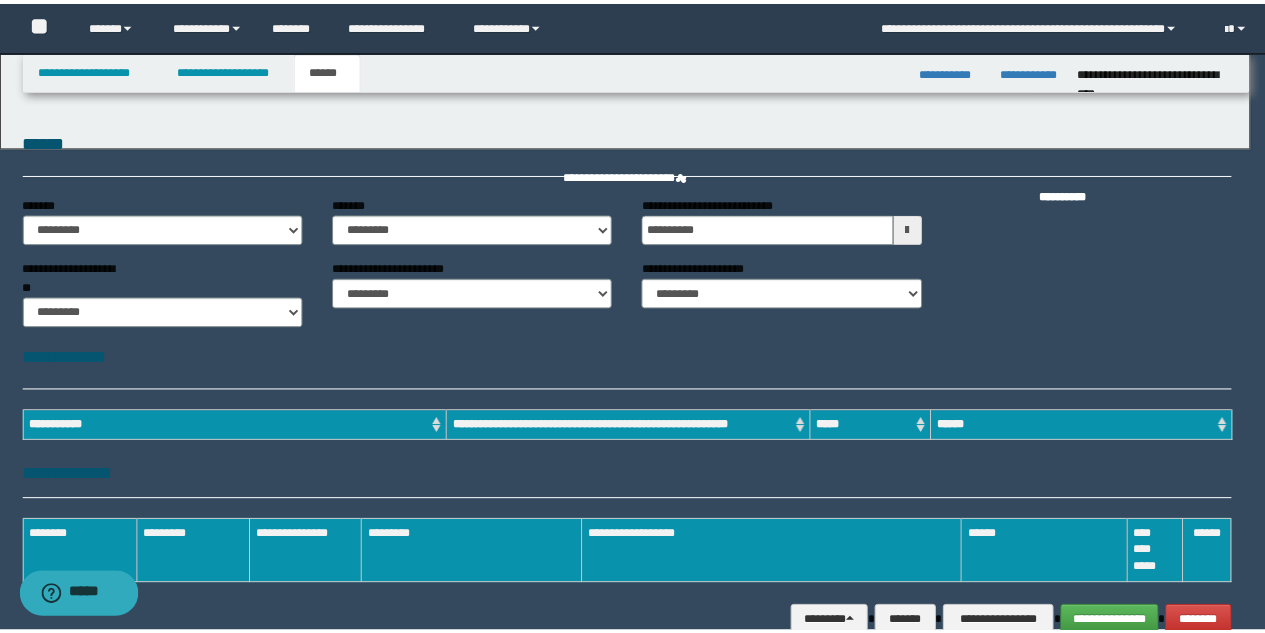 scroll, scrollTop: 0, scrollLeft: 0, axis: both 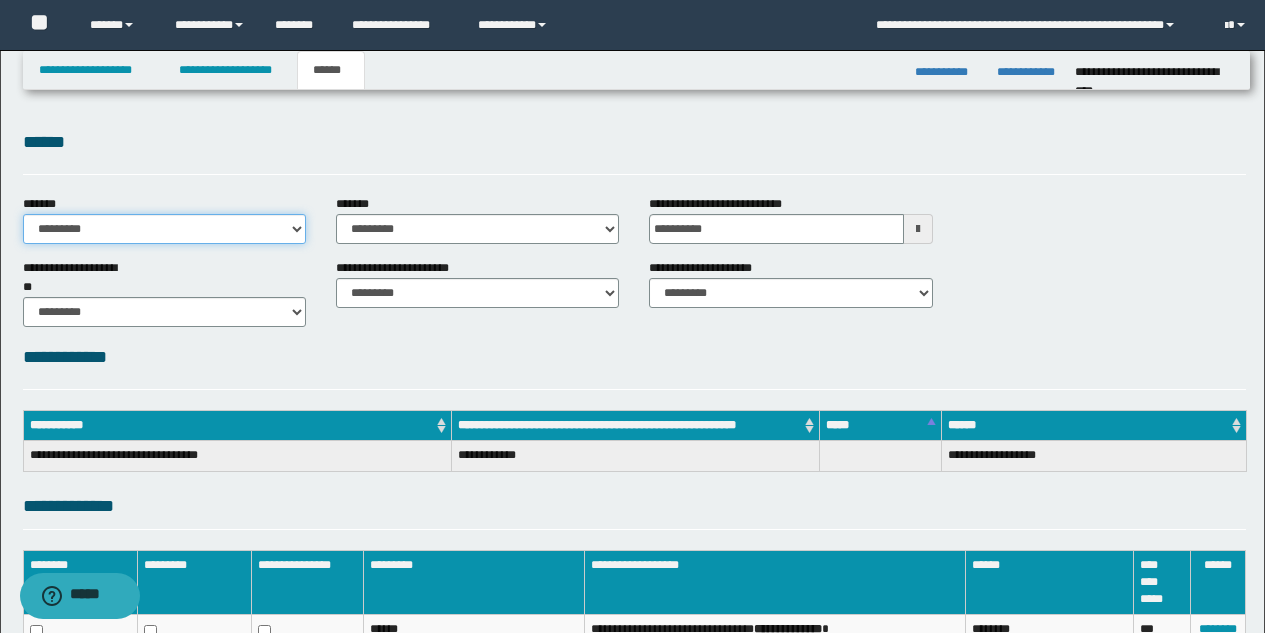 click on "**********" at bounding box center (164, 229) 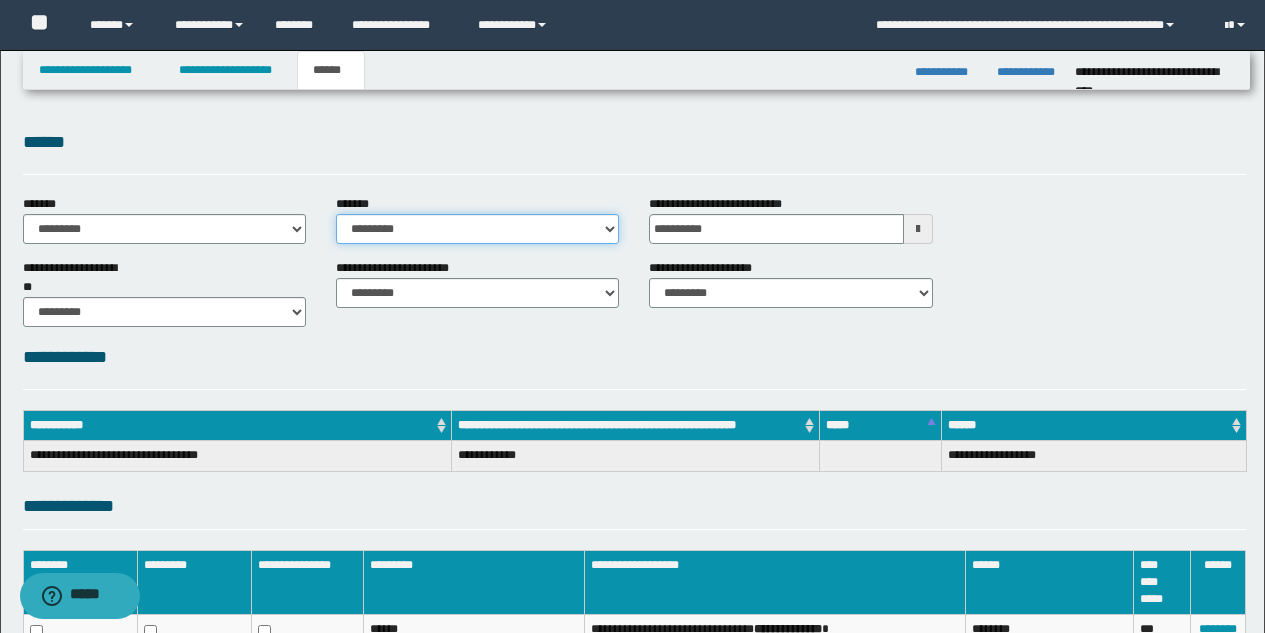 click on "**********" at bounding box center (477, 229) 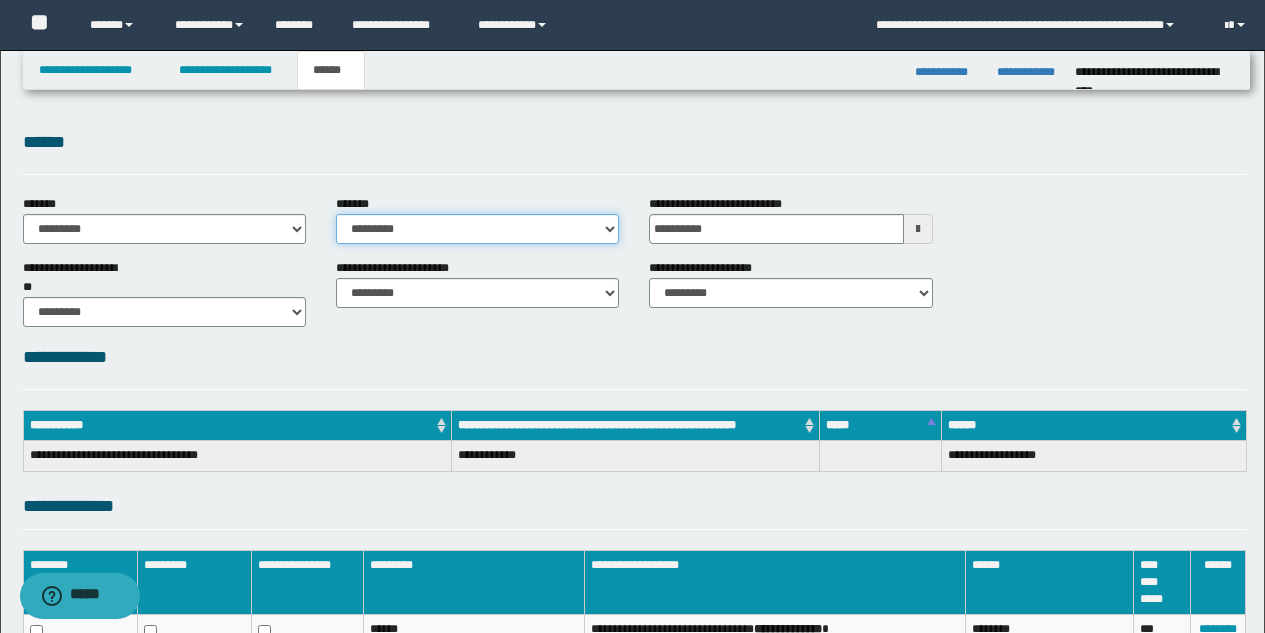 select on "*" 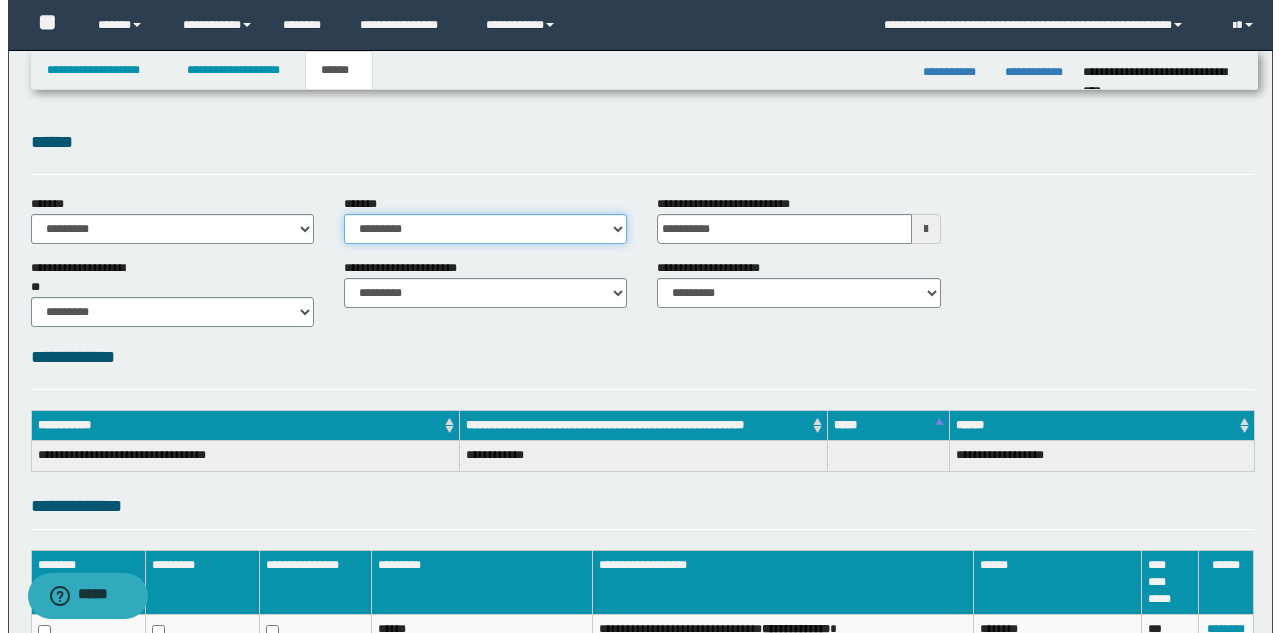 scroll, scrollTop: 214, scrollLeft: 0, axis: vertical 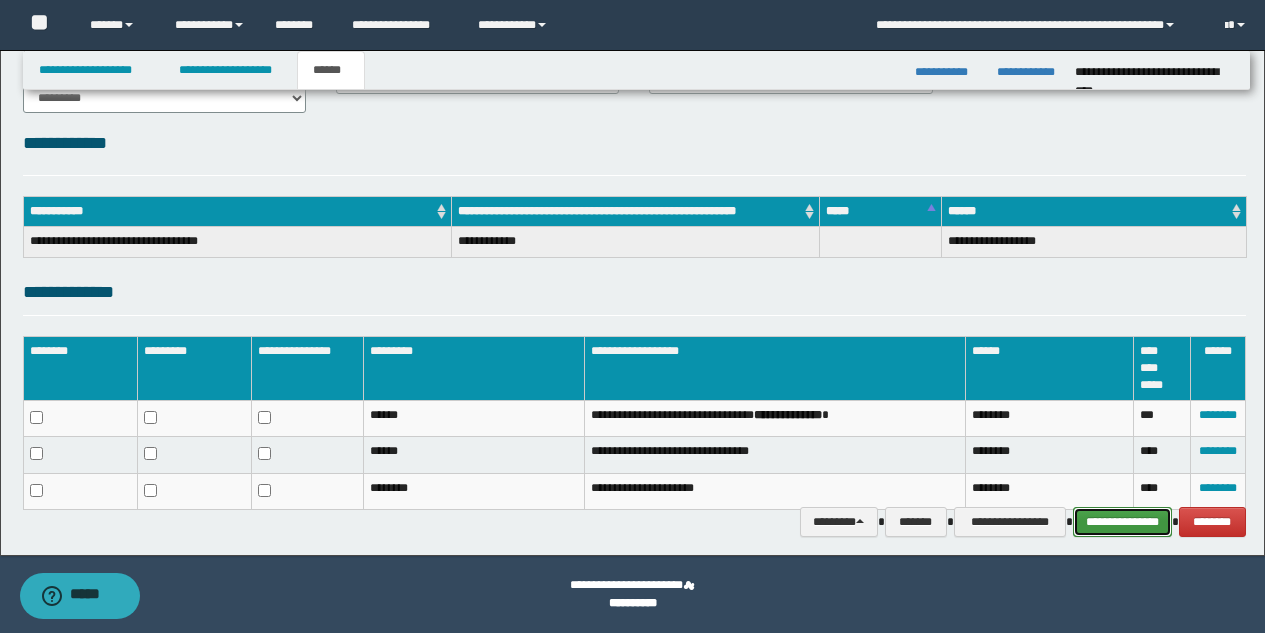 click on "**********" at bounding box center (1122, 522) 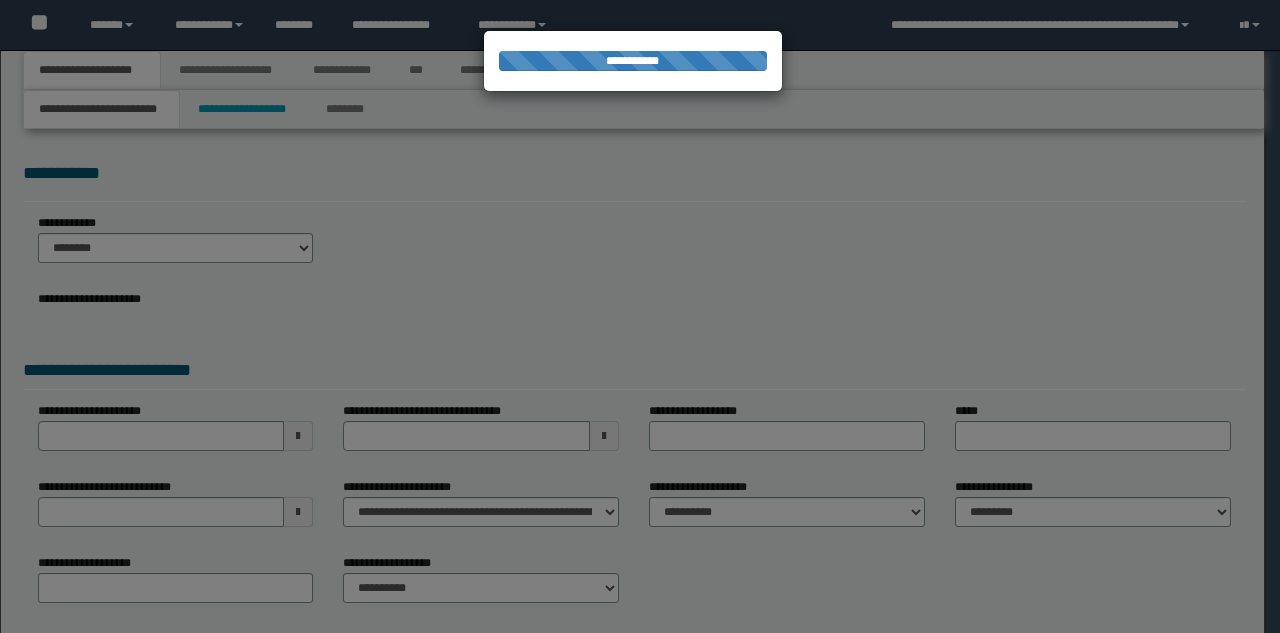 scroll, scrollTop: 0, scrollLeft: 0, axis: both 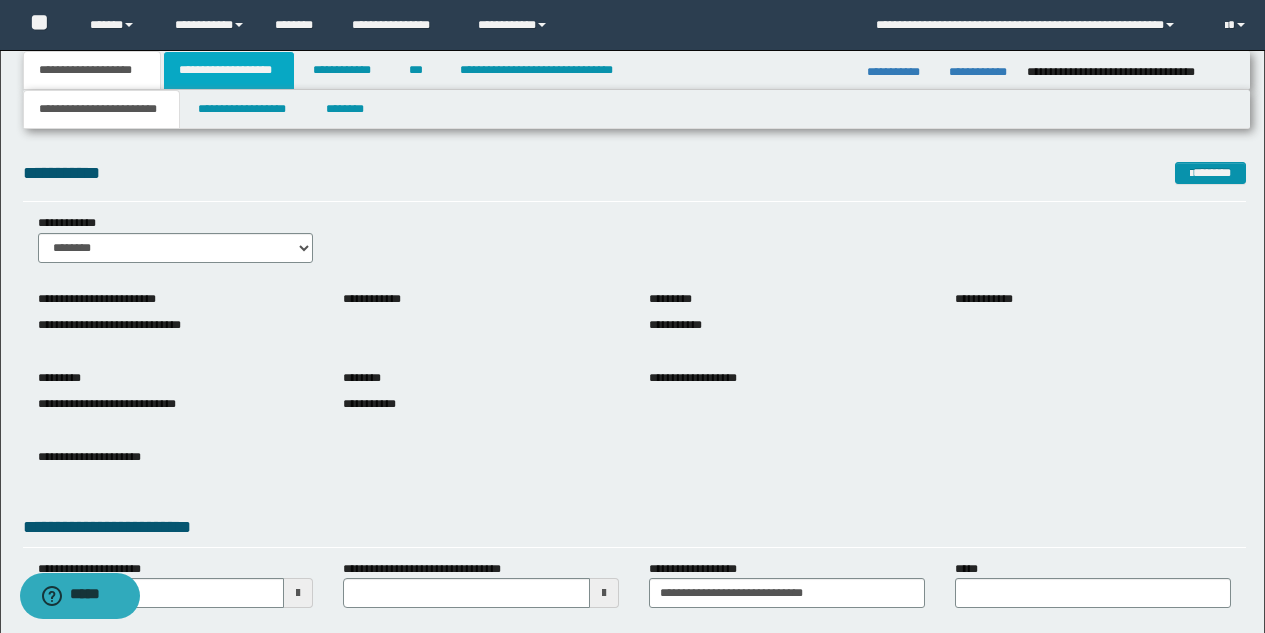 click on "**********" at bounding box center (229, 70) 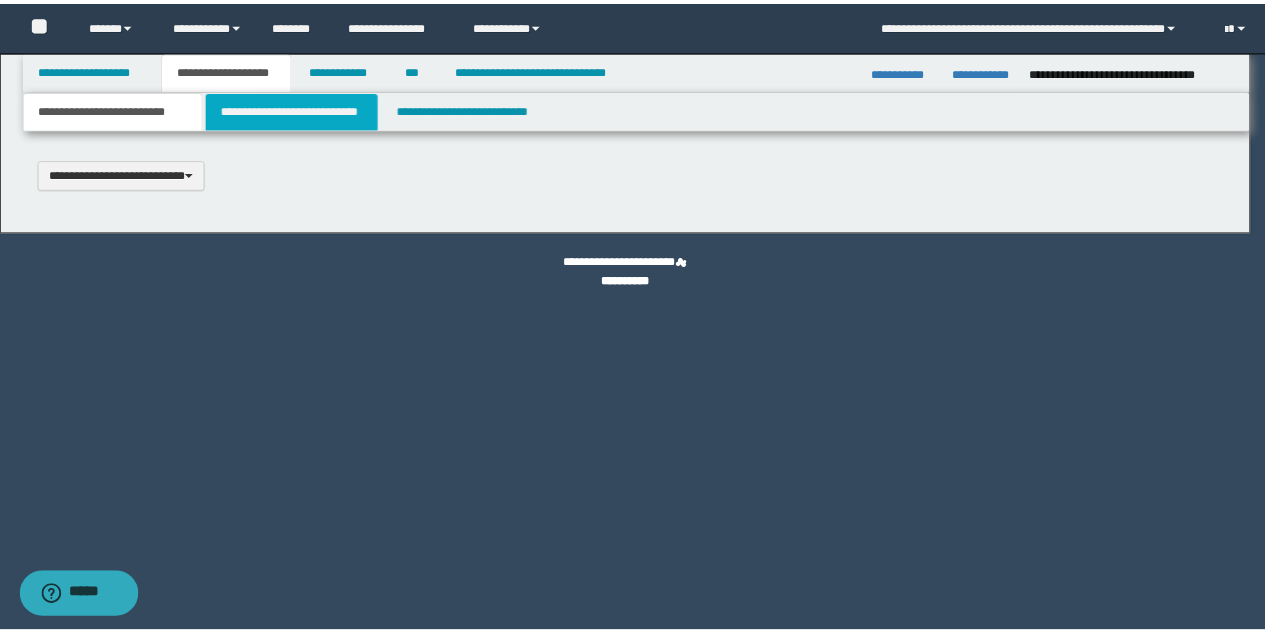scroll, scrollTop: 0, scrollLeft: 0, axis: both 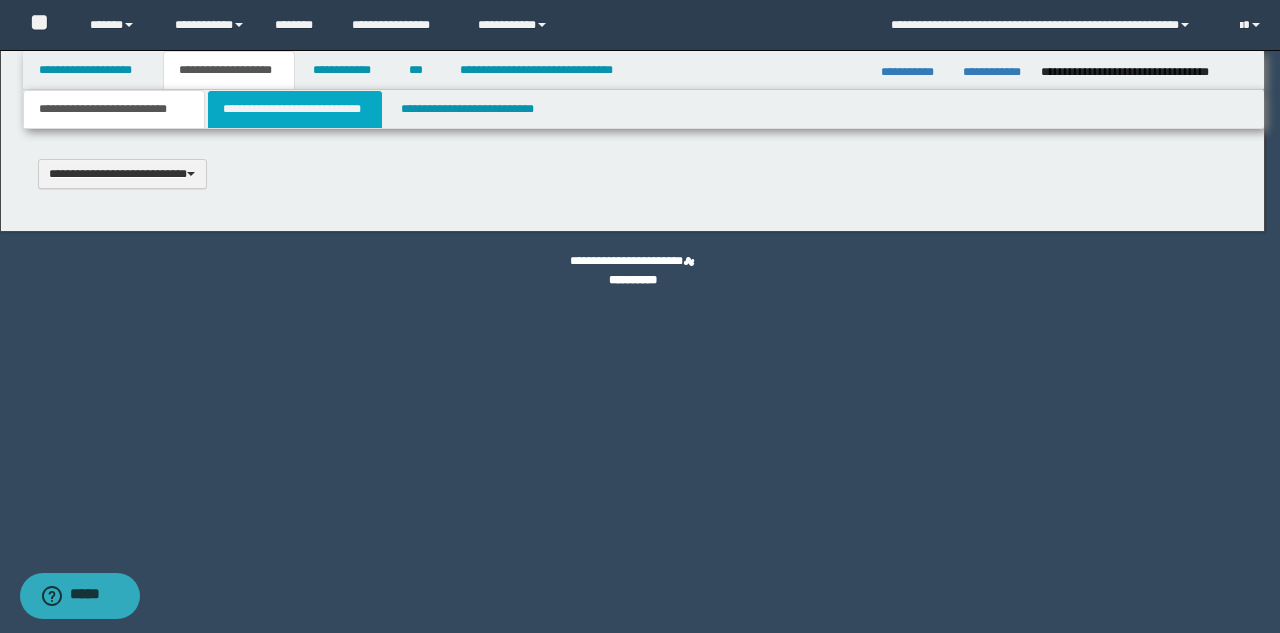 click on "**********" at bounding box center (295, 109) 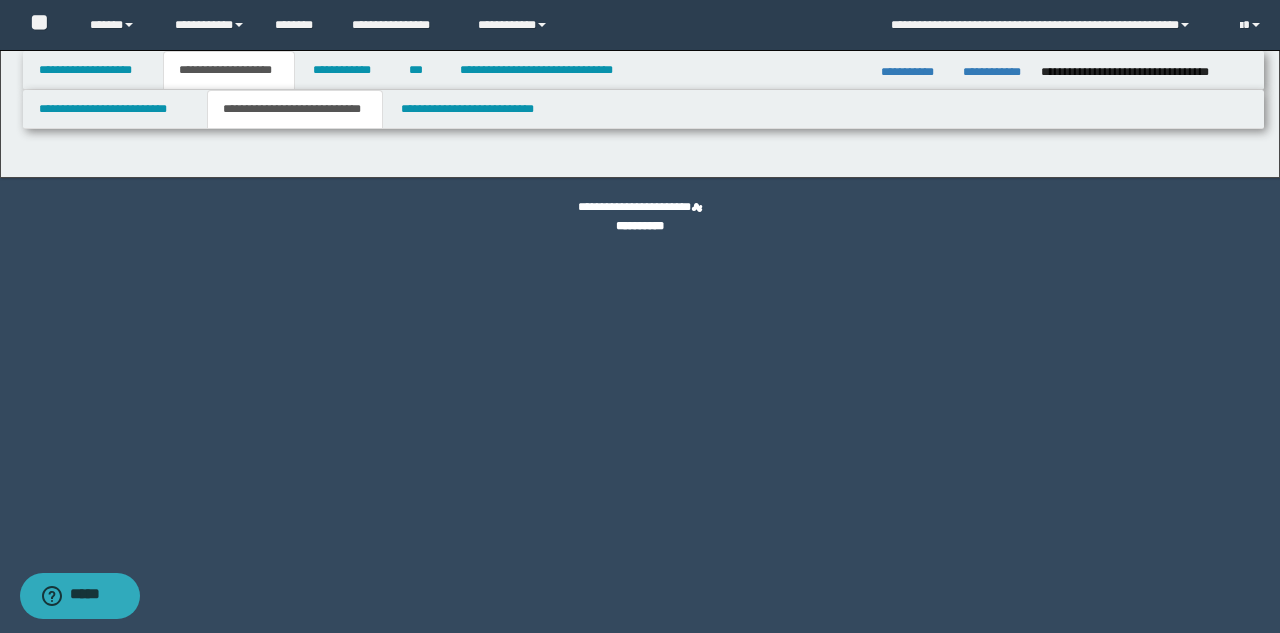 select on "*" 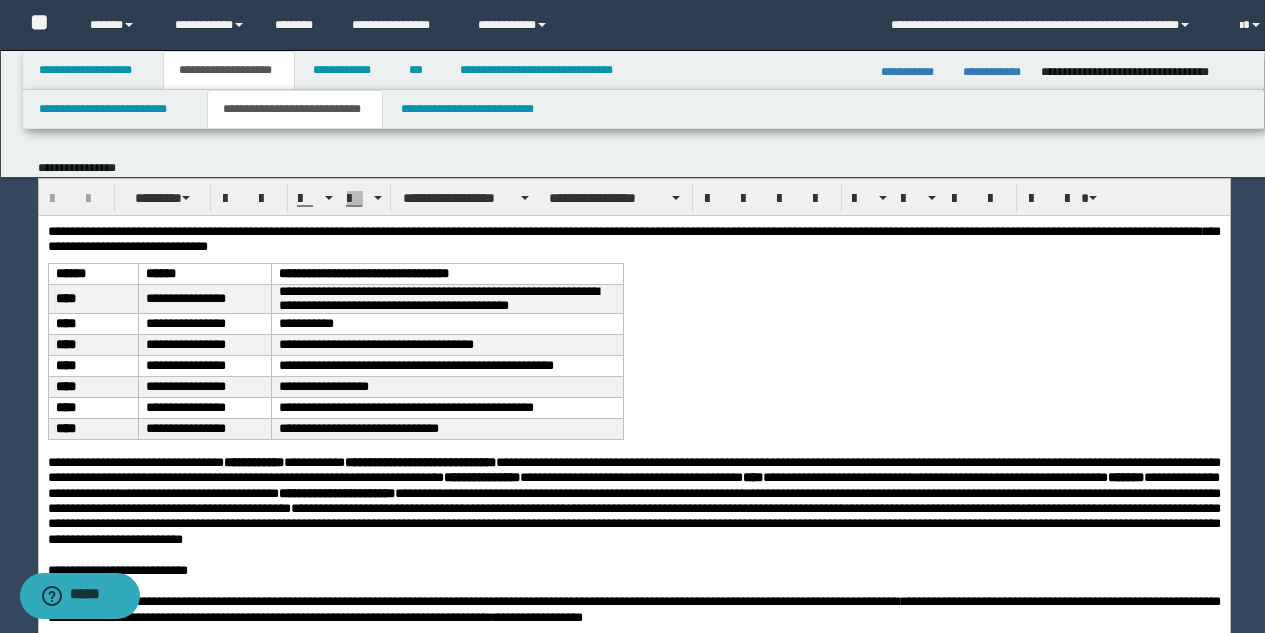 scroll, scrollTop: 0, scrollLeft: 0, axis: both 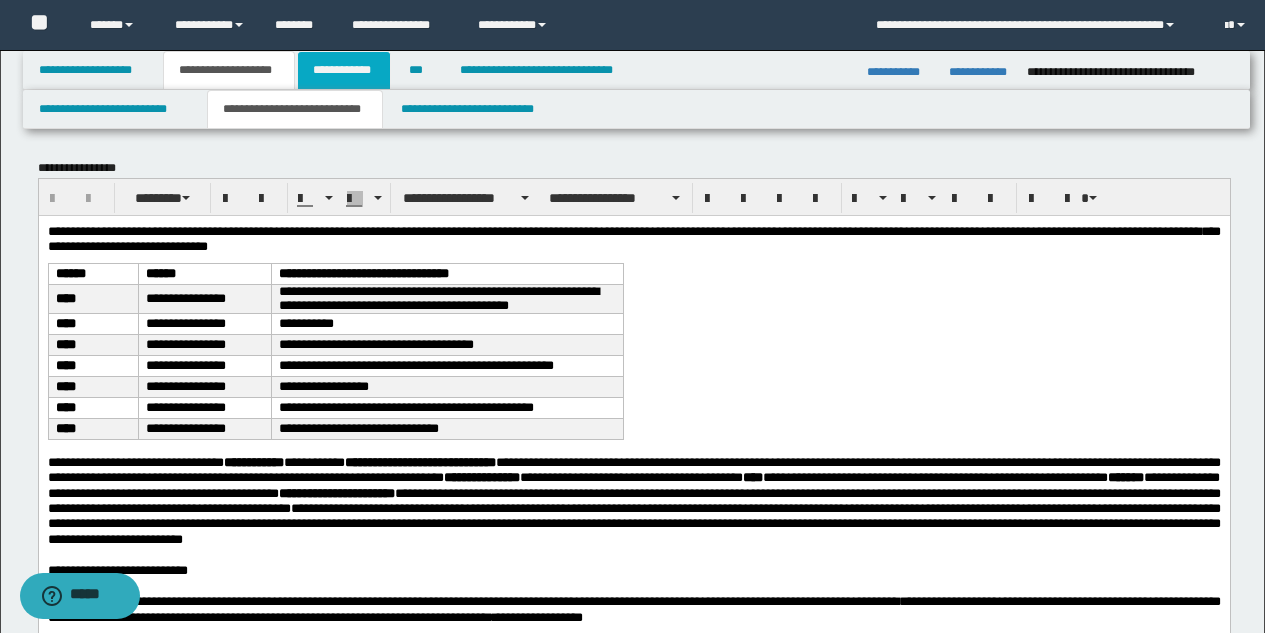click on "**********" at bounding box center [344, 70] 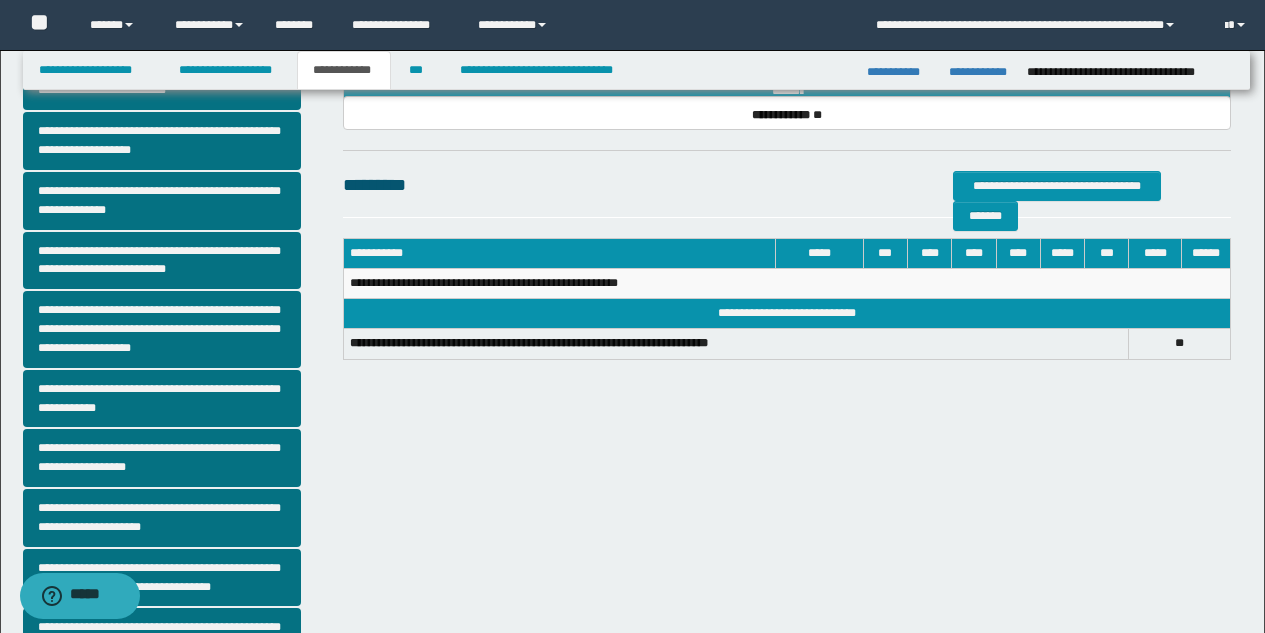 scroll, scrollTop: 516, scrollLeft: 0, axis: vertical 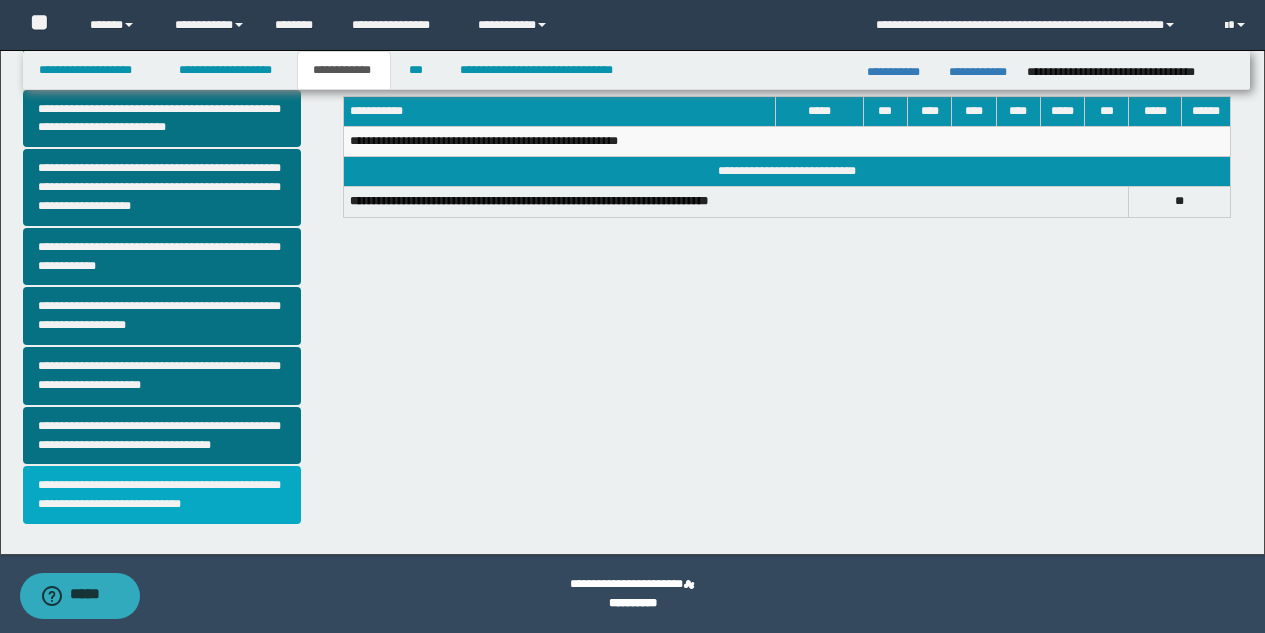 click on "**********" at bounding box center (162, 495) 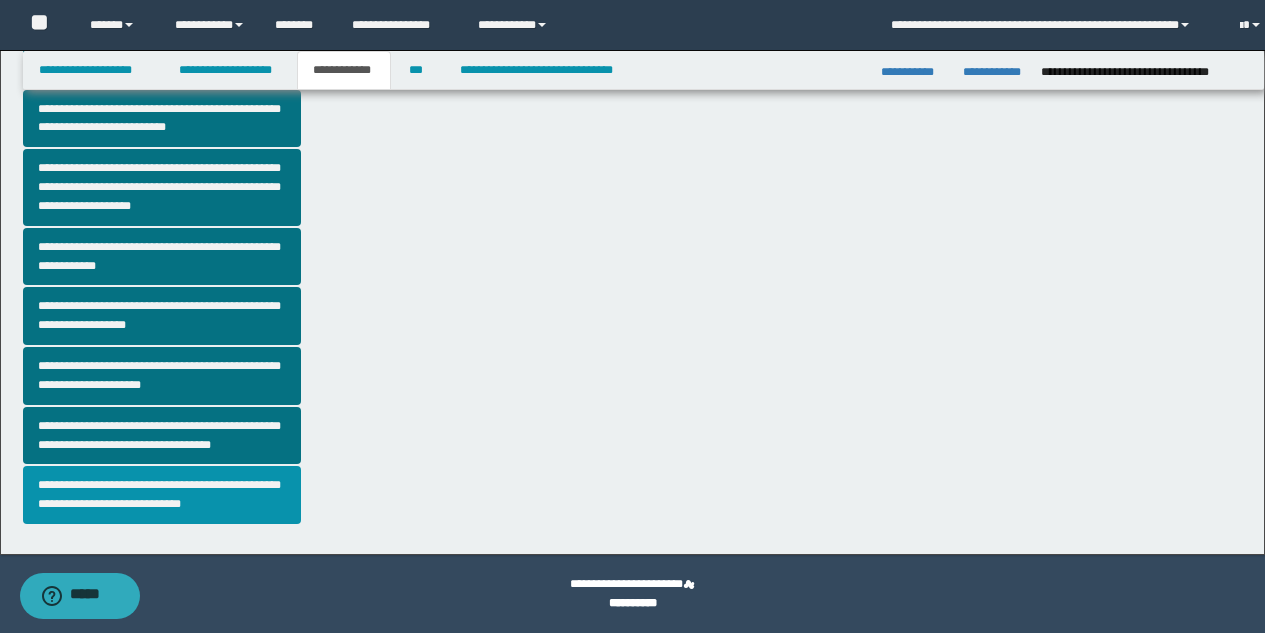 scroll, scrollTop: 0, scrollLeft: 0, axis: both 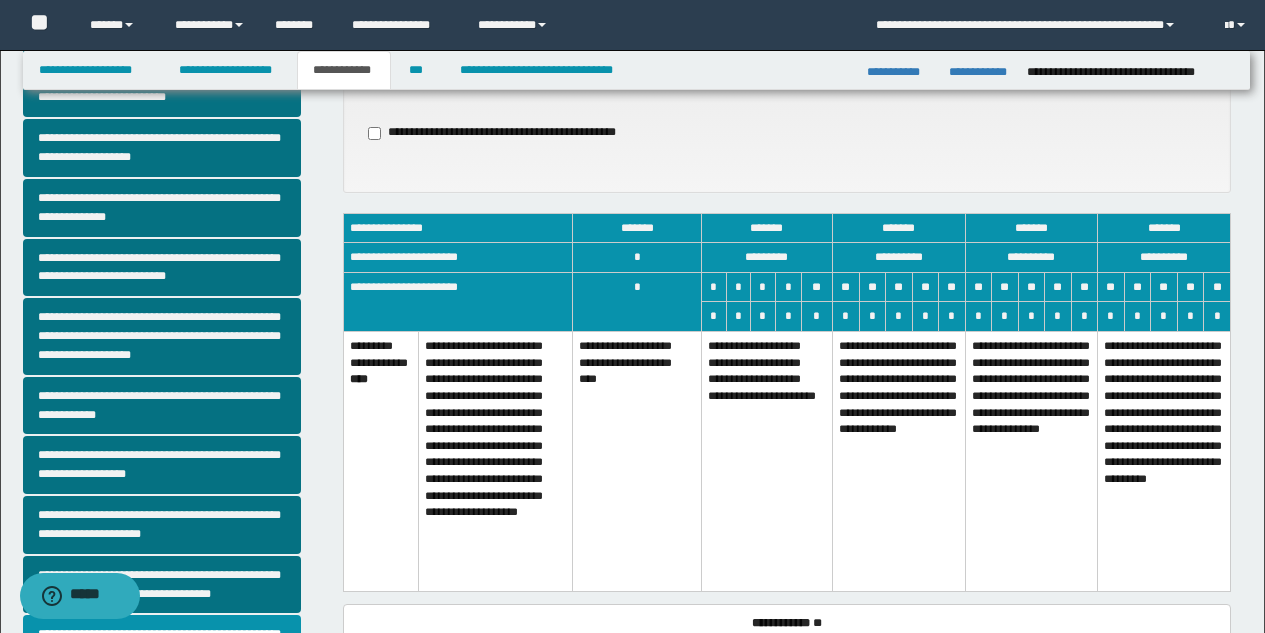 click on "**********" at bounding box center (1031, 462) 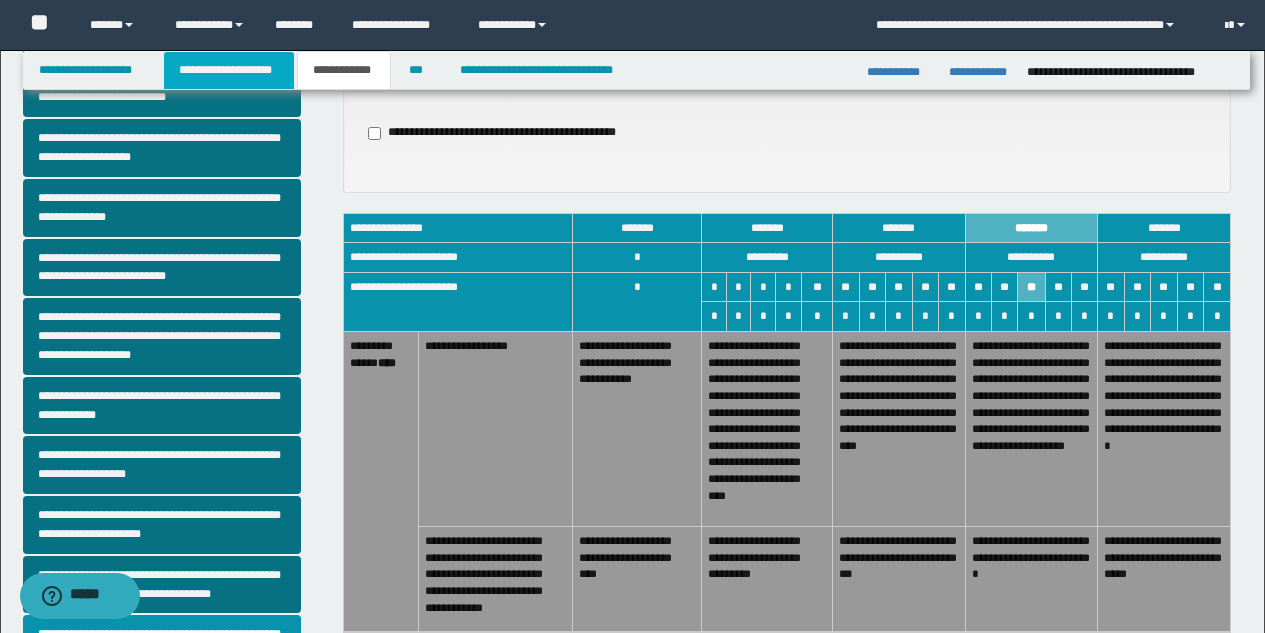 click on "**********" at bounding box center [229, 70] 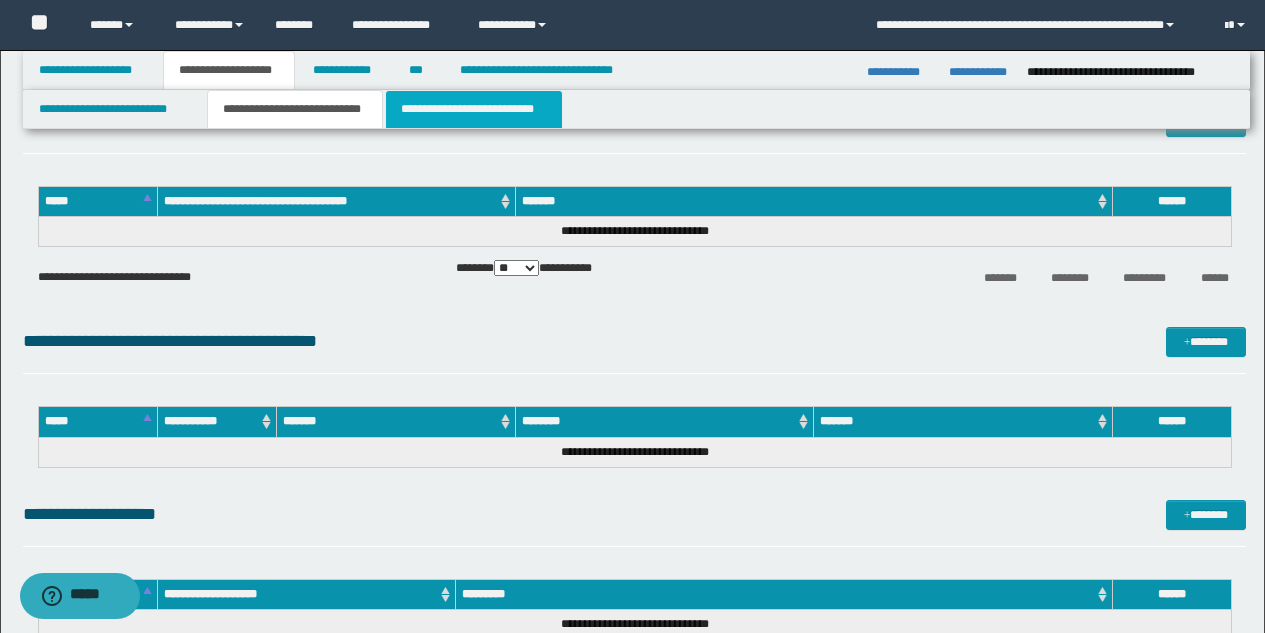 click on "**********" at bounding box center [474, 109] 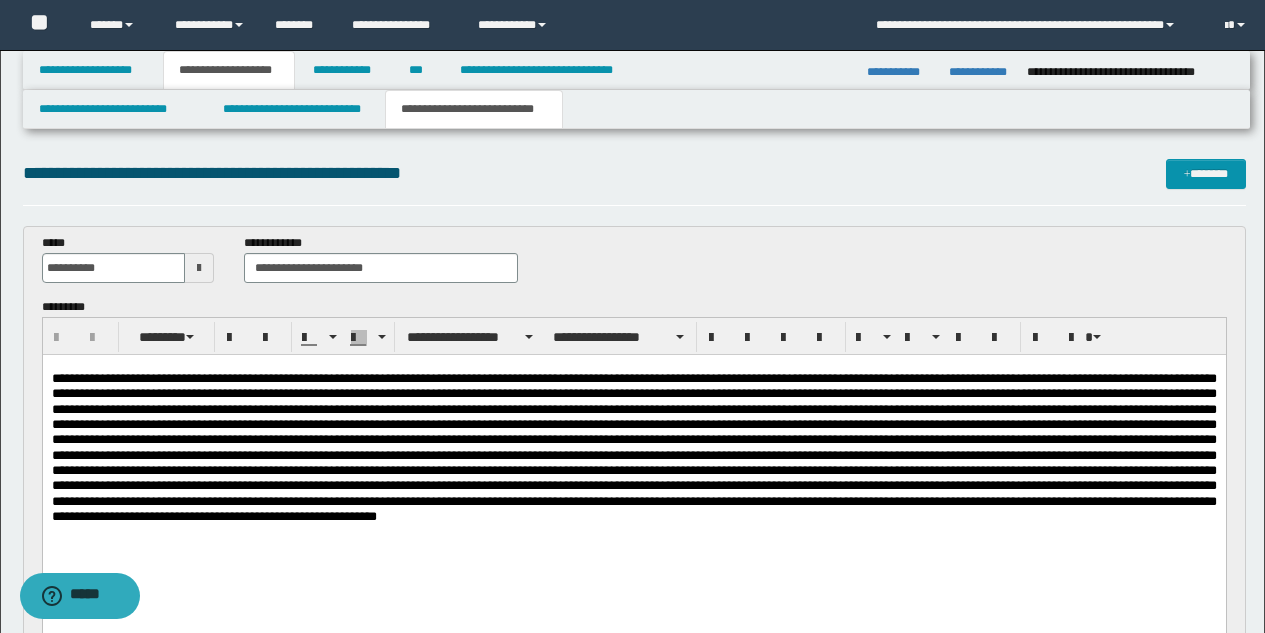 scroll, scrollTop: 0, scrollLeft: 0, axis: both 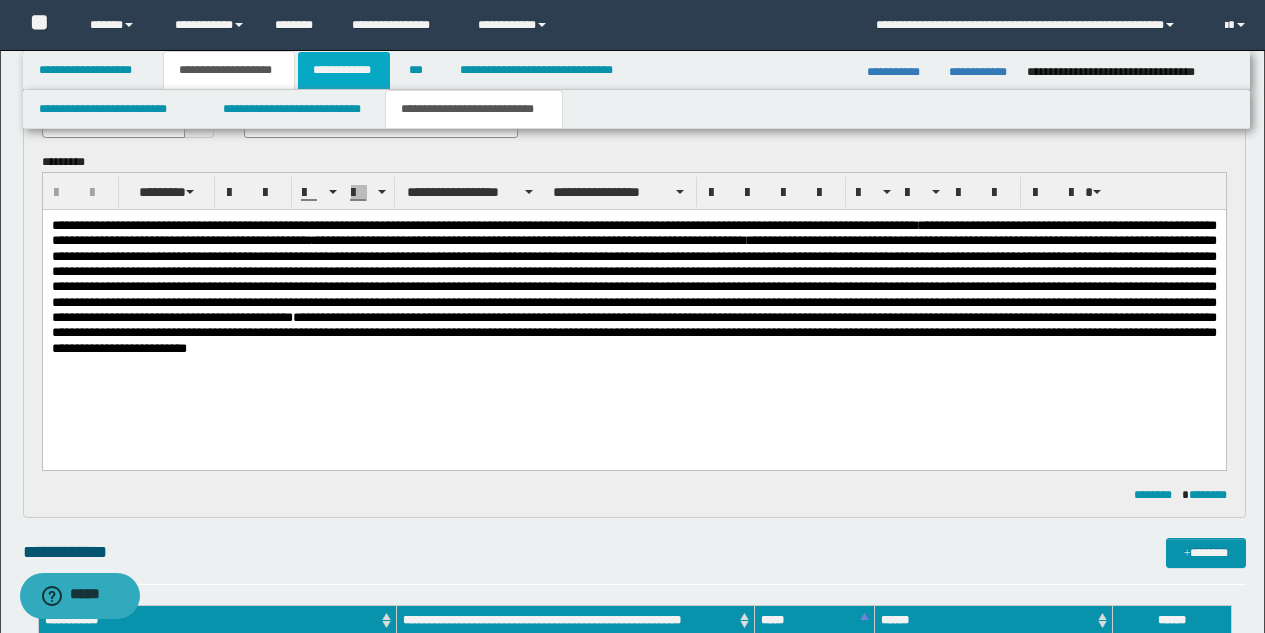 click on "**********" at bounding box center (344, 70) 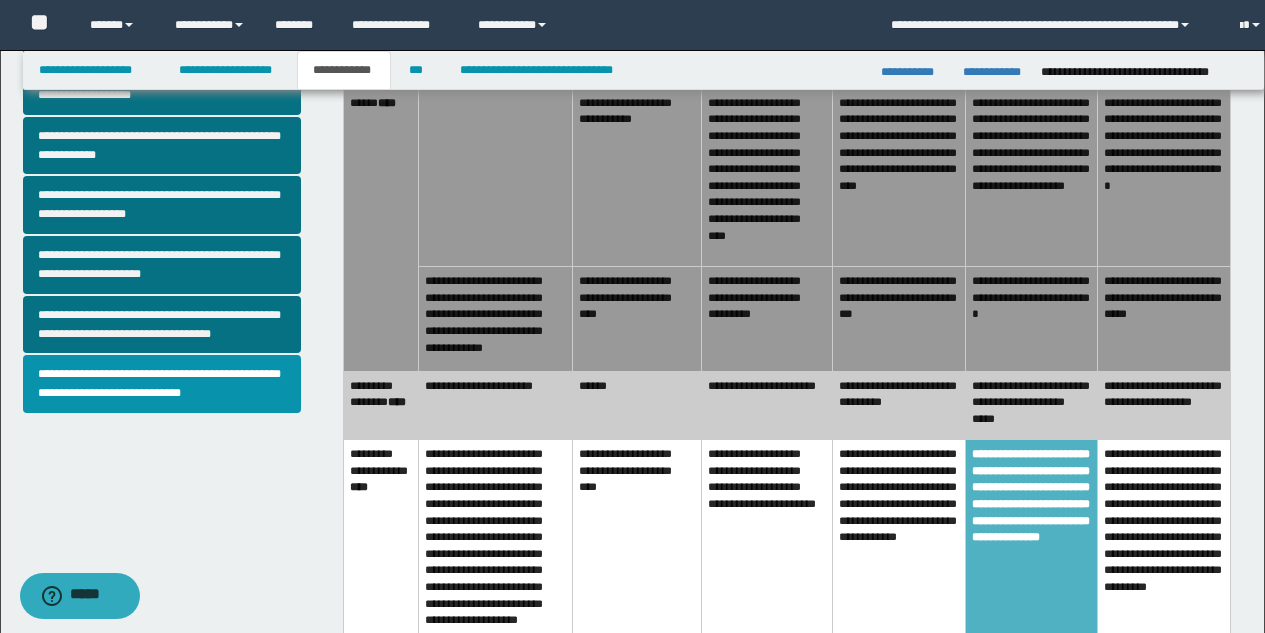 scroll, scrollTop: 596, scrollLeft: 0, axis: vertical 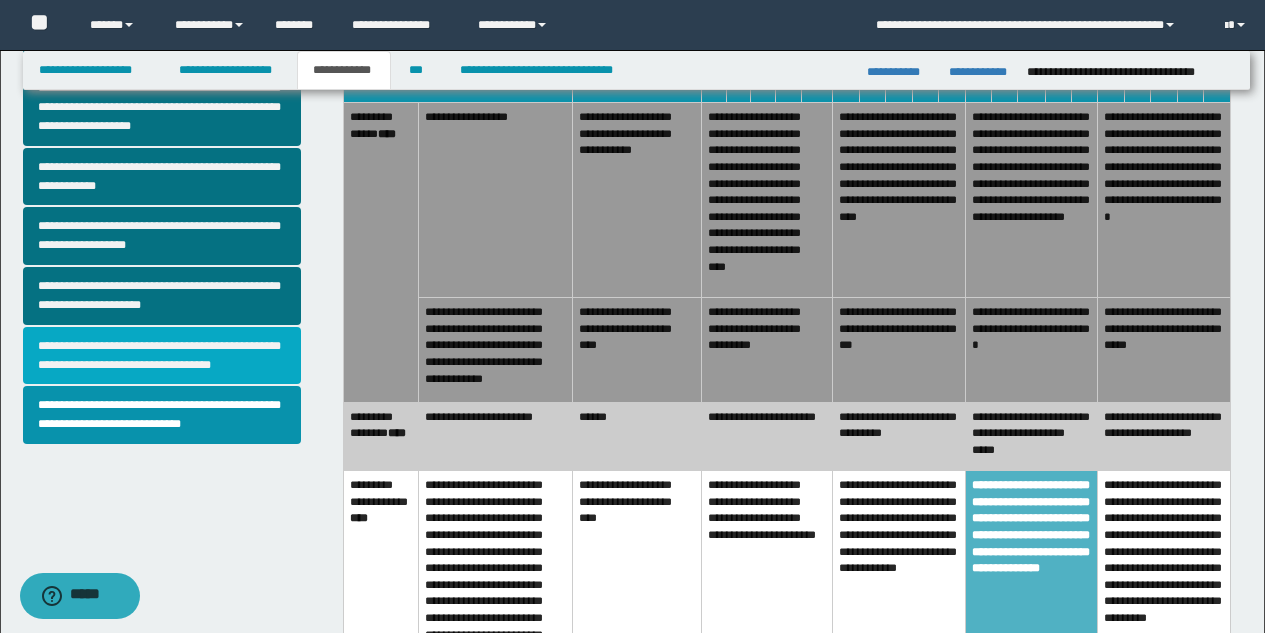 click on "**********" at bounding box center [162, 356] 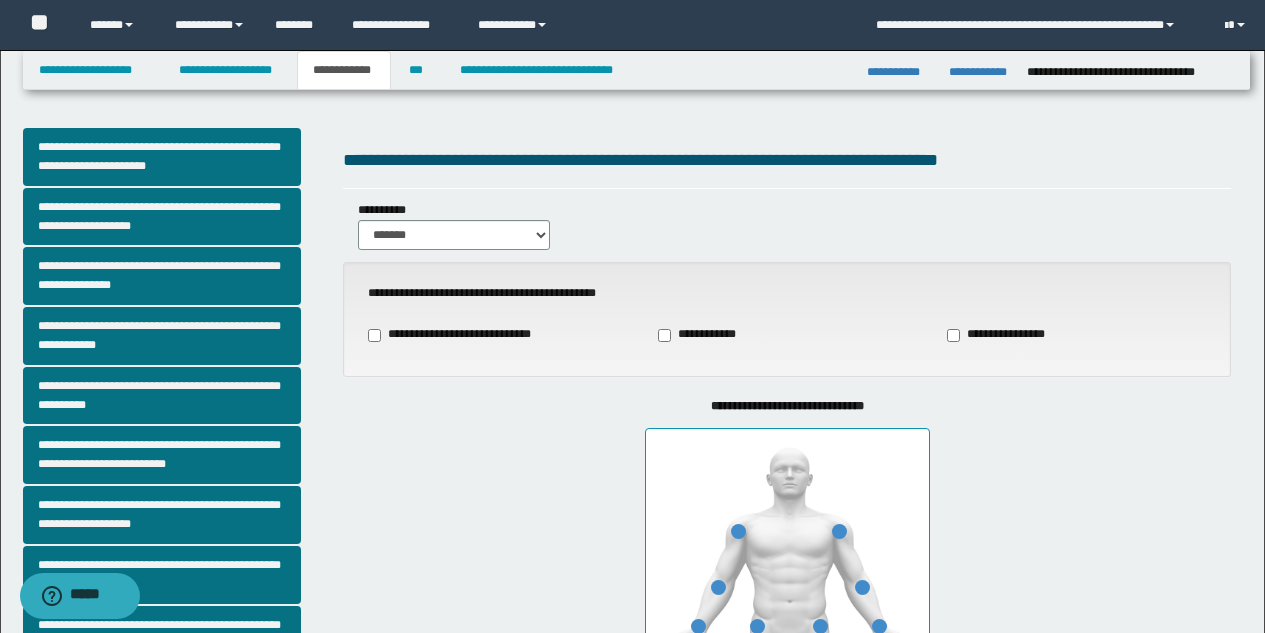 click at bounding box center (787, 645) 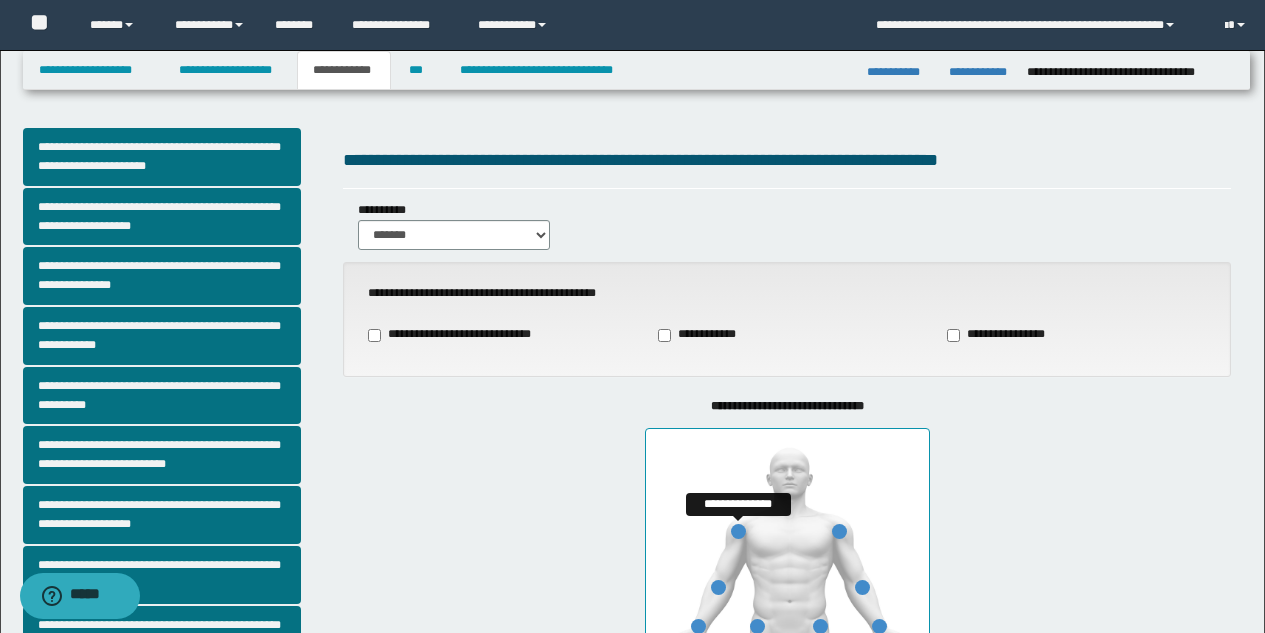 click at bounding box center (738, 531) 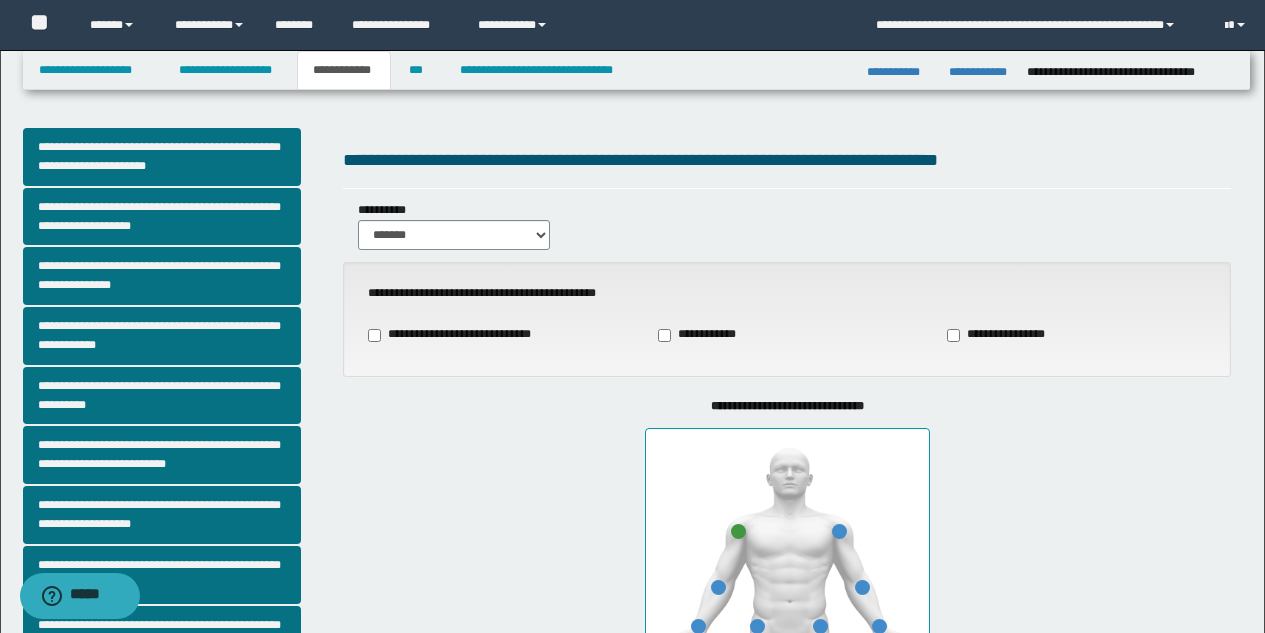 click on "**********" at bounding box center (787, 630) 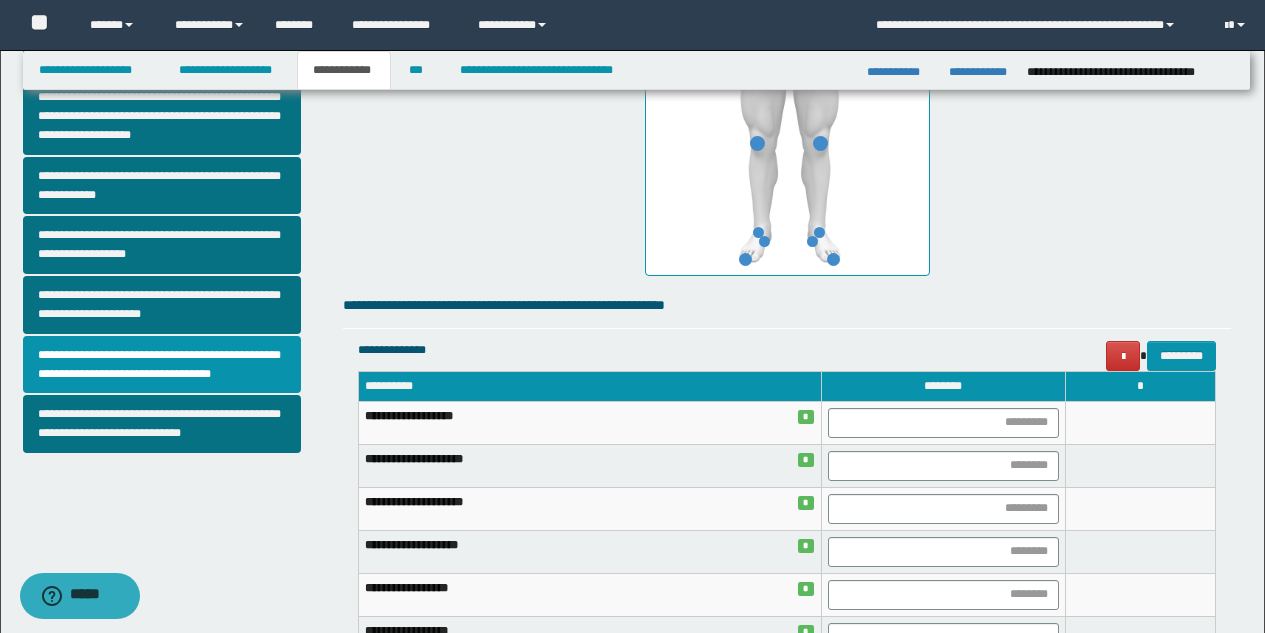 scroll, scrollTop: 620, scrollLeft: 0, axis: vertical 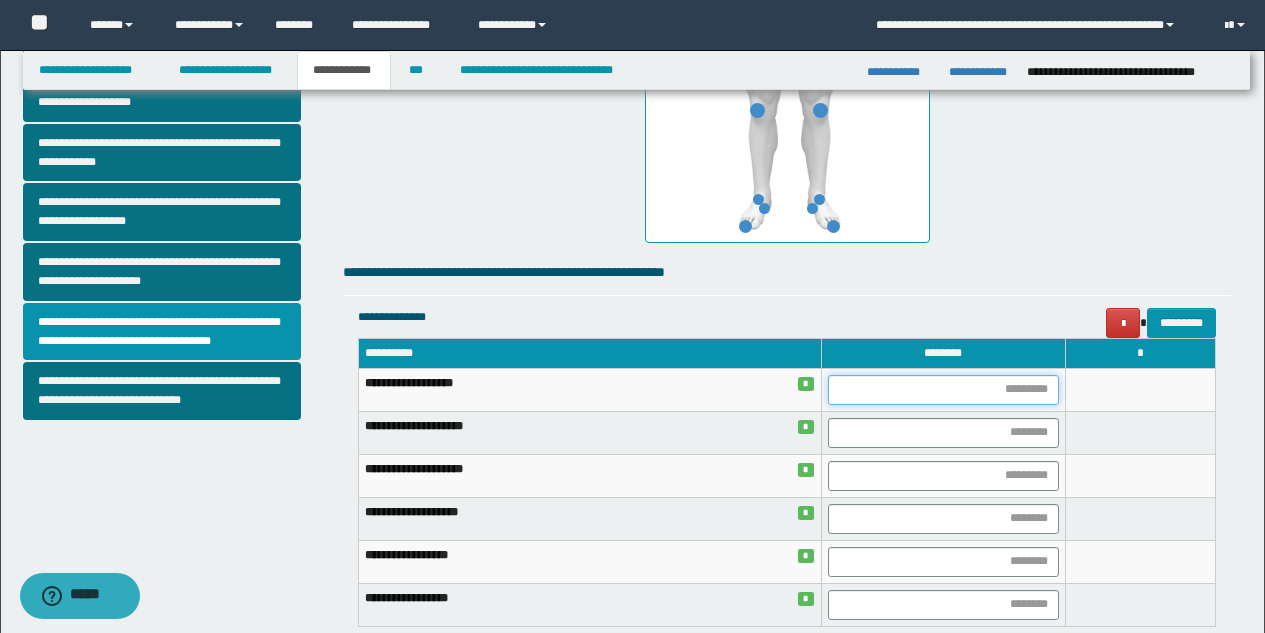 click at bounding box center [943, 390] 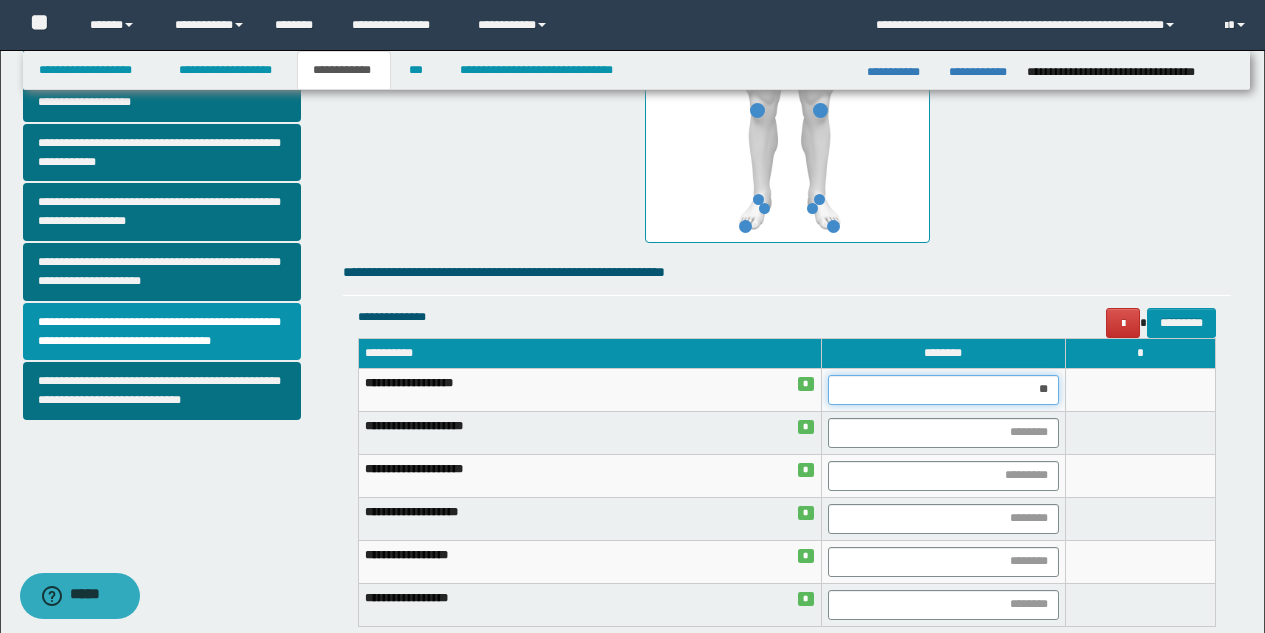 type on "***" 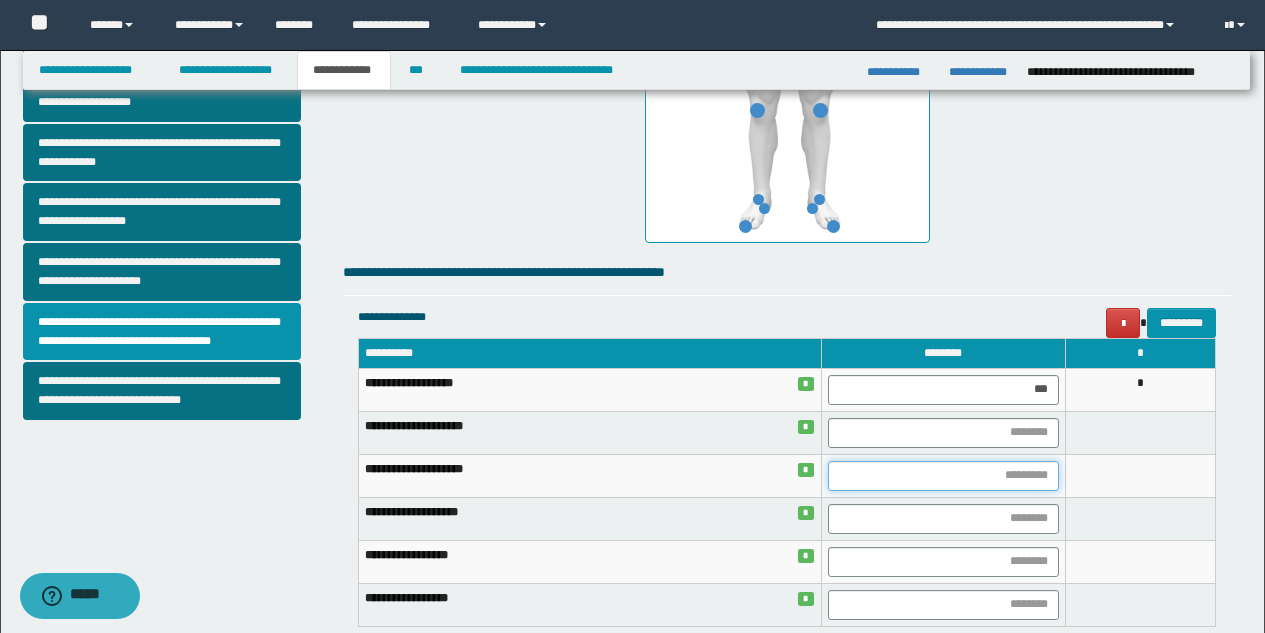 click at bounding box center (943, 476) 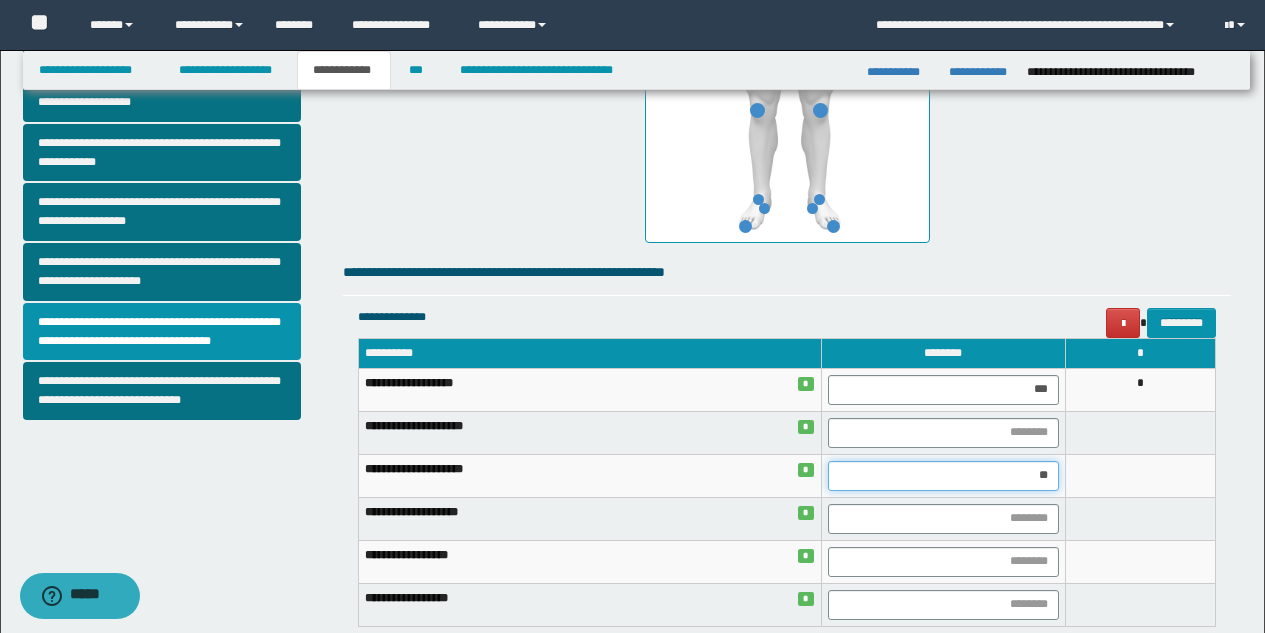 type on "***" 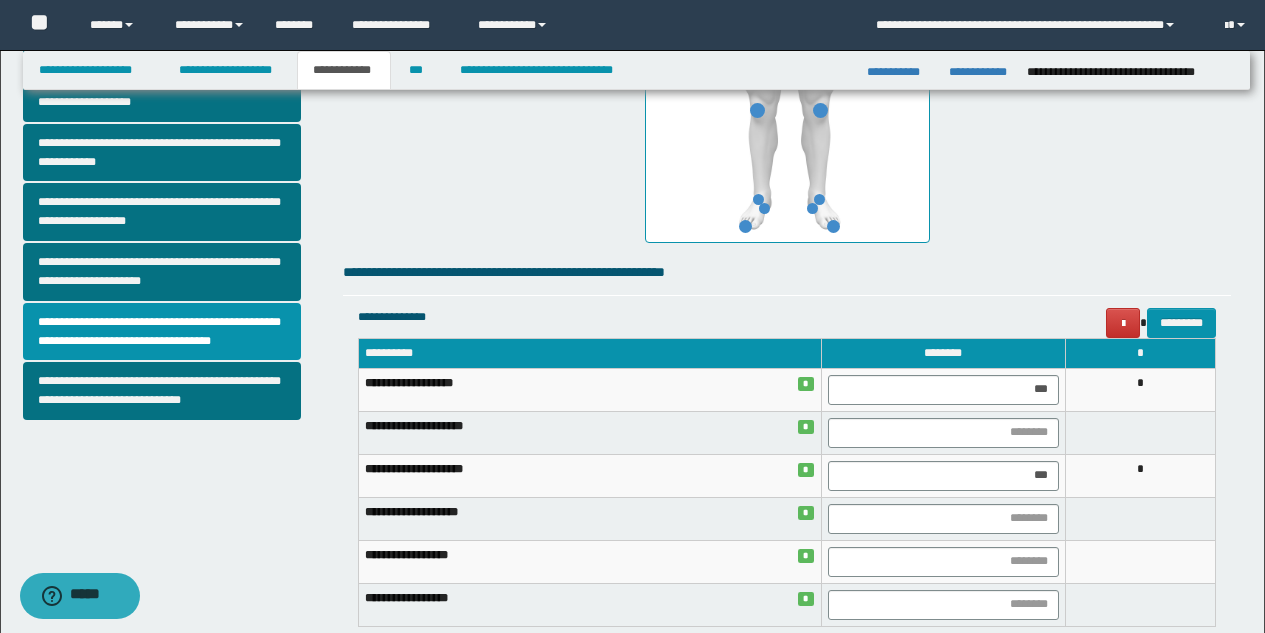 drag, startPoint x: 1032, startPoint y: 534, endPoint x: 1030, endPoint y: 520, distance: 14.142136 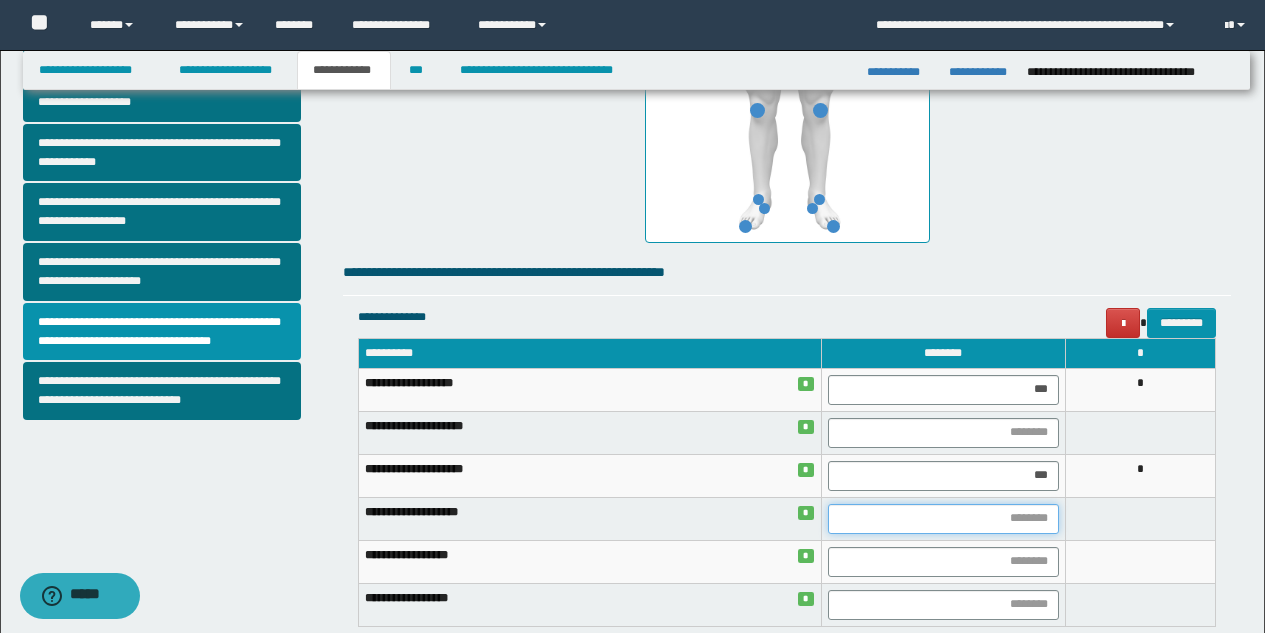 click at bounding box center (943, 519) 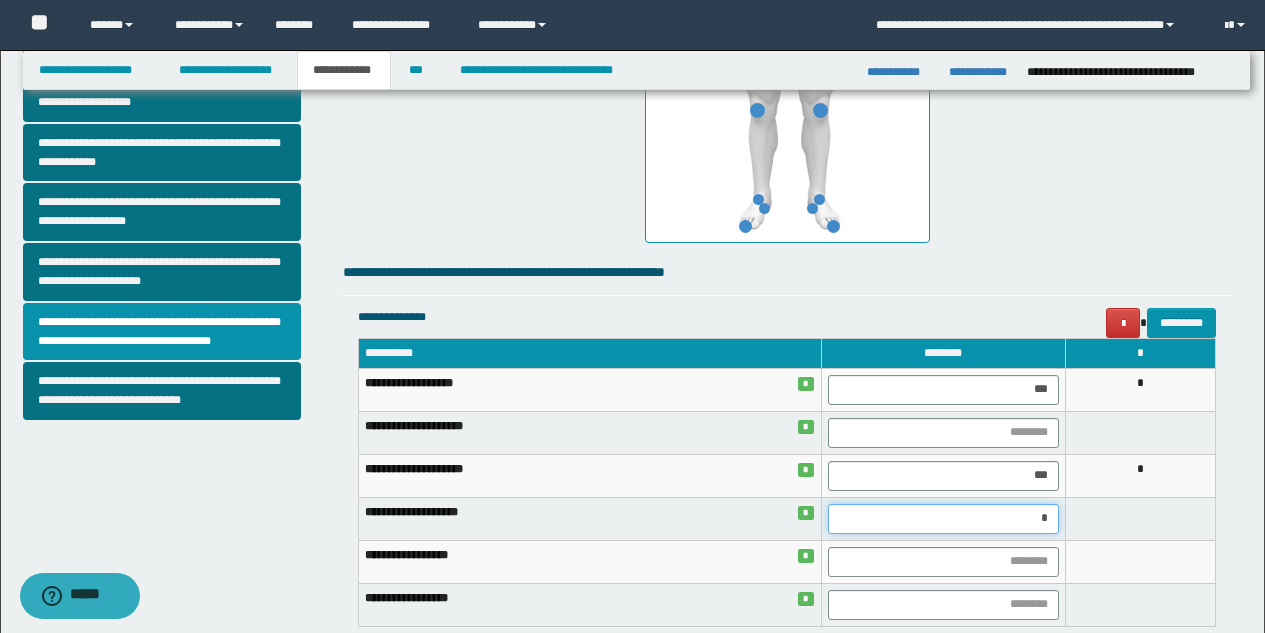 type on "**" 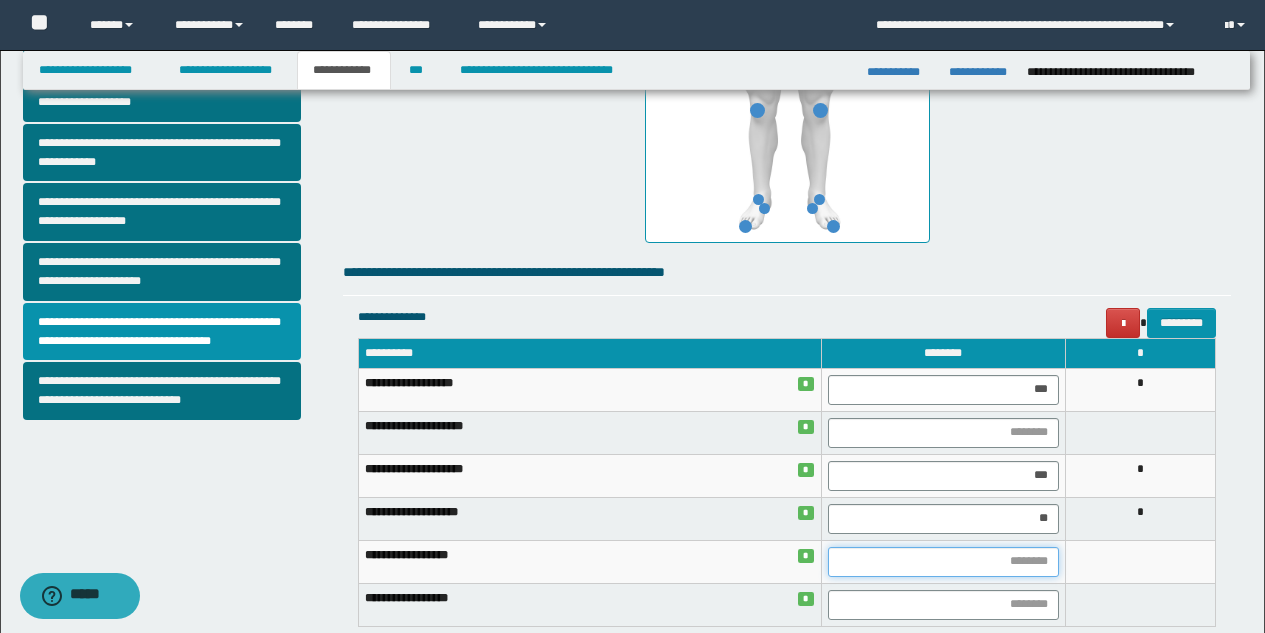 click at bounding box center (943, 562) 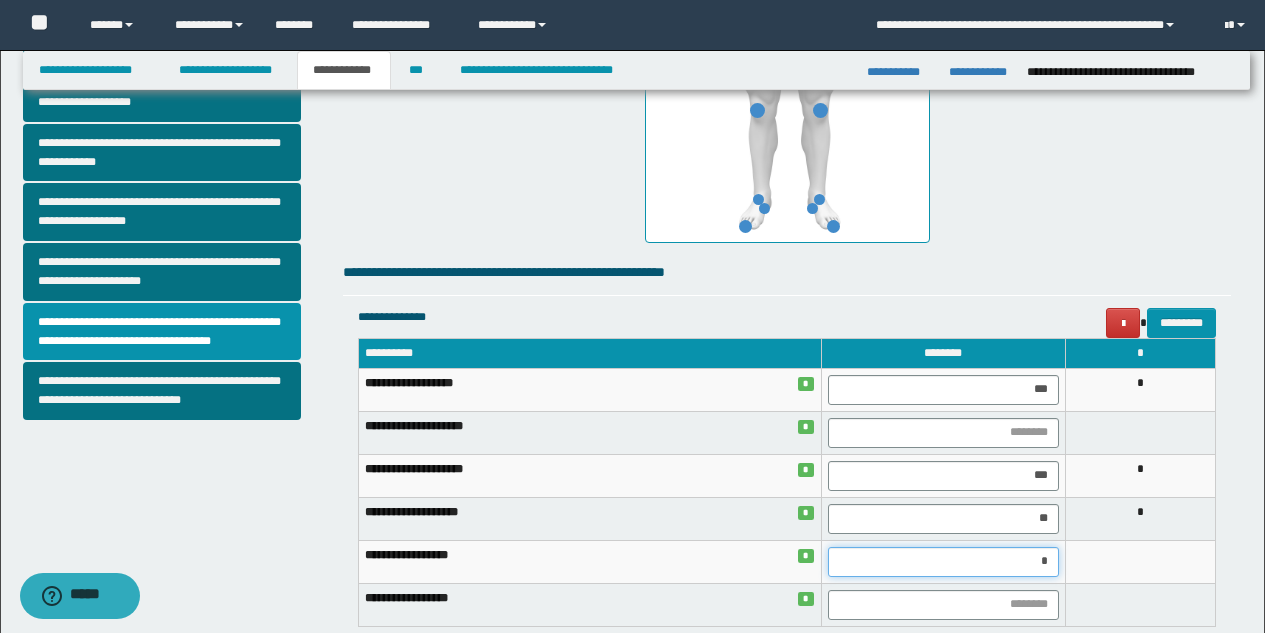 type on "**" 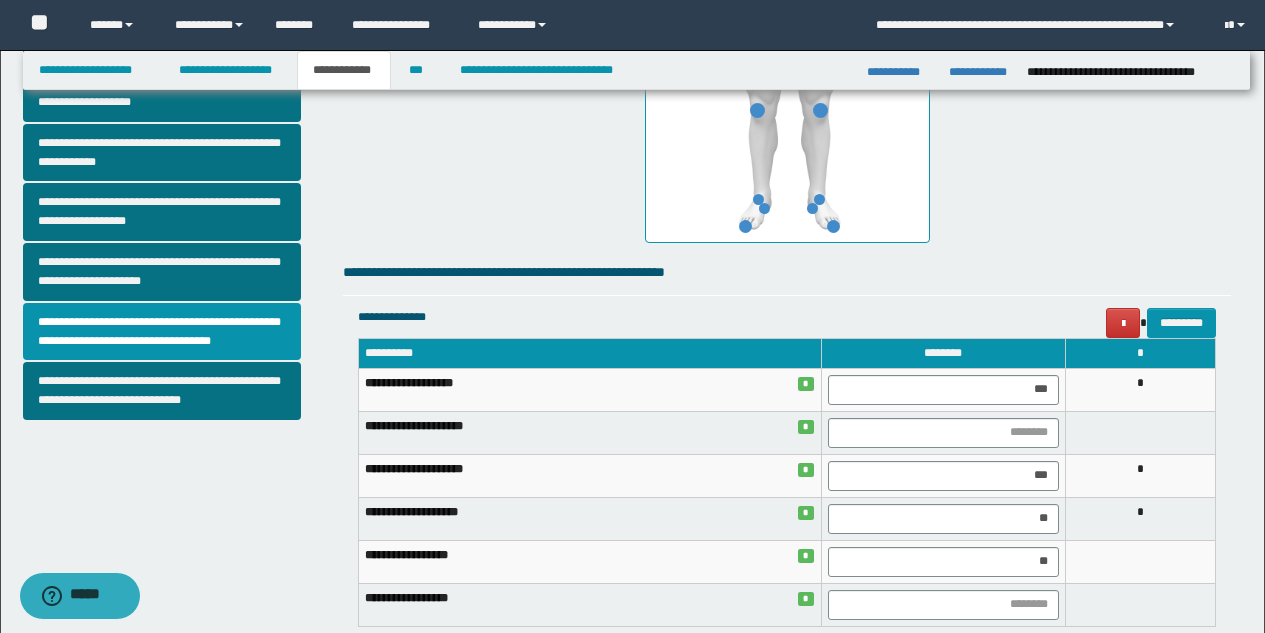 click at bounding box center (1140, 561) 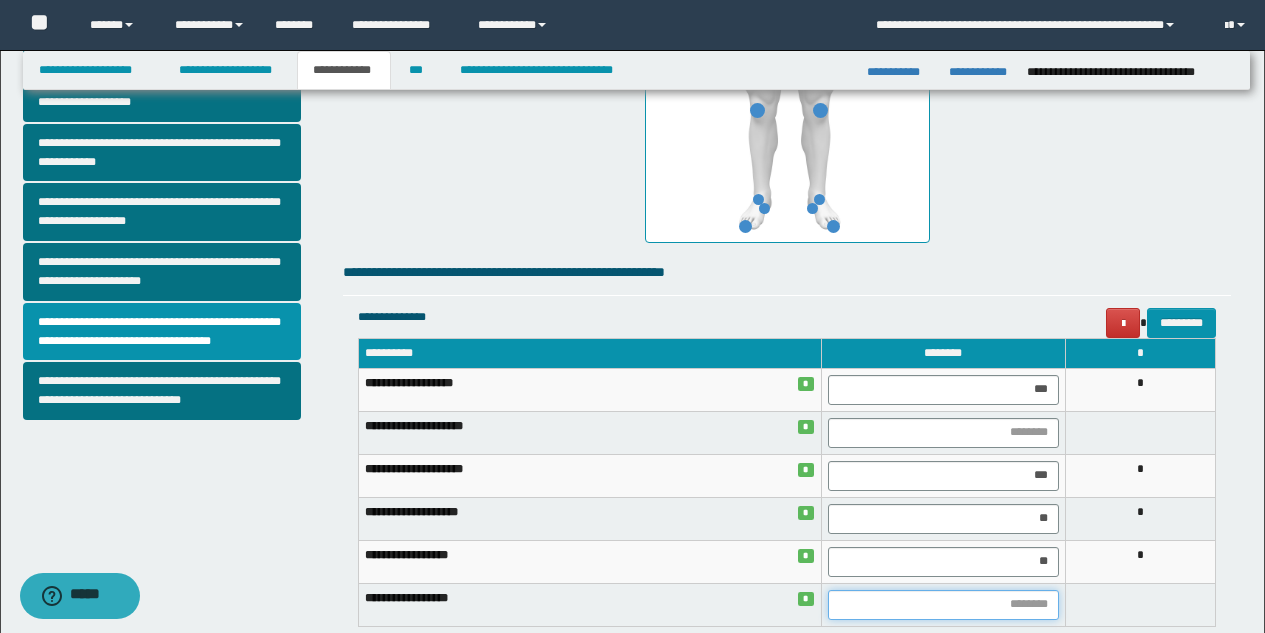 click at bounding box center [943, 605] 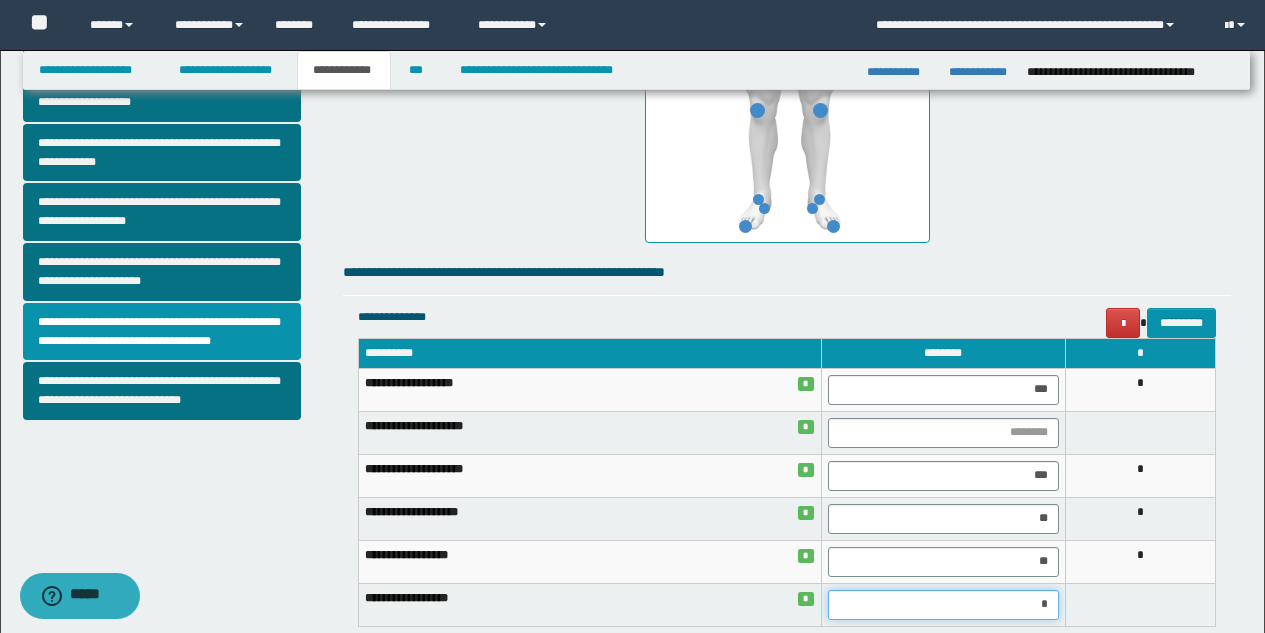type on "**" 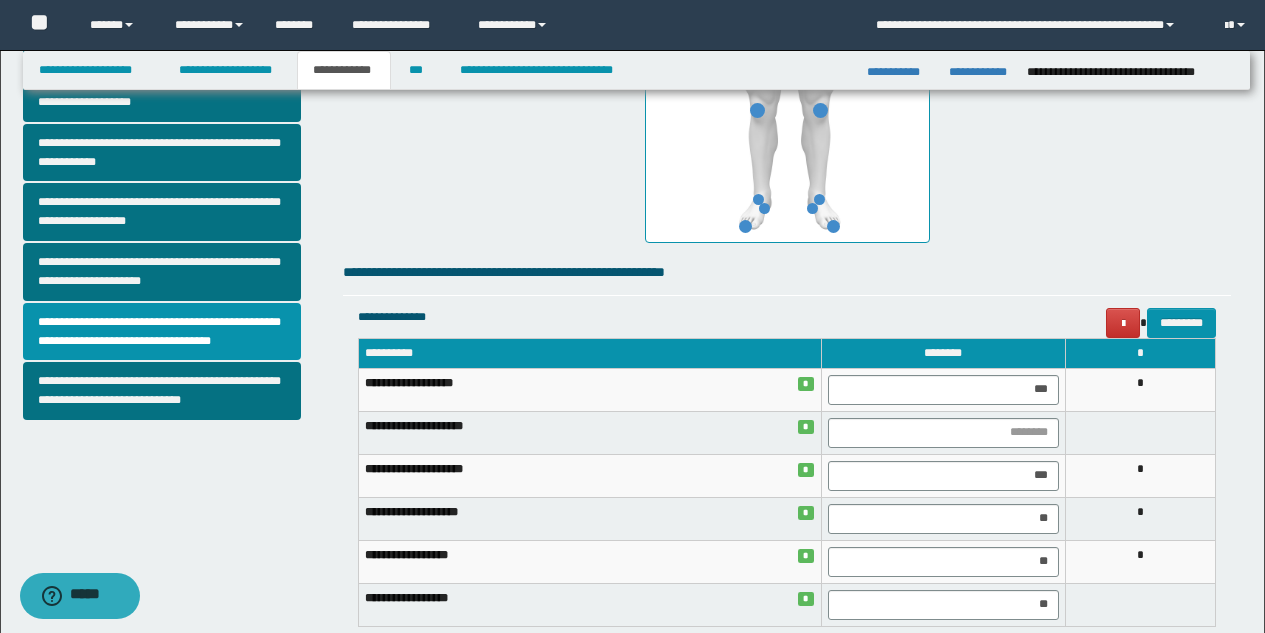 click at bounding box center (1140, 604) 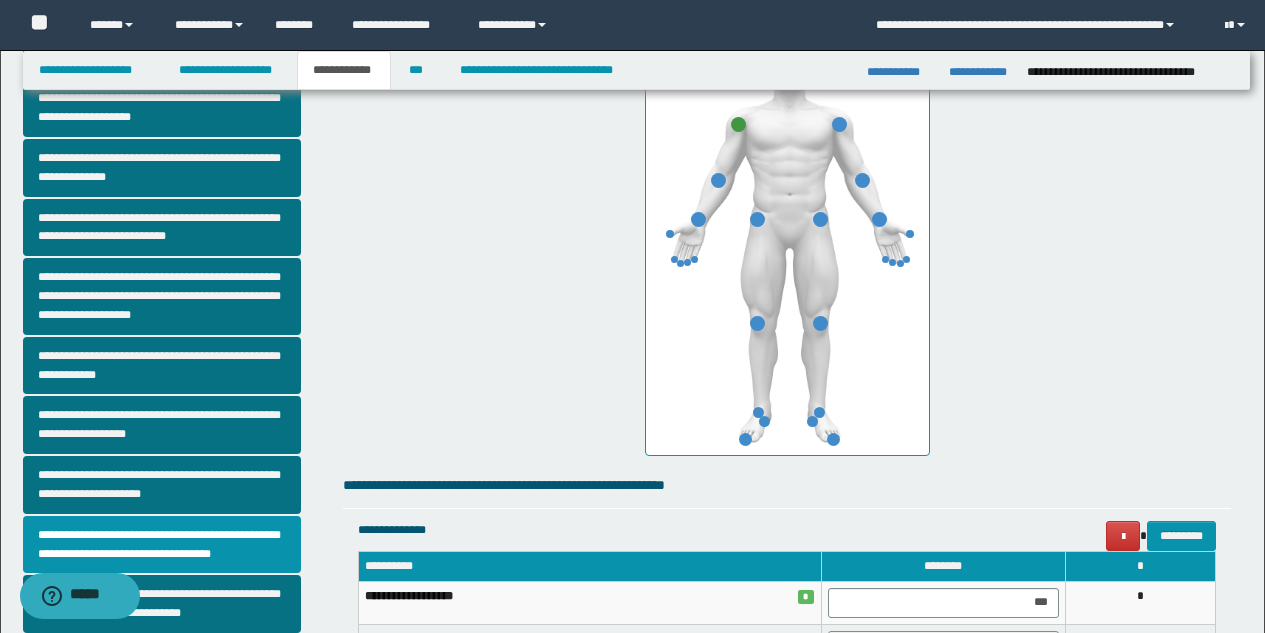 scroll, scrollTop: 393, scrollLeft: 0, axis: vertical 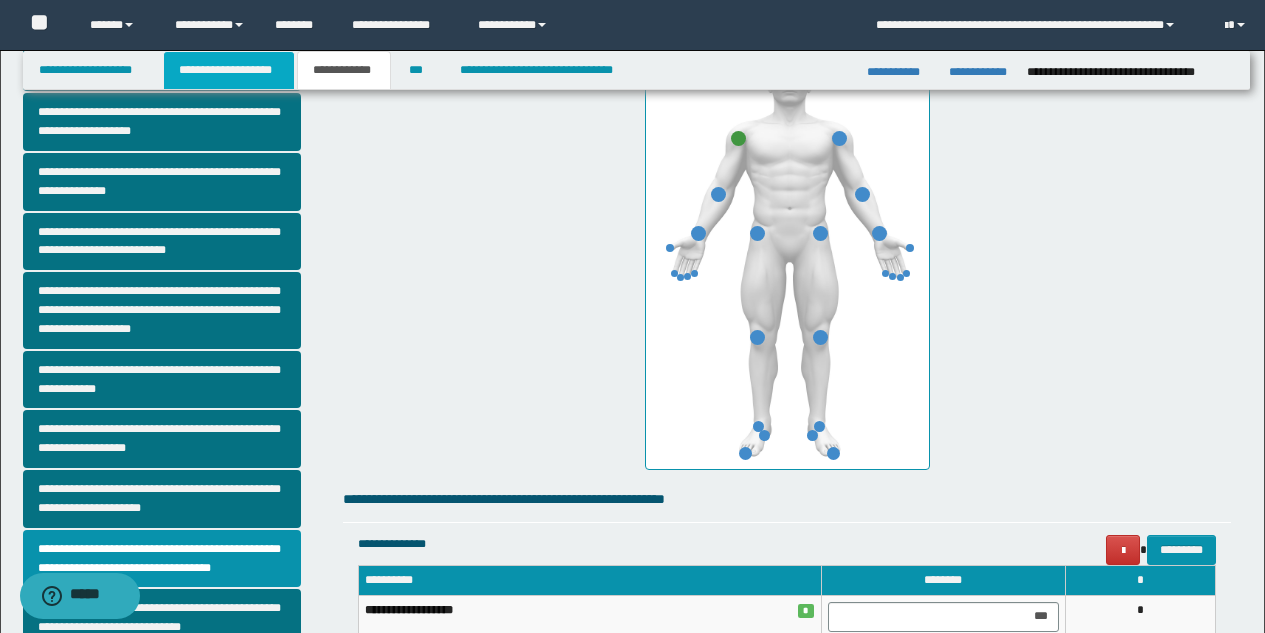 click on "**********" at bounding box center (229, 70) 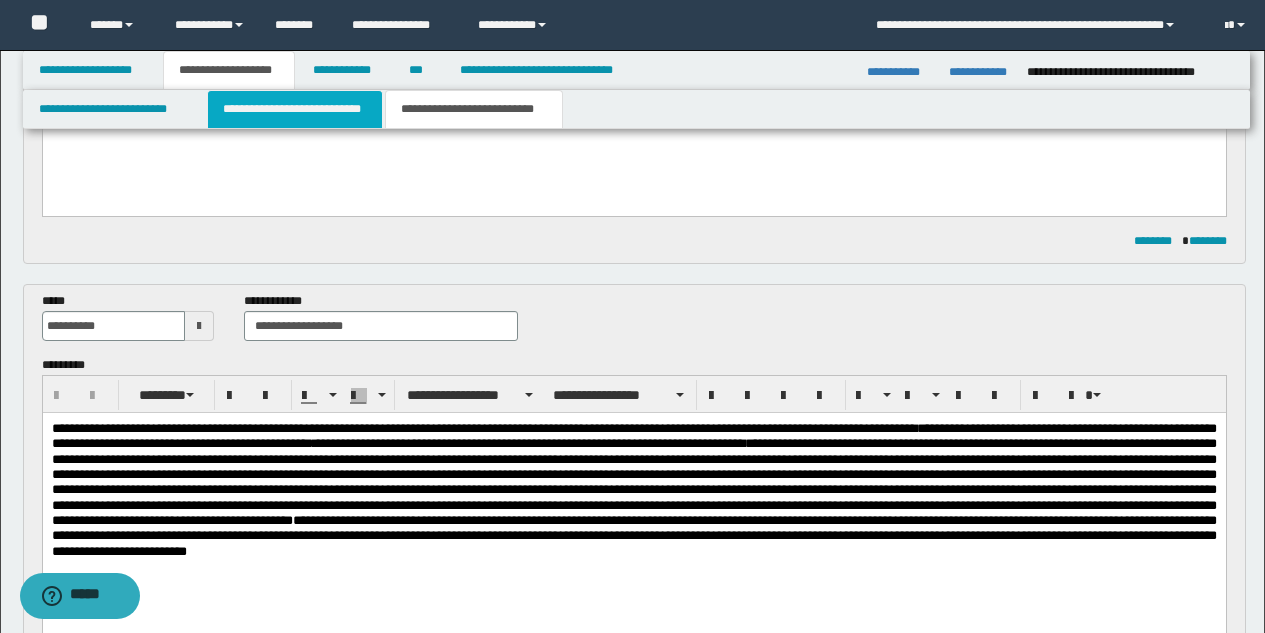 click on "**********" at bounding box center (295, 109) 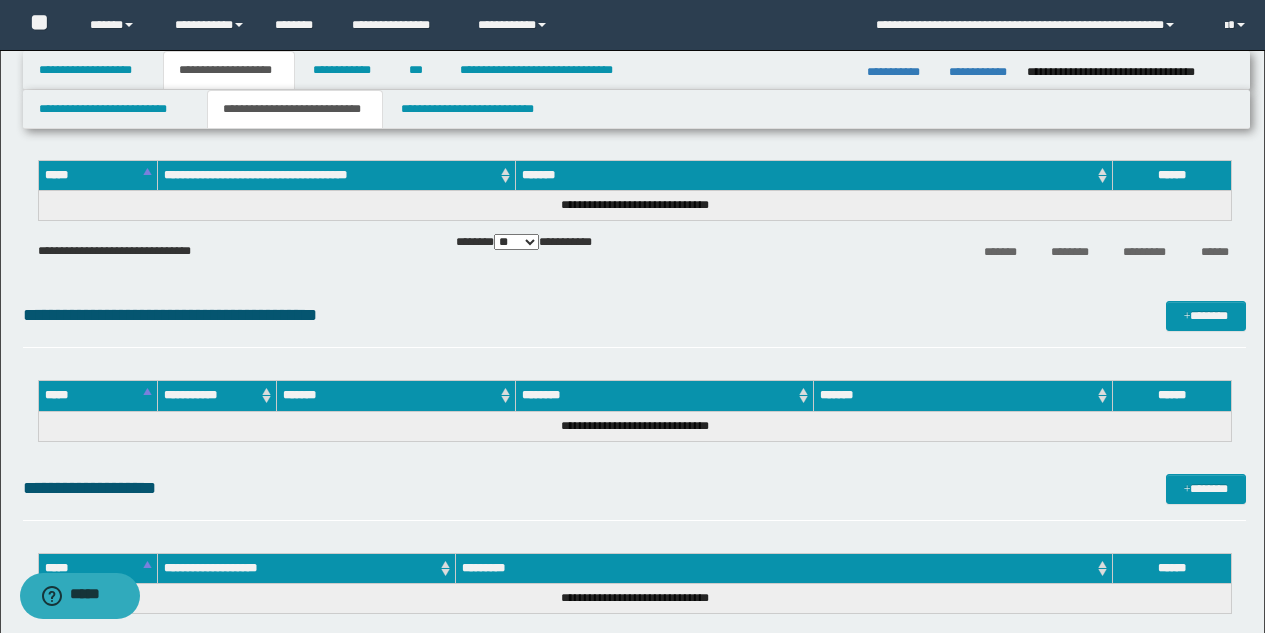 scroll, scrollTop: 0, scrollLeft: 0, axis: both 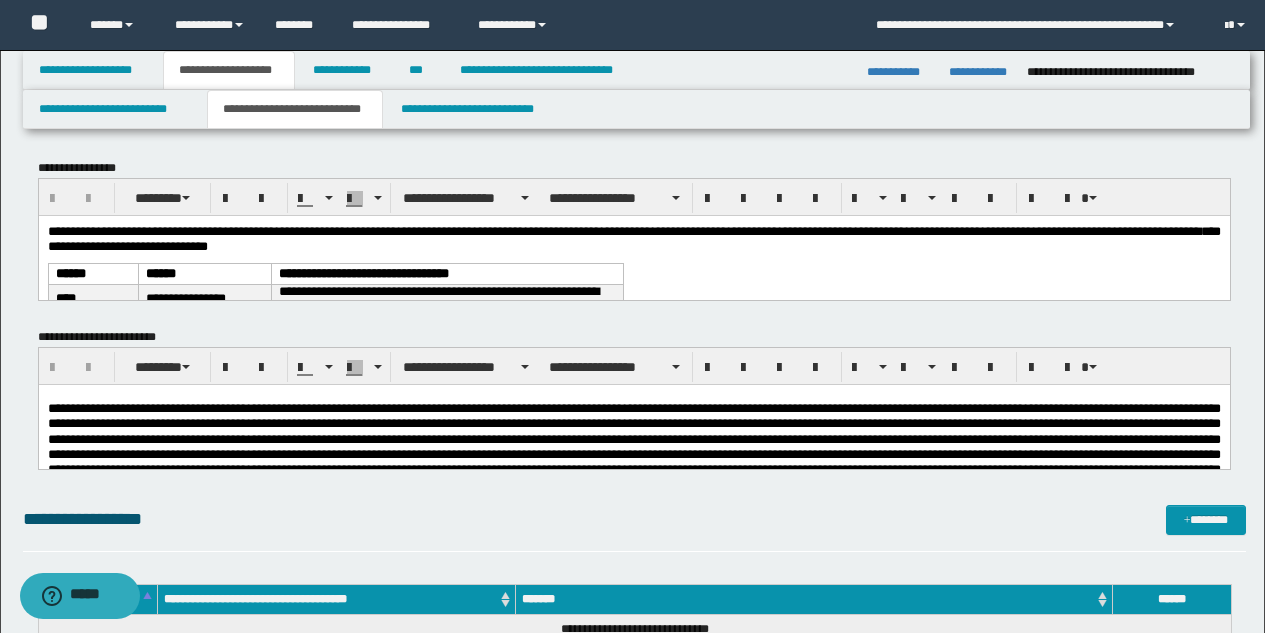 click at bounding box center (633, 476) 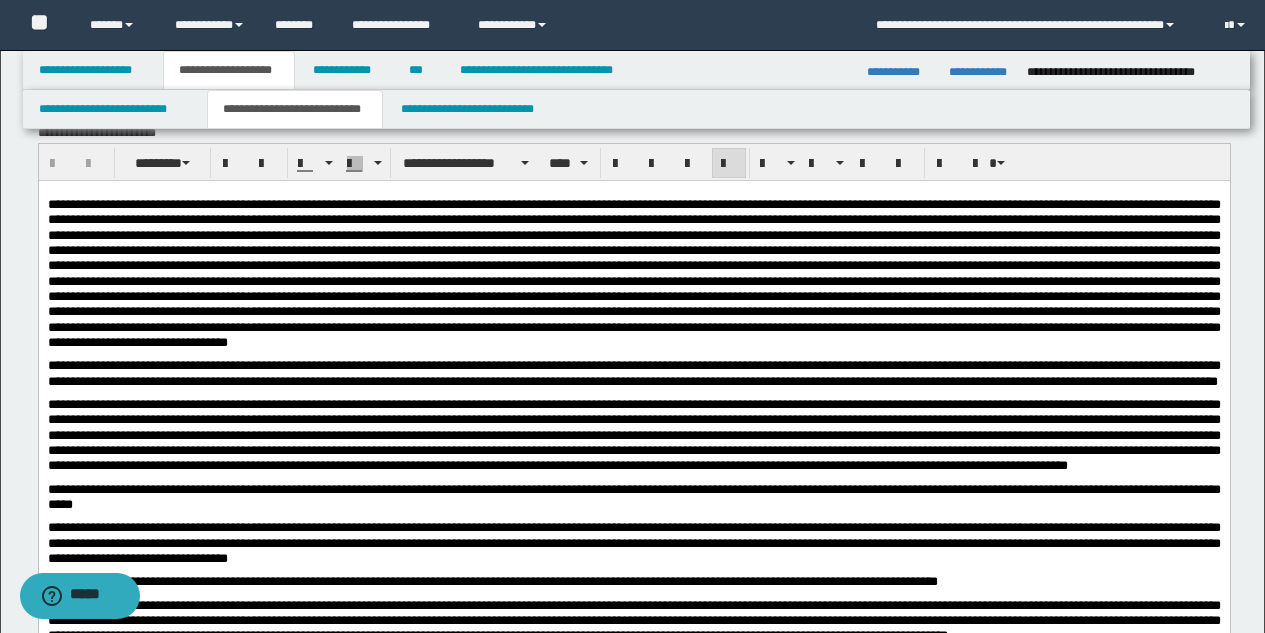 scroll, scrollTop: 209, scrollLeft: 0, axis: vertical 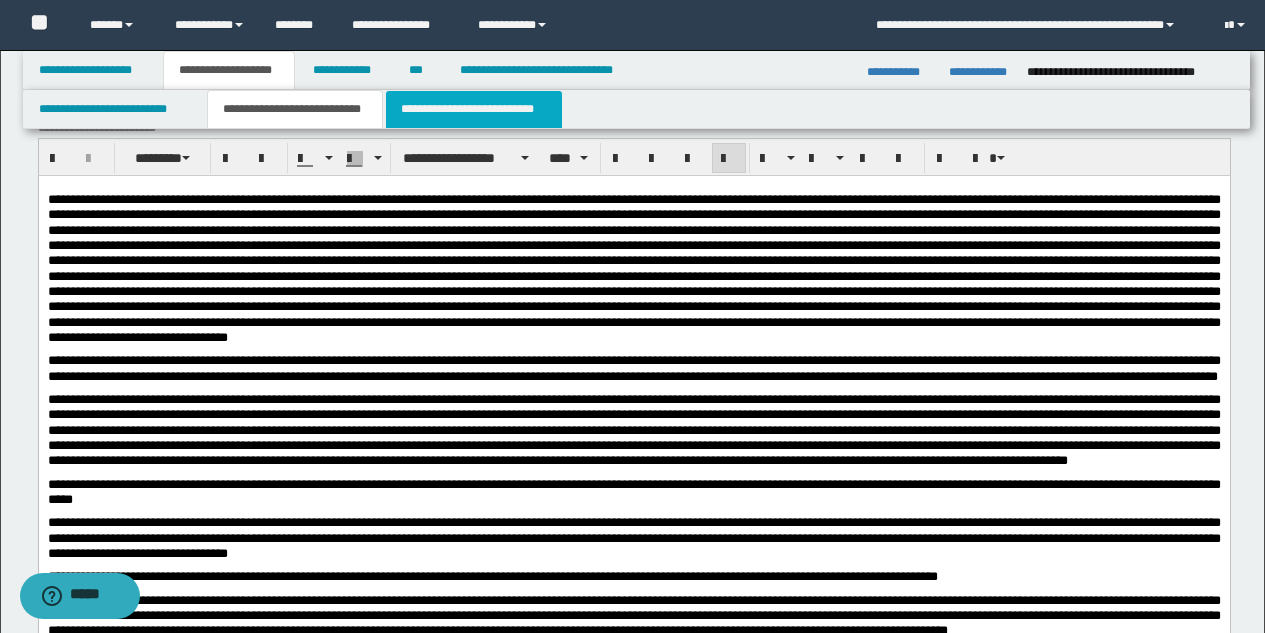 click on "**********" at bounding box center [474, 109] 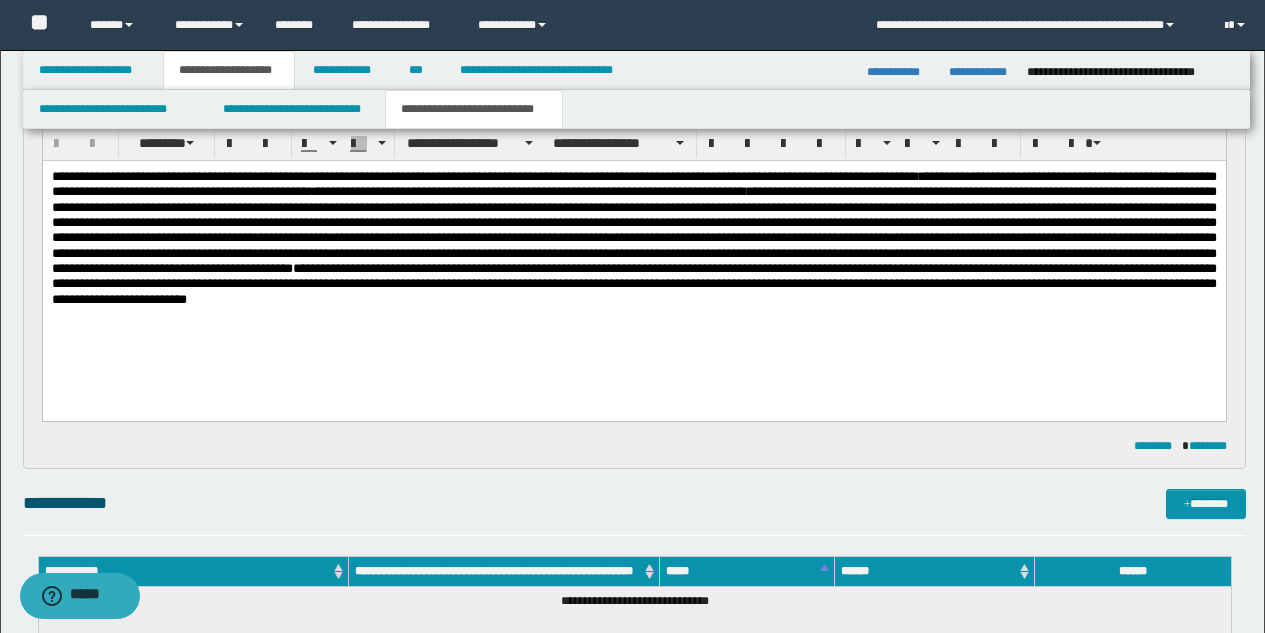 scroll, scrollTop: 844, scrollLeft: 0, axis: vertical 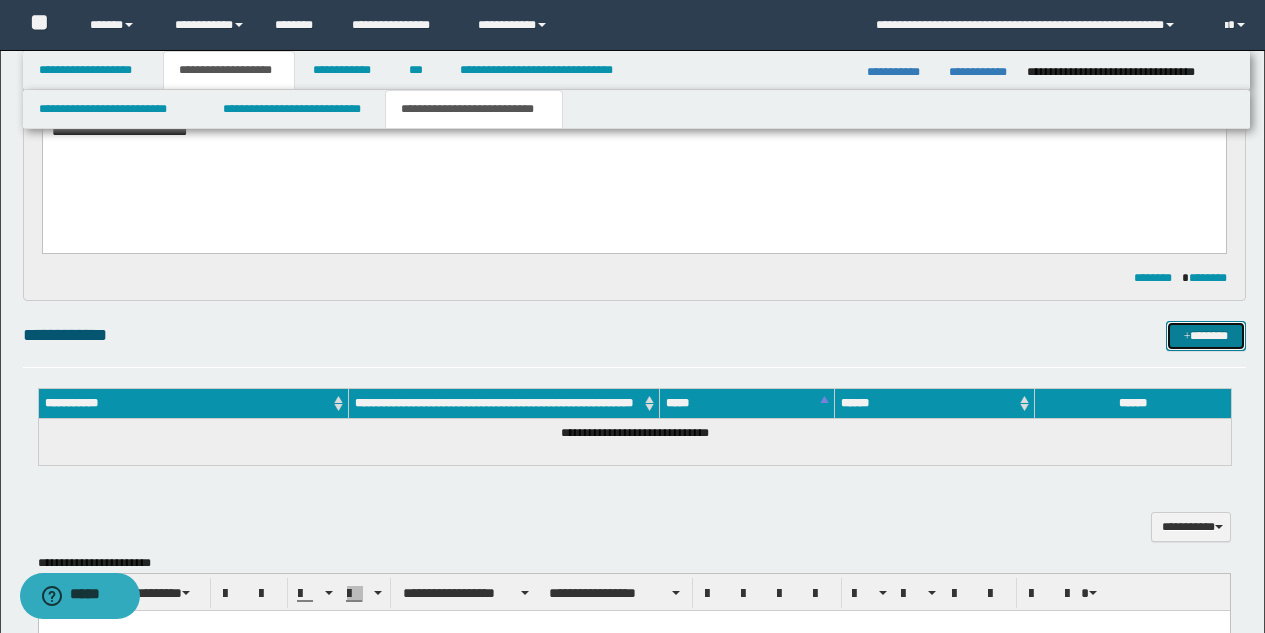click on "*******" at bounding box center (1206, 336) 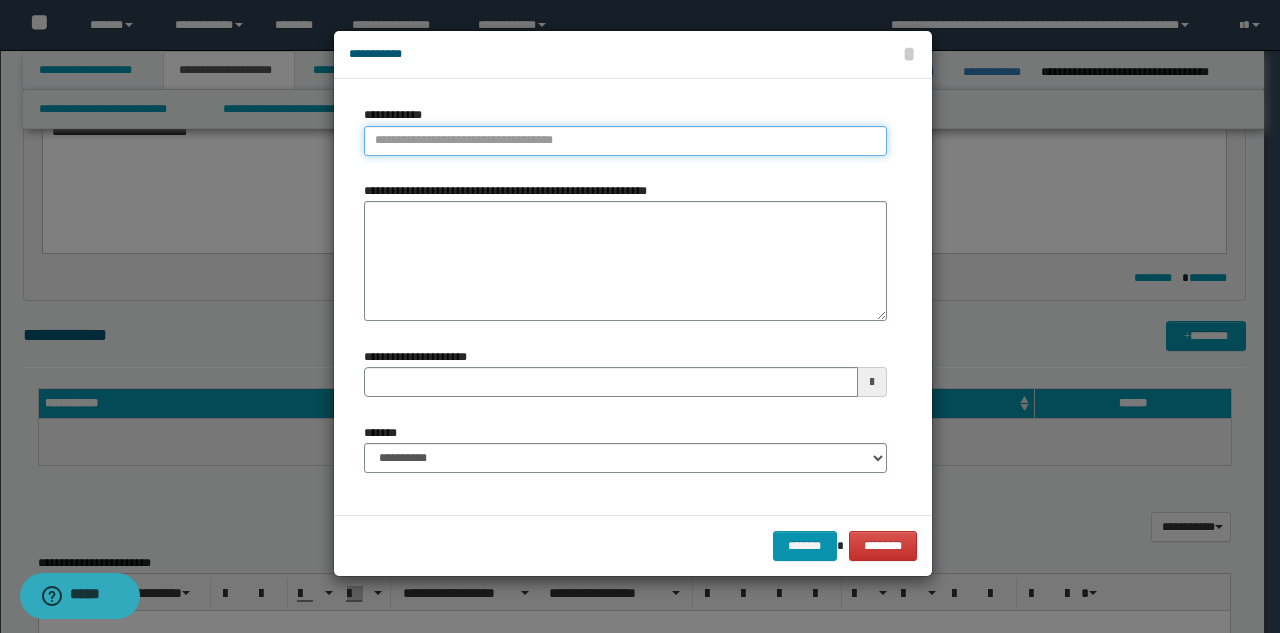 click on "**********" at bounding box center (625, 141) 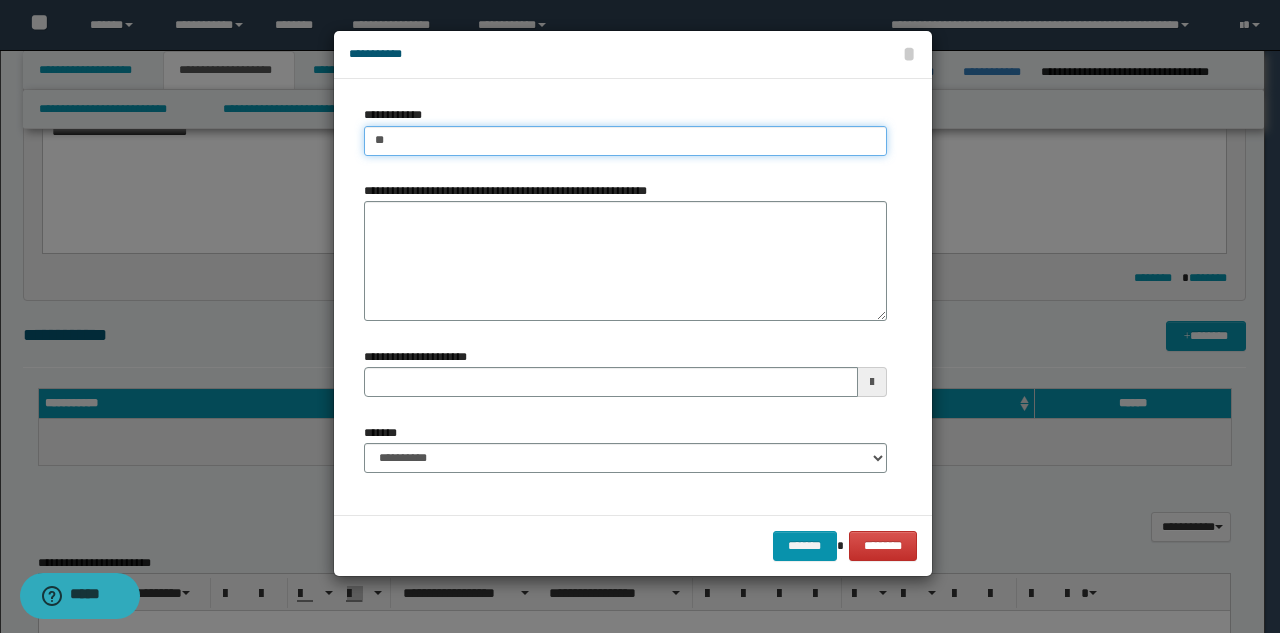 type on "***" 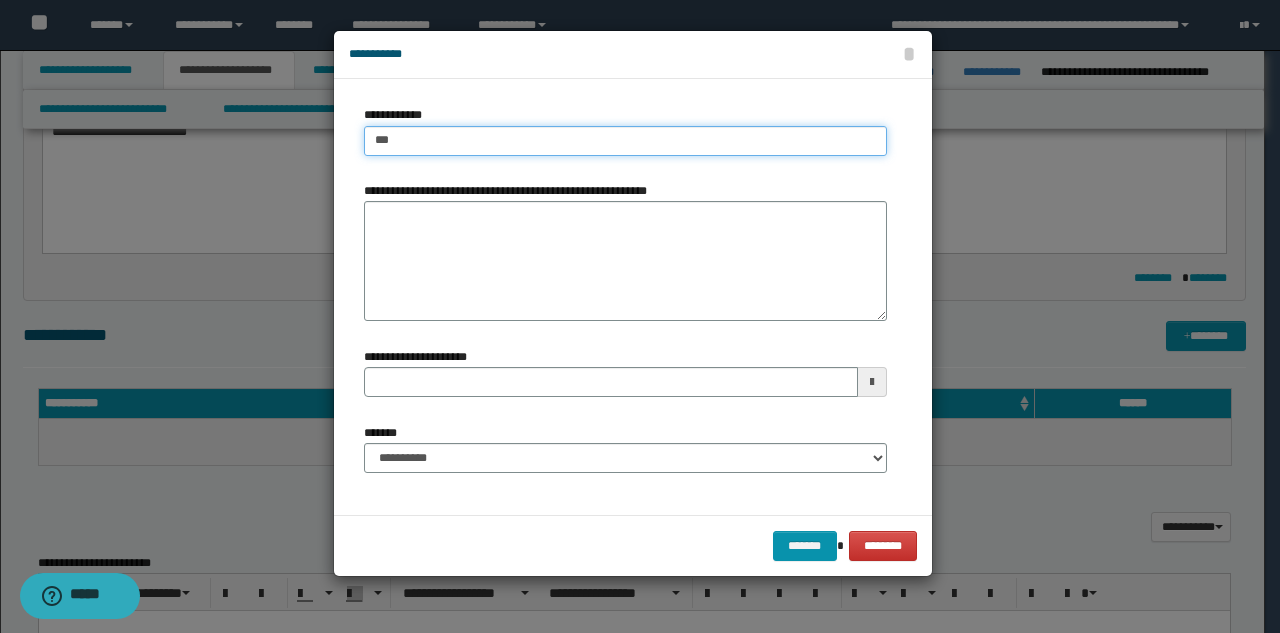 type on "***" 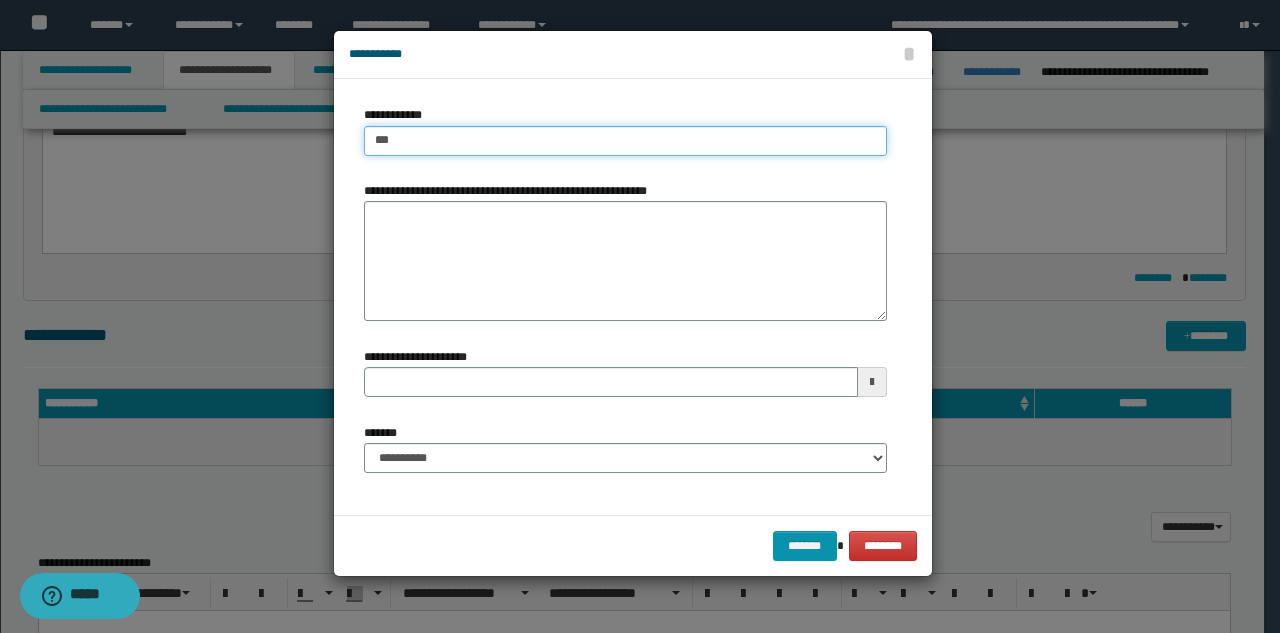 type 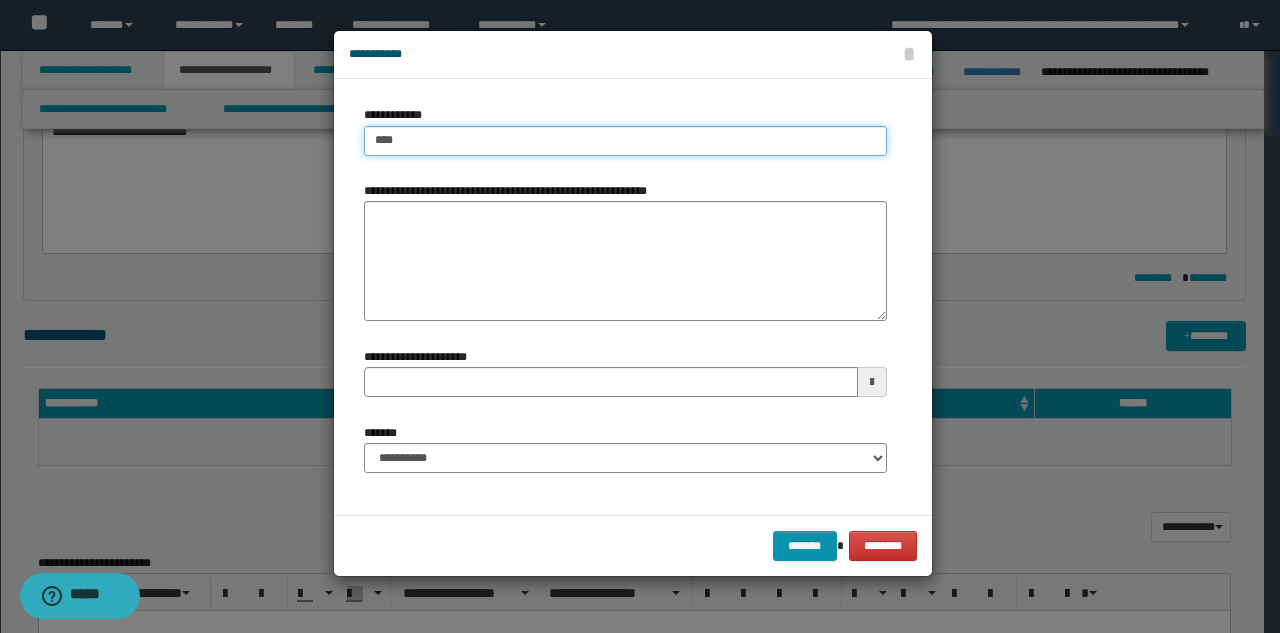 type on "****" 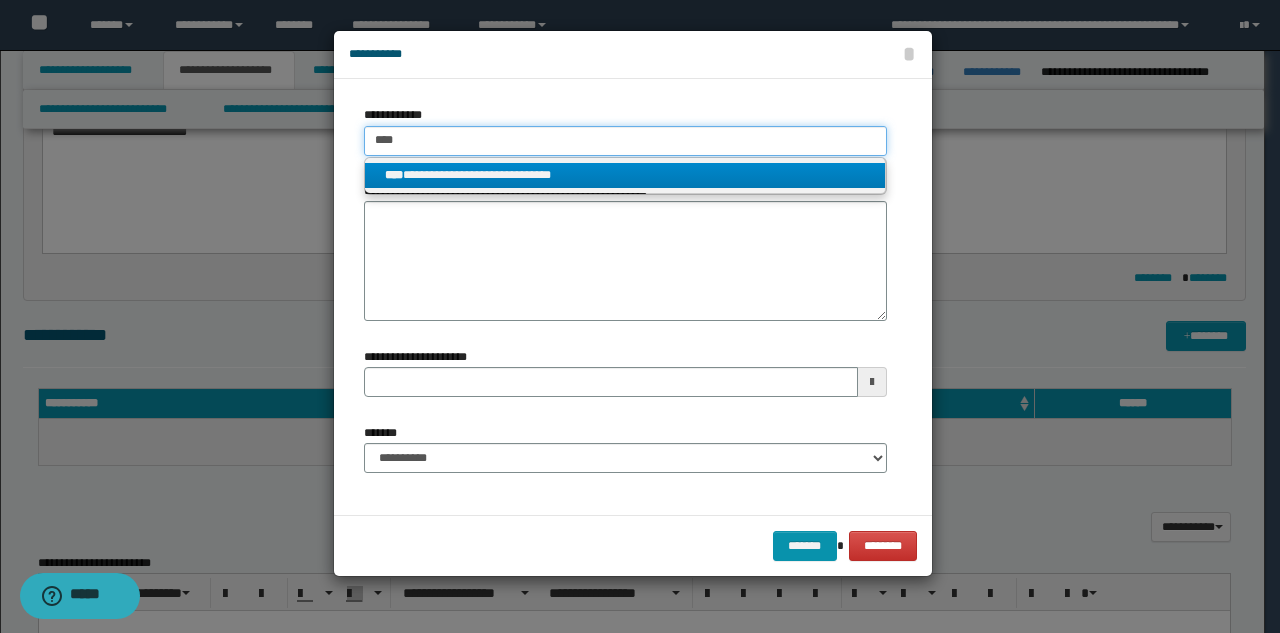 type on "****" 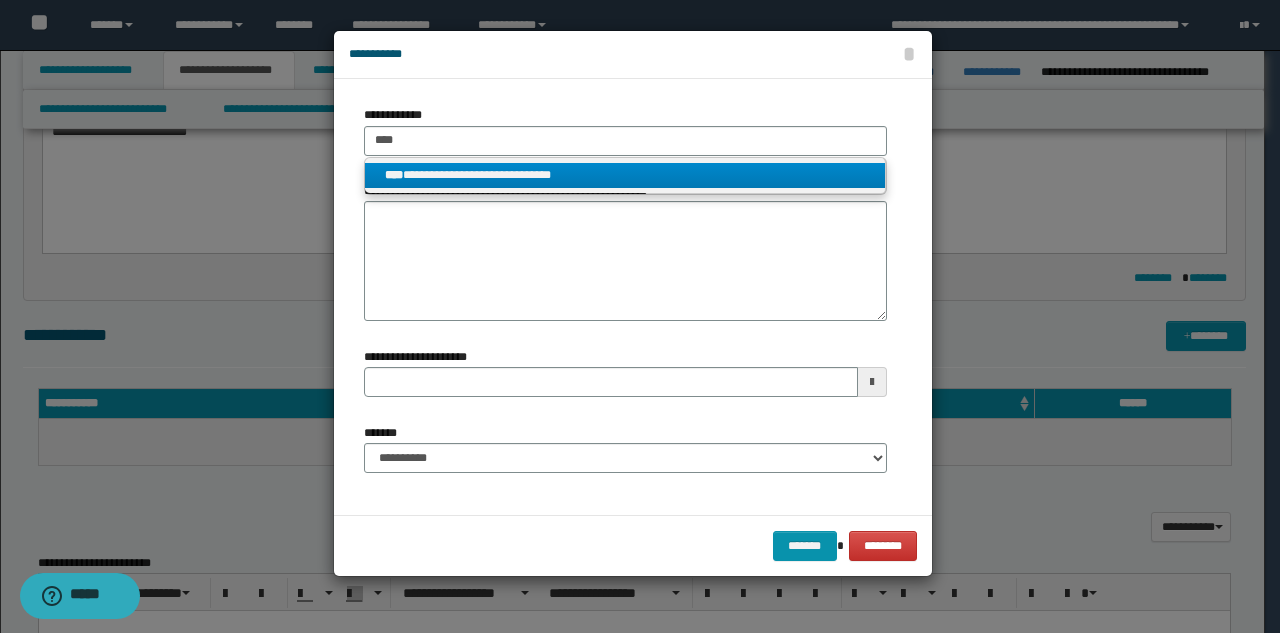 click on "**********" at bounding box center (625, 175) 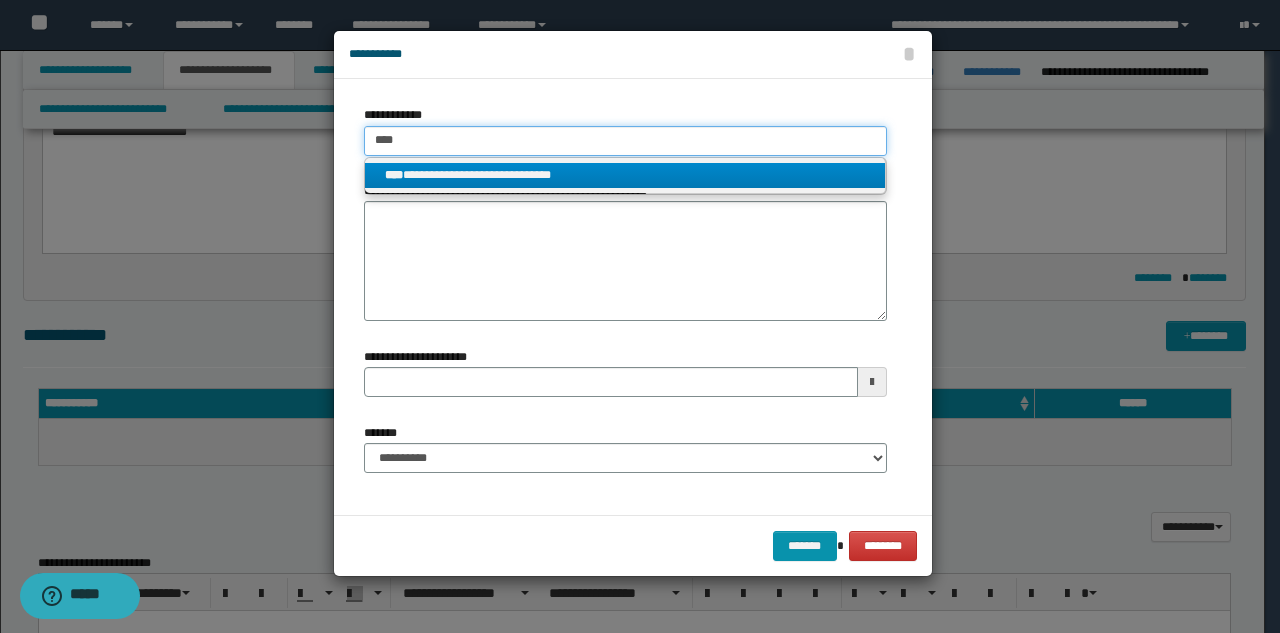 type 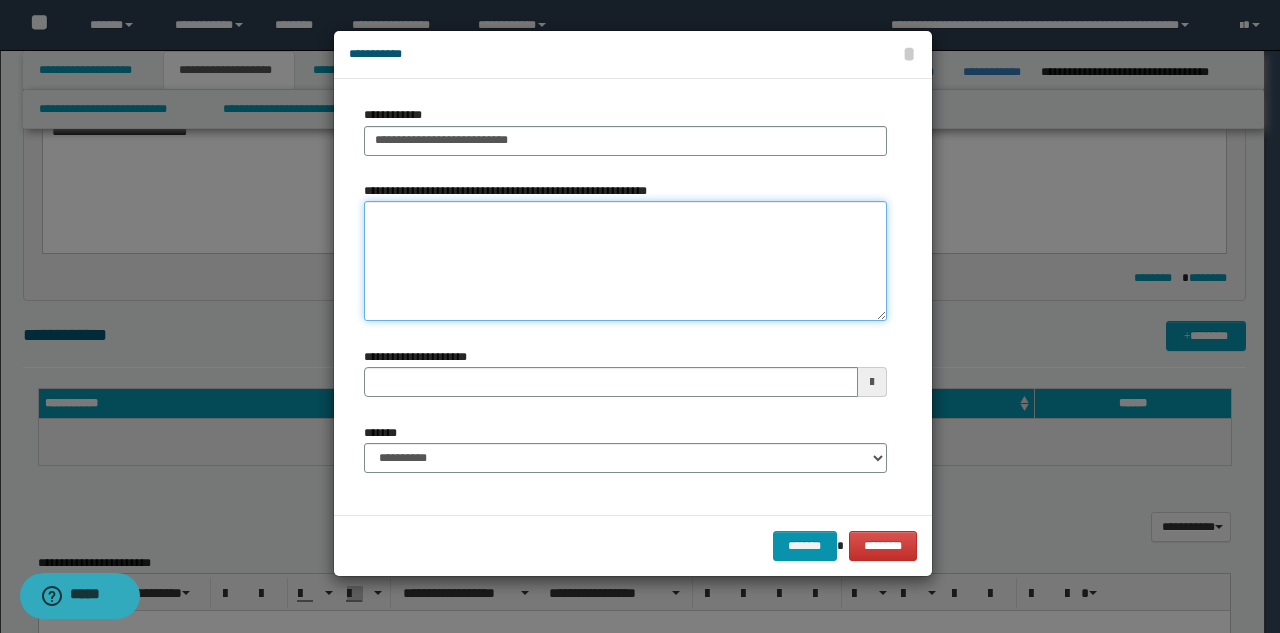 click on "**********" at bounding box center (625, 261) 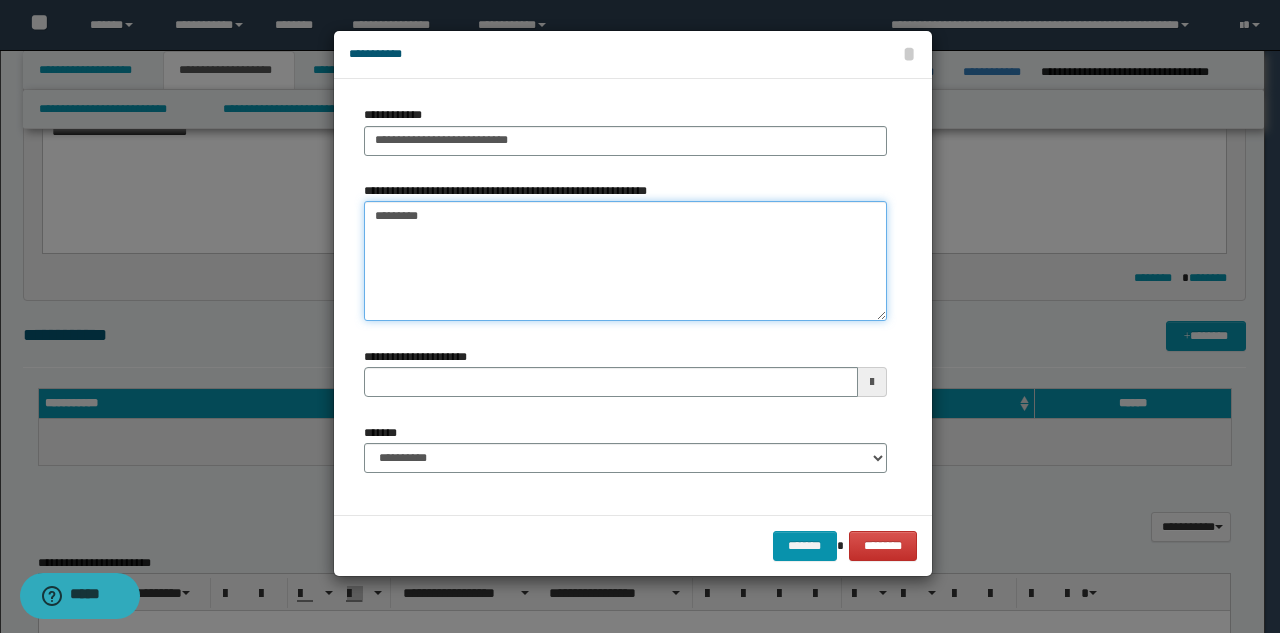 type on "*********" 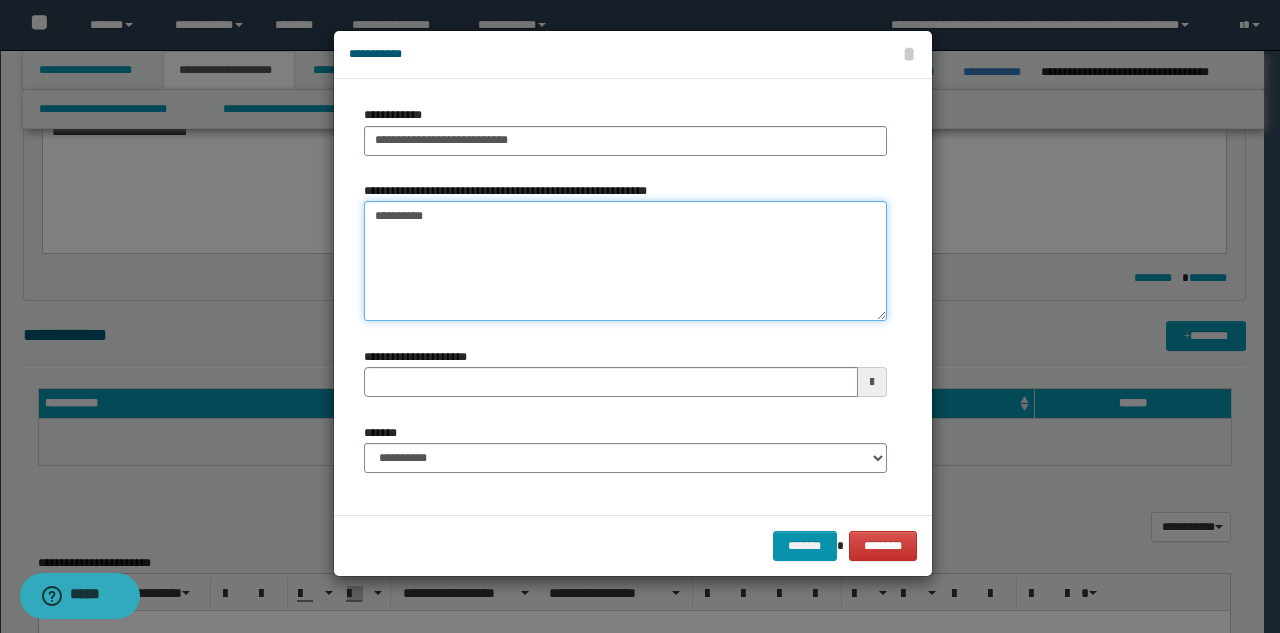 type 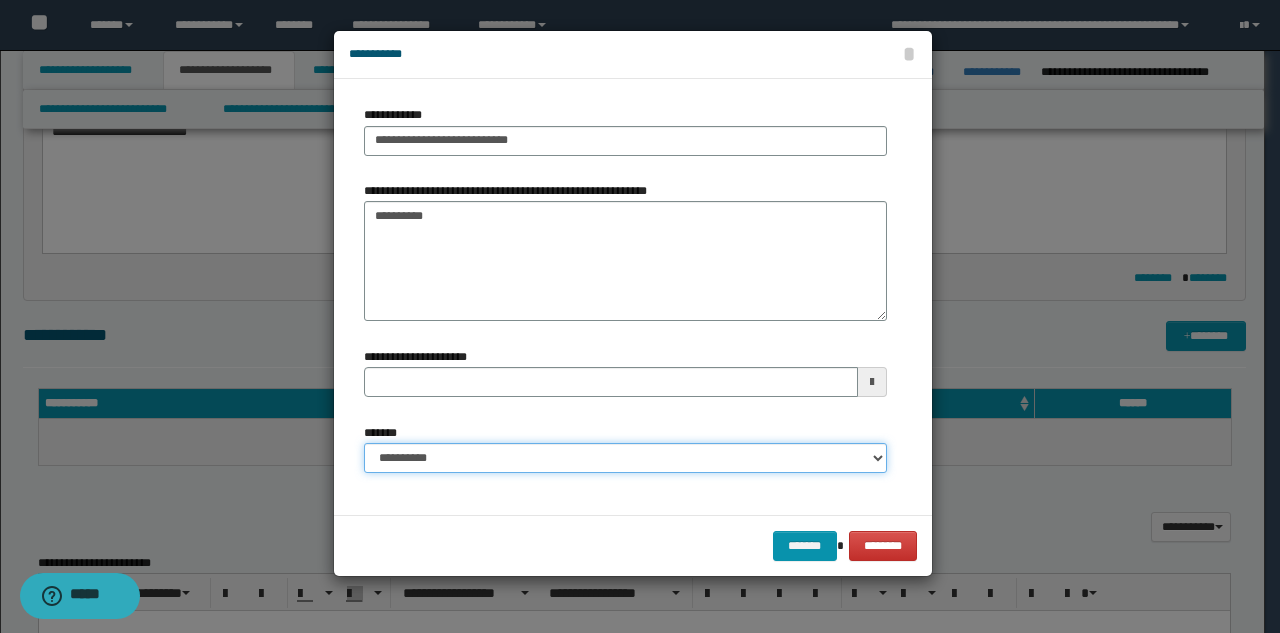 click on "**********" at bounding box center [625, 458] 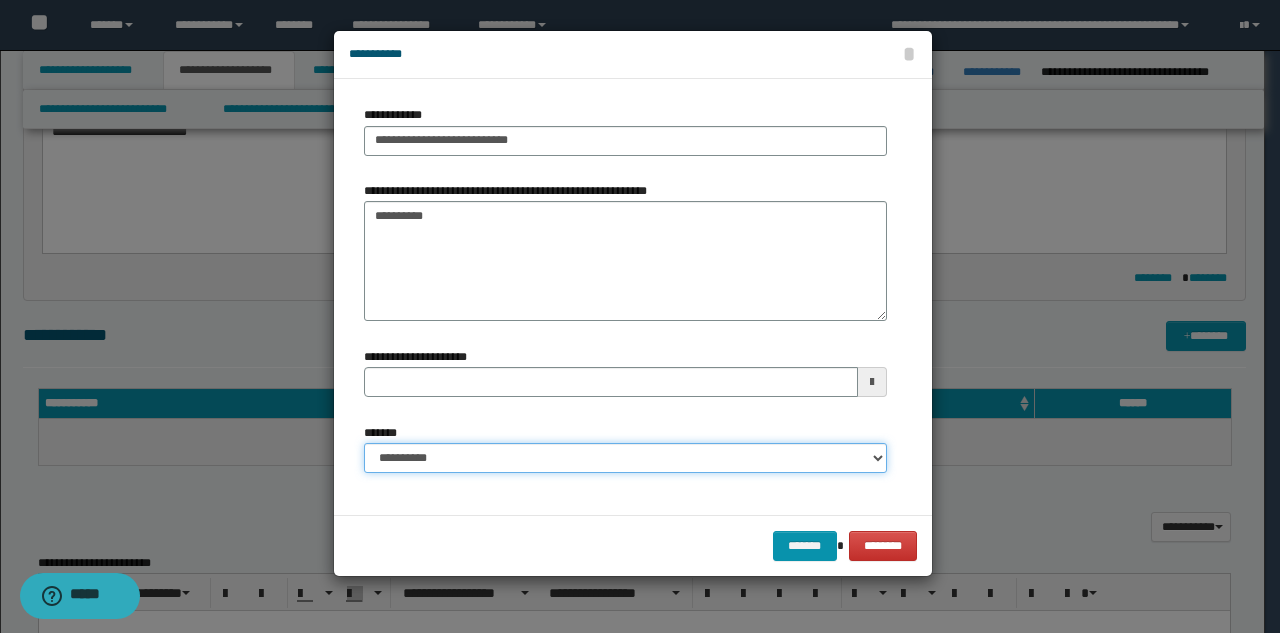 select on "*" 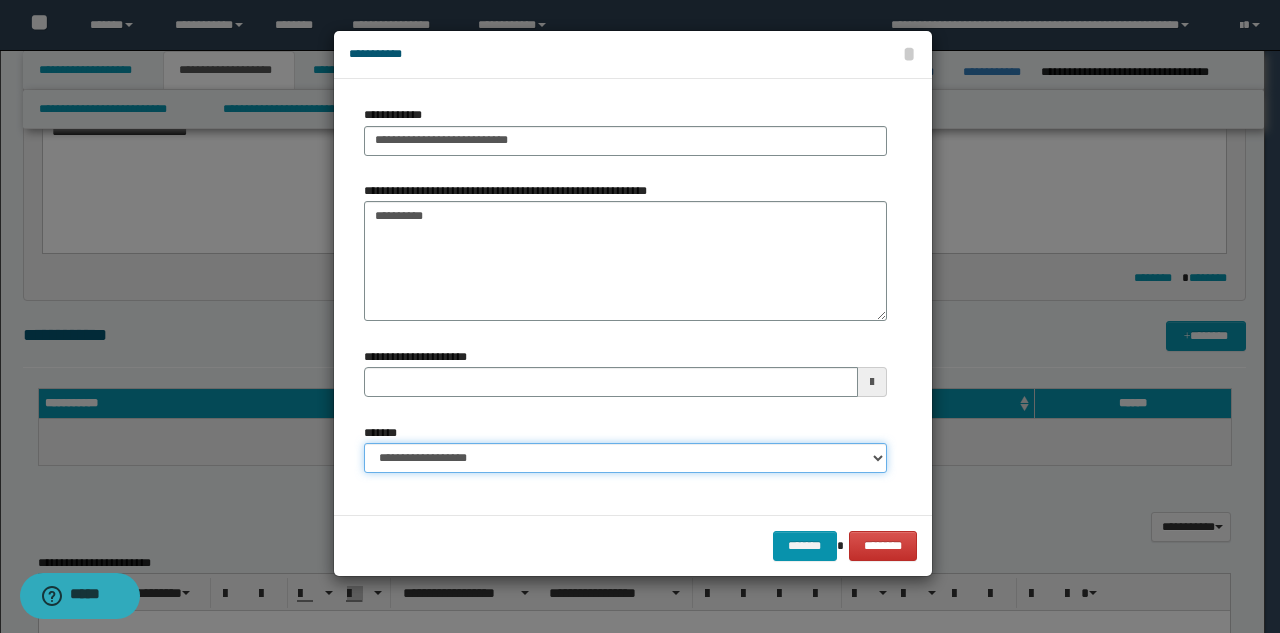 type 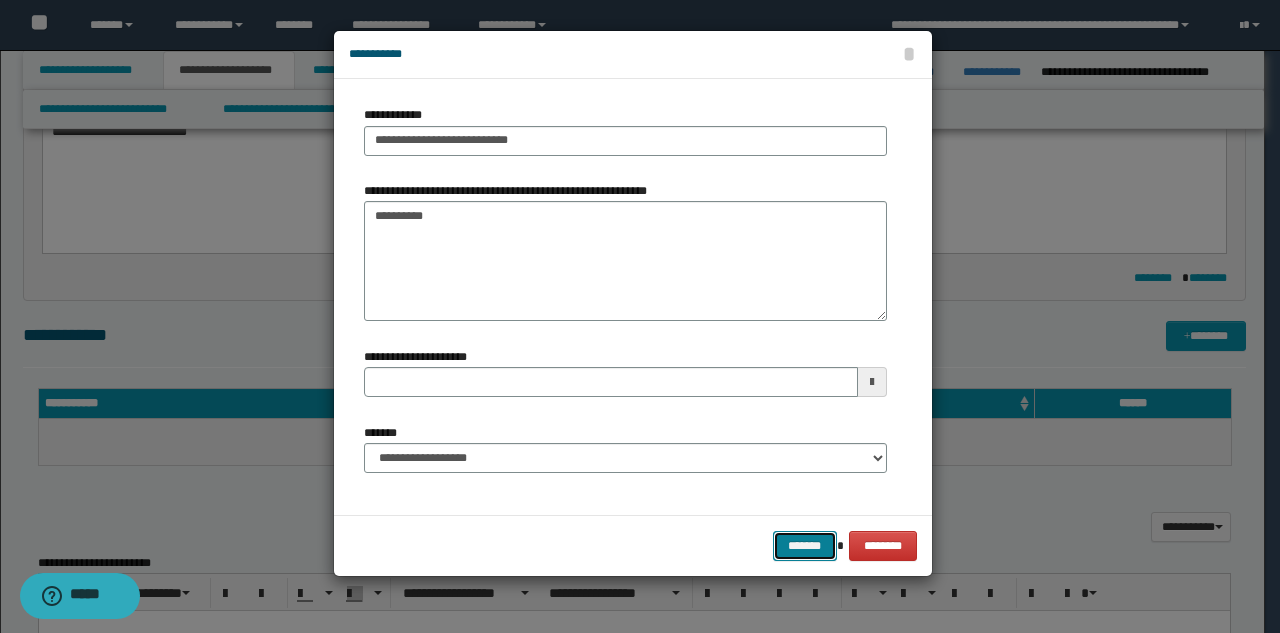 click on "*******" at bounding box center (805, 546) 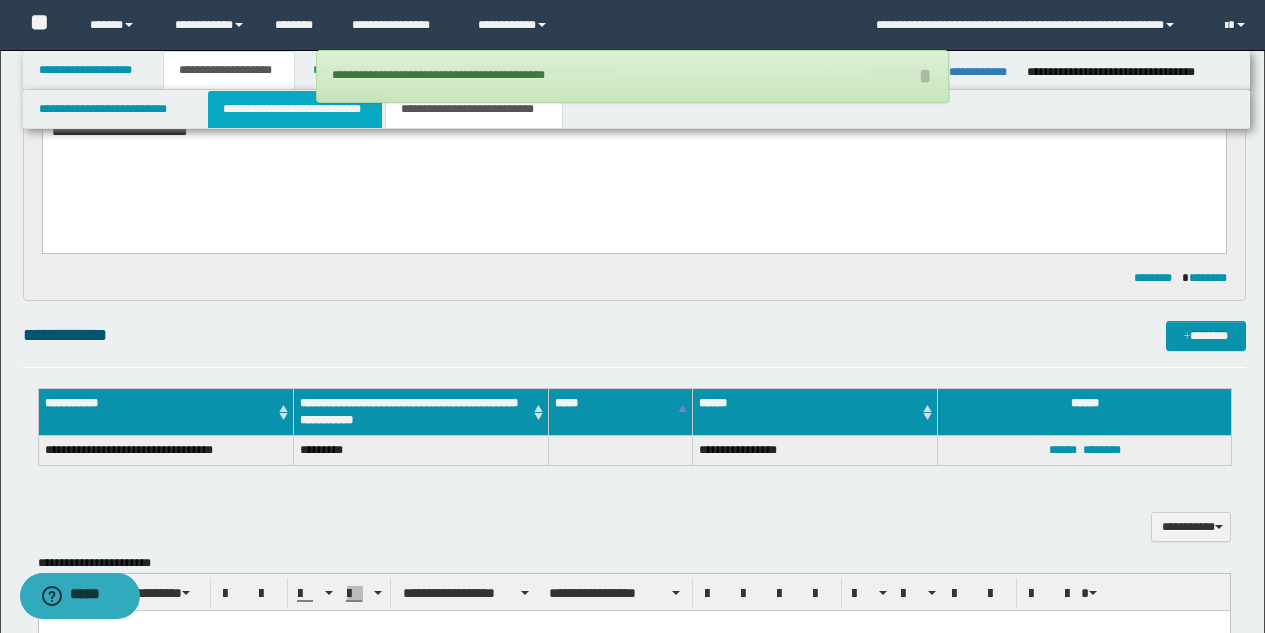 click on "**********" at bounding box center (295, 109) 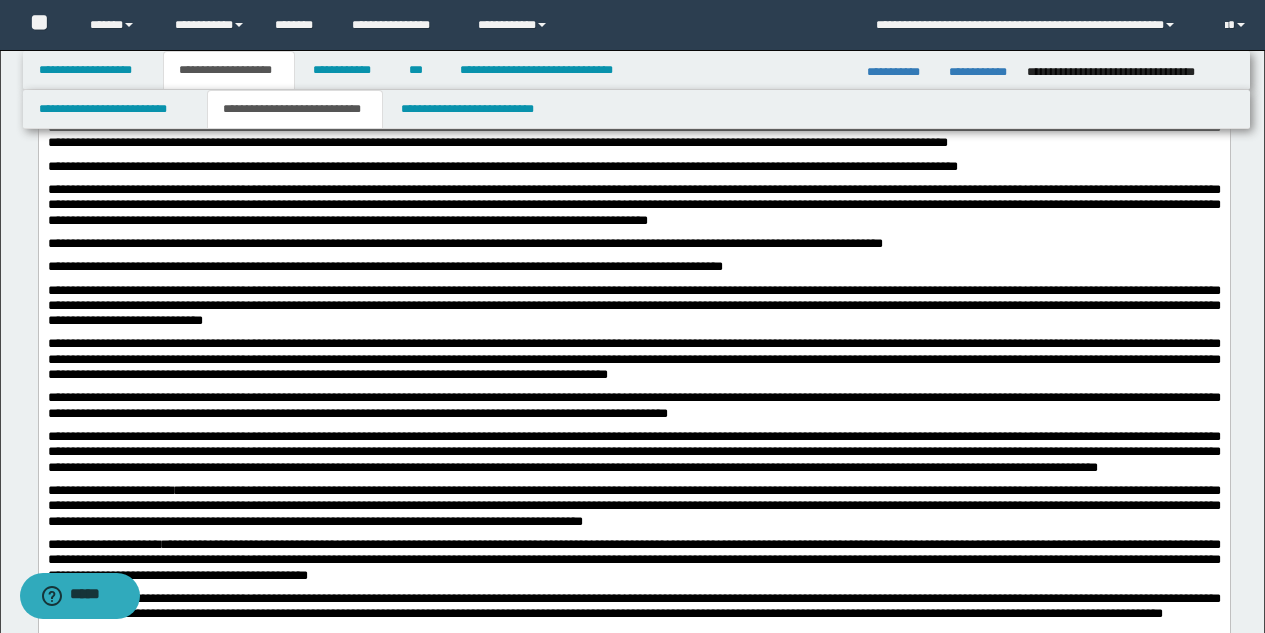 scroll, scrollTop: 702, scrollLeft: 0, axis: vertical 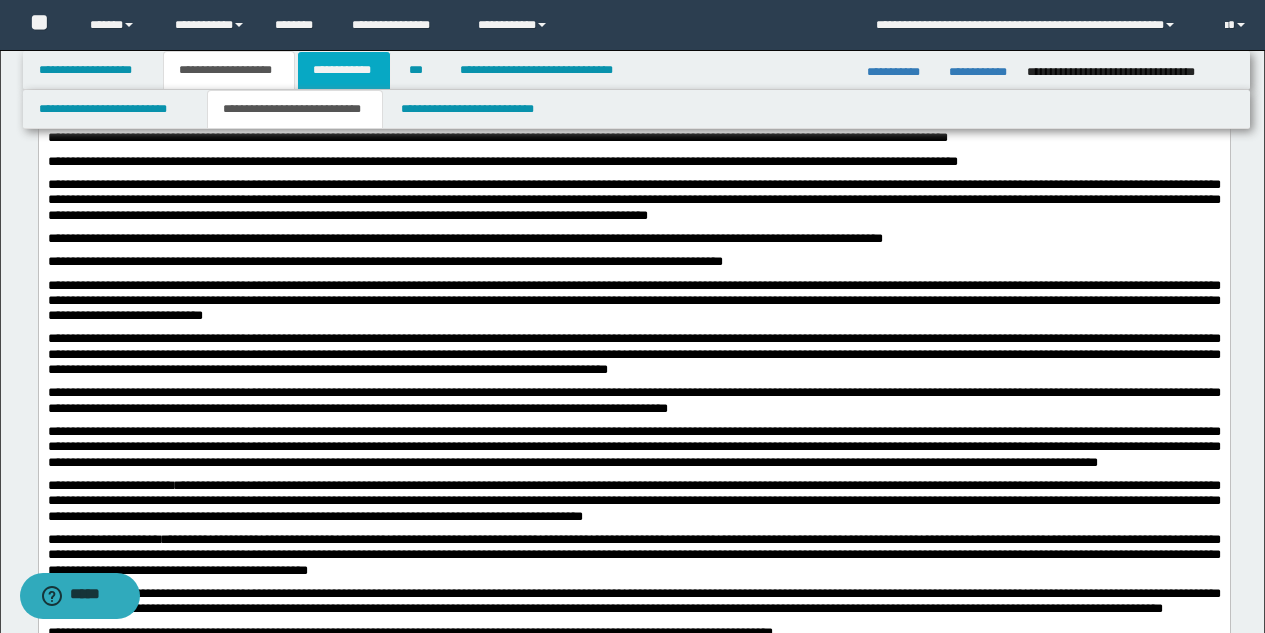 click on "**********" at bounding box center [344, 70] 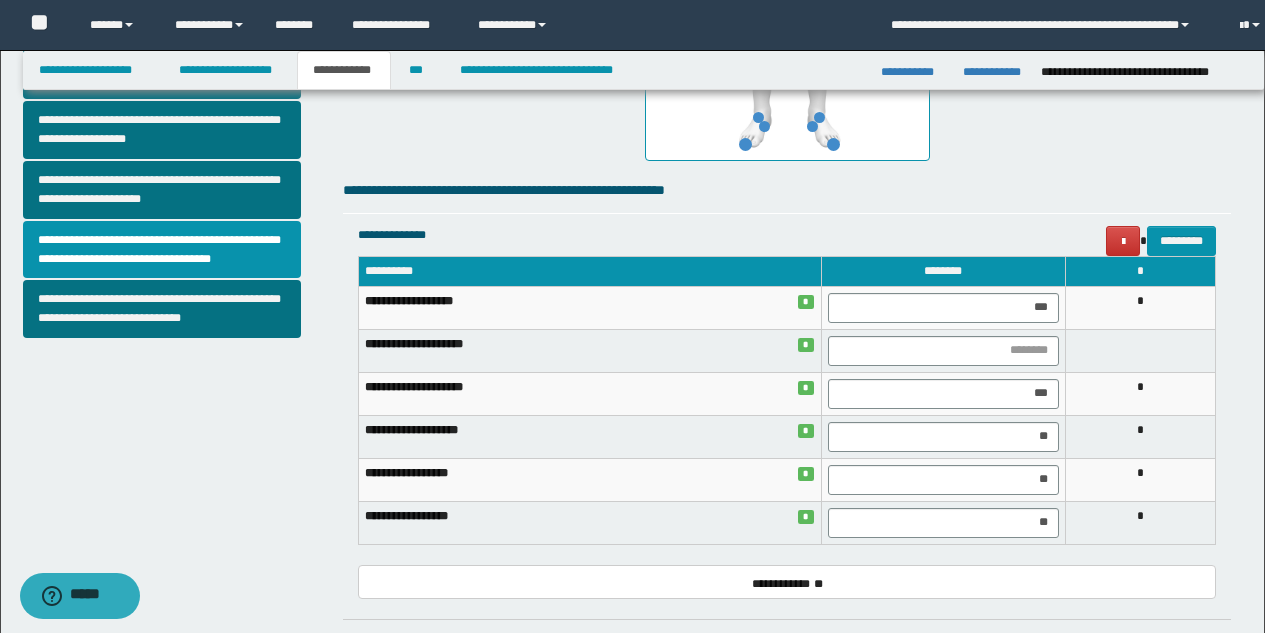 scroll, scrollTop: 671, scrollLeft: 0, axis: vertical 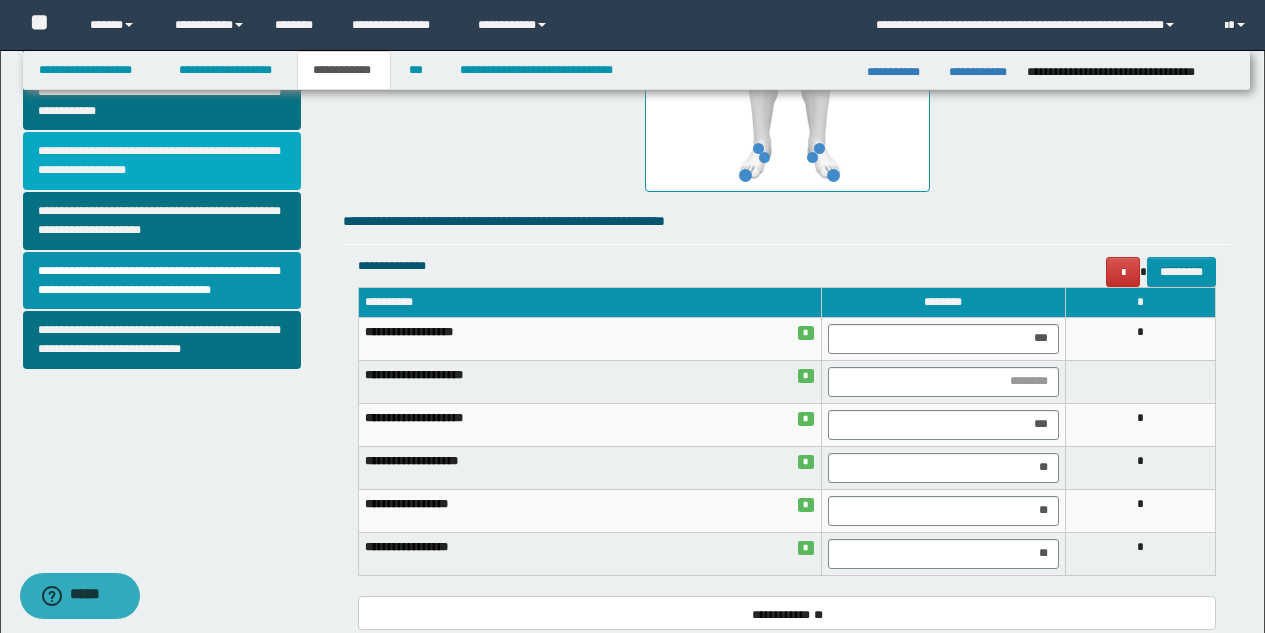 click on "**********" at bounding box center [162, 161] 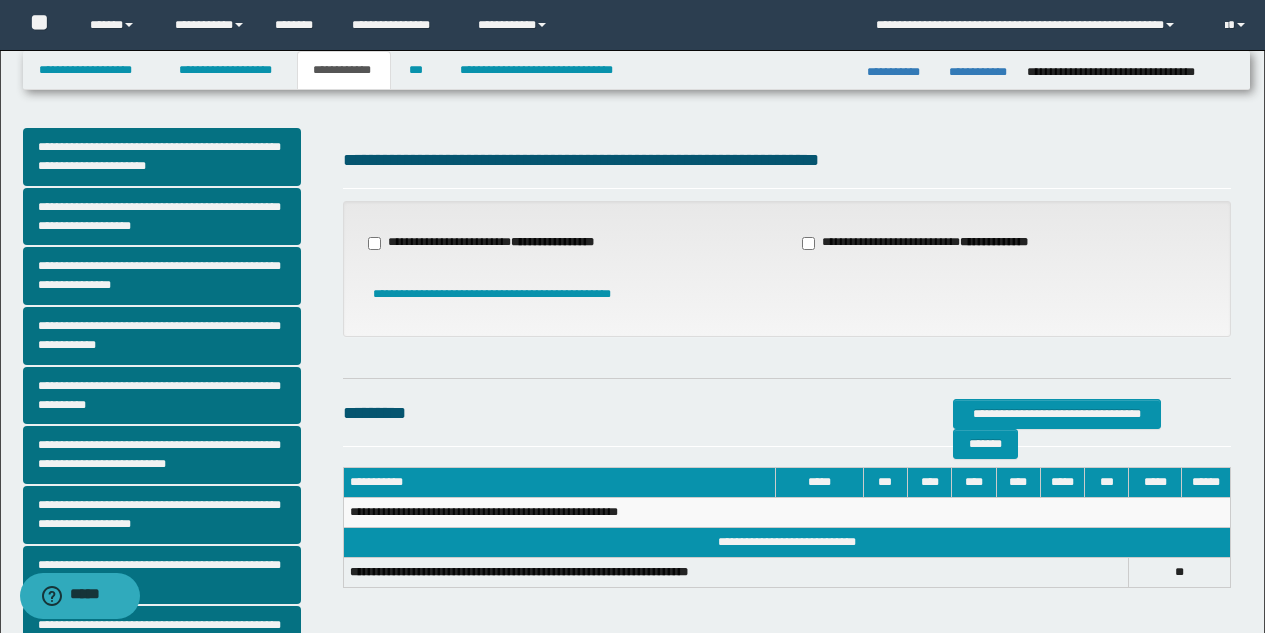 click on "**********" at bounding box center [1004, 243] 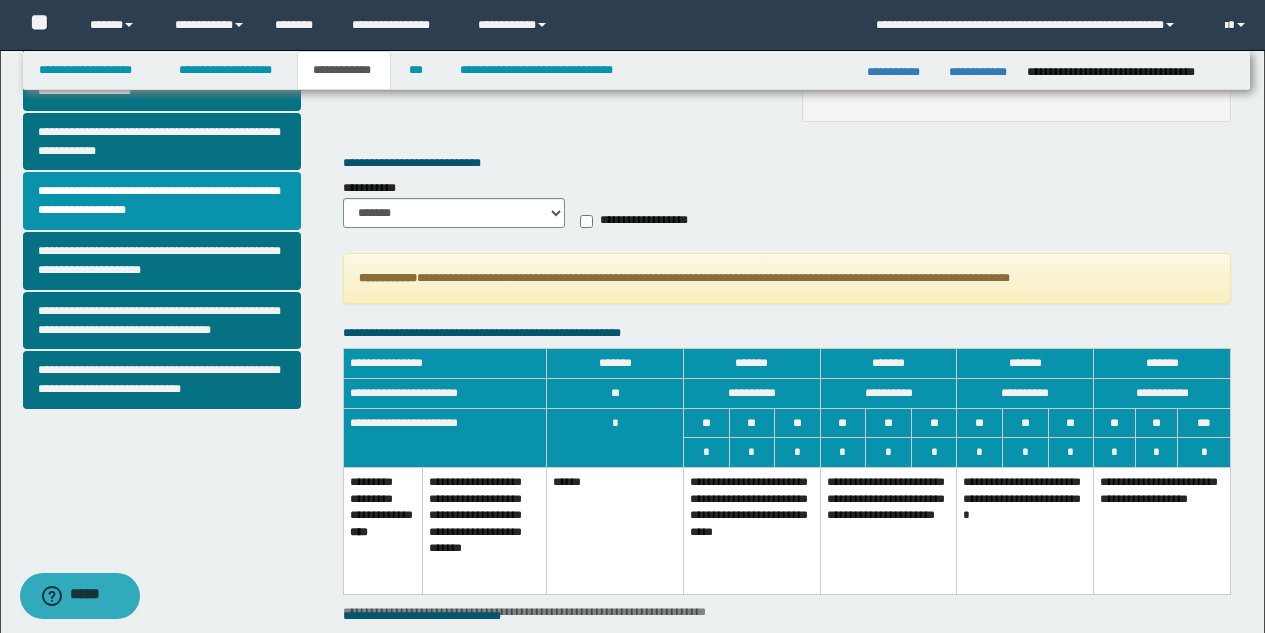 scroll, scrollTop: 700, scrollLeft: 0, axis: vertical 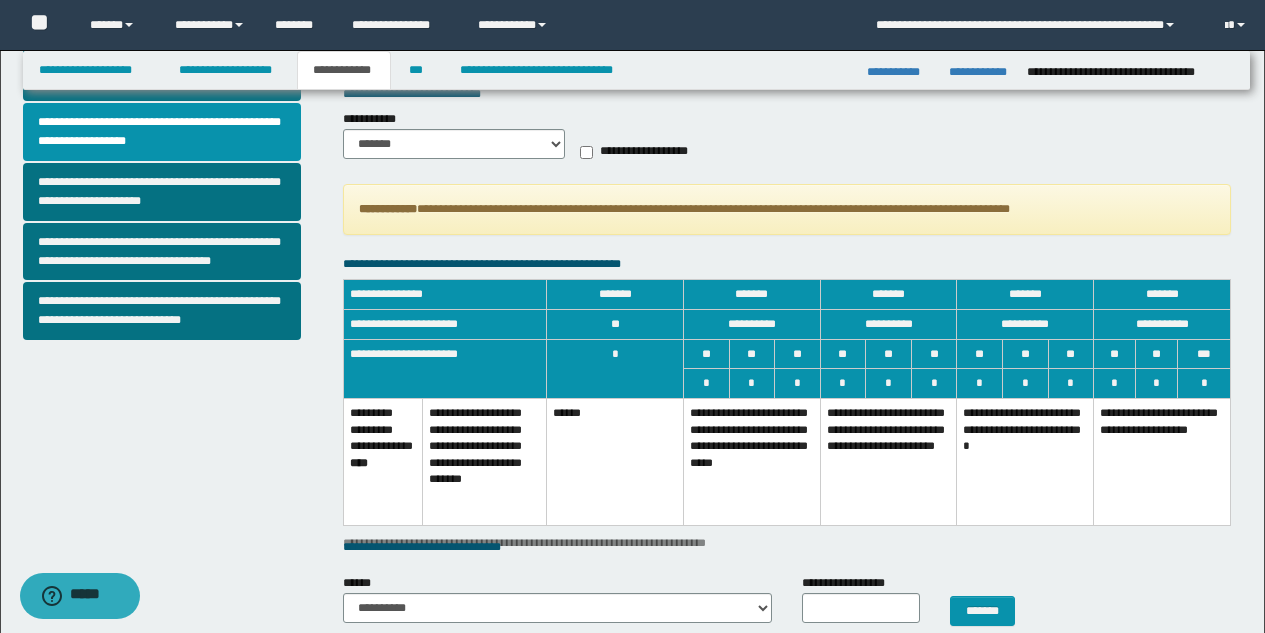 click on "**********" at bounding box center [751, 461] 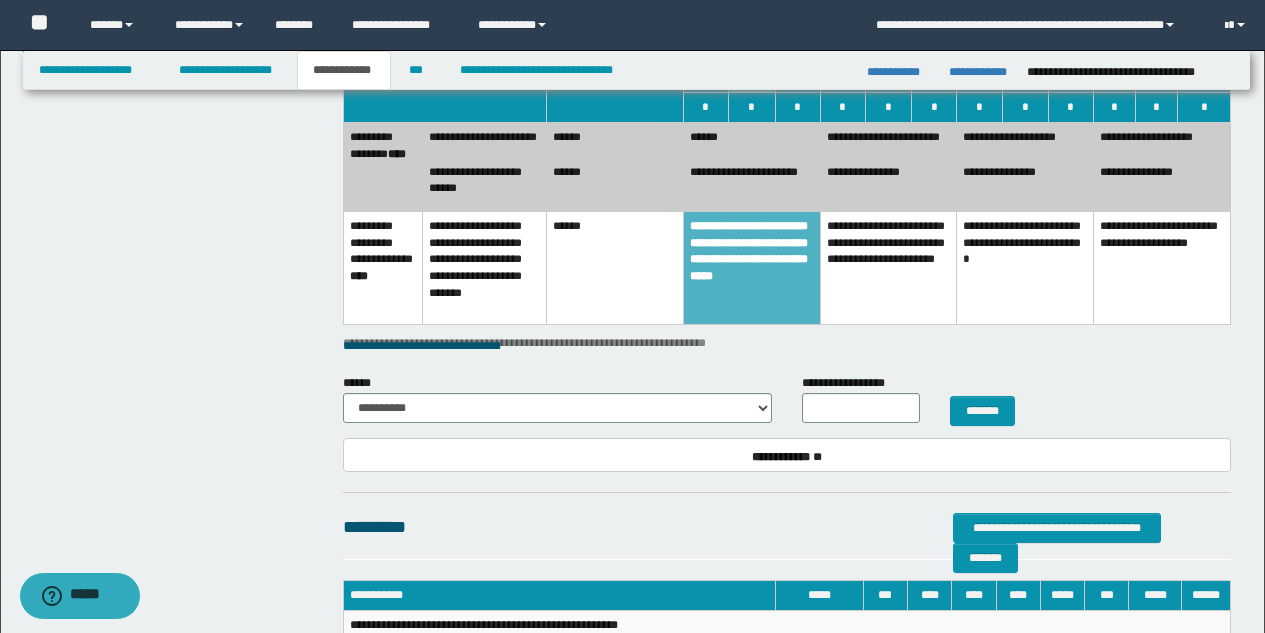scroll, scrollTop: 979, scrollLeft: 0, axis: vertical 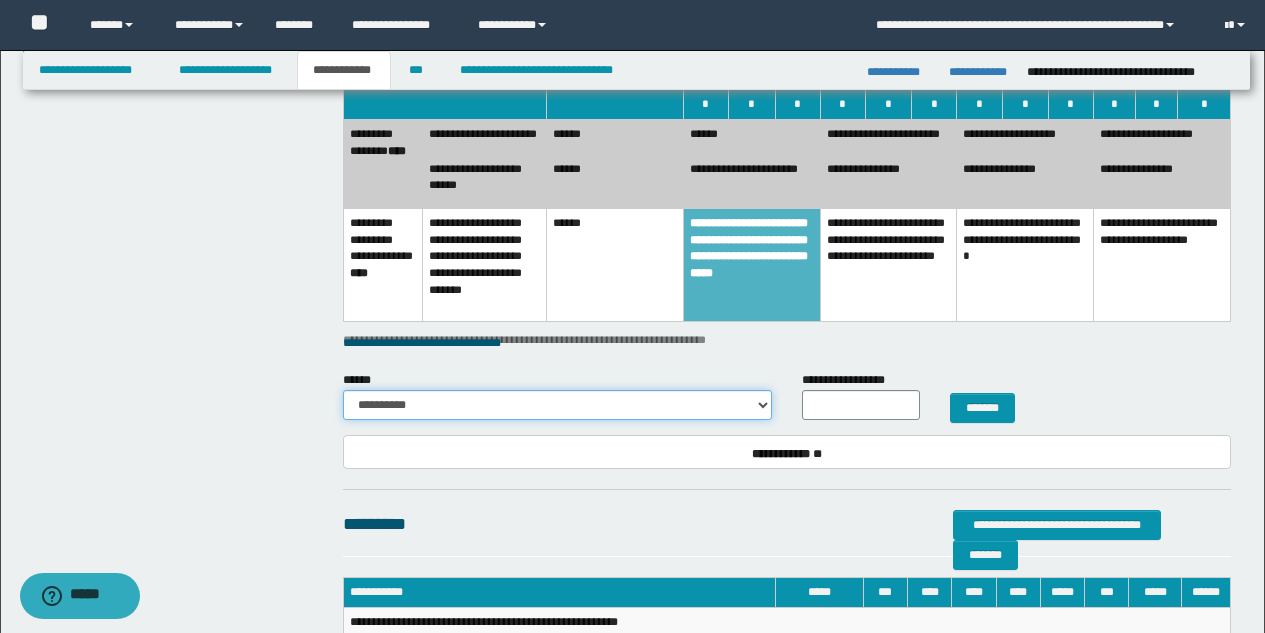 click on "**********" at bounding box center [557, 405] 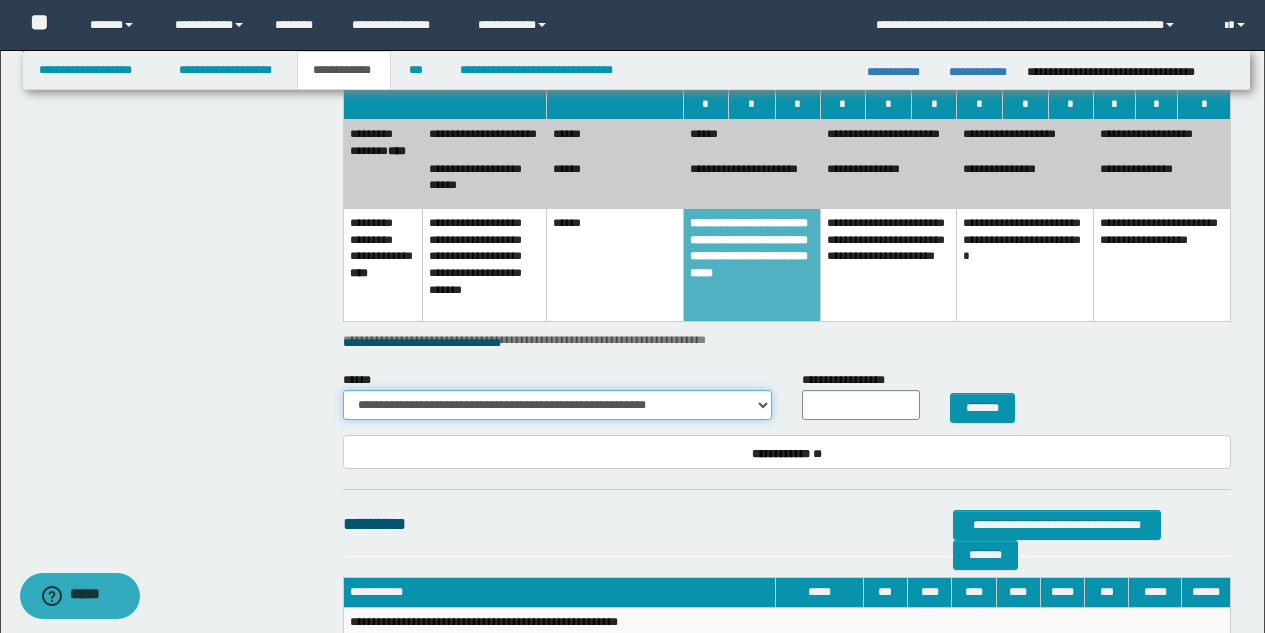 click on "**********" at bounding box center [557, 405] 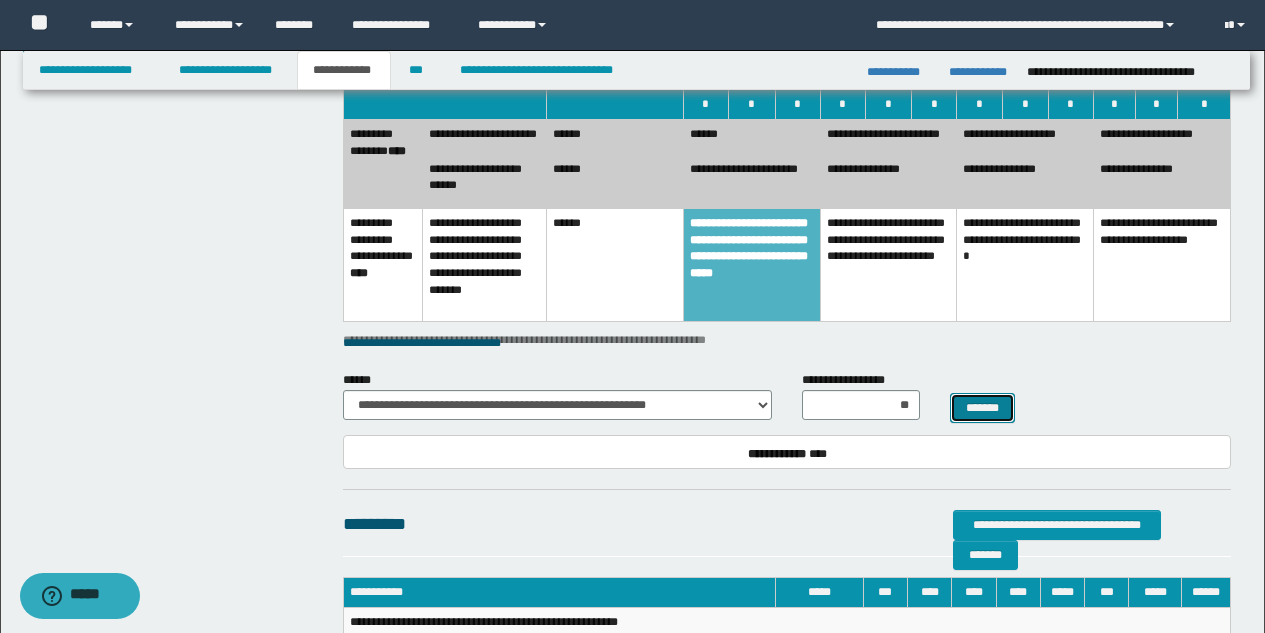 click on "*******" at bounding box center [982, 408] 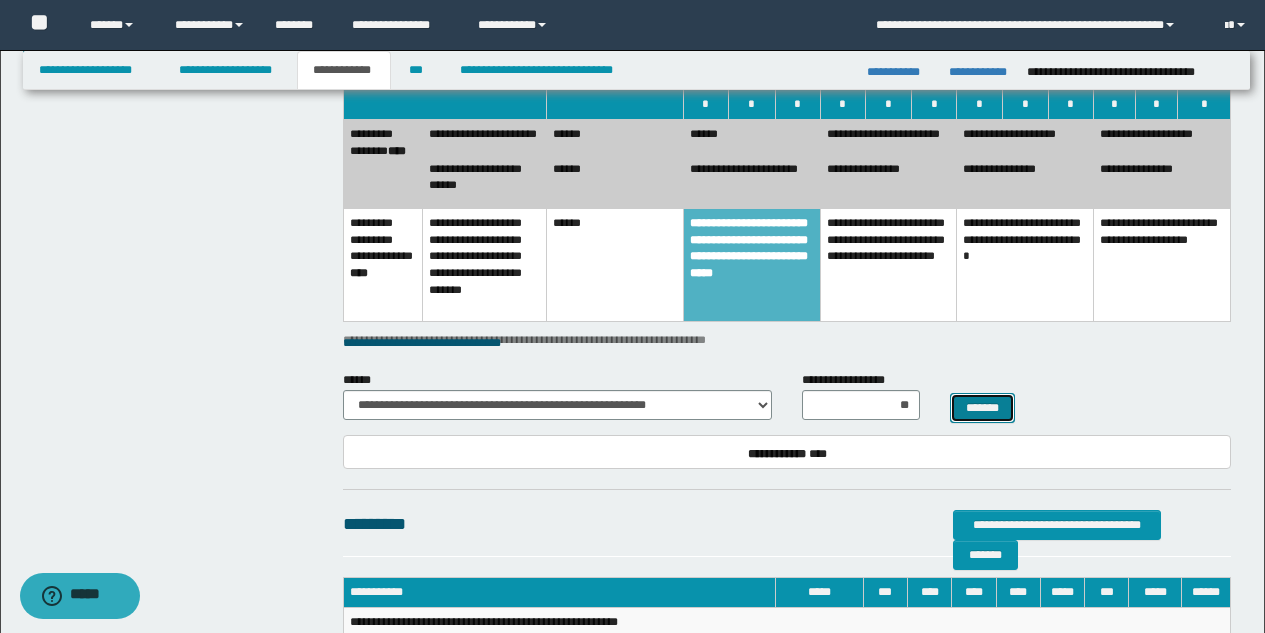 click on "*******" at bounding box center [982, 408] 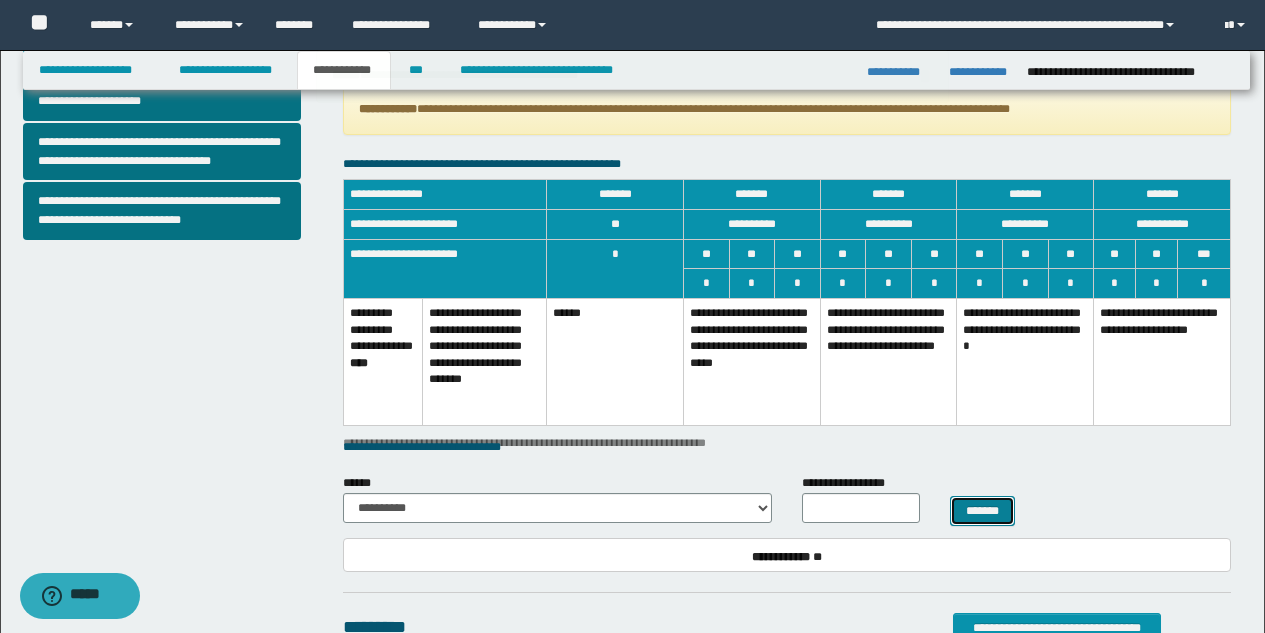 scroll, scrollTop: 590, scrollLeft: 0, axis: vertical 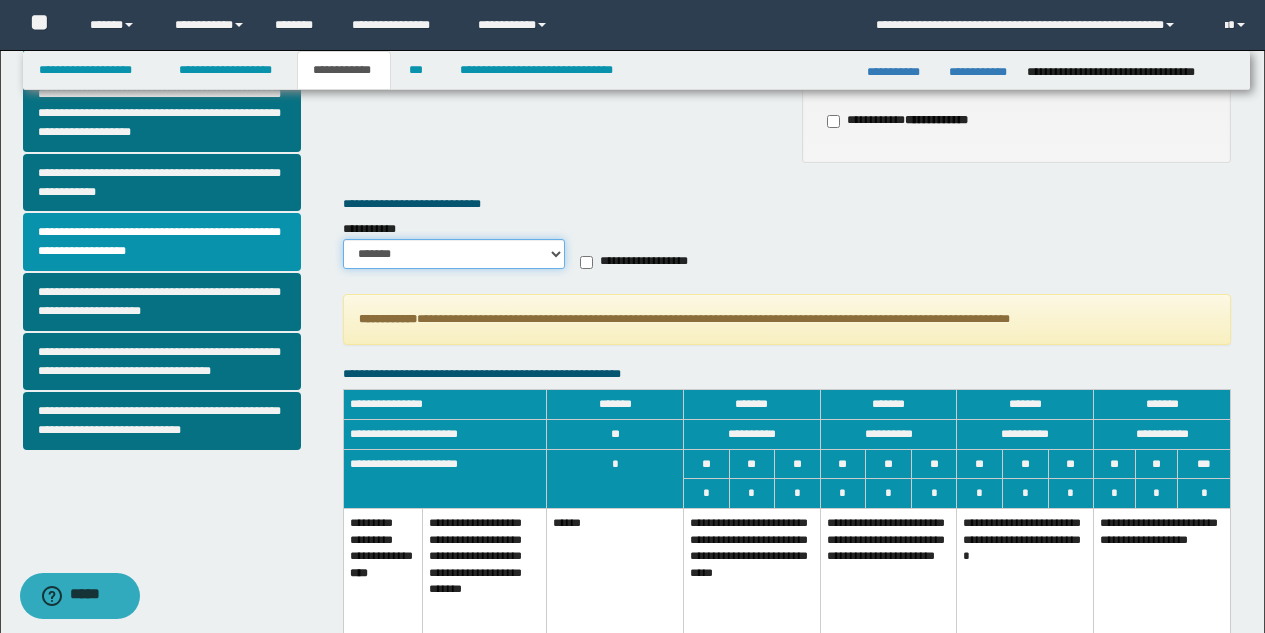 click on "*******
*********" at bounding box center (454, 254) 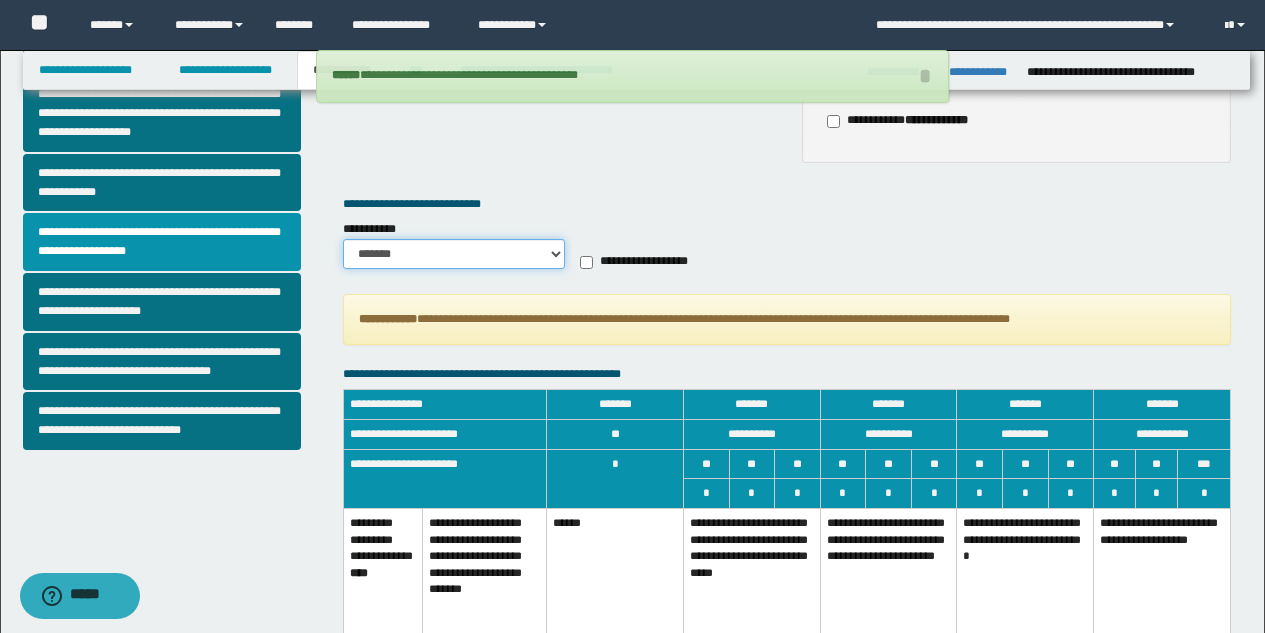 select on "*" 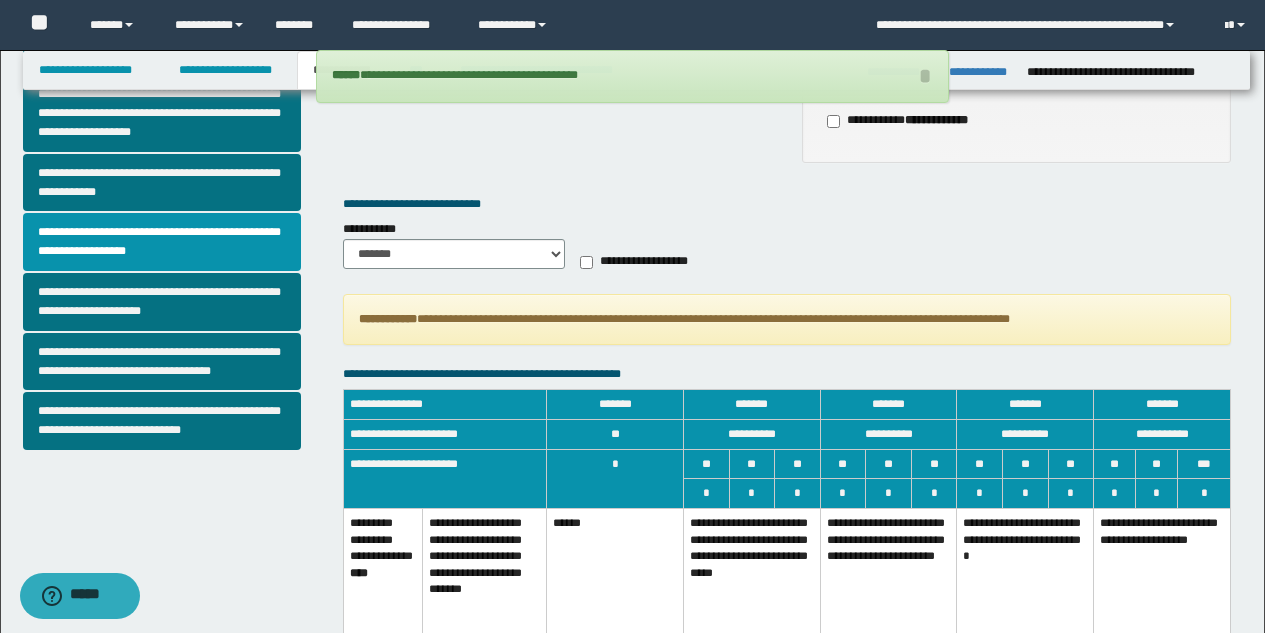 click on "**********" at bounding box center [751, 571] 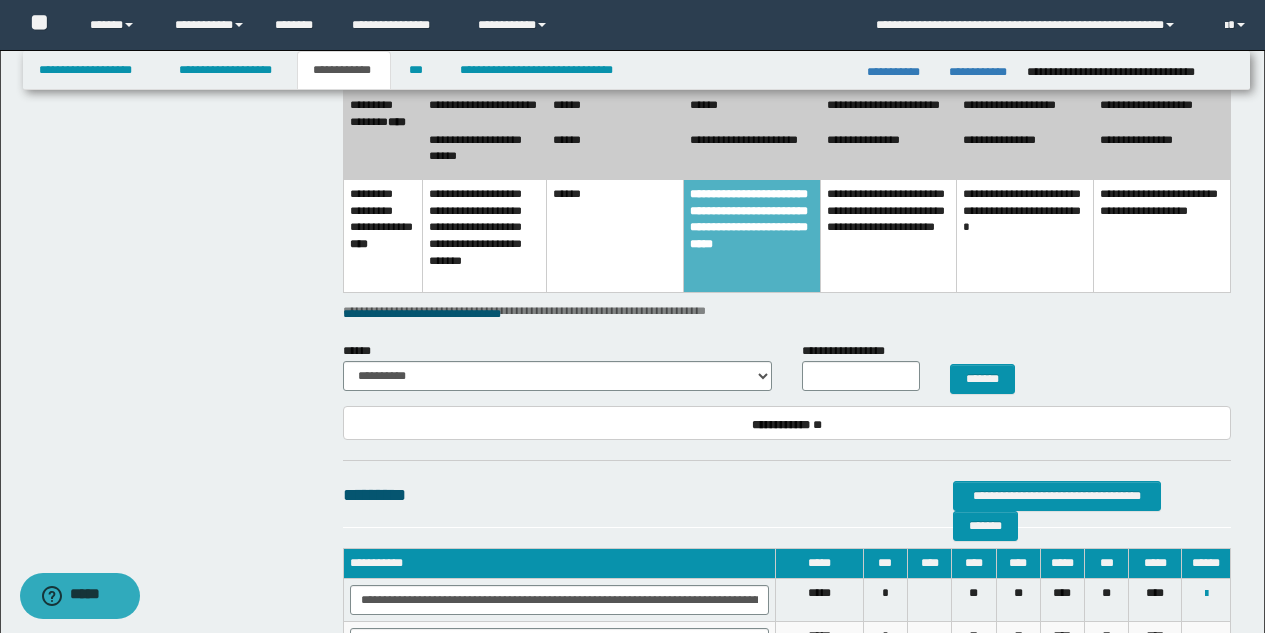 scroll, scrollTop: 1077, scrollLeft: 0, axis: vertical 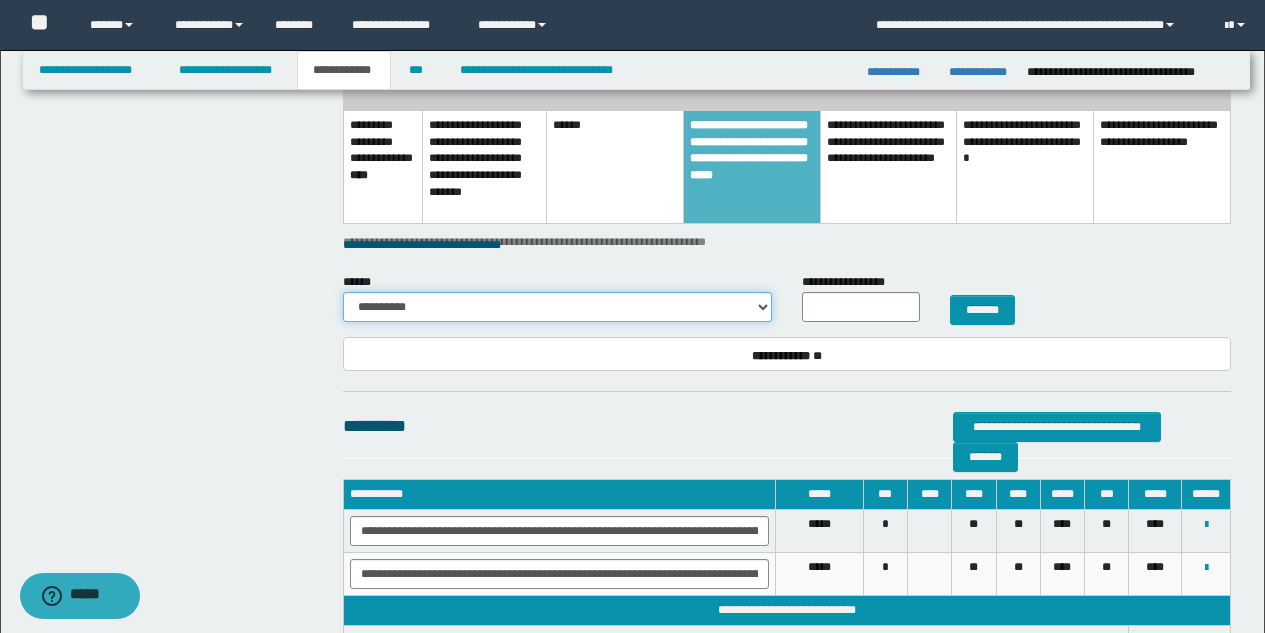 click on "**********" at bounding box center (557, 307) 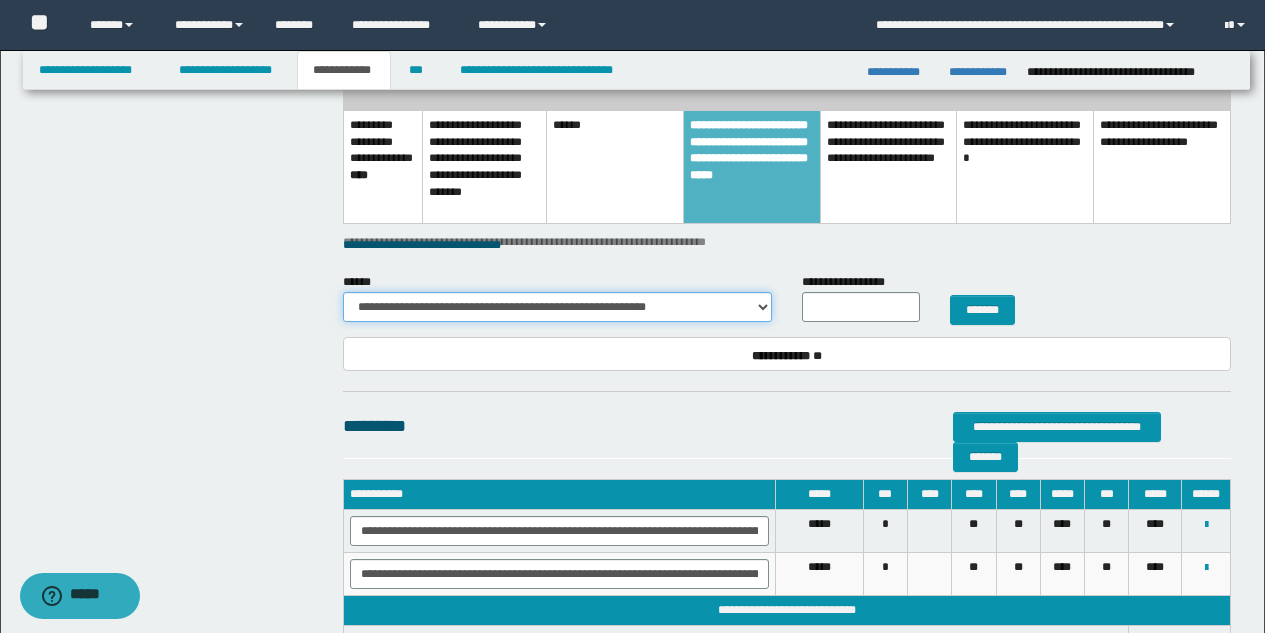 click on "**********" at bounding box center [557, 307] 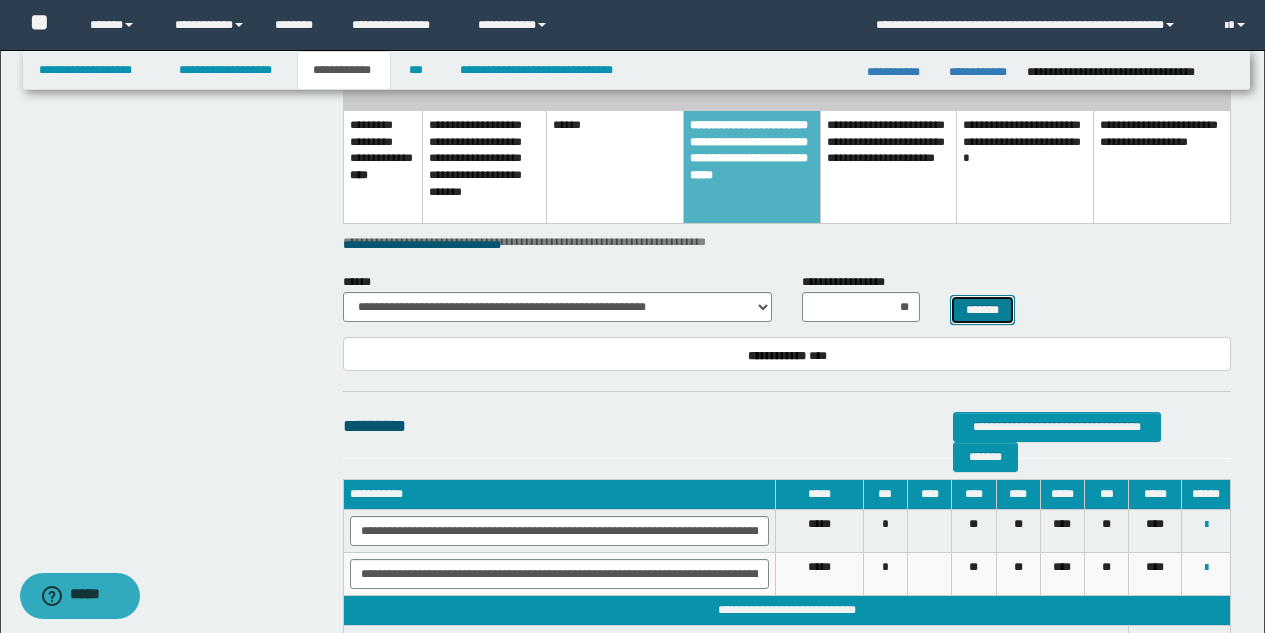 click on "*******" at bounding box center [982, 310] 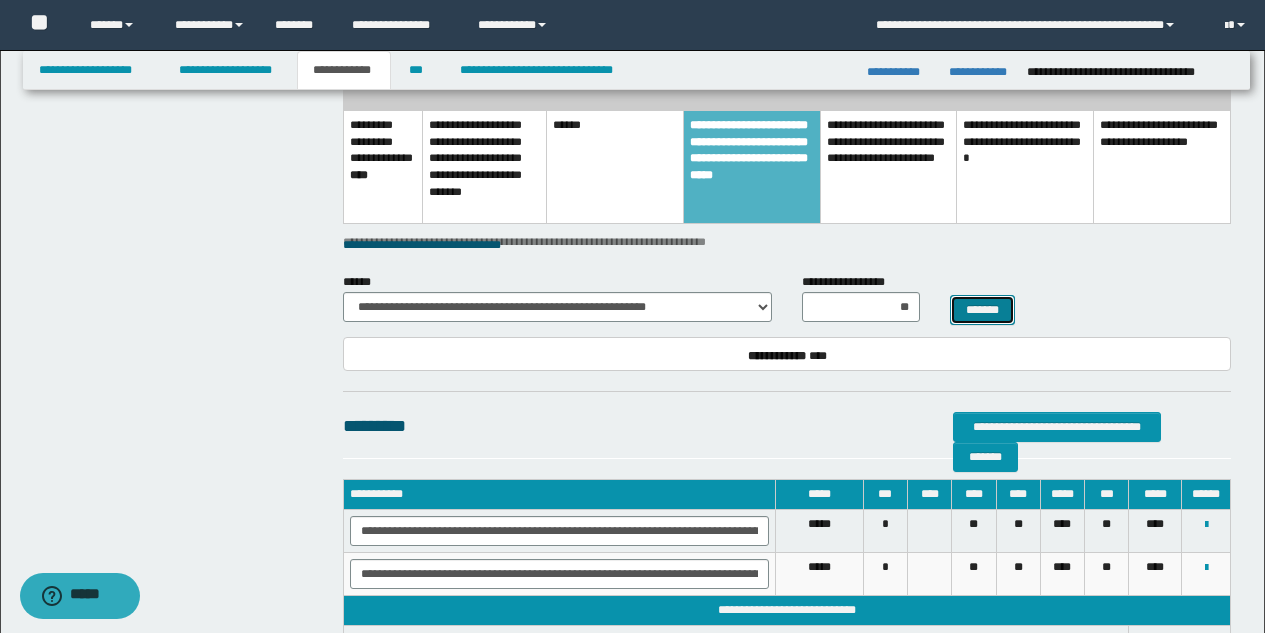 select 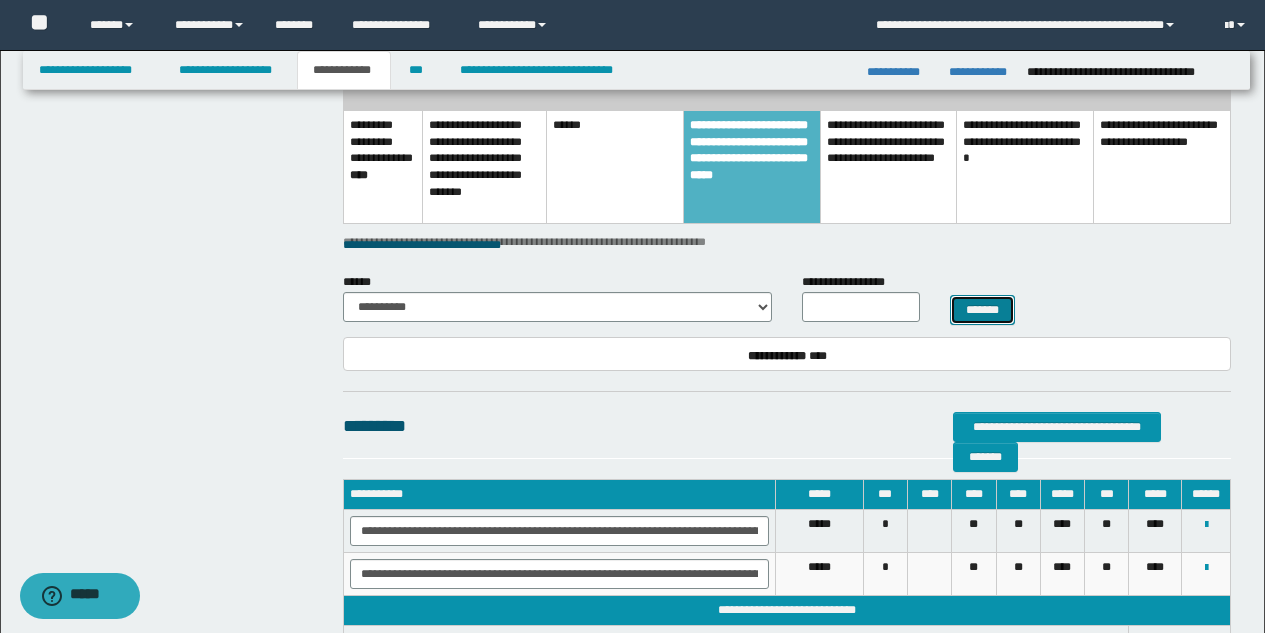 scroll, scrollTop: 1001, scrollLeft: 0, axis: vertical 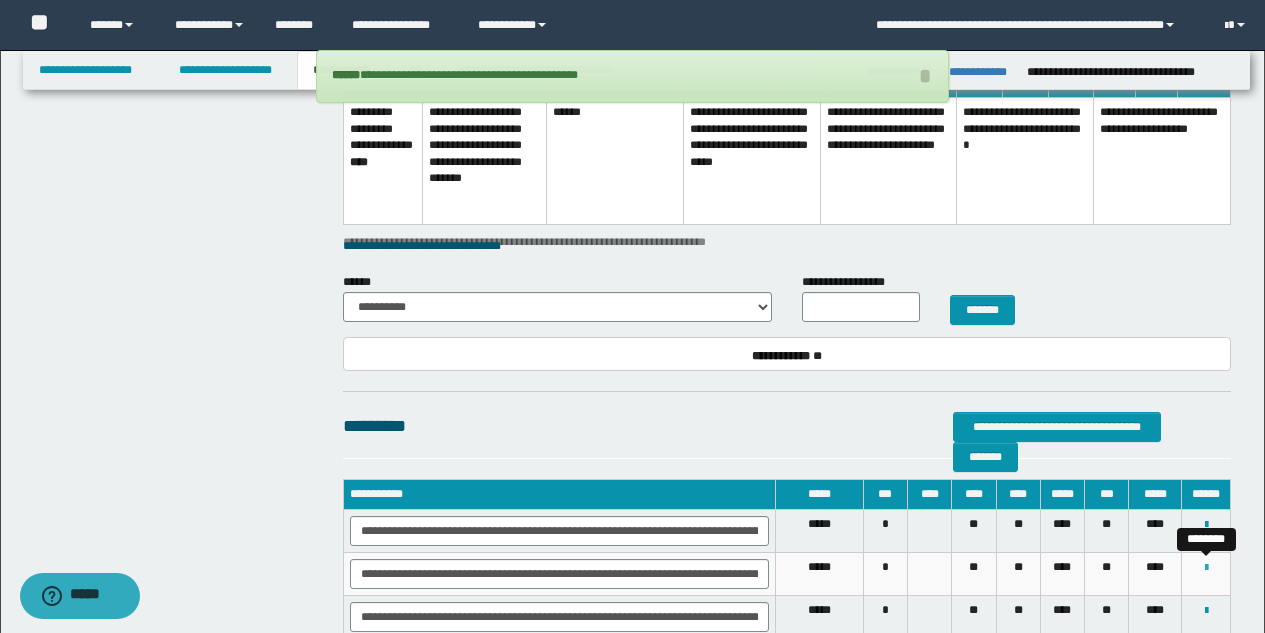 click at bounding box center (1206, 568) 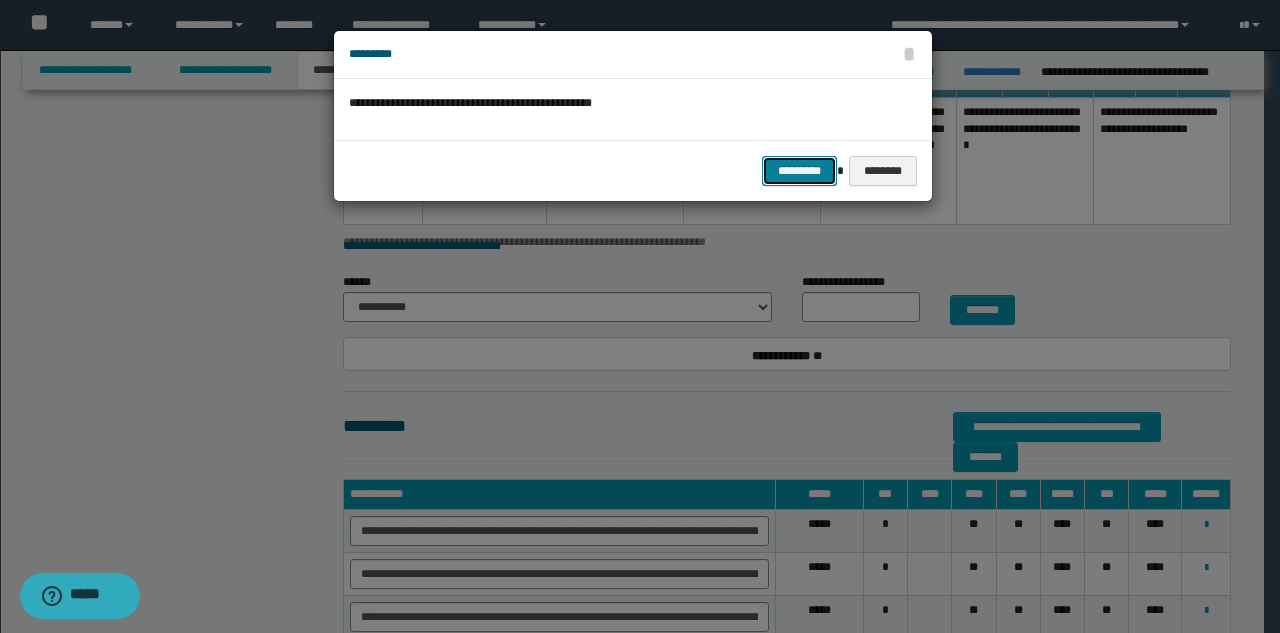 click on "*********" at bounding box center [799, 171] 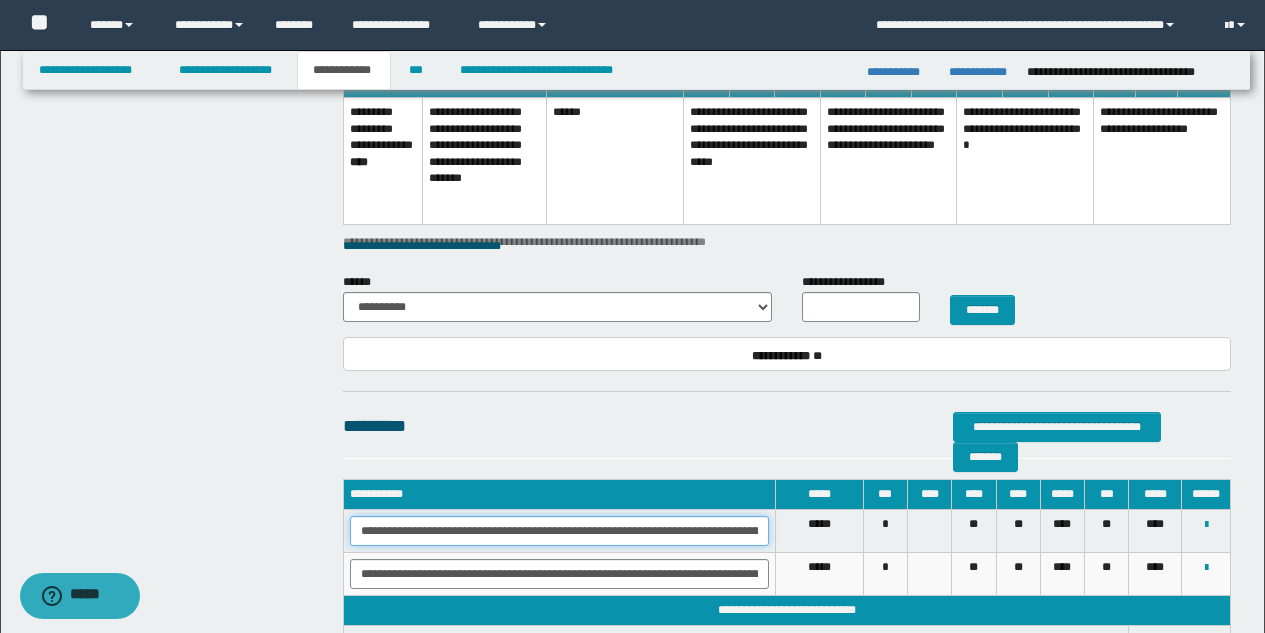 click on "**********" at bounding box center [559, 531] 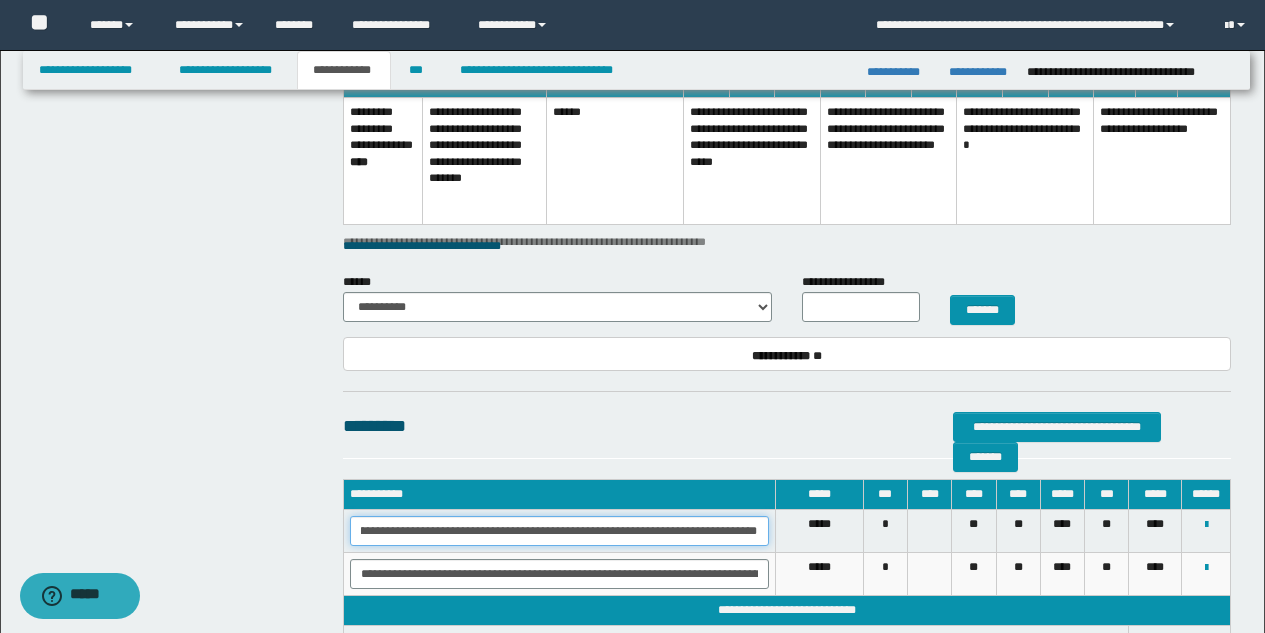 scroll, scrollTop: 0, scrollLeft: 140, axis: horizontal 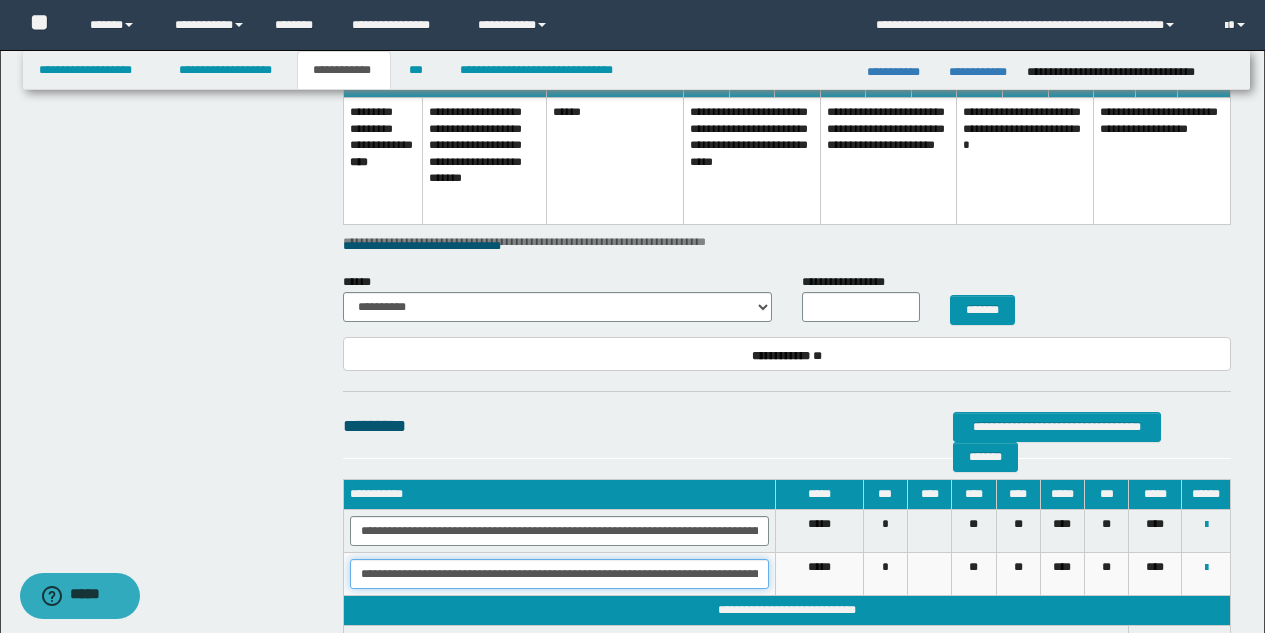 click on "**********" at bounding box center [559, 574] 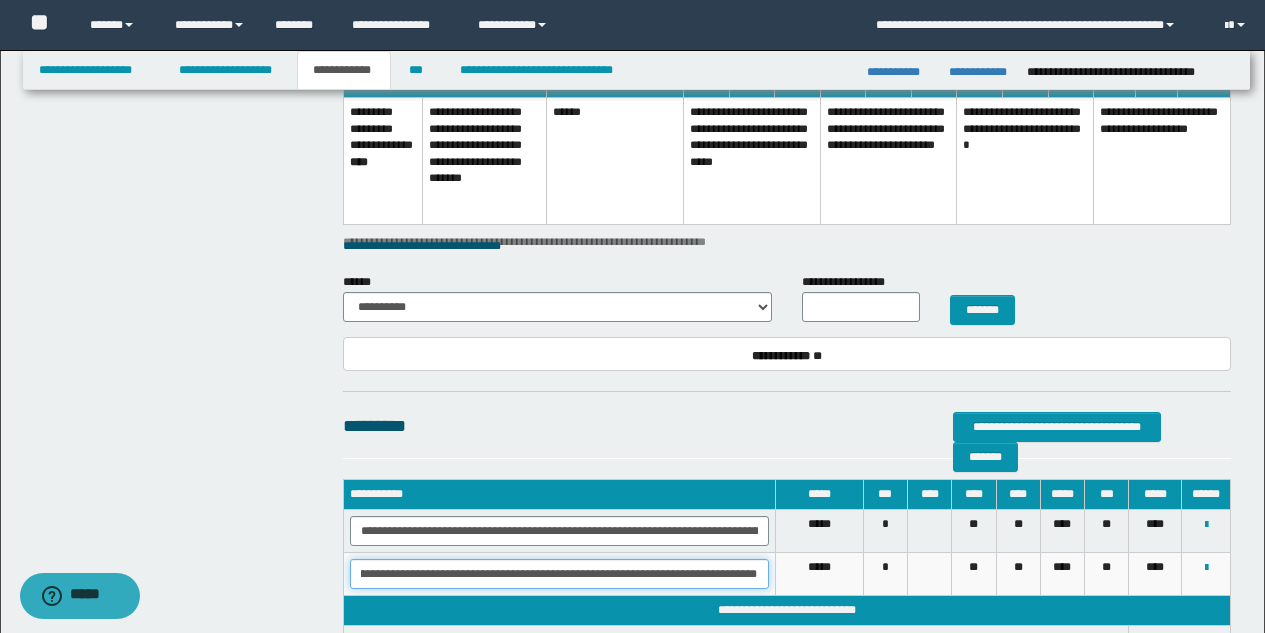 scroll, scrollTop: 0, scrollLeft: 145, axis: horizontal 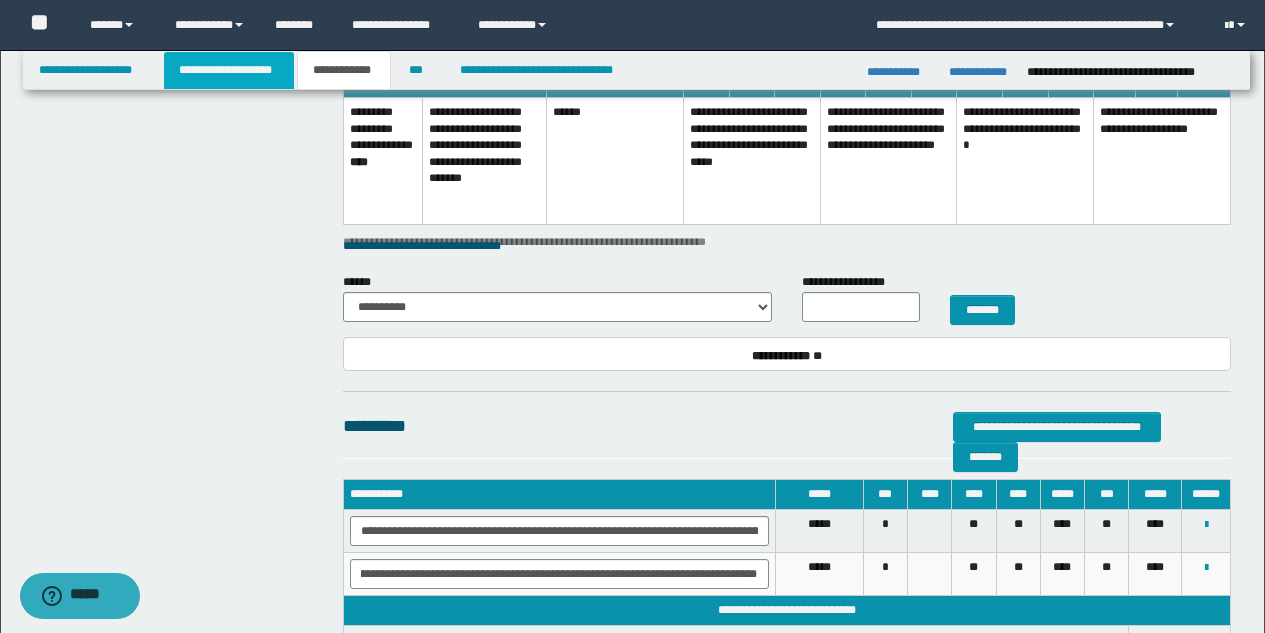 click on "**********" at bounding box center [229, 70] 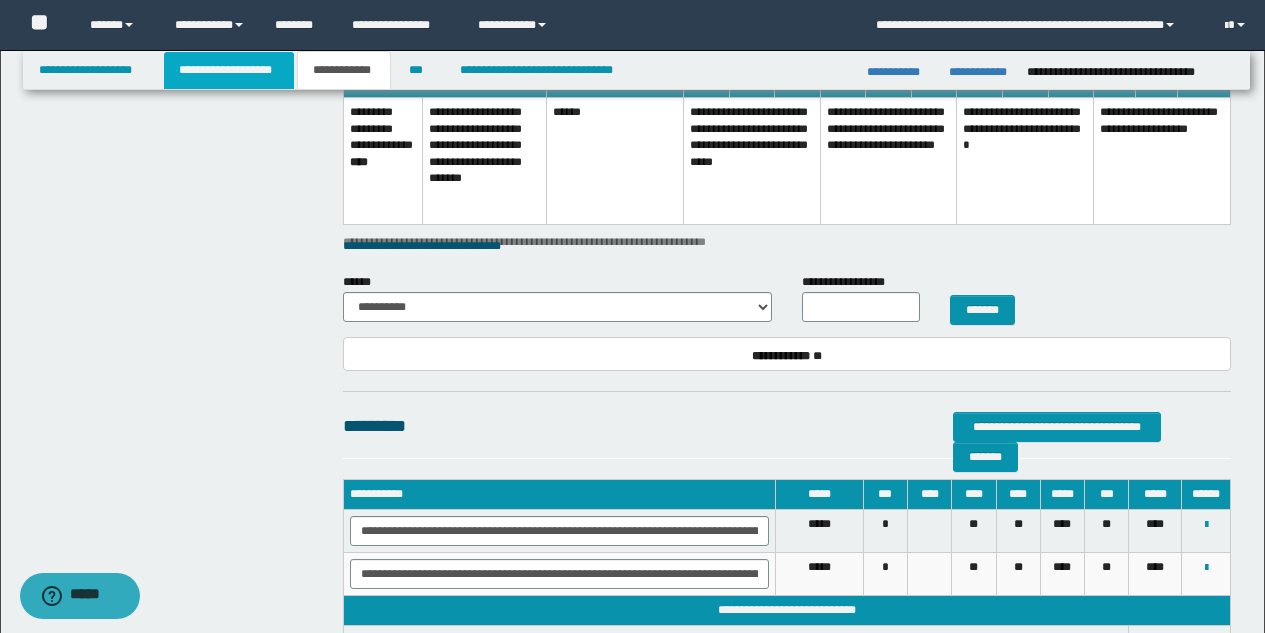 scroll, scrollTop: 1032, scrollLeft: 0, axis: vertical 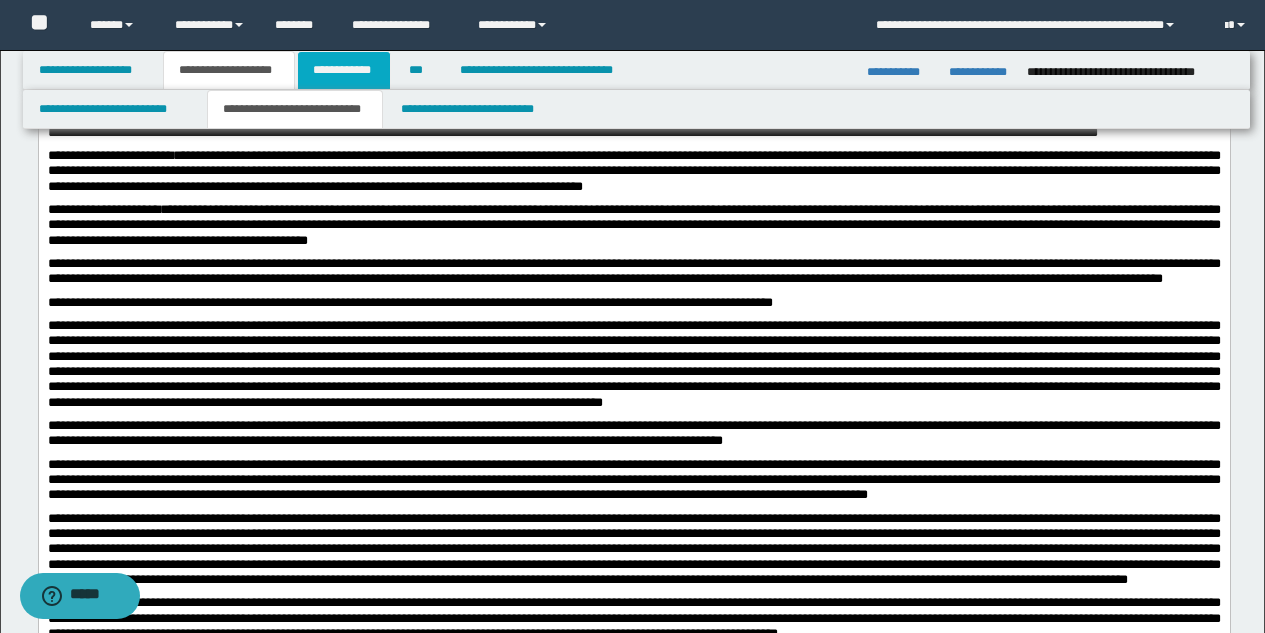 click on "**********" at bounding box center (344, 70) 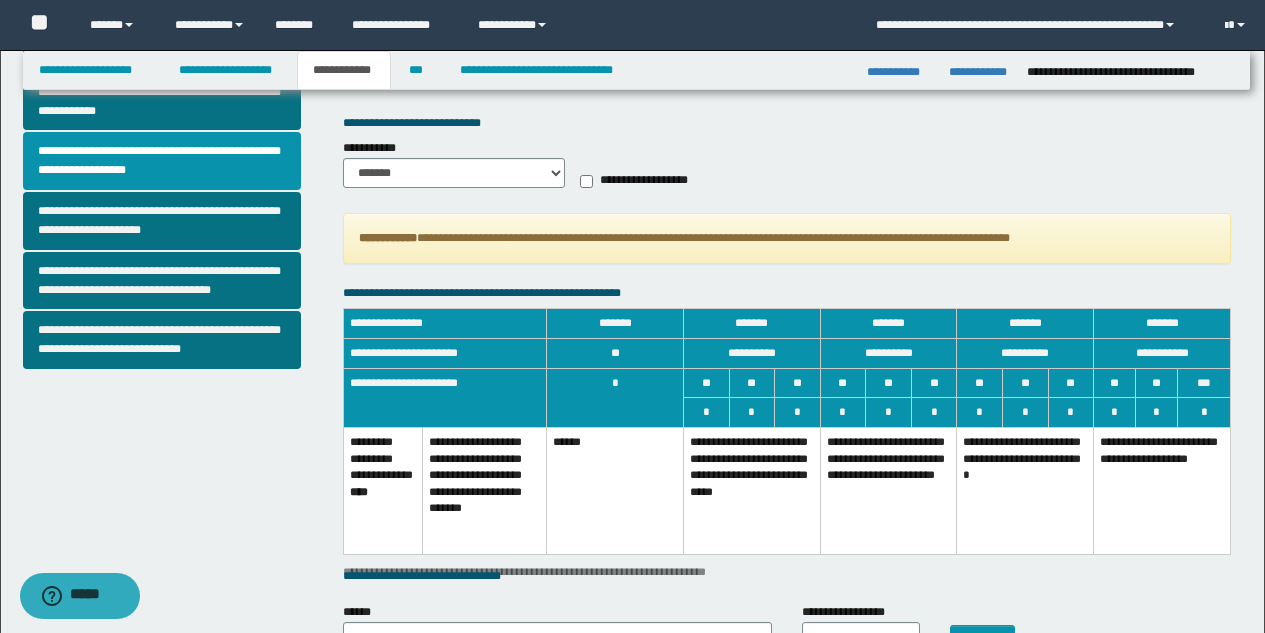 scroll, scrollTop: 680, scrollLeft: 0, axis: vertical 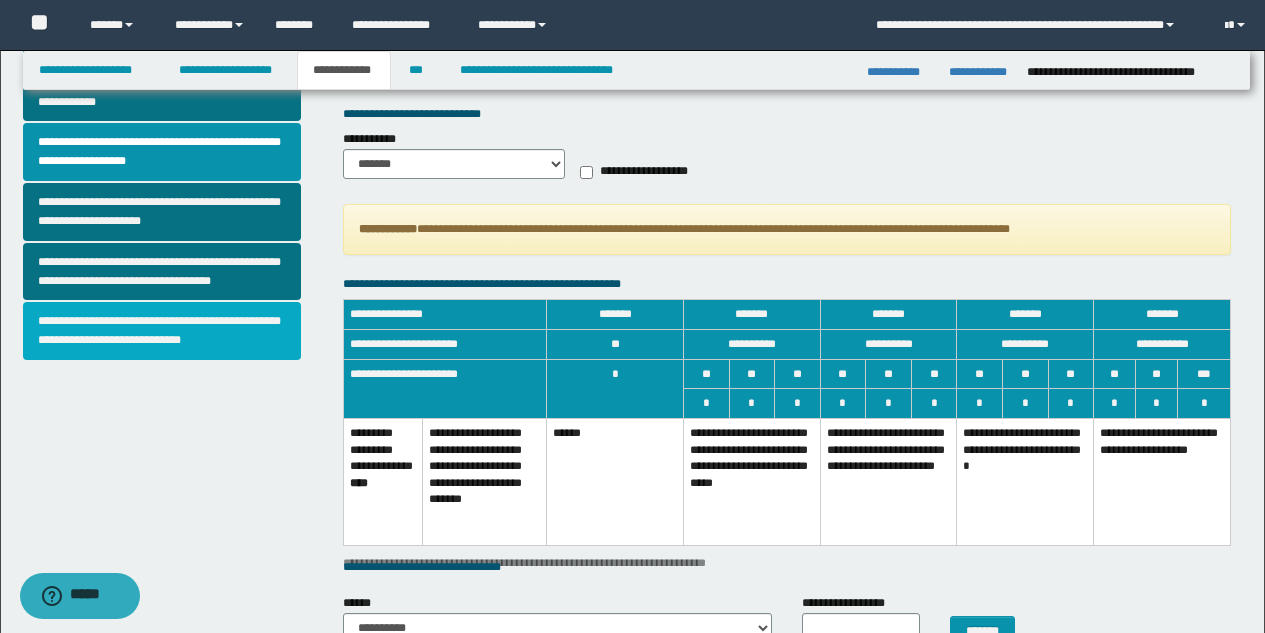 click on "**********" at bounding box center [162, 331] 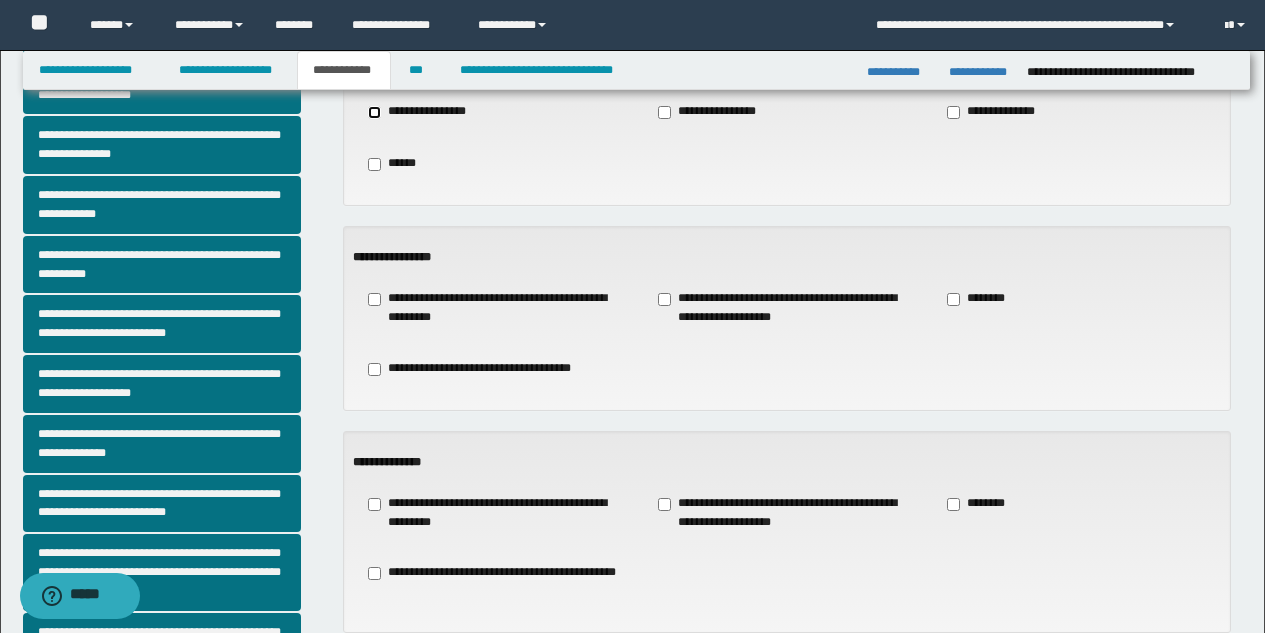 scroll, scrollTop: 102, scrollLeft: 0, axis: vertical 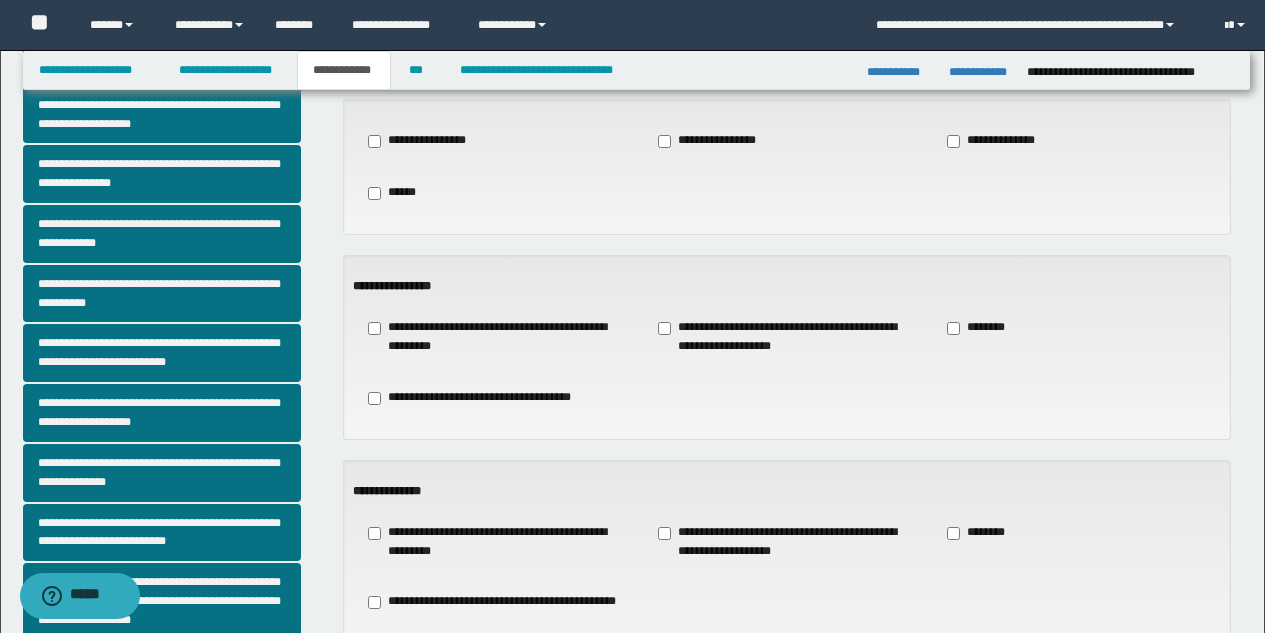 click on "**********" at bounding box center [497, 337] 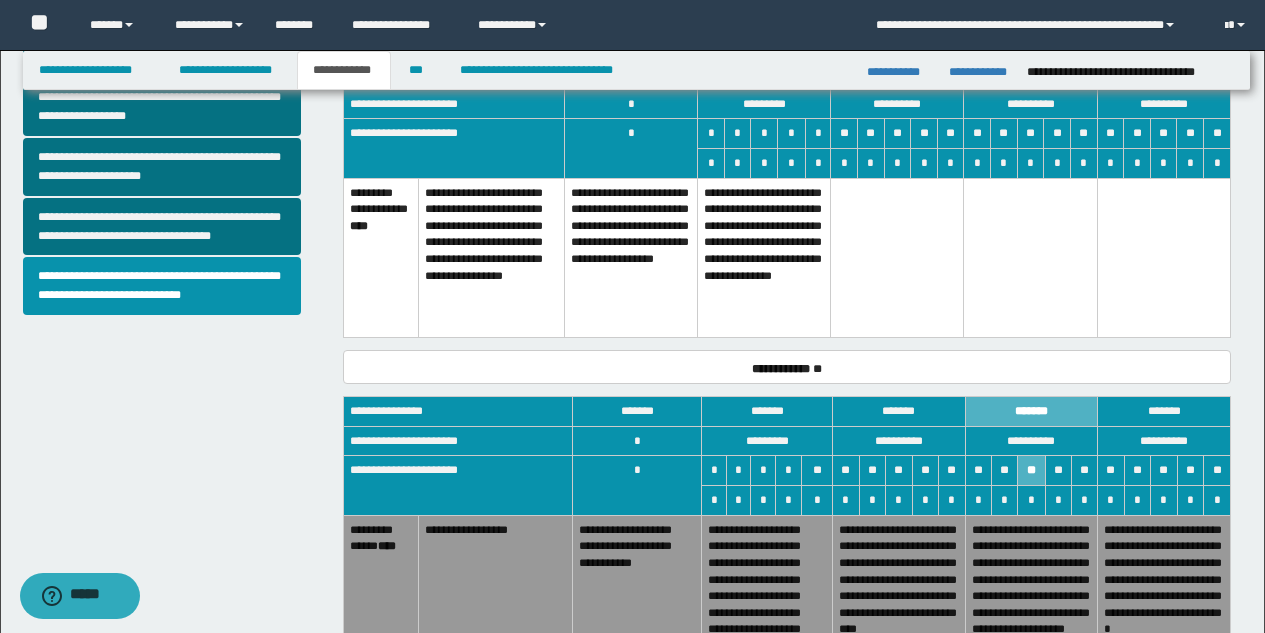 scroll, scrollTop: 703, scrollLeft: 0, axis: vertical 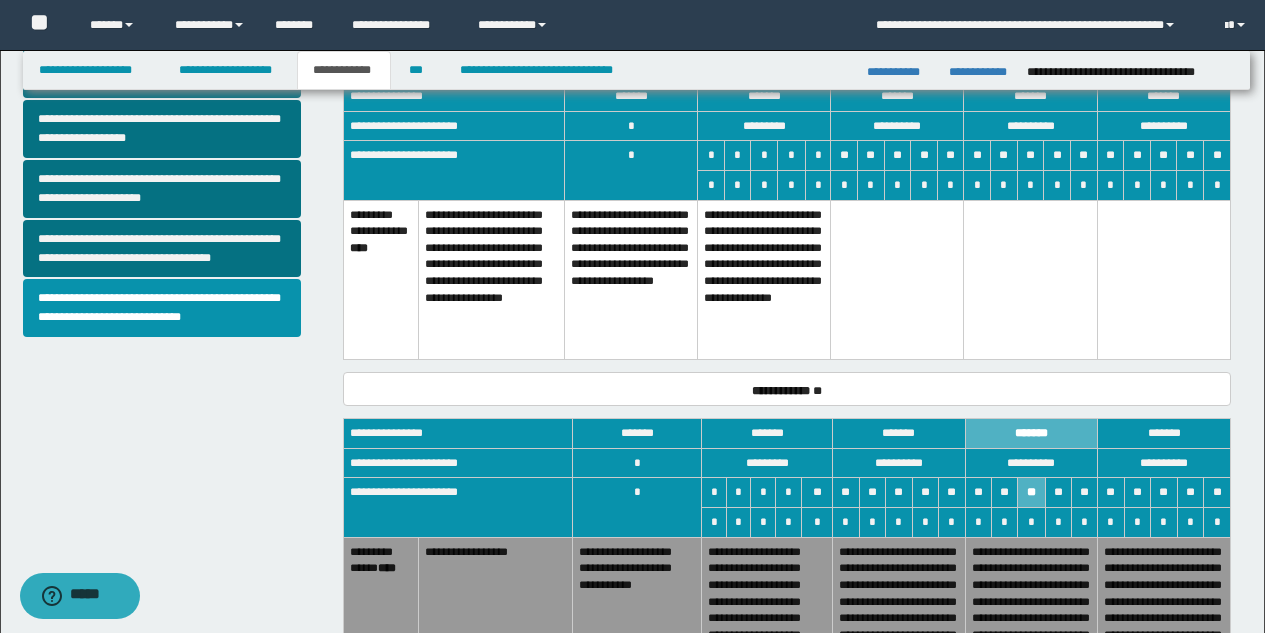 drag, startPoint x: 735, startPoint y: 296, endPoint x: 726, endPoint y: 264, distance: 33.24154 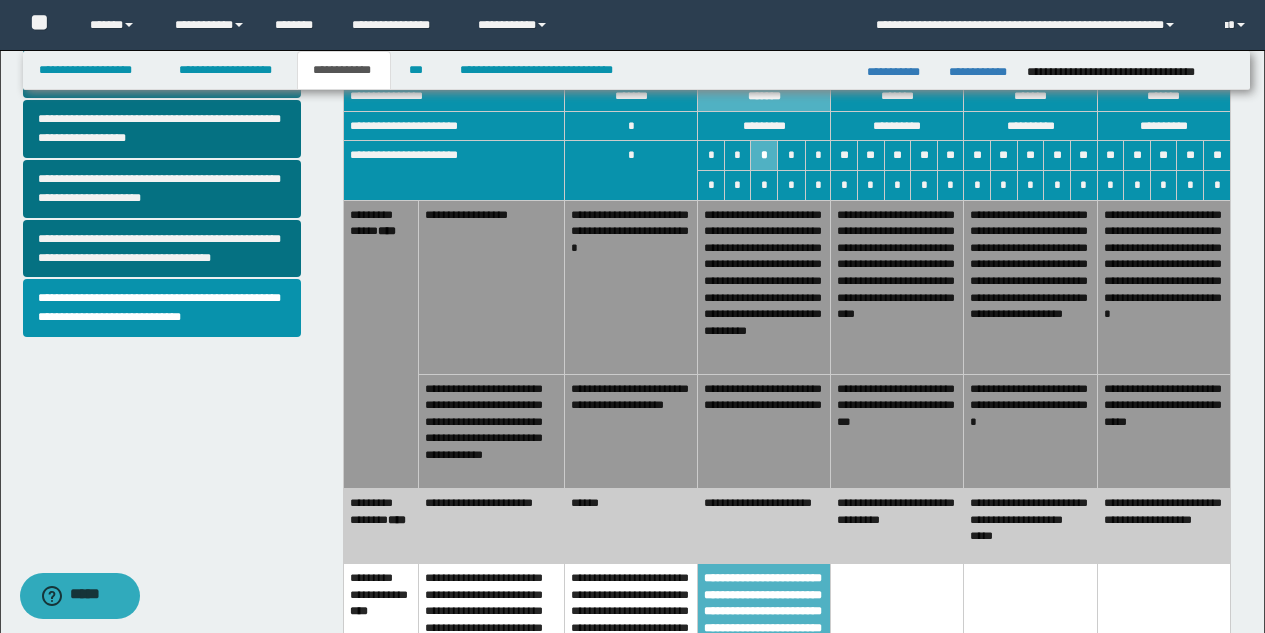 click on "**********" at bounding box center [897, 431] 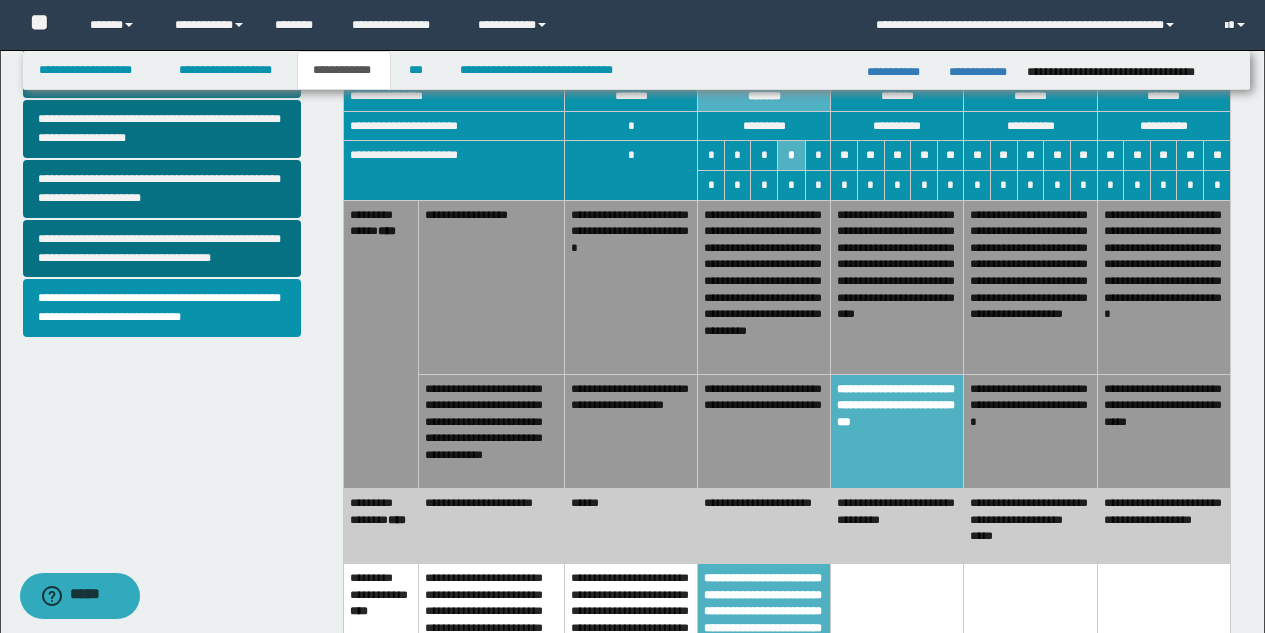 click on "**********" at bounding box center (764, 431) 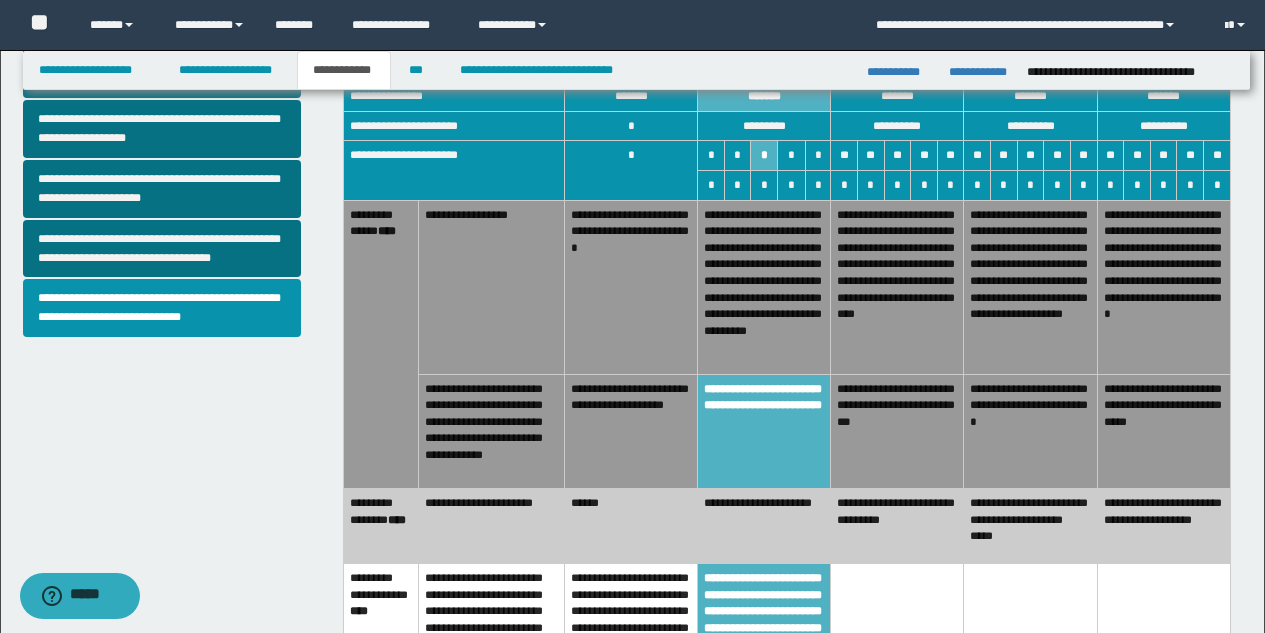 click on "**********" at bounding box center [897, 431] 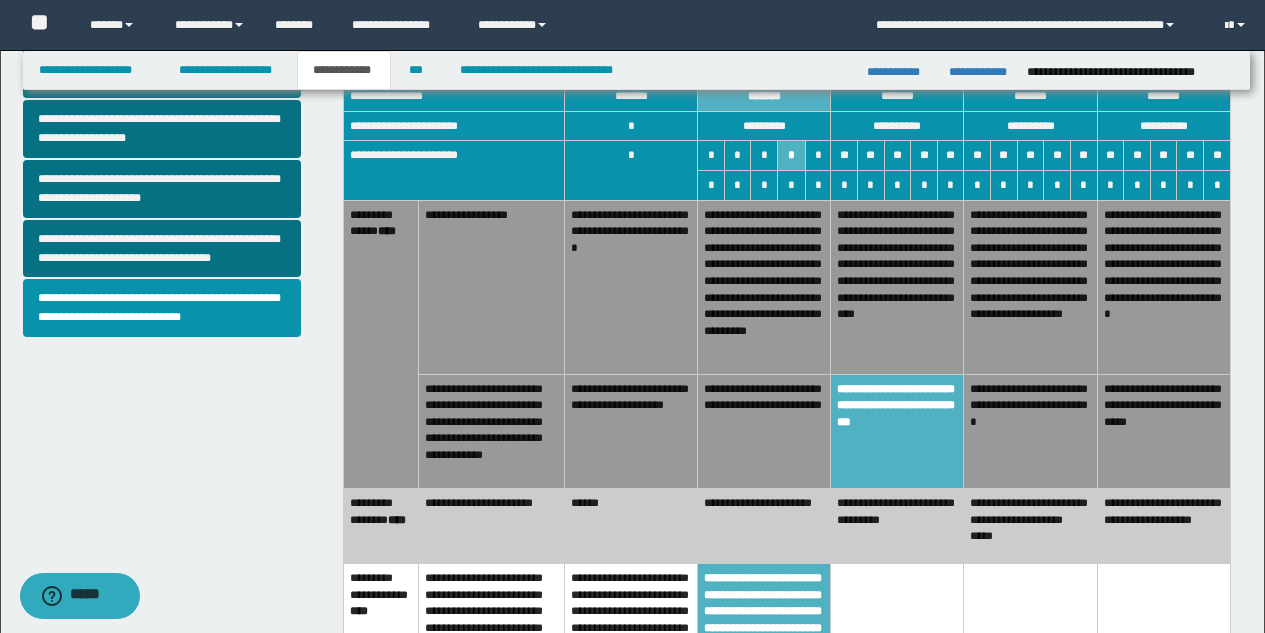 click on "**********" at bounding box center (897, 287) 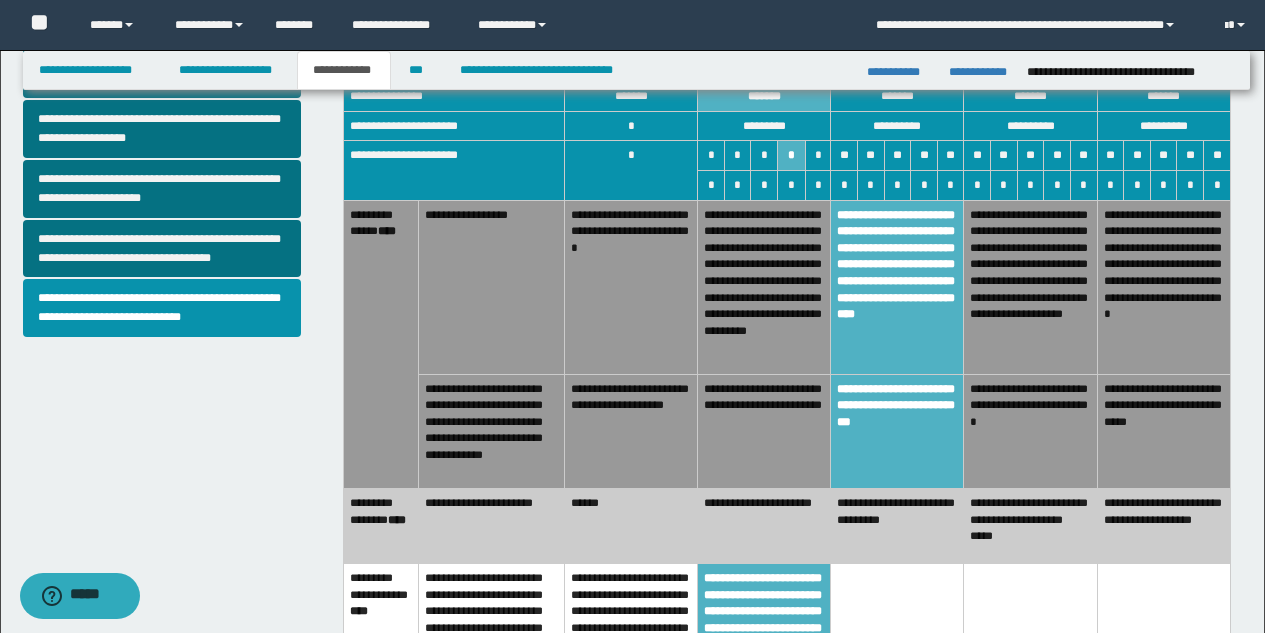click on "**********" at bounding box center (764, 431) 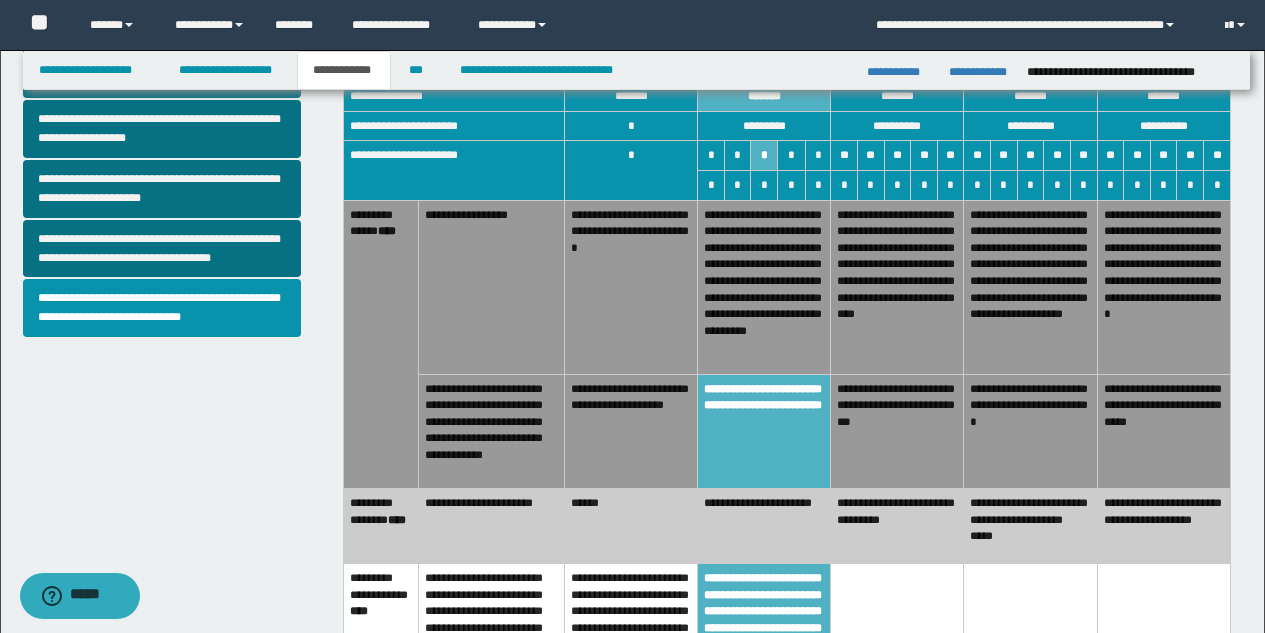 click on "**********" at bounding box center (897, 287) 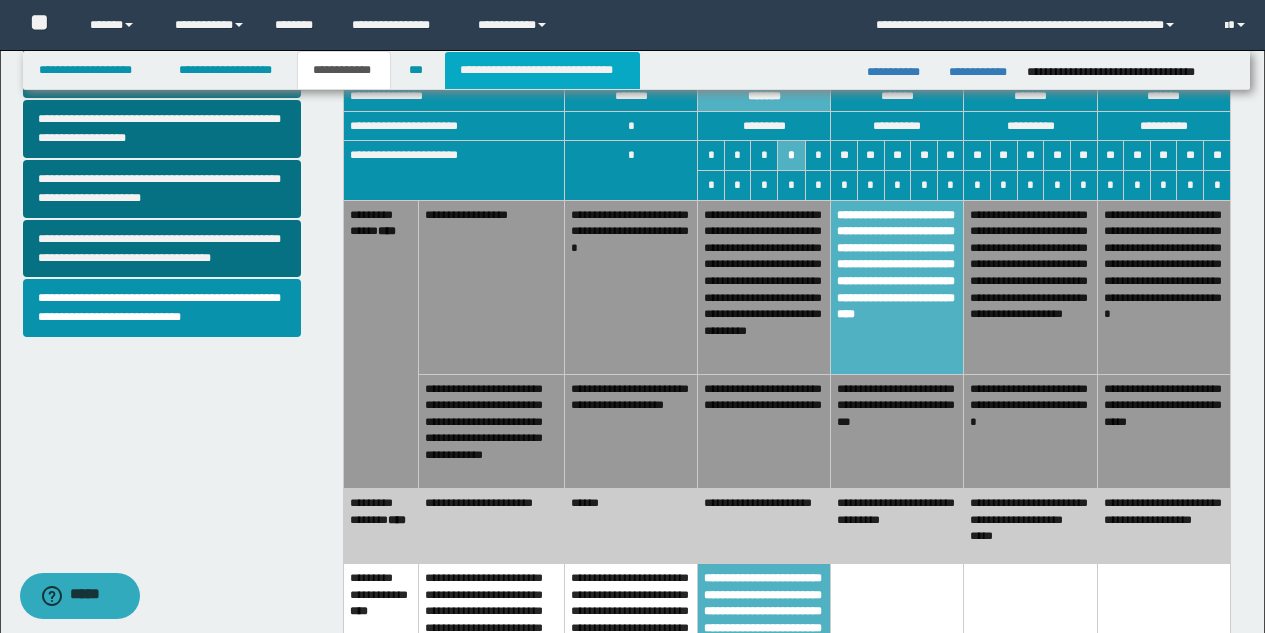 click on "**********" at bounding box center (542, 70) 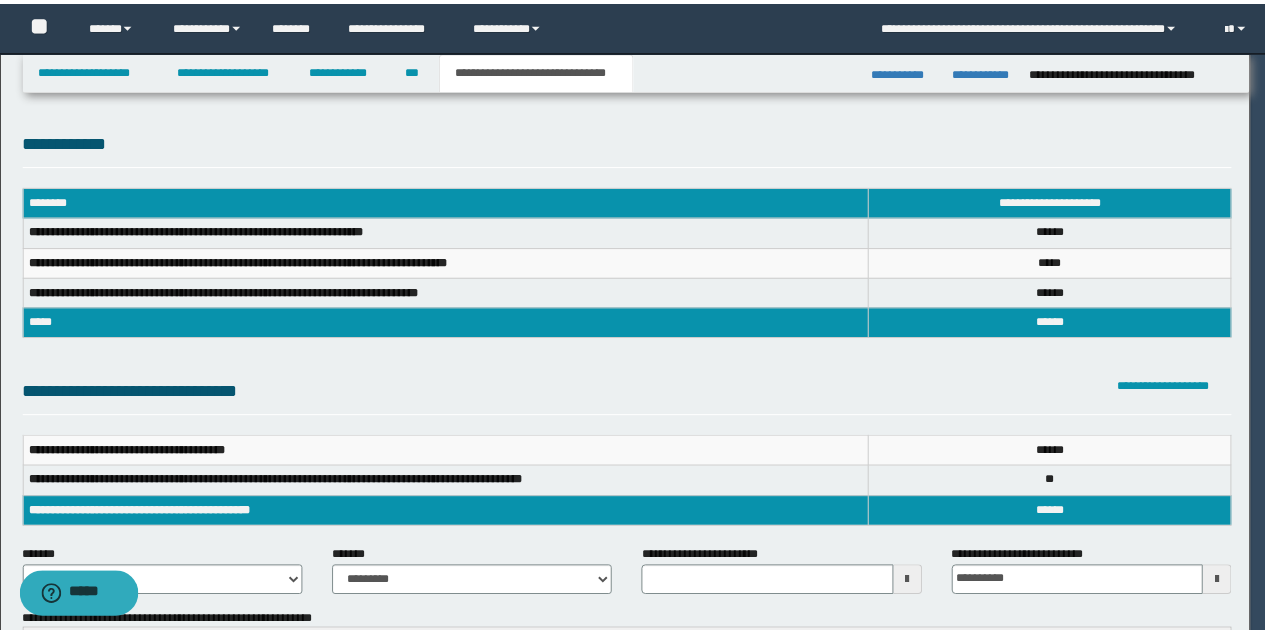 scroll, scrollTop: 0, scrollLeft: 0, axis: both 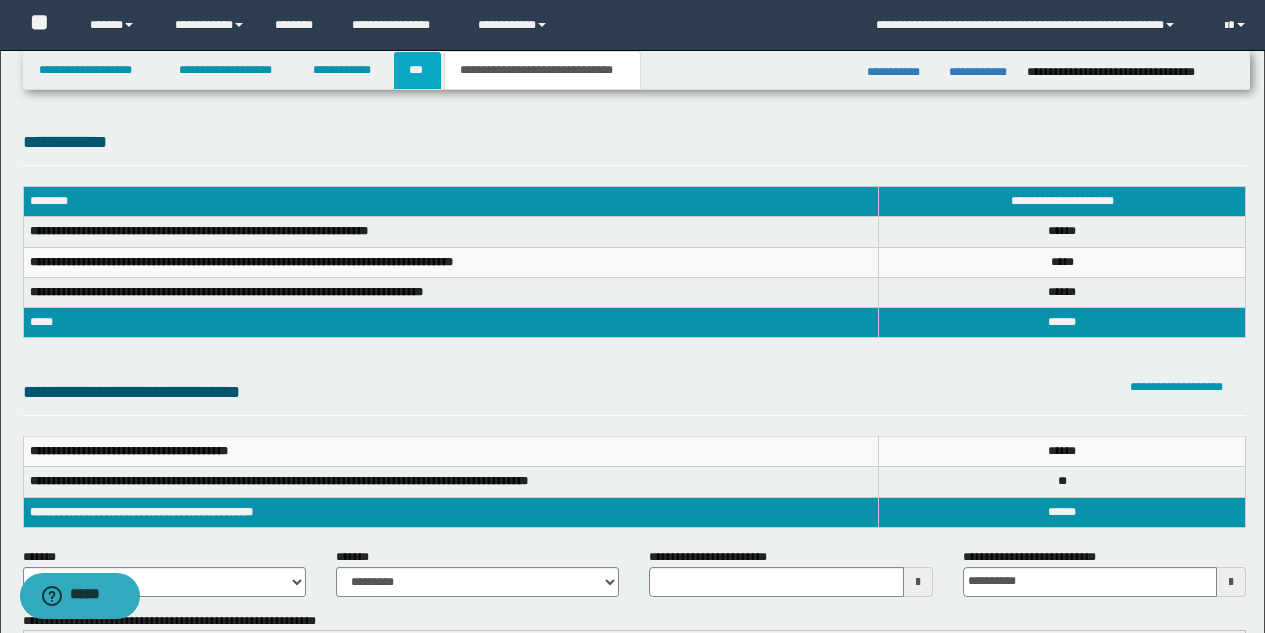 click on "***" at bounding box center (417, 70) 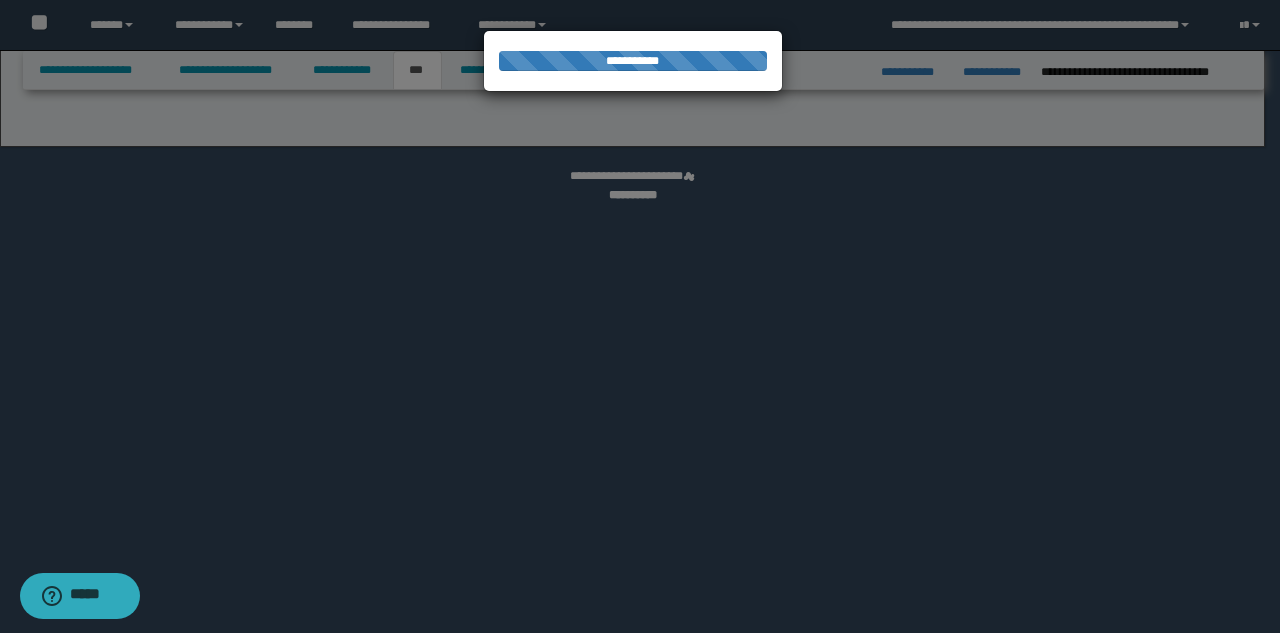 select on "***" 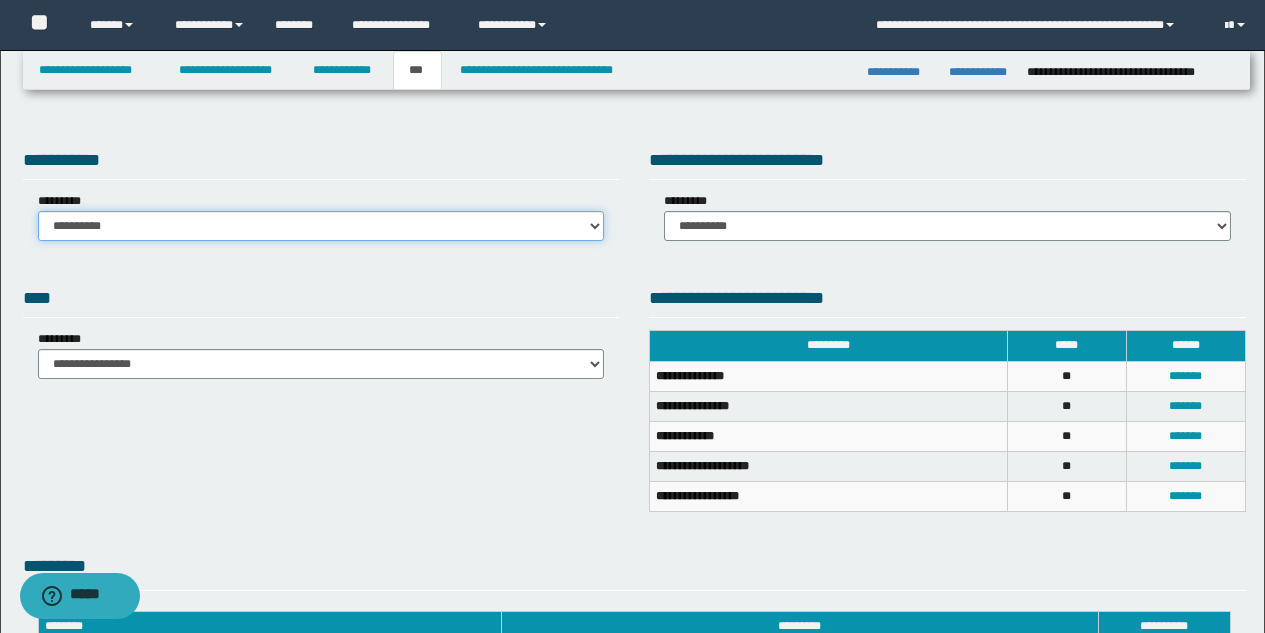 click on "**********" at bounding box center (321, 226) 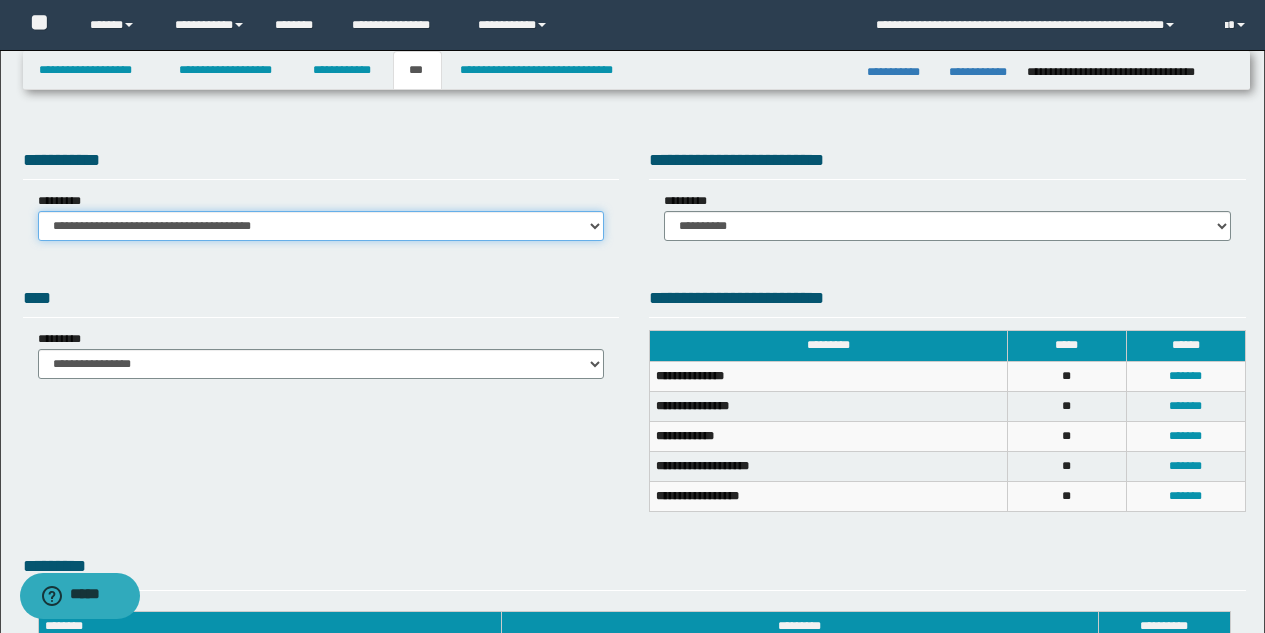 click on "**********" at bounding box center (321, 226) 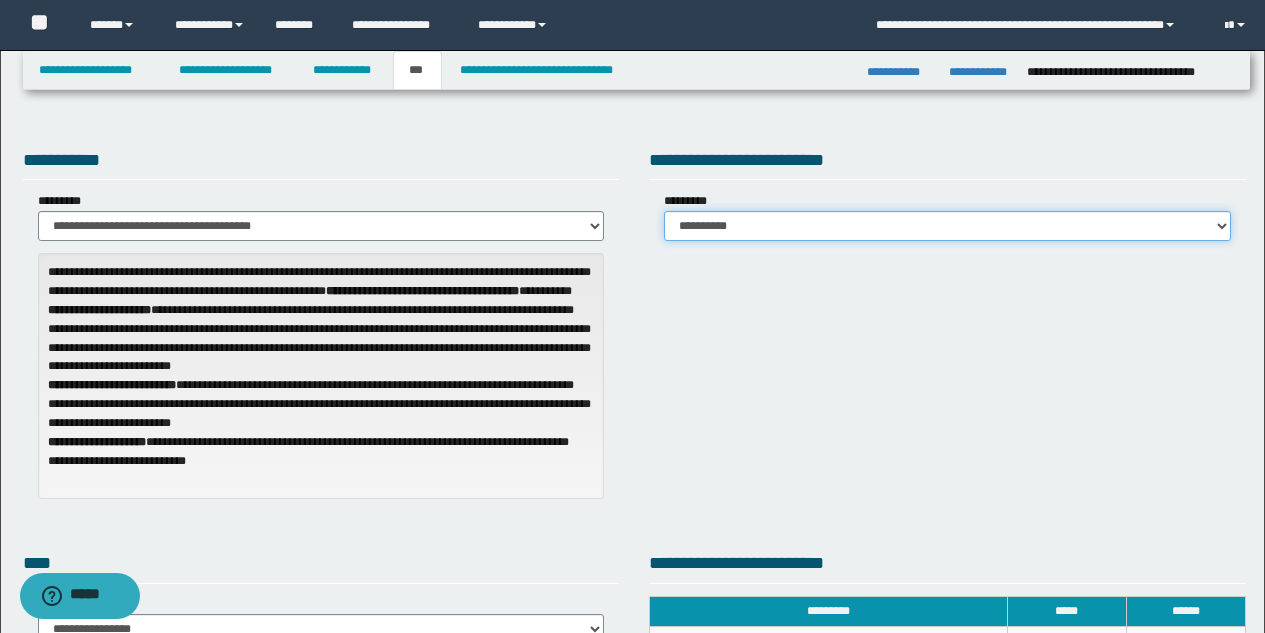 click on "**********" at bounding box center (947, 226) 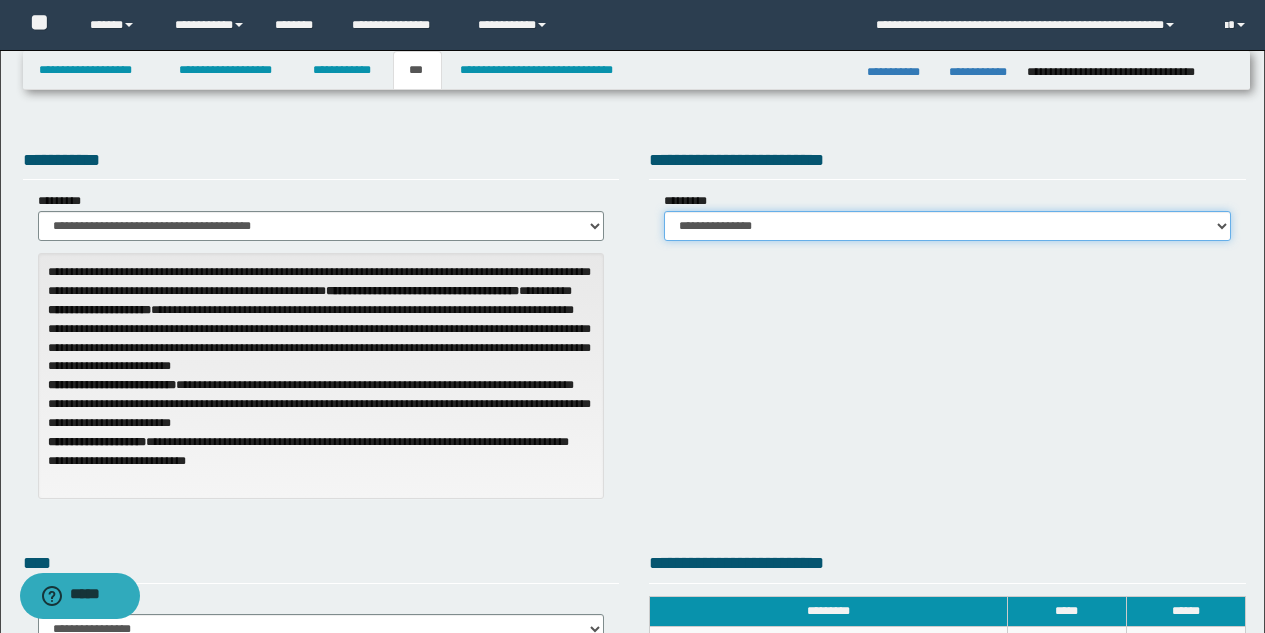 click on "**********" at bounding box center (947, 226) 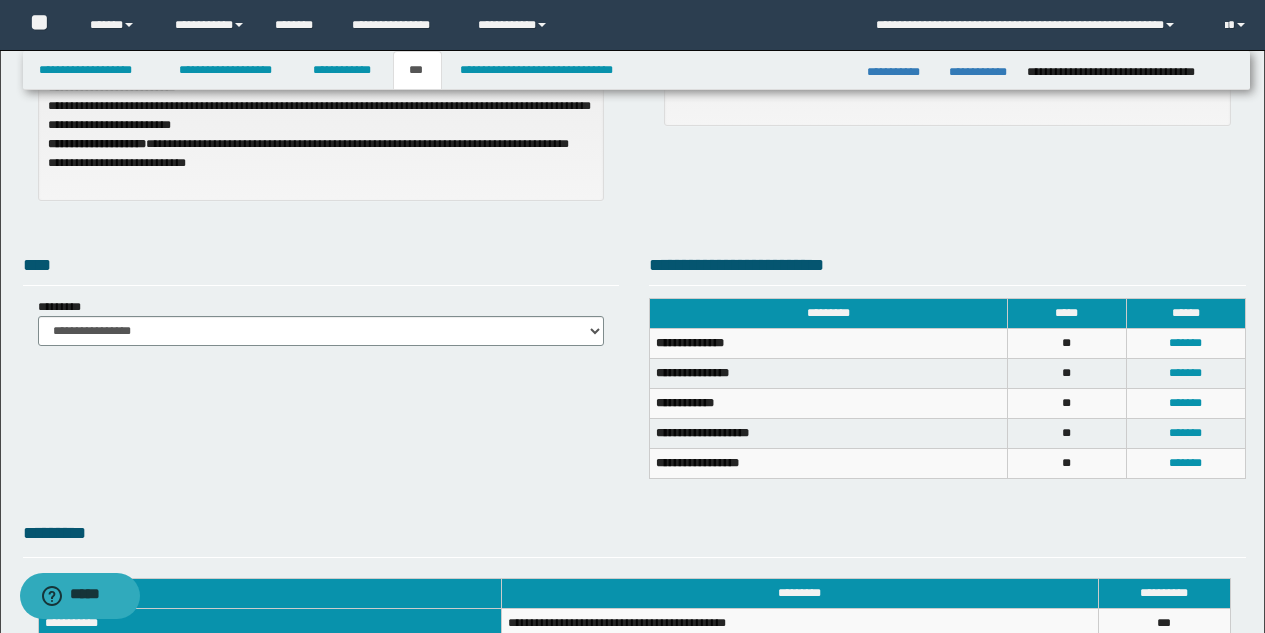 scroll, scrollTop: 304, scrollLeft: 0, axis: vertical 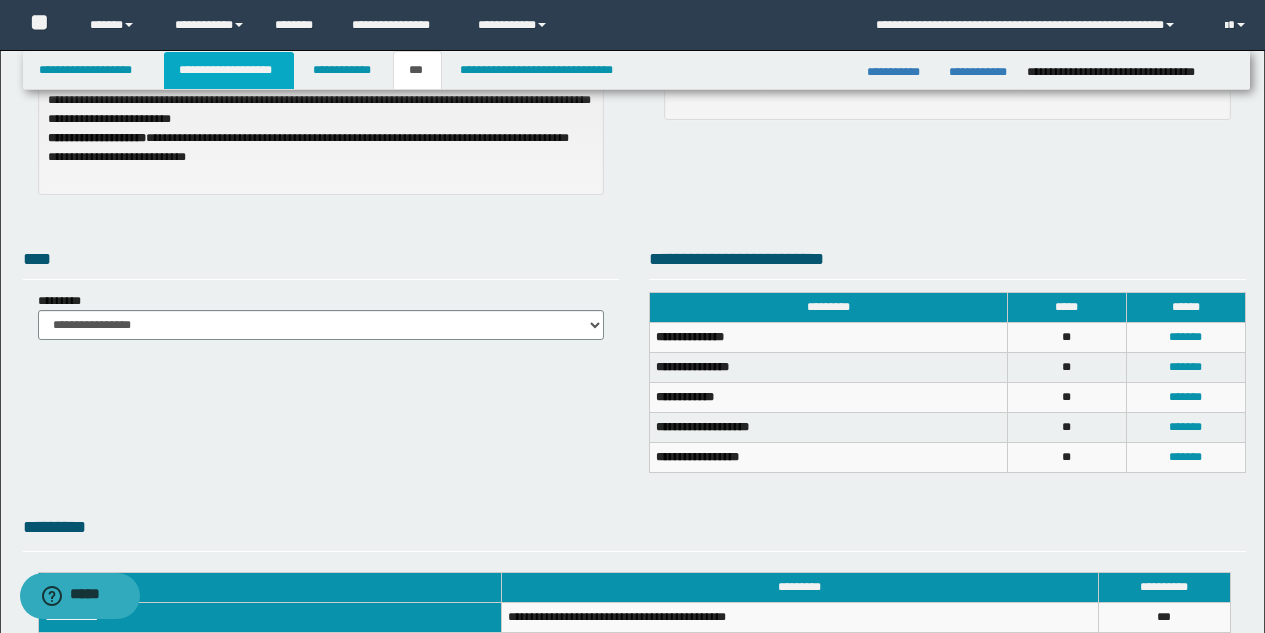 click on "**********" at bounding box center [229, 70] 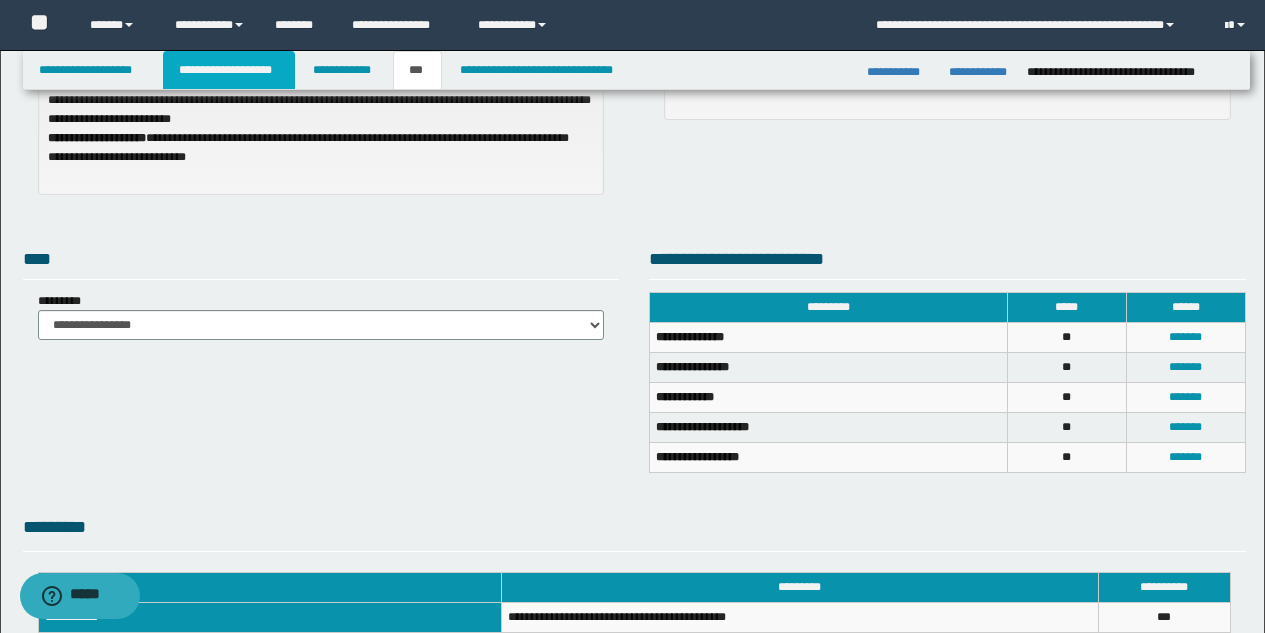scroll, scrollTop: 335, scrollLeft: 0, axis: vertical 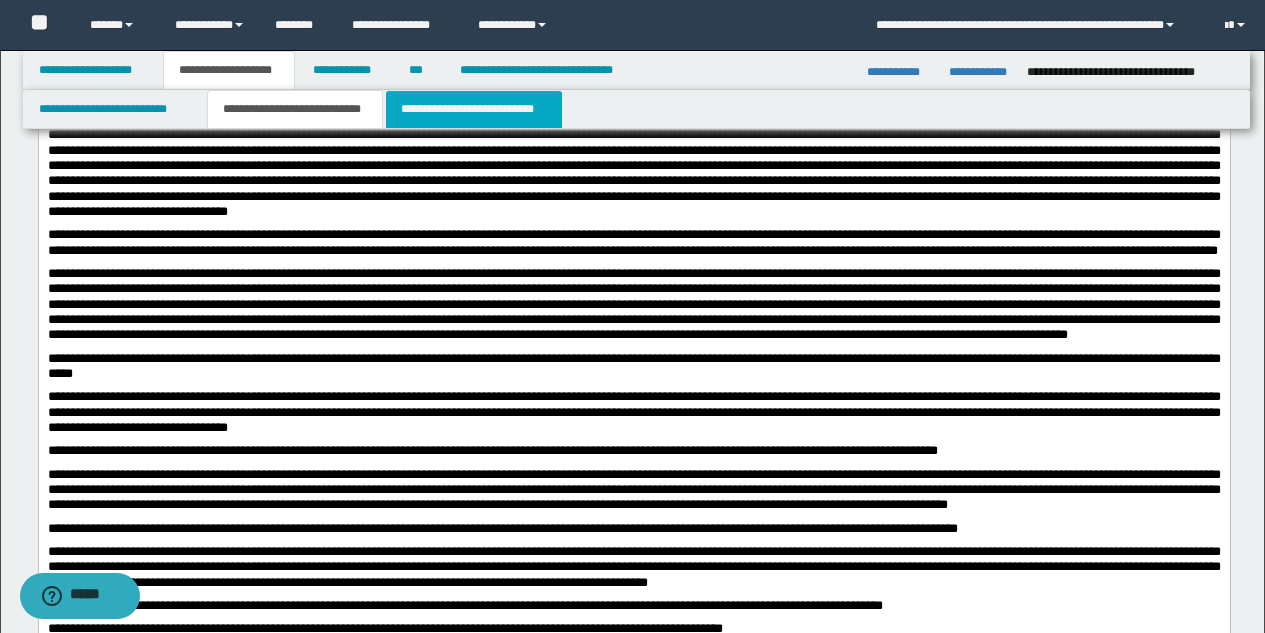 click on "**********" at bounding box center [474, 109] 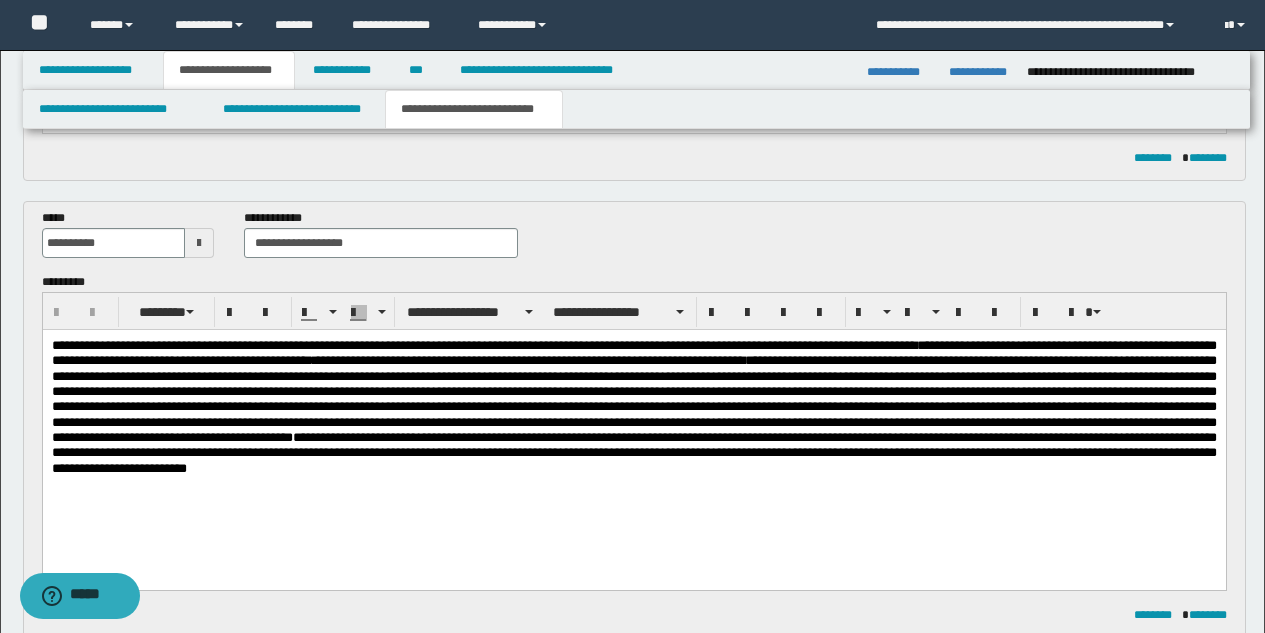 scroll, scrollTop: 335, scrollLeft: 0, axis: vertical 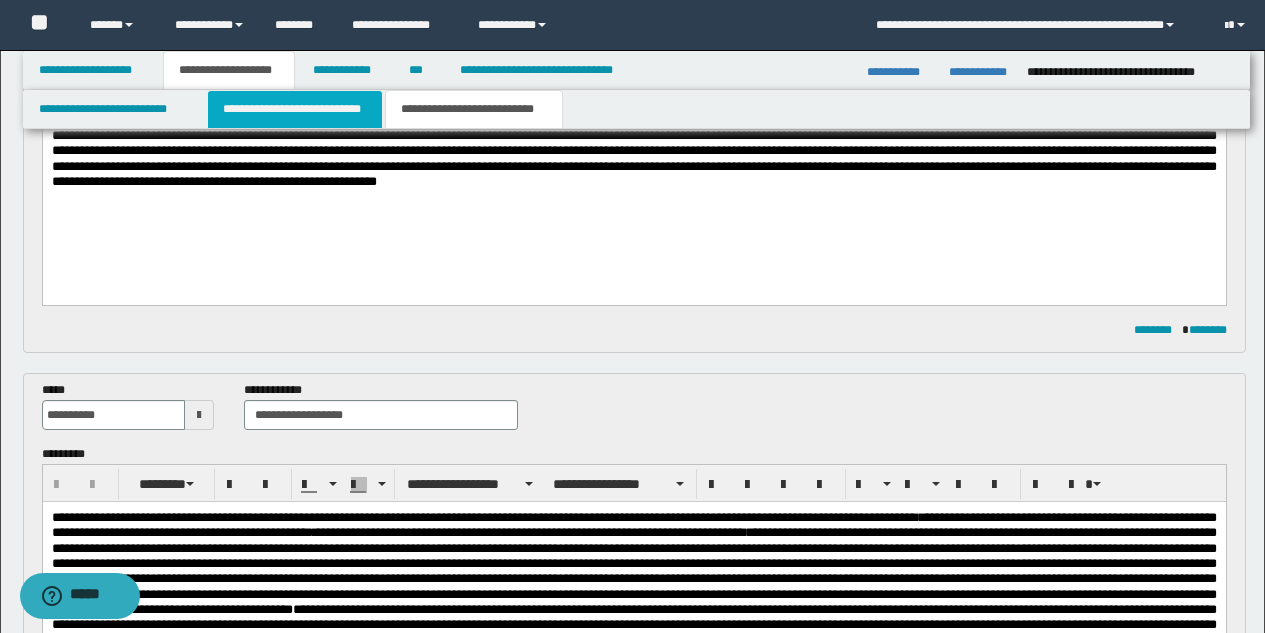 click on "**********" at bounding box center [295, 109] 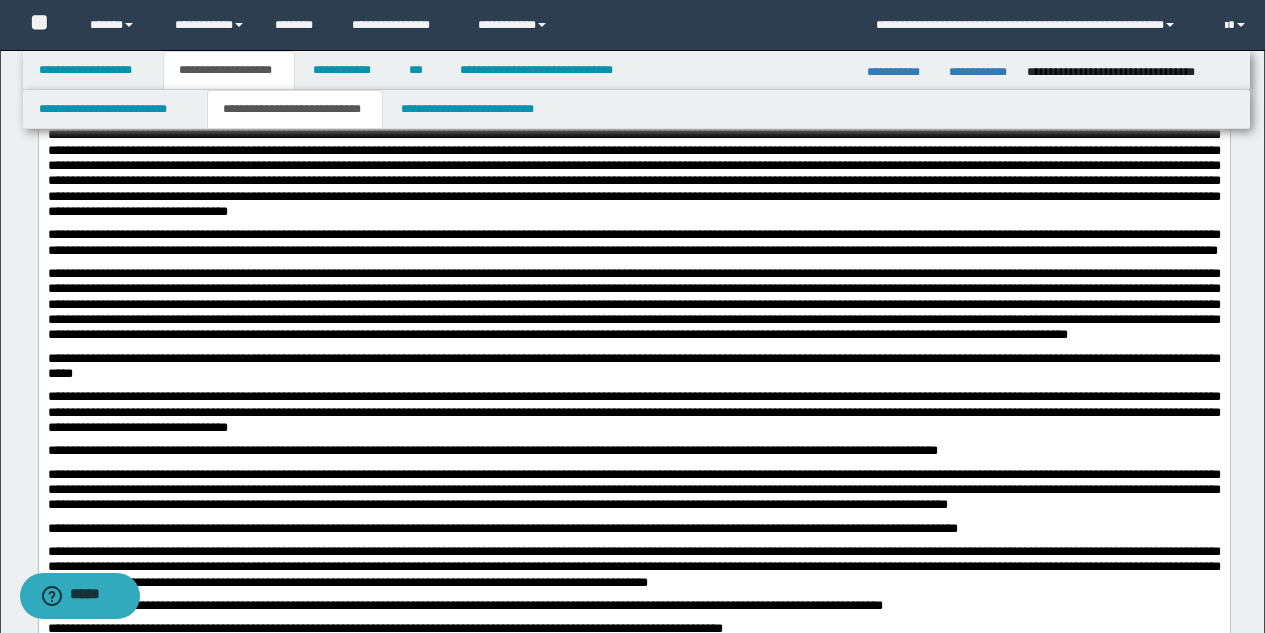 scroll, scrollTop: 0, scrollLeft: 0, axis: both 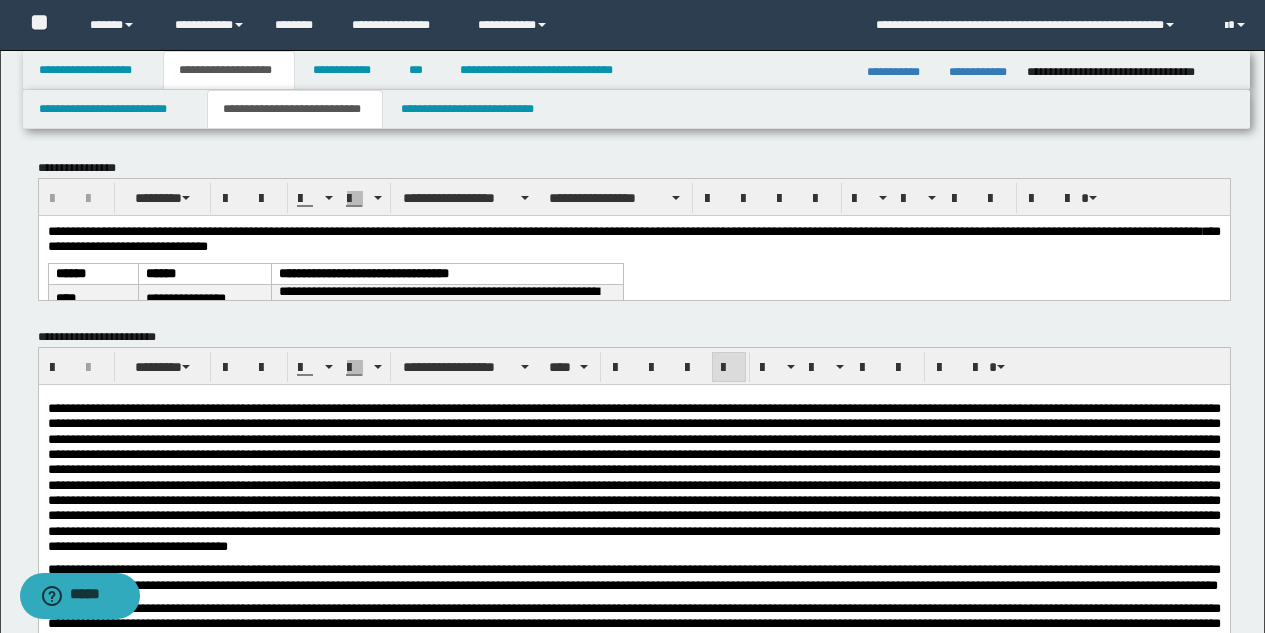click on "**********" at bounding box center [633, 526] 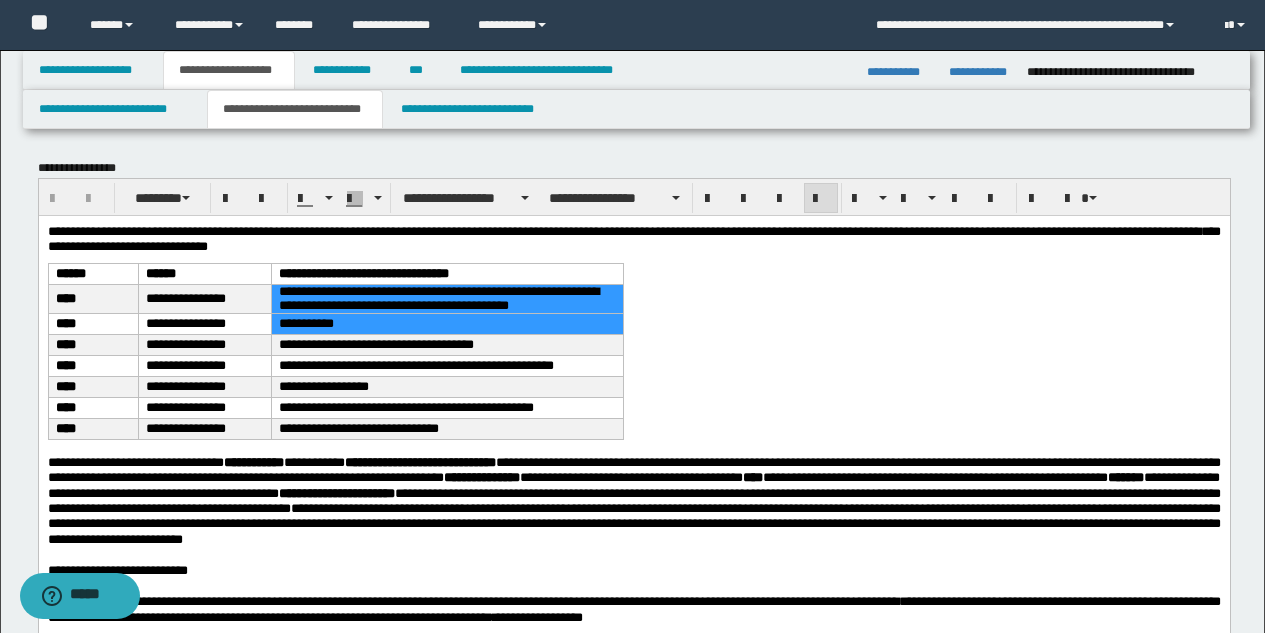 drag, startPoint x: 565, startPoint y: 314, endPoint x: 512, endPoint y: 313, distance: 53.009434 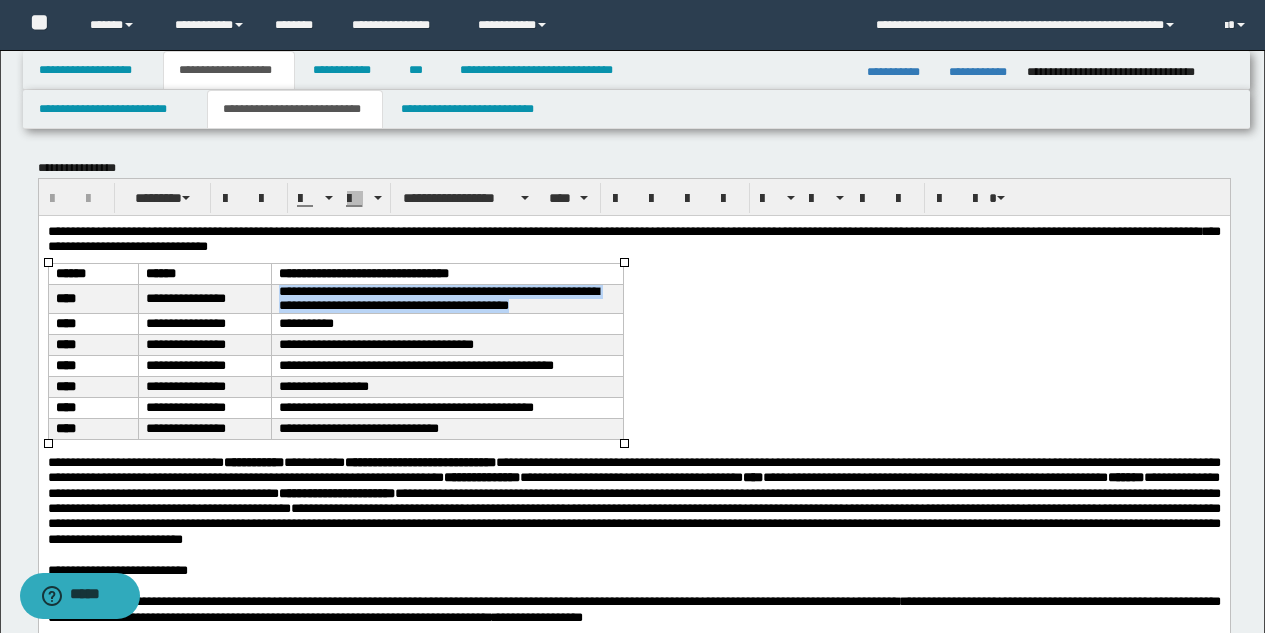 click on "**********" at bounding box center [438, 297] 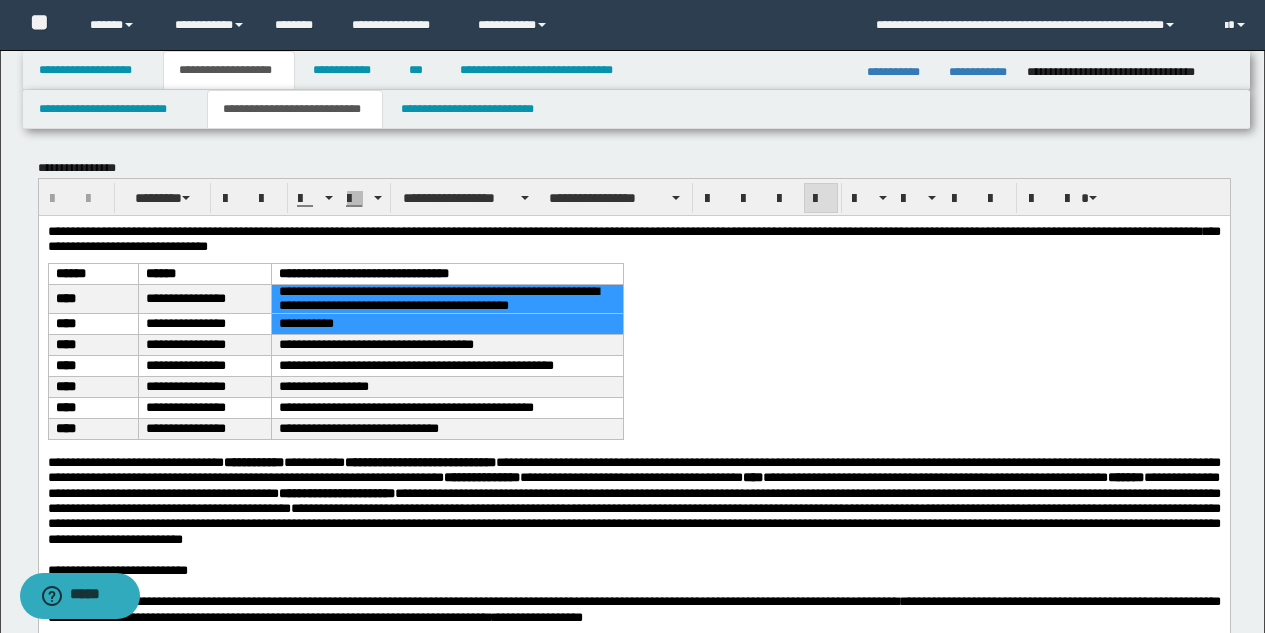 drag, startPoint x: 382, startPoint y: 304, endPoint x: 514, endPoint y: 314, distance: 132.37825 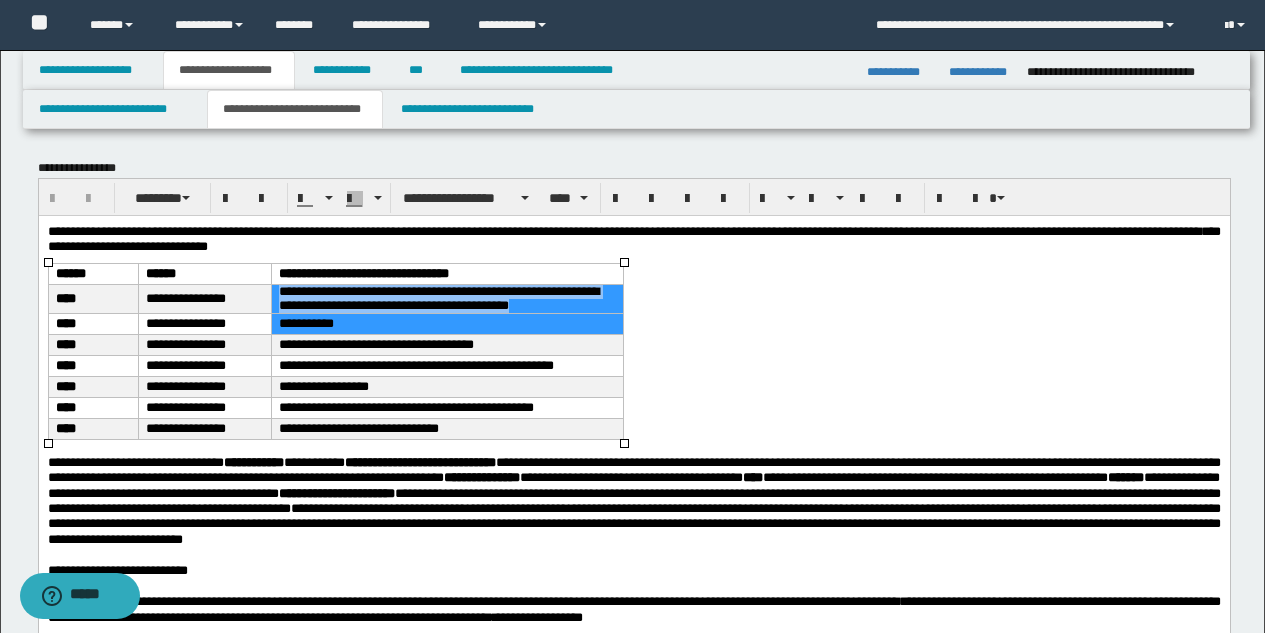 click on "**********" at bounding box center (438, 297) 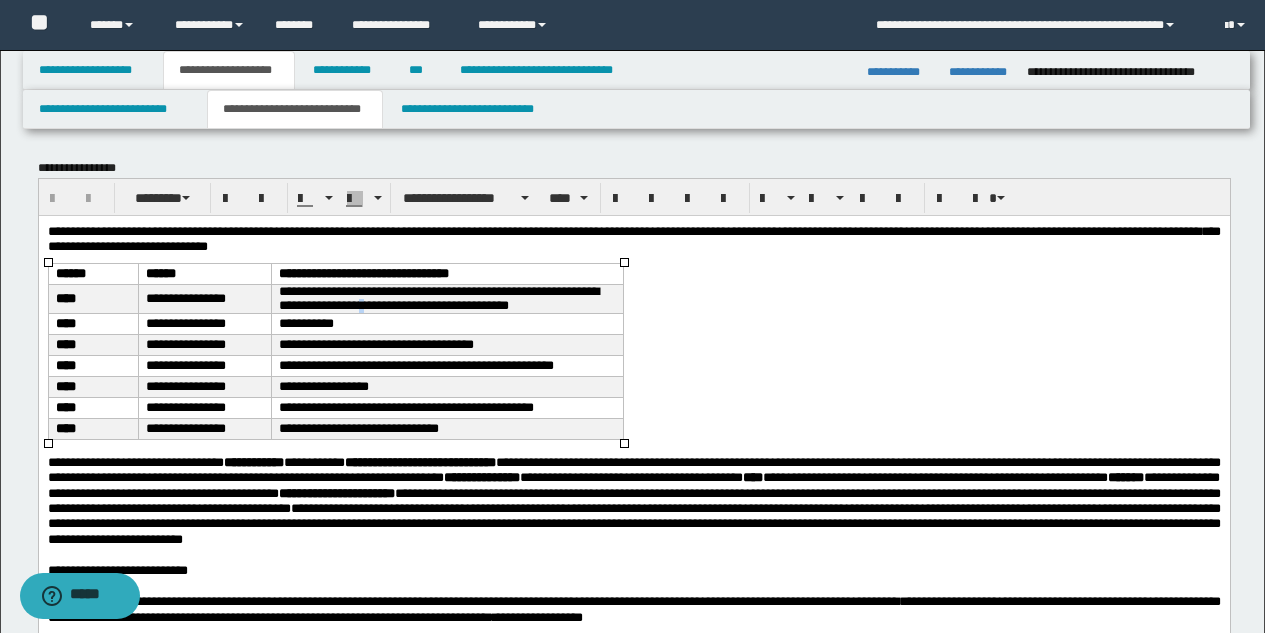 click on "**********" at bounding box center [438, 297] 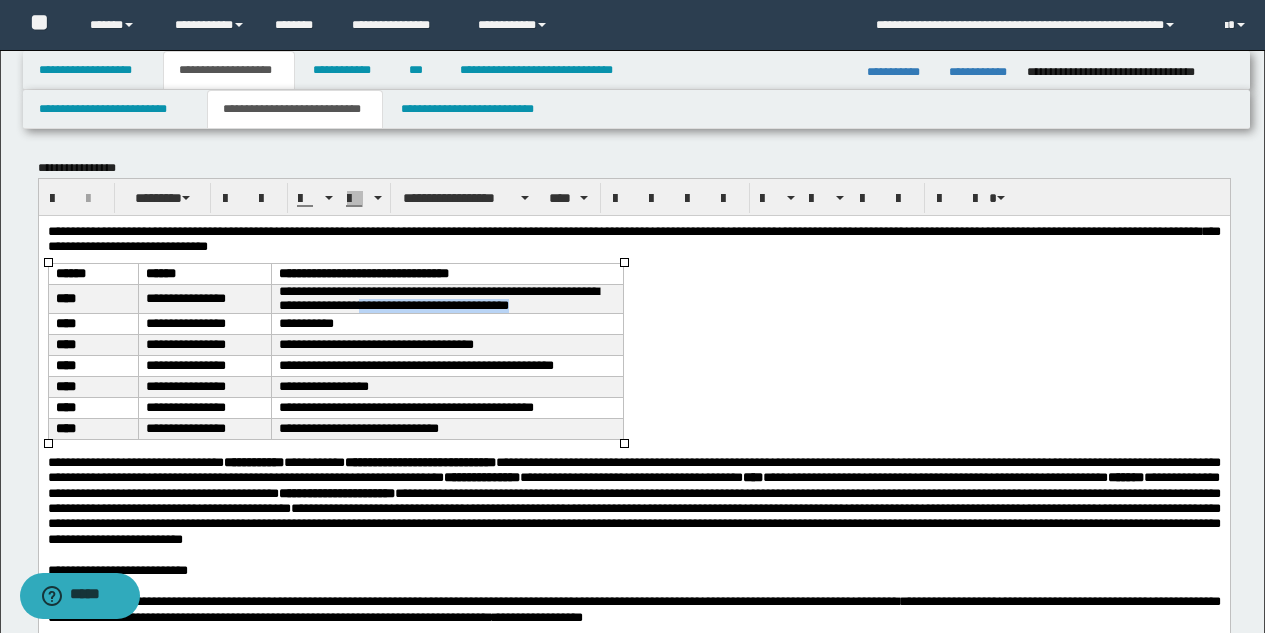 copy on "**********" 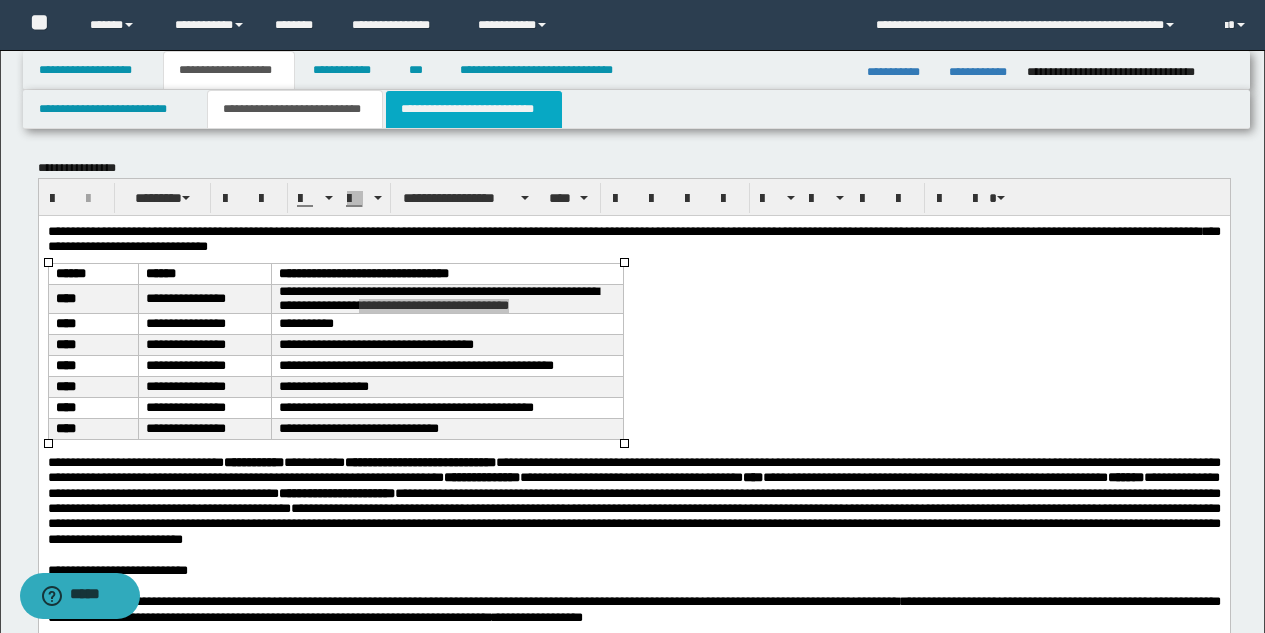 click on "**********" at bounding box center [474, 109] 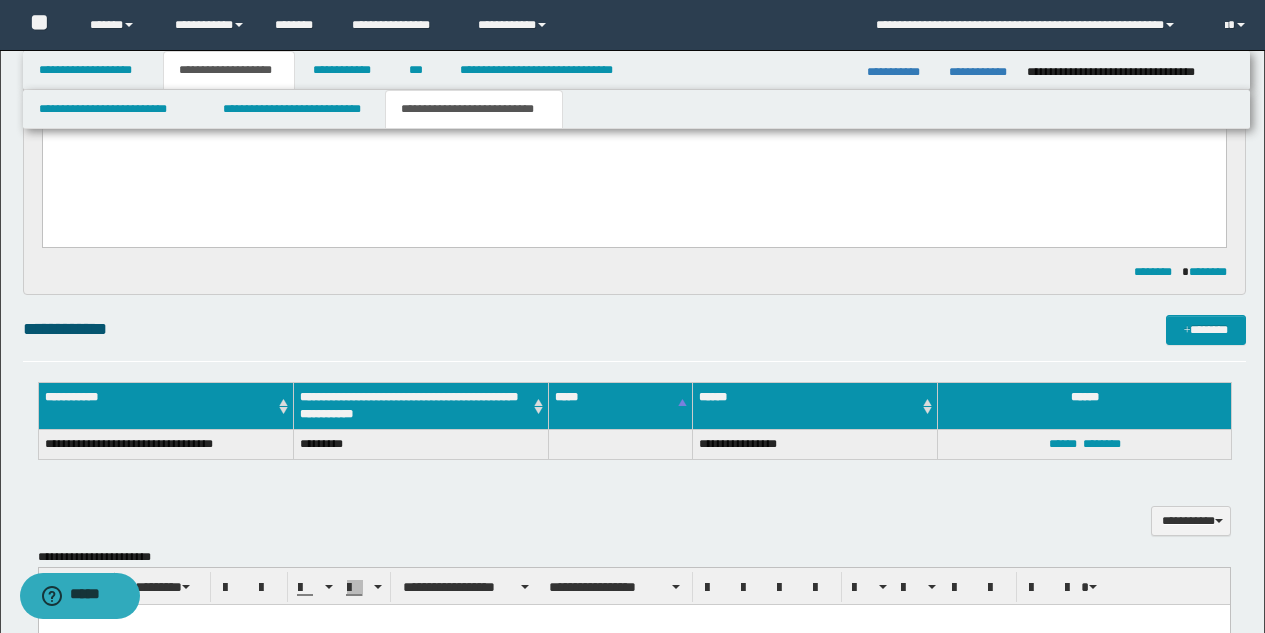 scroll, scrollTop: 871, scrollLeft: 0, axis: vertical 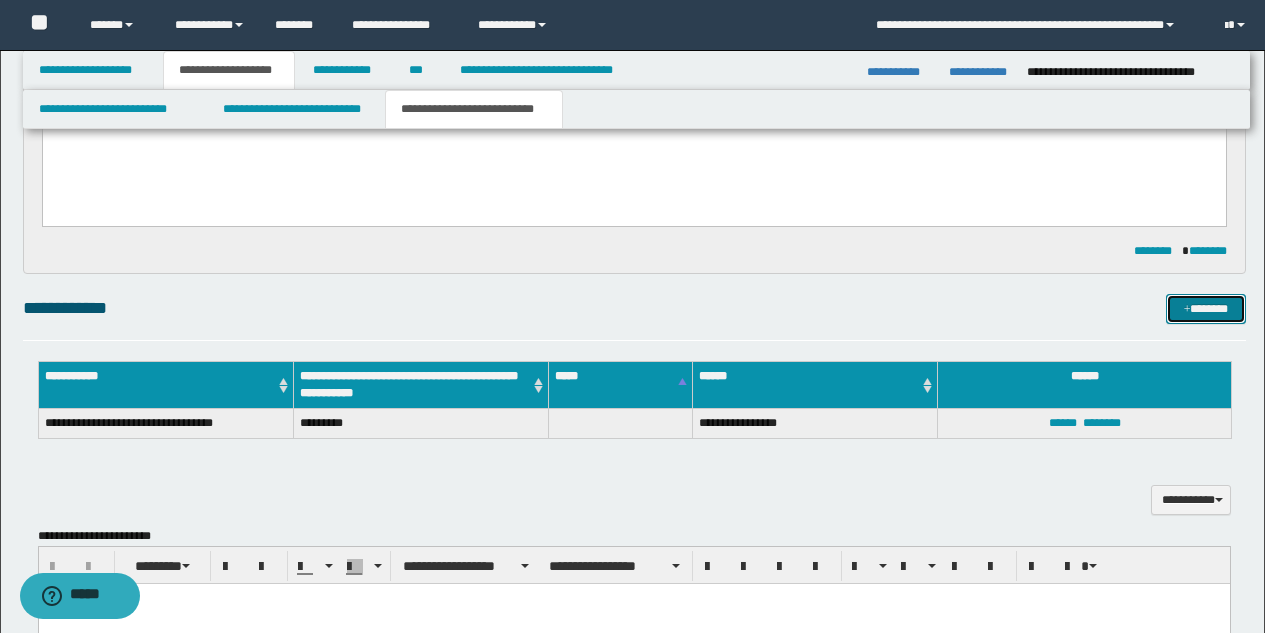 click on "*******" at bounding box center [1206, 309] 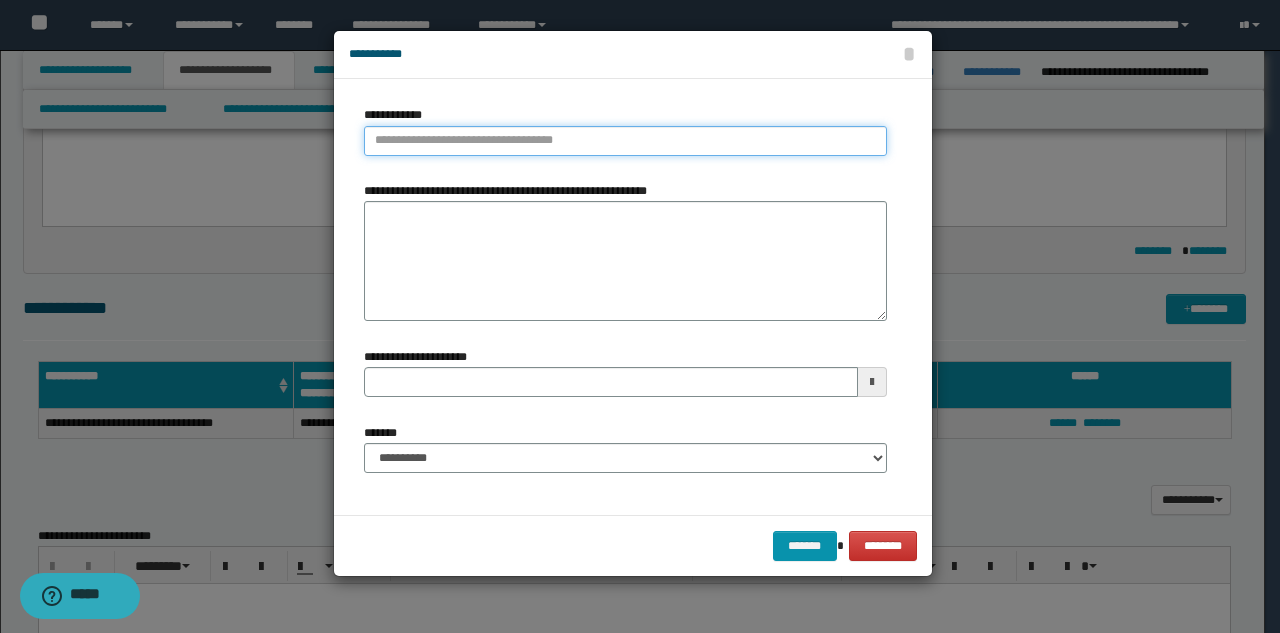 type on "**********" 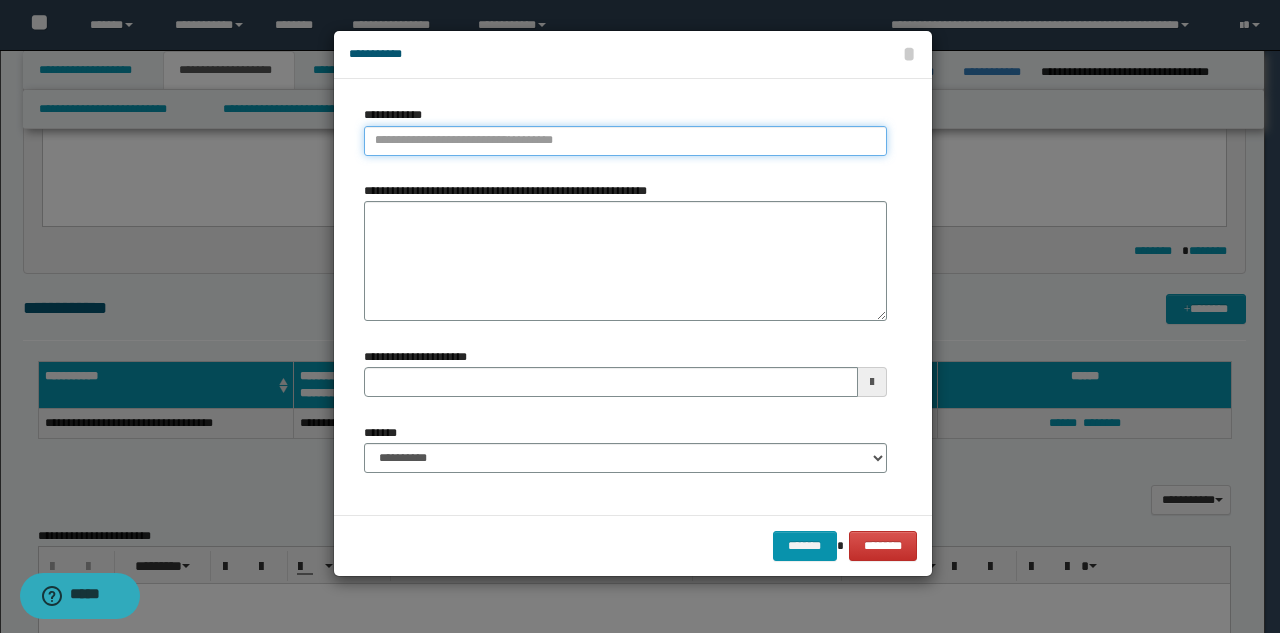 click on "**********" at bounding box center [625, 141] 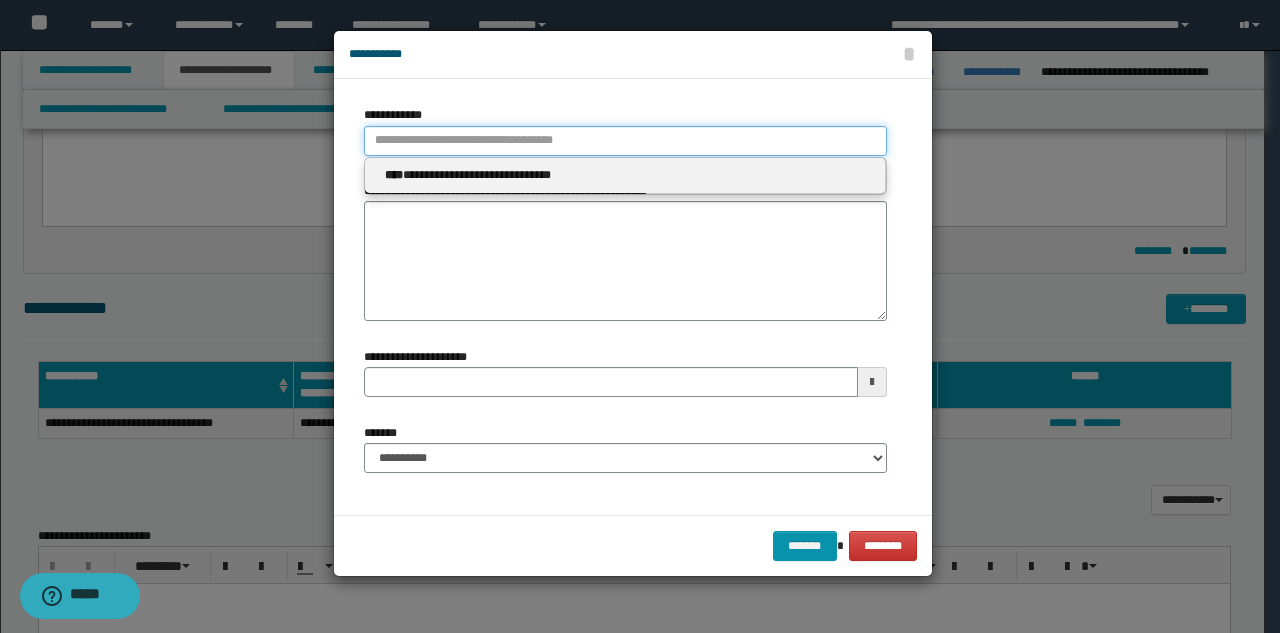 type 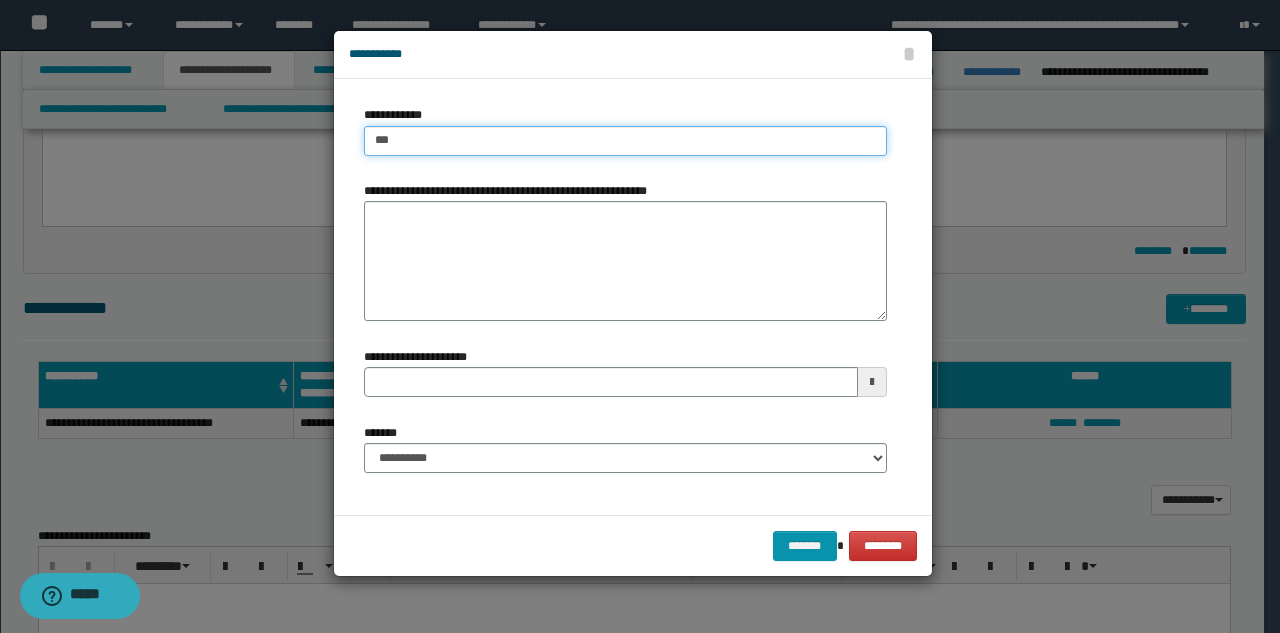 type on "****" 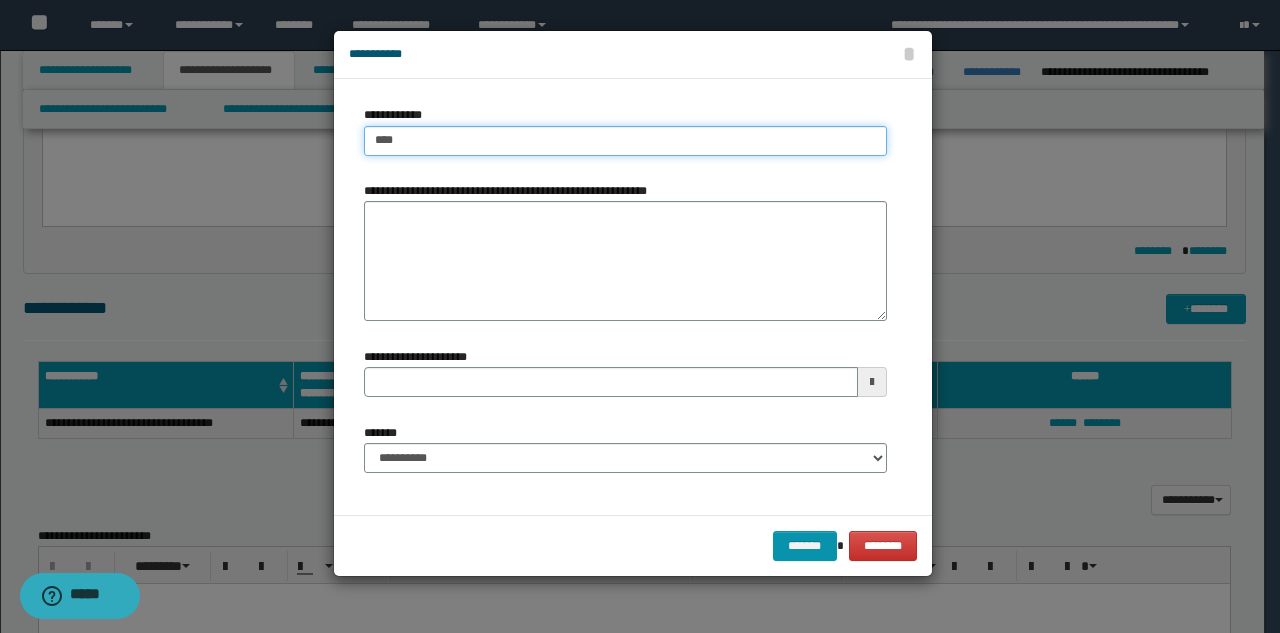 type on "****" 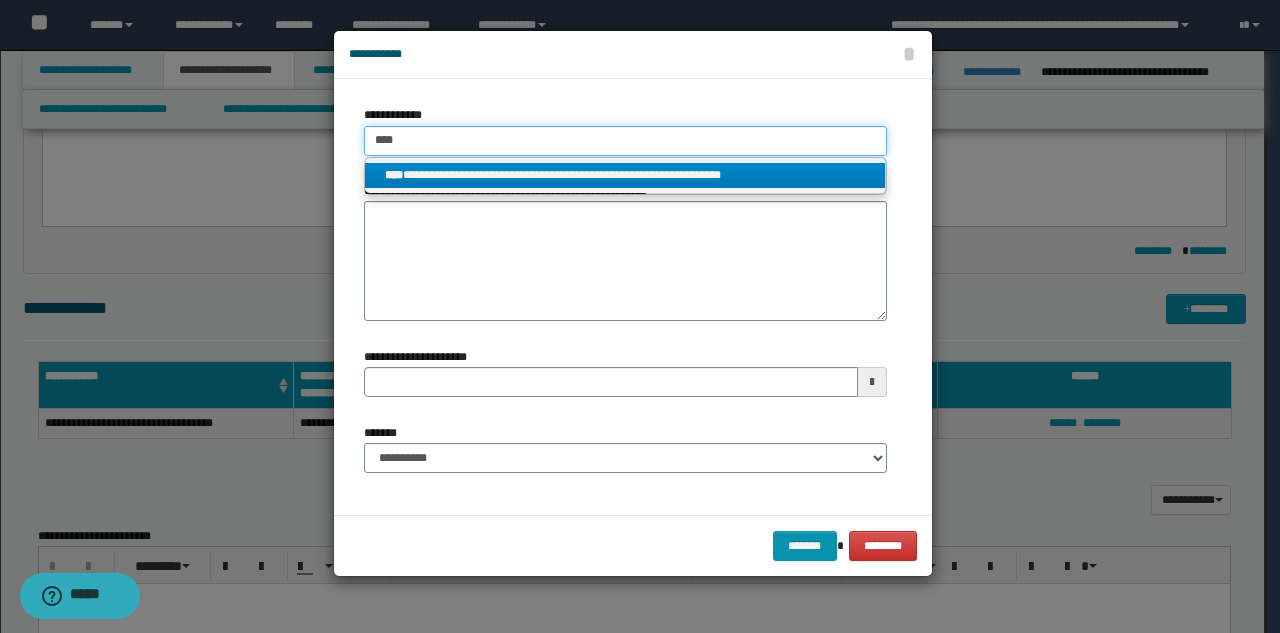 type on "****" 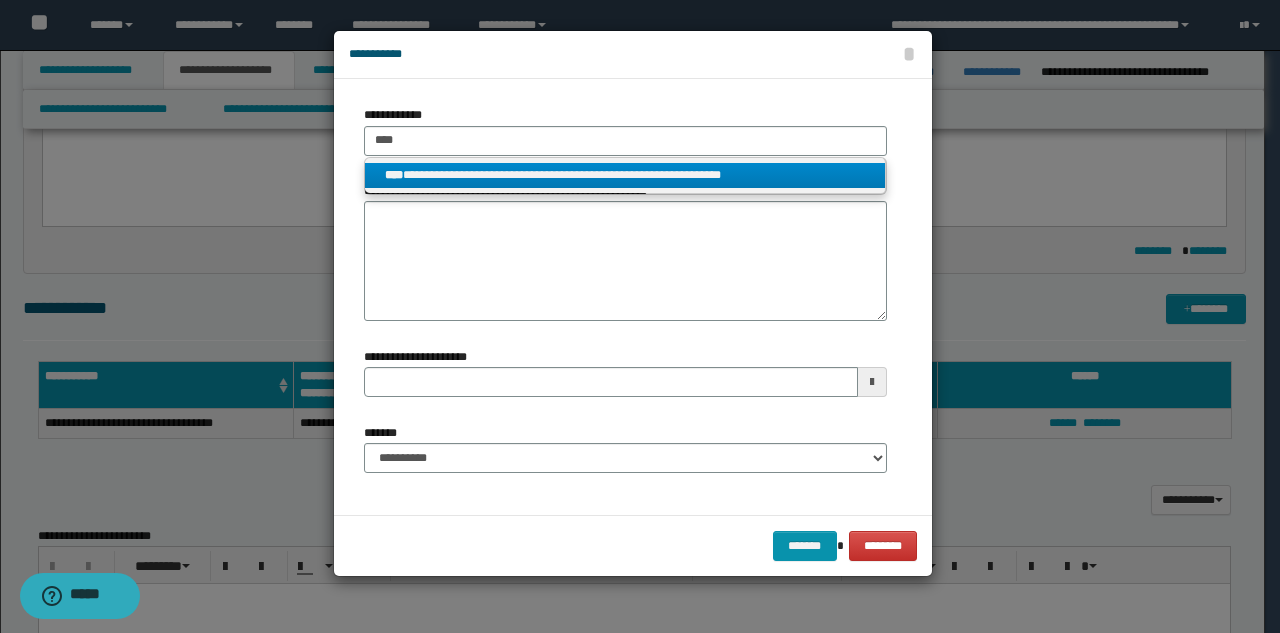click on "**********" at bounding box center [625, 175] 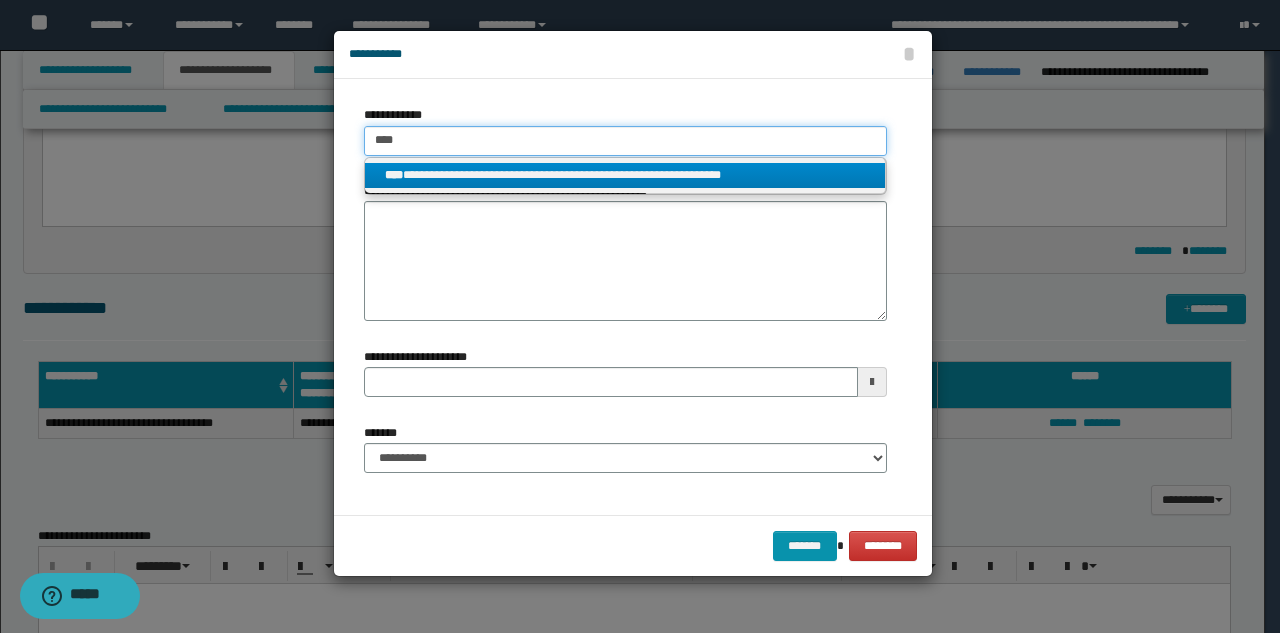 type 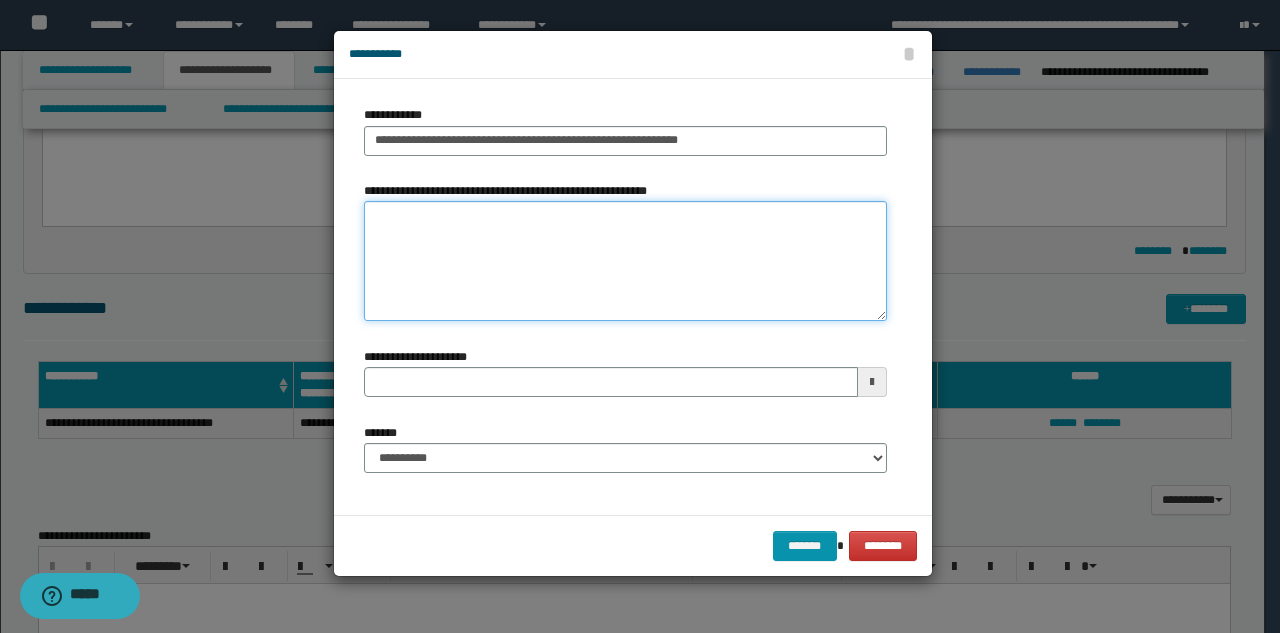 click on "**********" at bounding box center (625, 261) 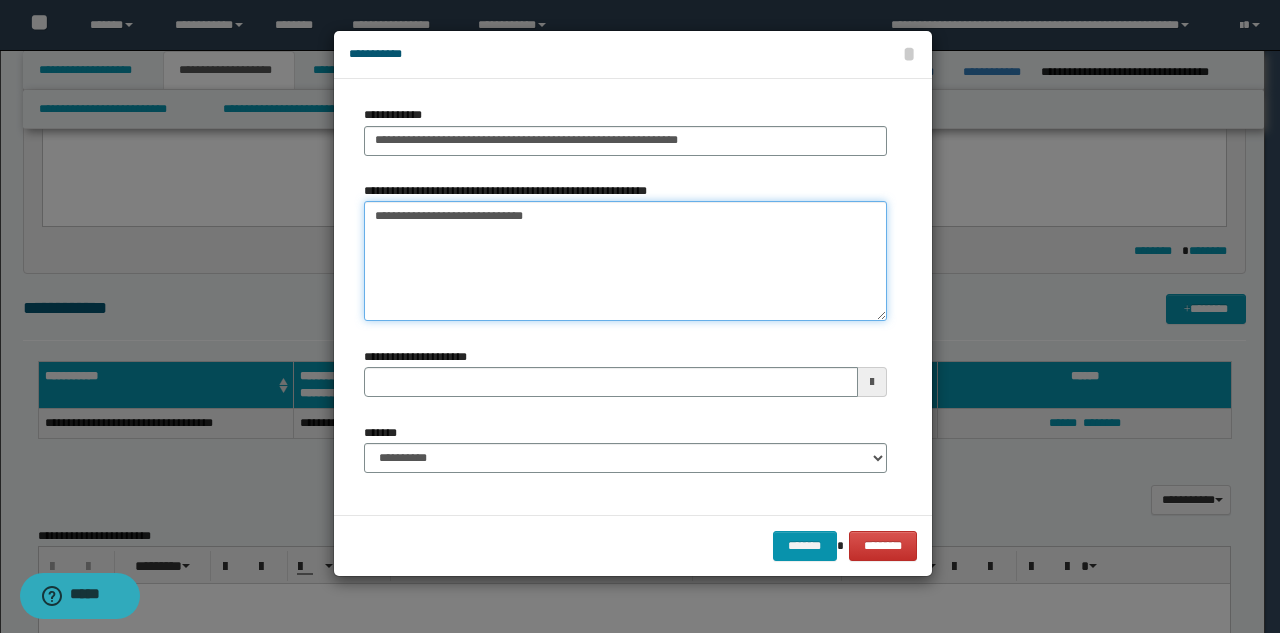 click on "**********" at bounding box center [625, 261] 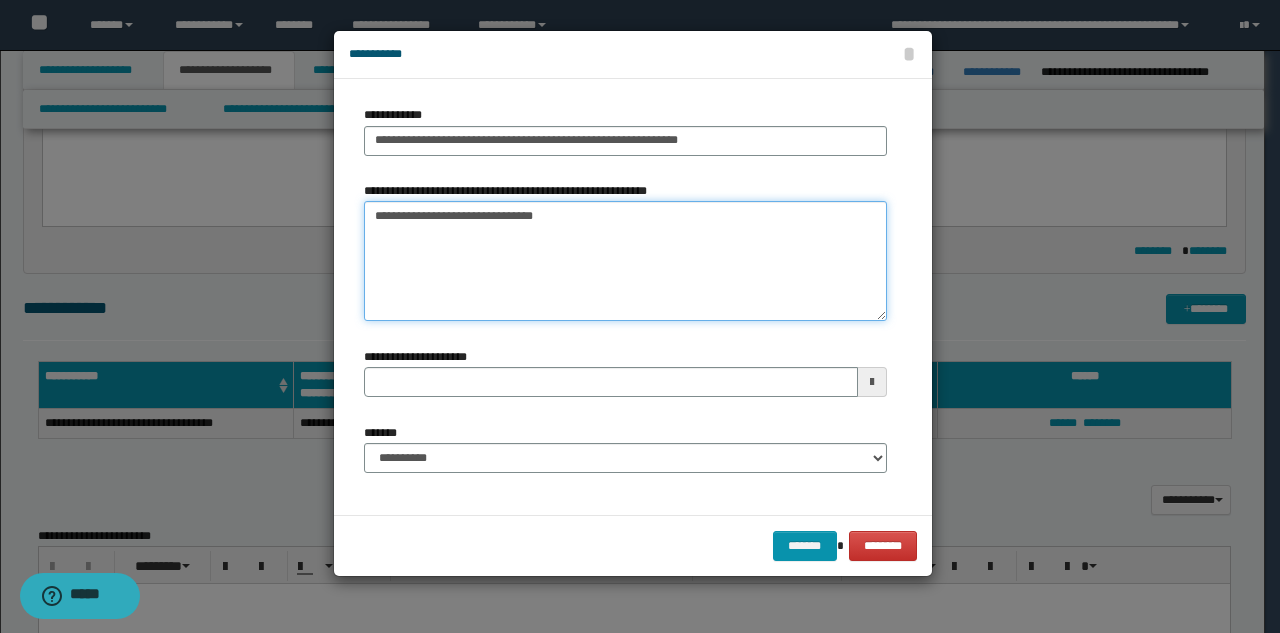 type on "**********" 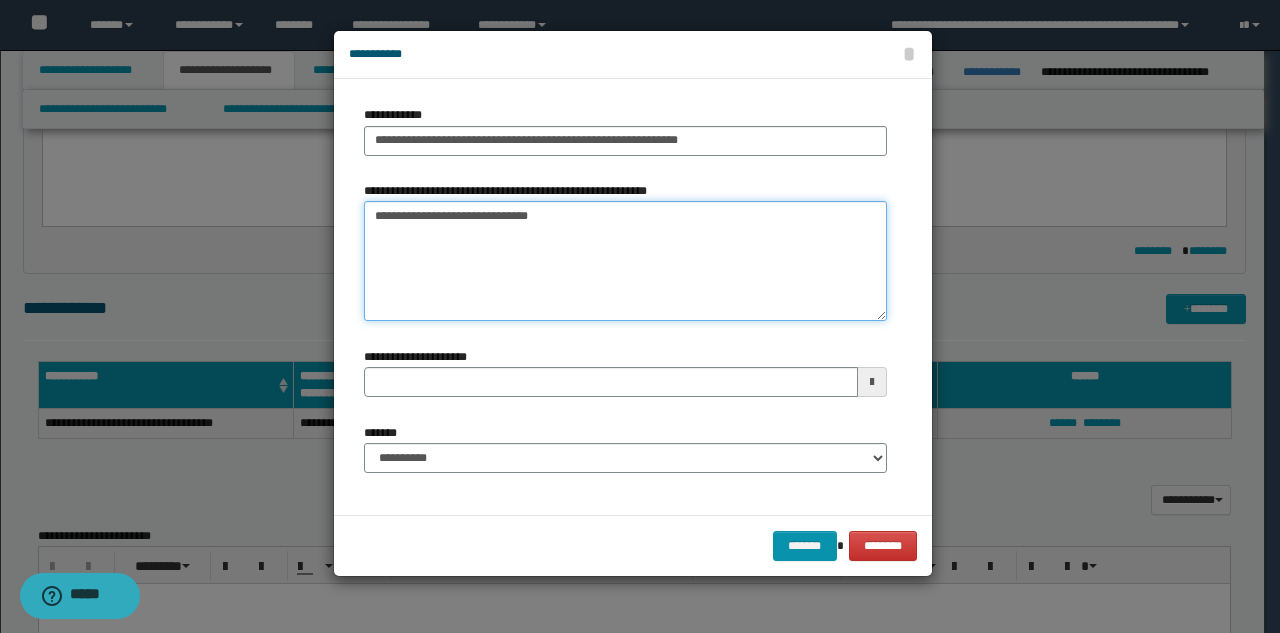 type 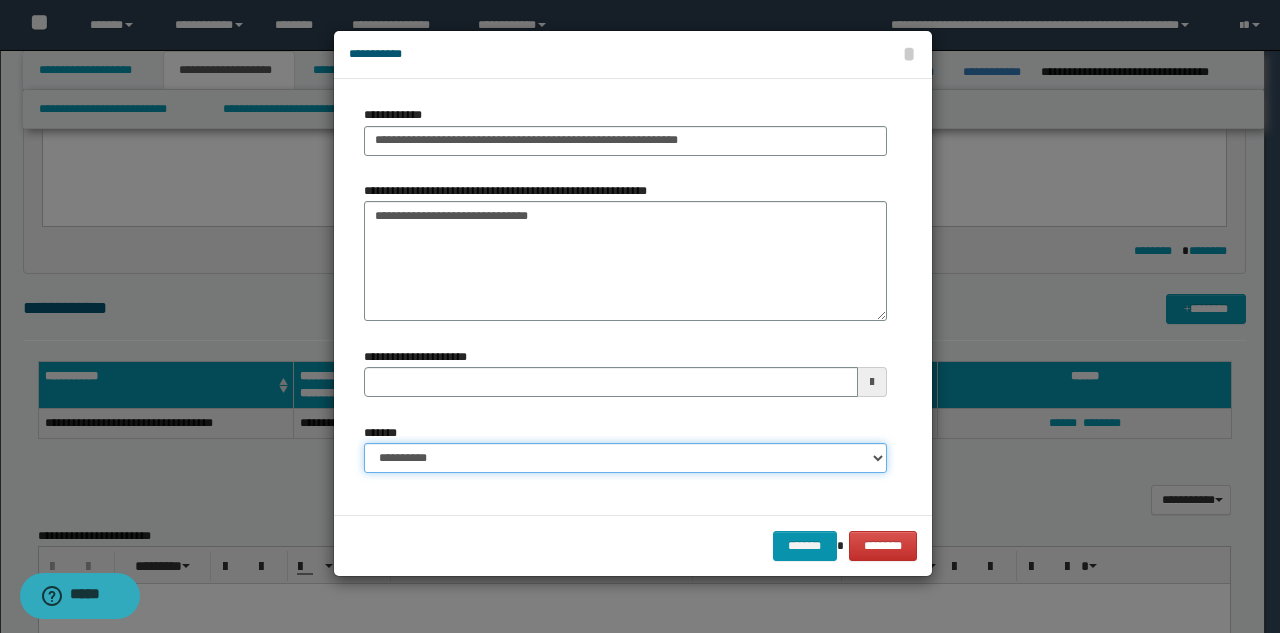 click on "**********" at bounding box center [625, 458] 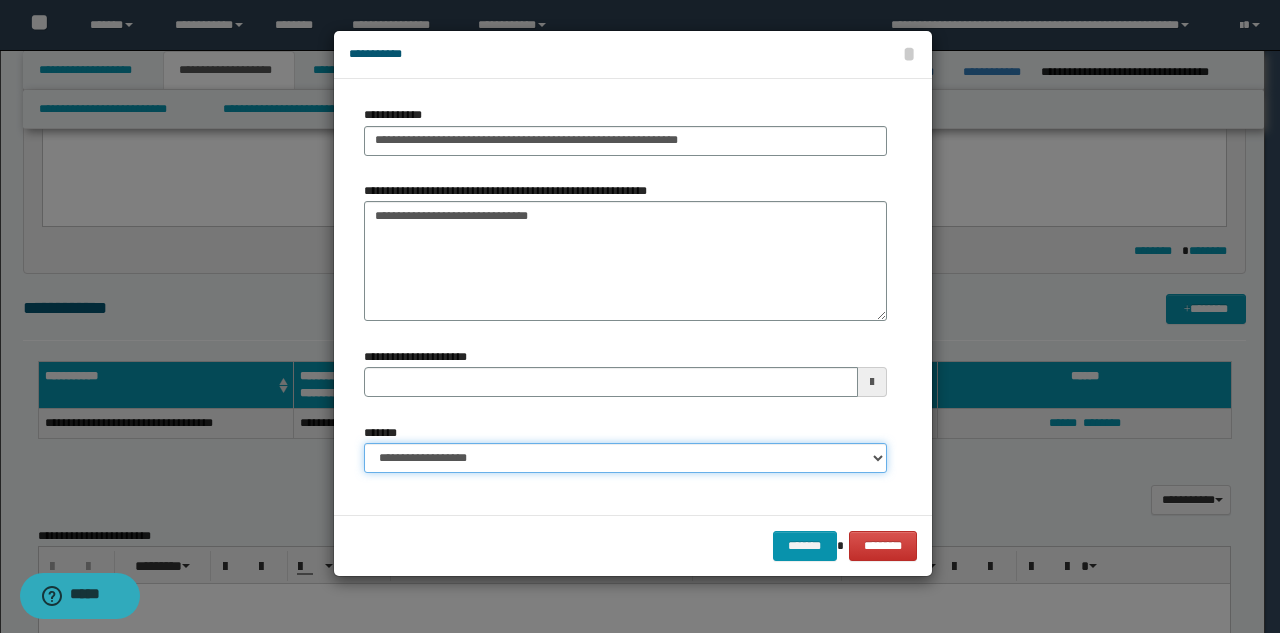 type 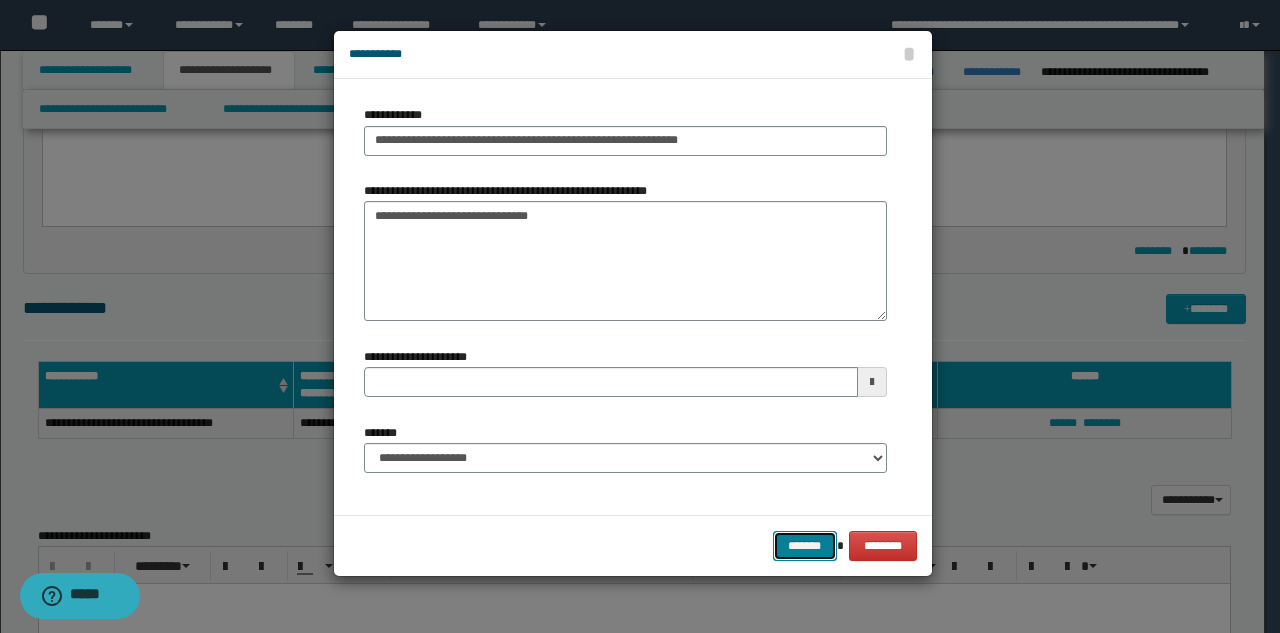click on "*******" at bounding box center [805, 546] 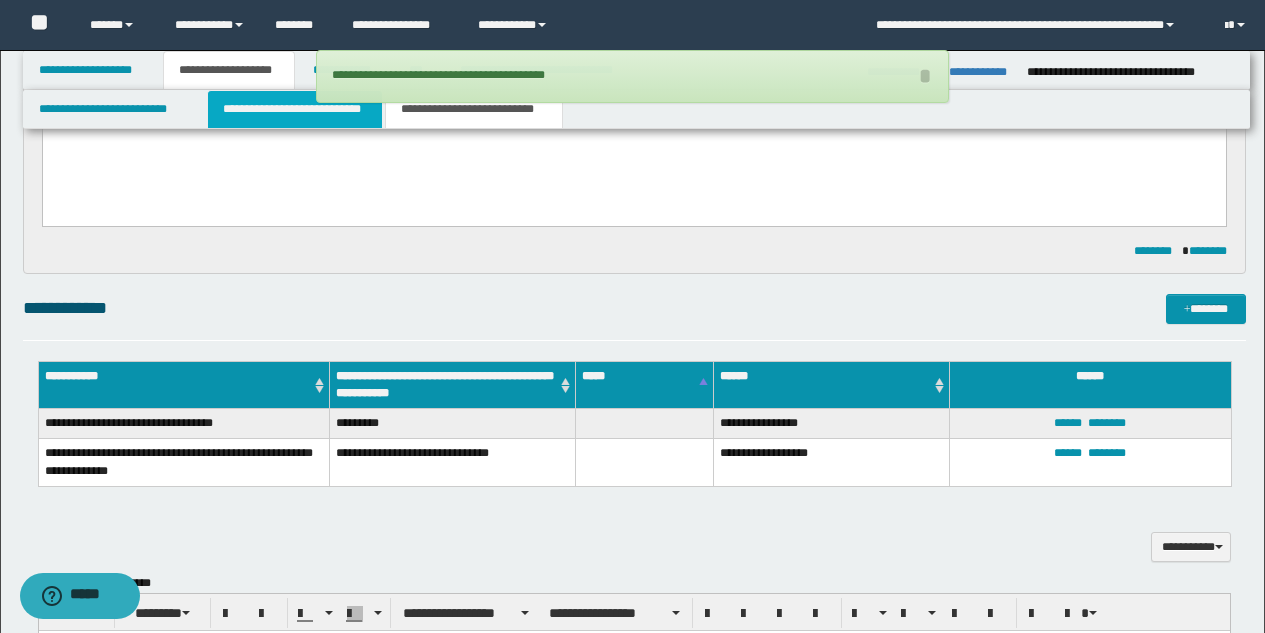 click on "**********" at bounding box center (295, 109) 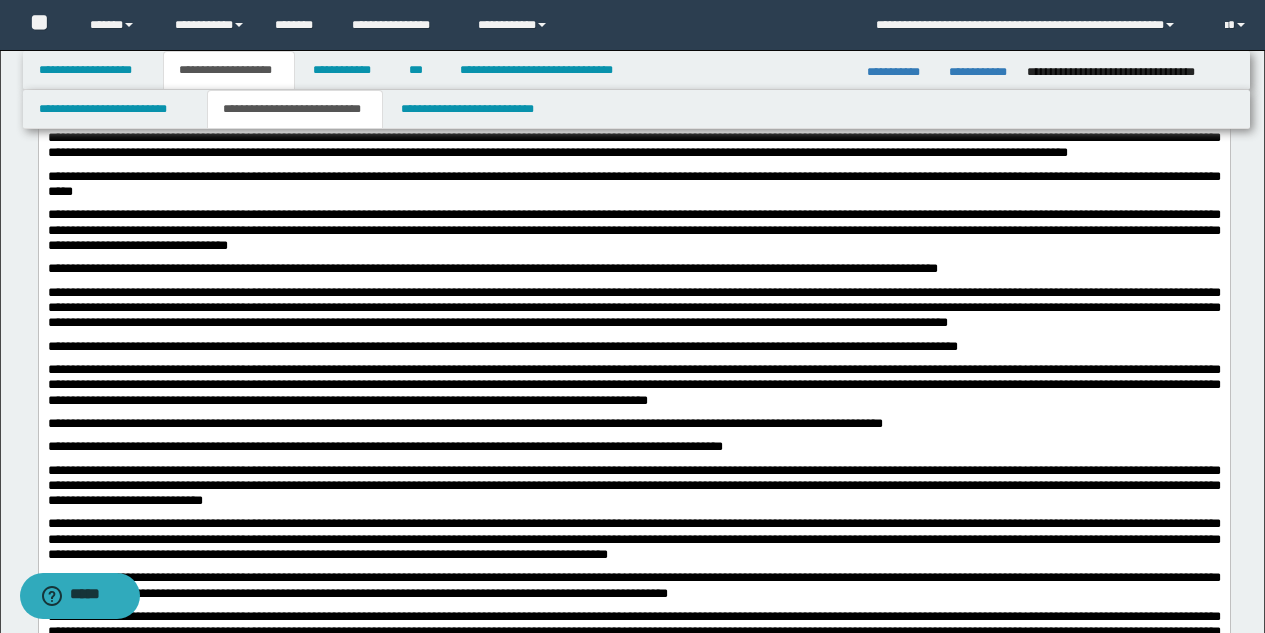 scroll, scrollTop: 1102, scrollLeft: 0, axis: vertical 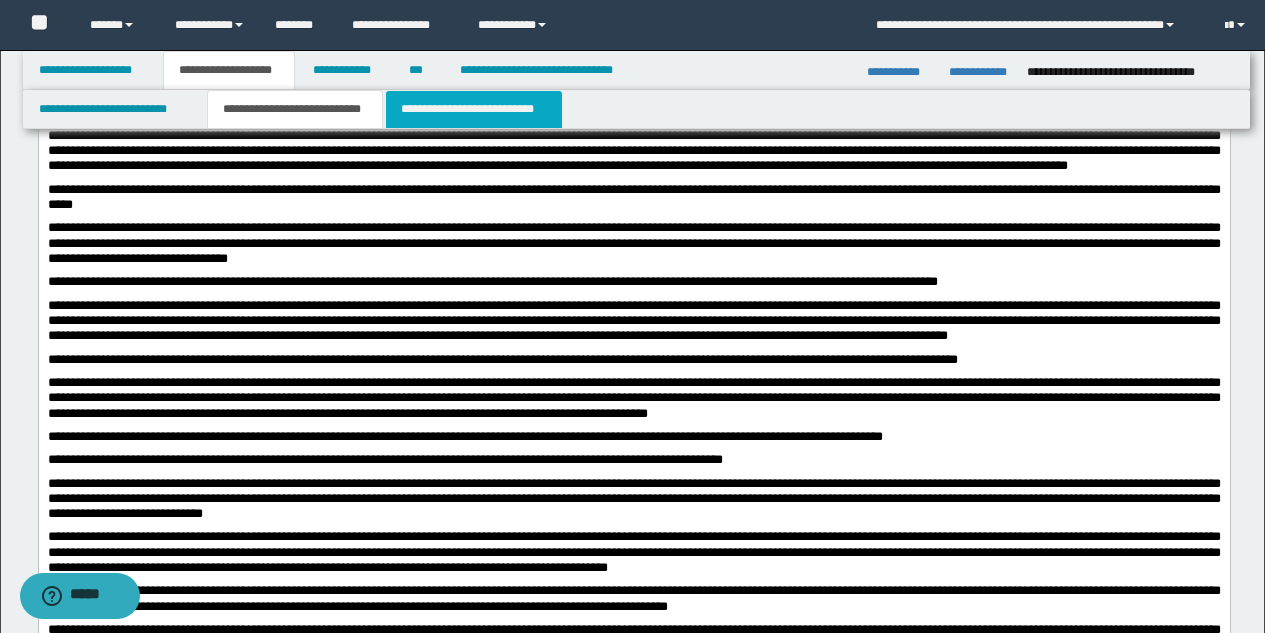 click on "**********" at bounding box center [474, 109] 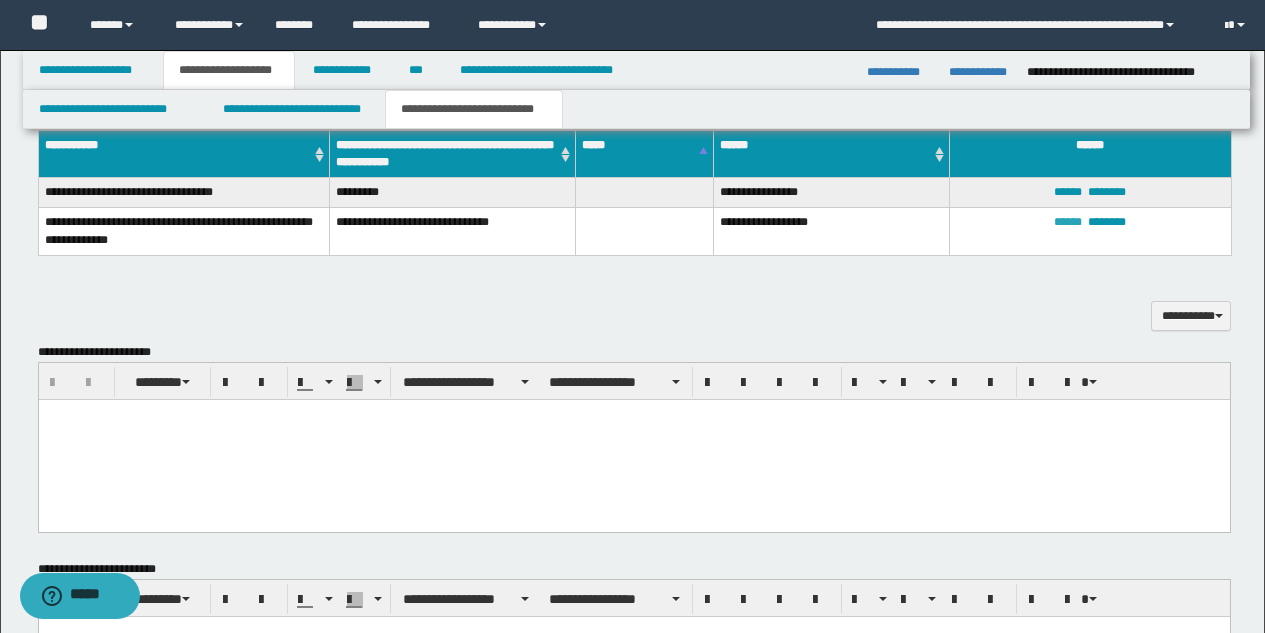 click on "******" at bounding box center (1068, 222) 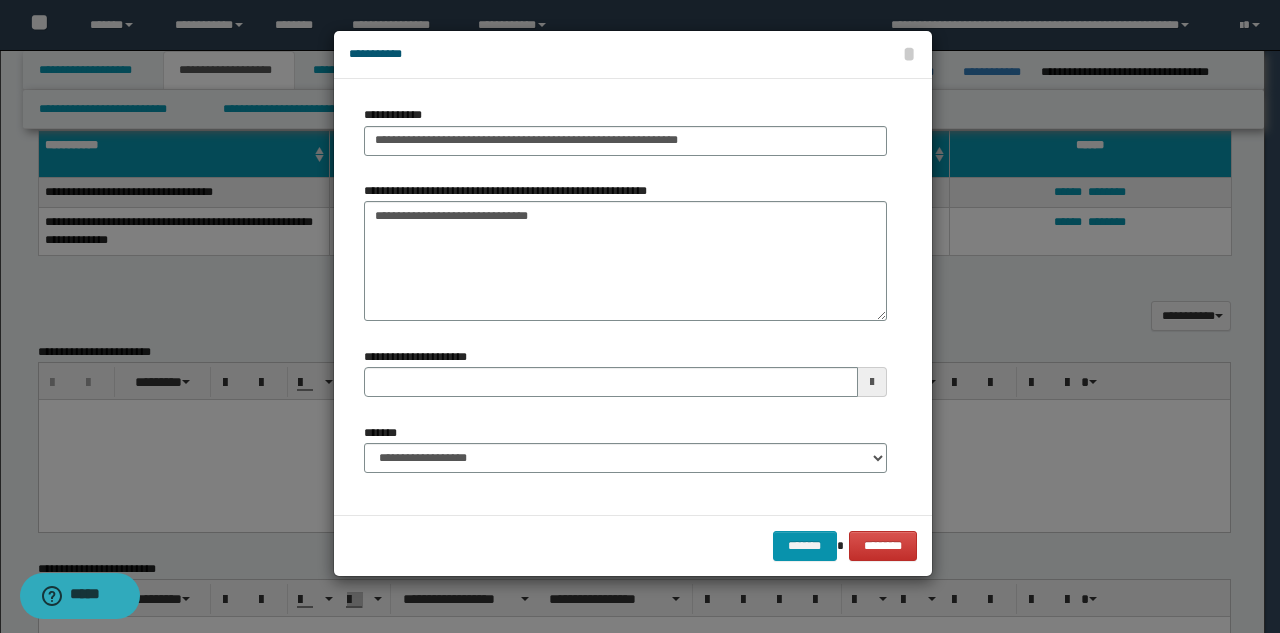 type 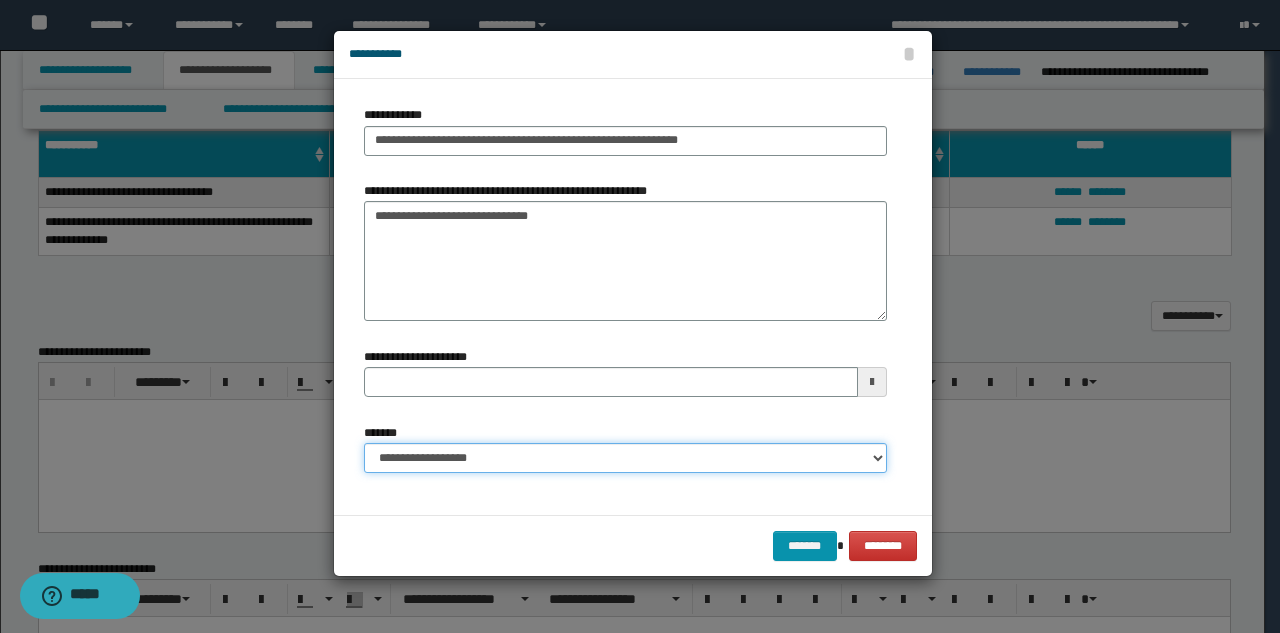 click on "**********" at bounding box center (625, 458) 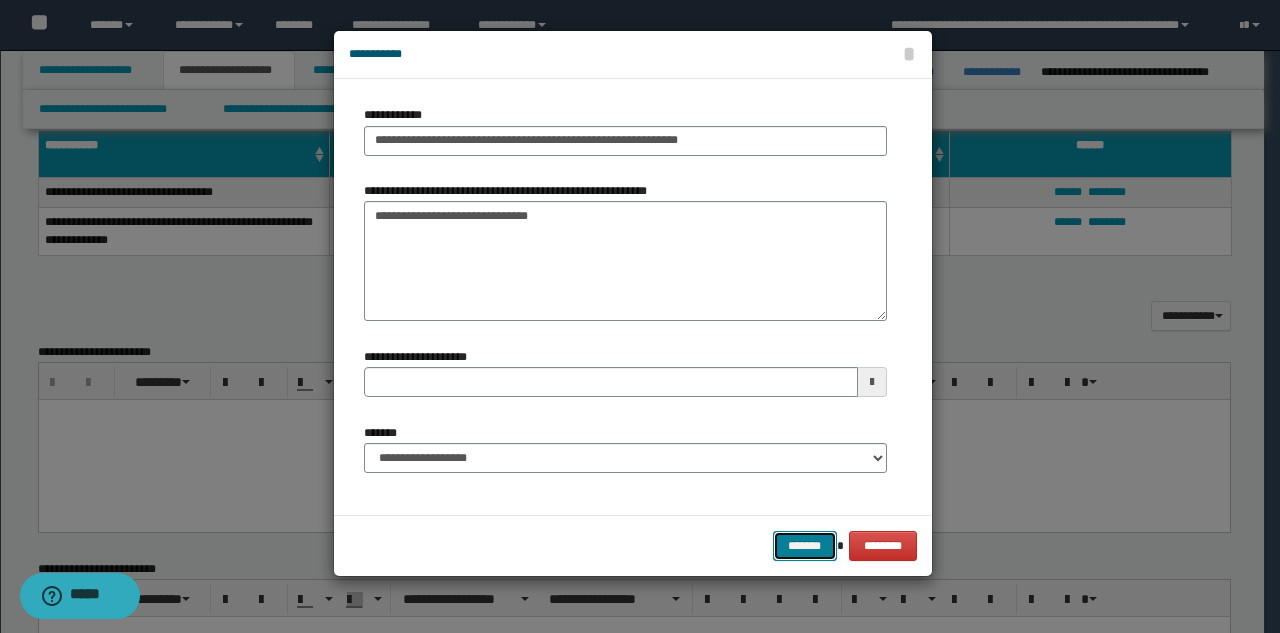 click on "*******" at bounding box center (805, 546) 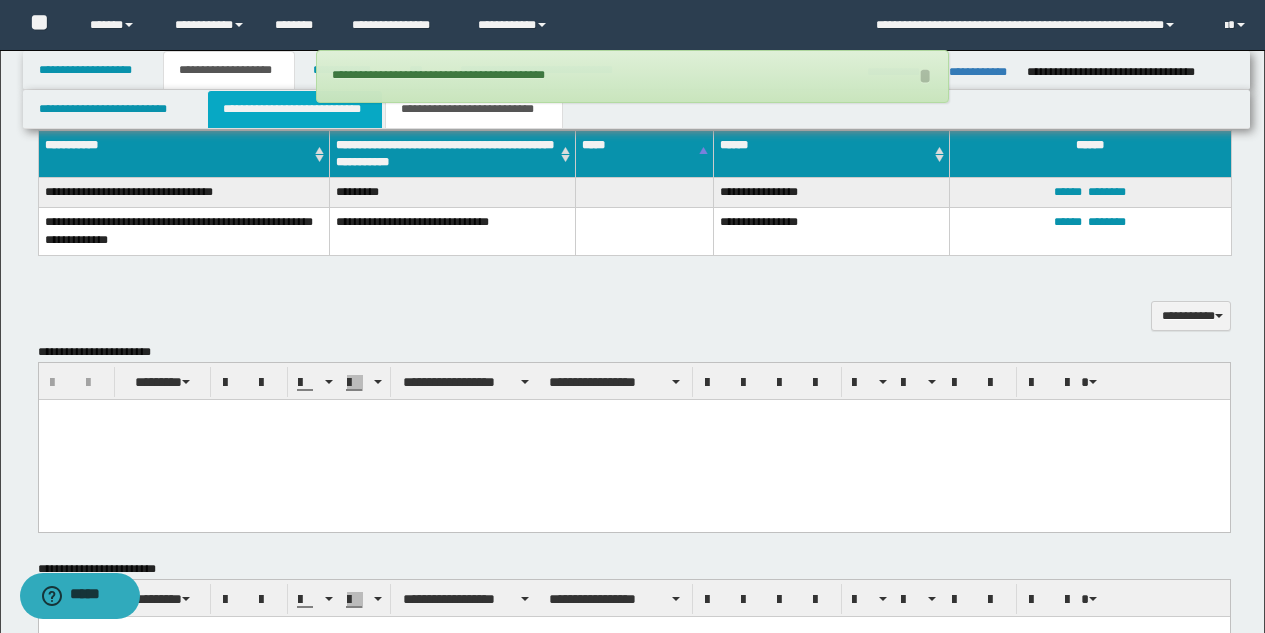 click on "**********" at bounding box center (295, 109) 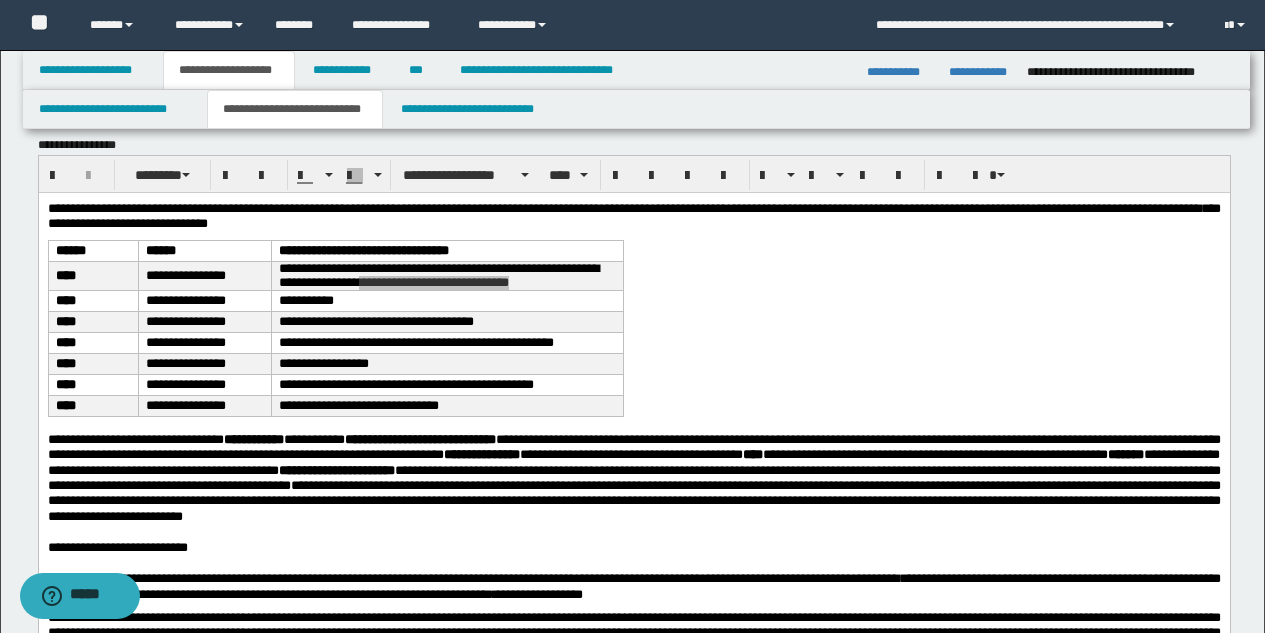 scroll, scrollTop: 0, scrollLeft: 0, axis: both 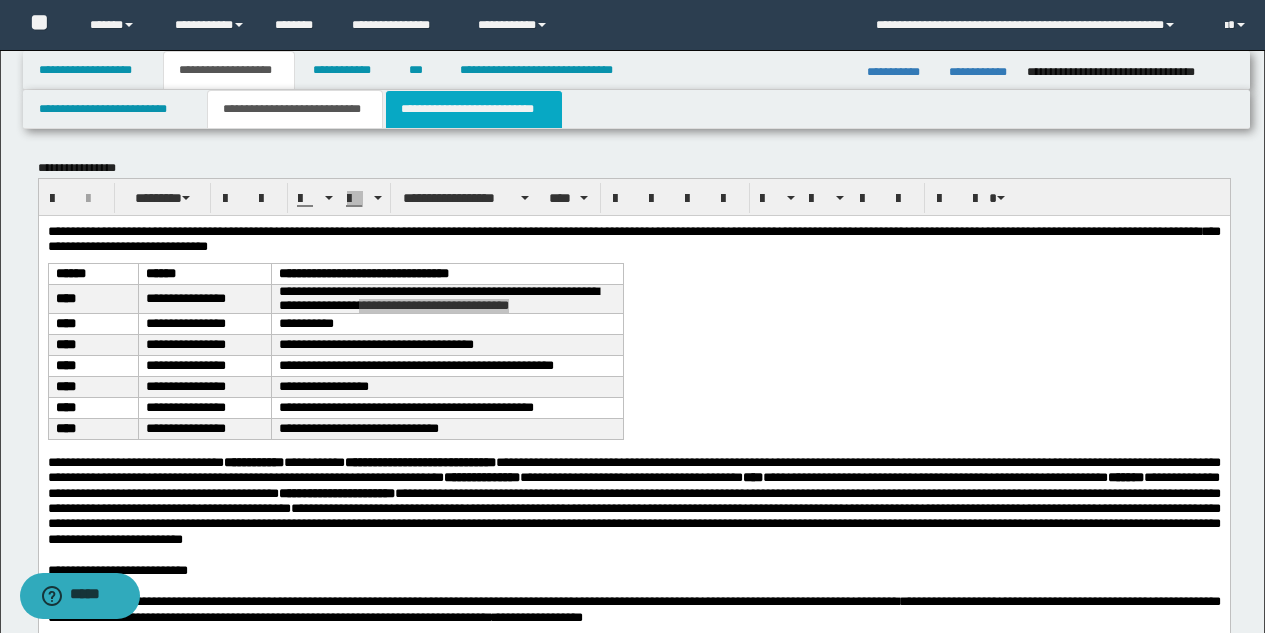 click on "**********" at bounding box center (474, 109) 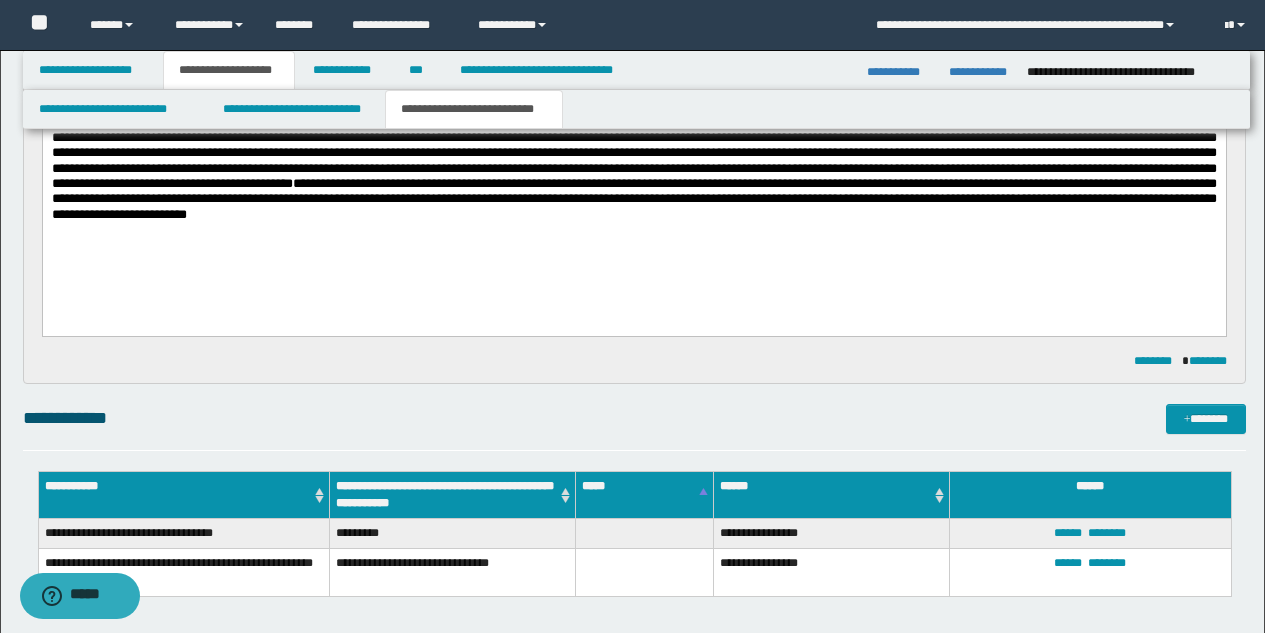 scroll, scrollTop: 804, scrollLeft: 0, axis: vertical 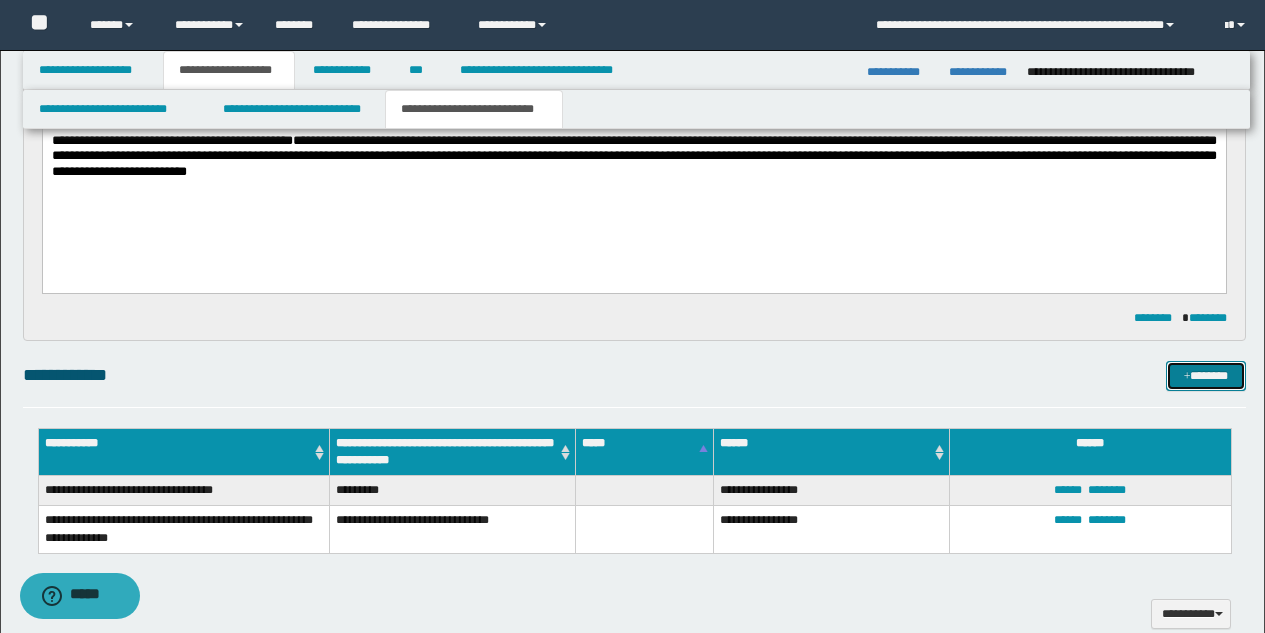 click on "*******" at bounding box center (1206, 376) 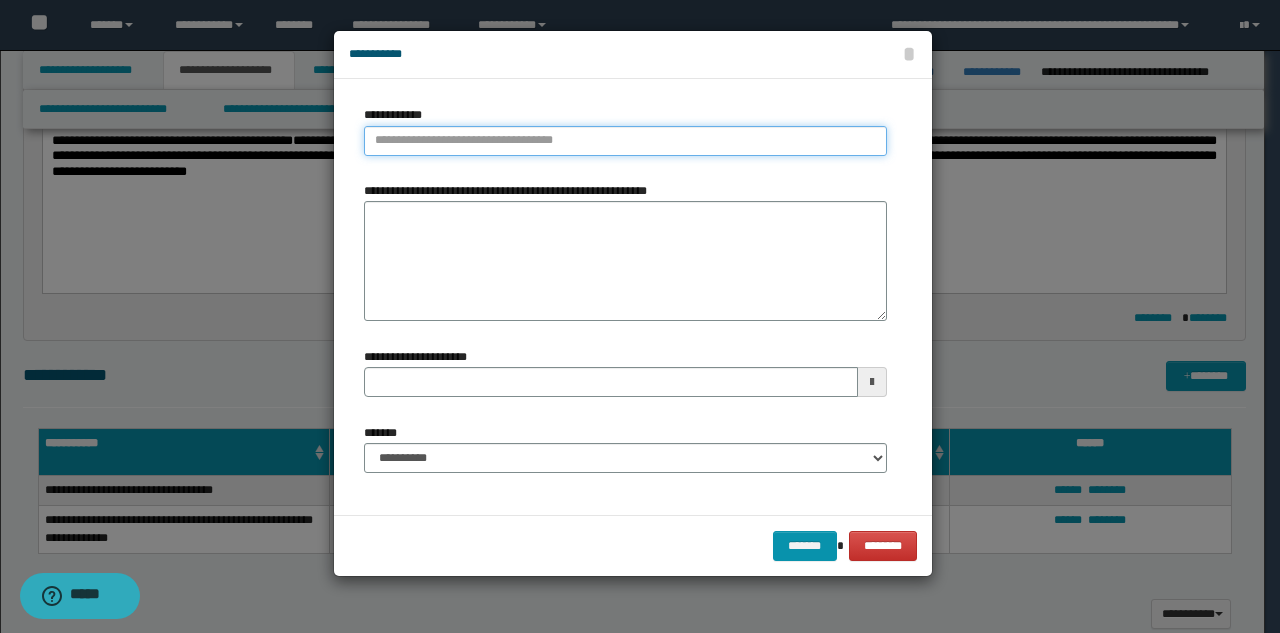 type on "**********" 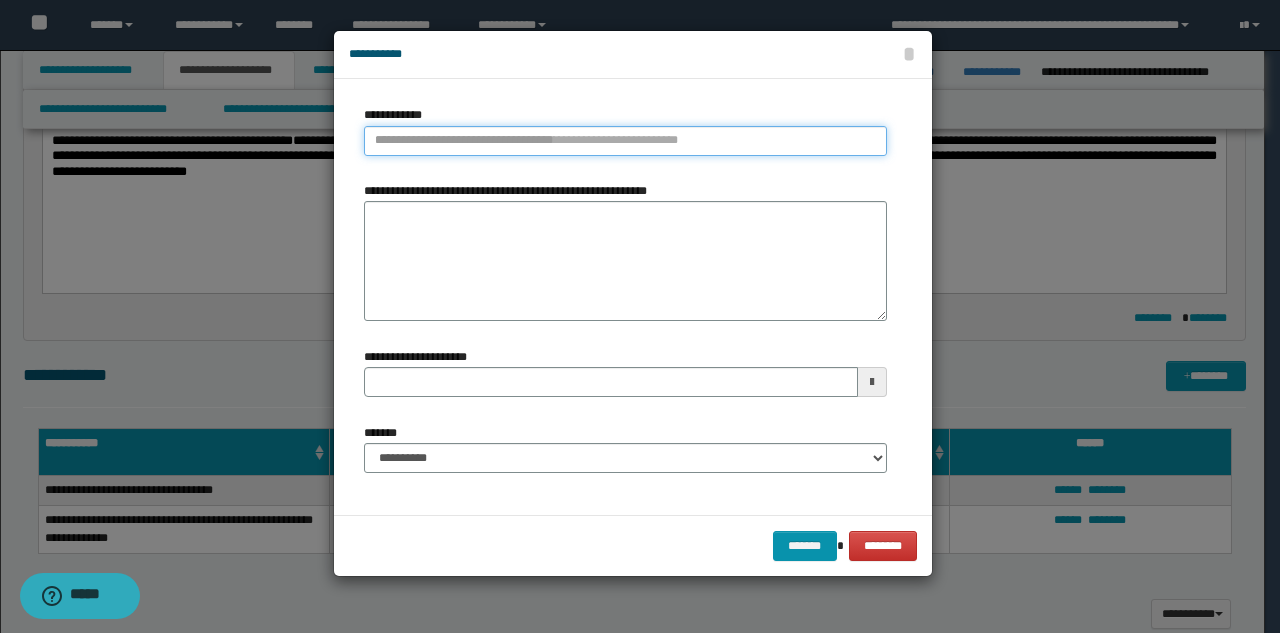 click on "**********" at bounding box center (625, 141) 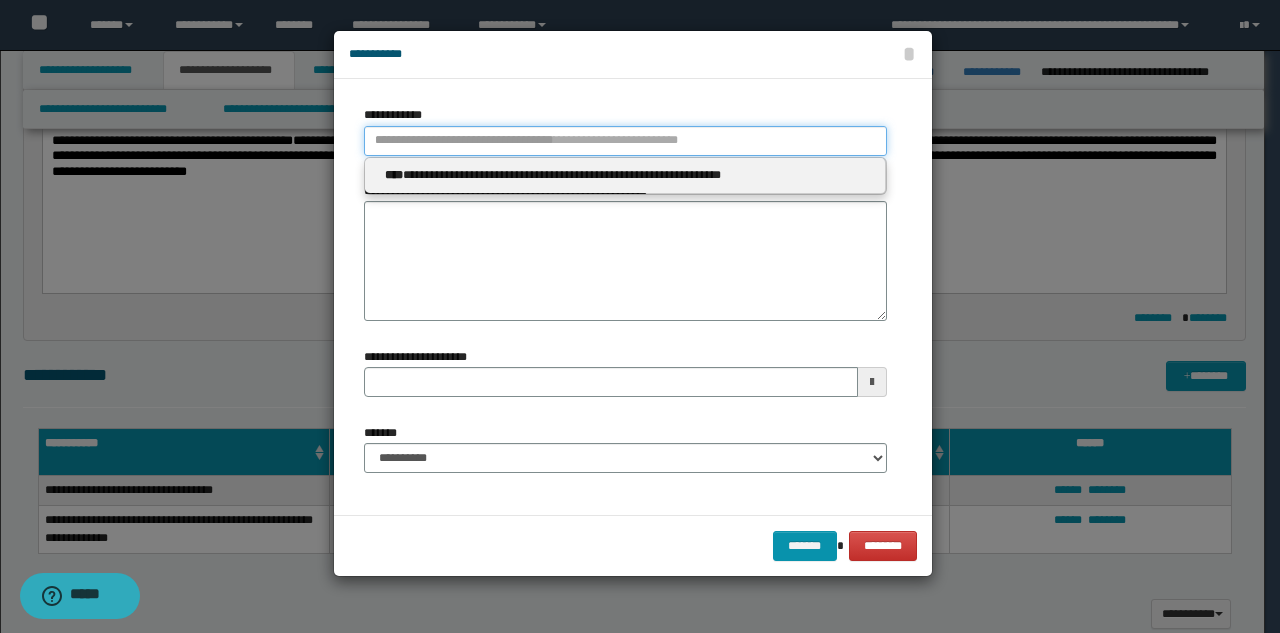 type 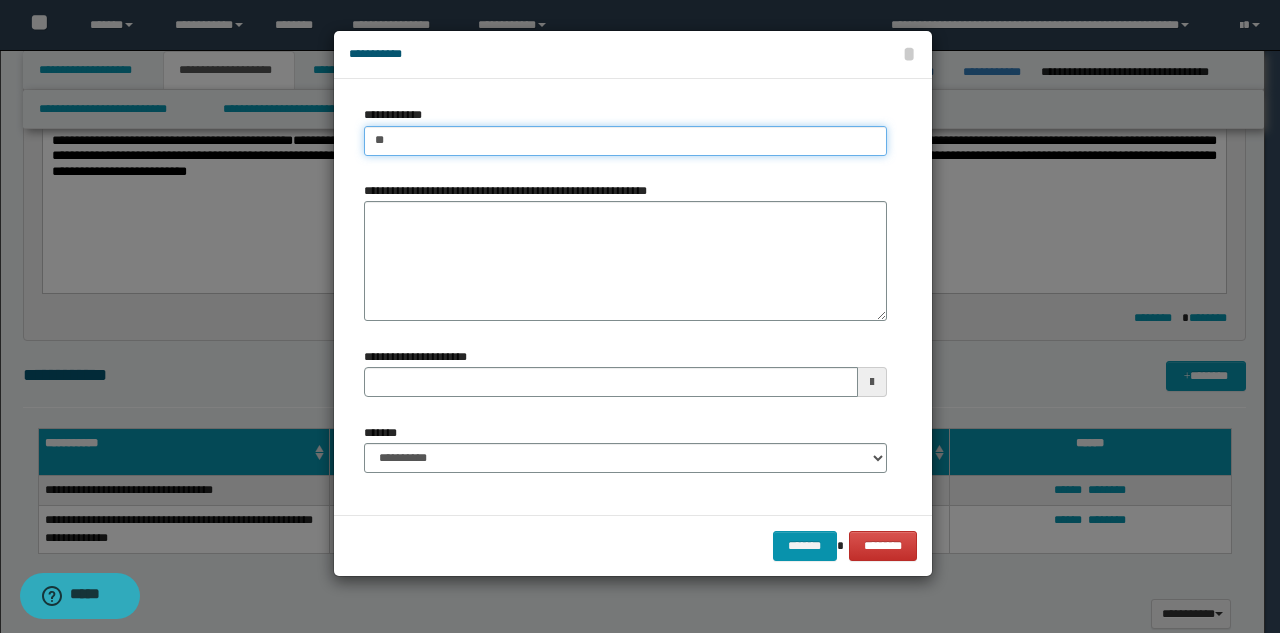 type on "***" 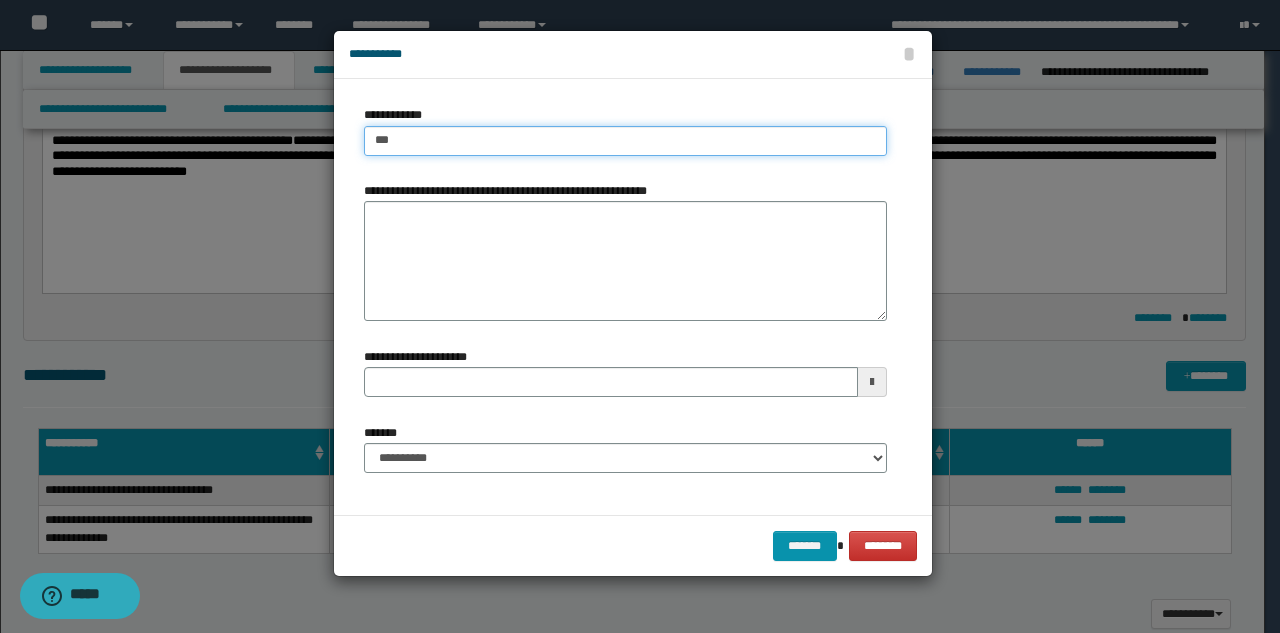 type on "***" 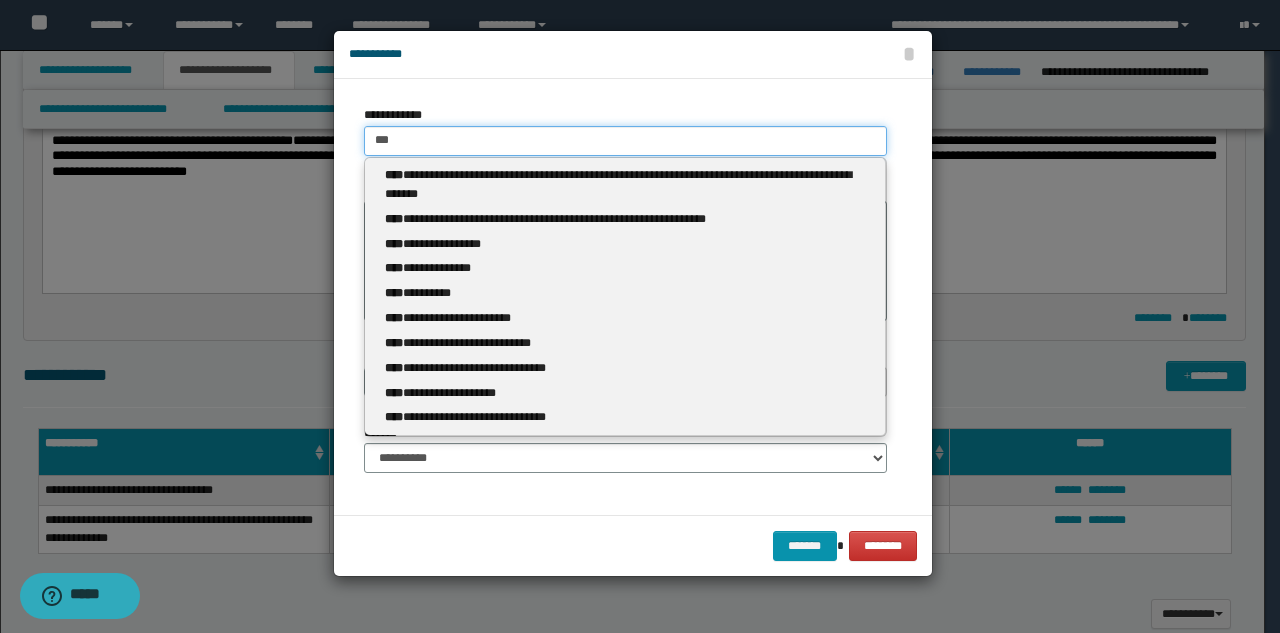 type 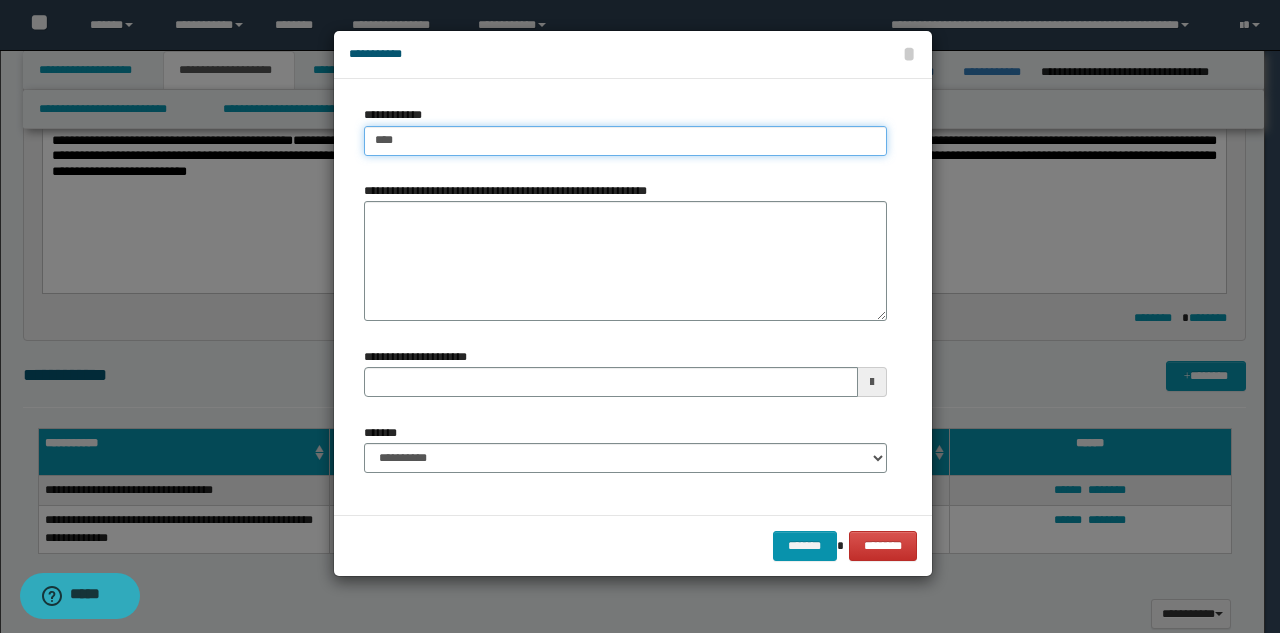 type on "****" 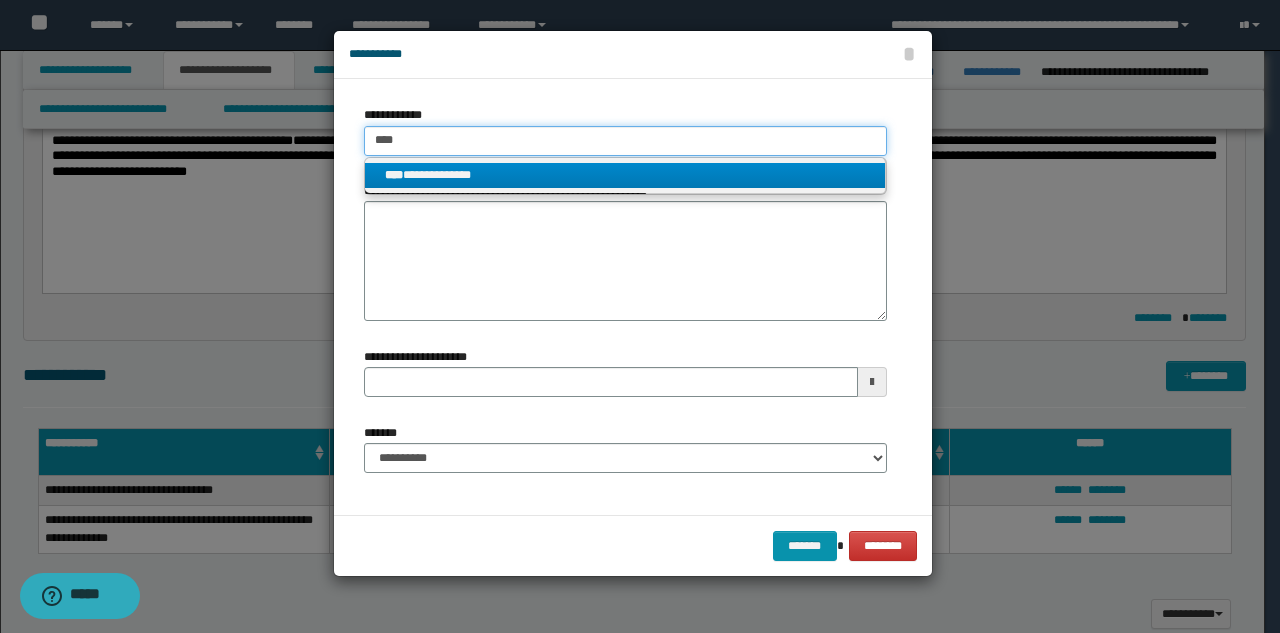 type on "****" 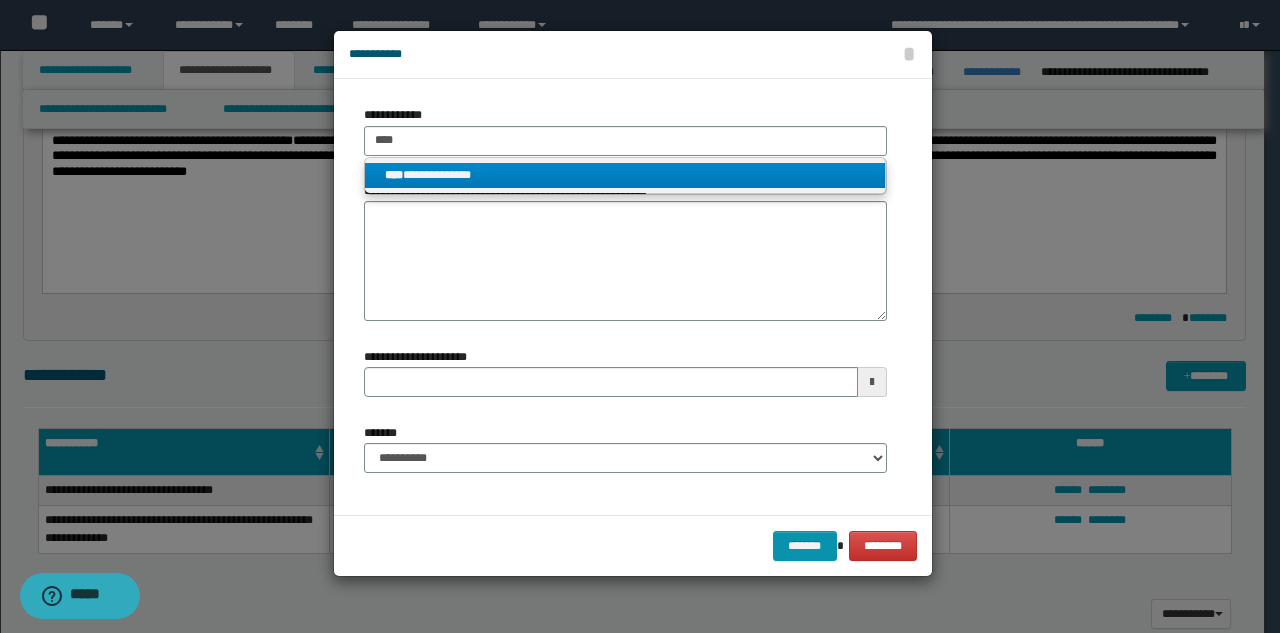 click on "**********" at bounding box center [625, 175] 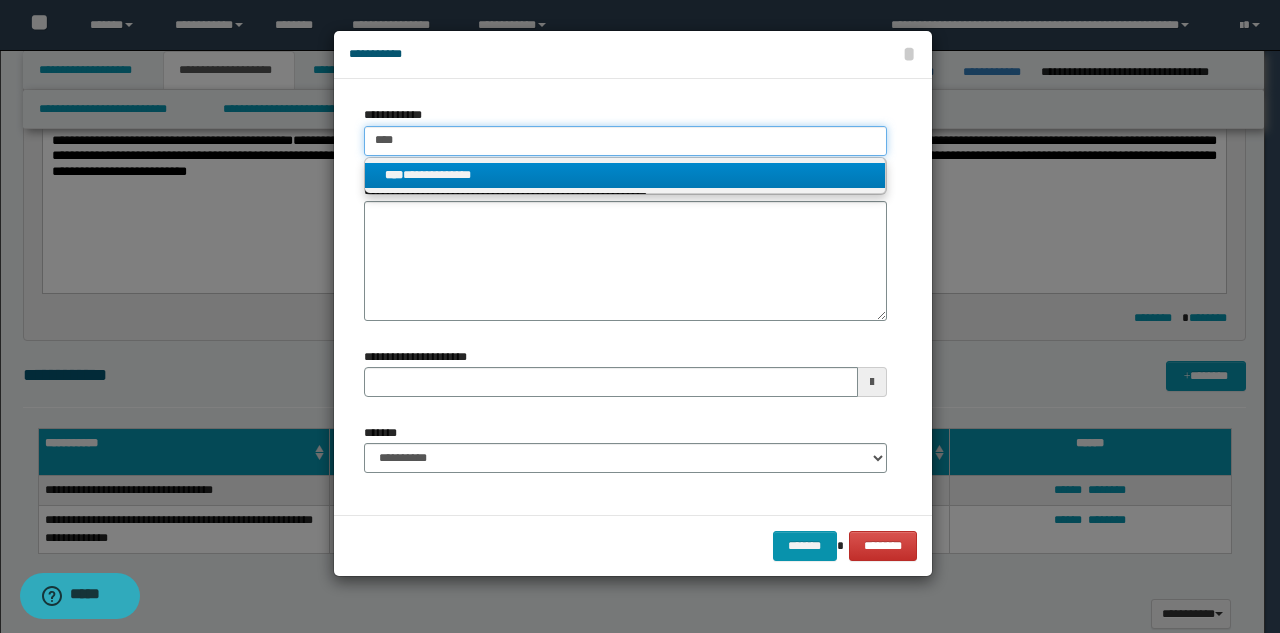 type 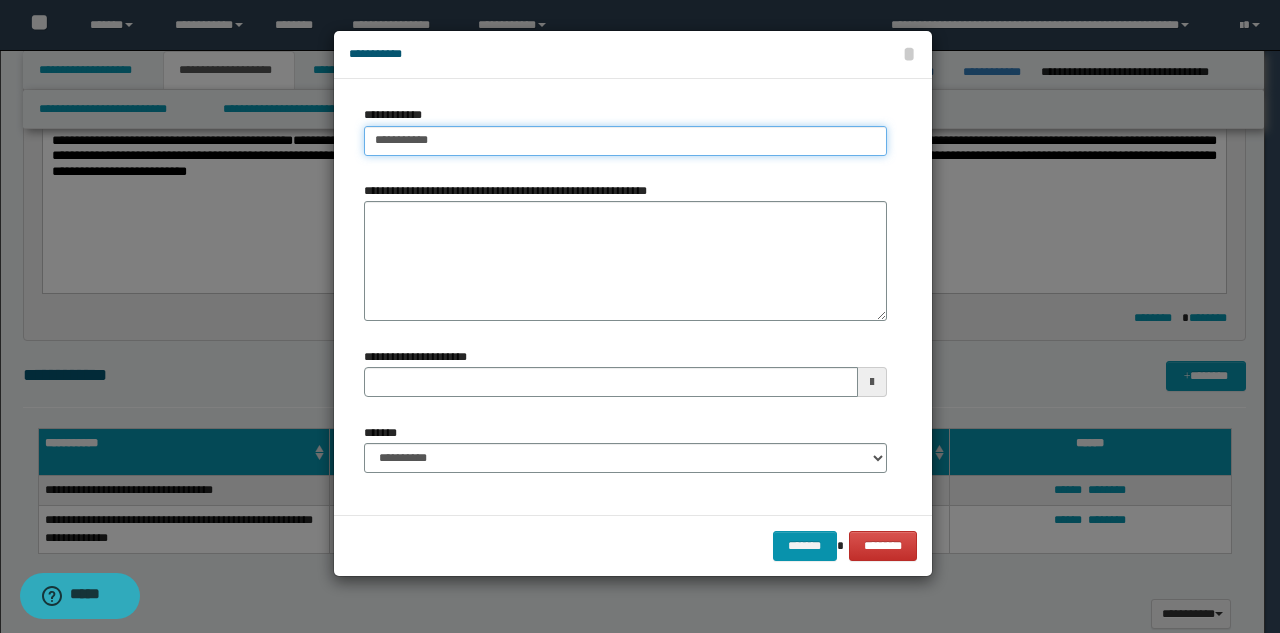 type 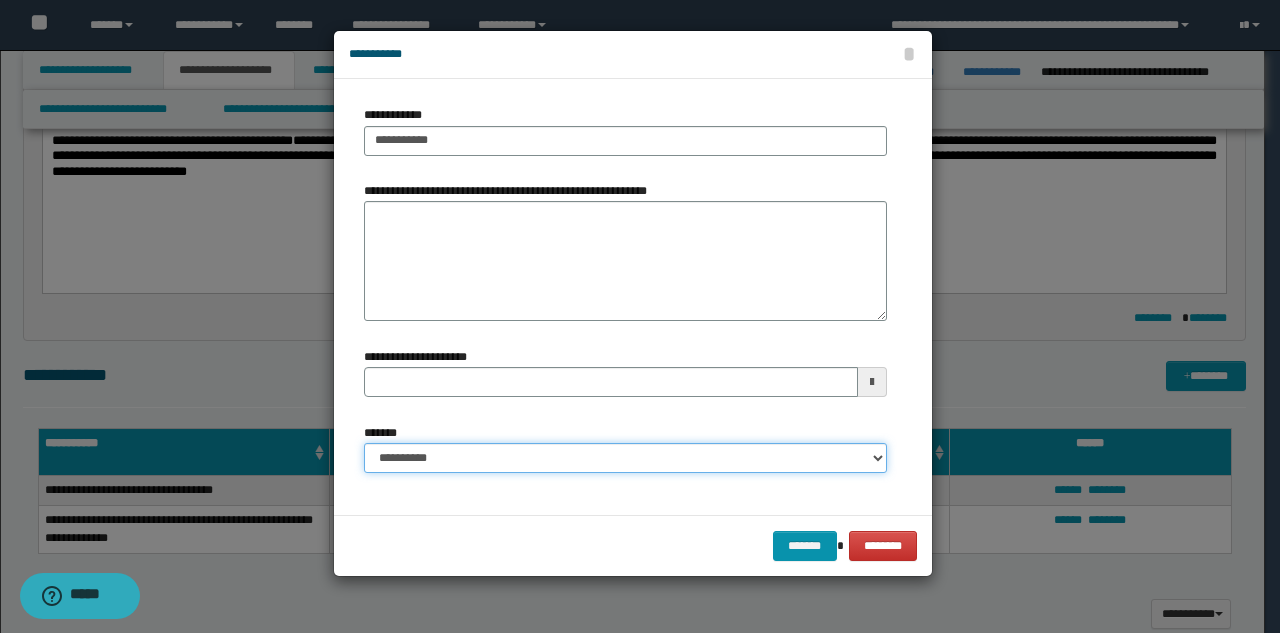click on "**********" at bounding box center (625, 458) 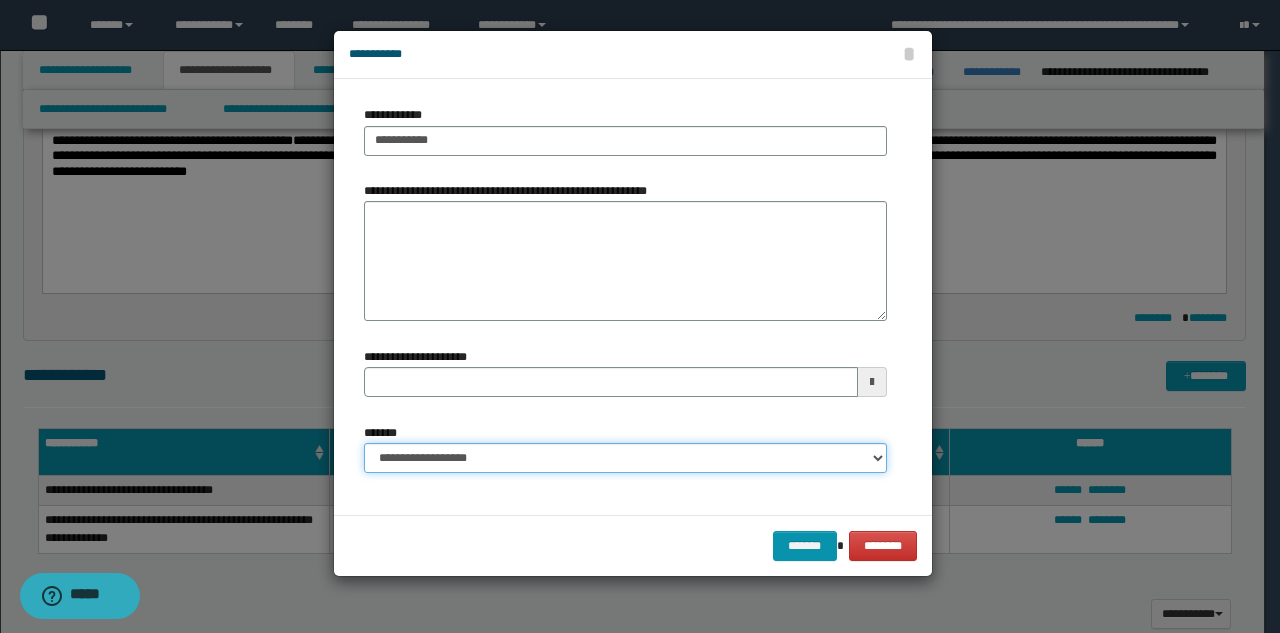 type 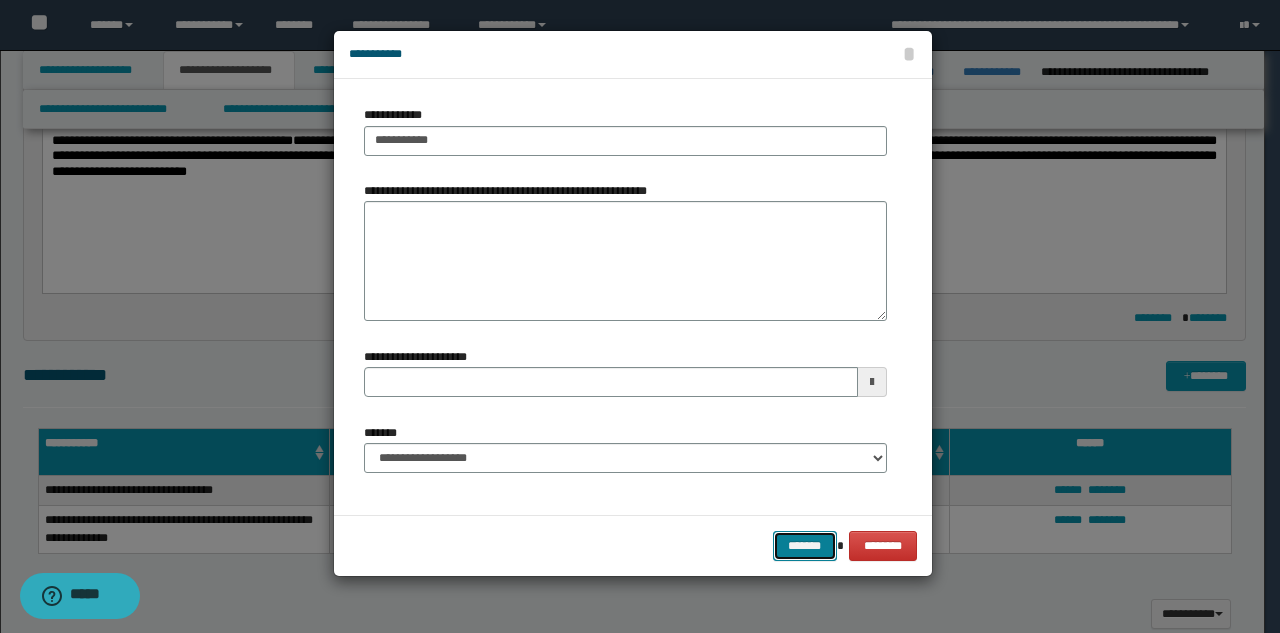 click on "*******" at bounding box center [805, 546] 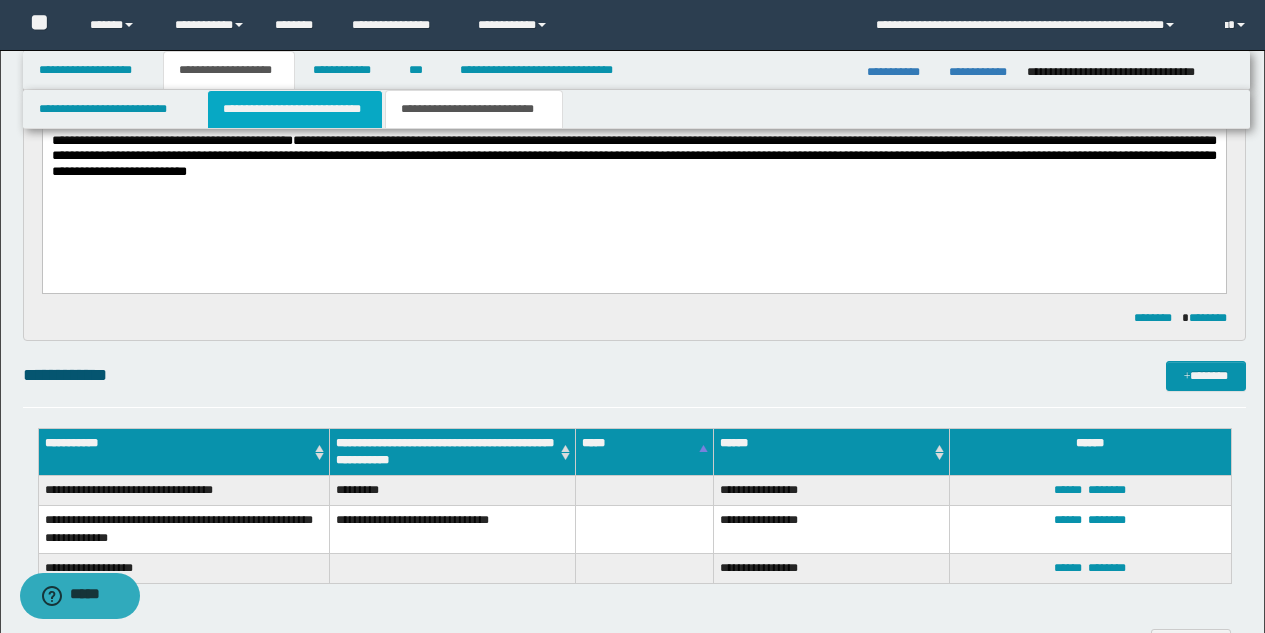 click on "**********" at bounding box center (295, 109) 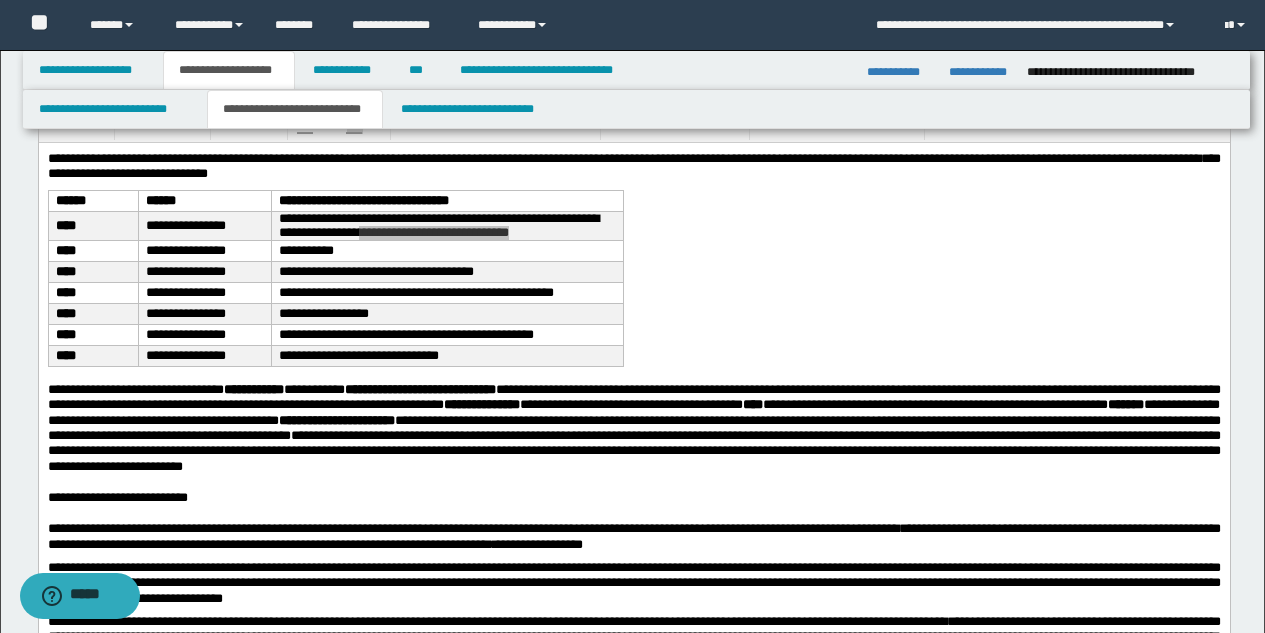 scroll, scrollTop: 61, scrollLeft: 0, axis: vertical 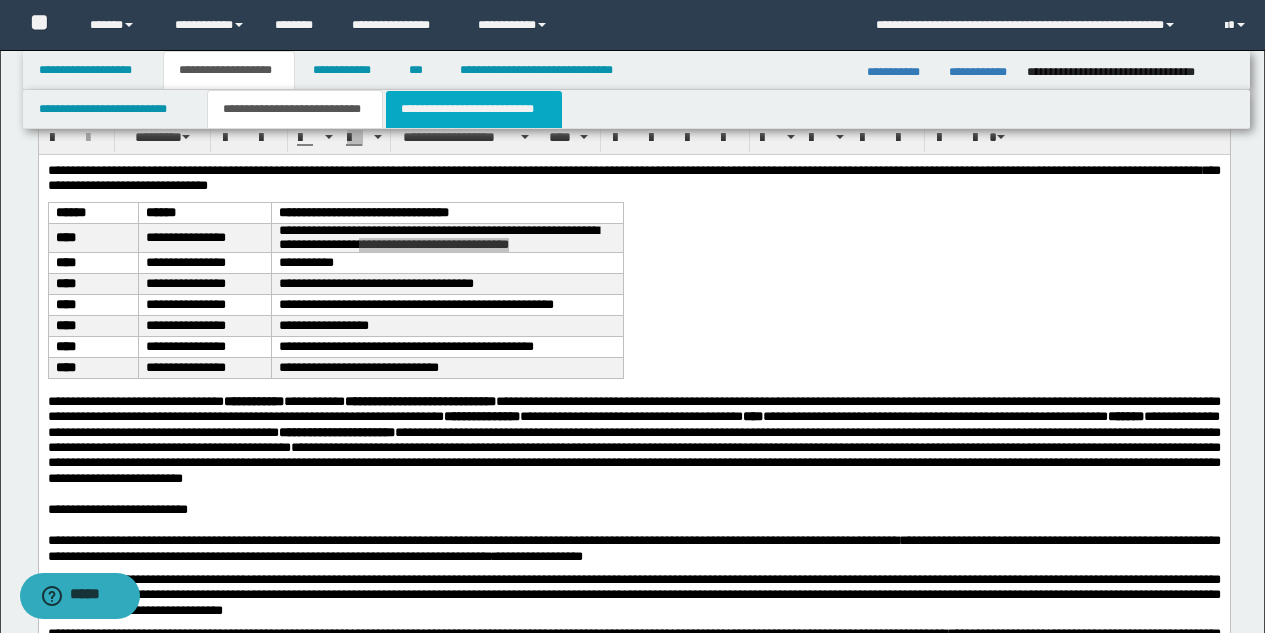 click on "**********" at bounding box center (474, 109) 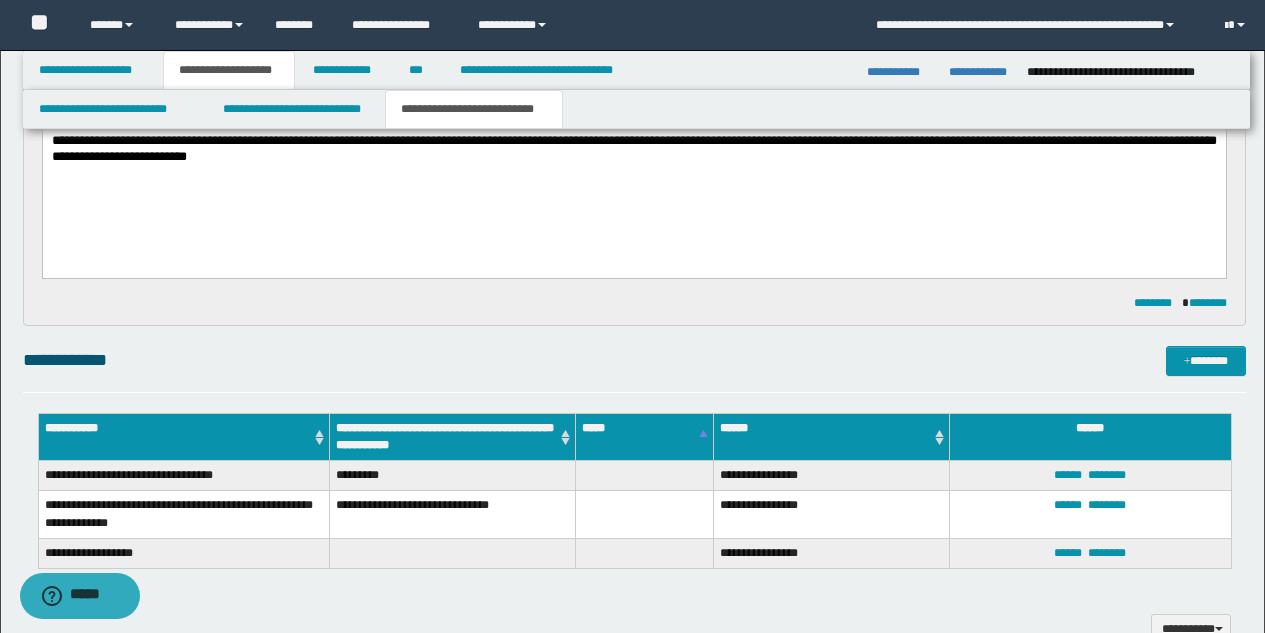 scroll, scrollTop: 837, scrollLeft: 0, axis: vertical 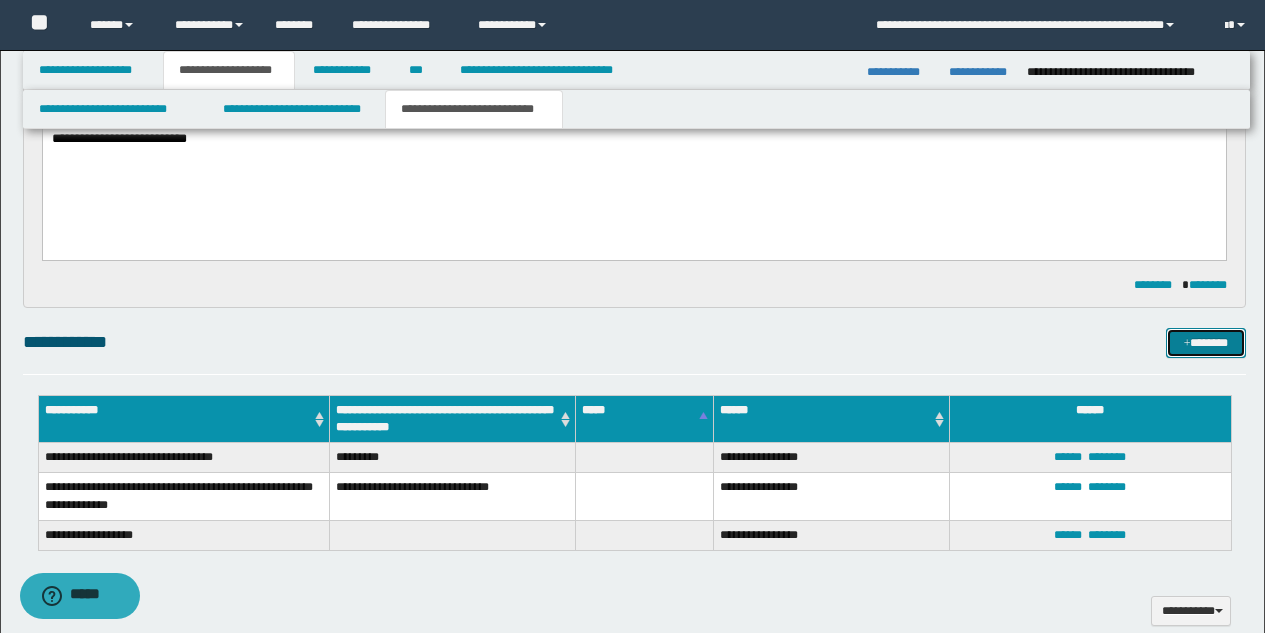 click at bounding box center [1187, 344] 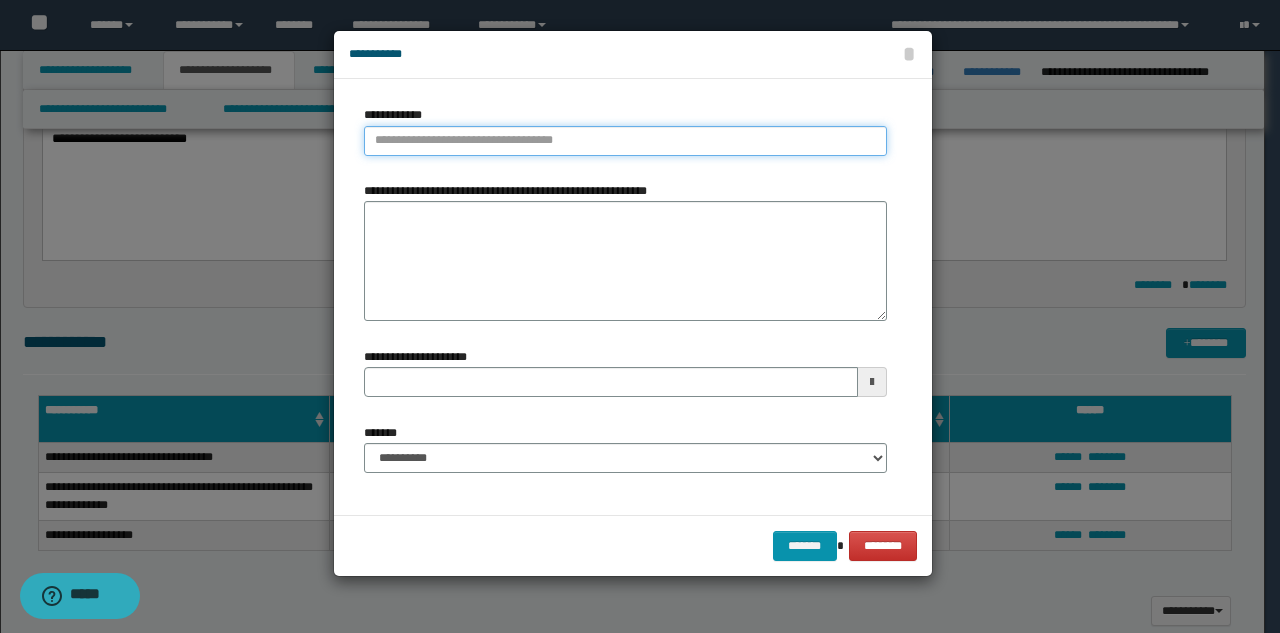 type on "**********" 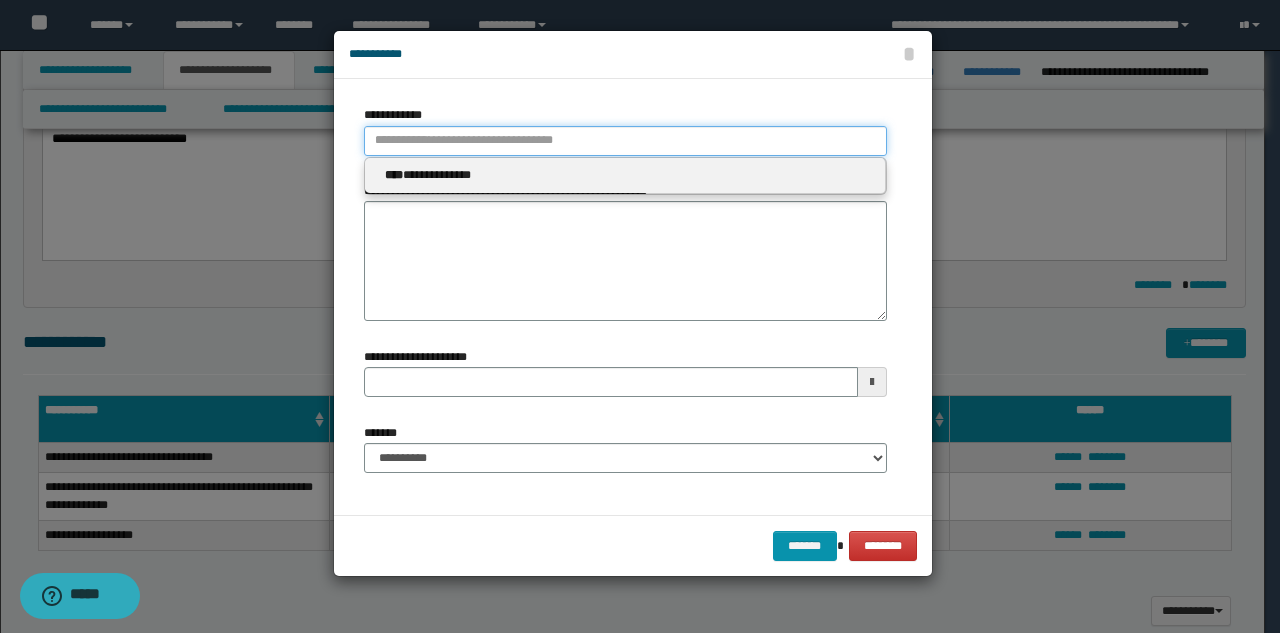 click on "**********" at bounding box center (625, 141) 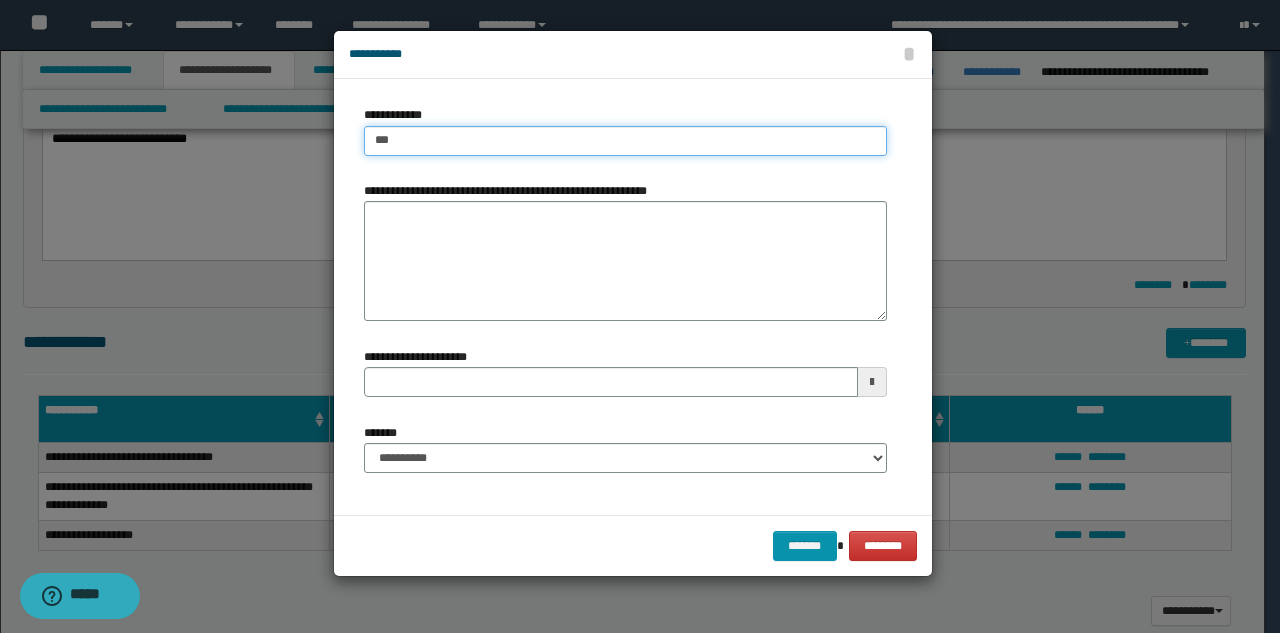 type on "****" 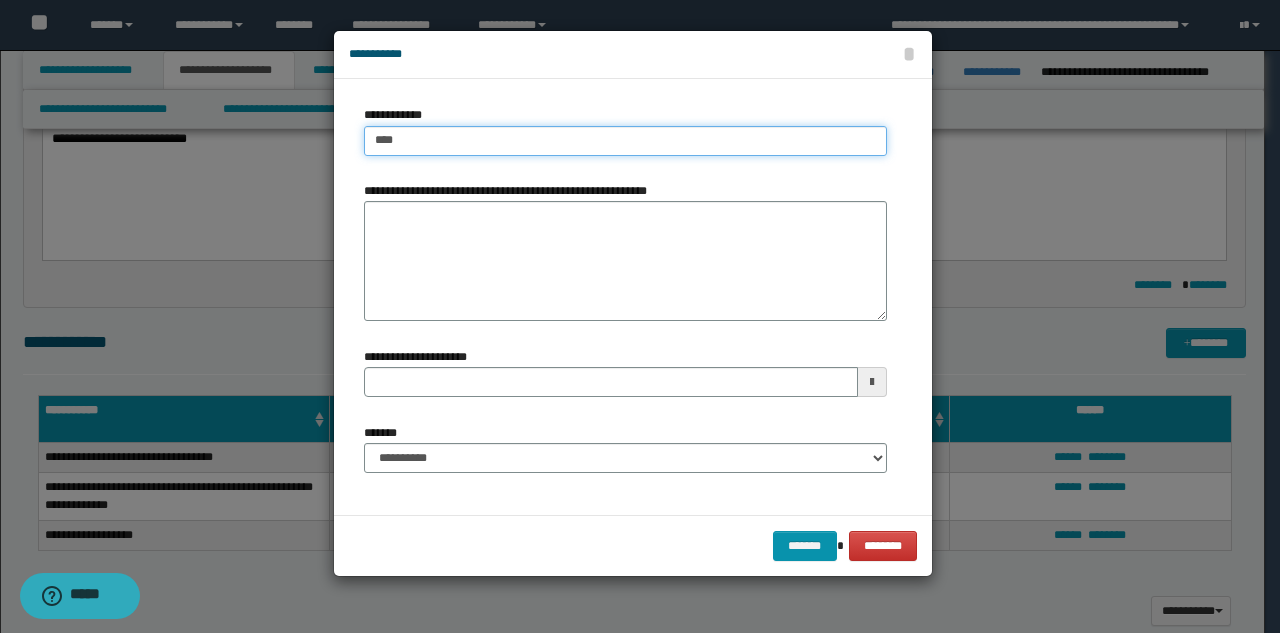 type on "****" 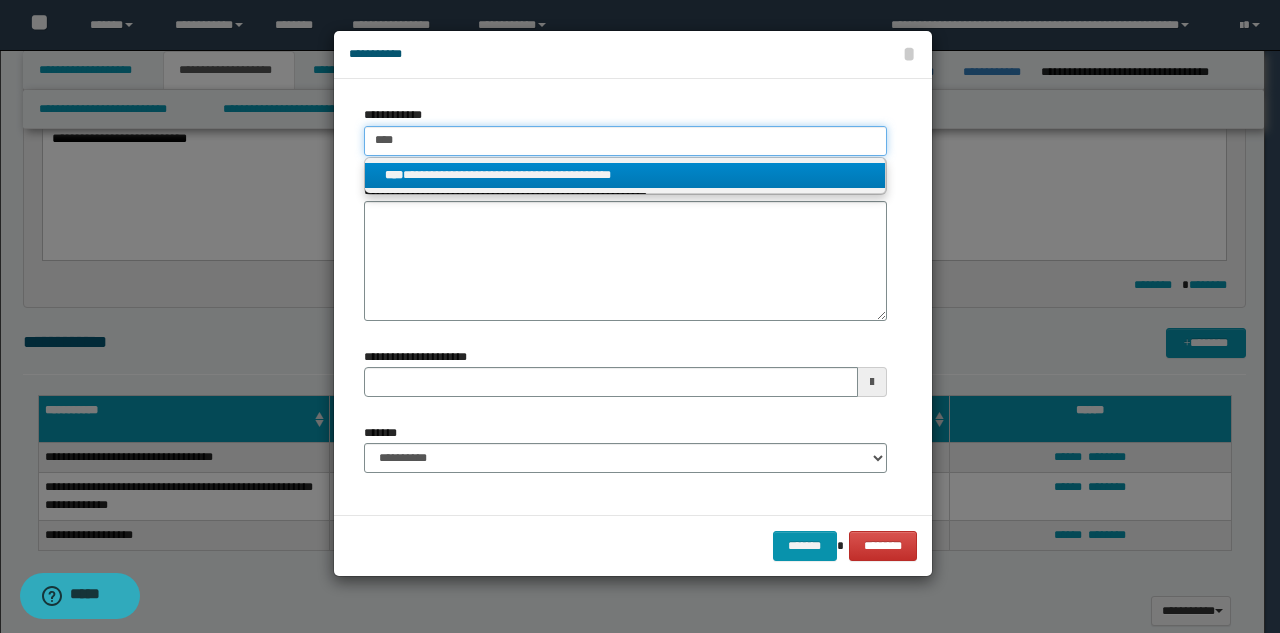 type on "****" 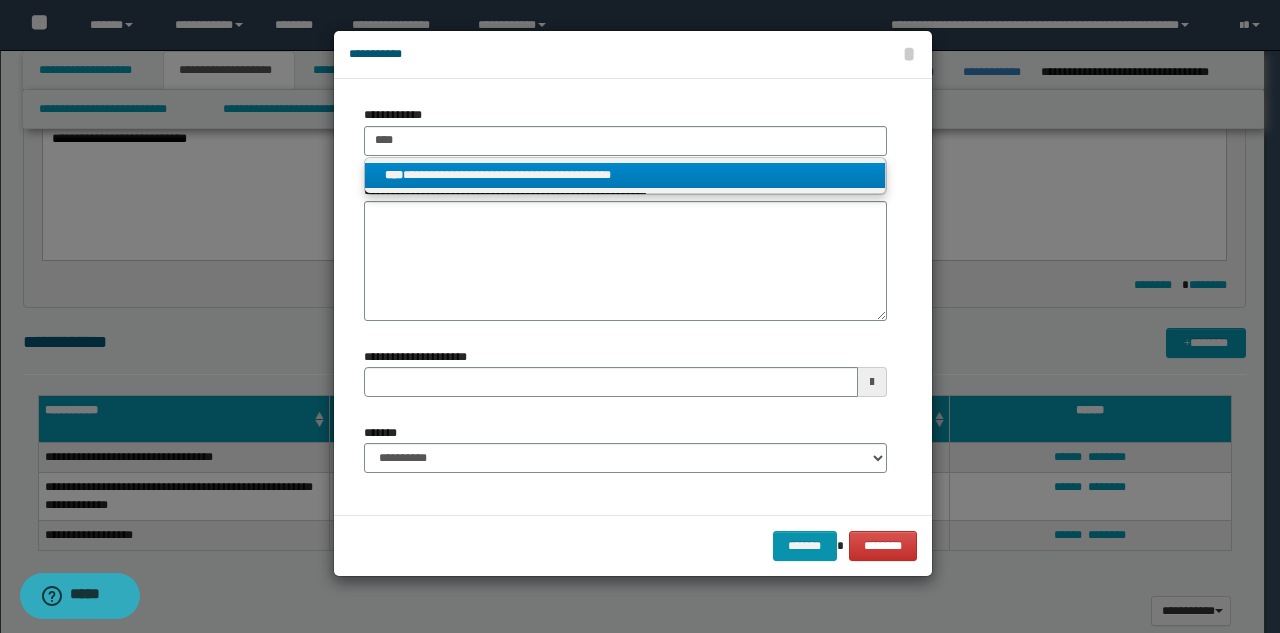 click on "**********" at bounding box center [625, 175] 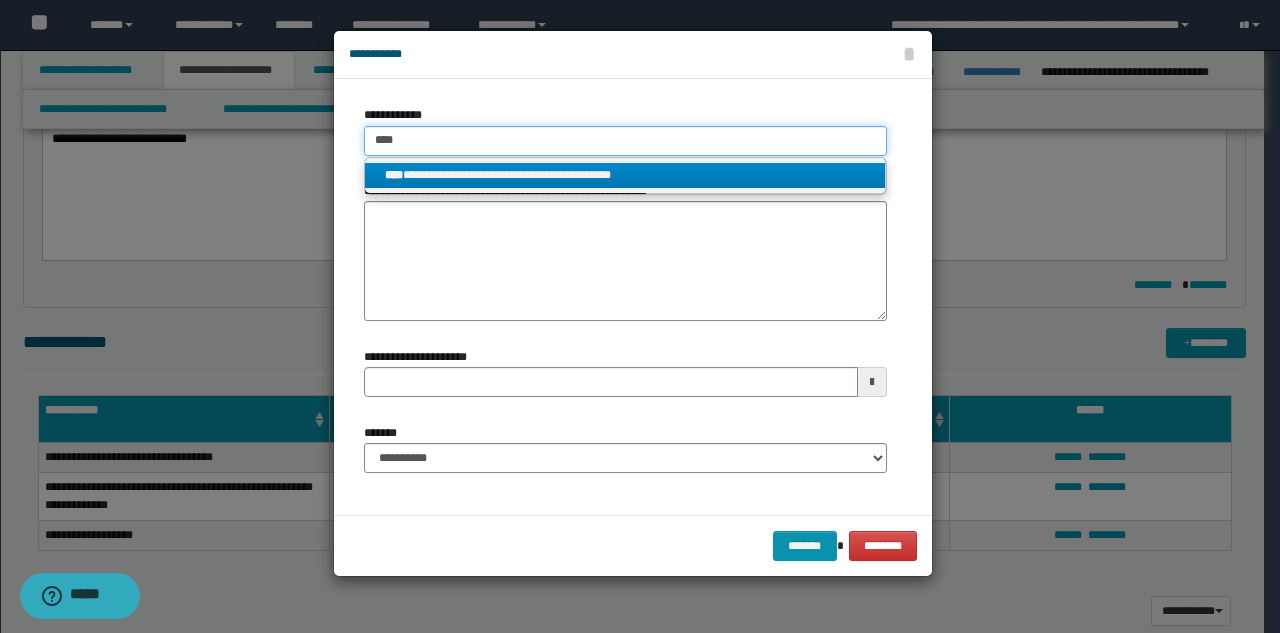type 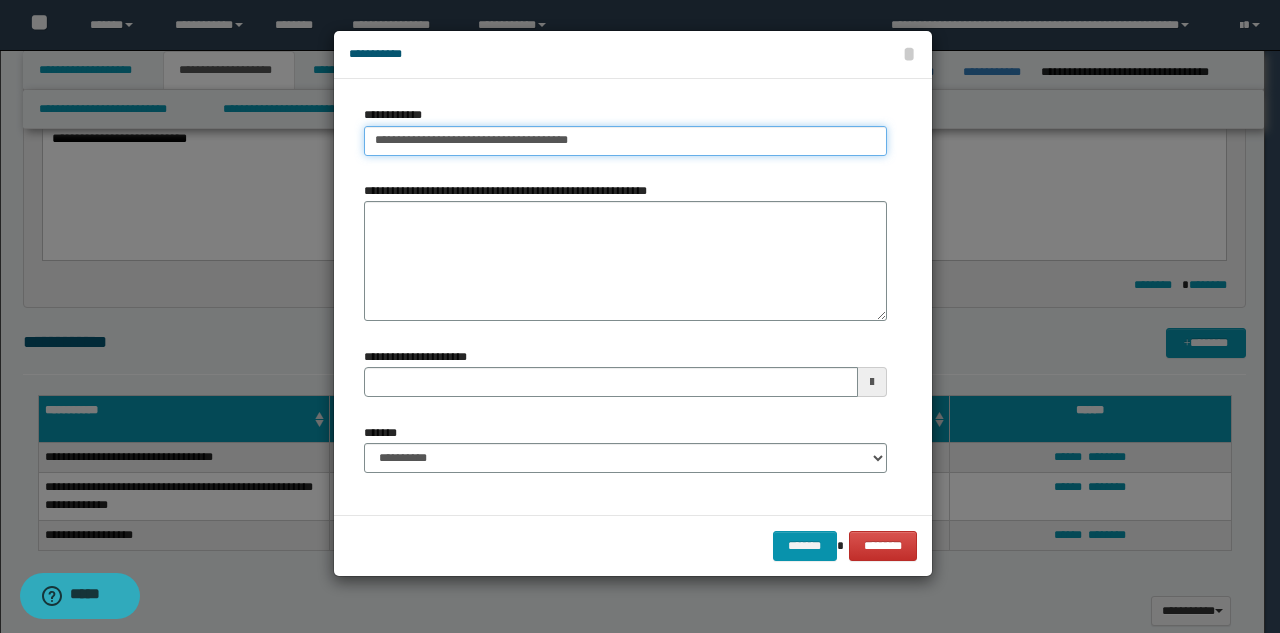 type on "**********" 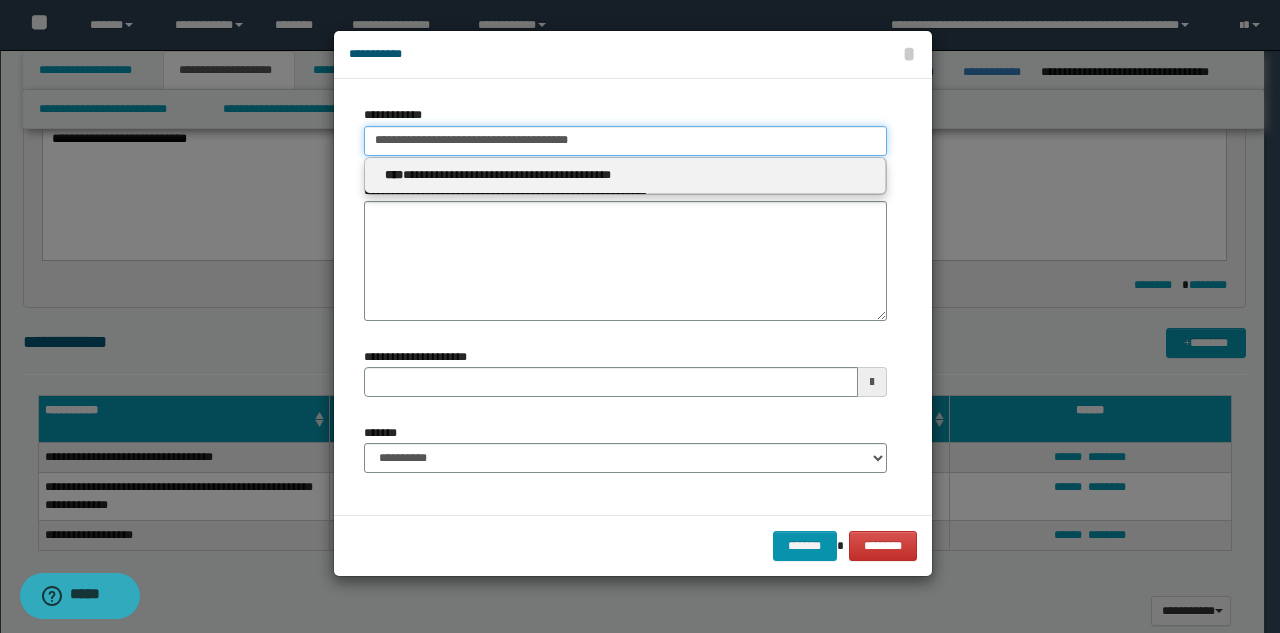 type 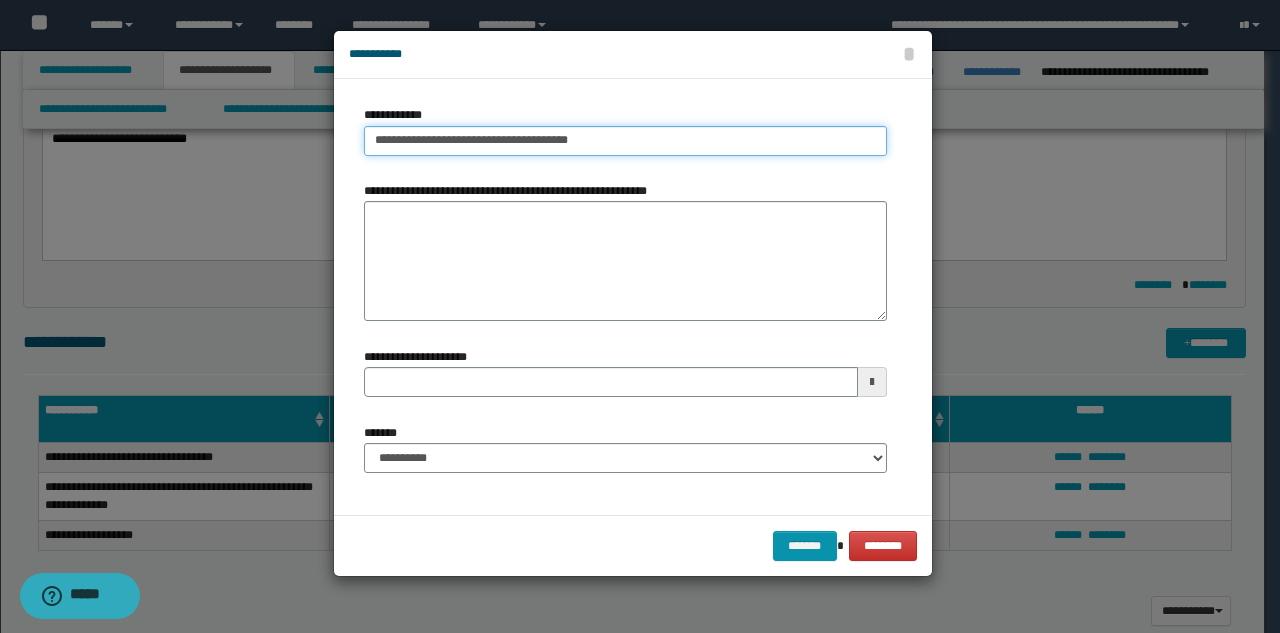 type on "**********" 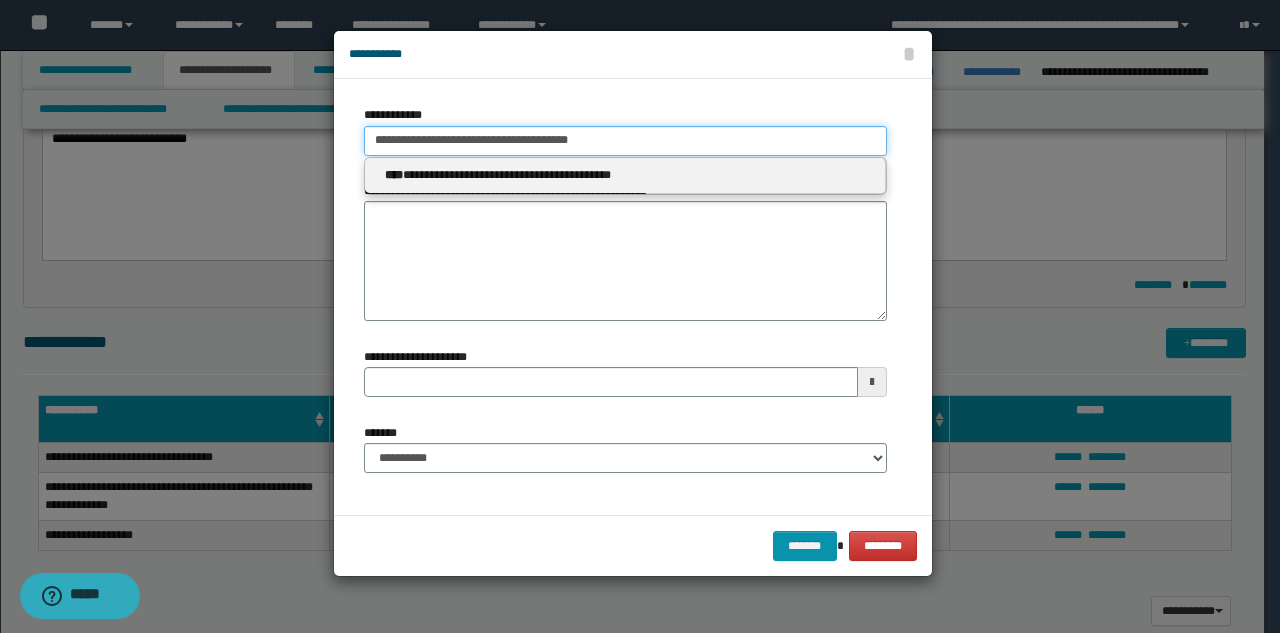 type 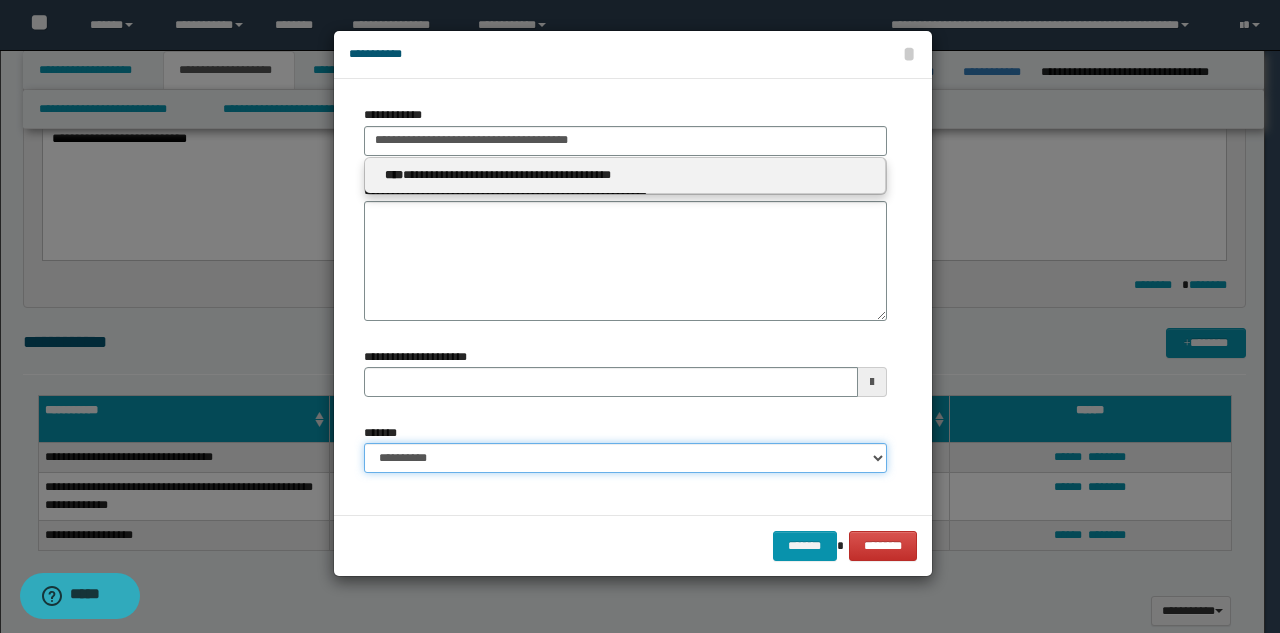 type 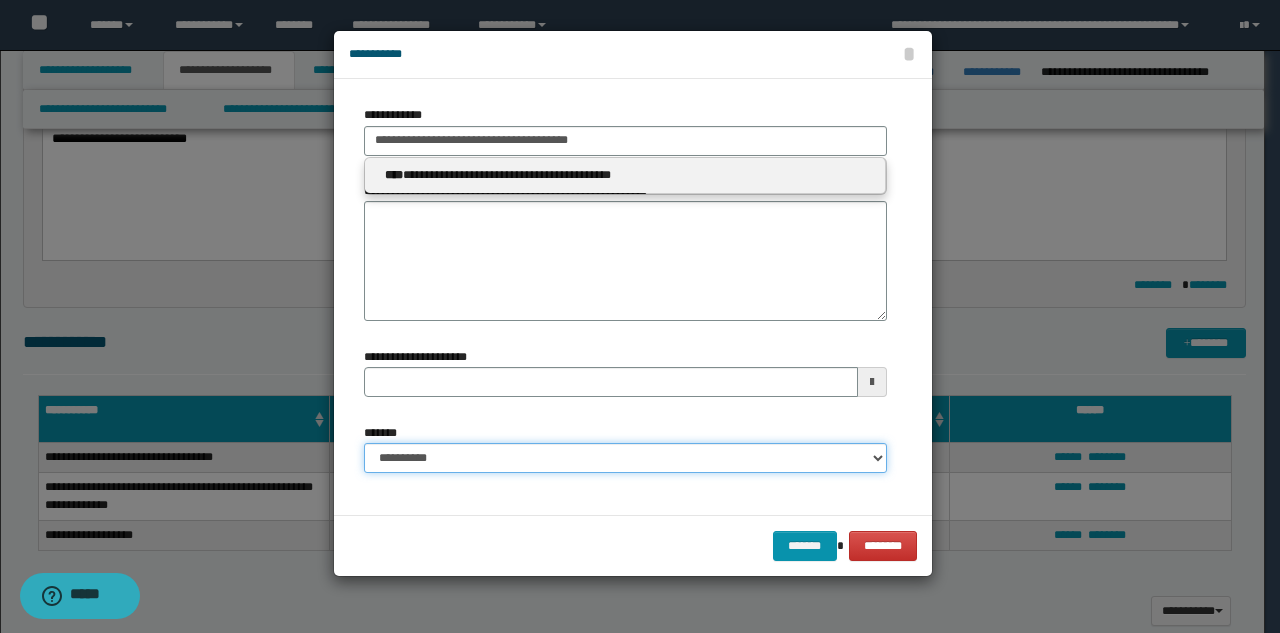 click on "**********" at bounding box center (625, 458) 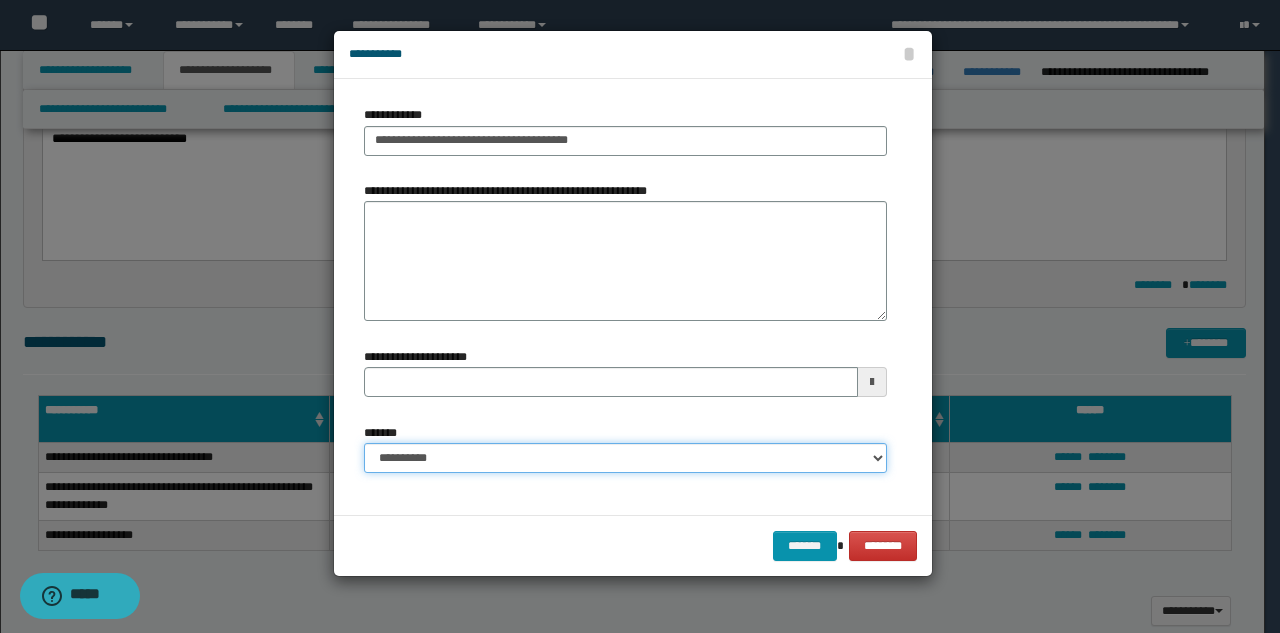select on "*" 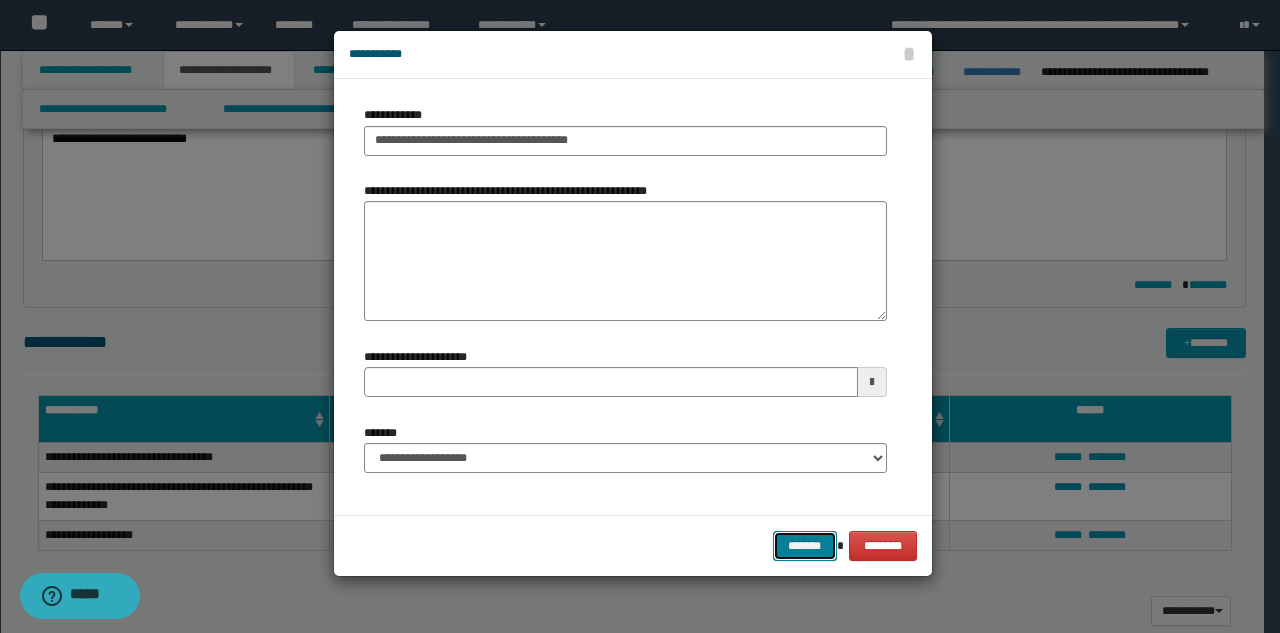 click on "*******" at bounding box center (805, 546) 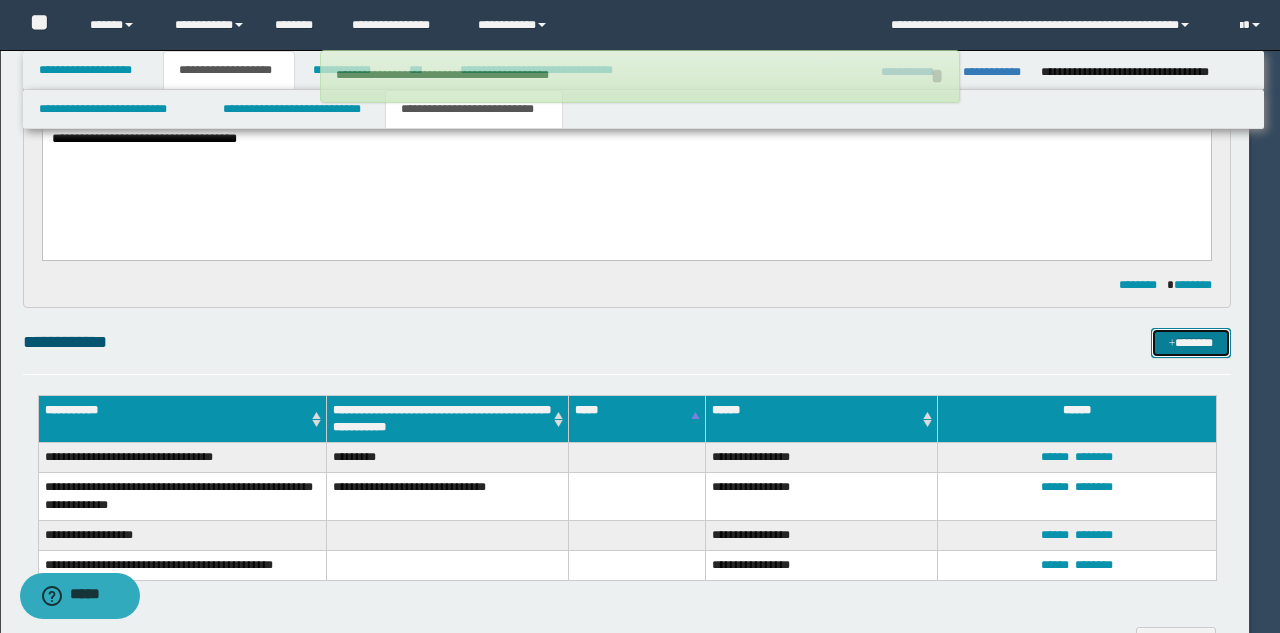 type 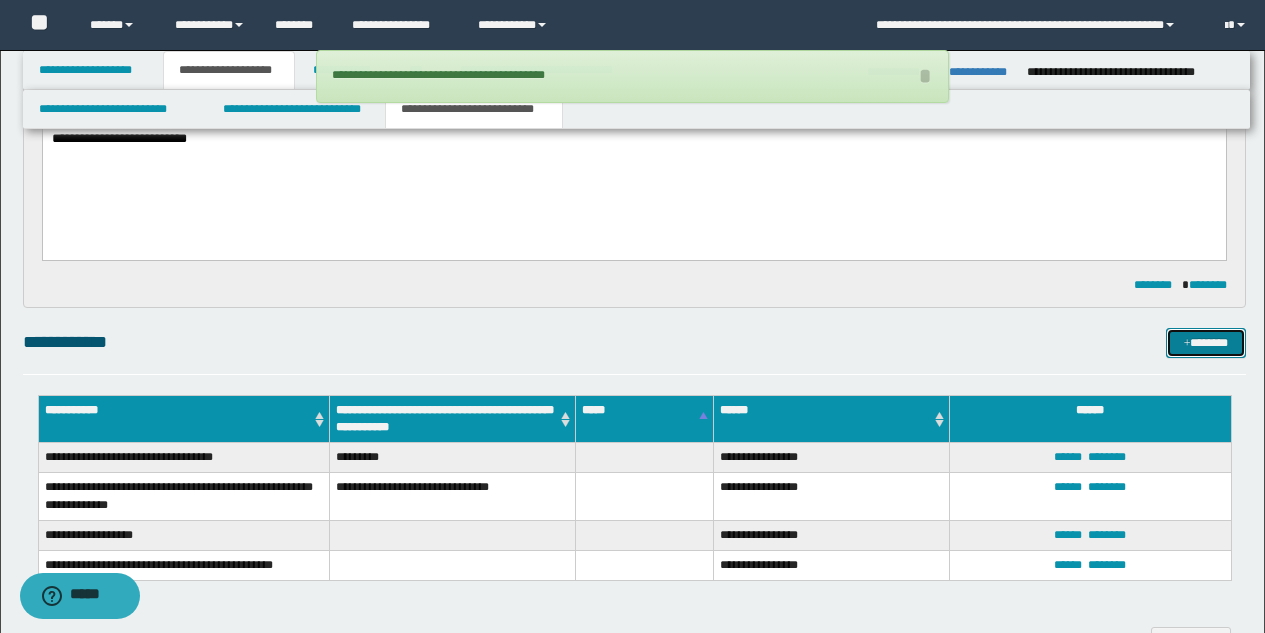 click on "*******" at bounding box center [1206, 343] 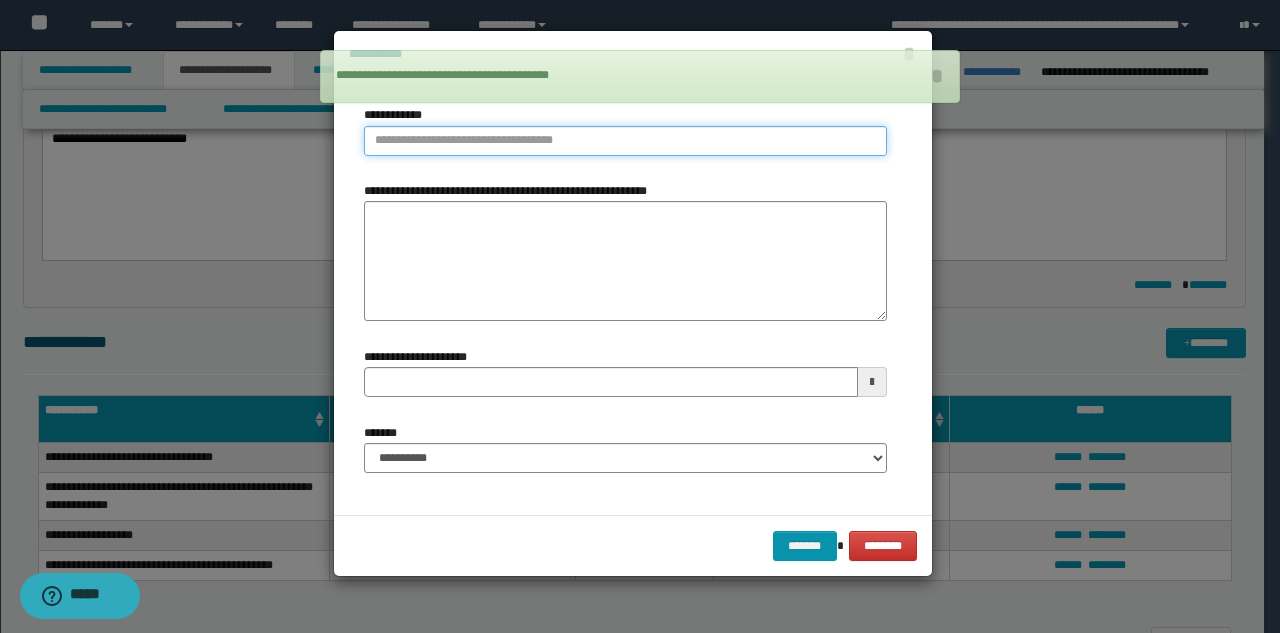 type on "**********" 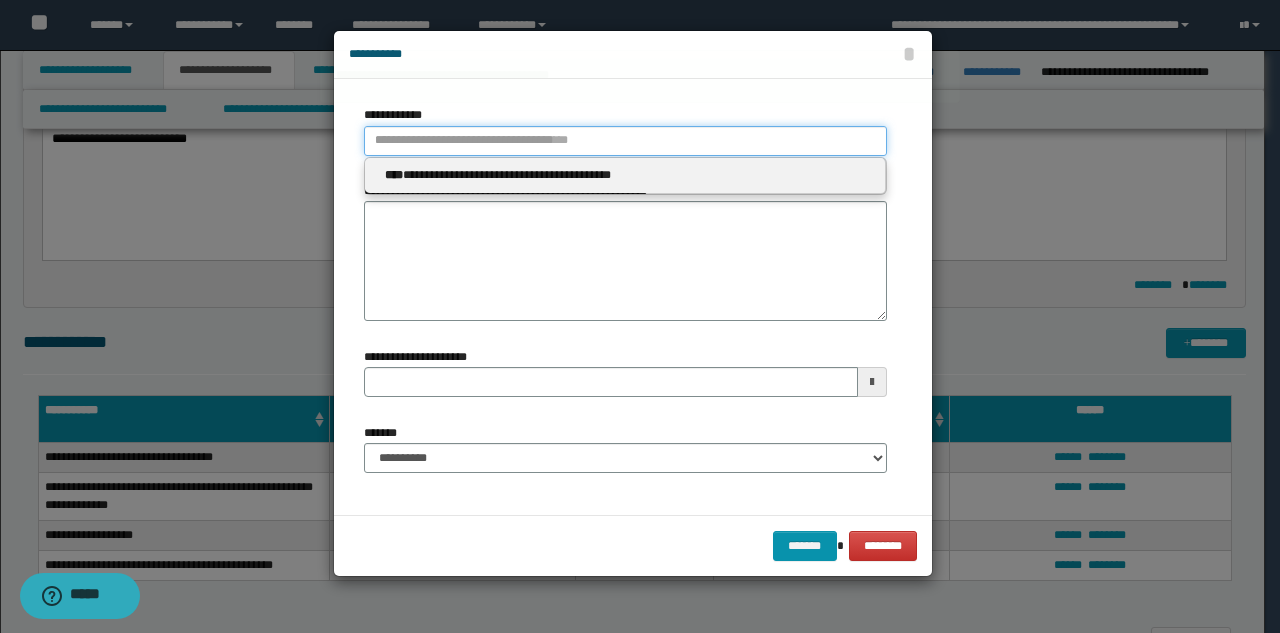 click on "**********" at bounding box center (625, 141) 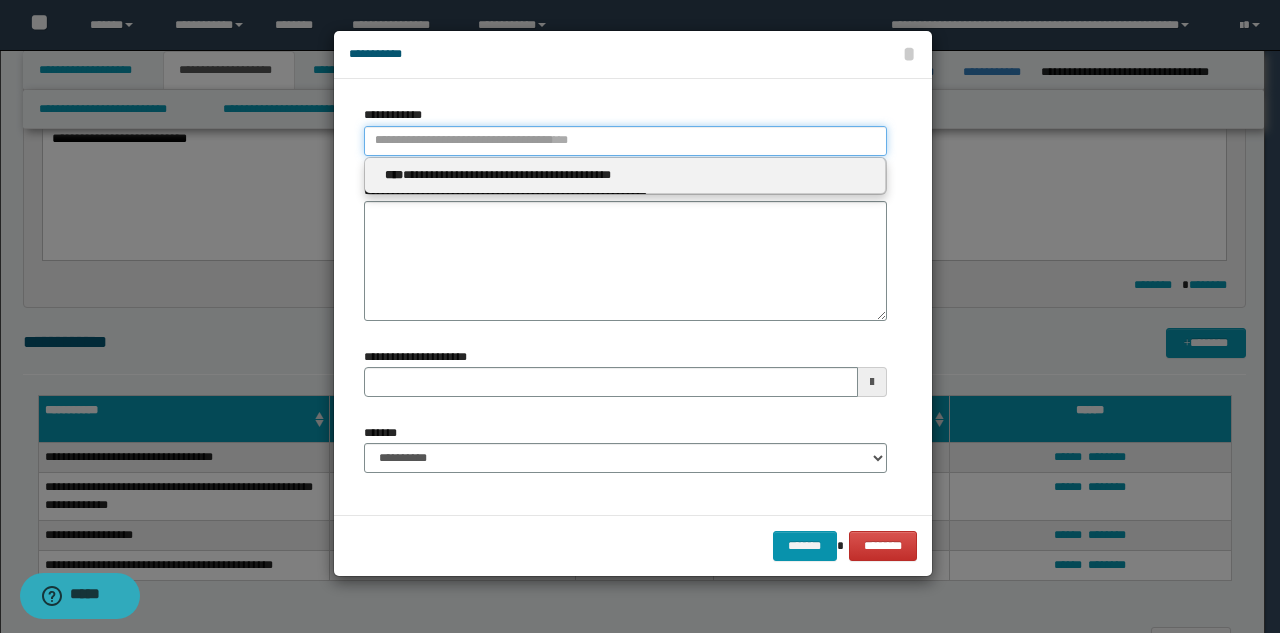 type 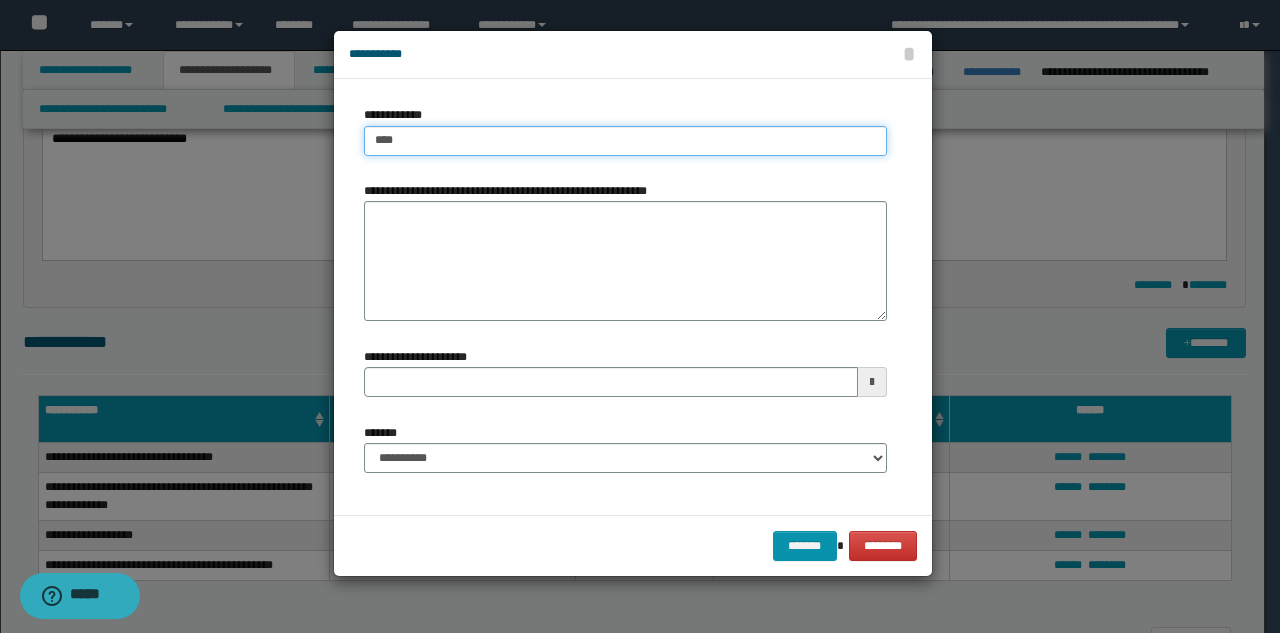 type on "*****" 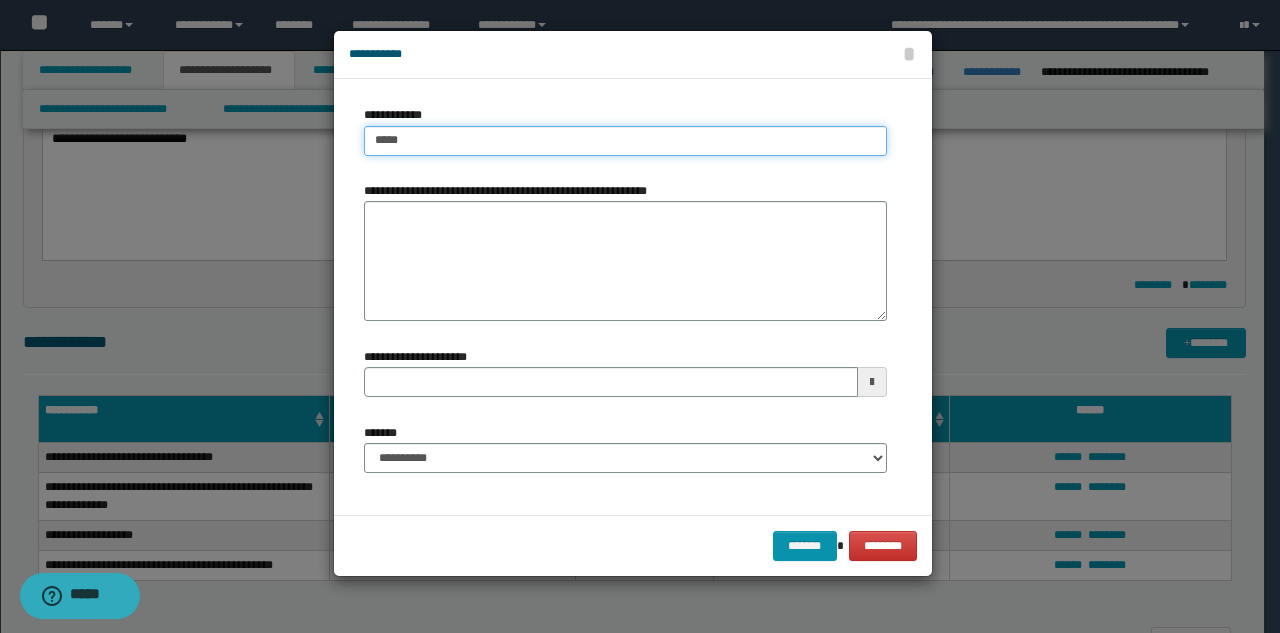 type on "*****" 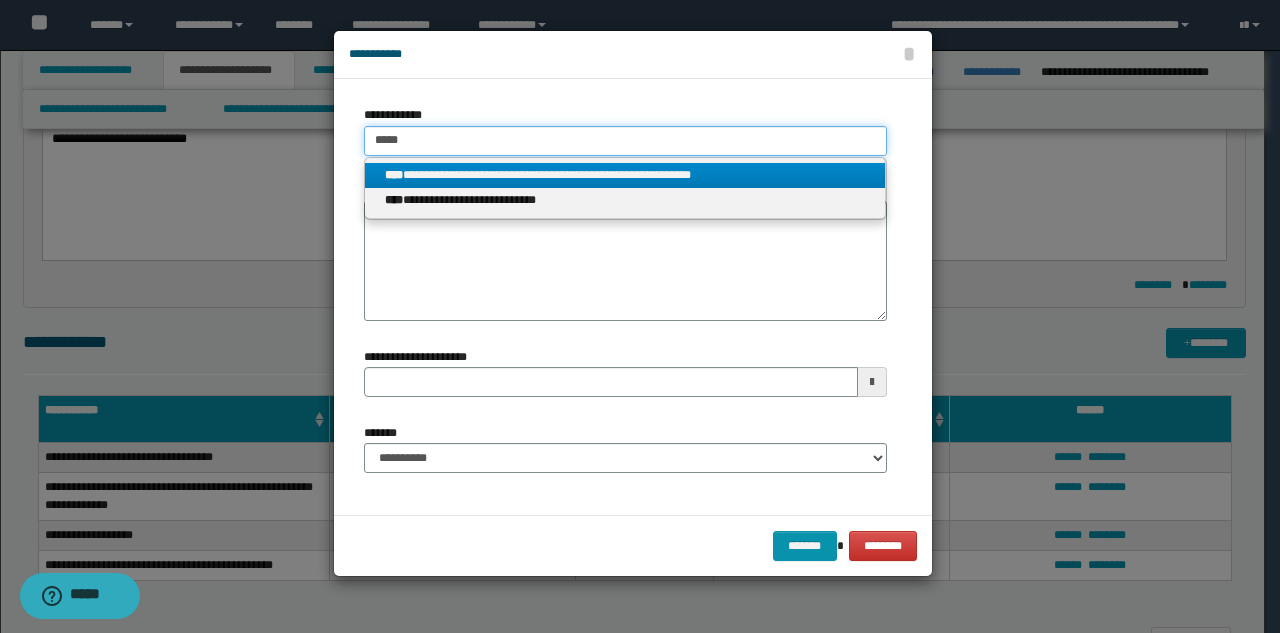 type on "*****" 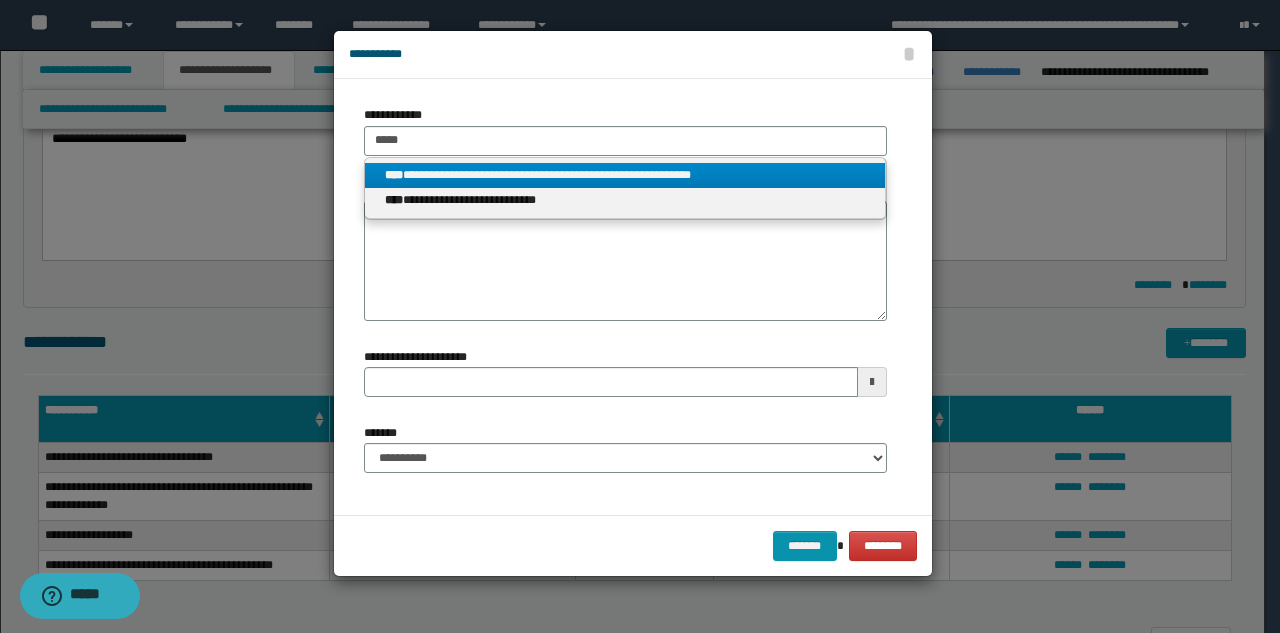 click on "**********" at bounding box center [625, 175] 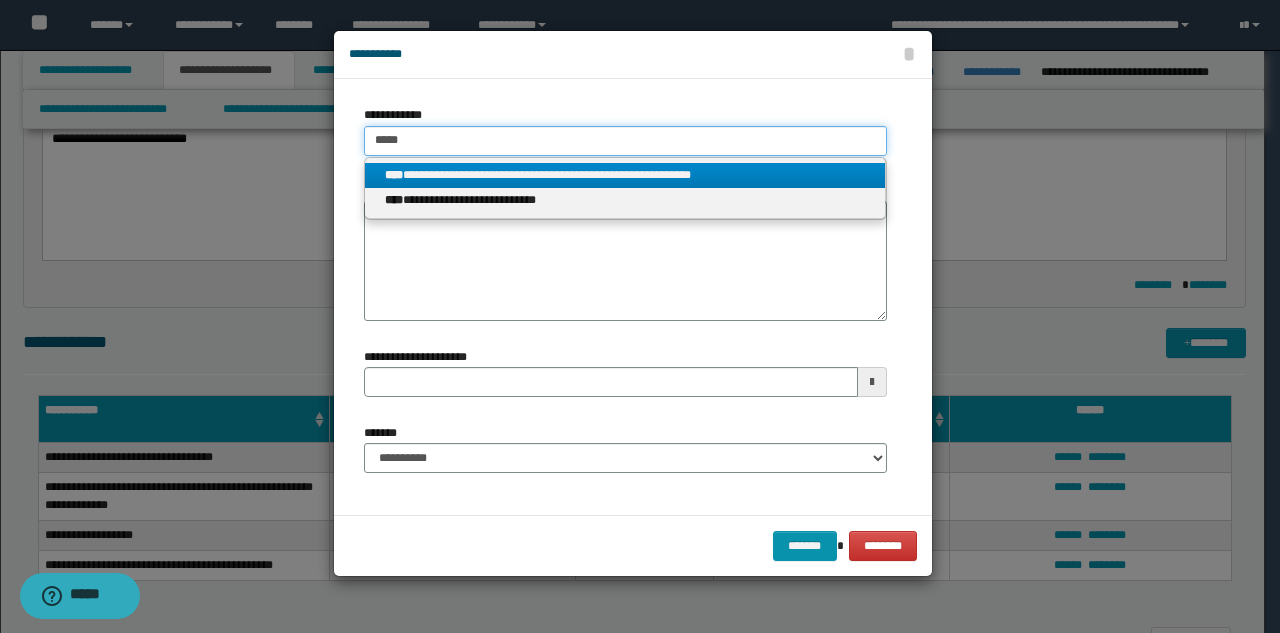 type 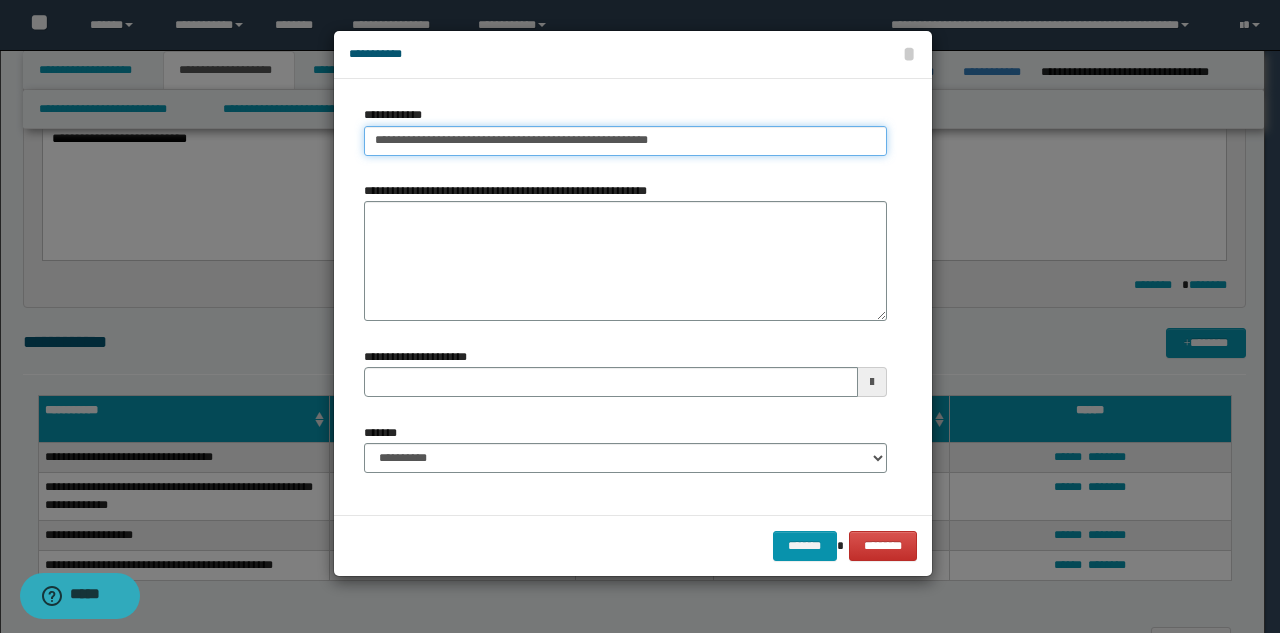 type 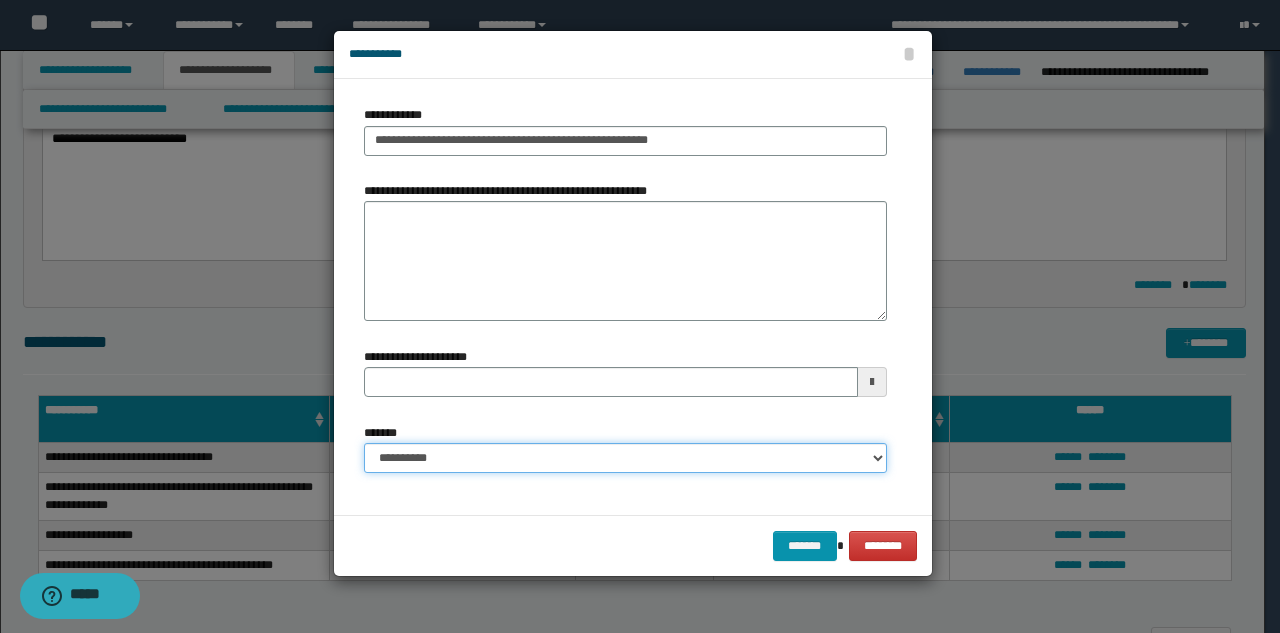 click on "**********" at bounding box center (625, 458) 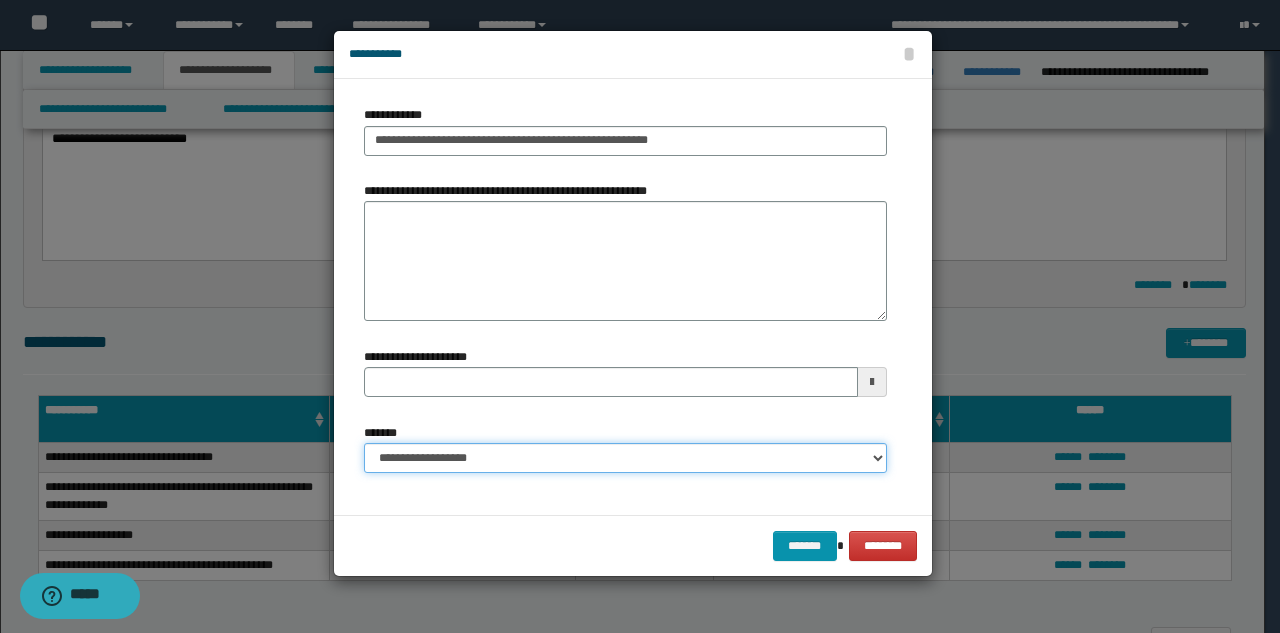 type 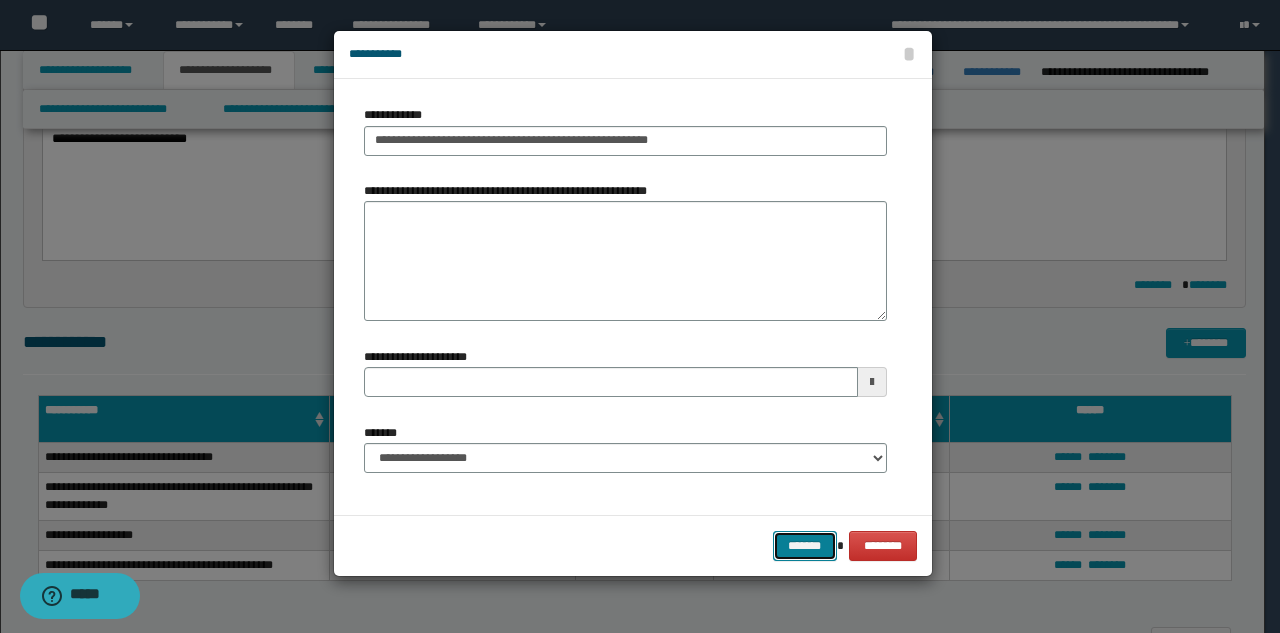 click on "*******" at bounding box center (805, 546) 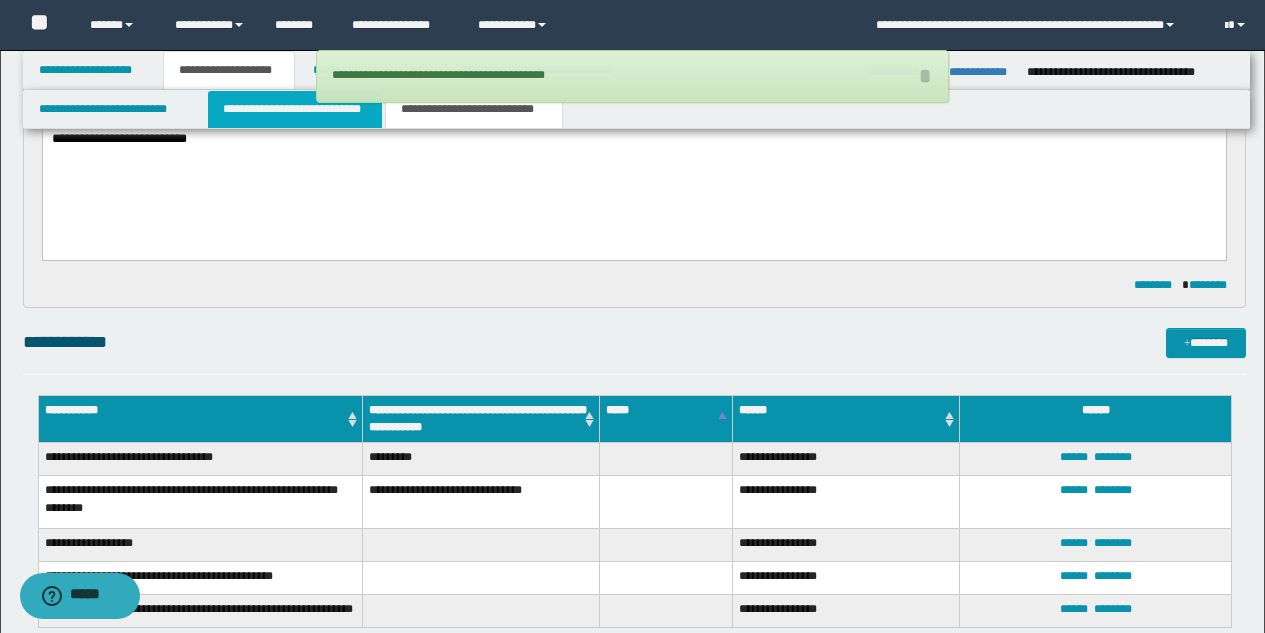 click on "**********" at bounding box center (295, 109) 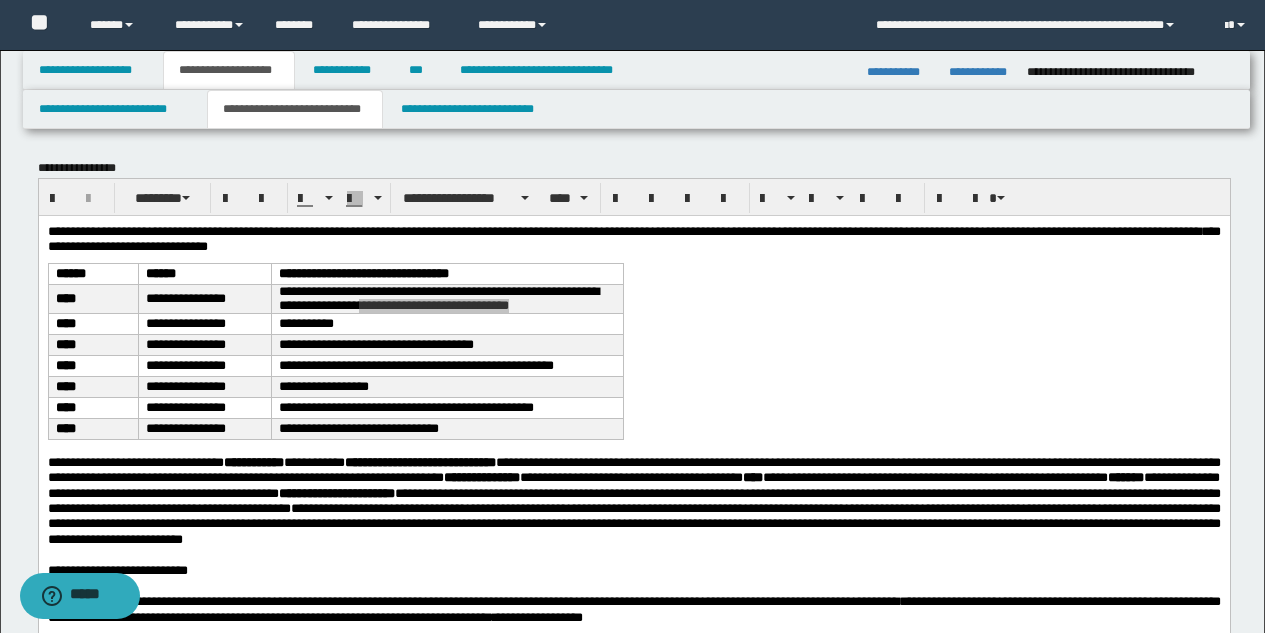 scroll, scrollTop: 2, scrollLeft: 0, axis: vertical 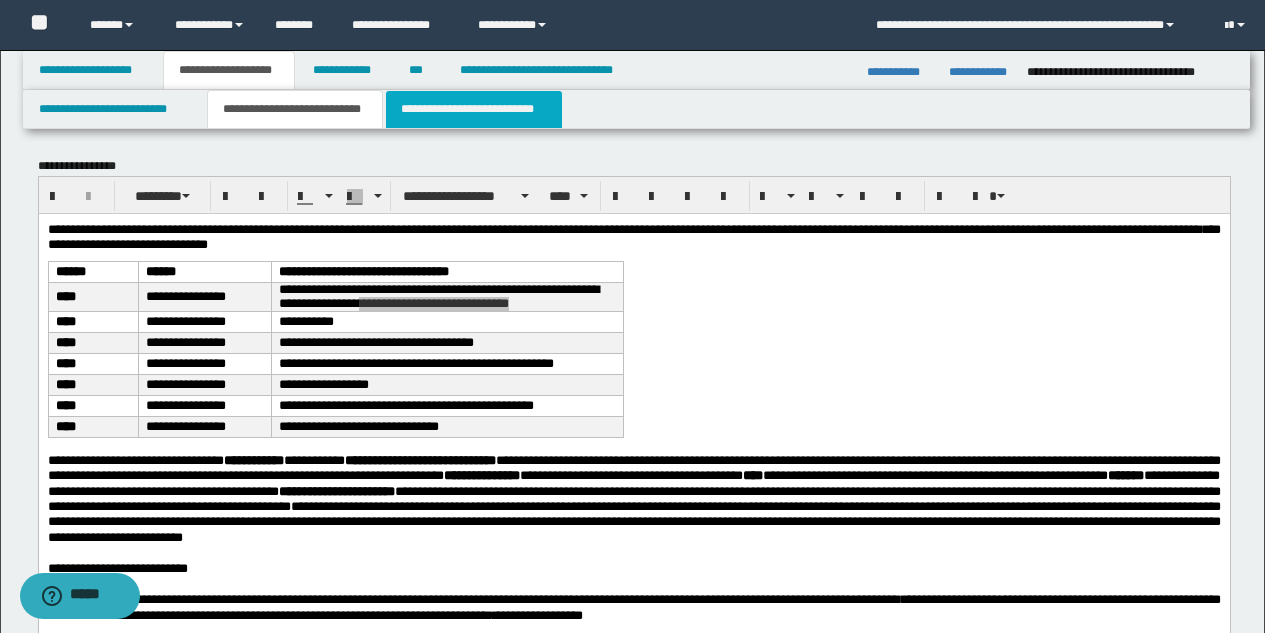 click on "**********" at bounding box center [474, 109] 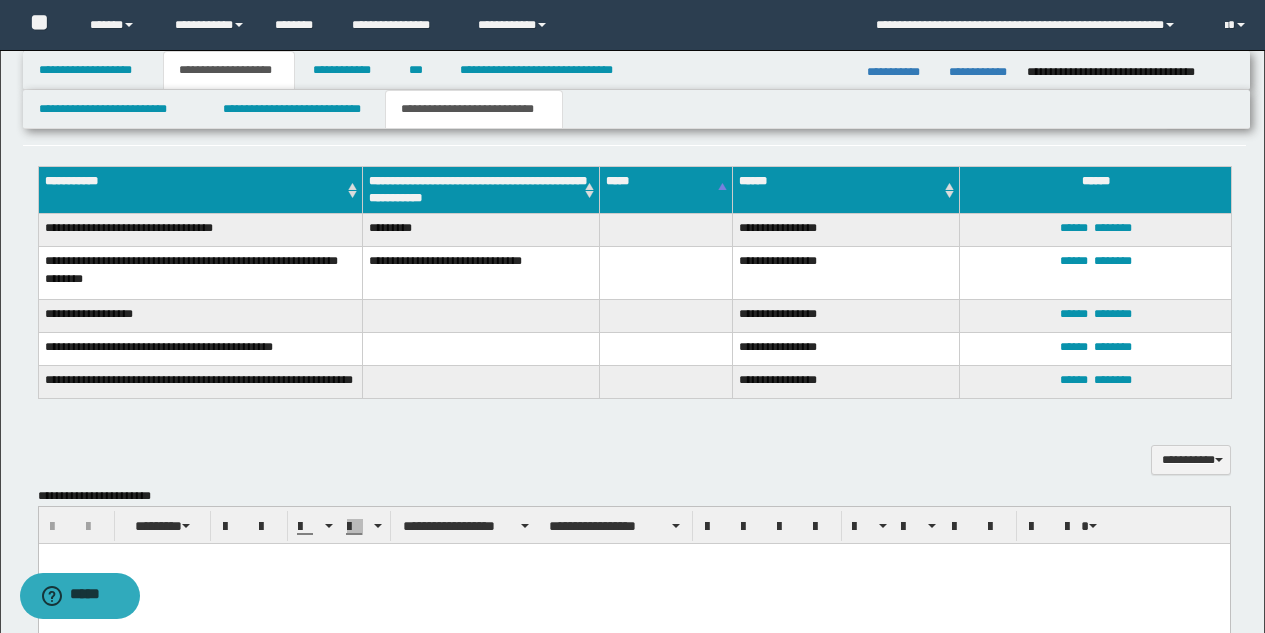 scroll, scrollTop: 1009, scrollLeft: 0, axis: vertical 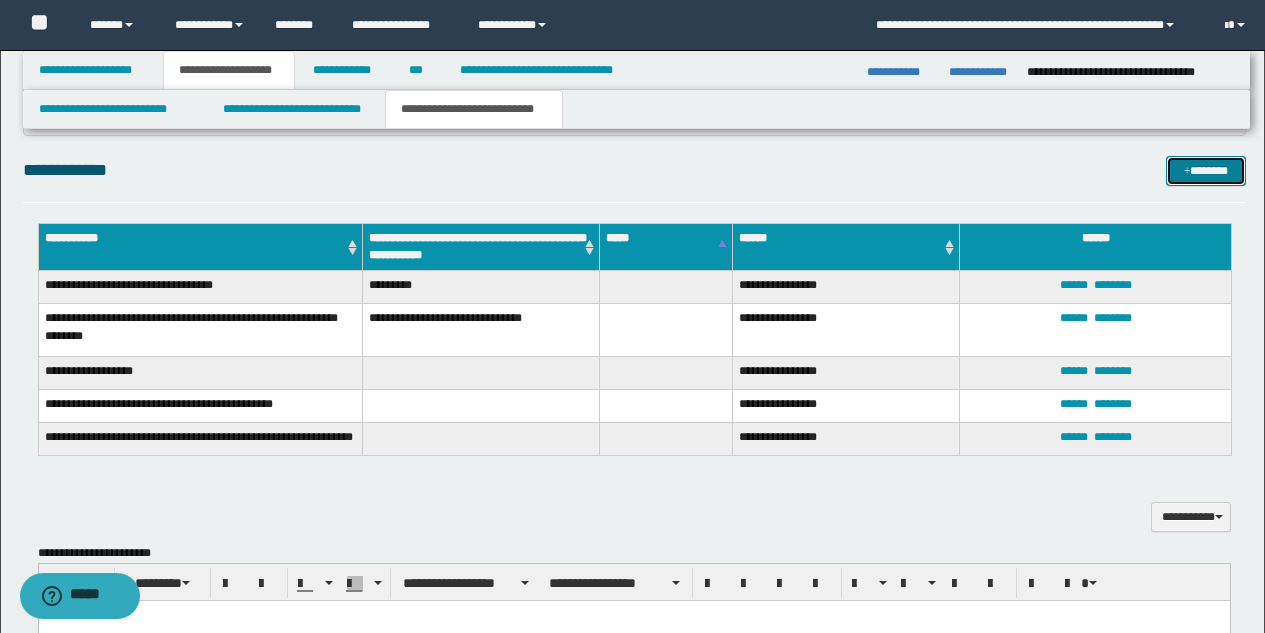 click on "*******" at bounding box center [1206, 171] 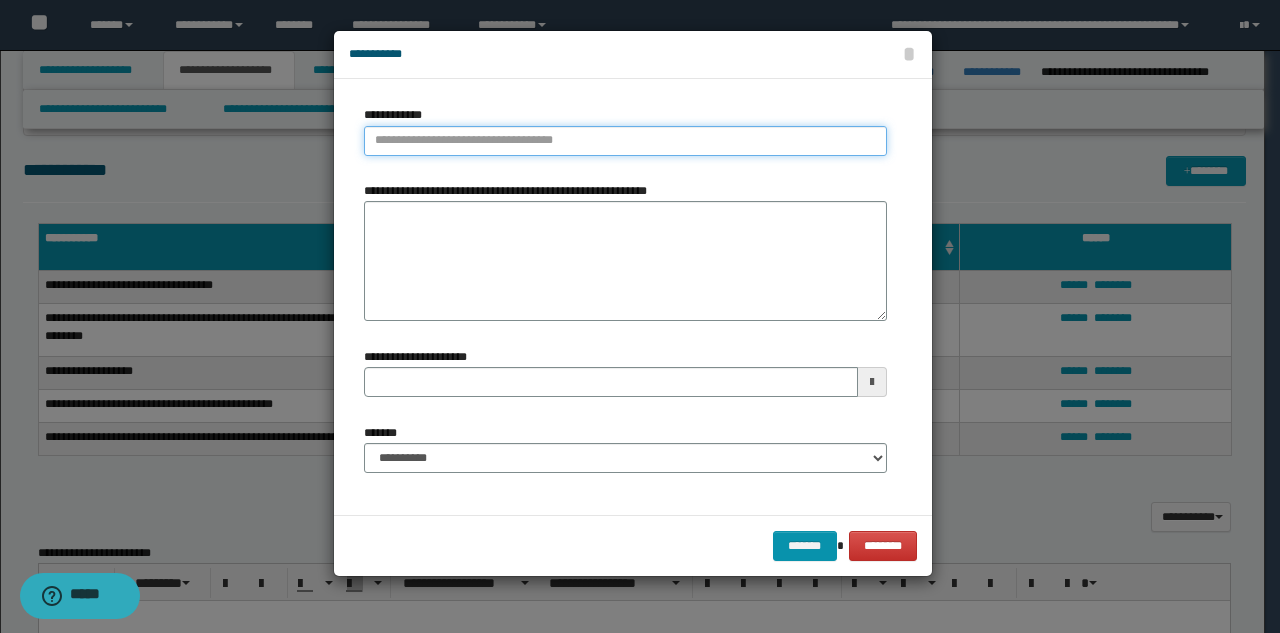 type on "**********" 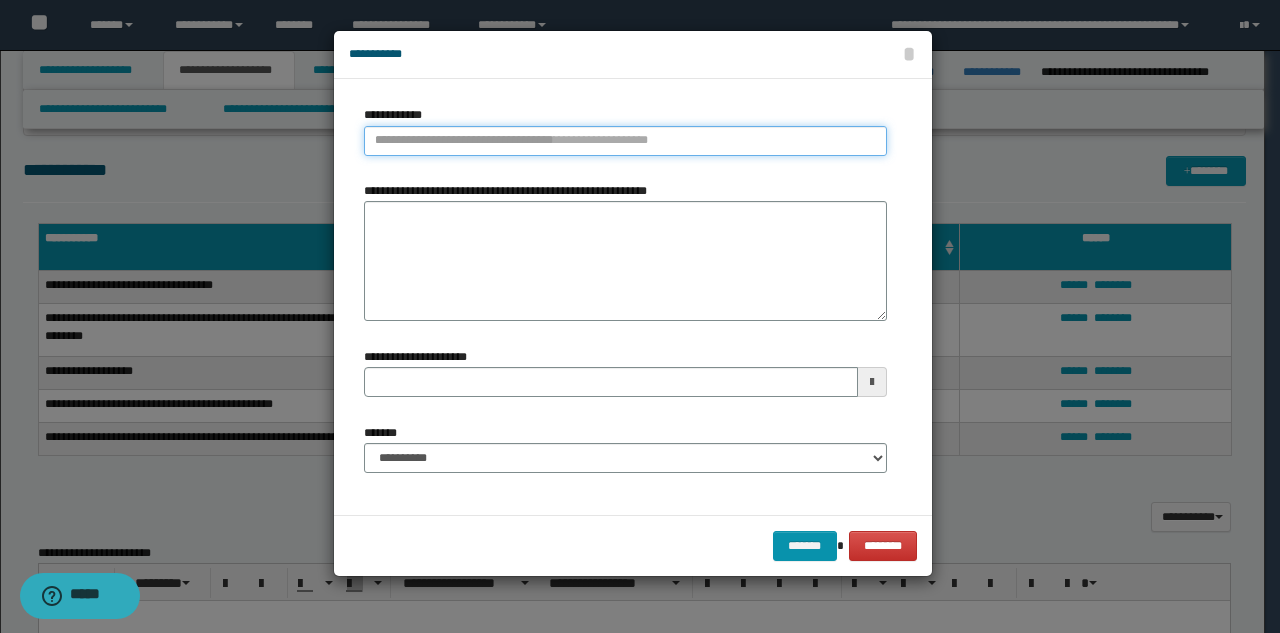 click on "**********" at bounding box center (625, 141) 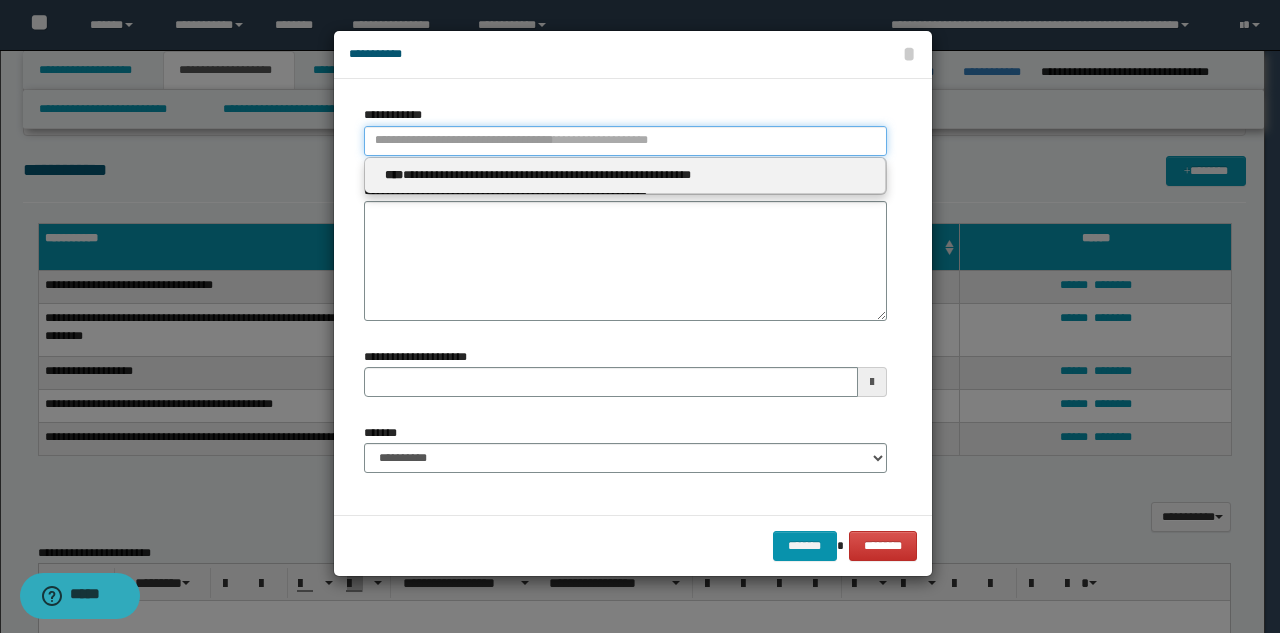 type 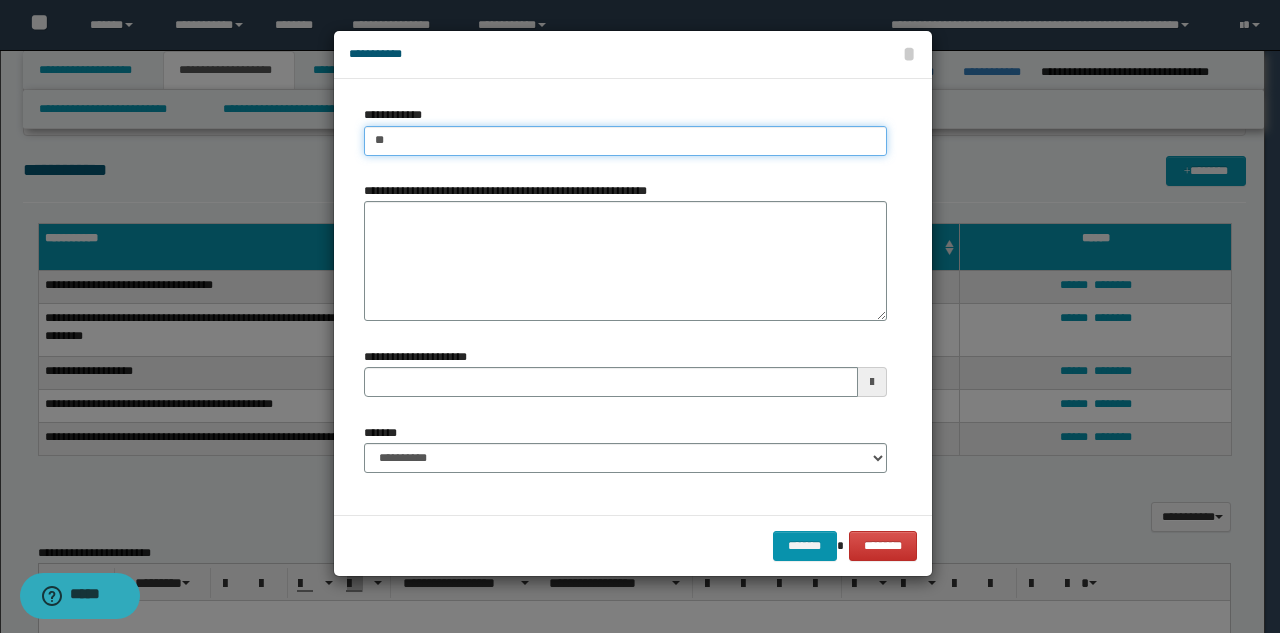 type on "***" 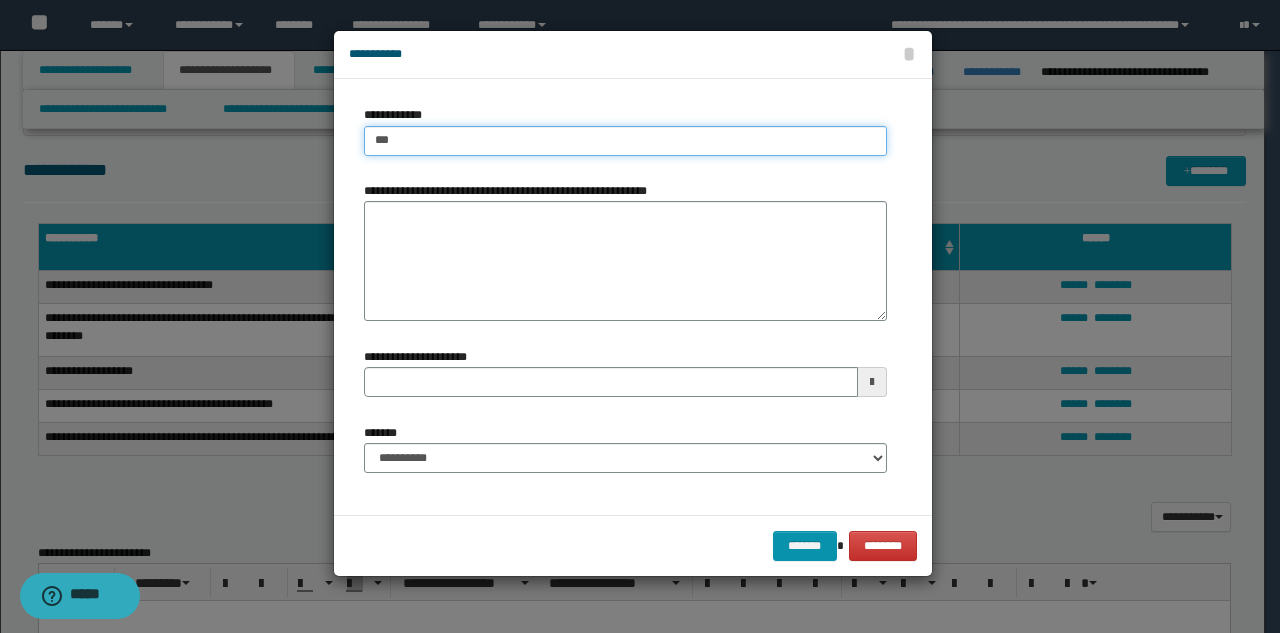 type on "***" 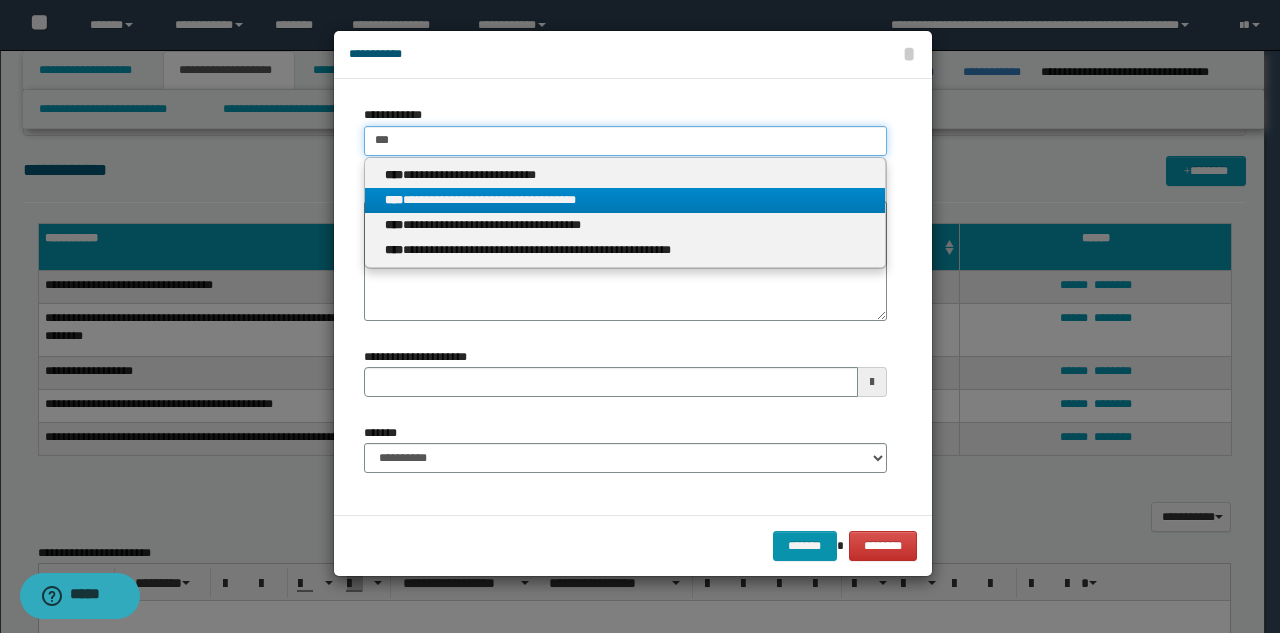 type on "***" 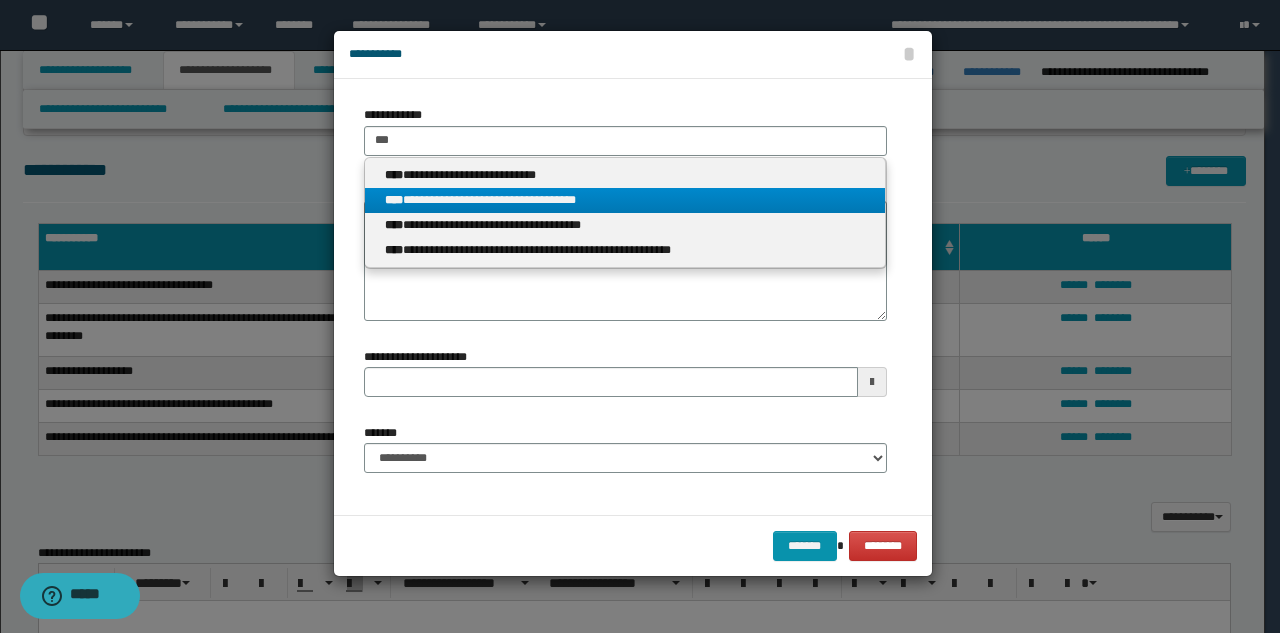 click on "**********" at bounding box center (625, 200) 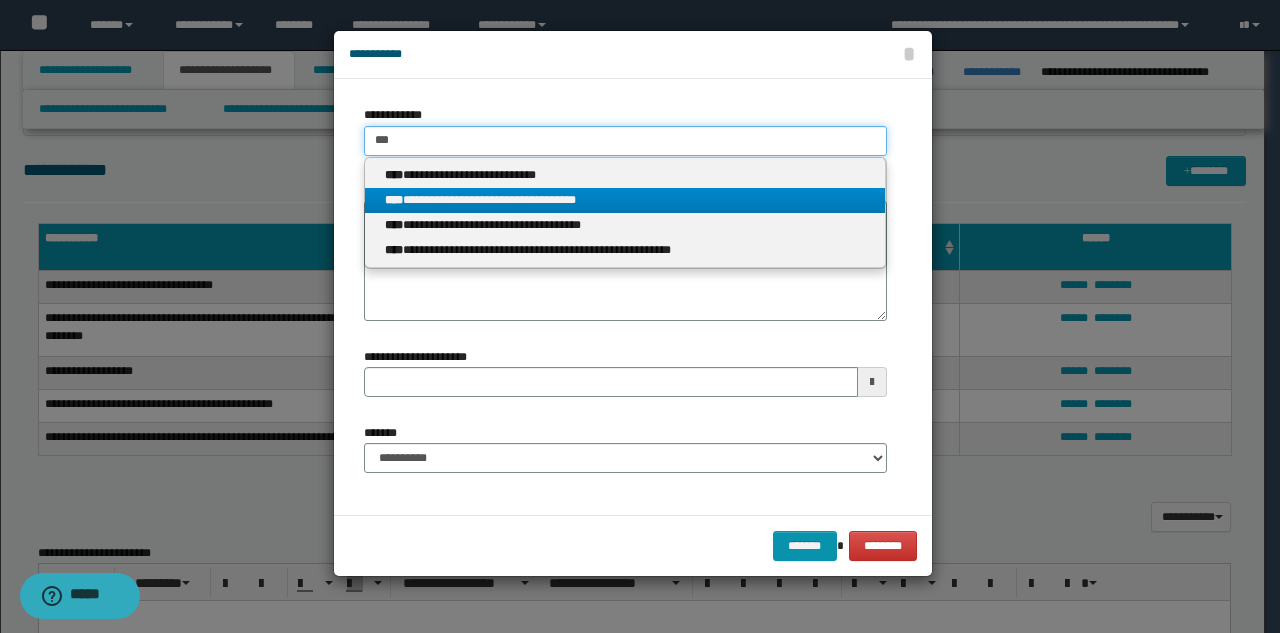 type 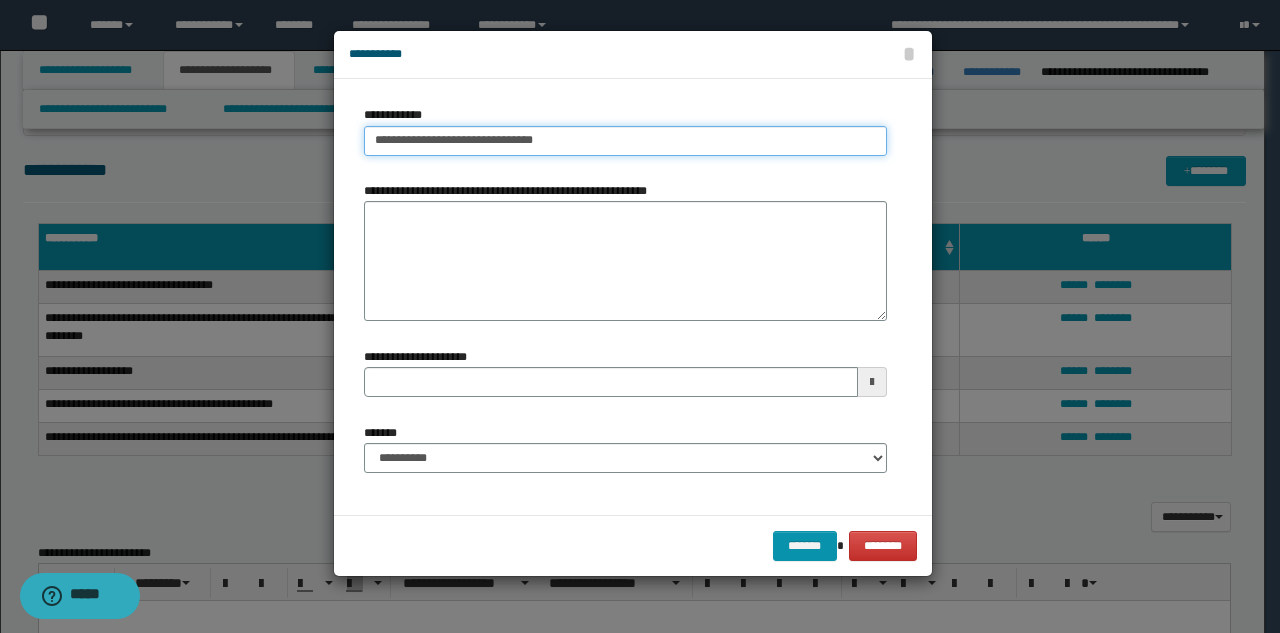 type 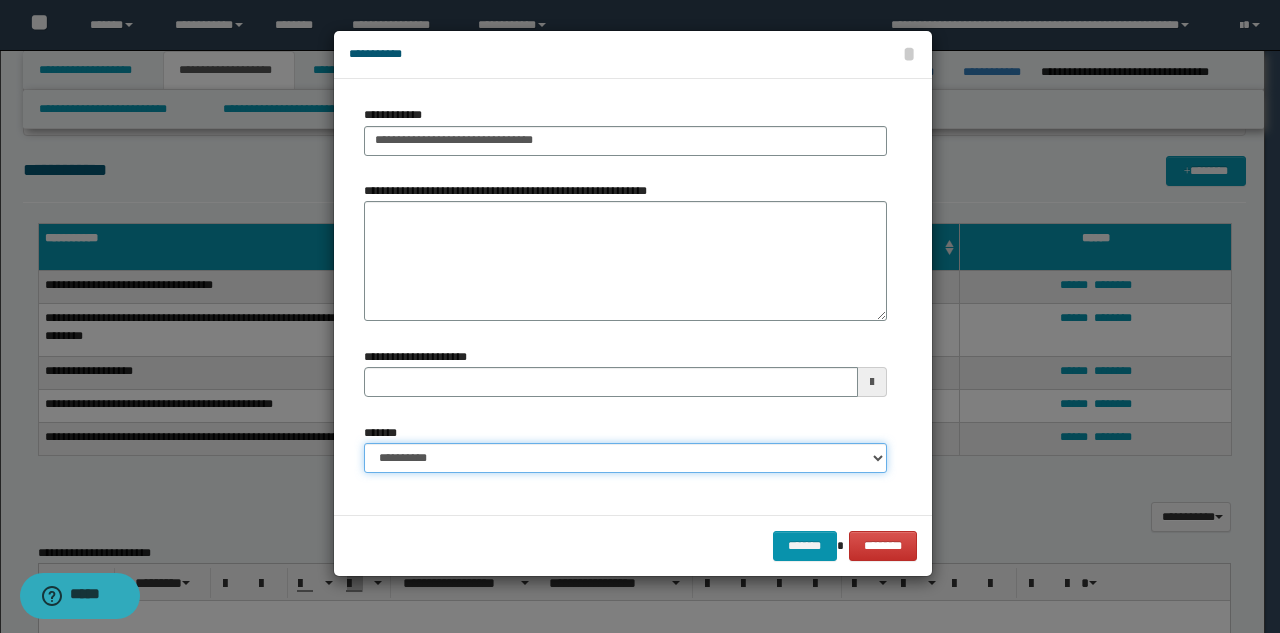 click on "**********" at bounding box center (625, 458) 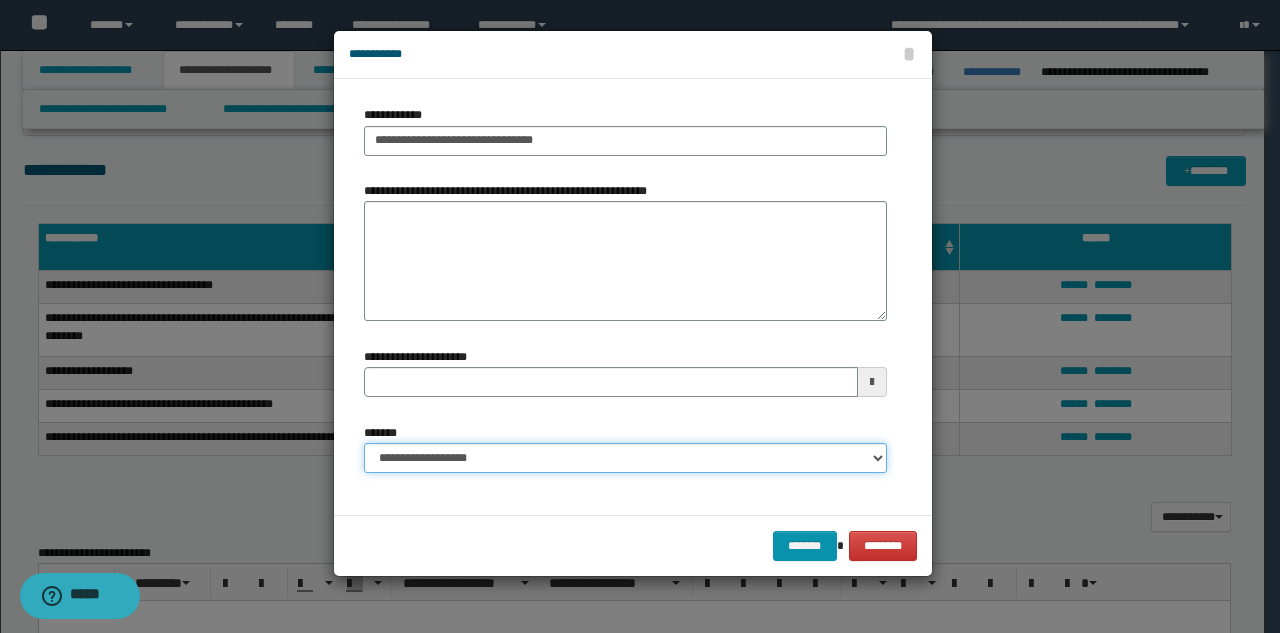 type 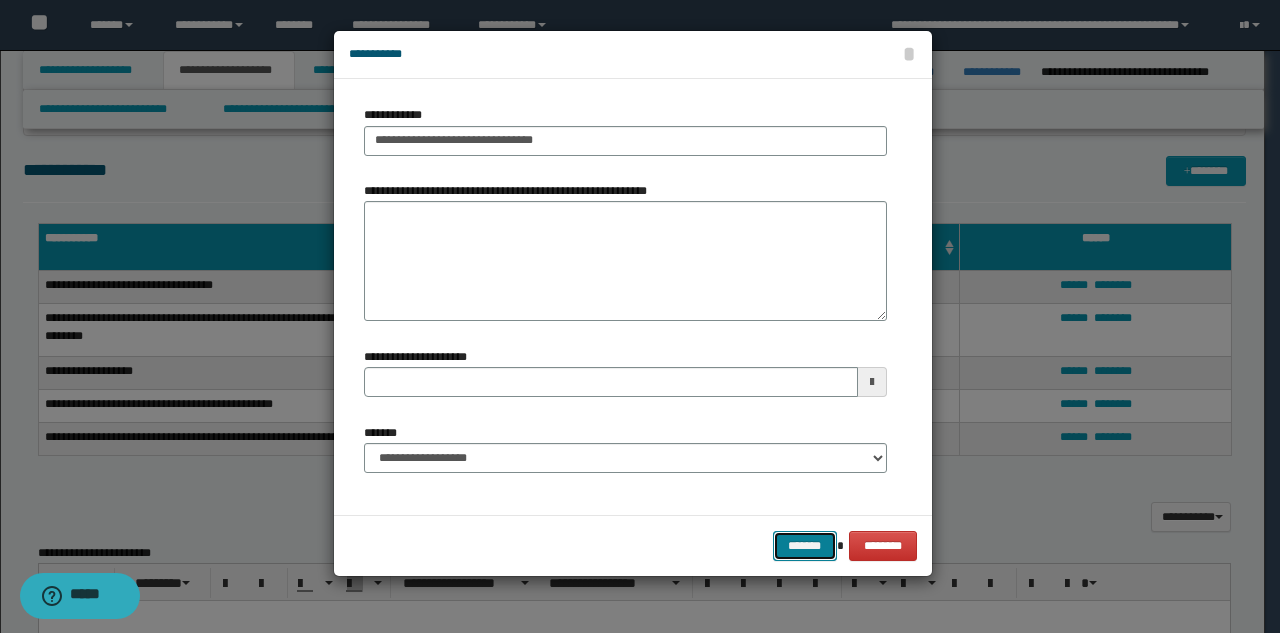 click on "*******" at bounding box center [805, 546] 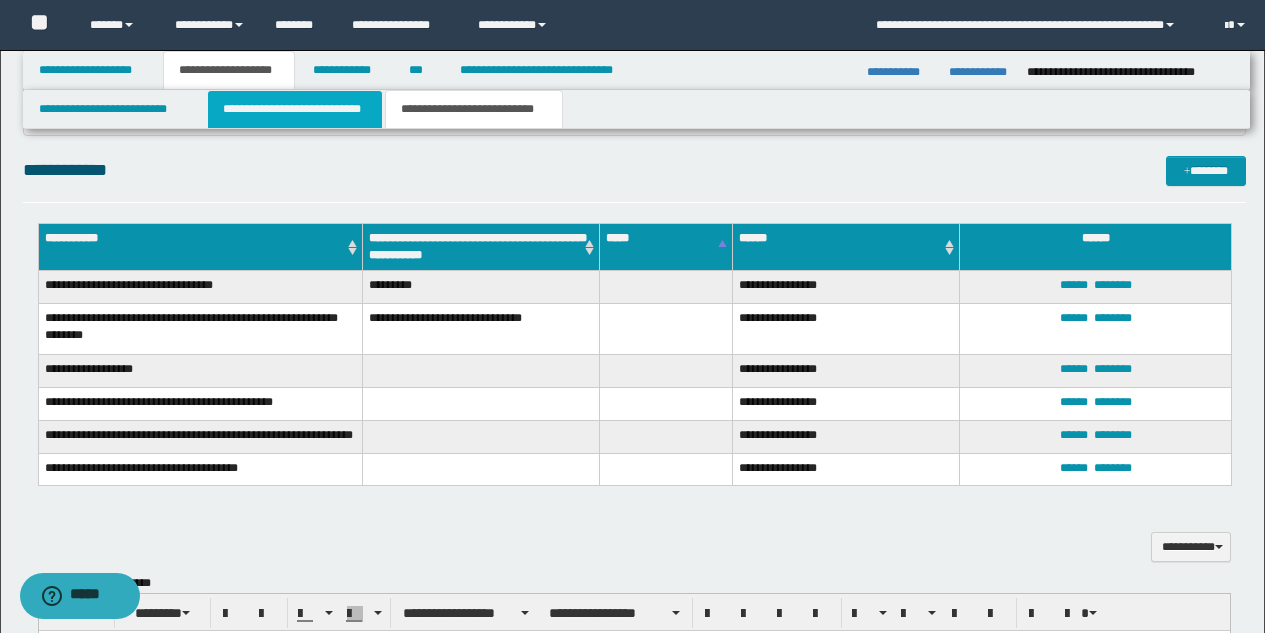 click on "**********" at bounding box center [295, 109] 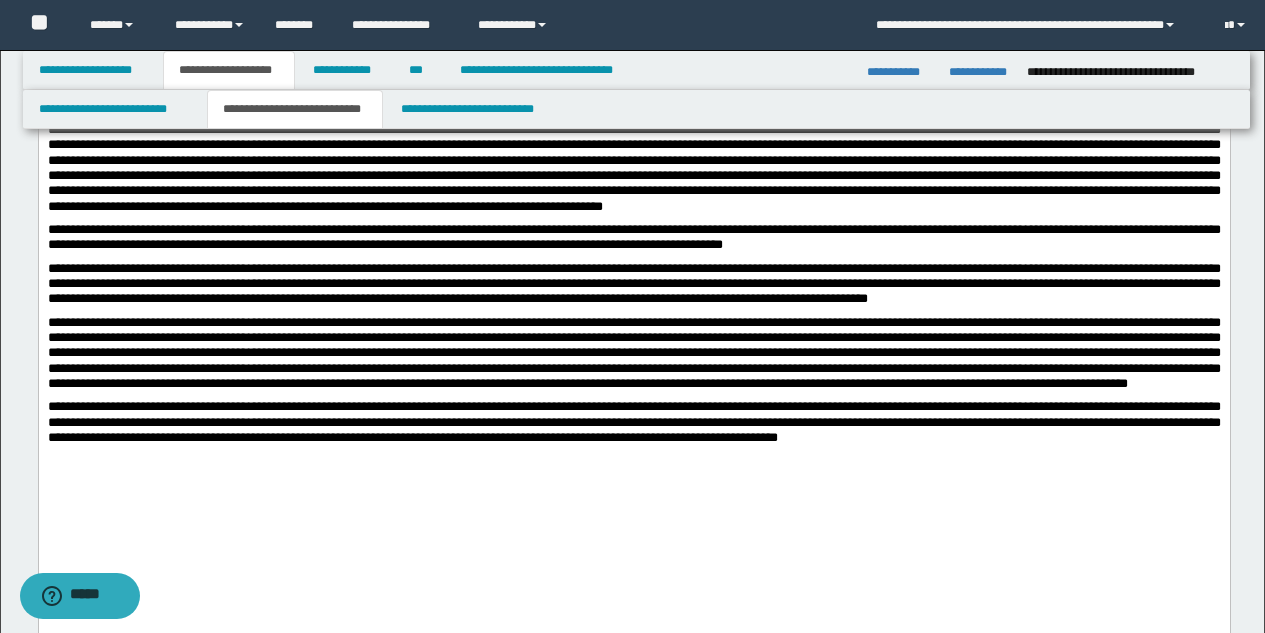 scroll, scrollTop: 1833, scrollLeft: 0, axis: vertical 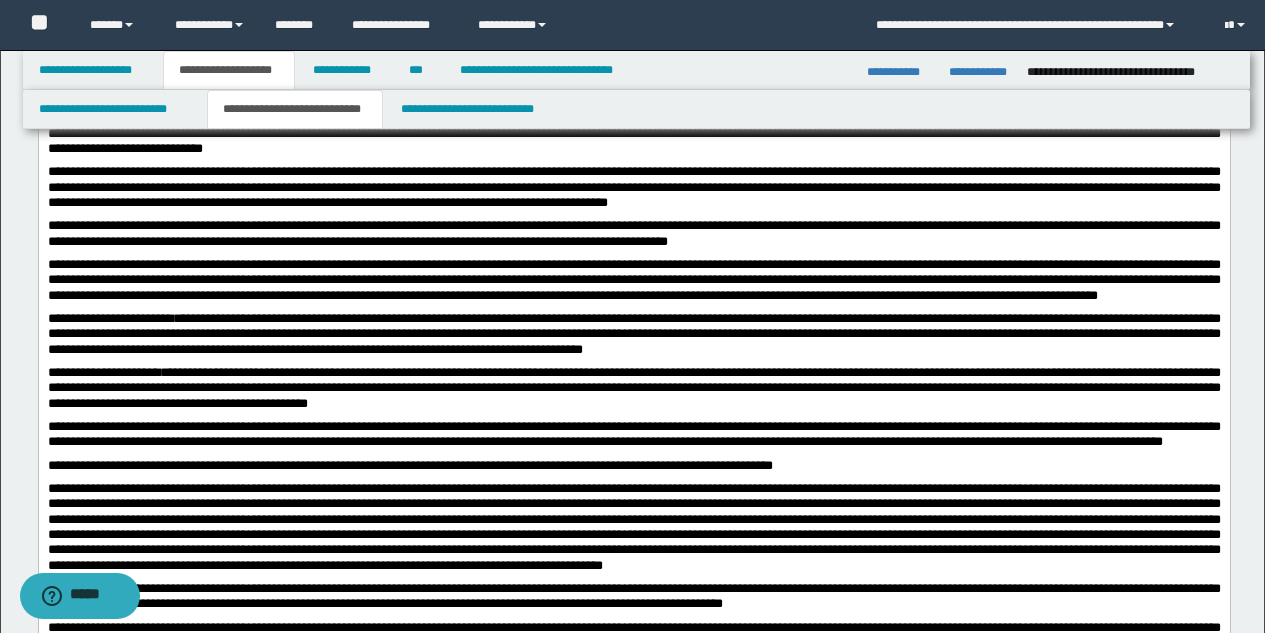 drag, startPoint x: 1279, startPoint y: 218, endPoint x: 1187, endPoint y: 761, distance: 550.7386 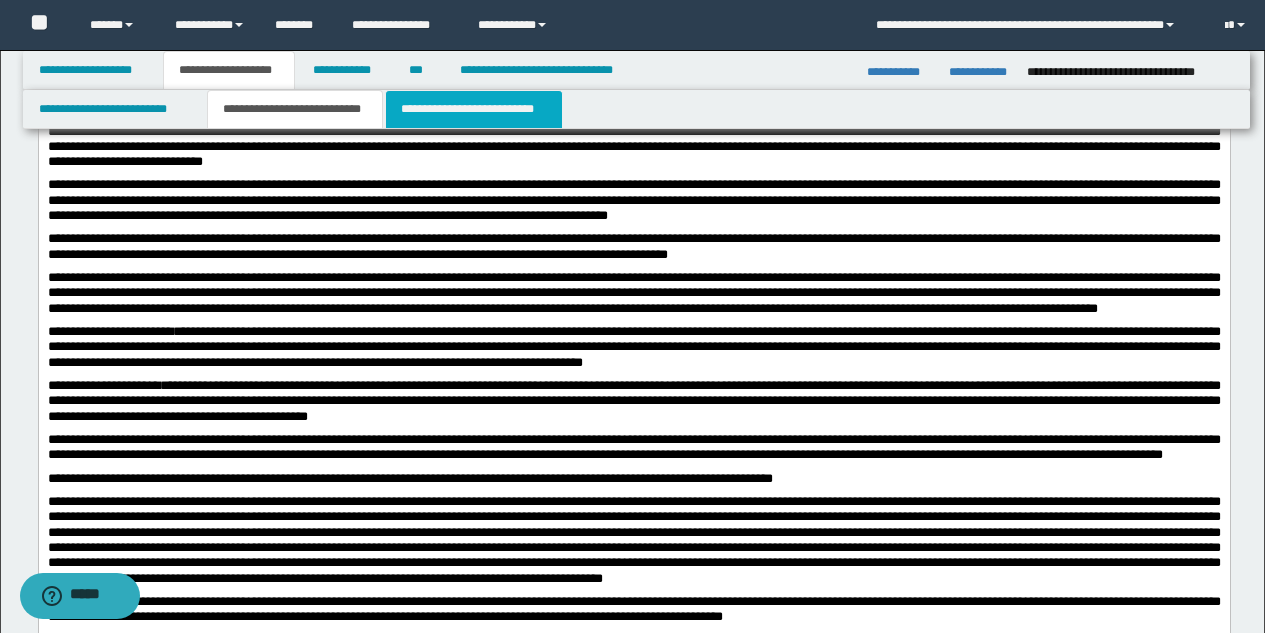 click on "**********" at bounding box center (474, 109) 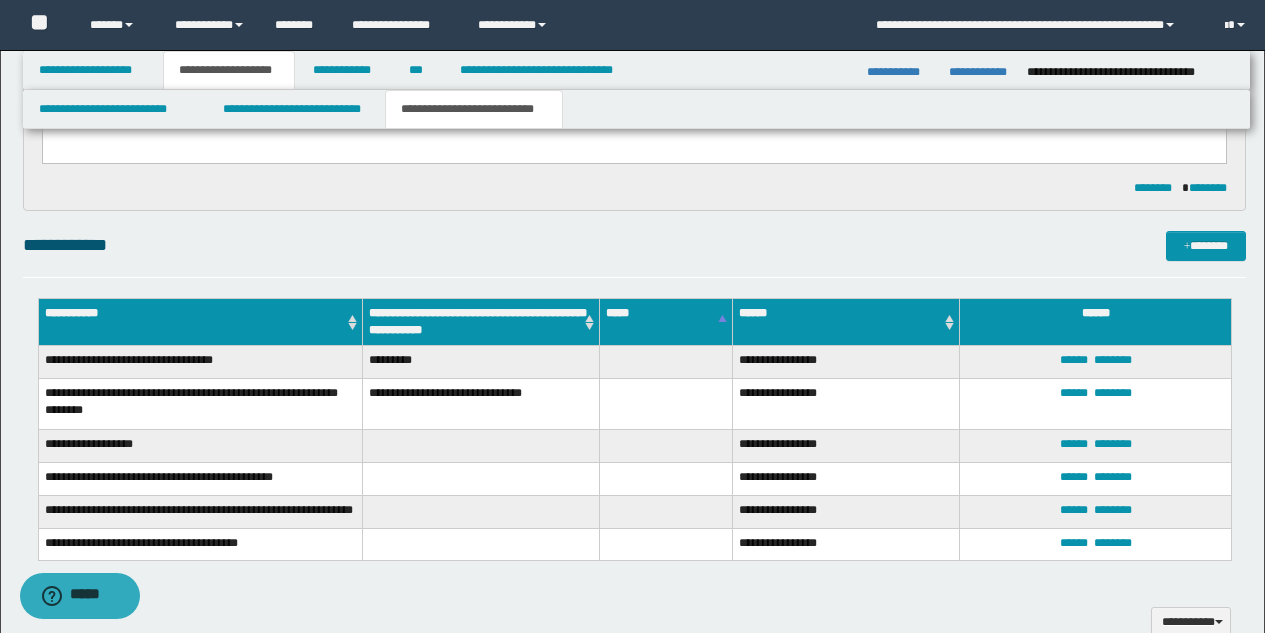 scroll, scrollTop: 938, scrollLeft: 0, axis: vertical 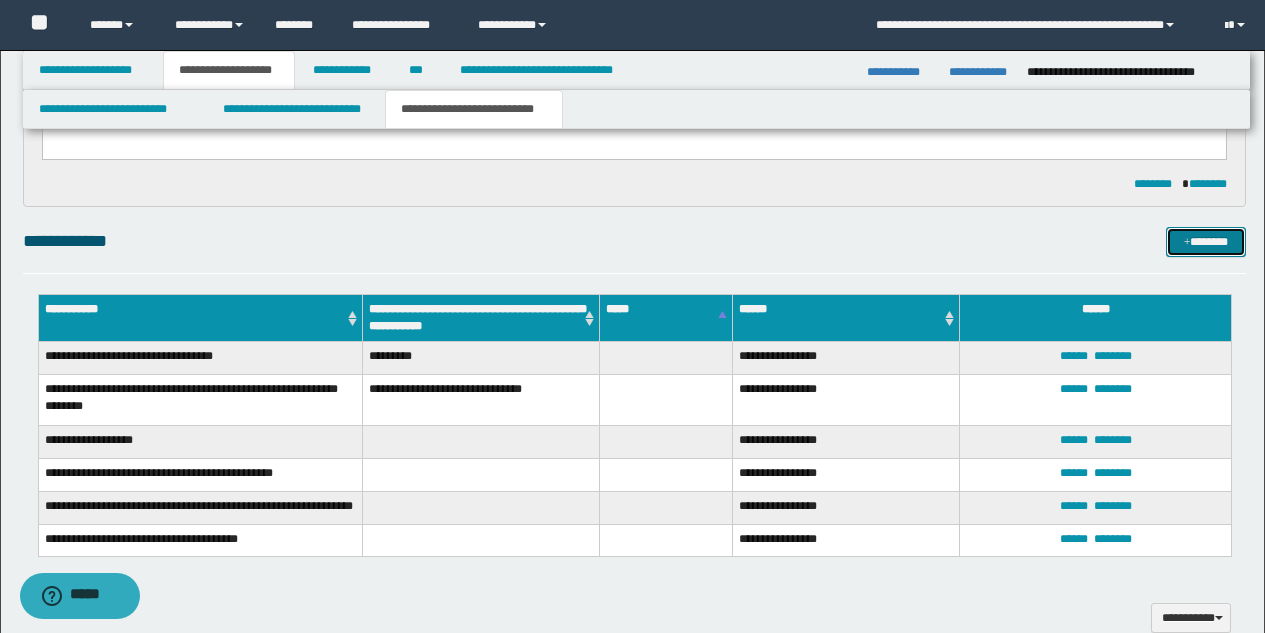 click on "*******" at bounding box center (1206, 242) 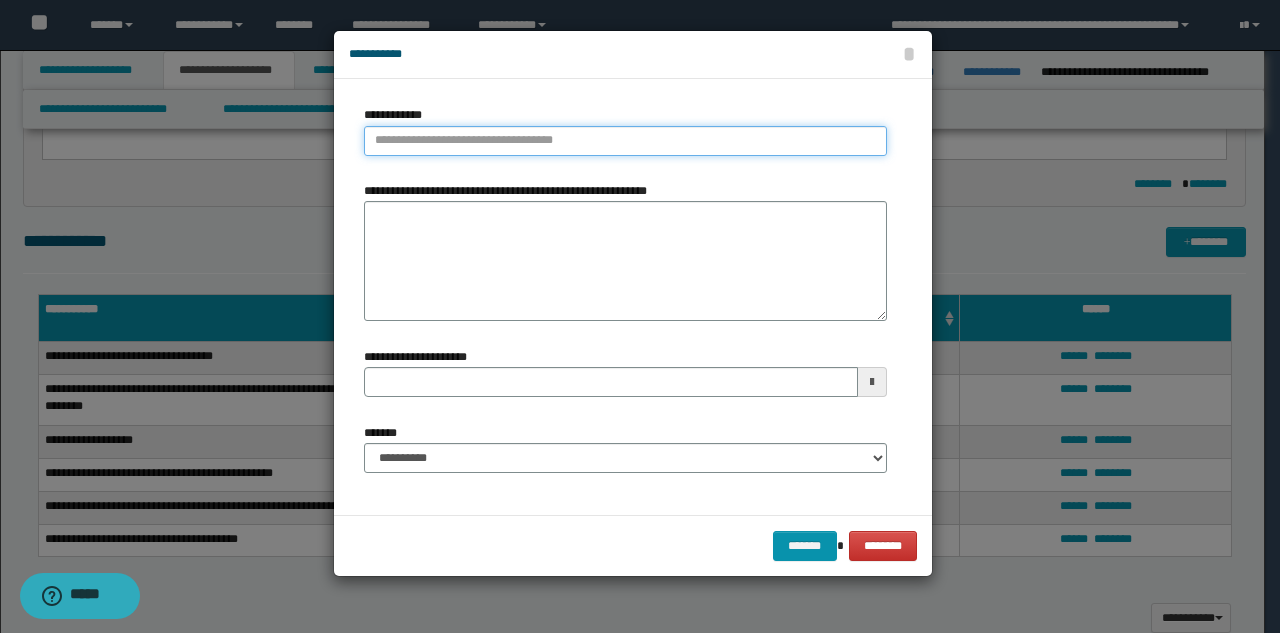 type on "**********" 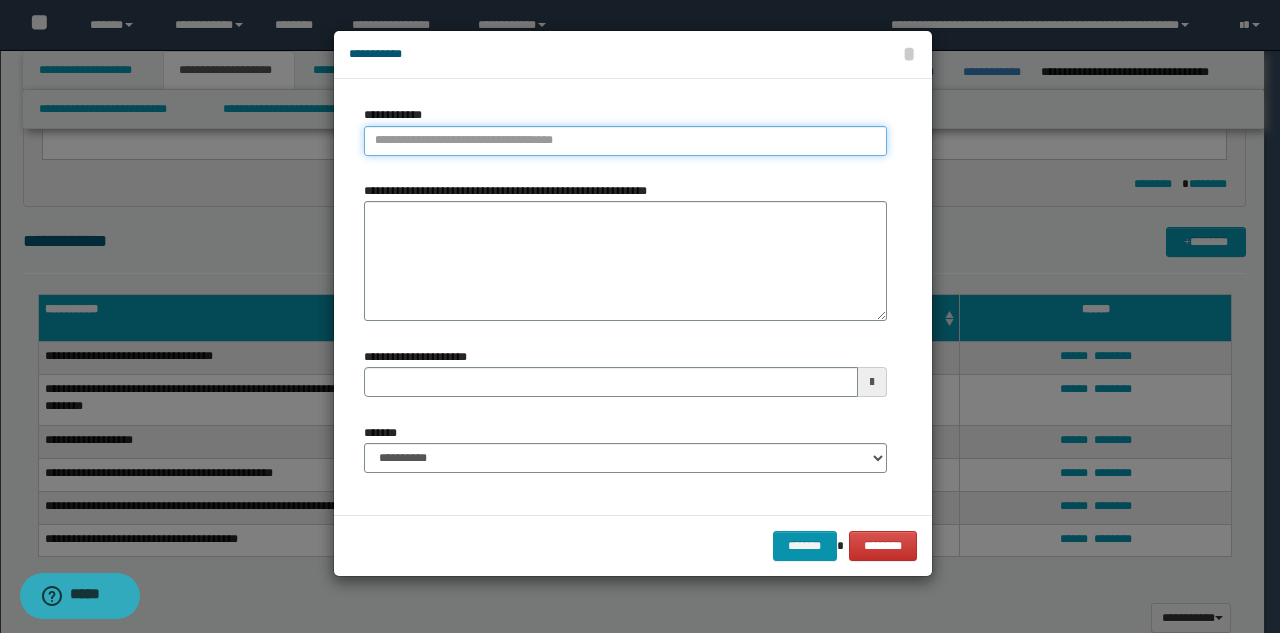 click on "**********" at bounding box center (625, 141) 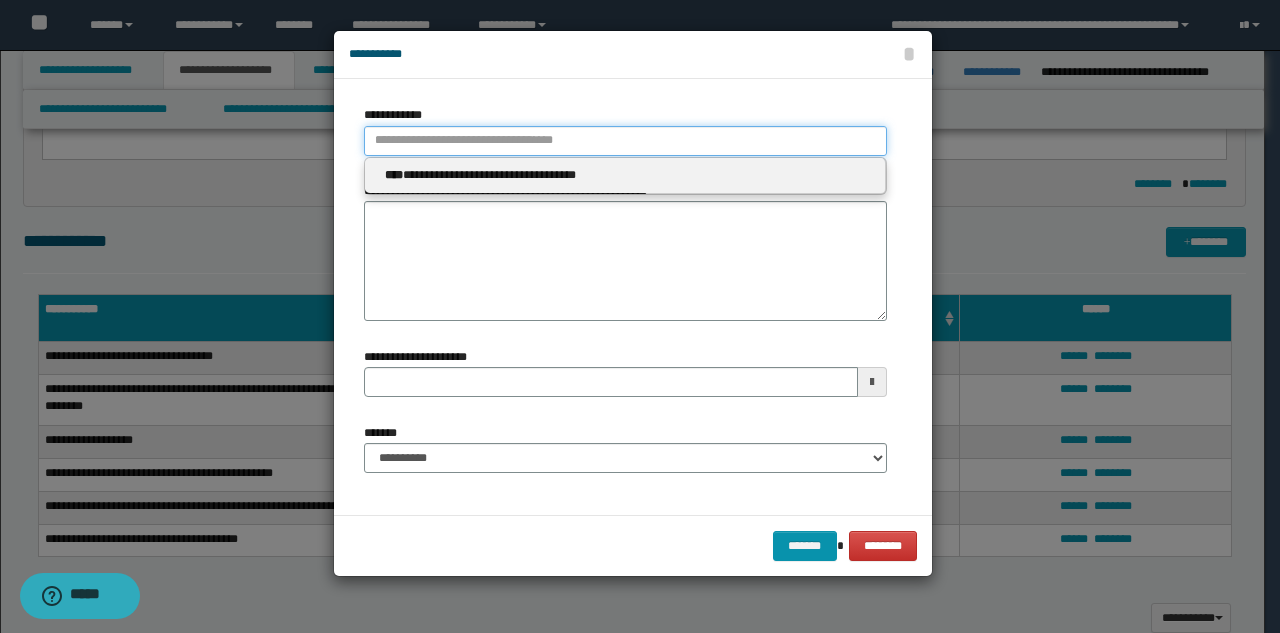type 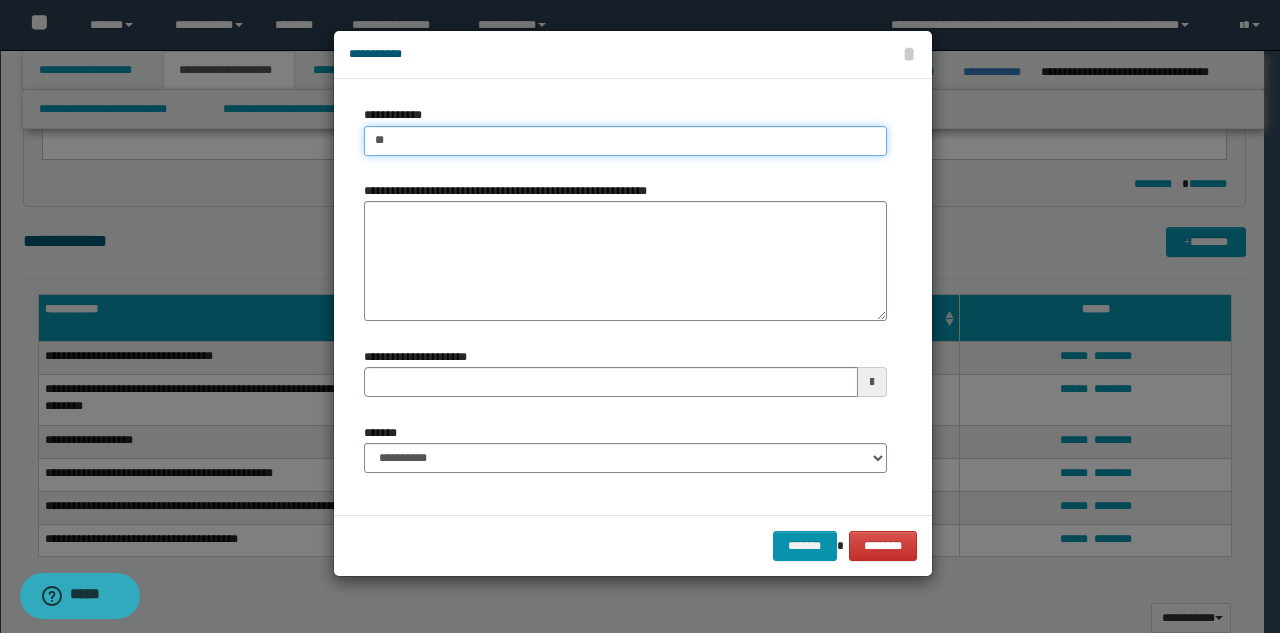 type on "***" 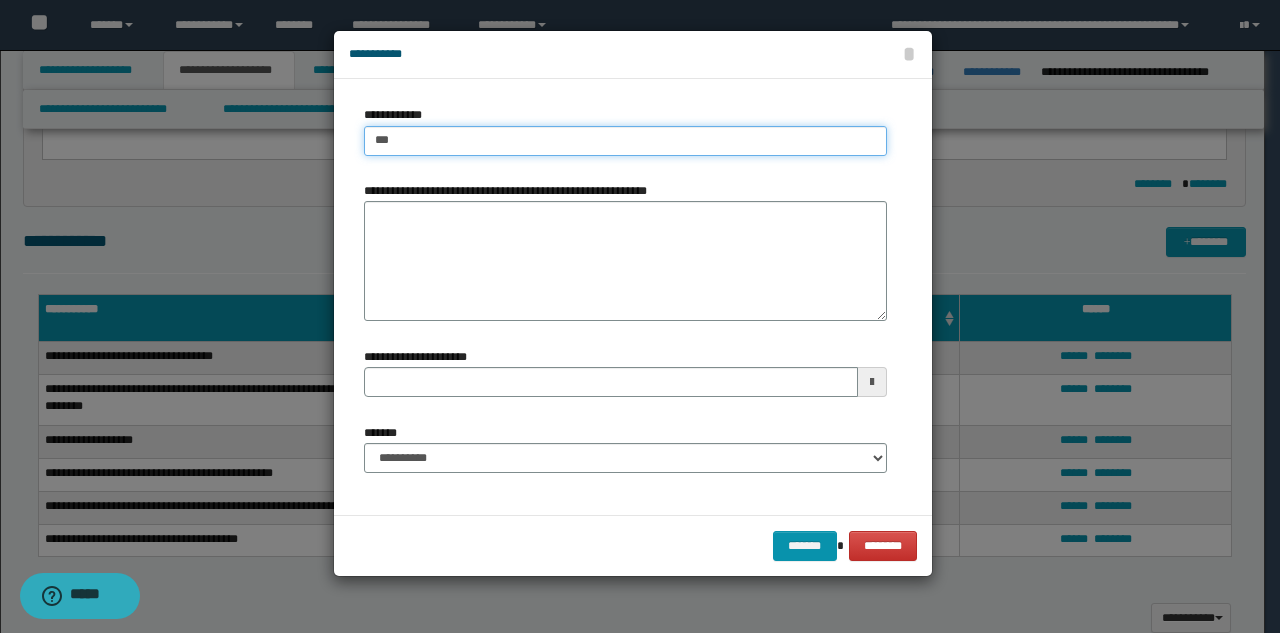 type on "***" 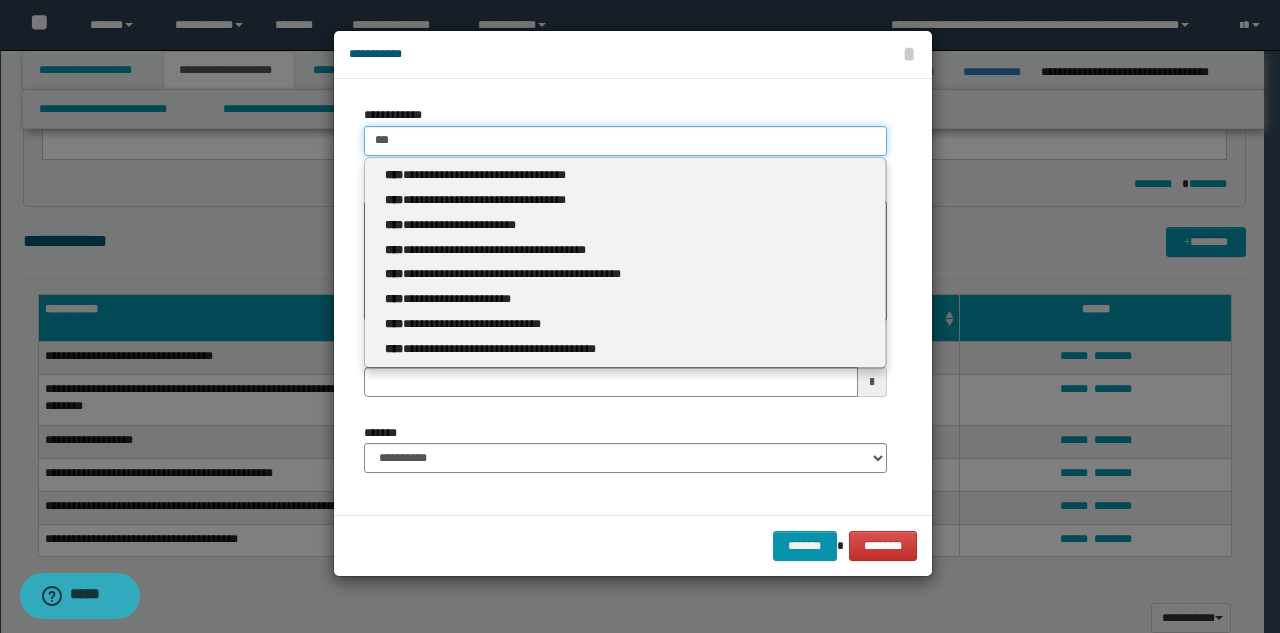 type 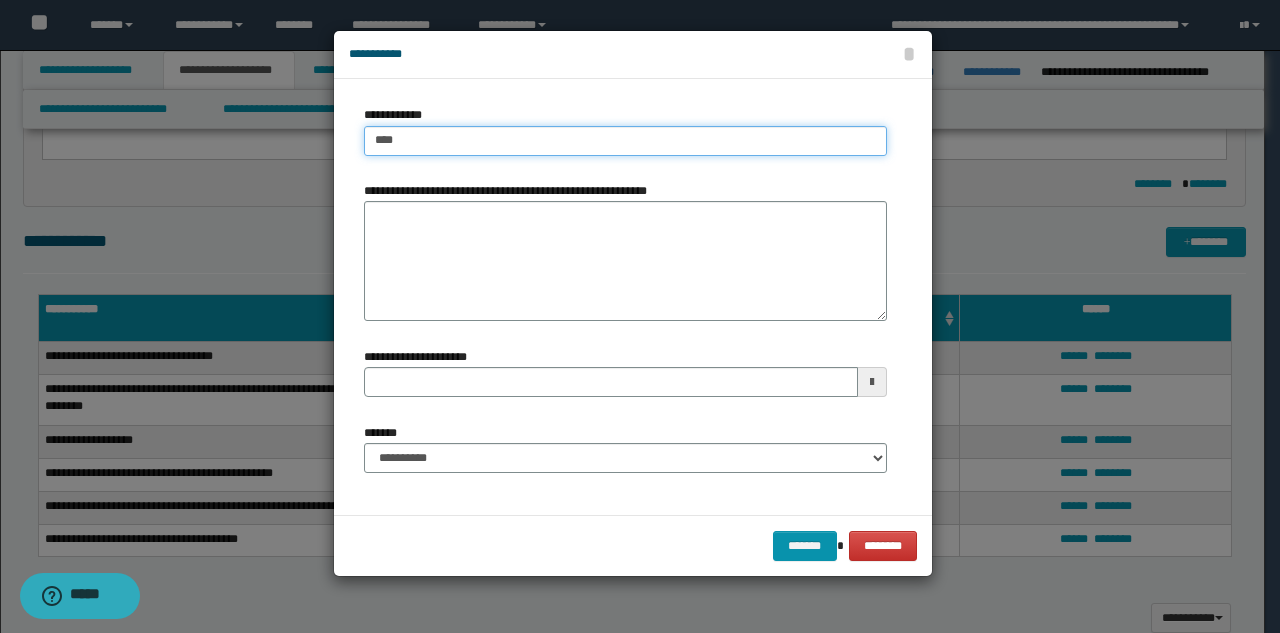 type on "****" 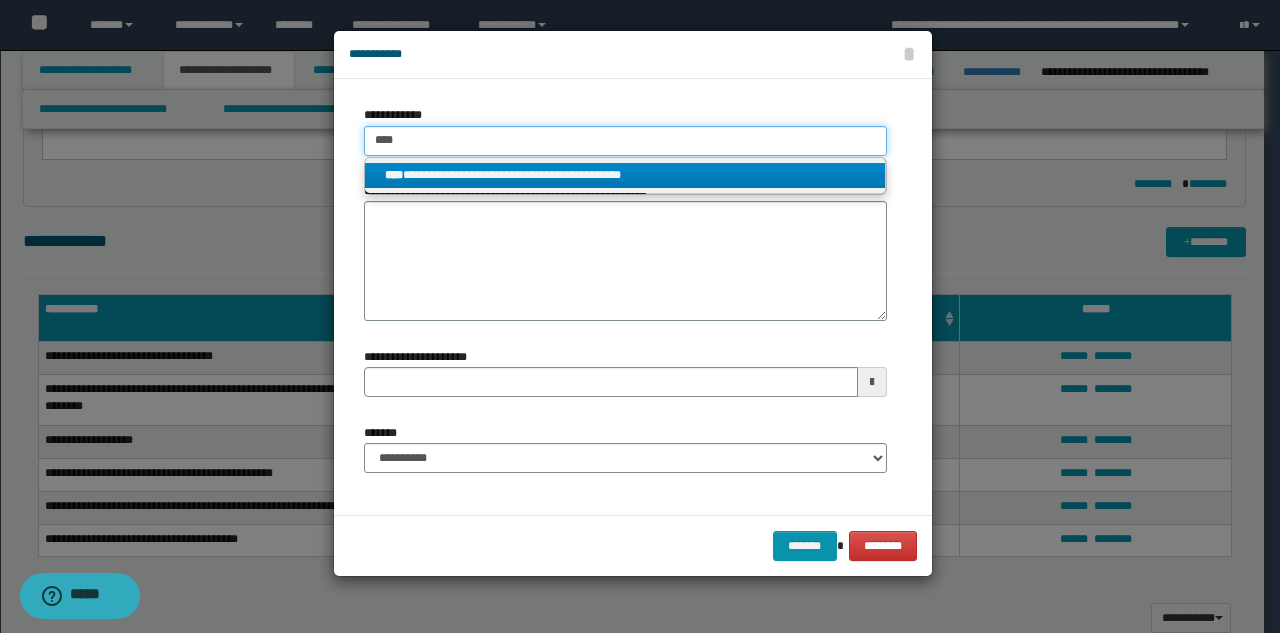 type on "****" 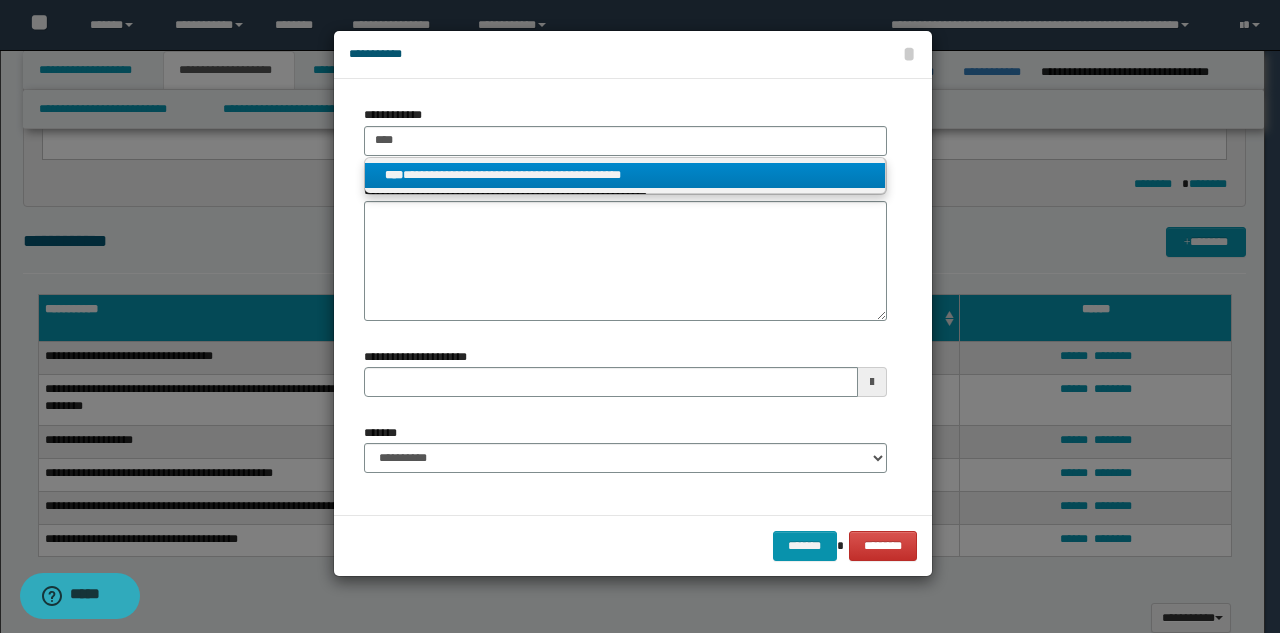 click on "**********" at bounding box center [625, 175] 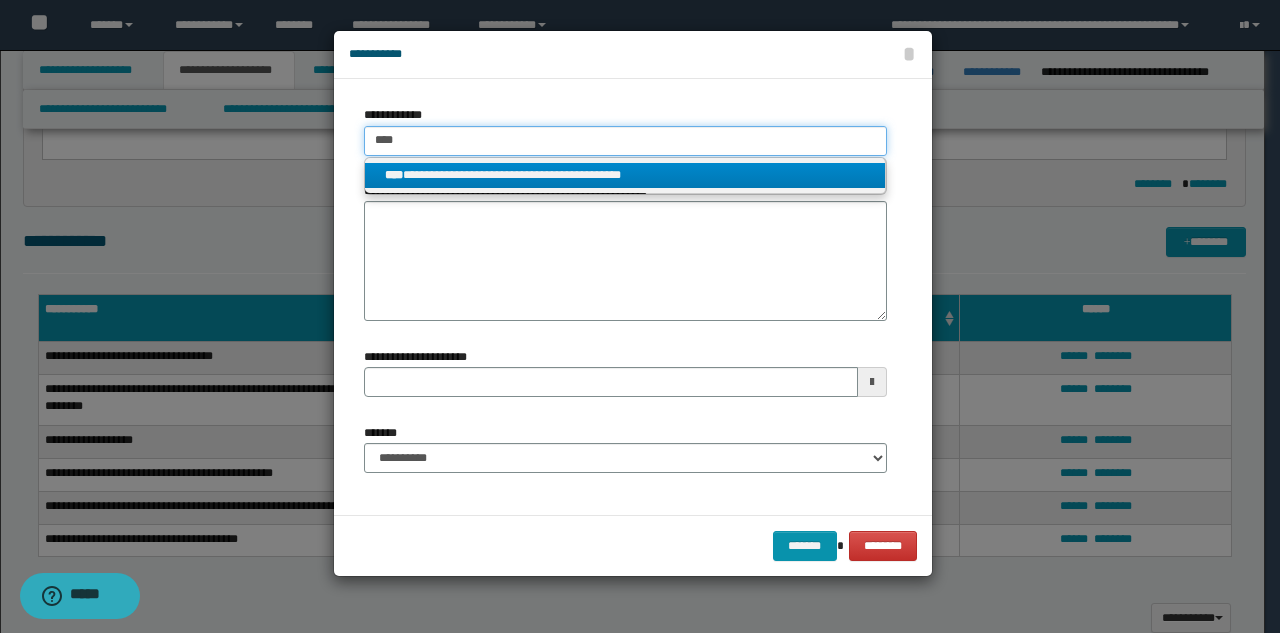 type 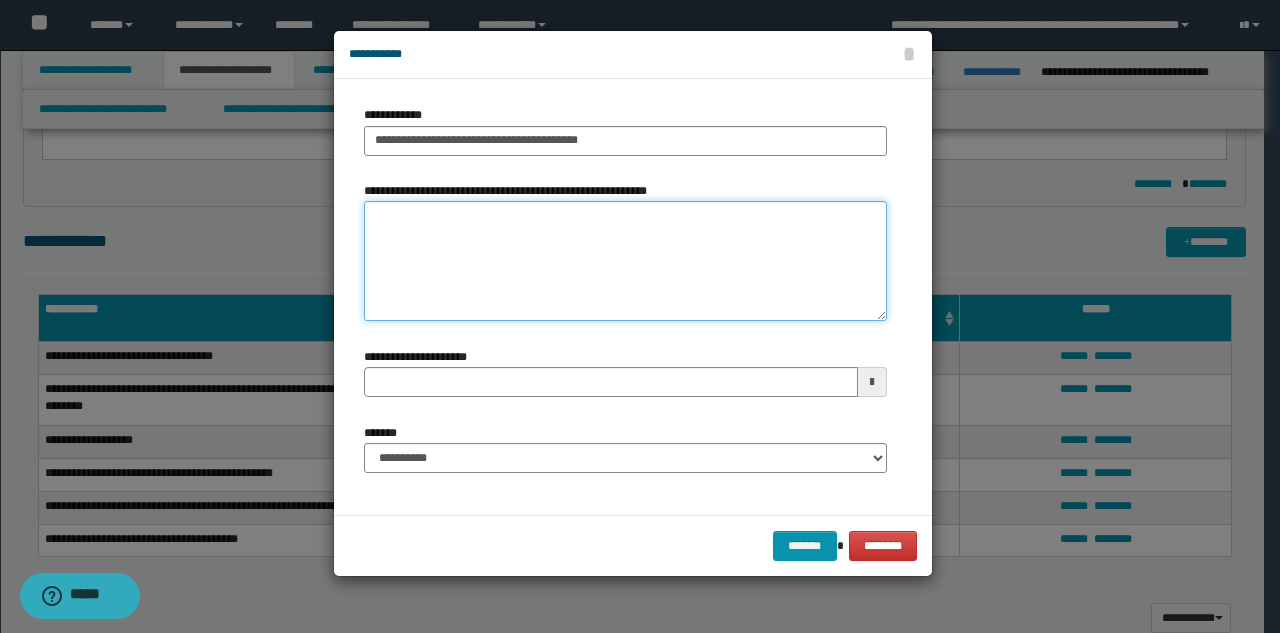 click on "**********" at bounding box center (625, 261) 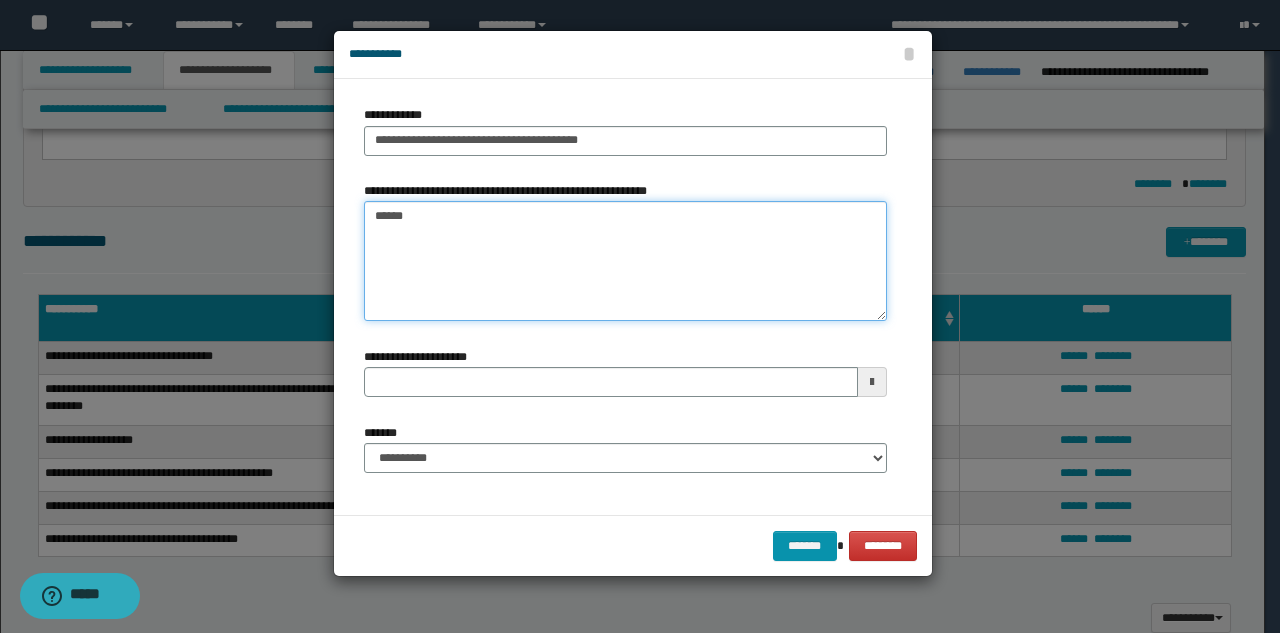 type on "*******" 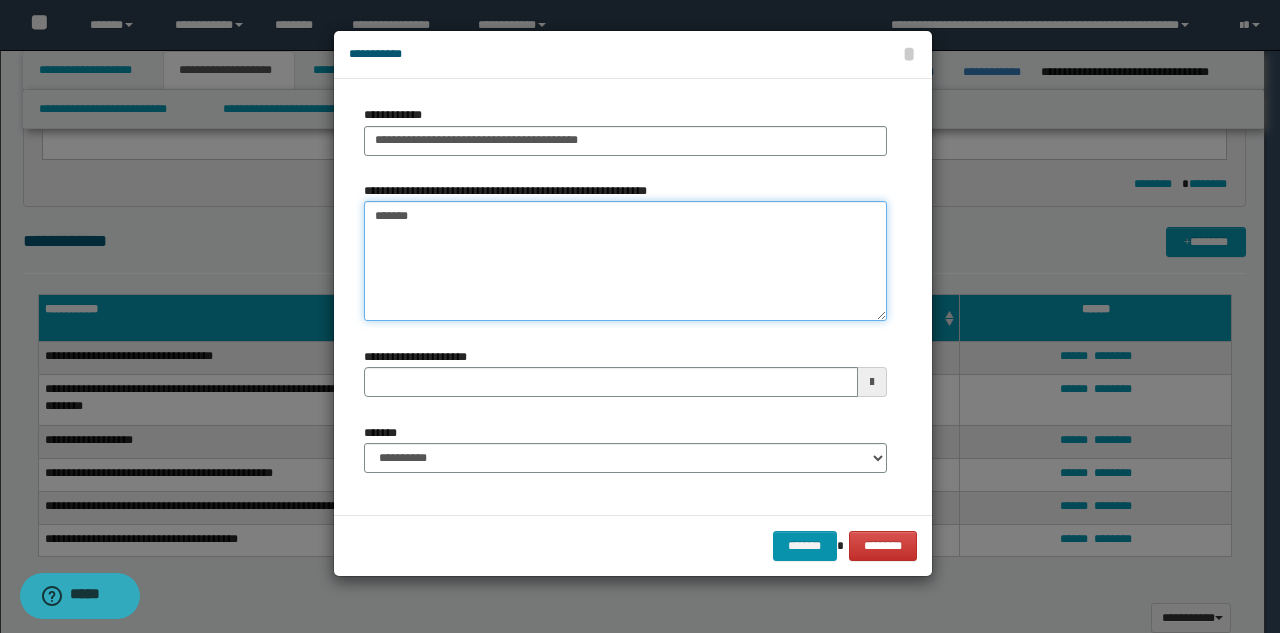 type 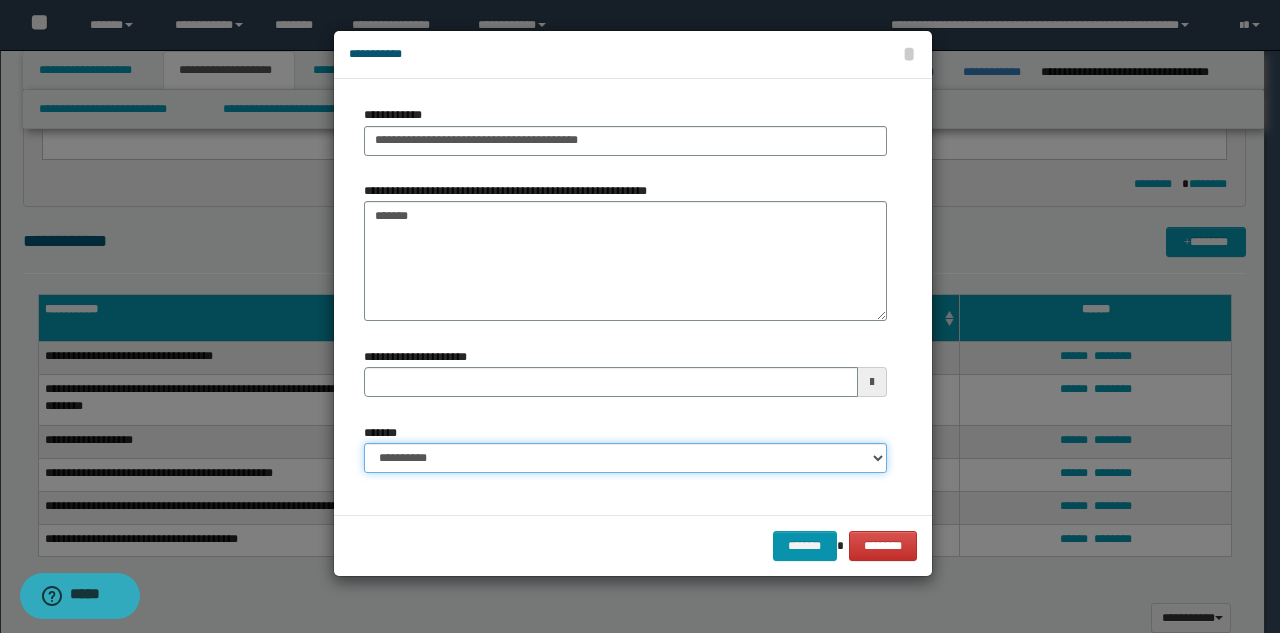 click on "**********" at bounding box center (625, 458) 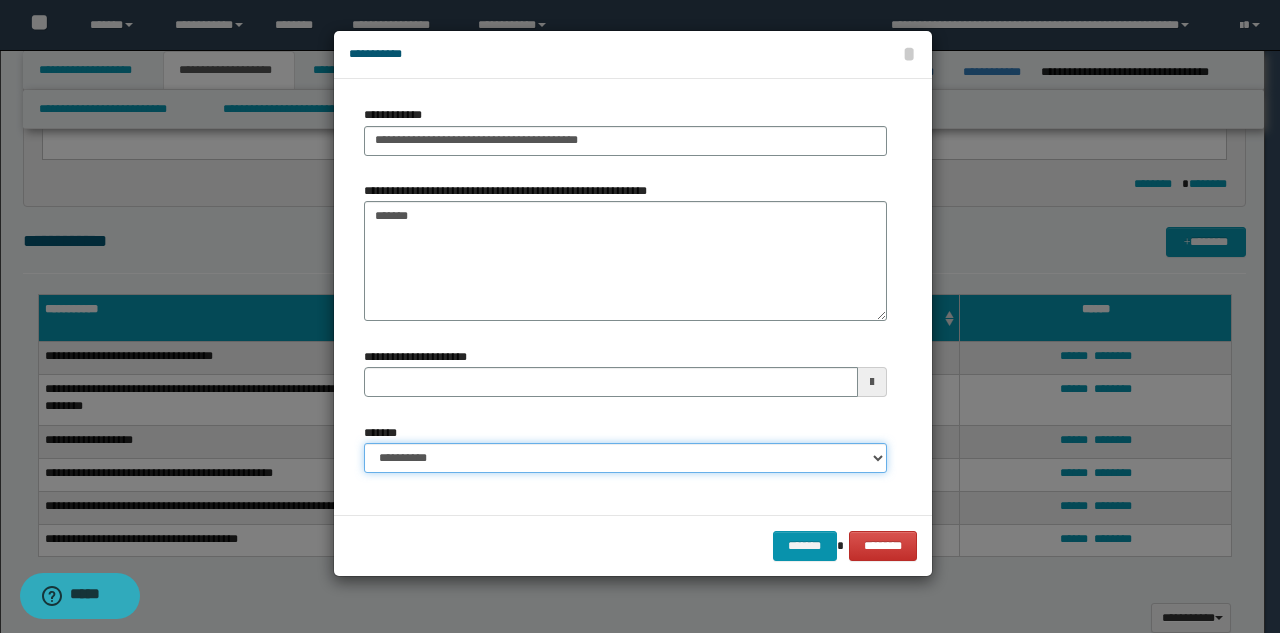 select on "*" 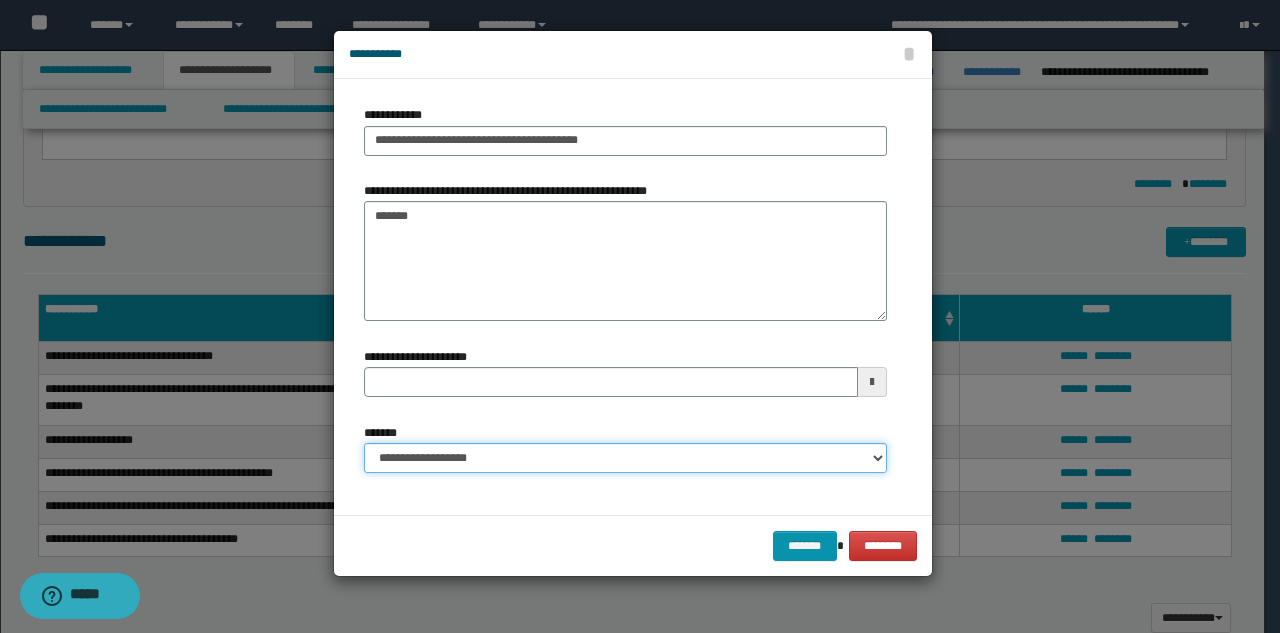type 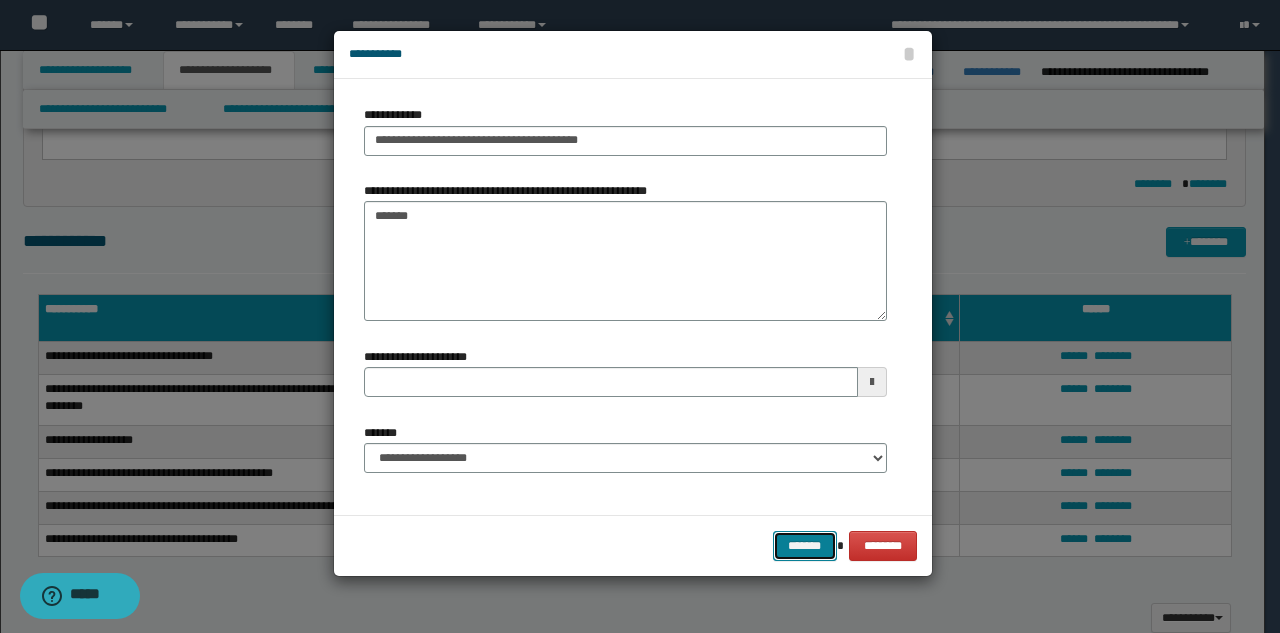 click on "*******" at bounding box center [805, 546] 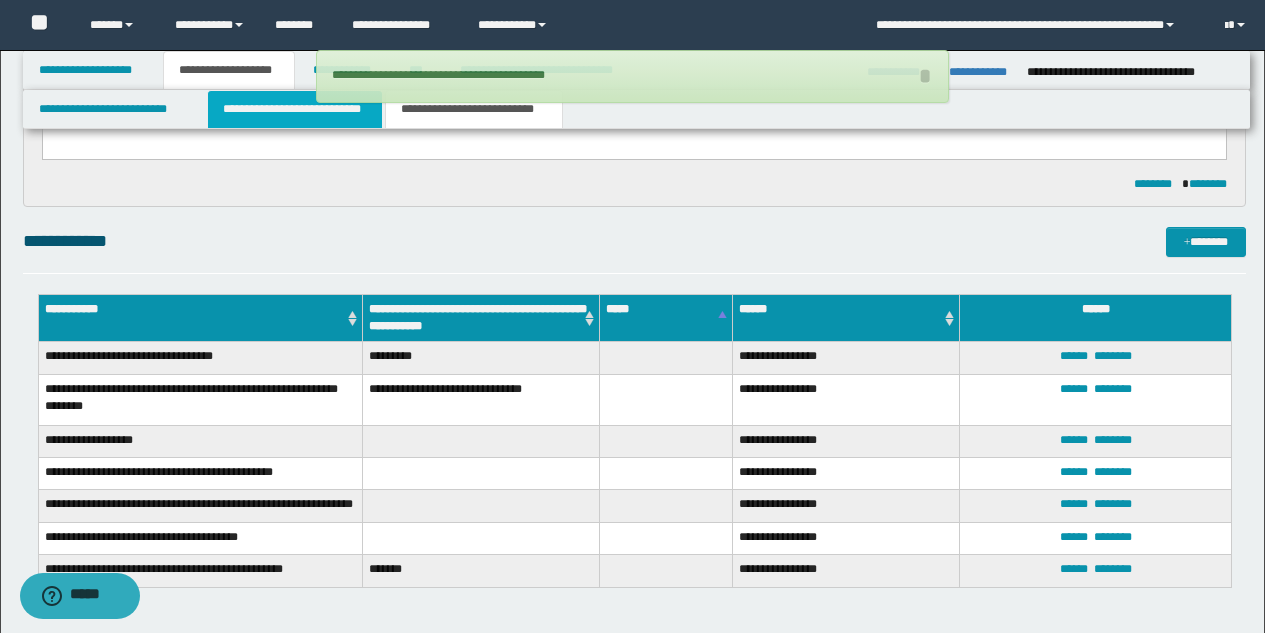 click on "**********" at bounding box center [295, 109] 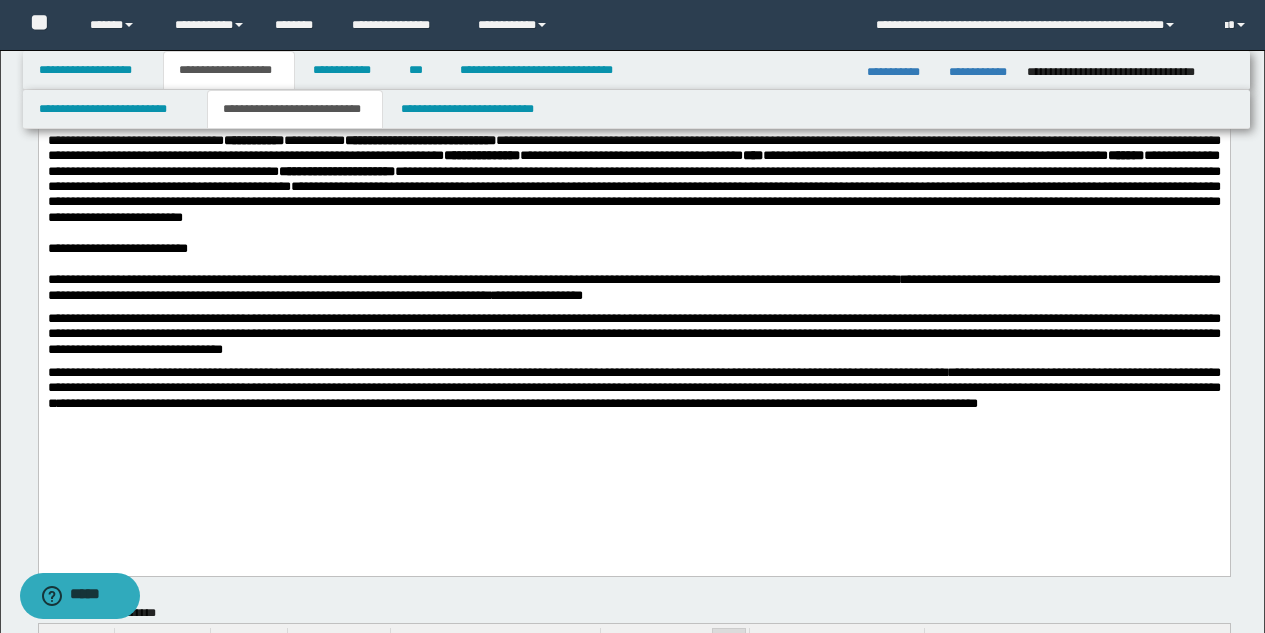 scroll, scrollTop: 0, scrollLeft: 0, axis: both 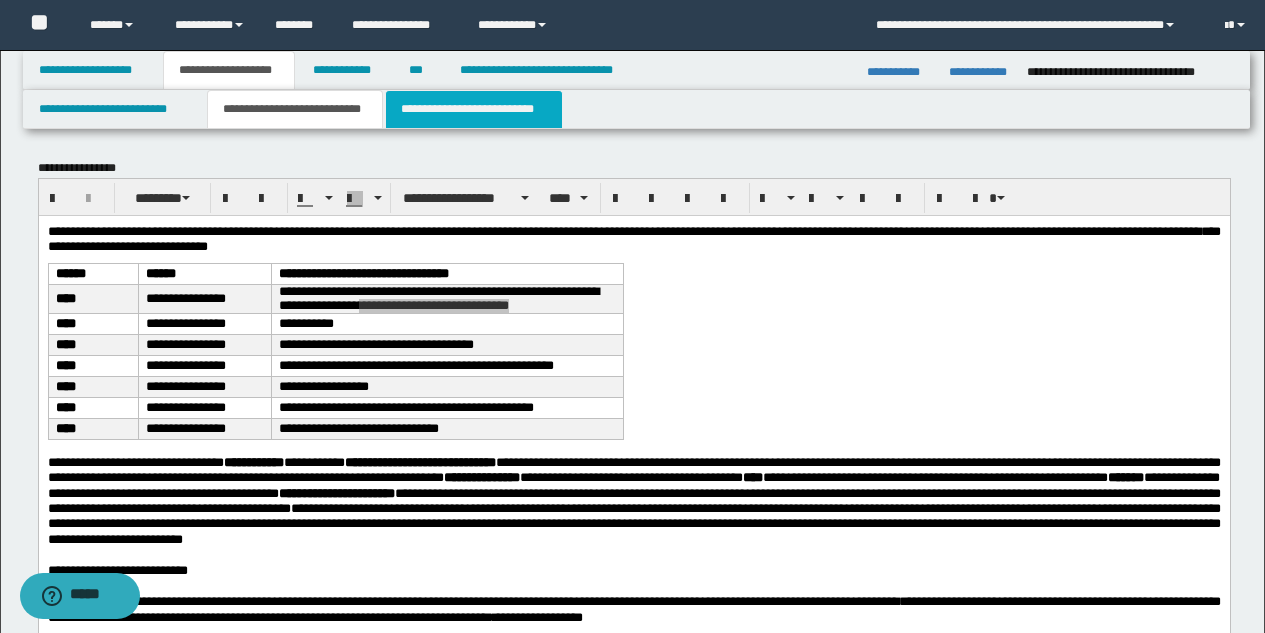 click on "**********" at bounding box center [474, 109] 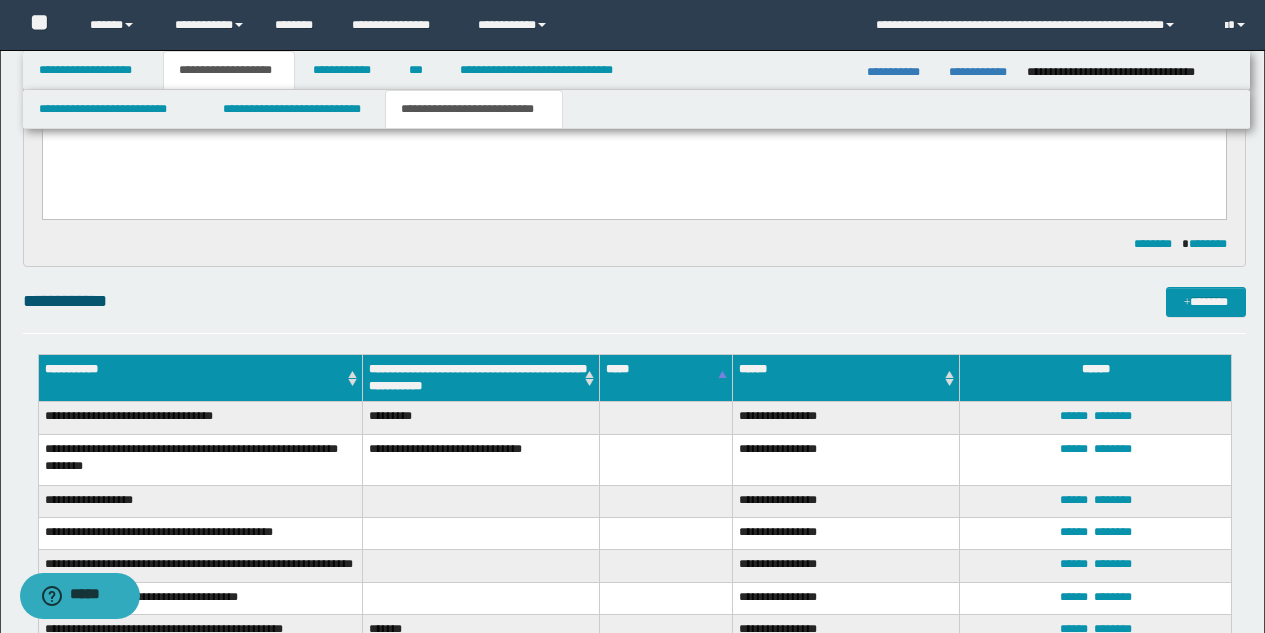scroll, scrollTop: 890, scrollLeft: 0, axis: vertical 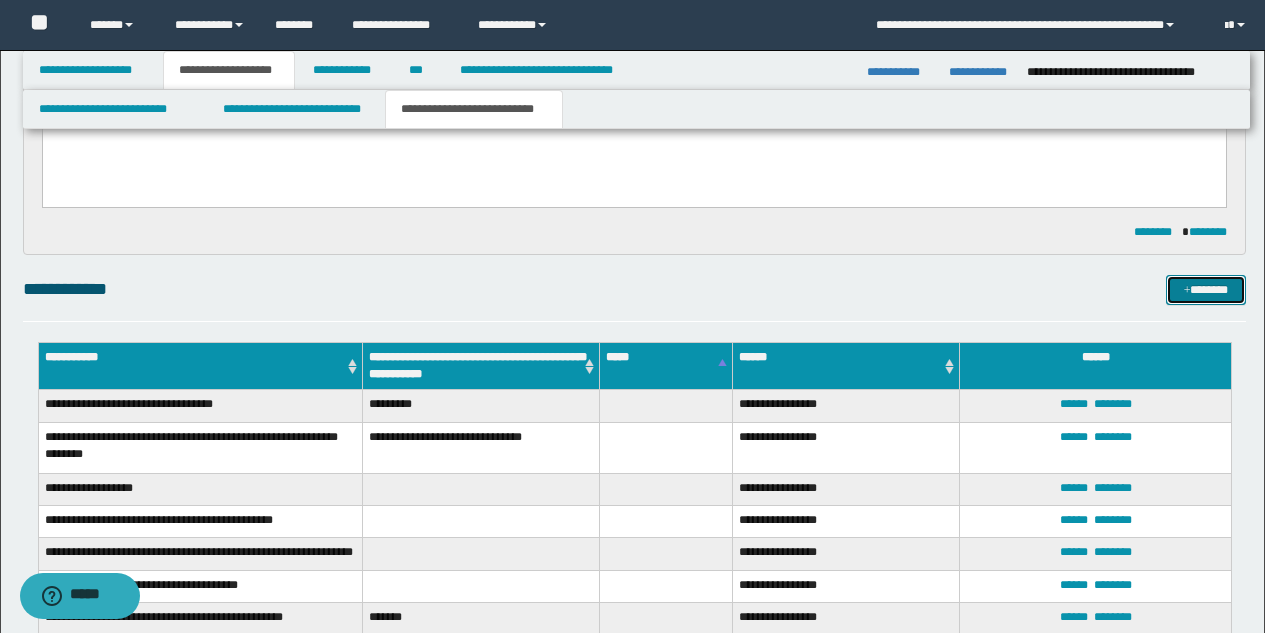 click at bounding box center [1187, 291] 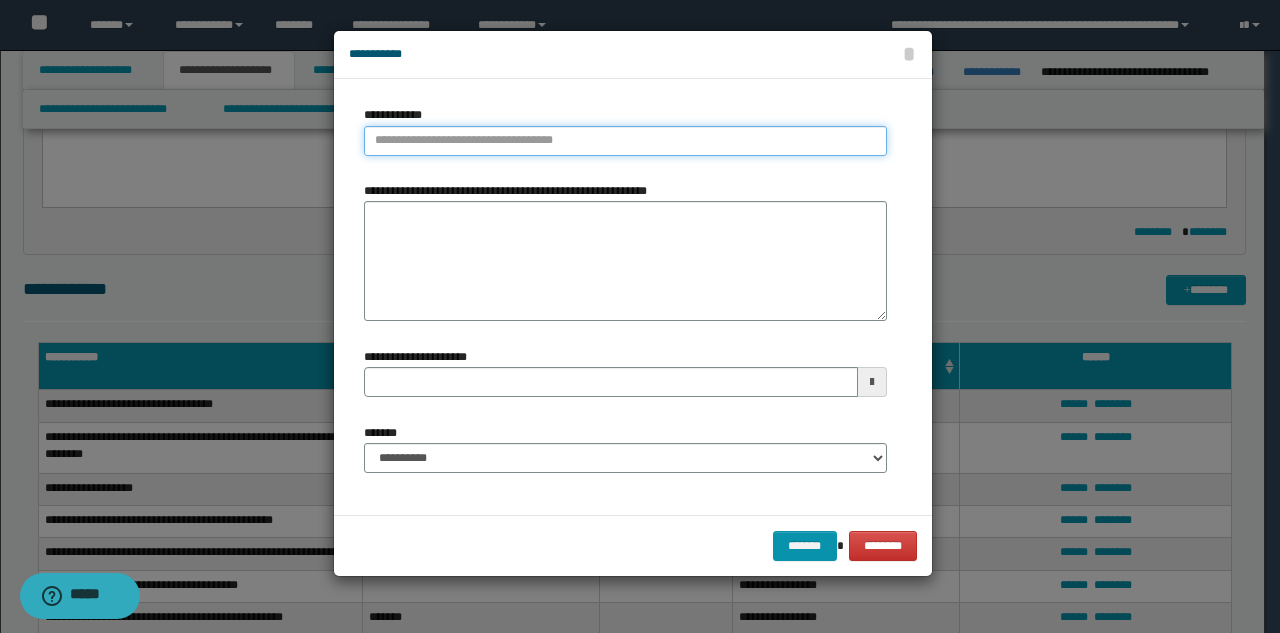 type on "**********" 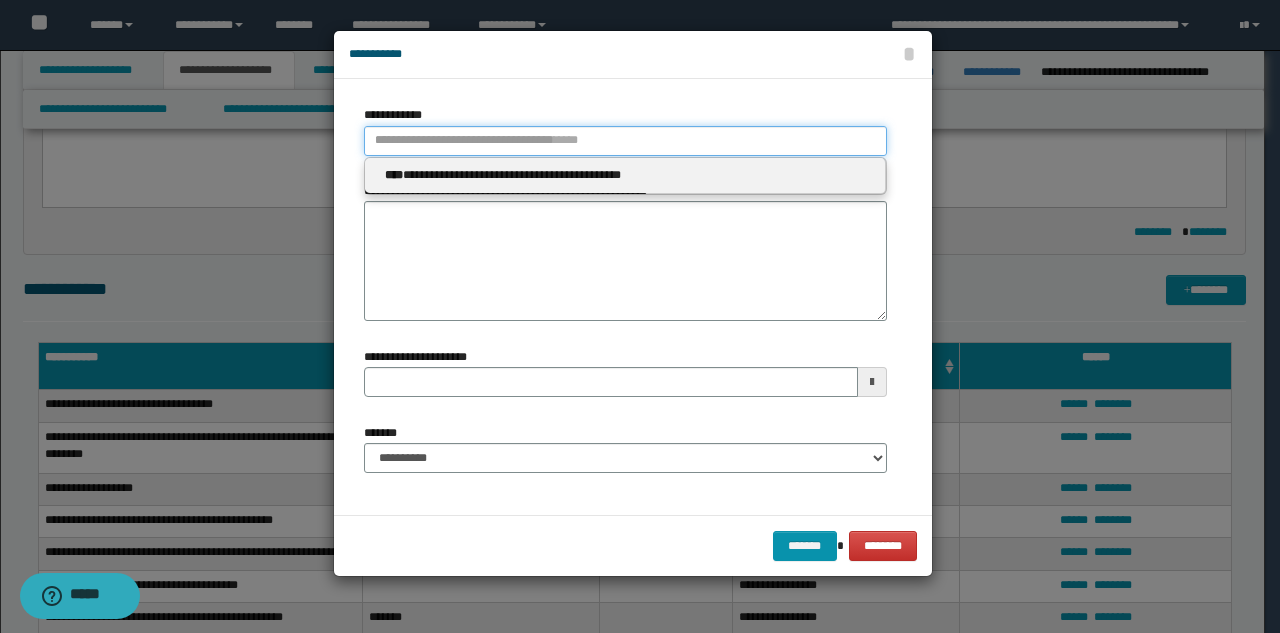 click on "**********" at bounding box center (625, 141) 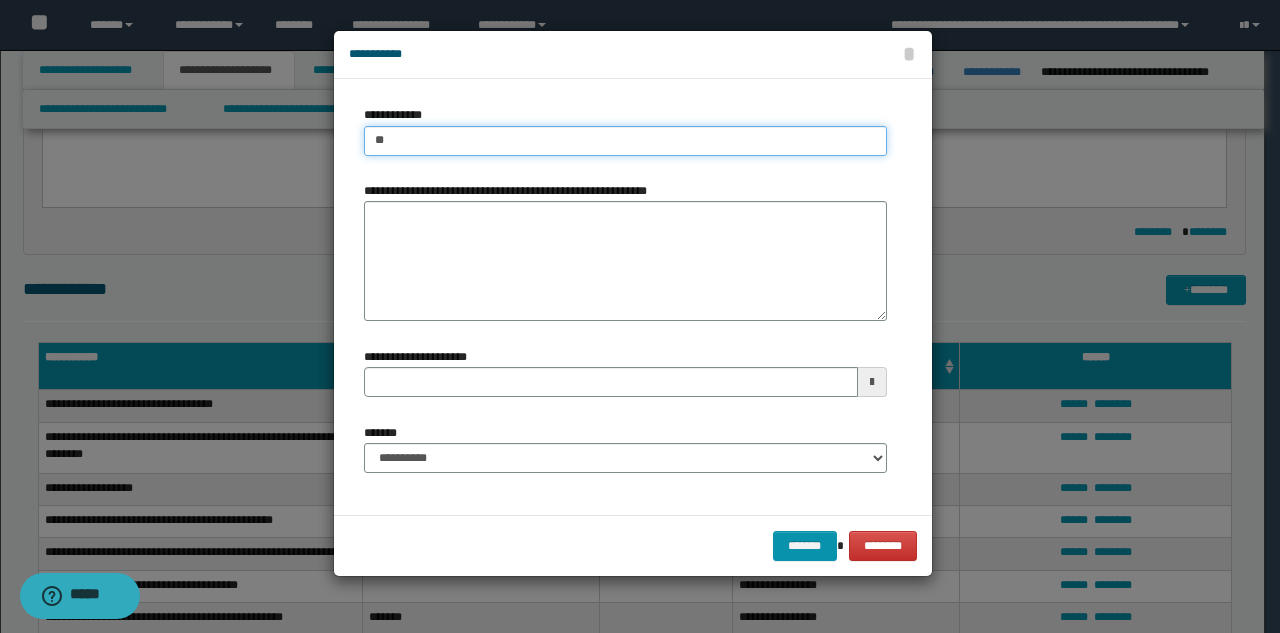 type on "***" 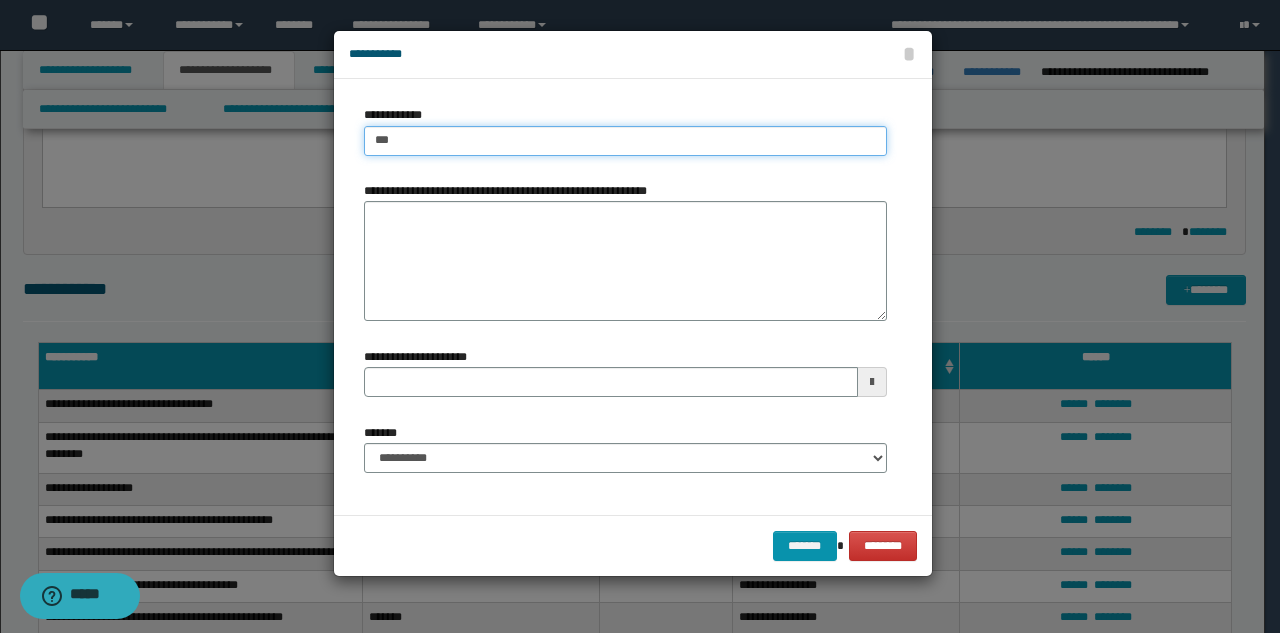type on "***" 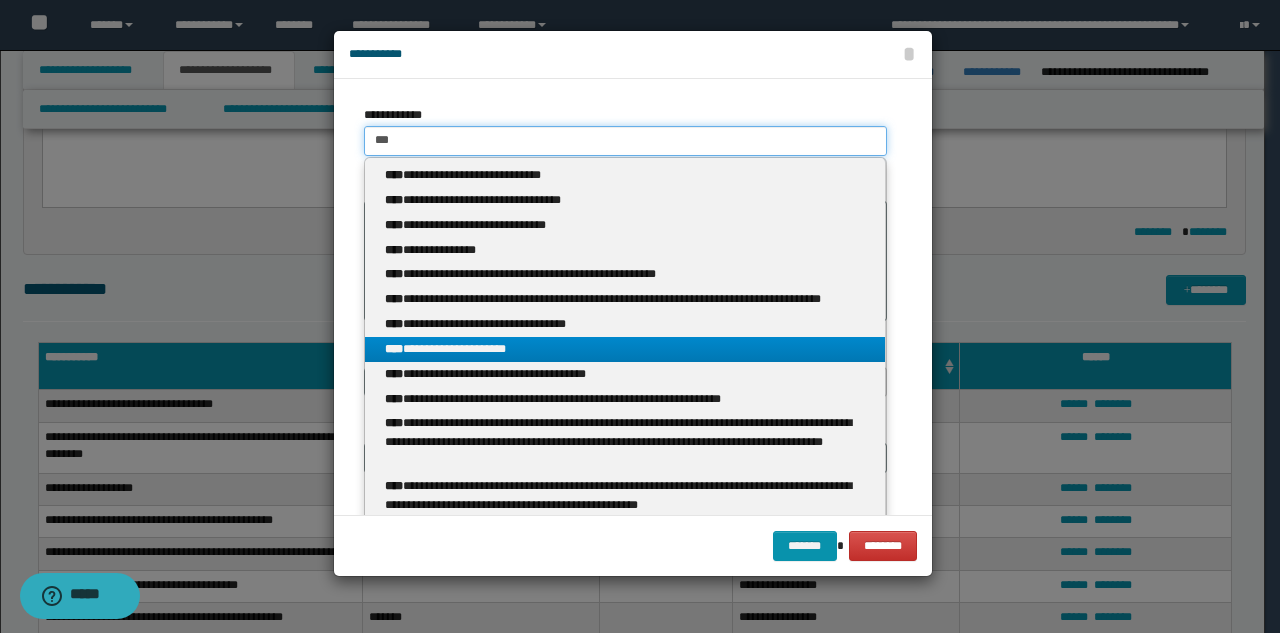 type on "***" 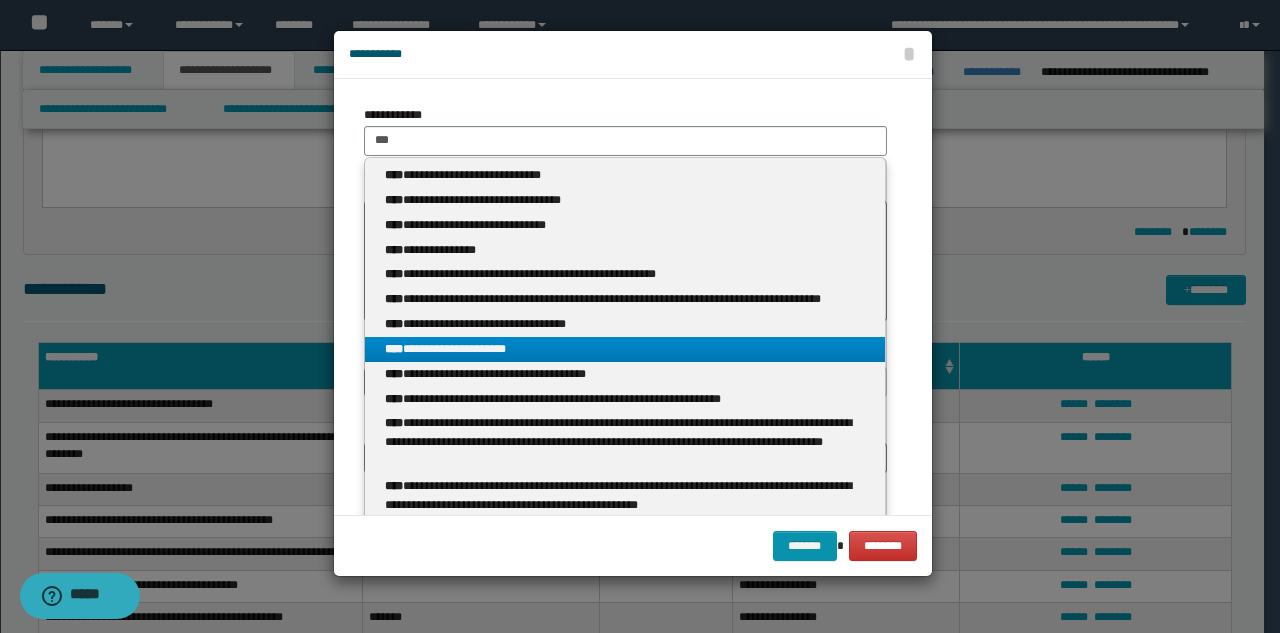 click on "**********" at bounding box center [625, 349] 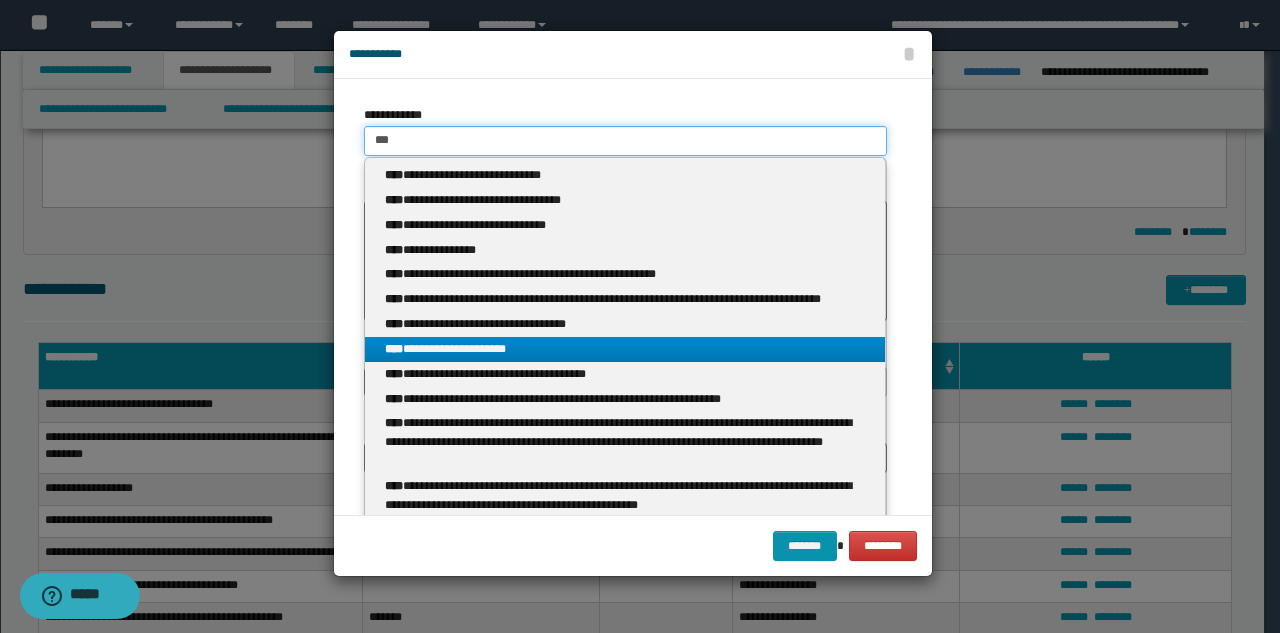 type 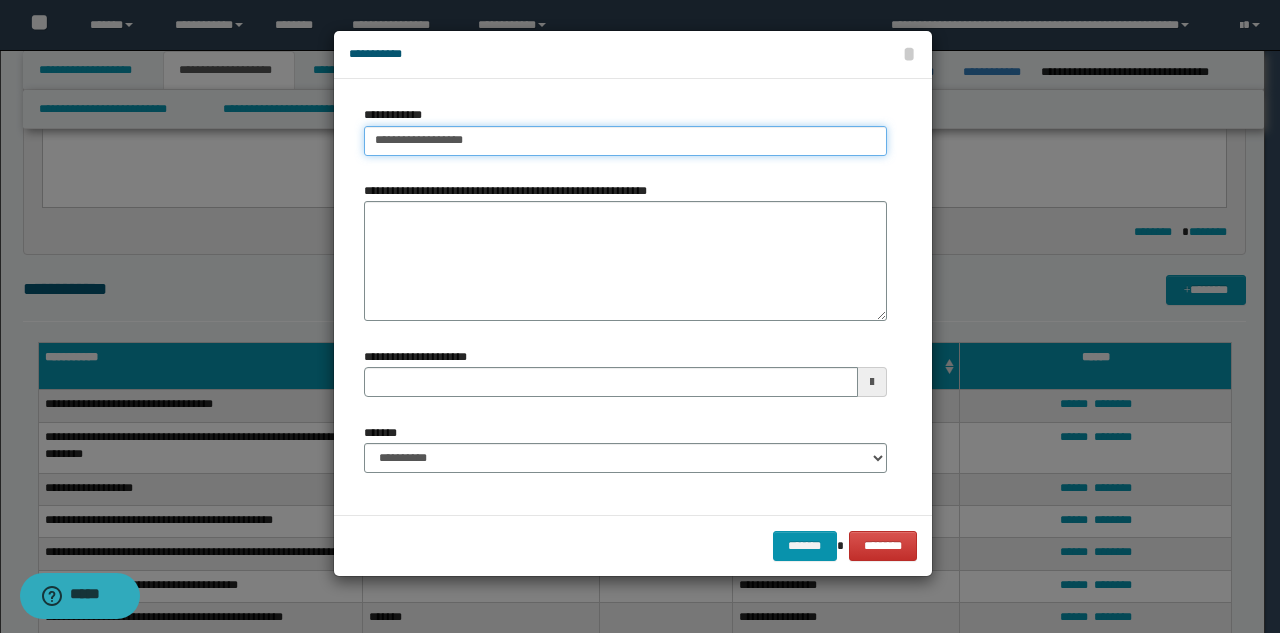 type 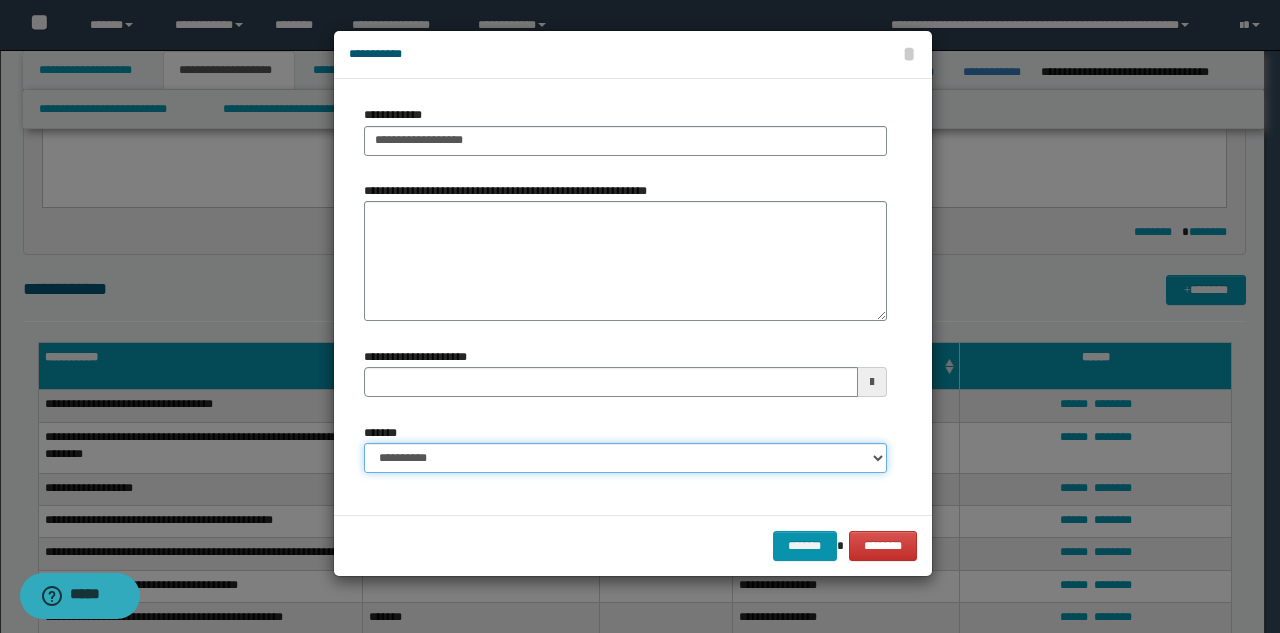 click on "**********" at bounding box center (625, 458) 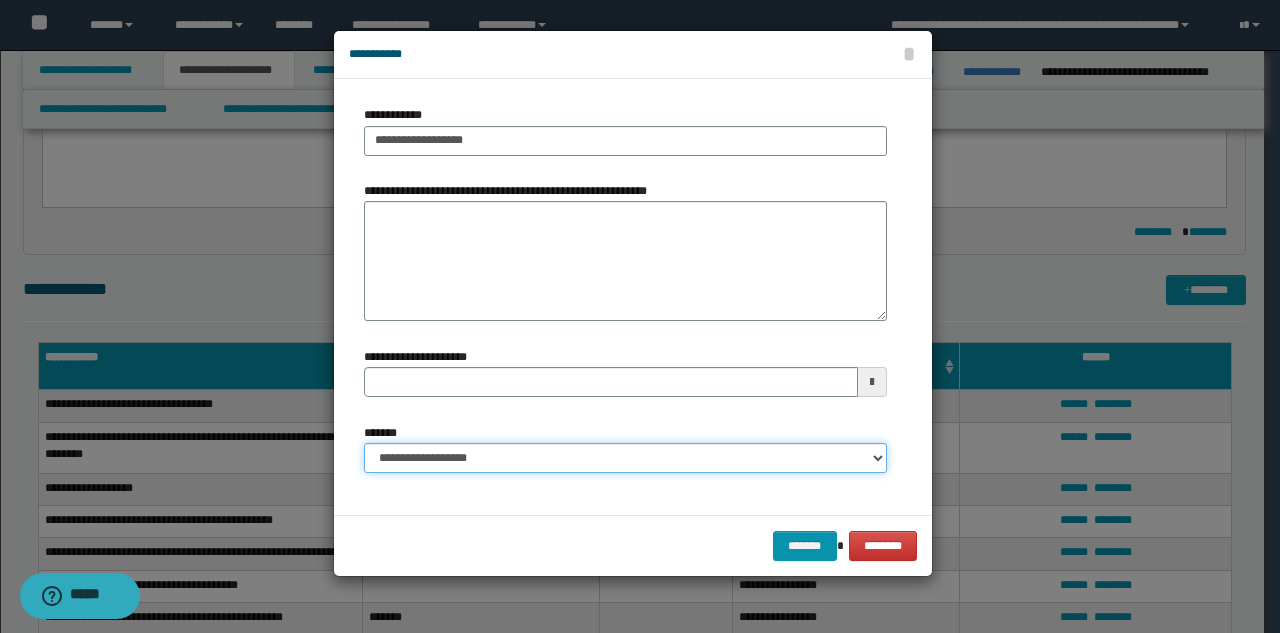 click on "**********" at bounding box center (625, 458) 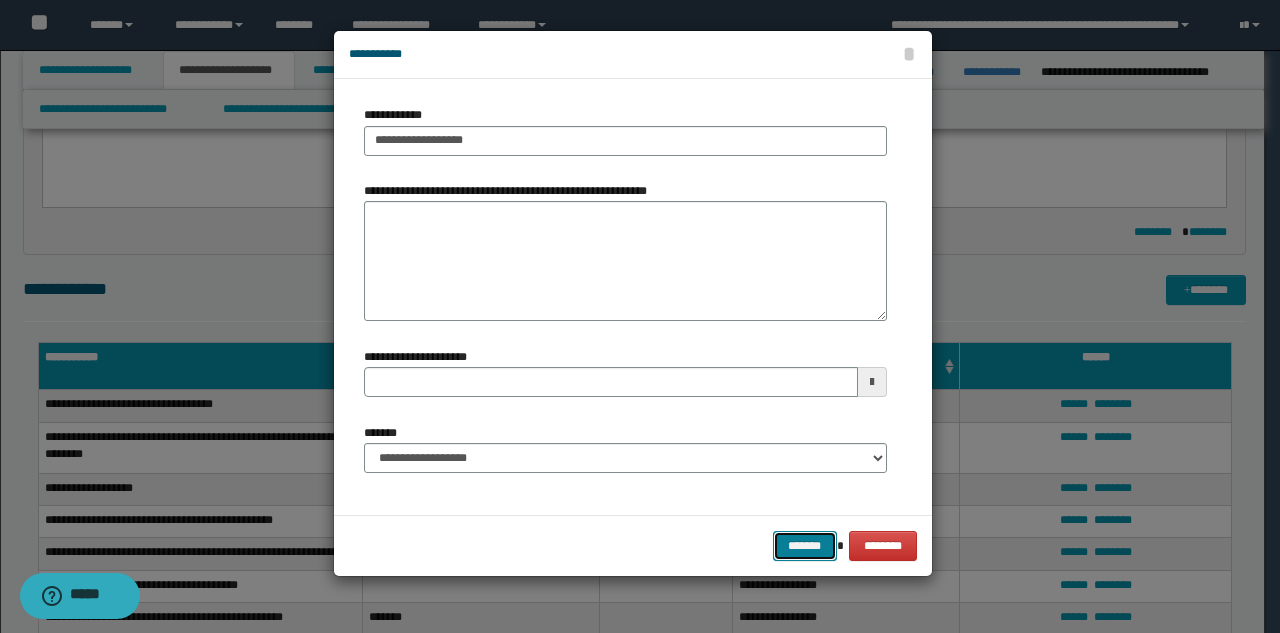 click on "*******" at bounding box center (805, 546) 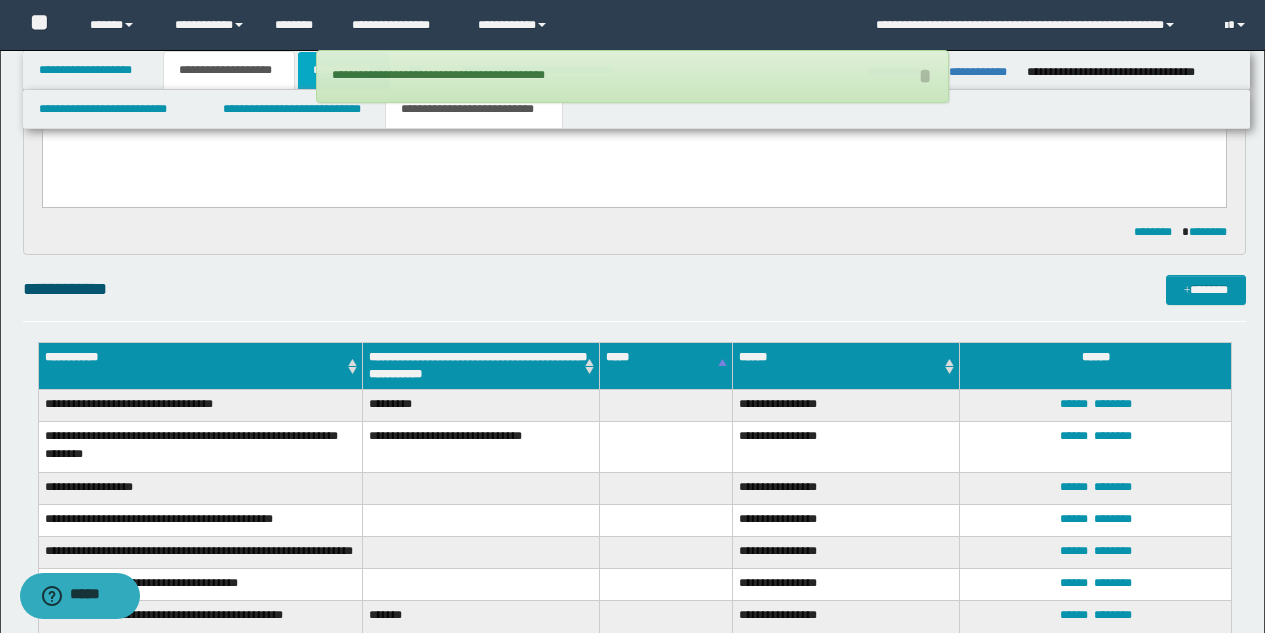 click on "**********" at bounding box center [344, 70] 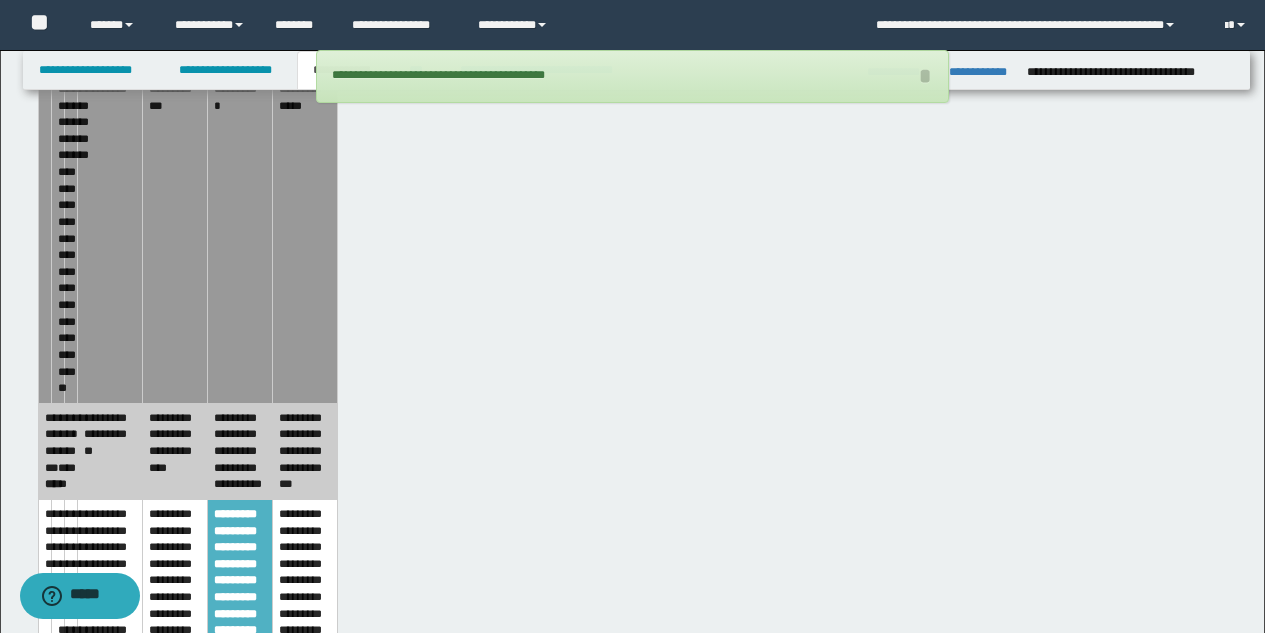scroll, scrollTop: 859, scrollLeft: 0, axis: vertical 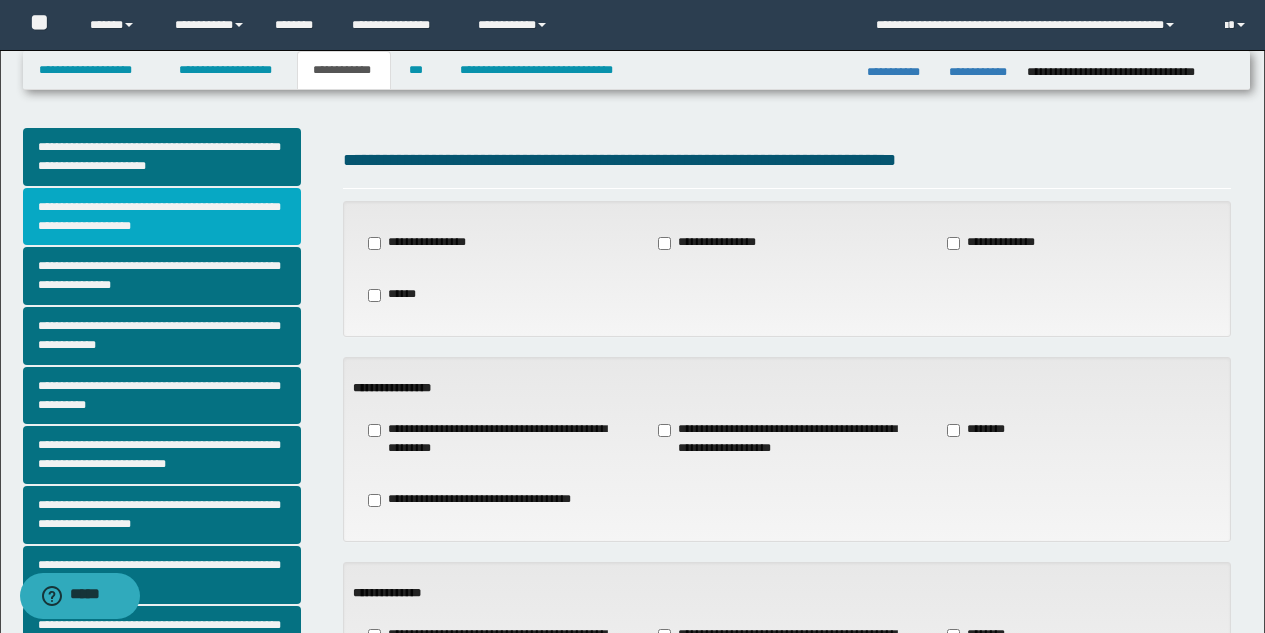 click on "**********" at bounding box center [162, 217] 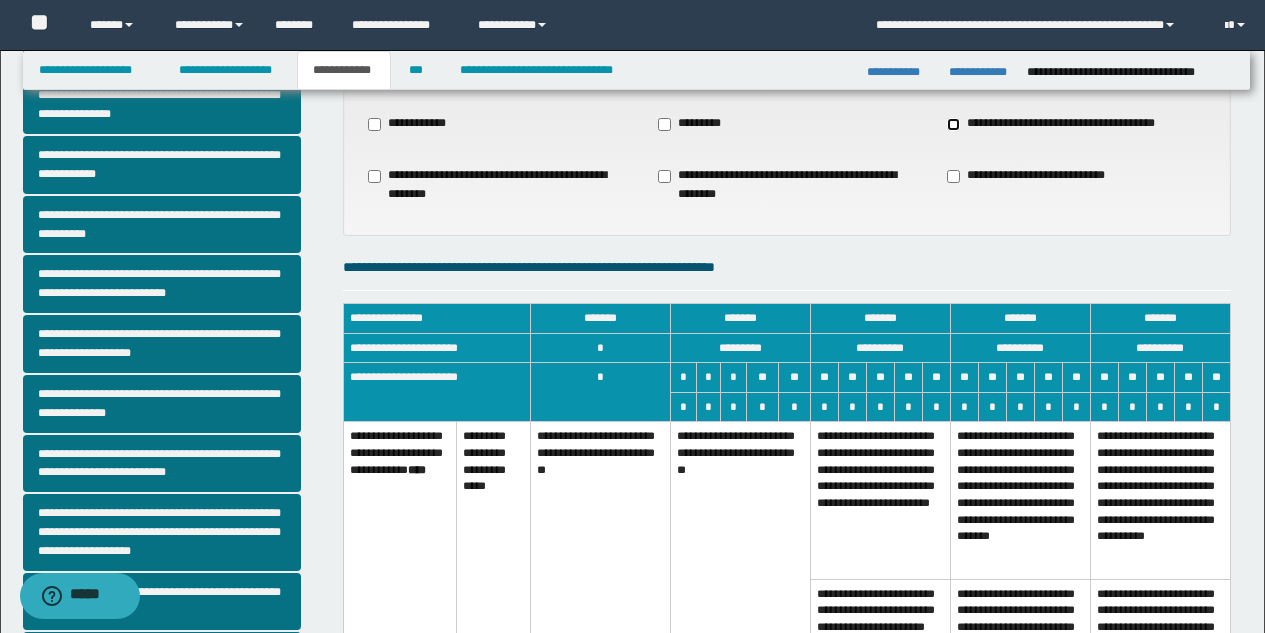 scroll, scrollTop: 225, scrollLeft: 0, axis: vertical 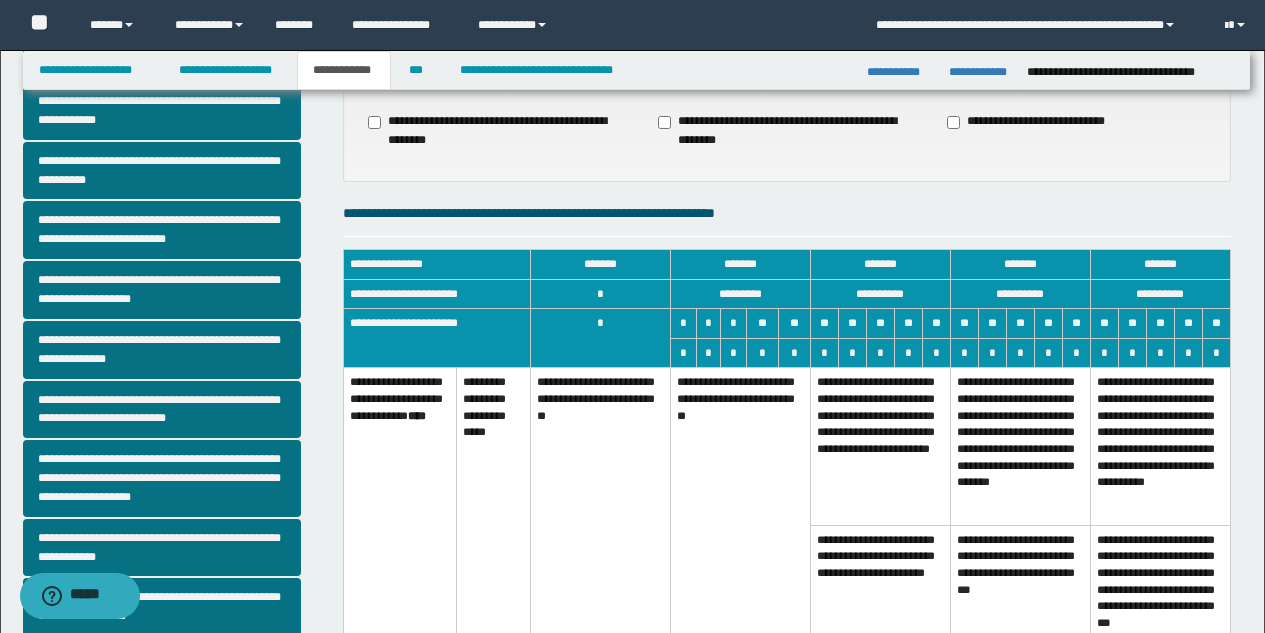 click on "**********" at bounding box center [741, 515] 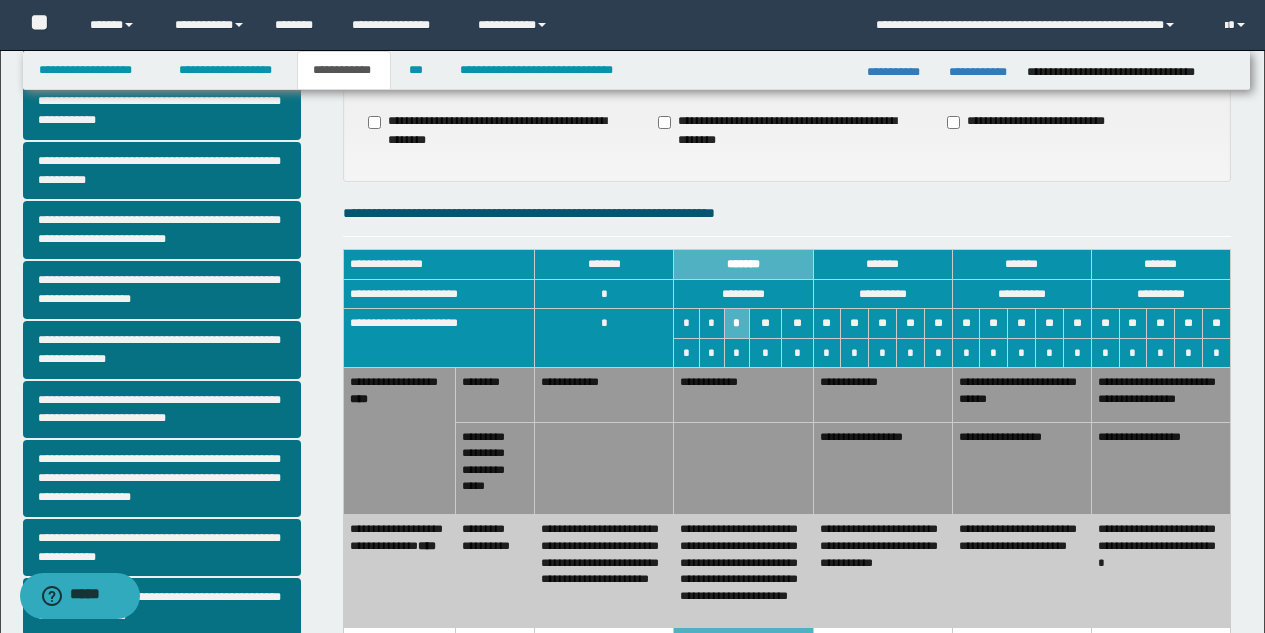 click on "**********" at bounding box center (882, 468) 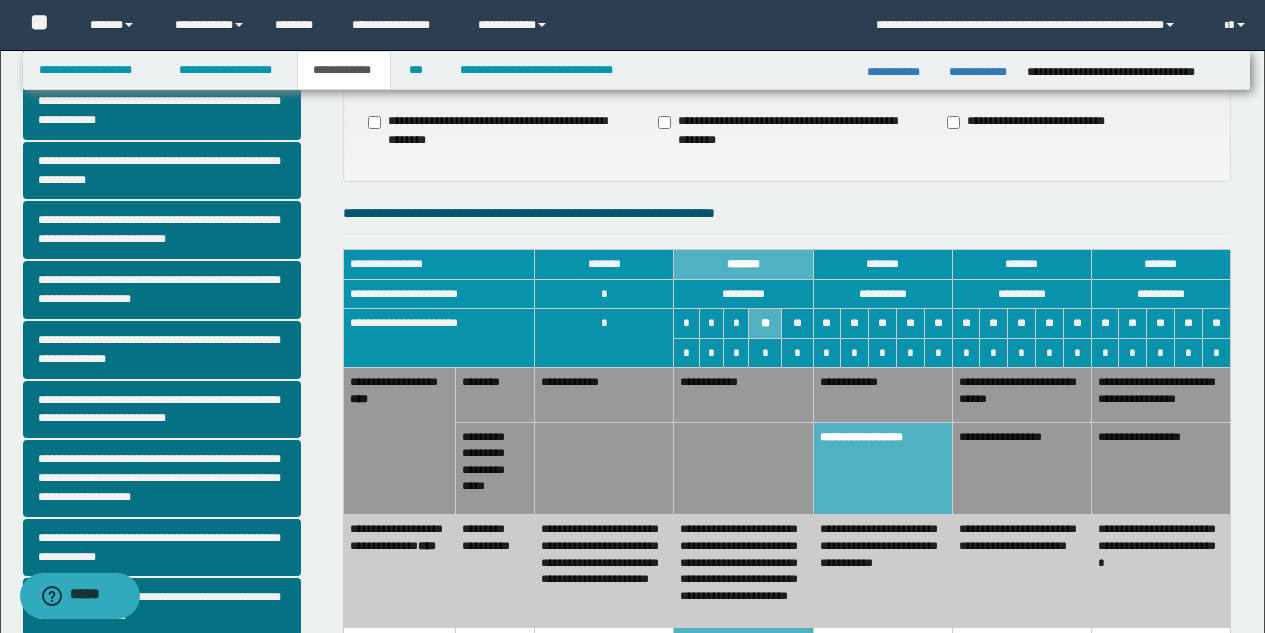 click on "**********" at bounding box center (882, 571) 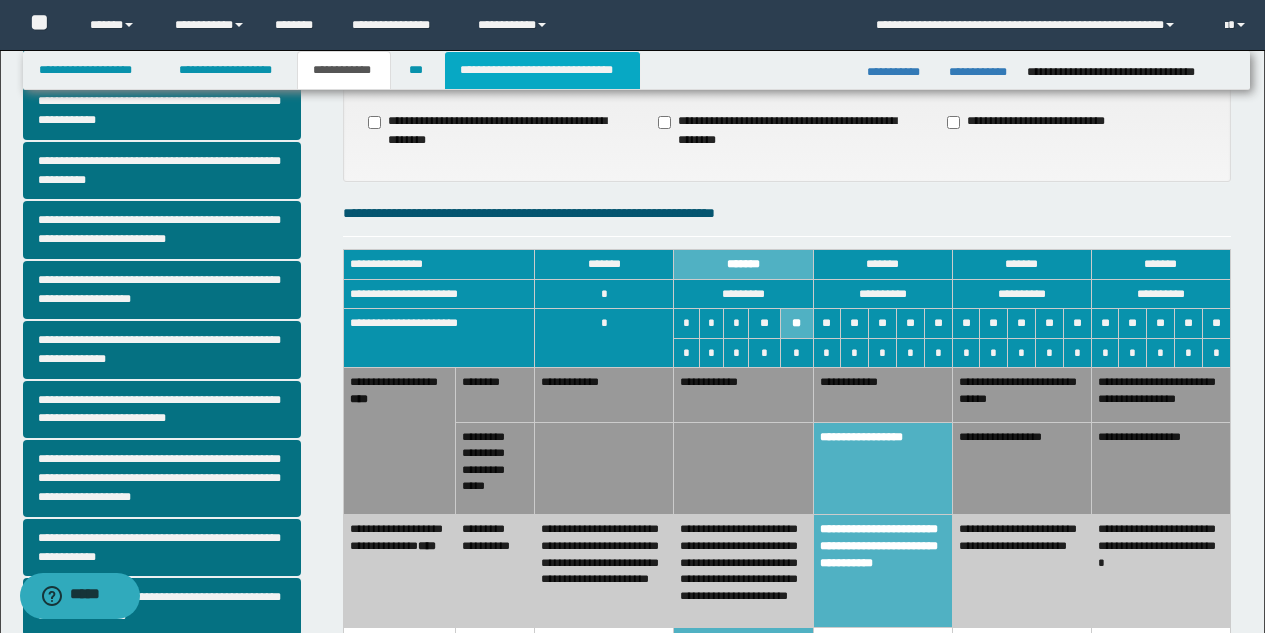 click on "**********" at bounding box center [542, 70] 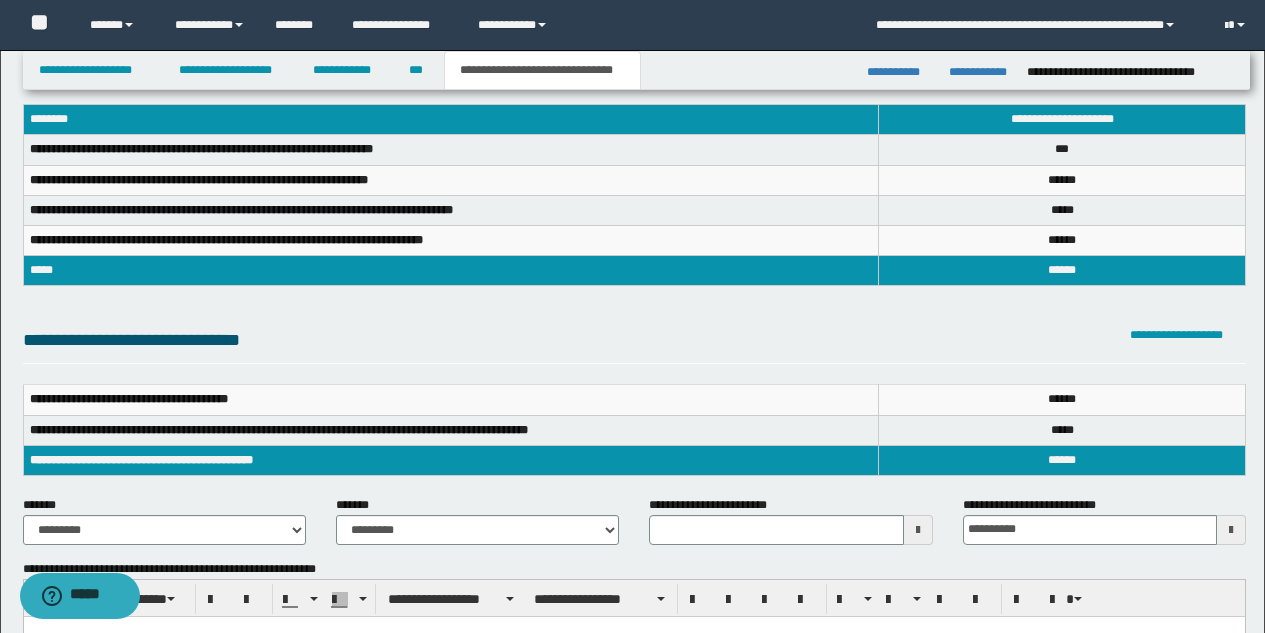 scroll, scrollTop: 41, scrollLeft: 0, axis: vertical 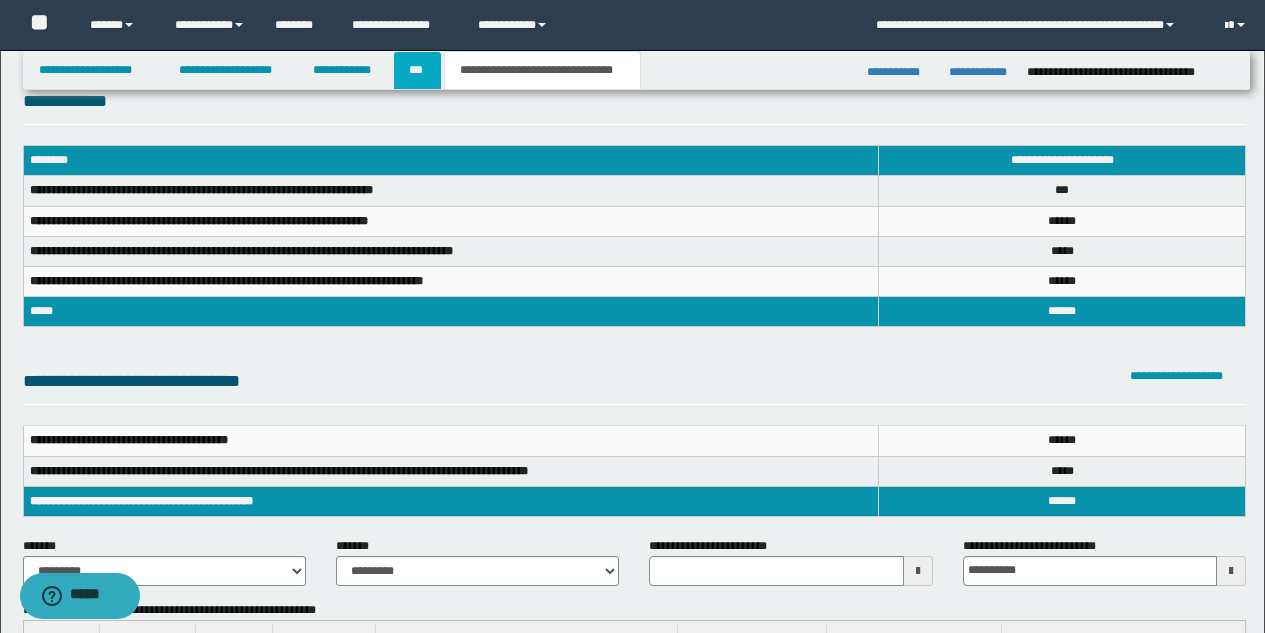 click on "***" at bounding box center (417, 70) 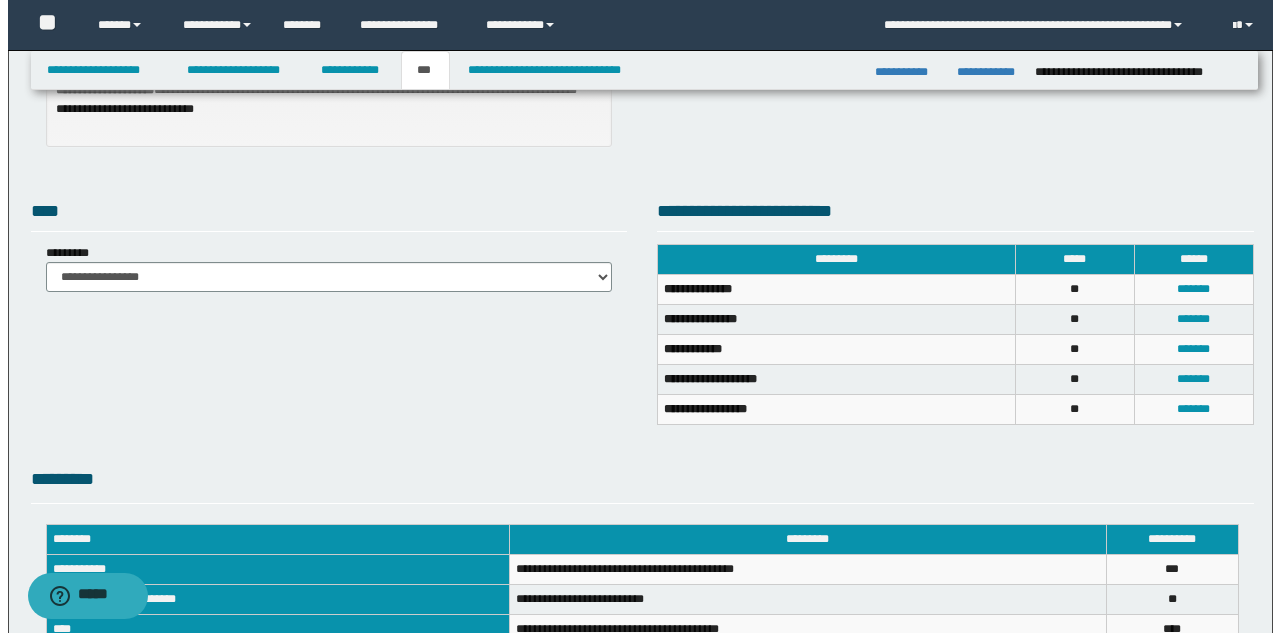 scroll, scrollTop: 367, scrollLeft: 0, axis: vertical 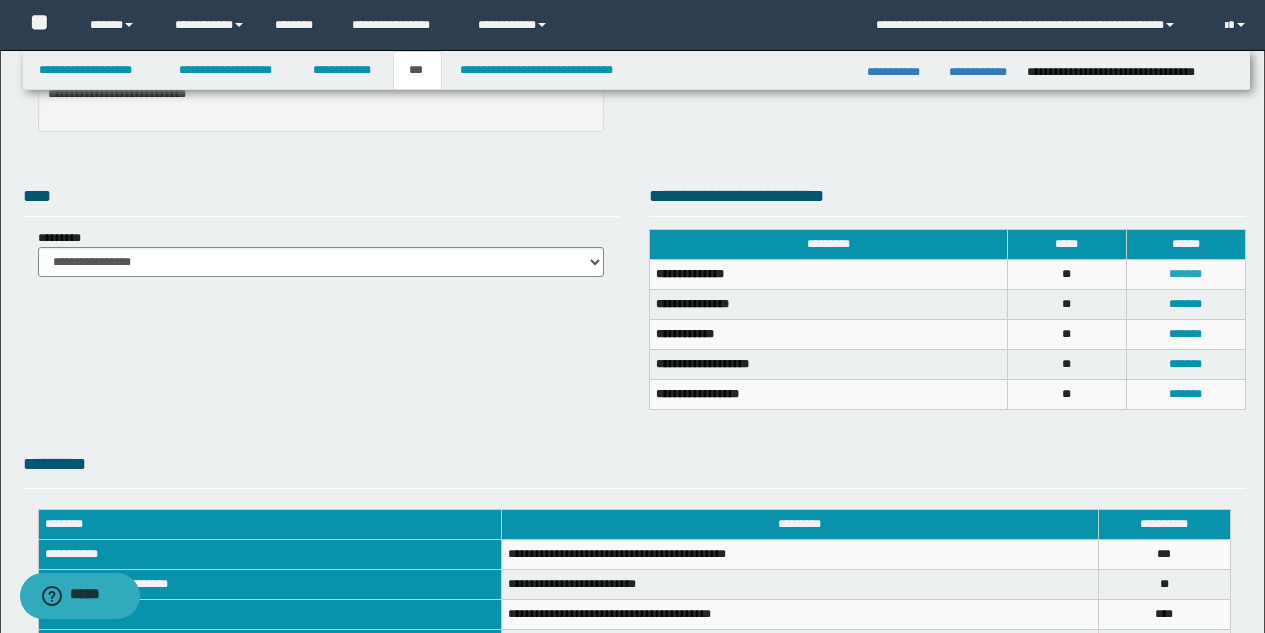 click on "*******" at bounding box center (1185, 274) 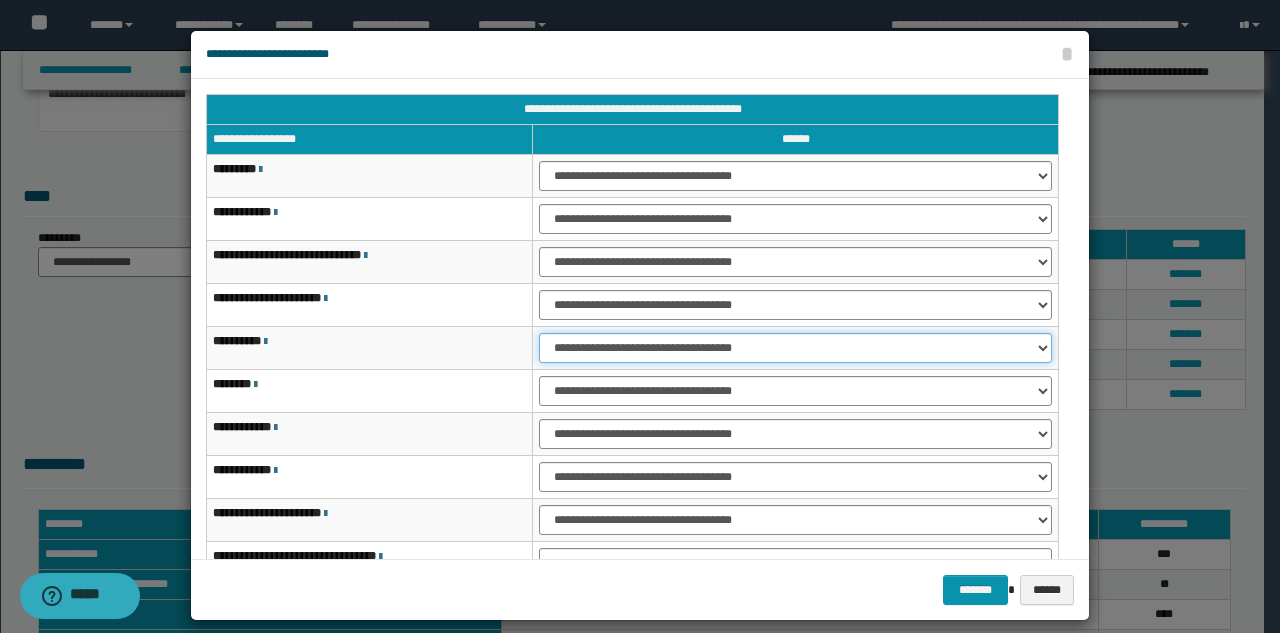 click on "**********" at bounding box center (795, 348) 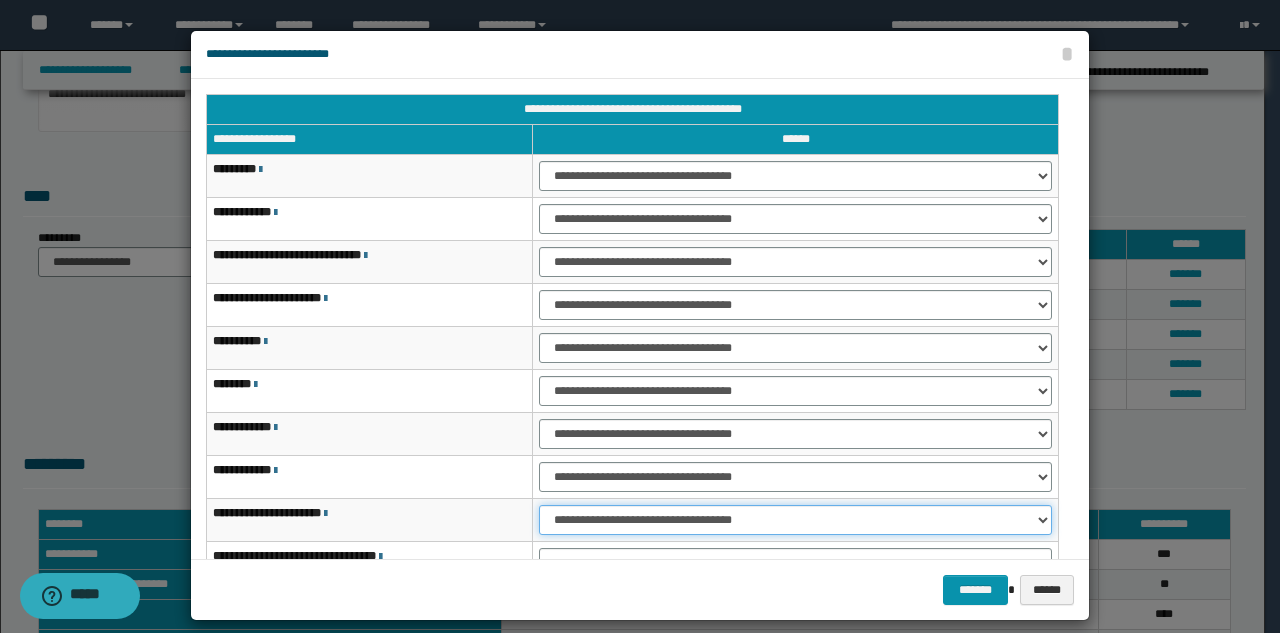 click on "**********" at bounding box center [795, 520] 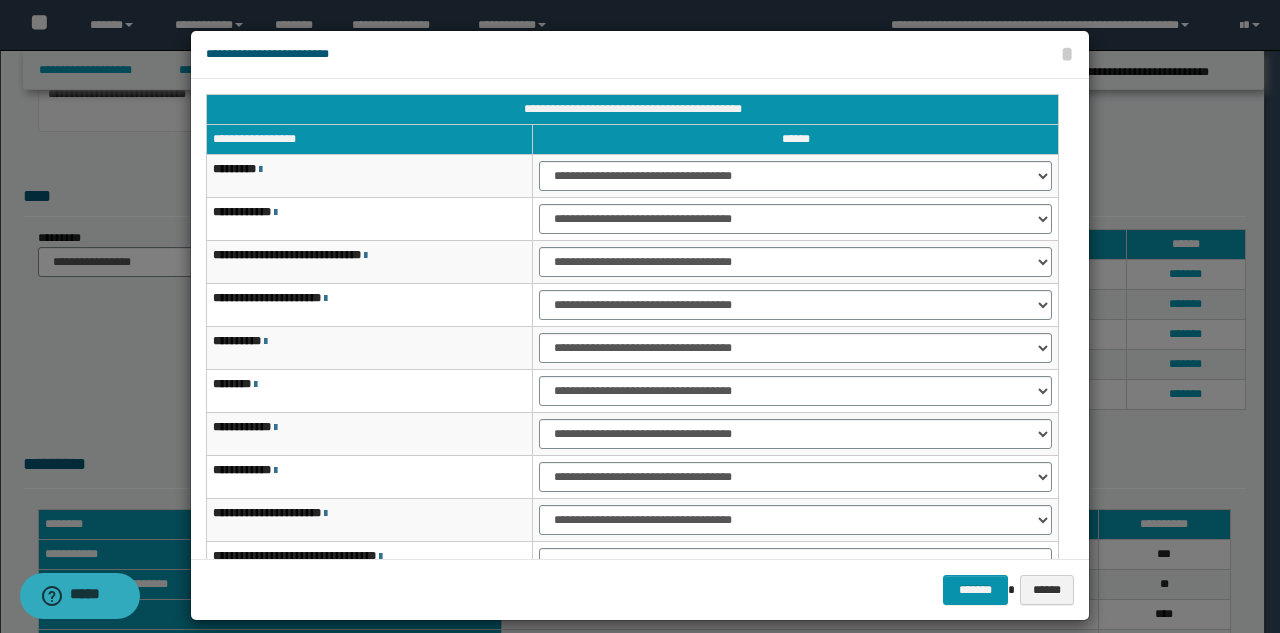 scroll, scrollTop: 121, scrollLeft: 0, axis: vertical 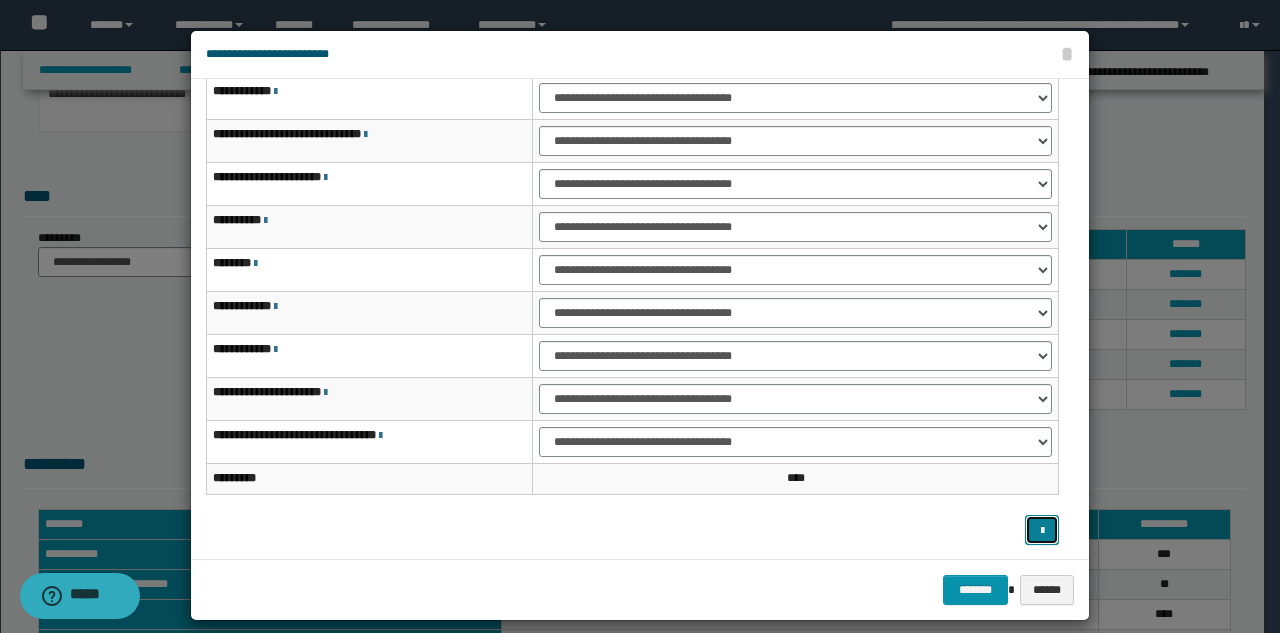 click at bounding box center (1042, 531) 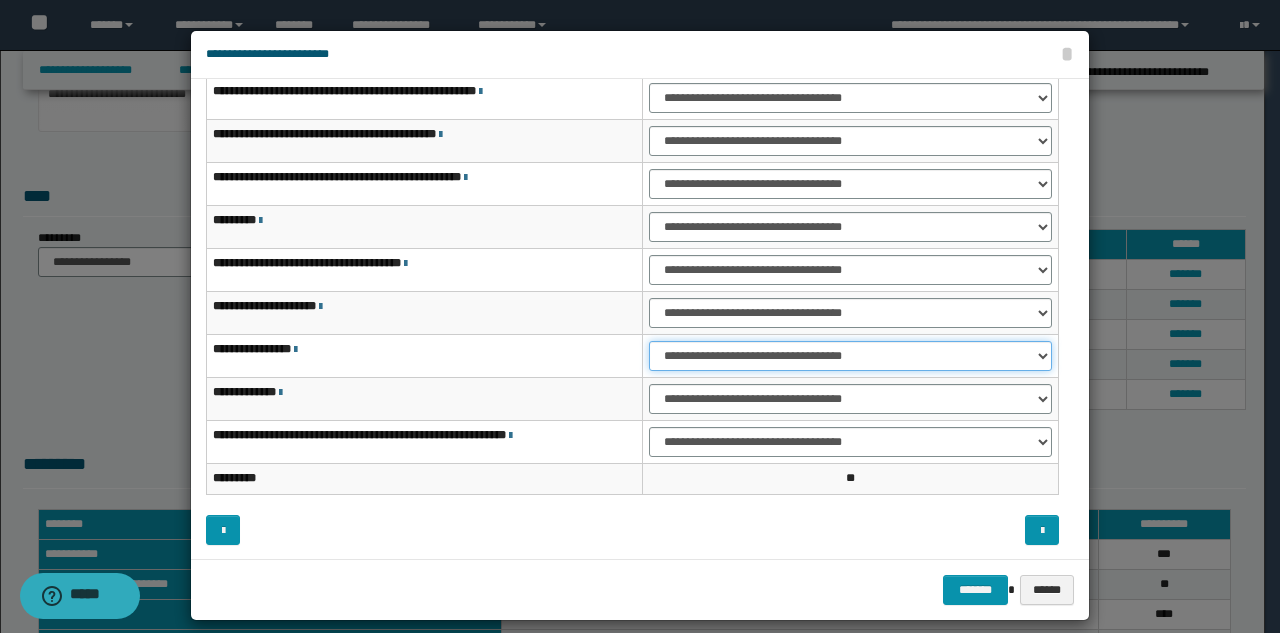 click on "**********" at bounding box center [850, 356] 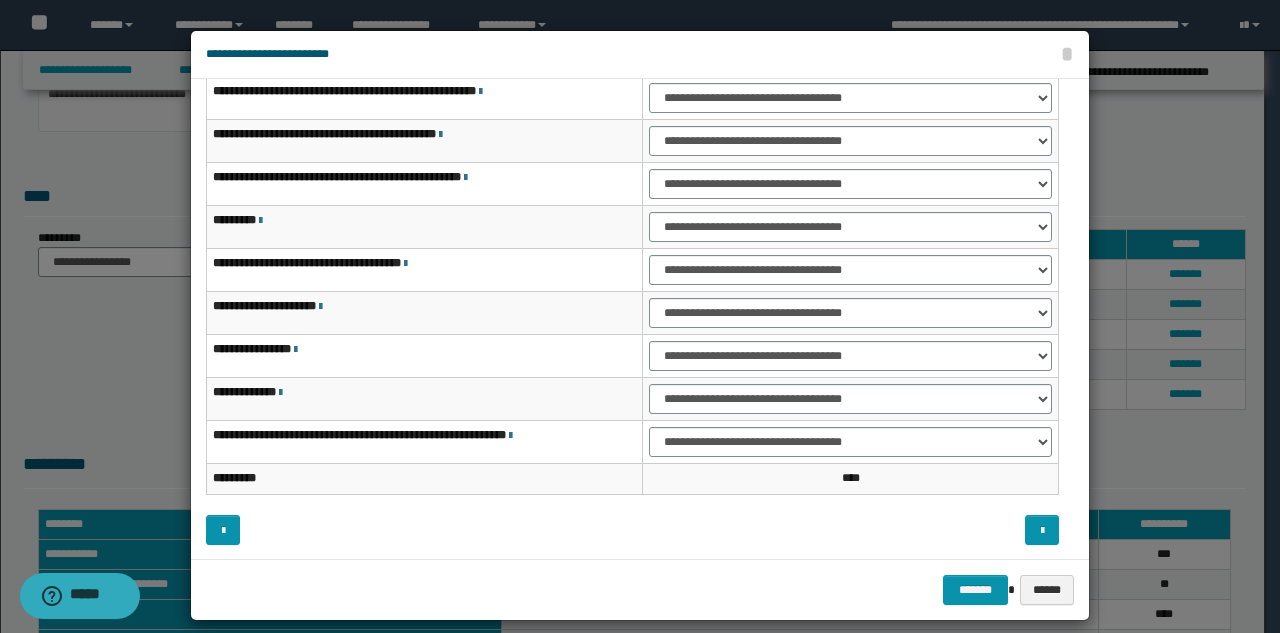 click on "**********" at bounding box center [851, 399] 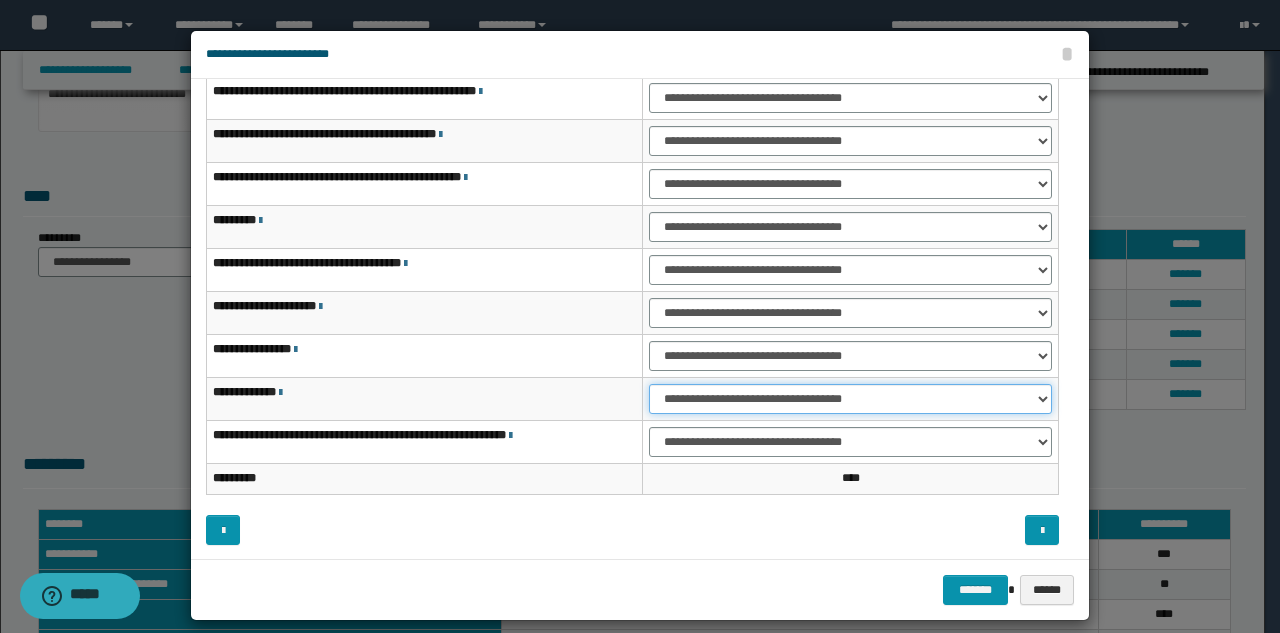 click on "**********" at bounding box center [850, 399] 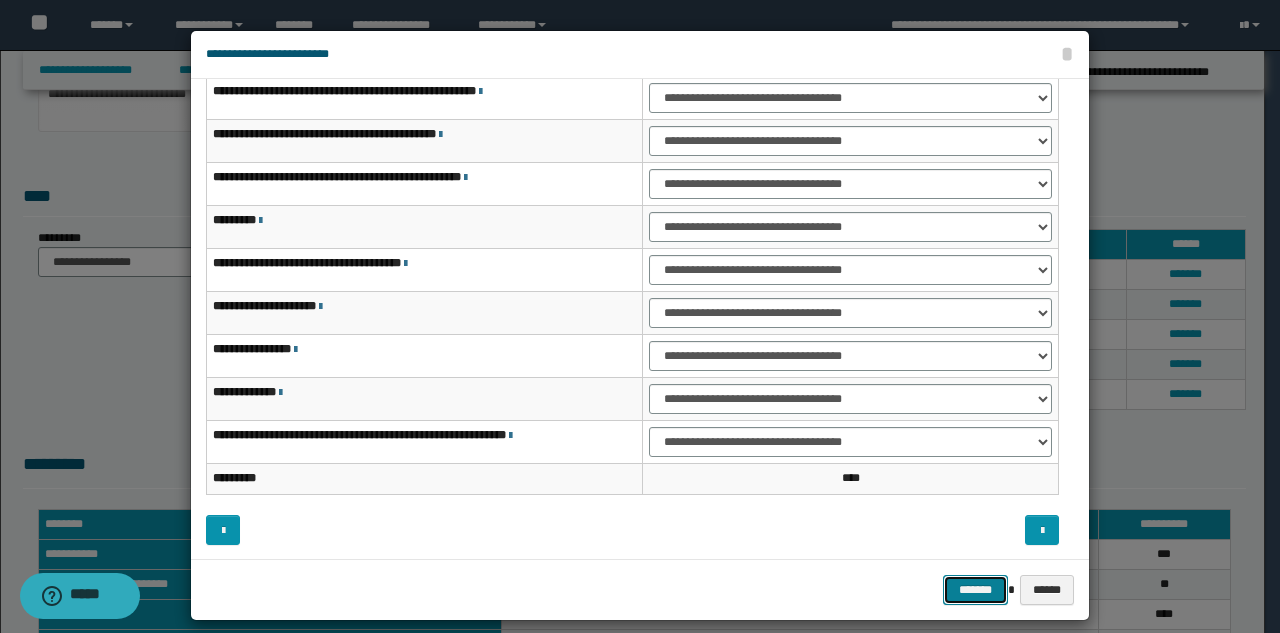 click on "*******" at bounding box center (975, 590) 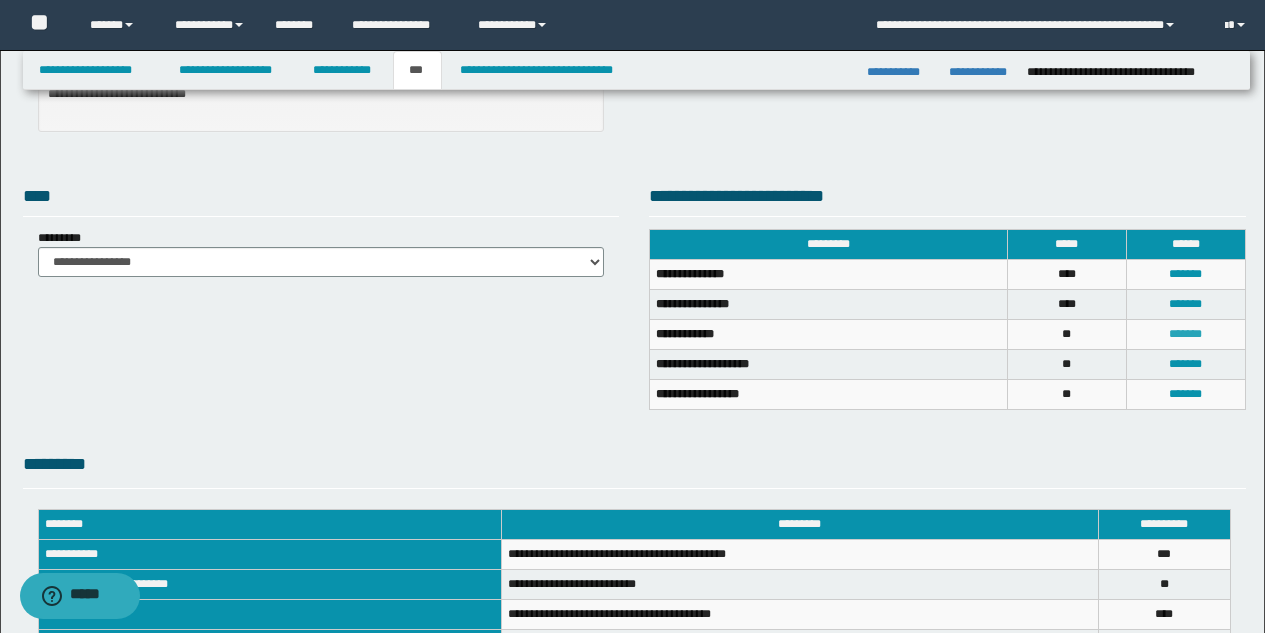 click on "*******" at bounding box center (1185, 334) 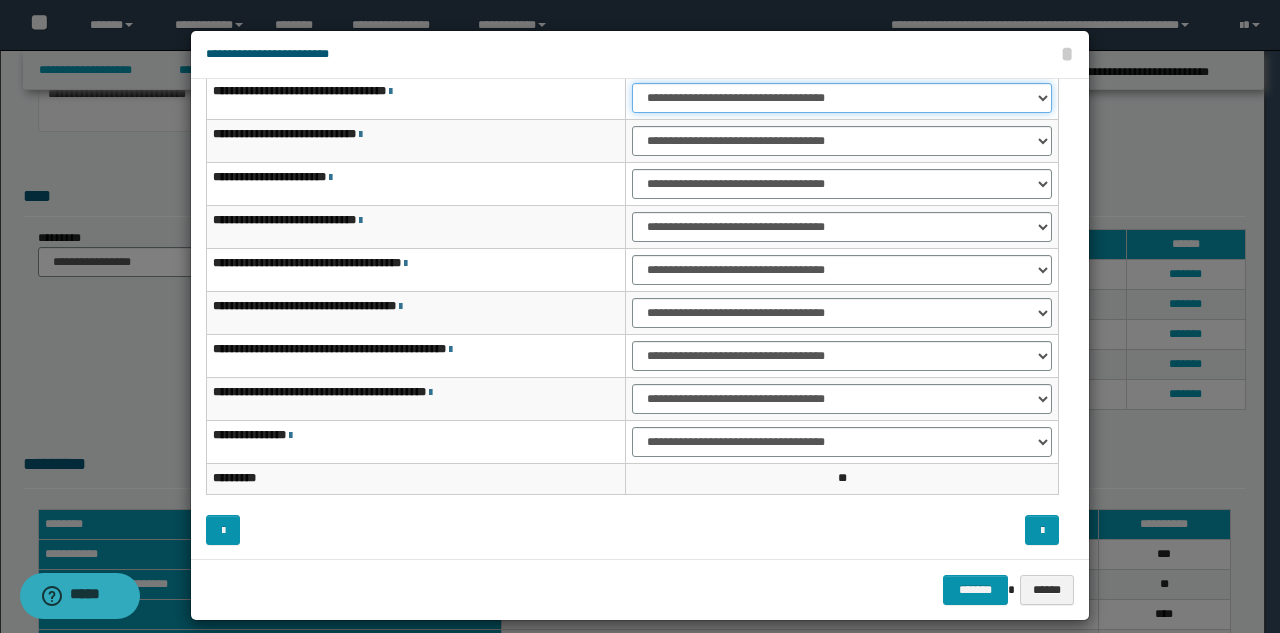 click on "**********" at bounding box center (842, 98) 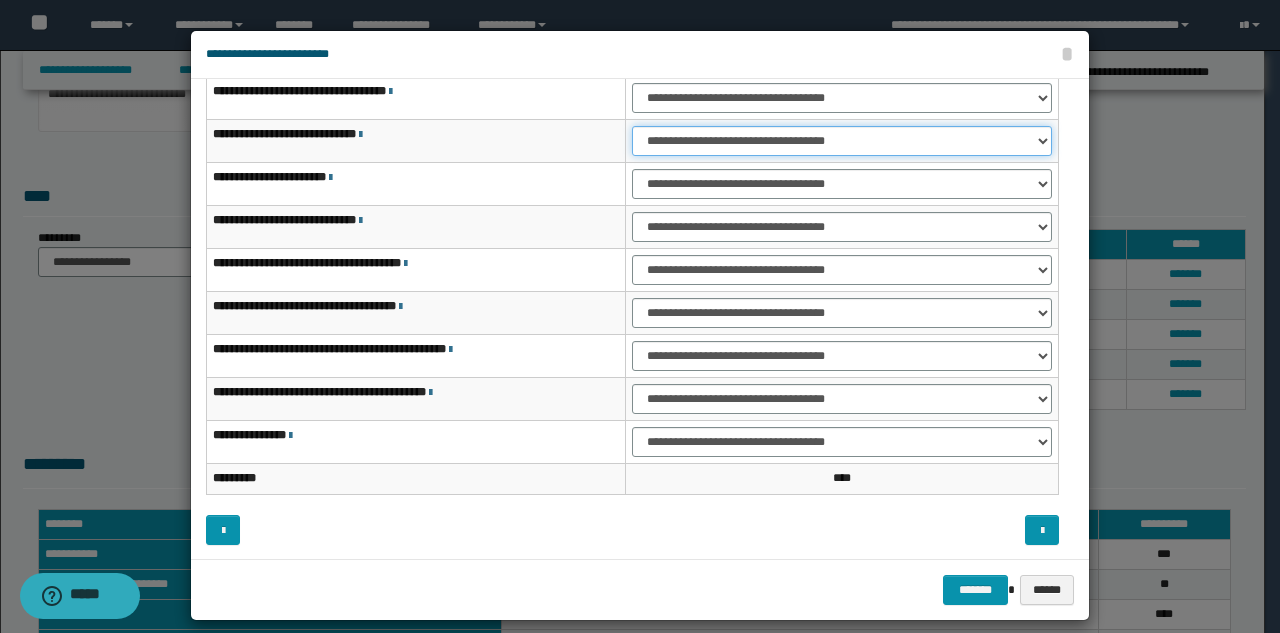 click on "**********" at bounding box center [842, 141] 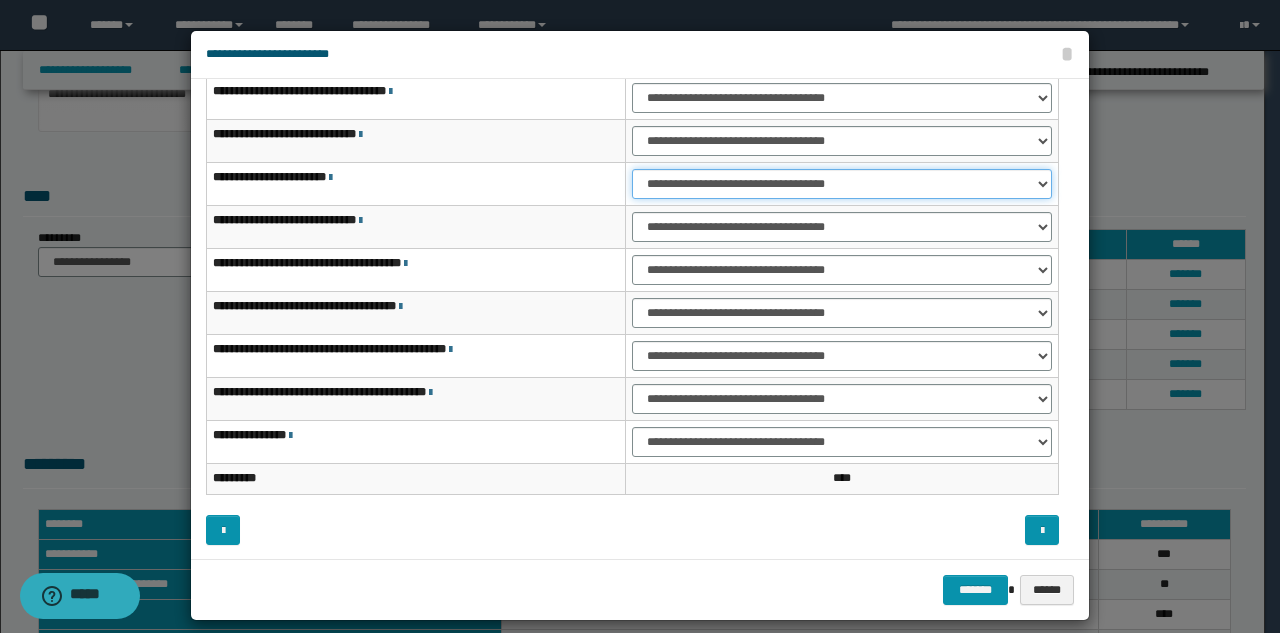 click on "**********" at bounding box center (842, 184) 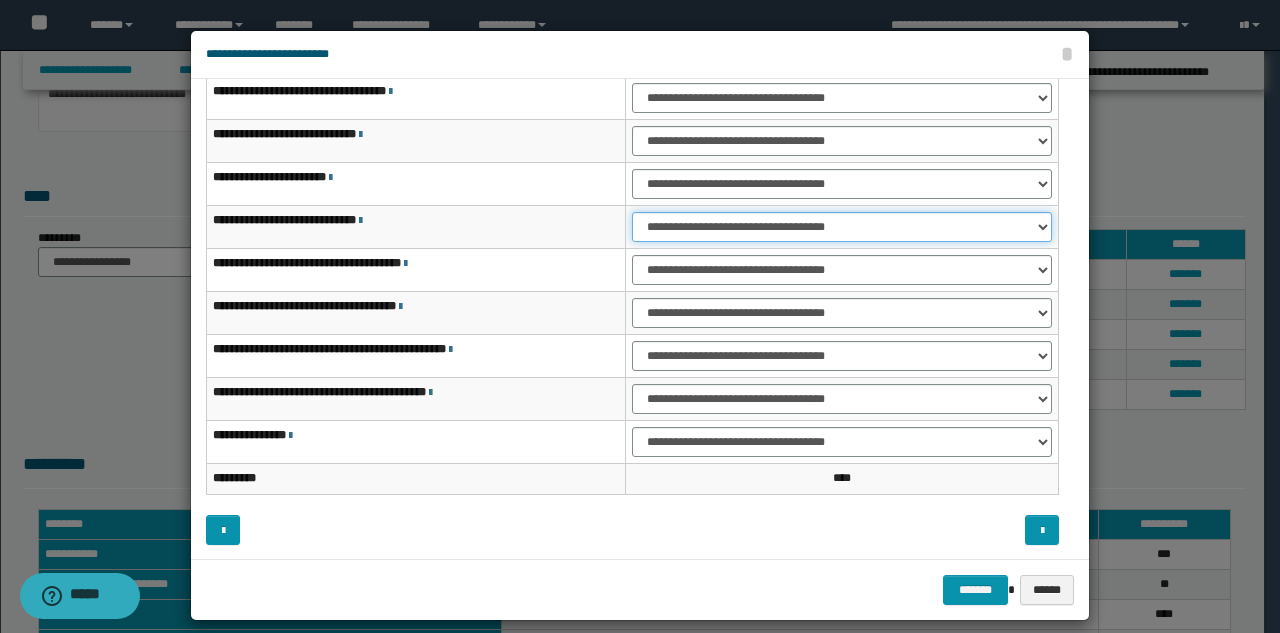 click on "**********" at bounding box center (842, 227) 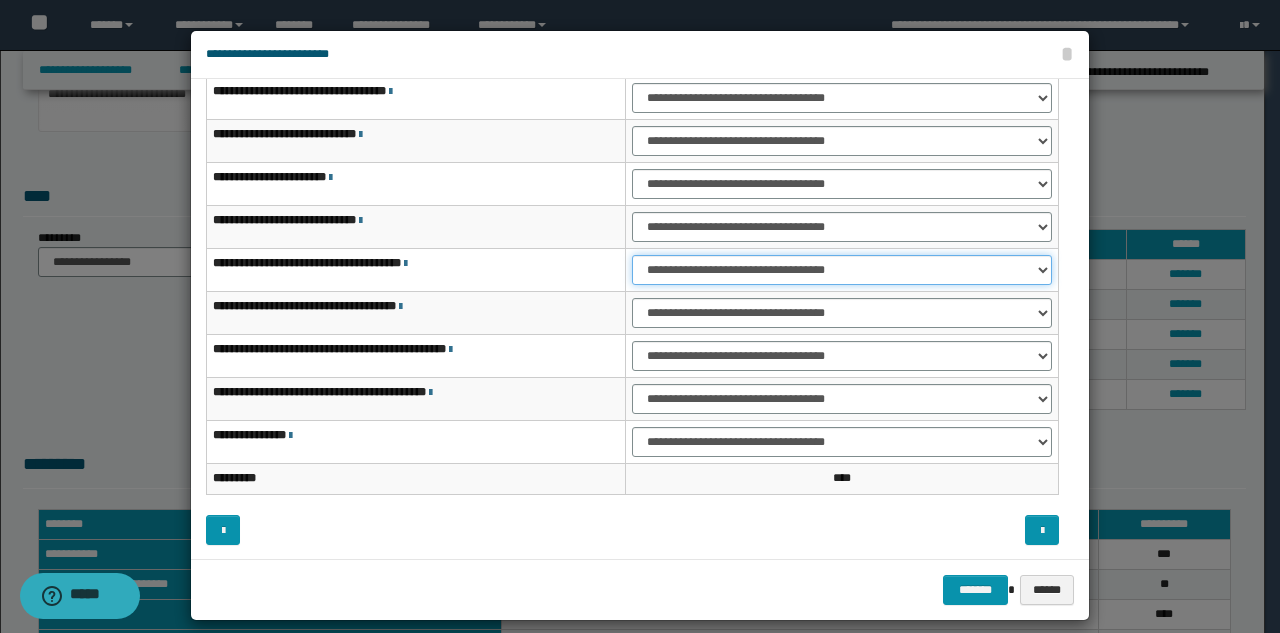 click on "**********" at bounding box center [842, 270] 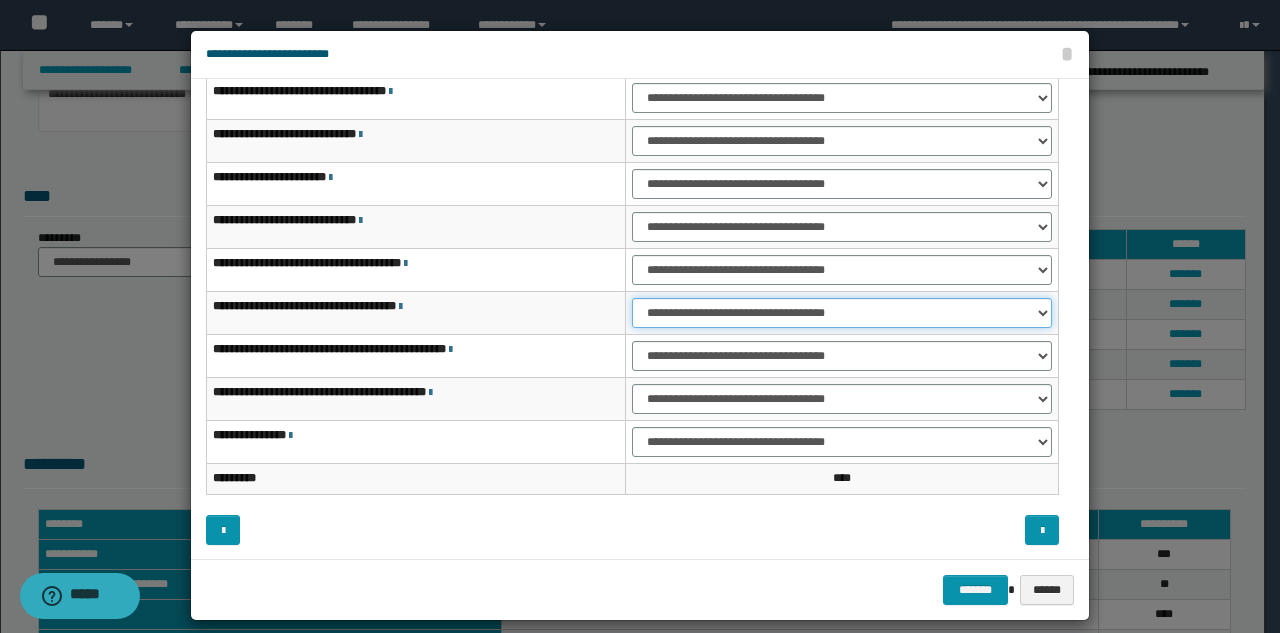 click on "**********" at bounding box center (842, 313) 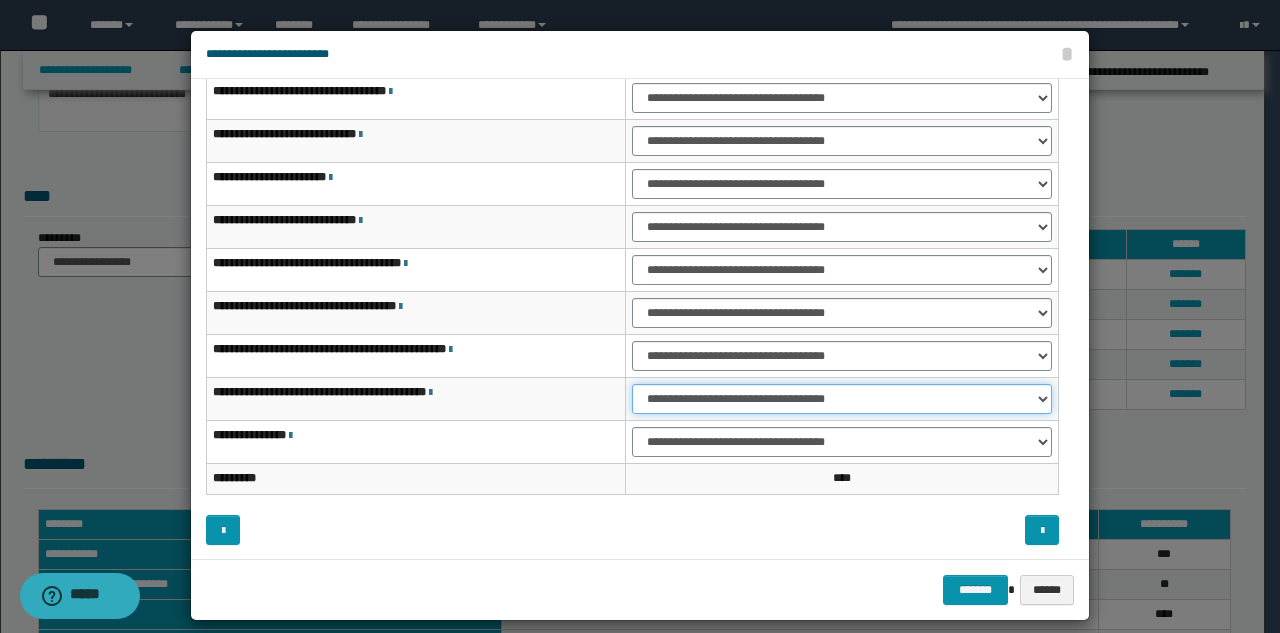 click on "**********" at bounding box center (842, 399) 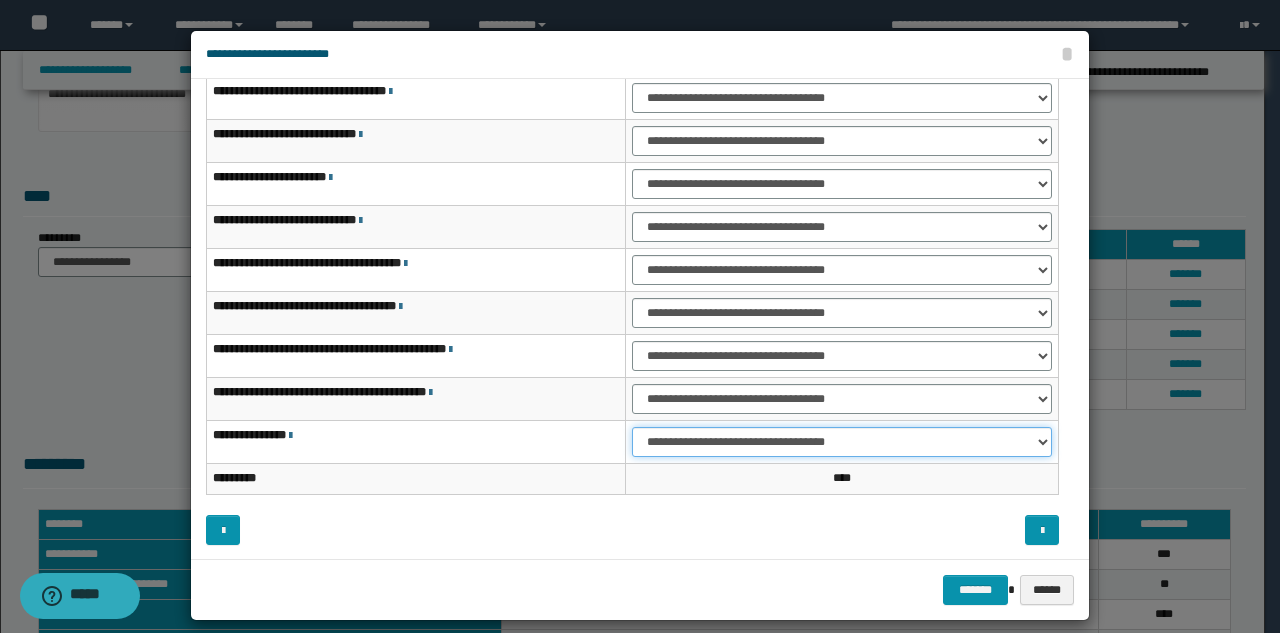 click on "**********" at bounding box center (842, 442) 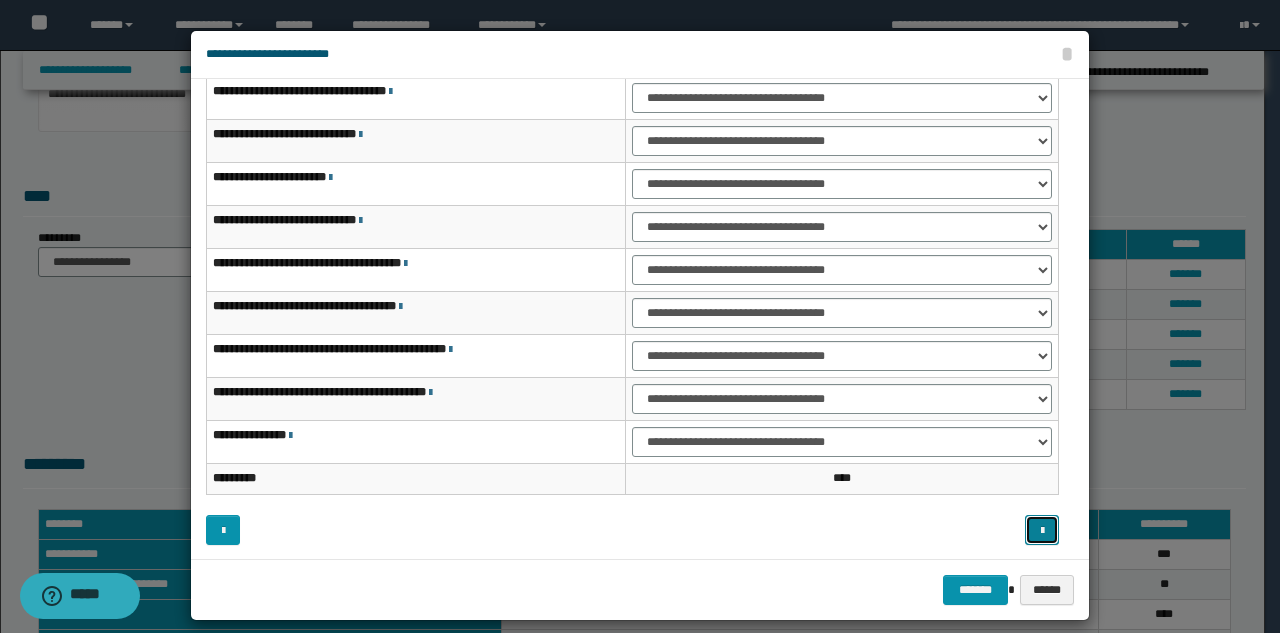 click at bounding box center (1042, 530) 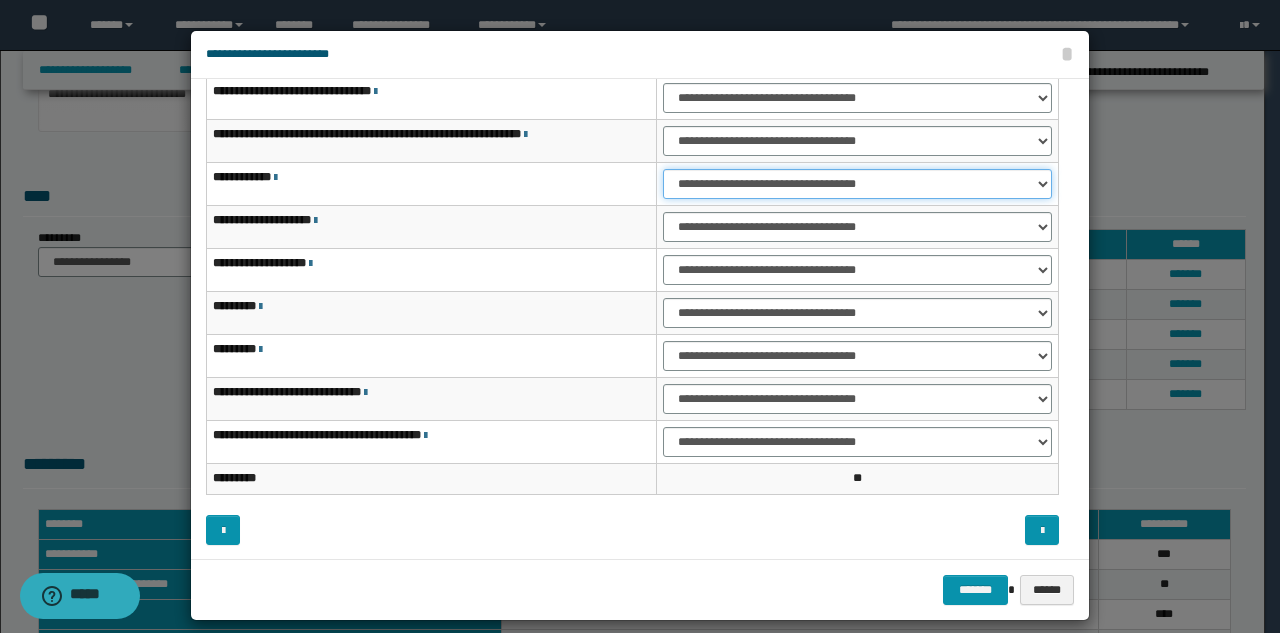click on "**********" at bounding box center [857, 184] 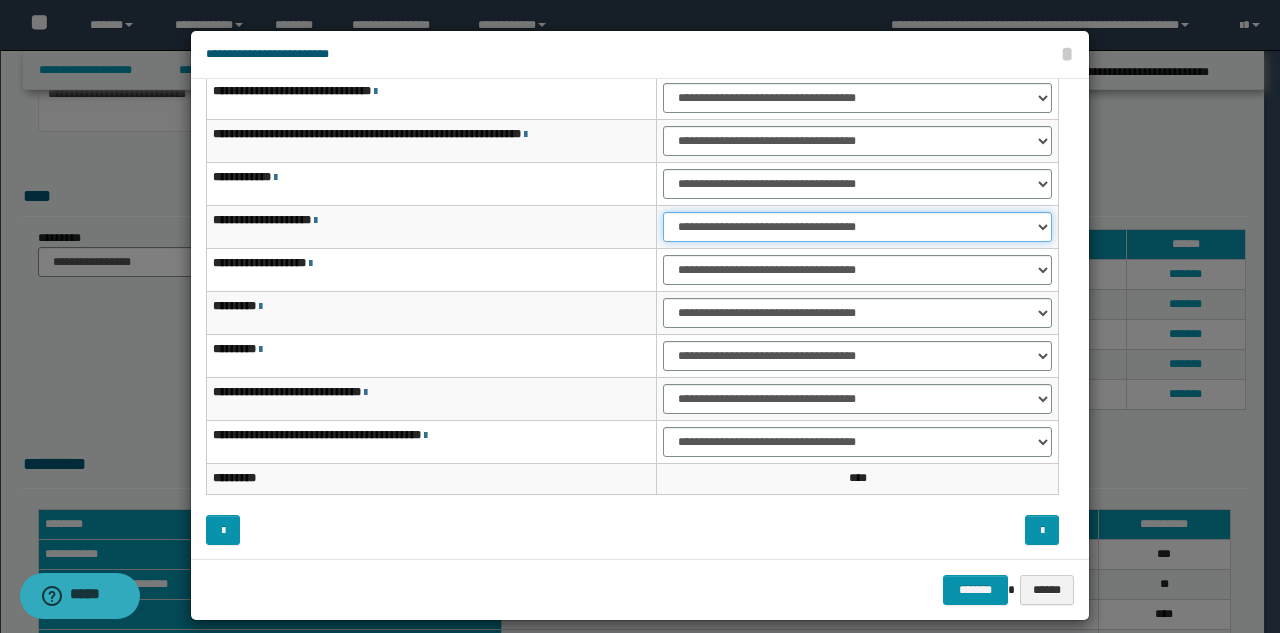 click on "**********" at bounding box center (857, 227) 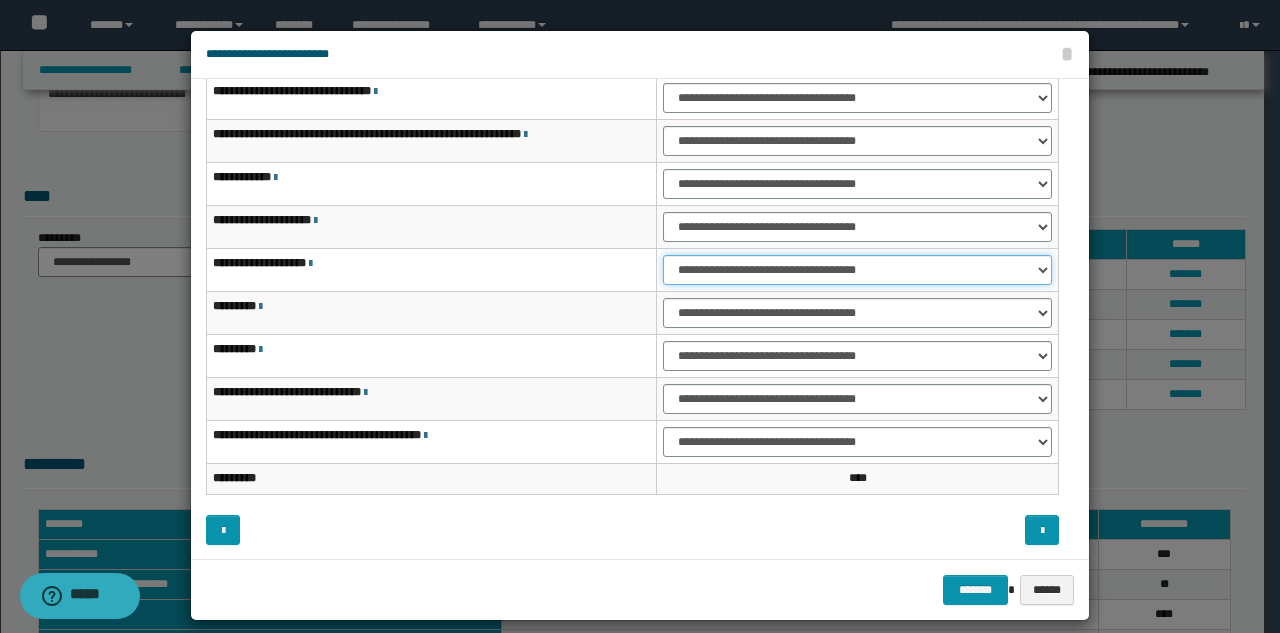 click on "**********" at bounding box center (857, 270) 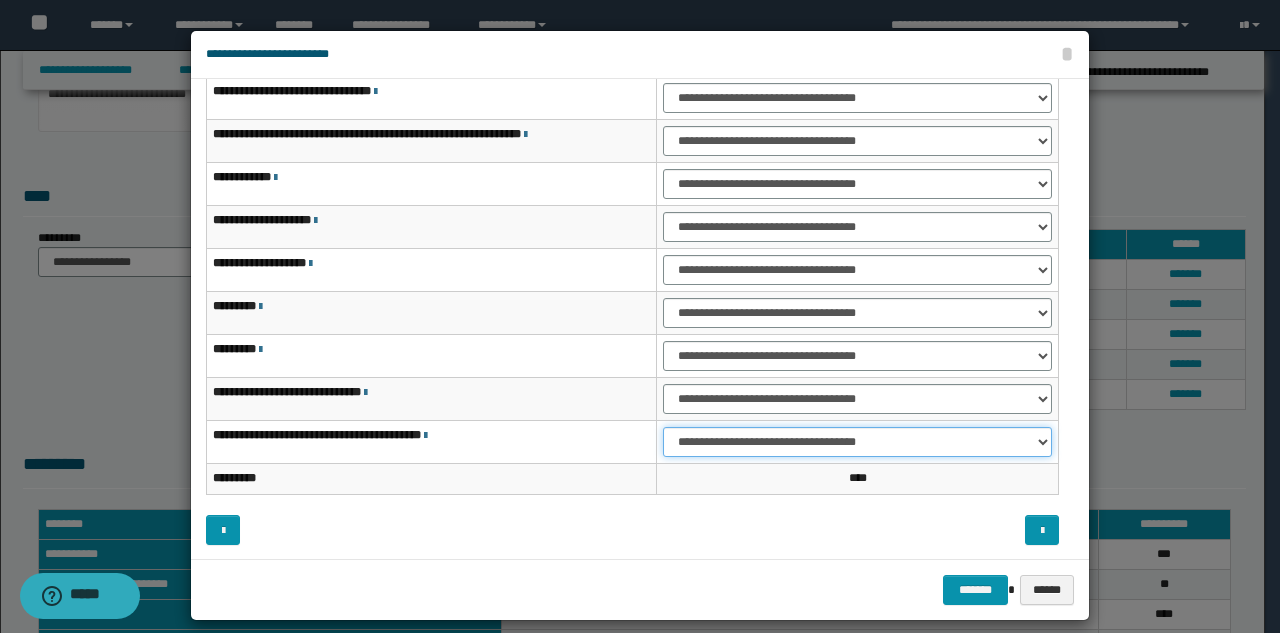 click on "**********" at bounding box center [857, 442] 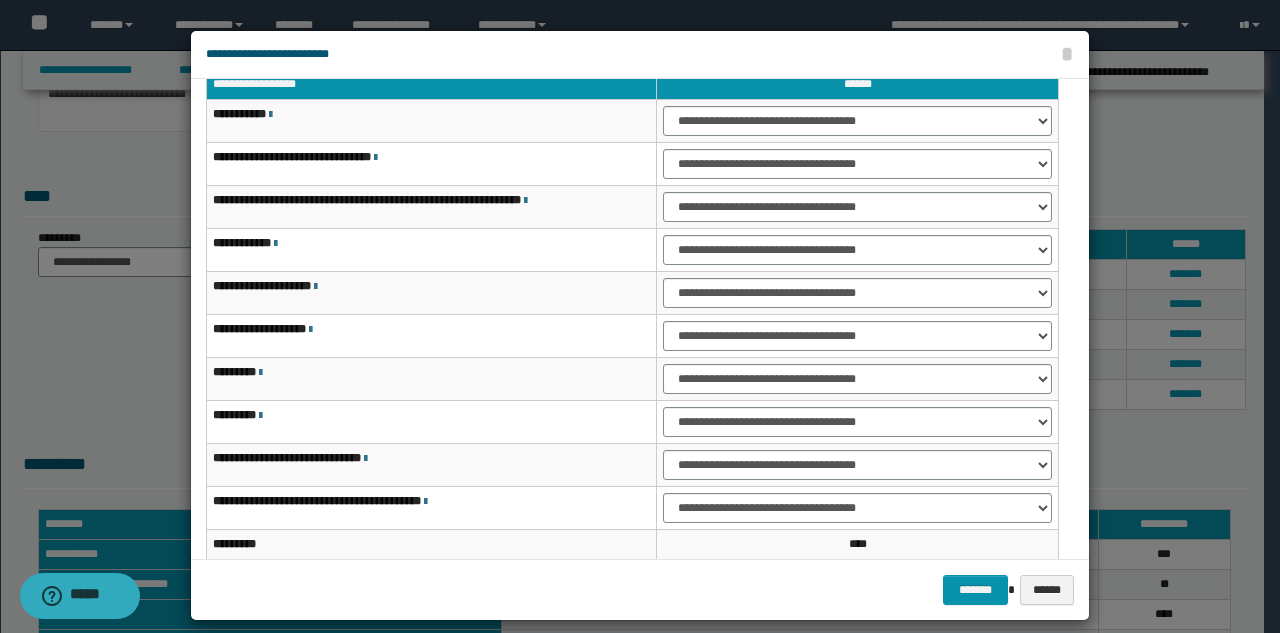scroll, scrollTop: 0, scrollLeft: 0, axis: both 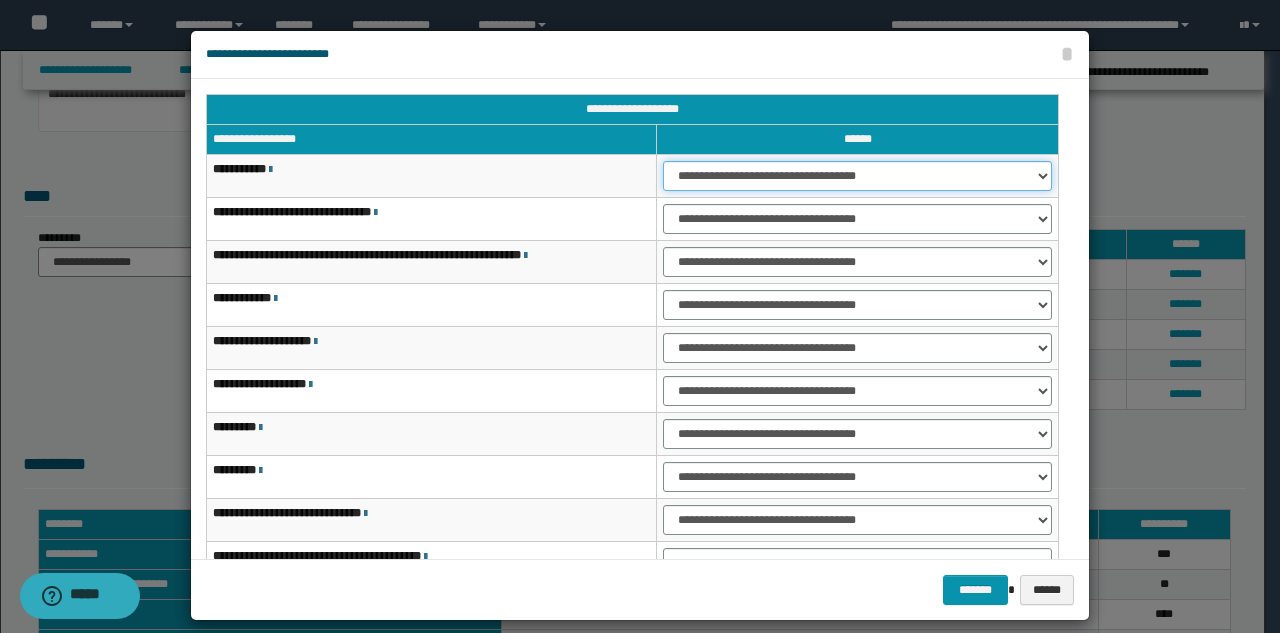 click on "**********" at bounding box center [857, 176] 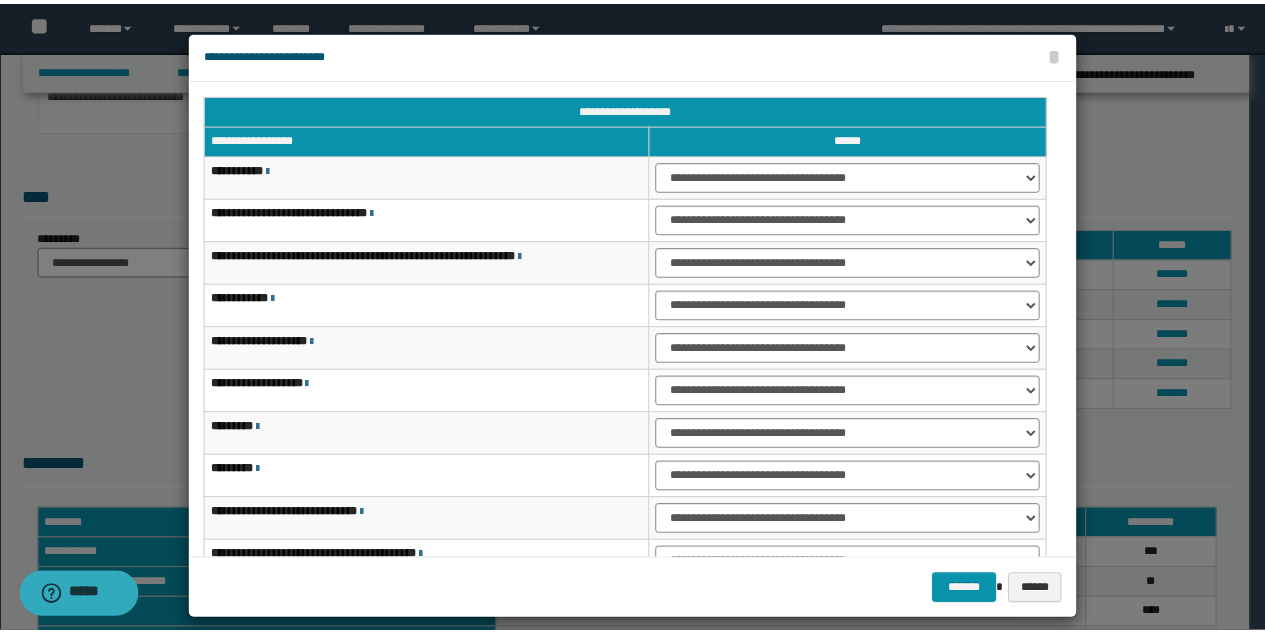 scroll, scrollTop: 121, scrollLeft: 0, axis: vertical 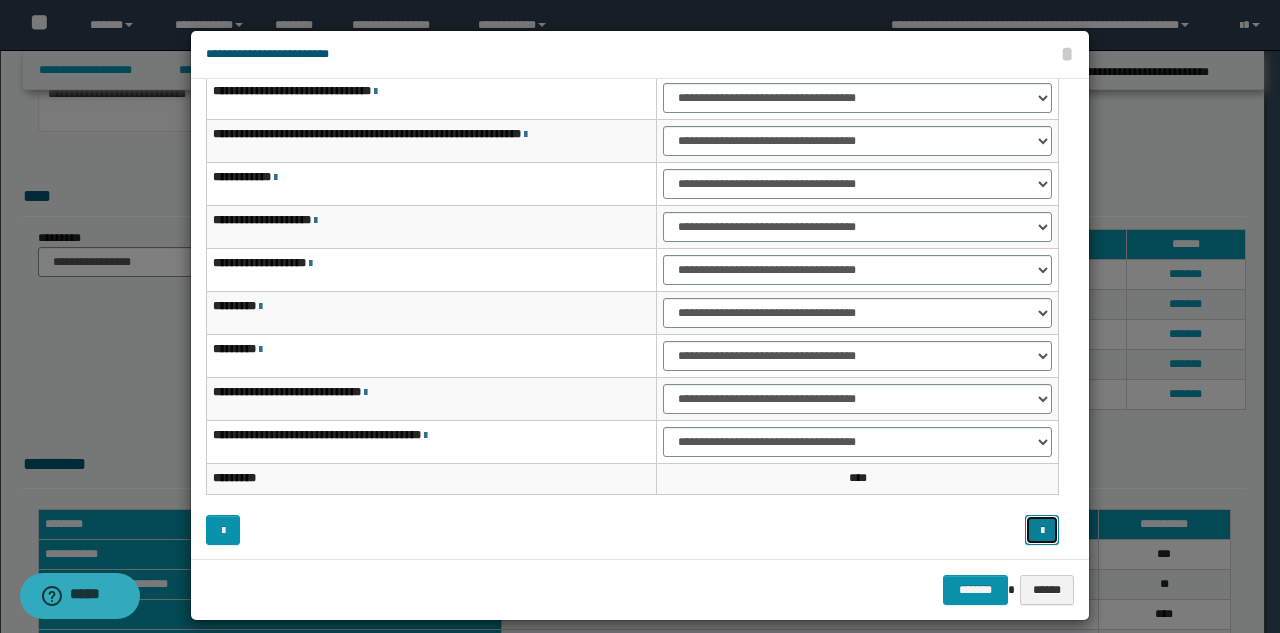 click at bounding box center [1042, 531] 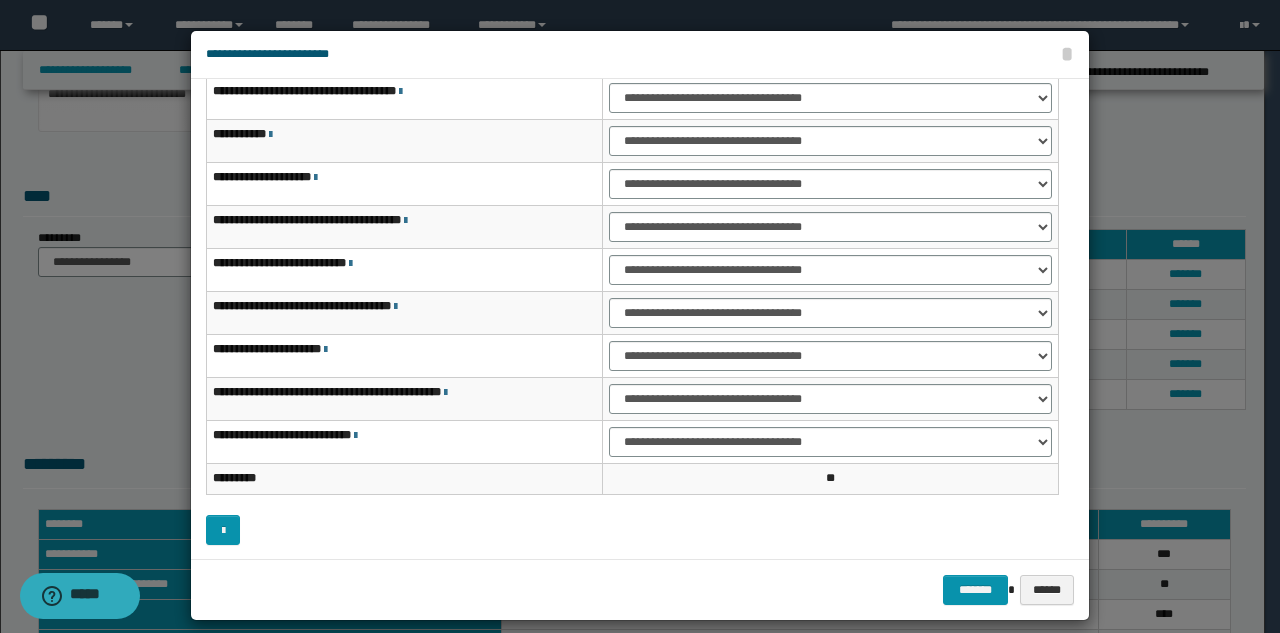 click on "**********" at bounding box center [830, 227] 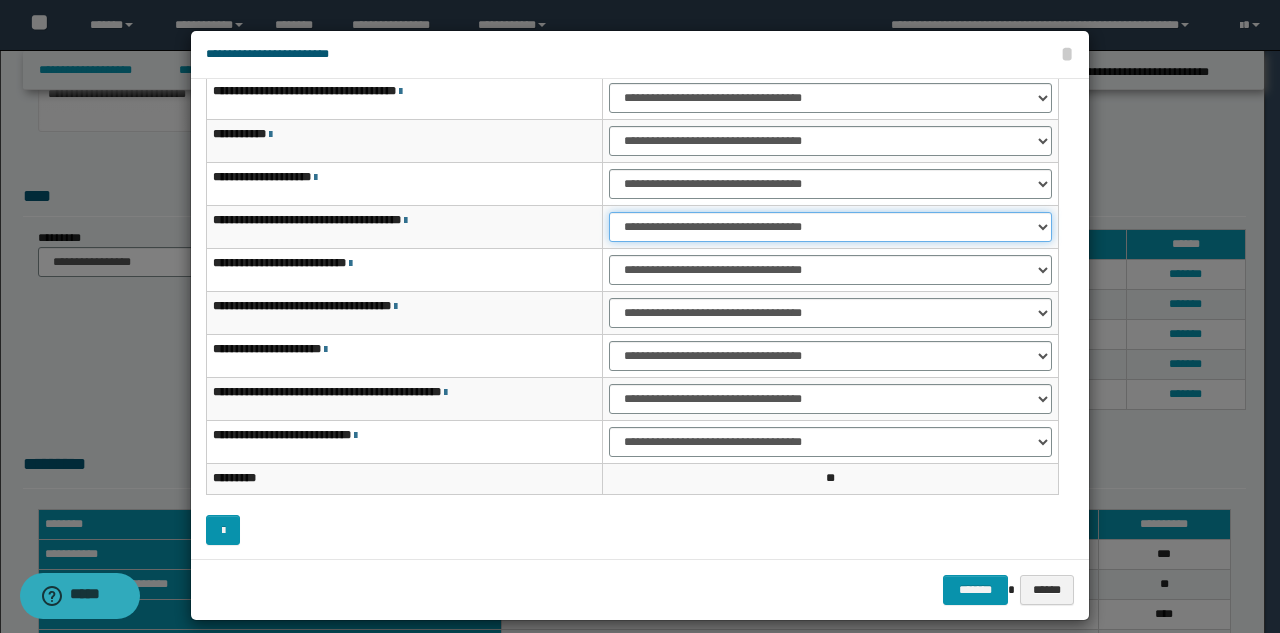 click on "**********" at bounding box center [830, 227] 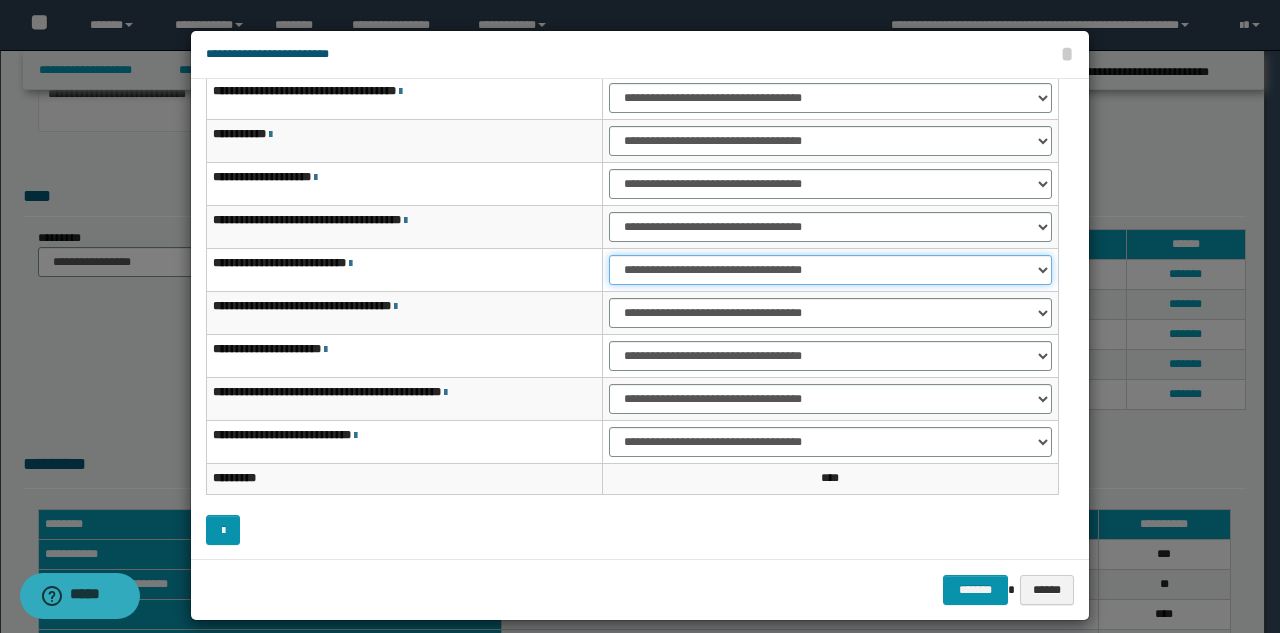 click on "**********" at bounding box center (830, 270) 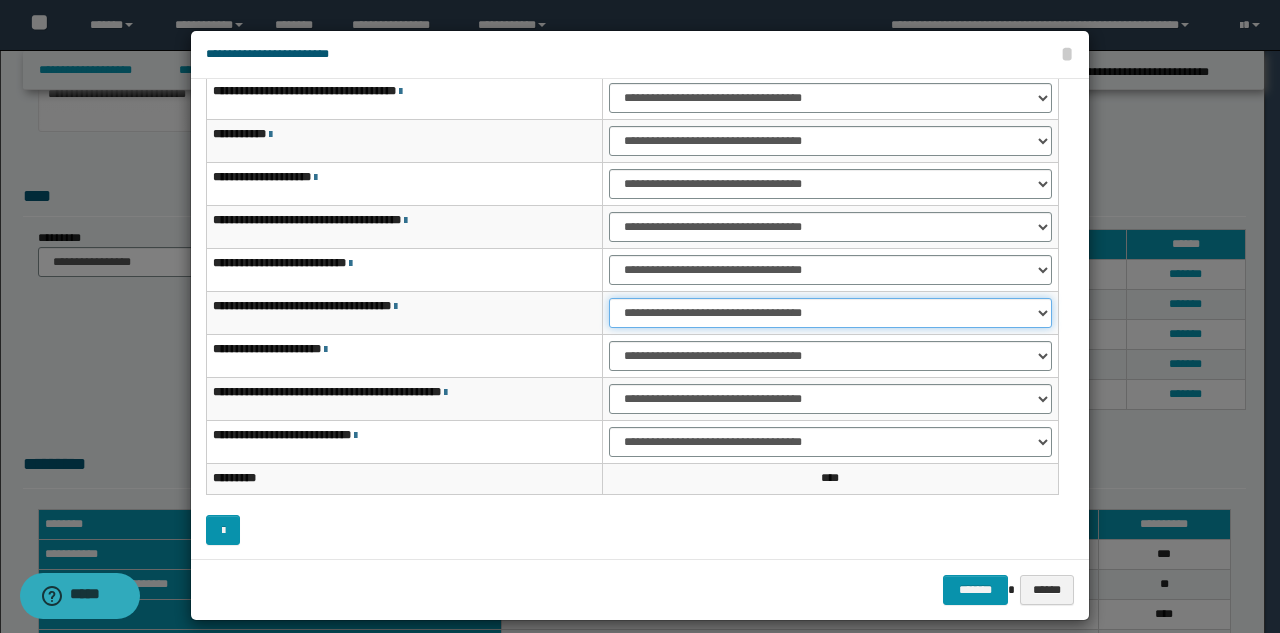 click on "**********" at bounding box center [830, 313] 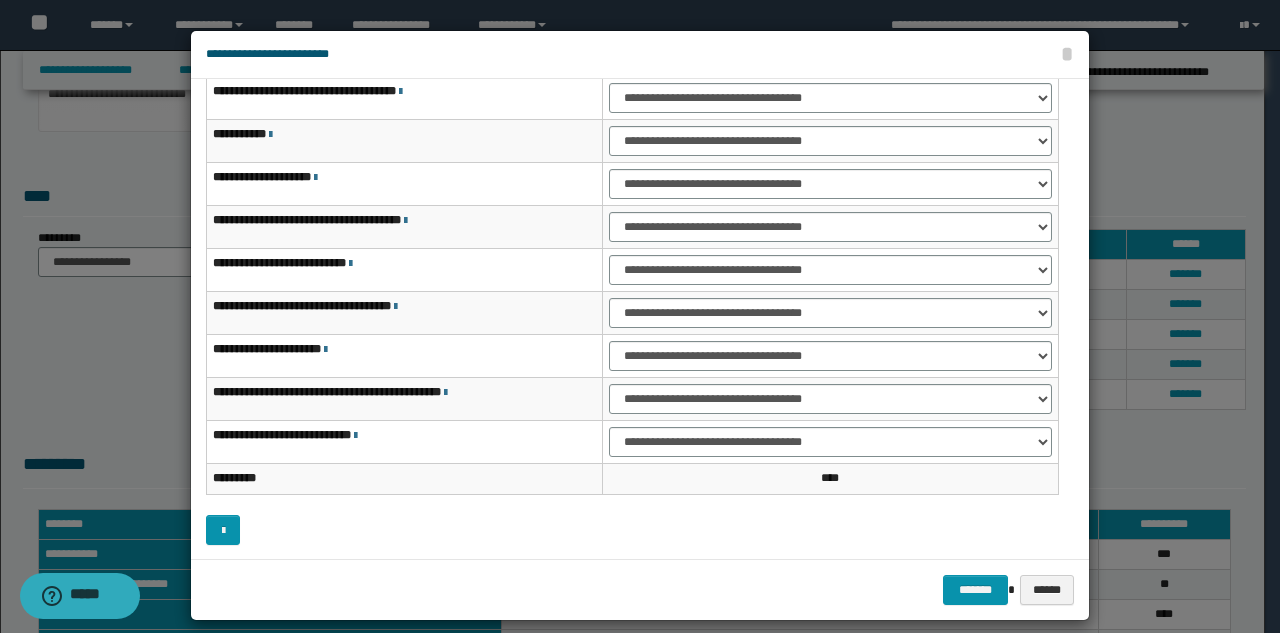 click on "**********" at bounding box center [830, 98] 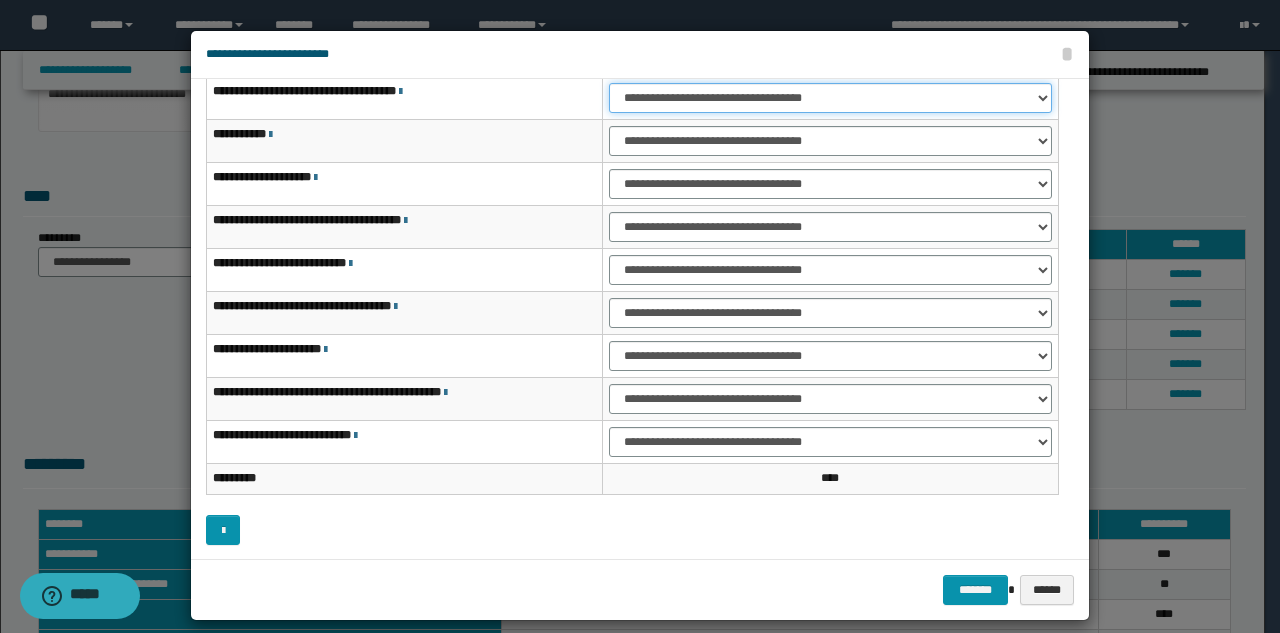 click on "**********" at bounding box center [830, 98] 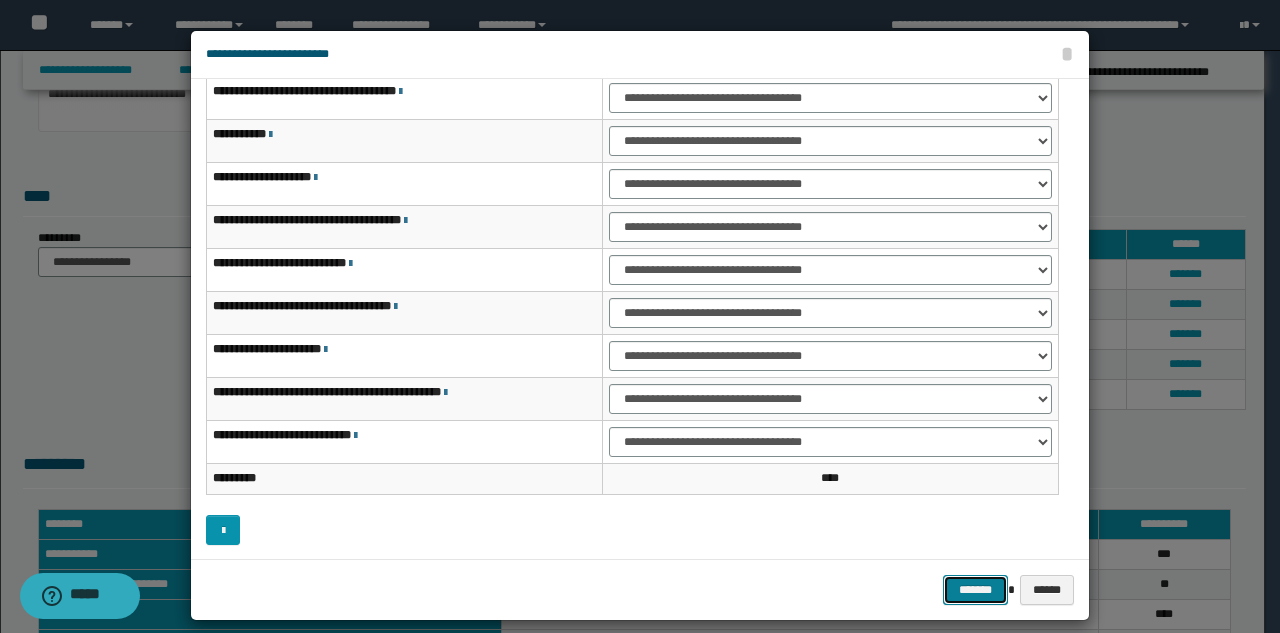 click on "*******" at bounding box center [975, 590] 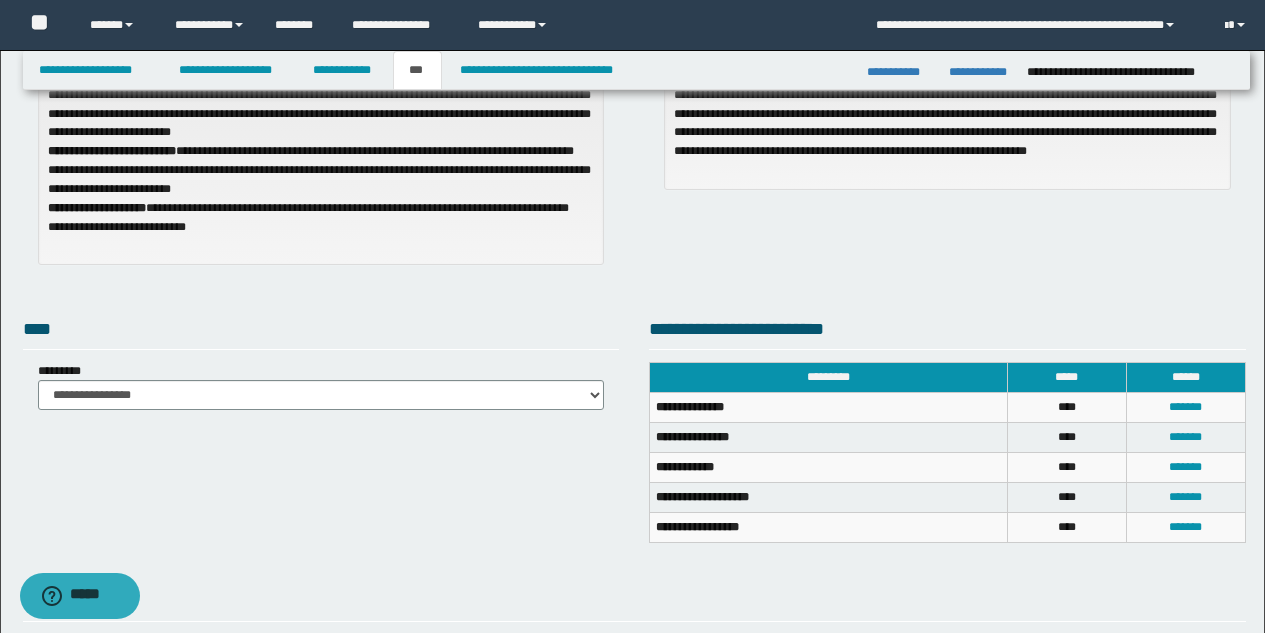 scroll, scrollTop: 0, scrollLeft: 0, axis: both 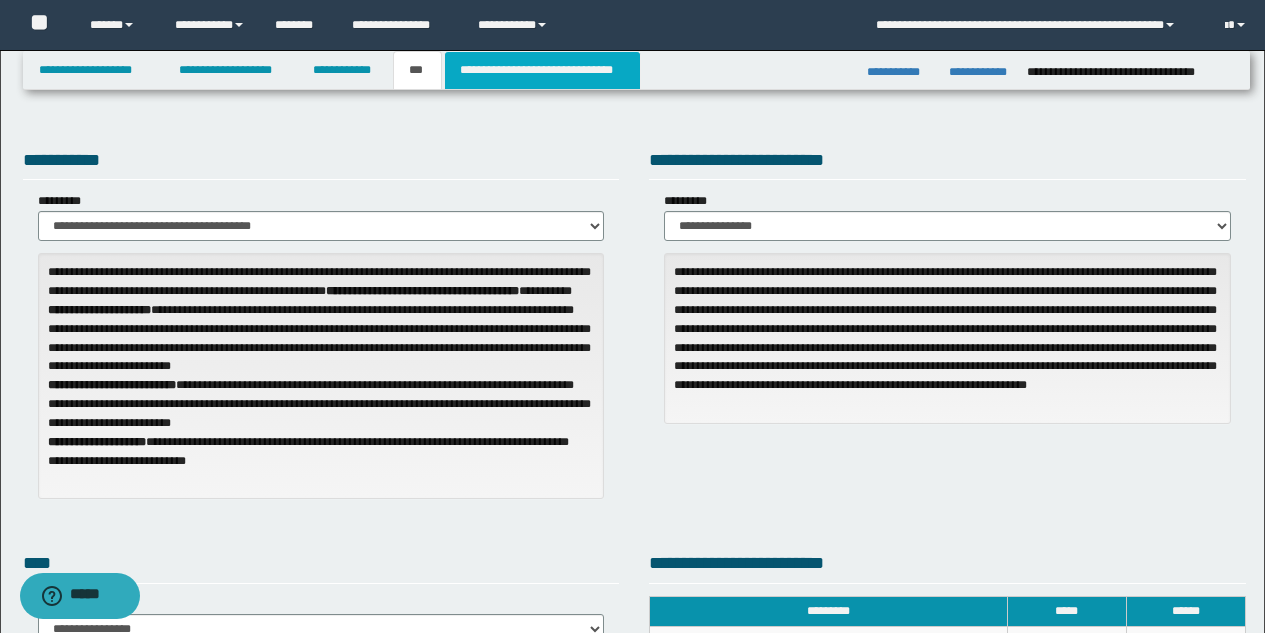 click on "**********" at bounding box center [542, 70] 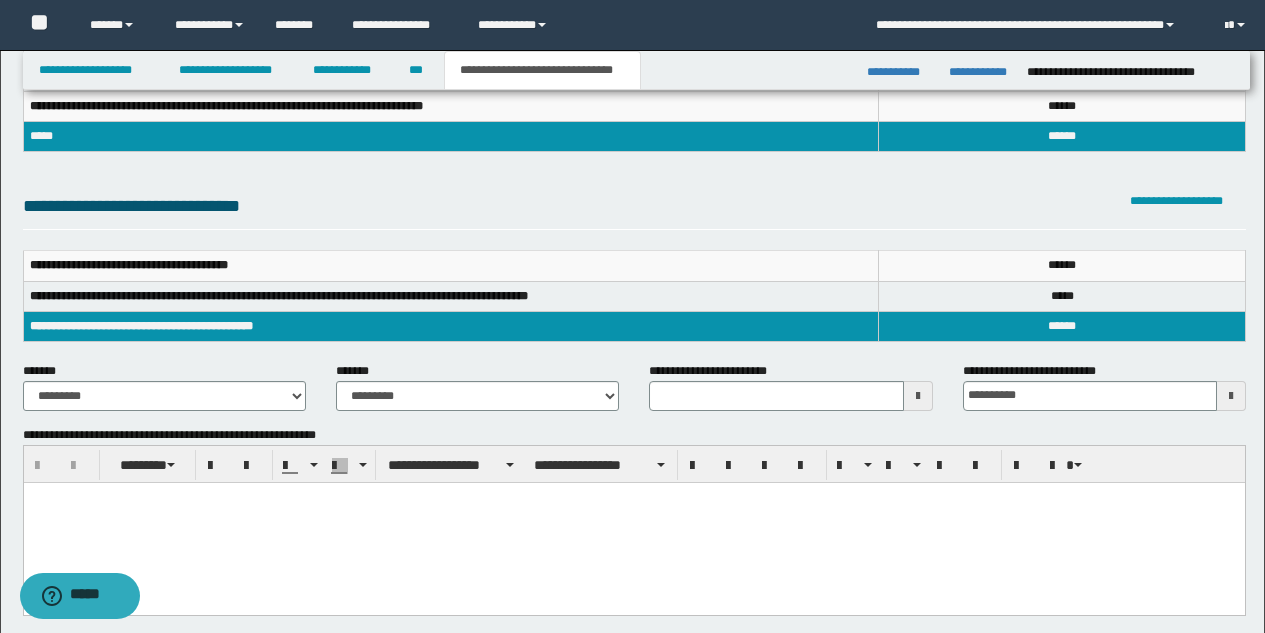 scroll, scrollTop: 269, scrollLeft: 0, axis: vertical 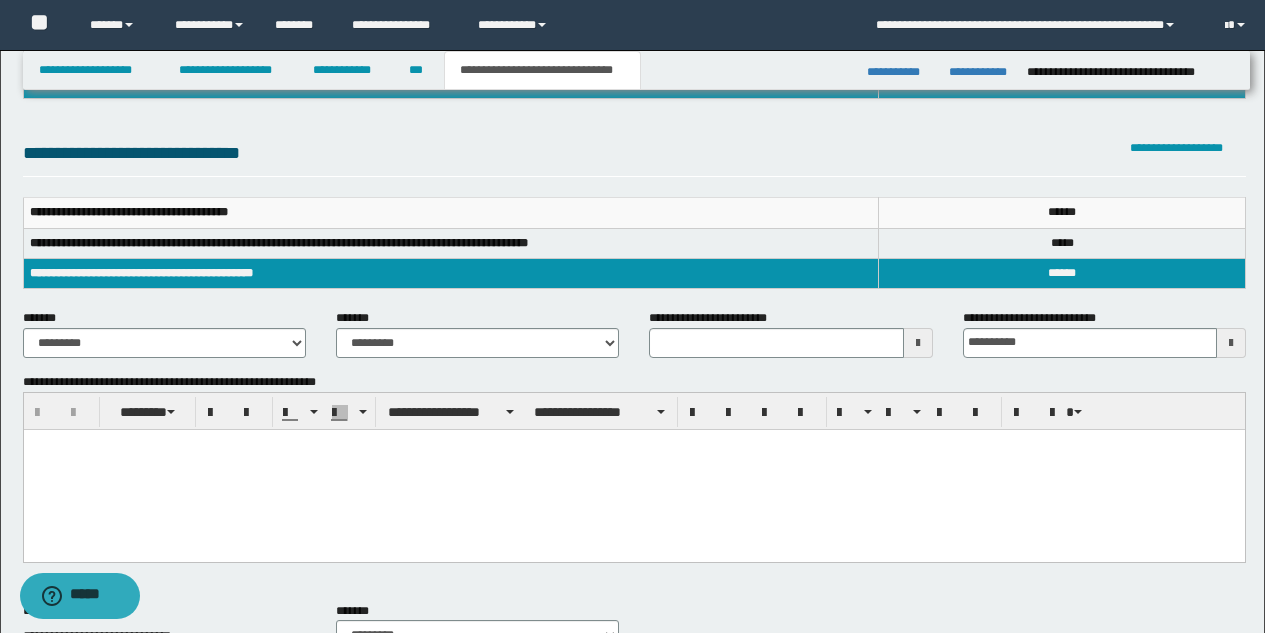 type 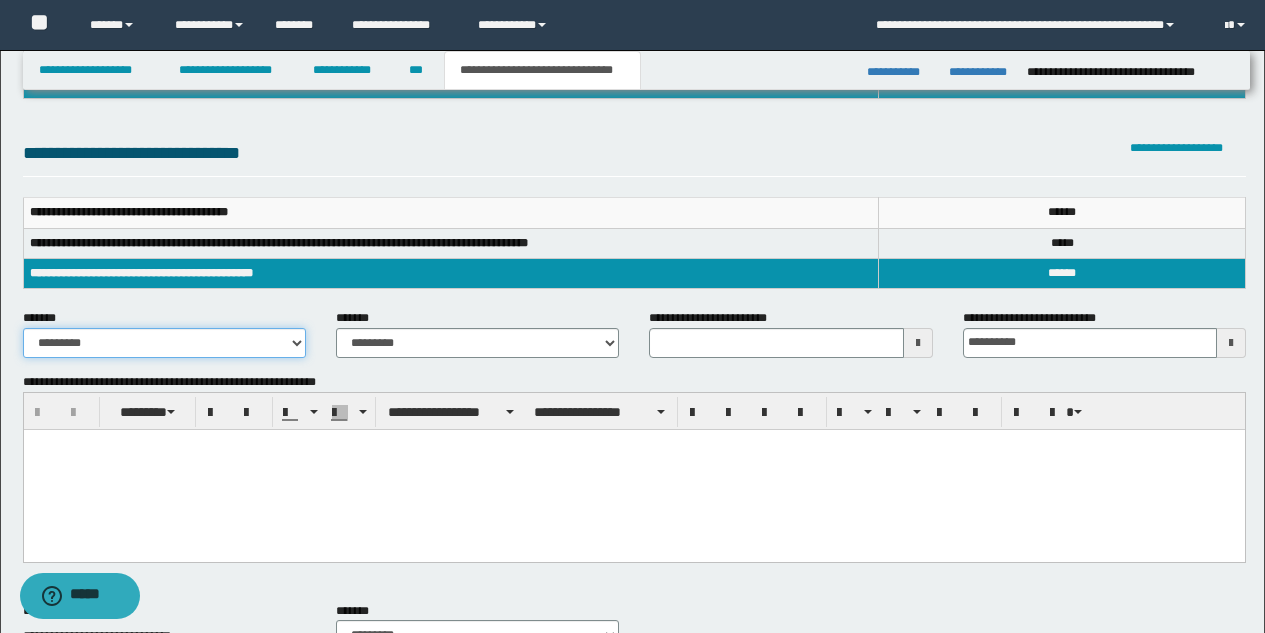 click on "**********" at bounding box center [164, 343] 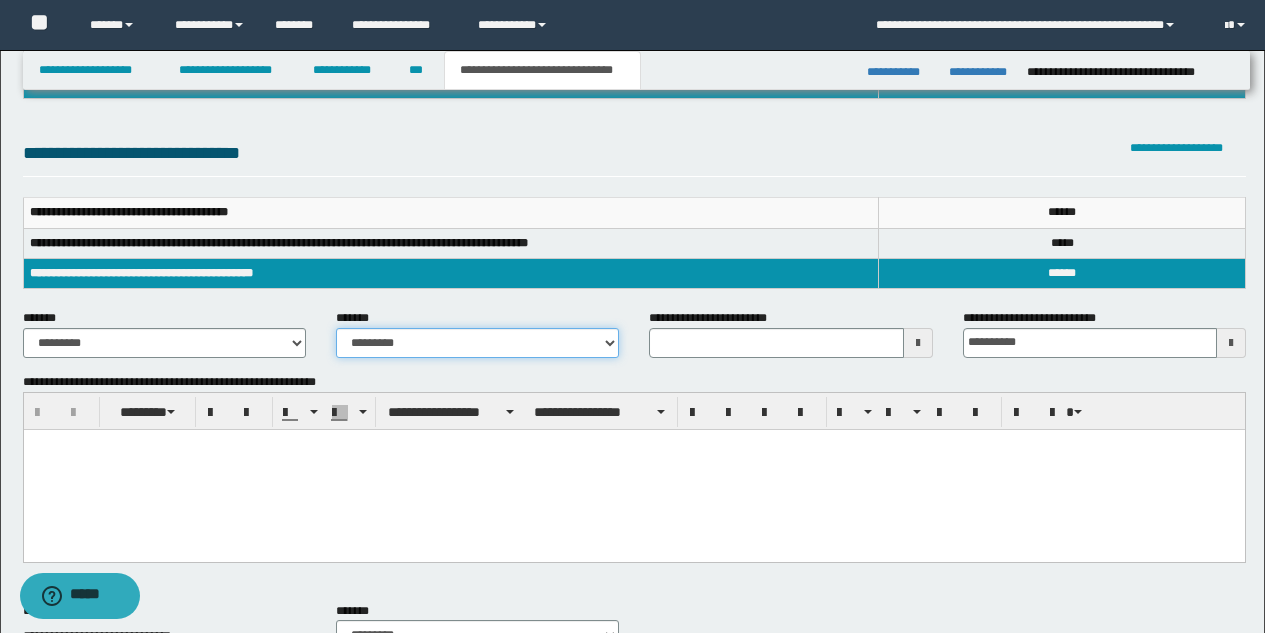 click on "**********" at bounding box center [477, 343] 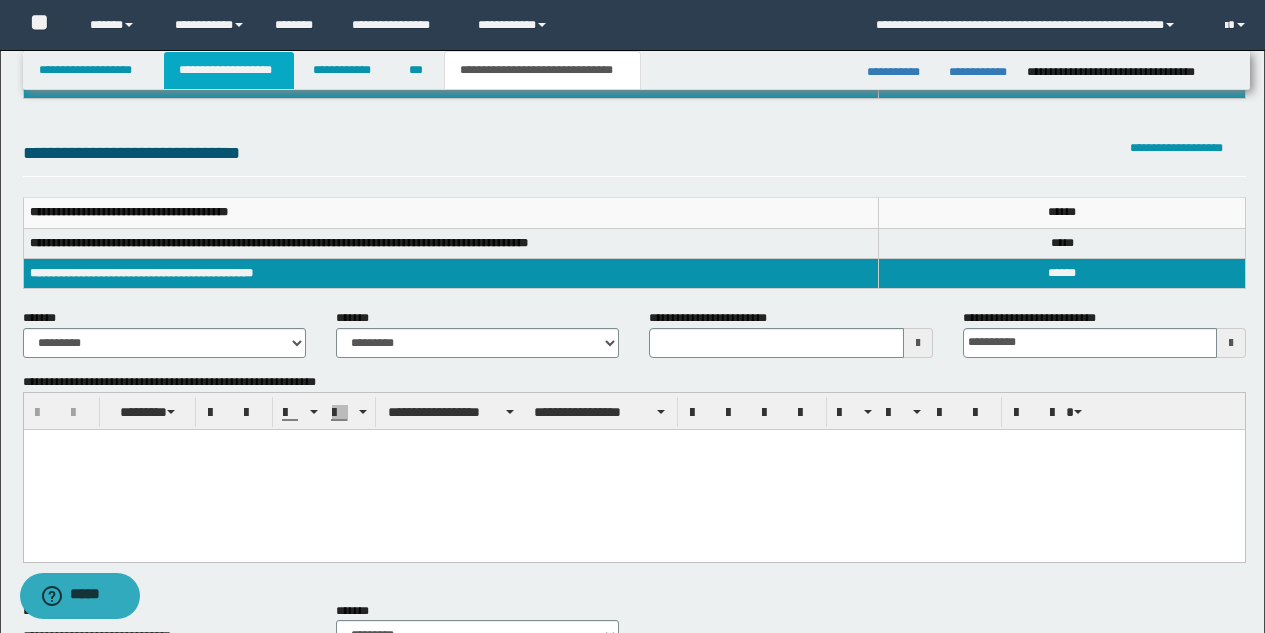 click on "**********" at bounding box center [229, 70] 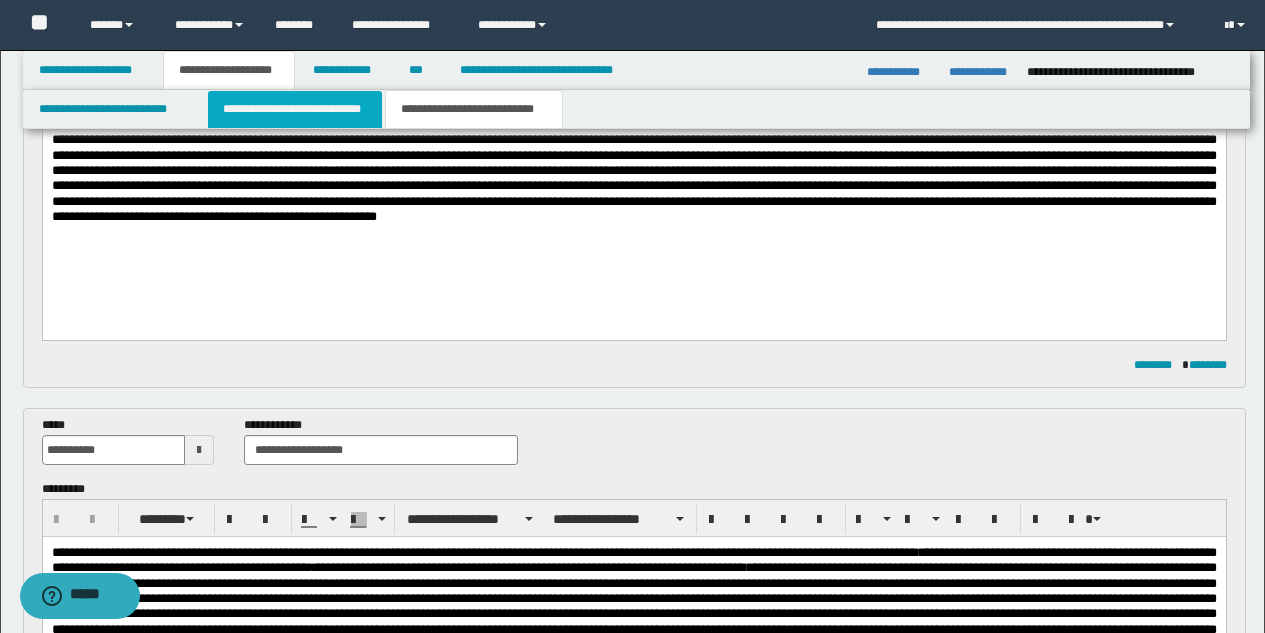 click on "**********" at bounding box center [295, 109] 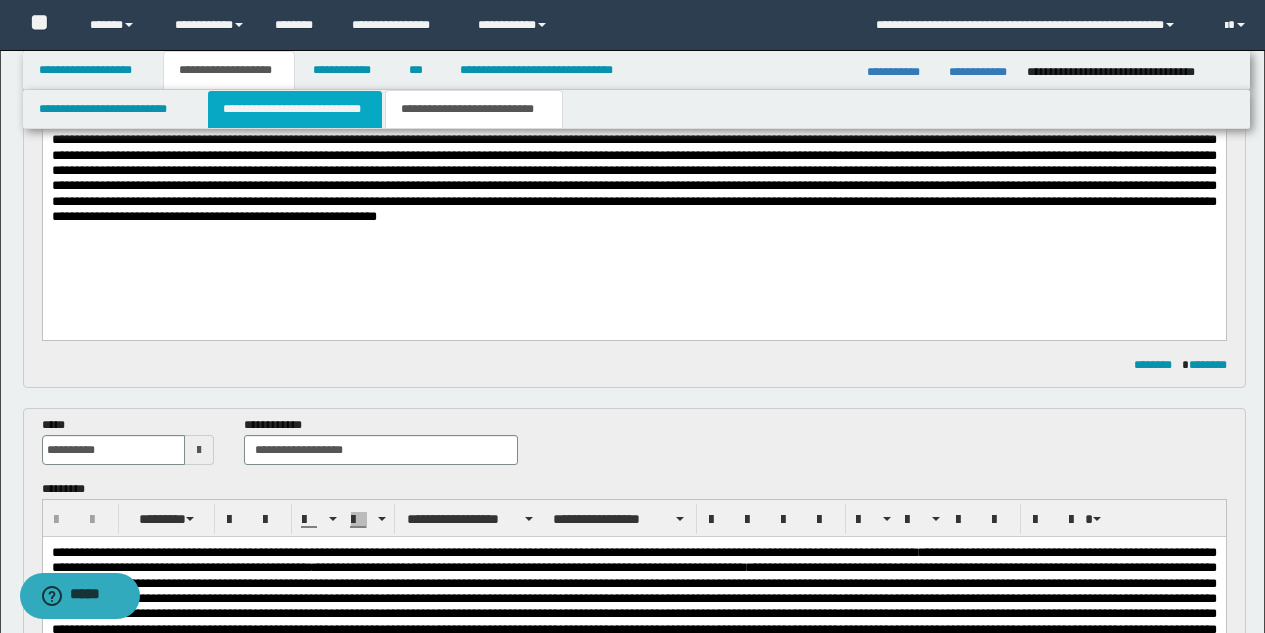 type 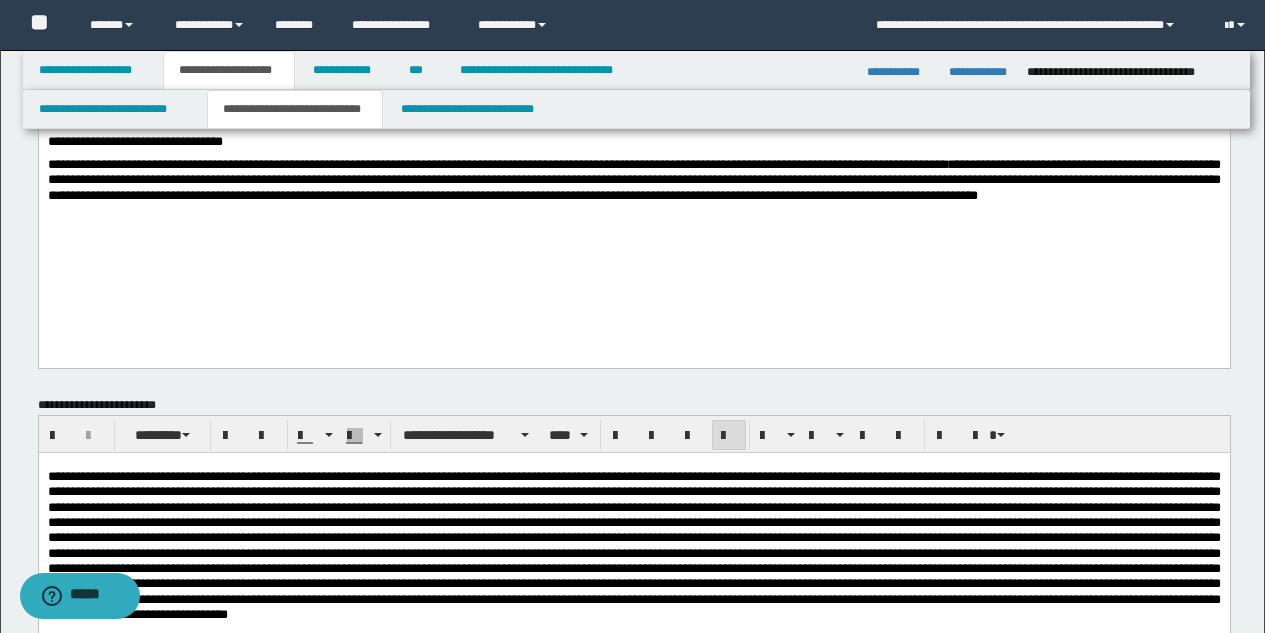 scroll, scrollTop: 402, scrollLeft: 0, axis: vertical 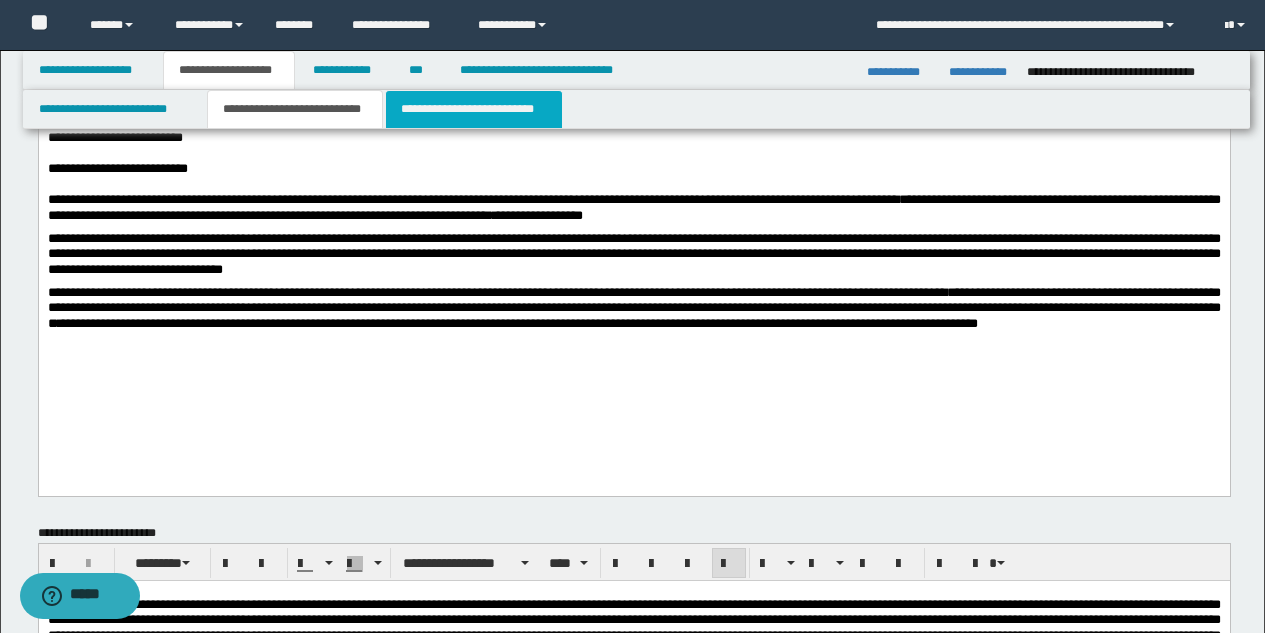 click on "**********" at bounding box center [474, 109] 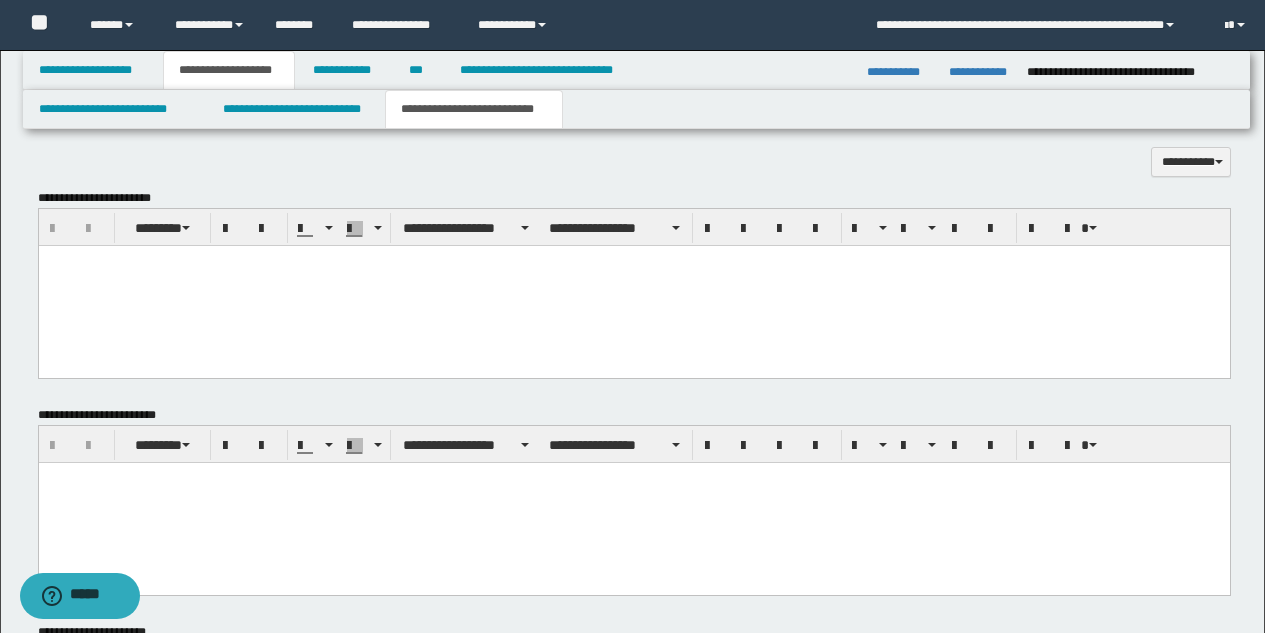 scroll, scrollTop: 1399, scrollLeft: 0, axis: vertical 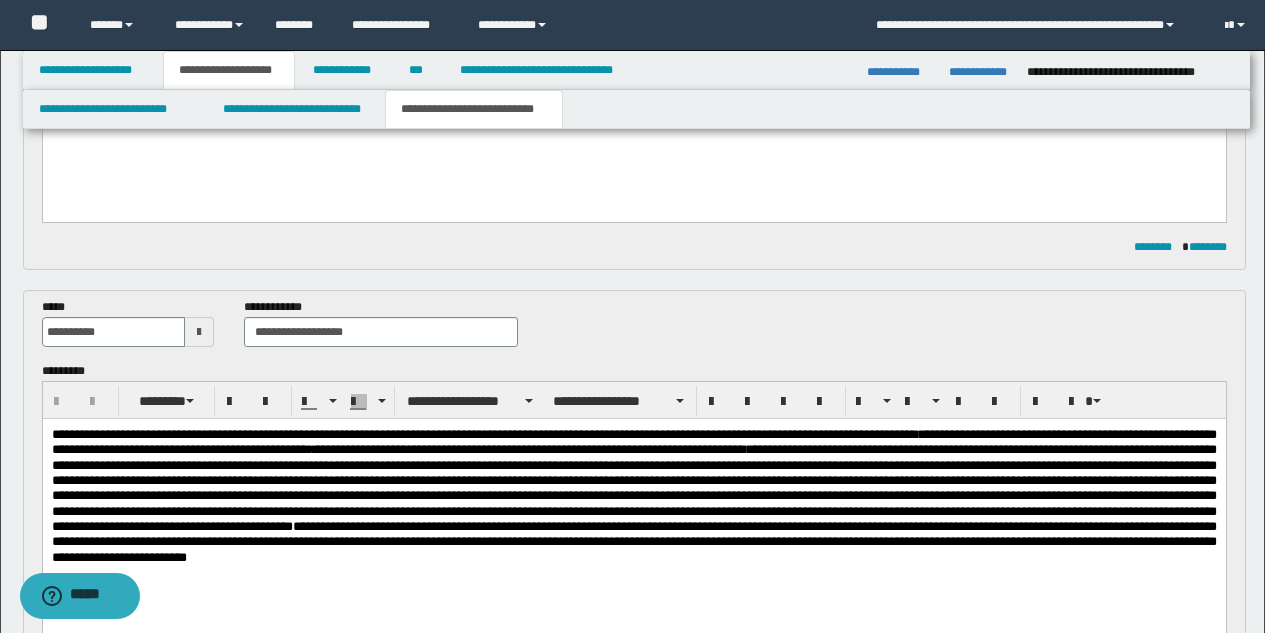 drag, startPoint x: 1273, startPoint y: 333, endPoint x: 1159, endPoint y: 242, distance: 145.86638 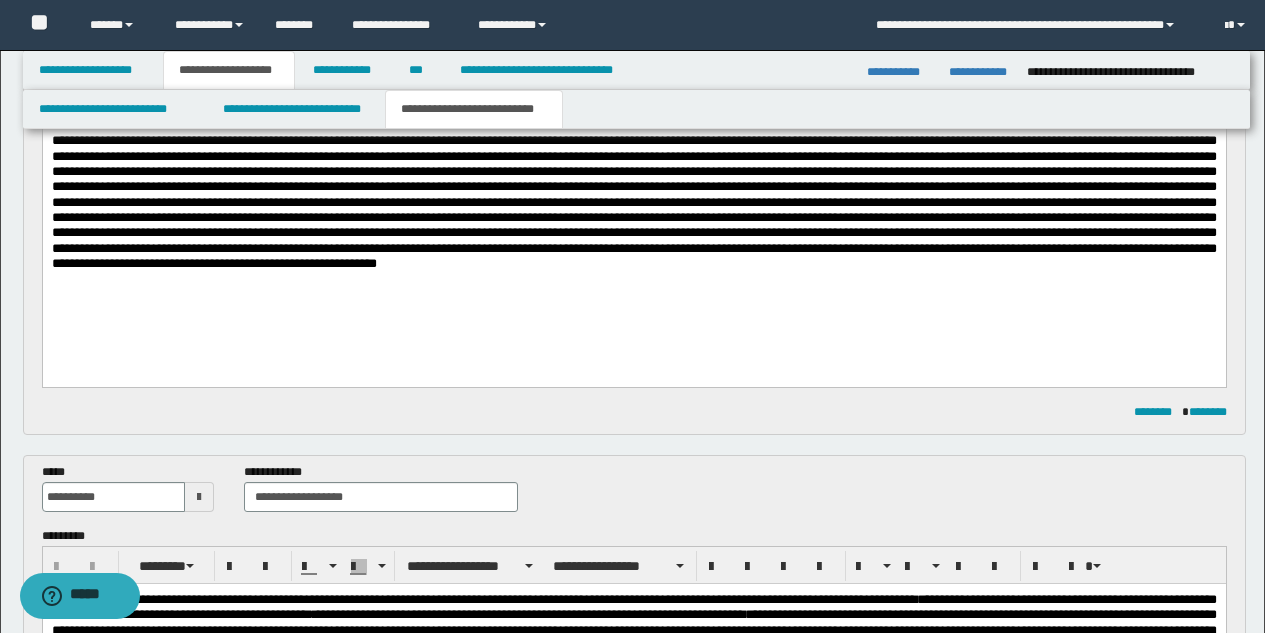 scroll, scrollTop: 155, scrollLeft: 0, axis: vertical 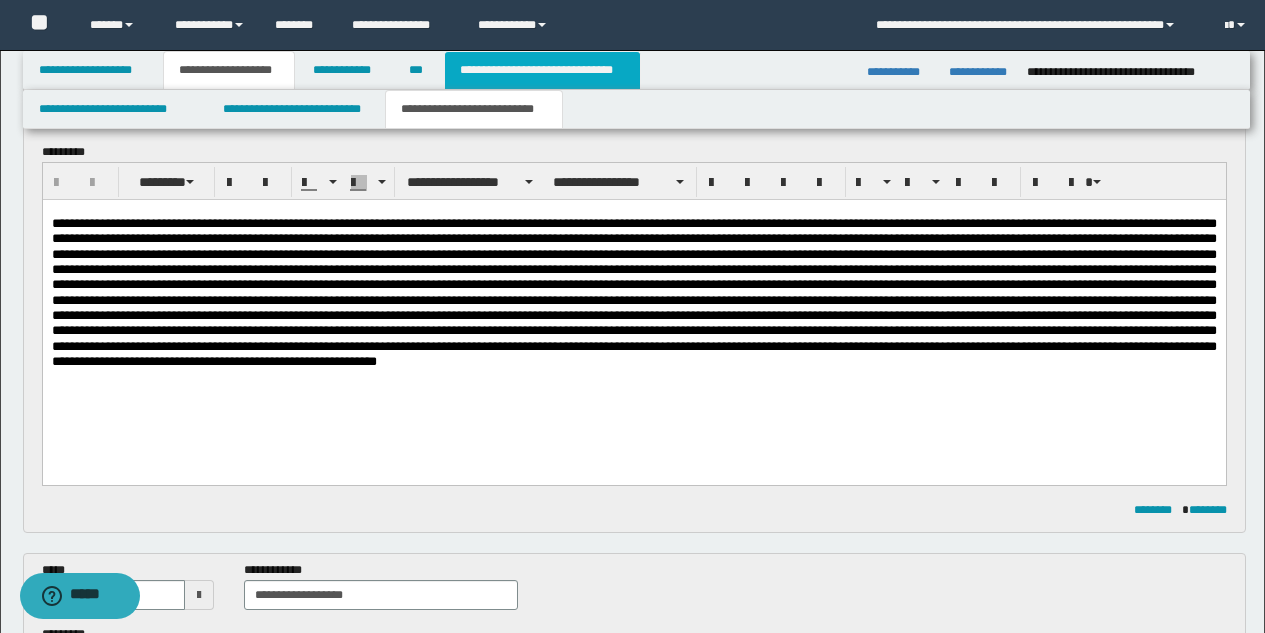click on "**********" at bounding box center (542, 70) 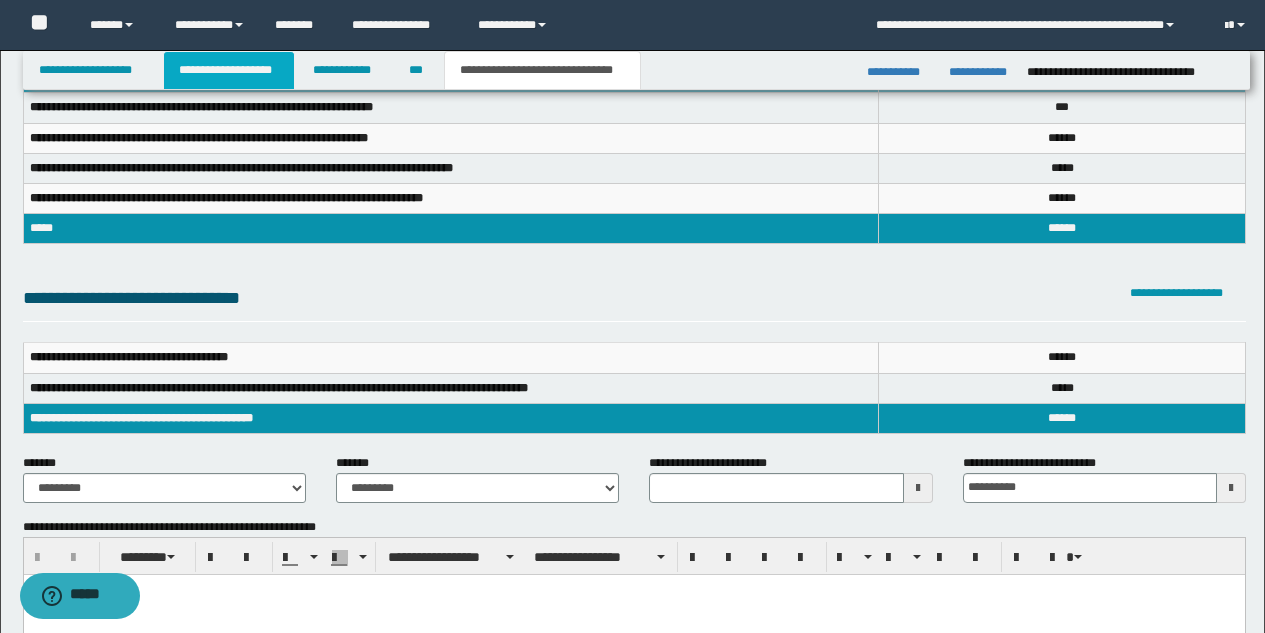 click on "**********" at bounding box center [229, 70] 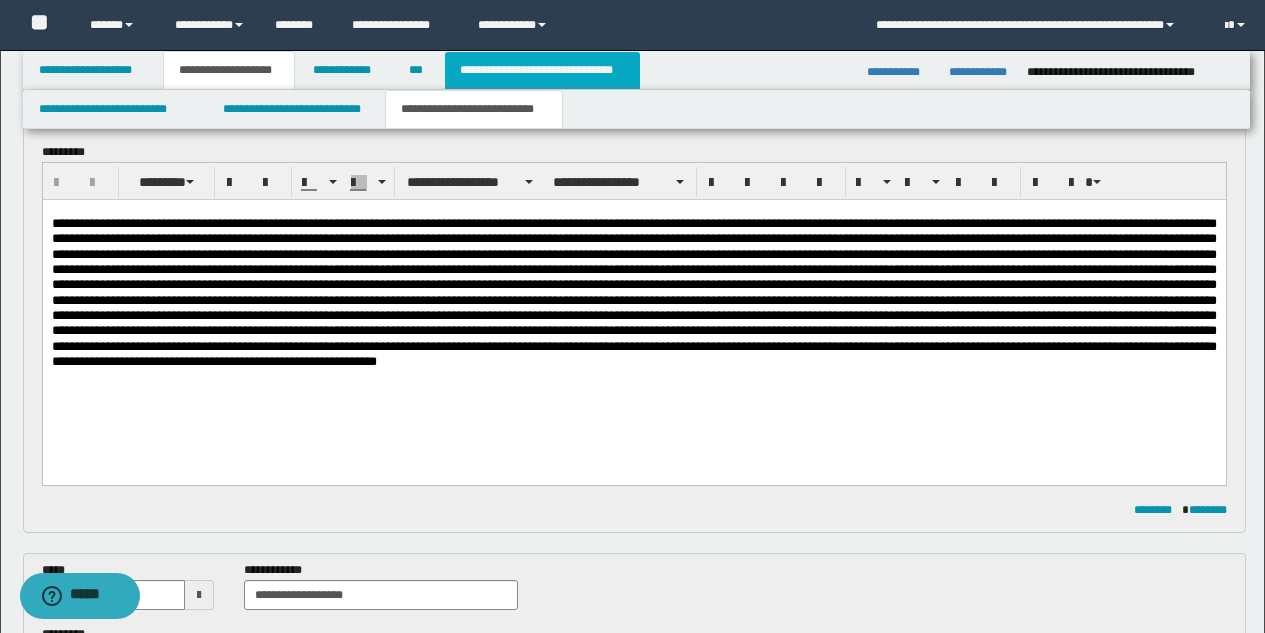click on "**********" at bounding box center (542, 70) 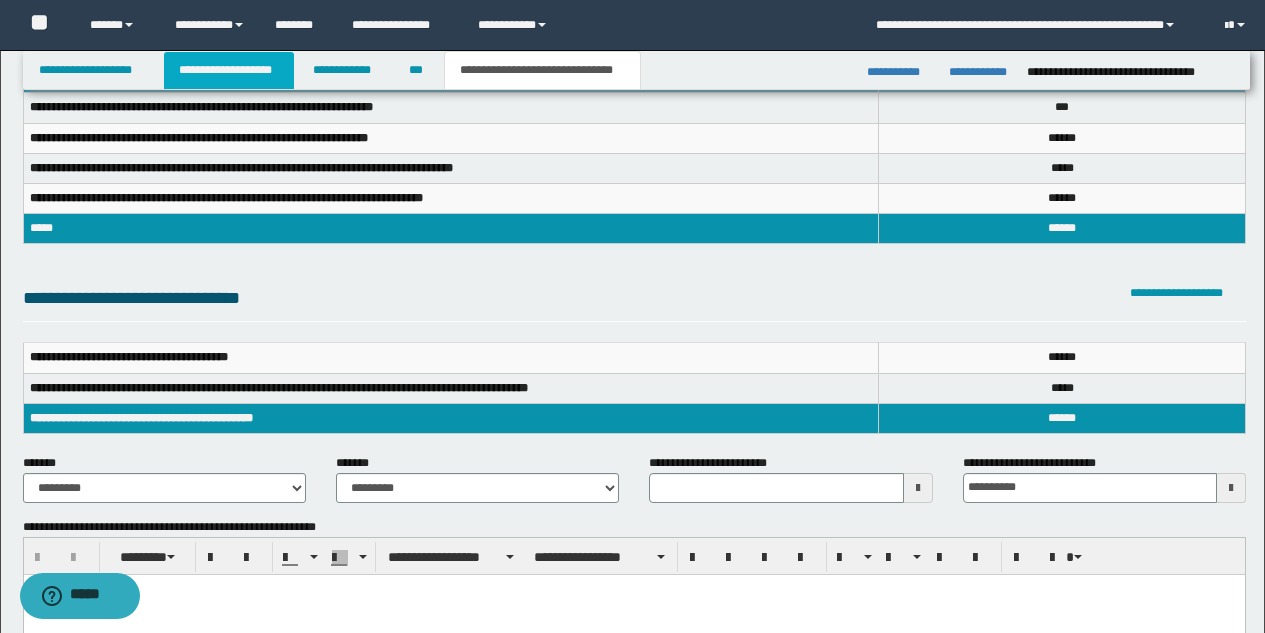click on "**********" at bounding box center (229, 70) 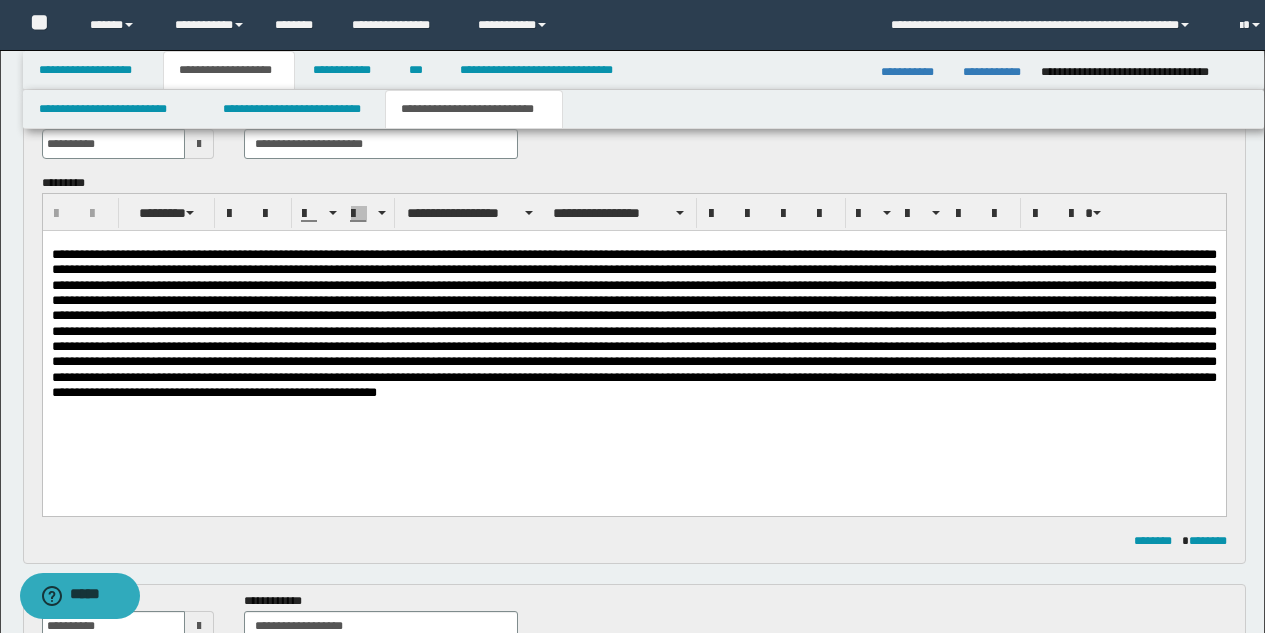scroll, scrollTop: 155, scrollLeft: 0, axis: vertical 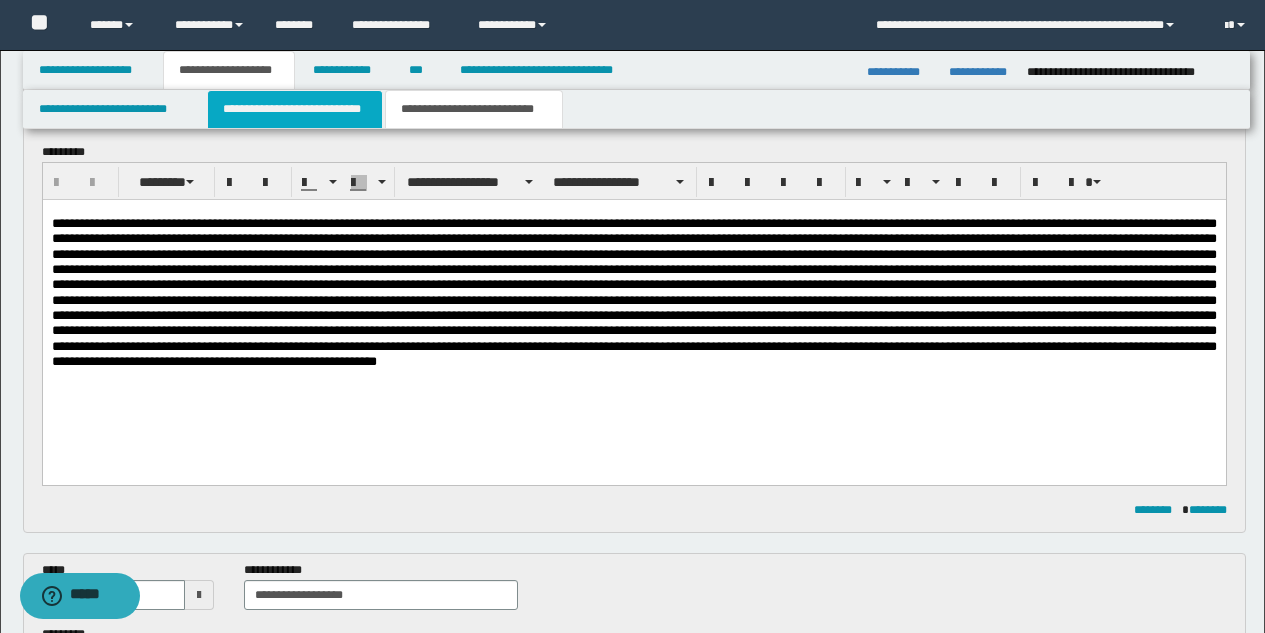 click on "**********" at bounding box center (295, 109) 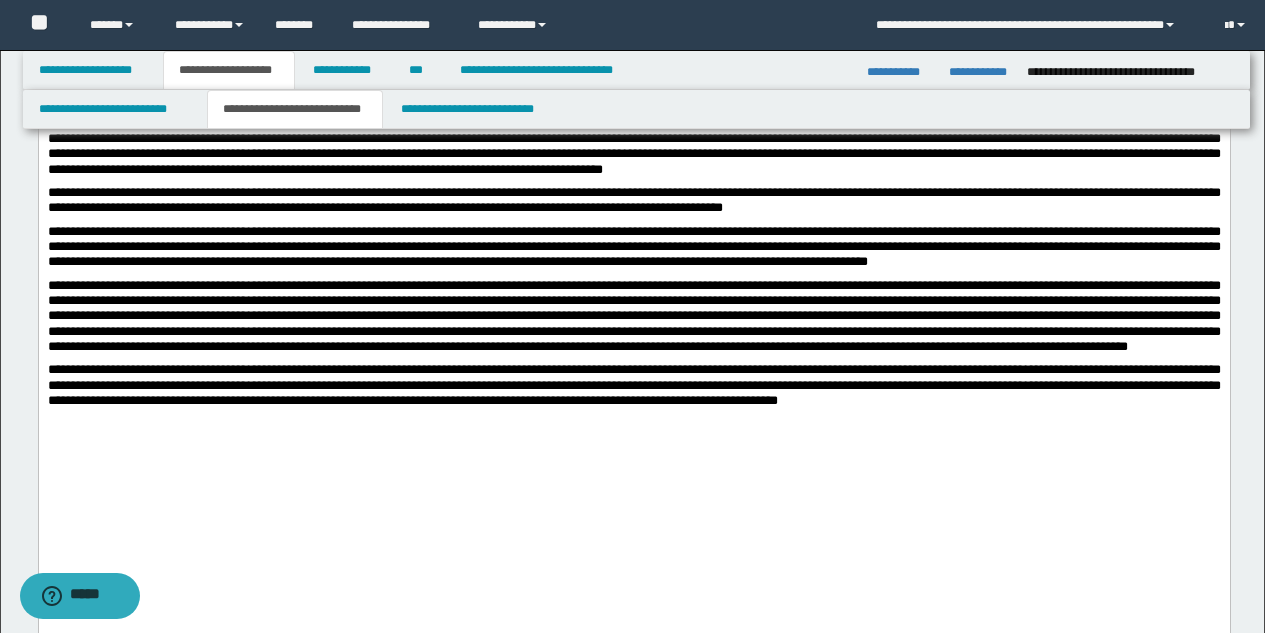 scroll, scrollTop: 1875, scrollLeft: 0, axis: vertical 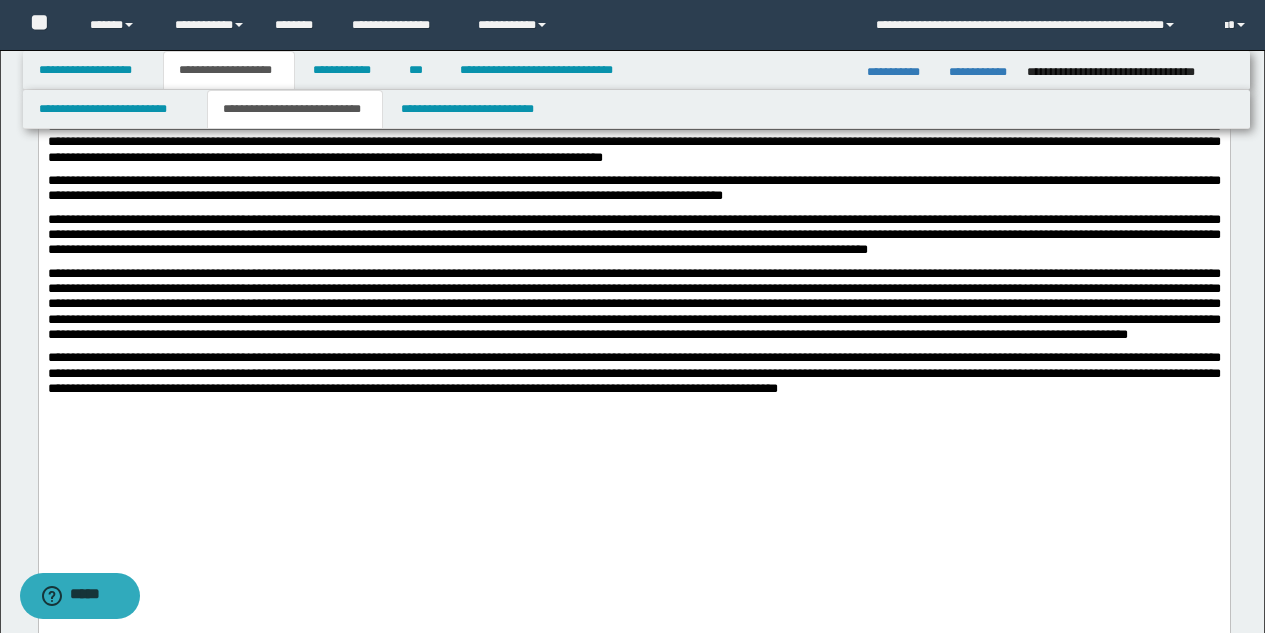 click at bounding box center [633, 304] 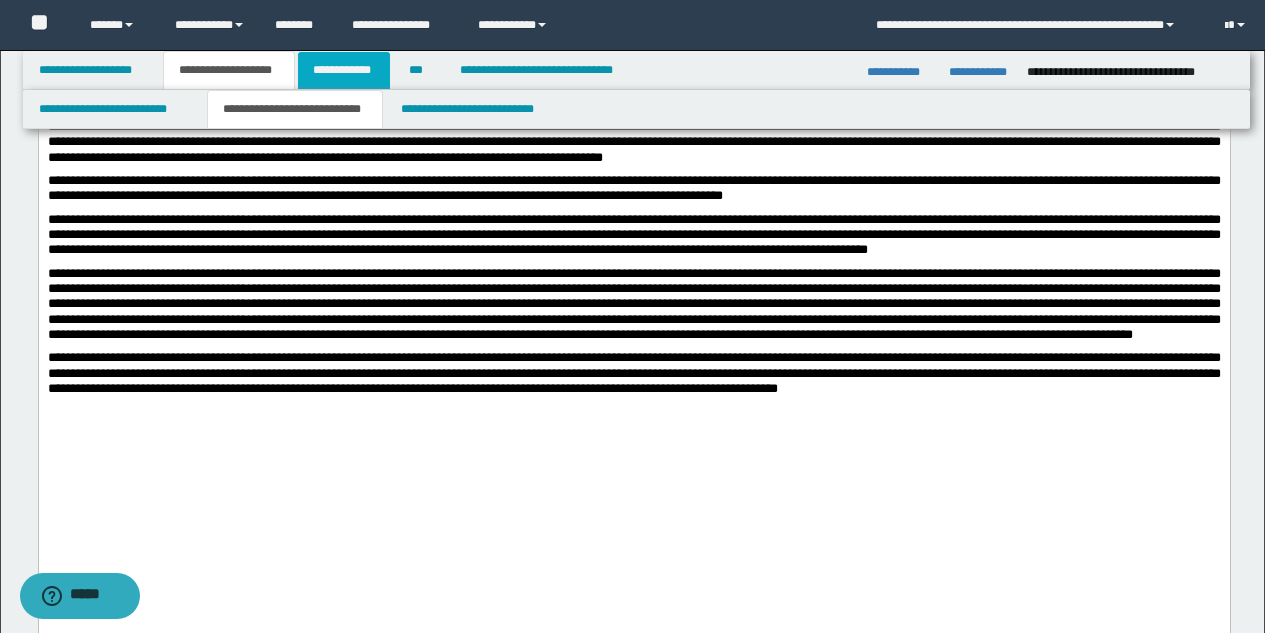 click on "**********" at bounding box center (344, 70) 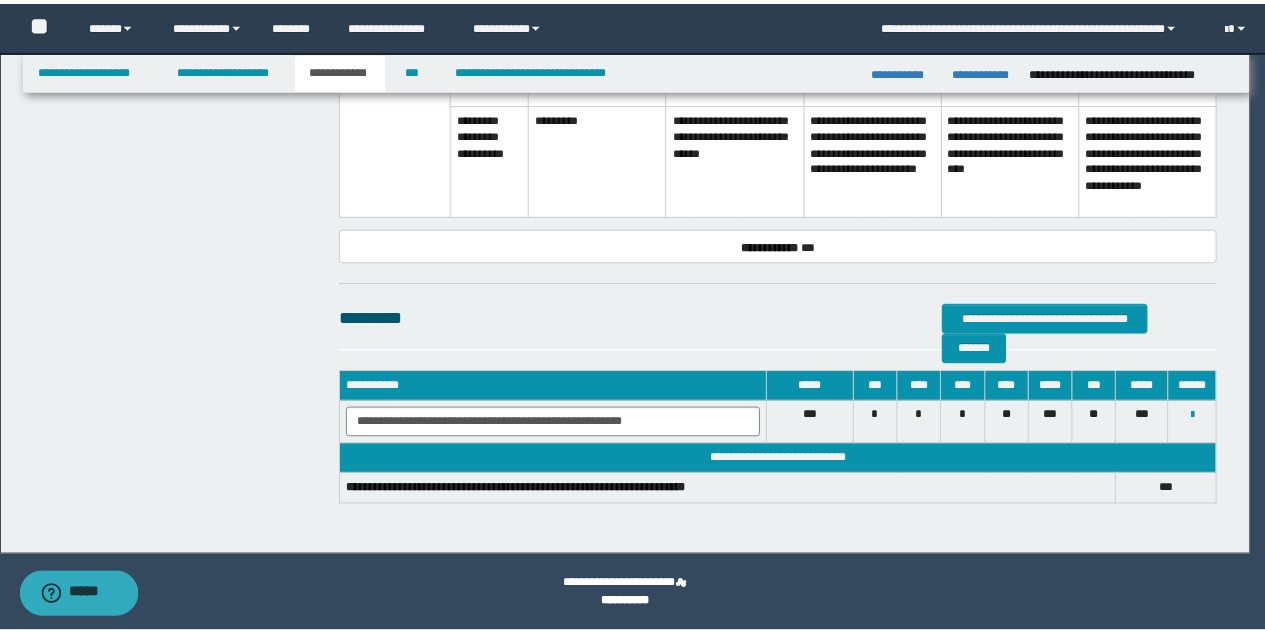 scroll, scrollTop: 1148, scrollLeft: 0, axis: vertical 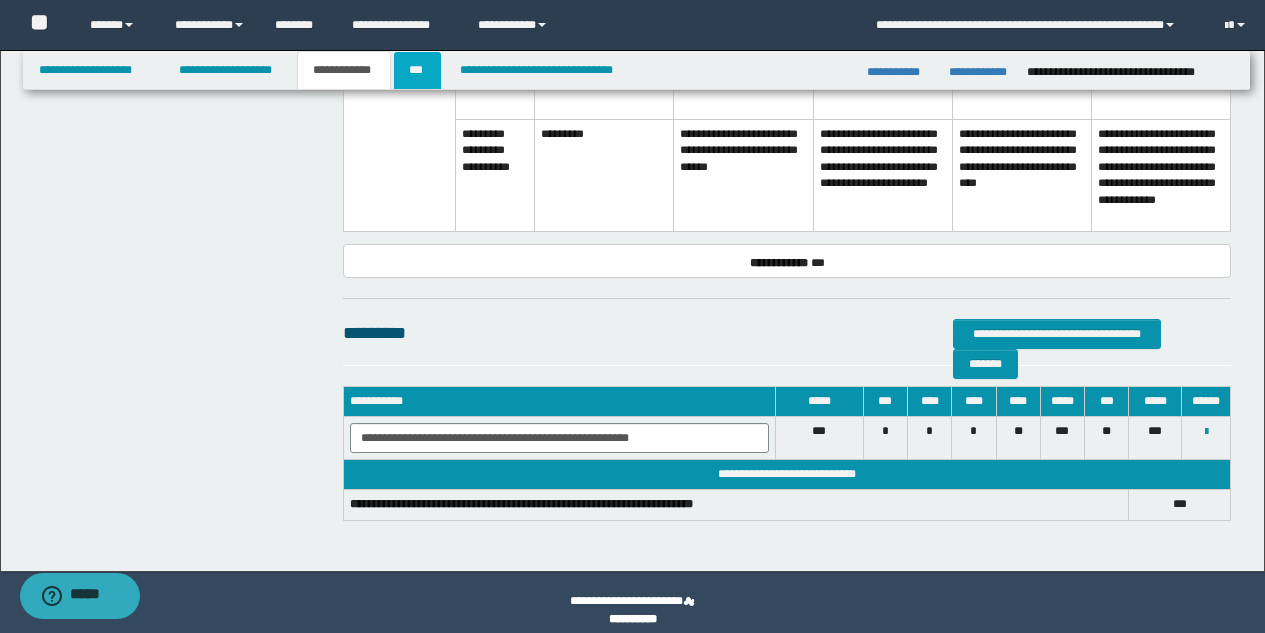 click on "***" at bounding box center (417, 70) 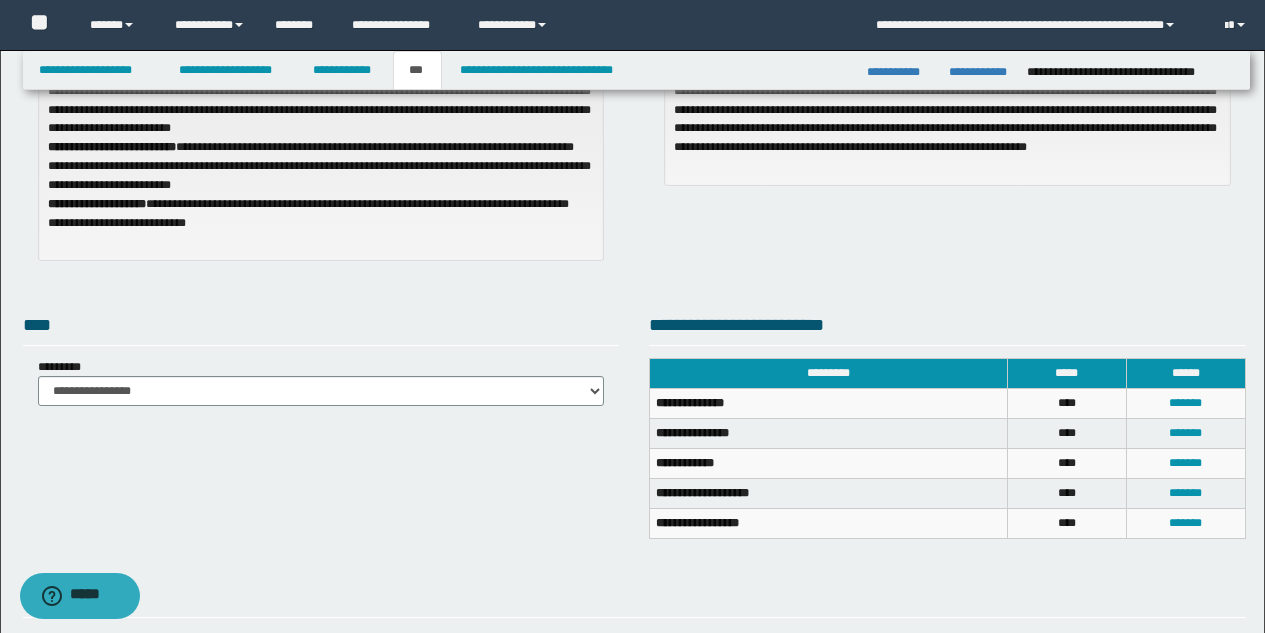 scroll, scrollTop: 199, scrollLeft: 0, axis: vertical 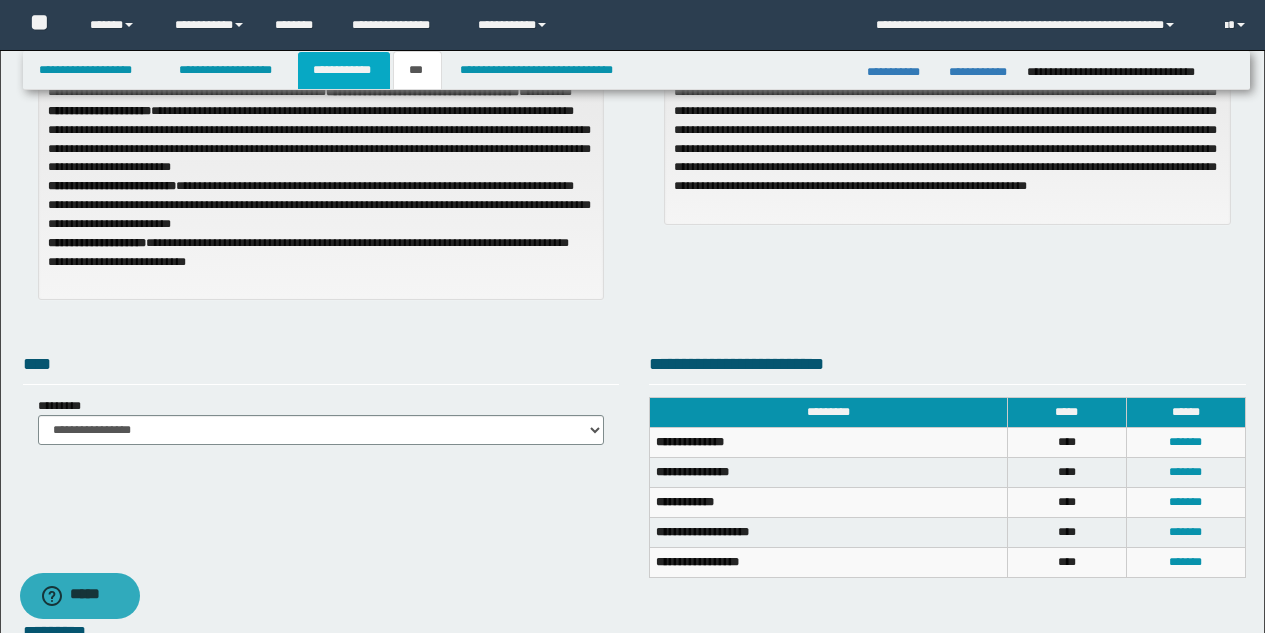 click on "**********" at bounding box center (344, 70) 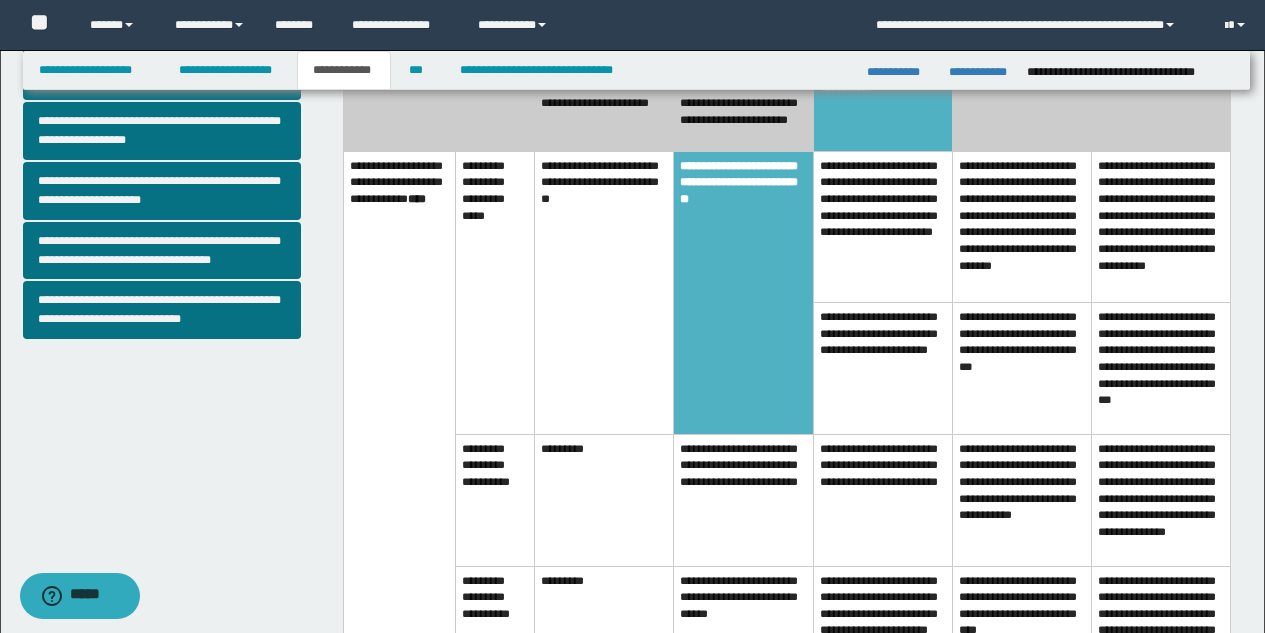 scroll, scrollTop: 569, scrollLeft: 0, axis: vertical 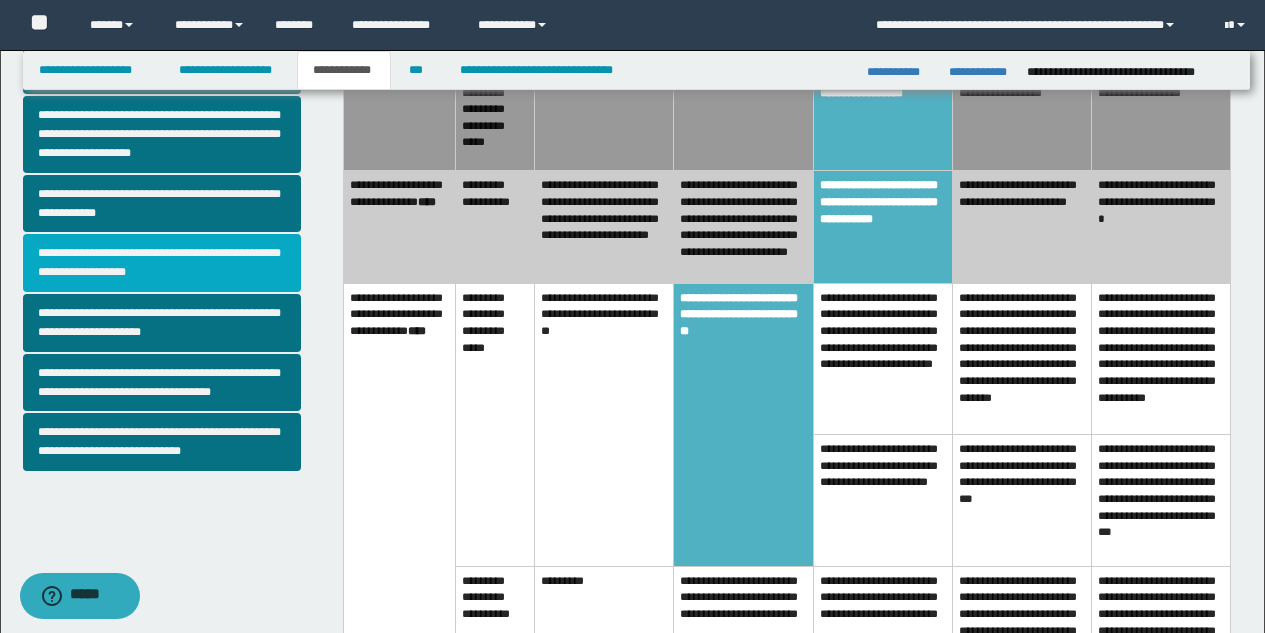 click on "**********" at bounding box center (162, 263) 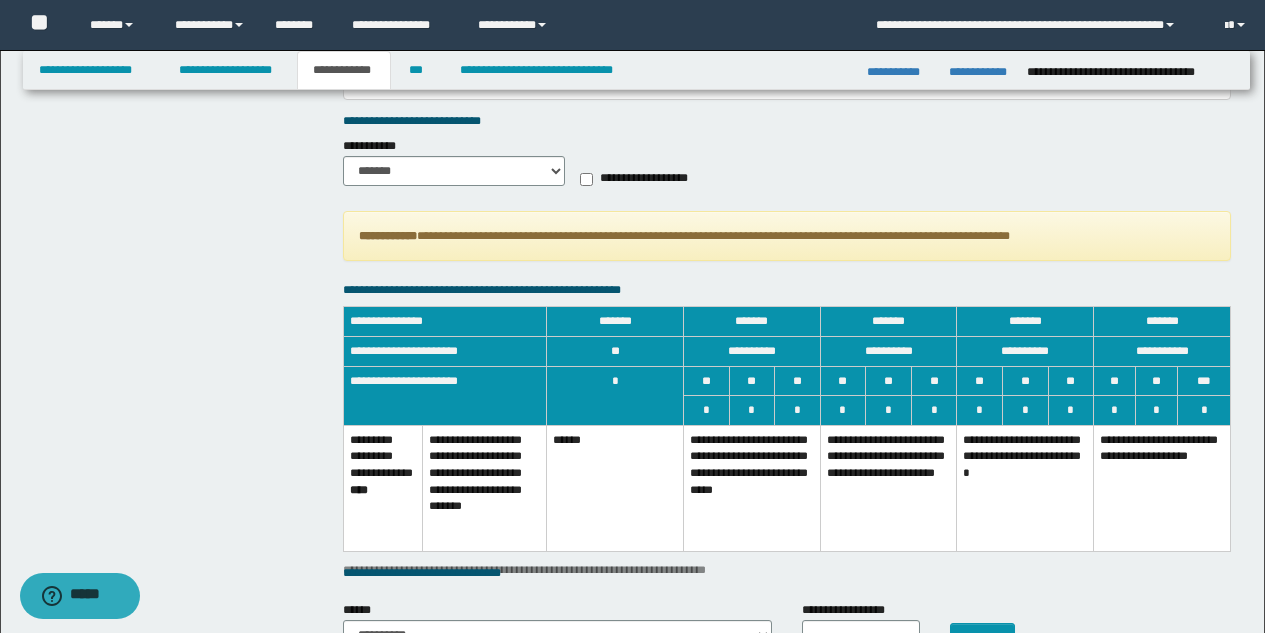 scroll, scrollTop: 992, scrollLeft: 0, axis: vertical 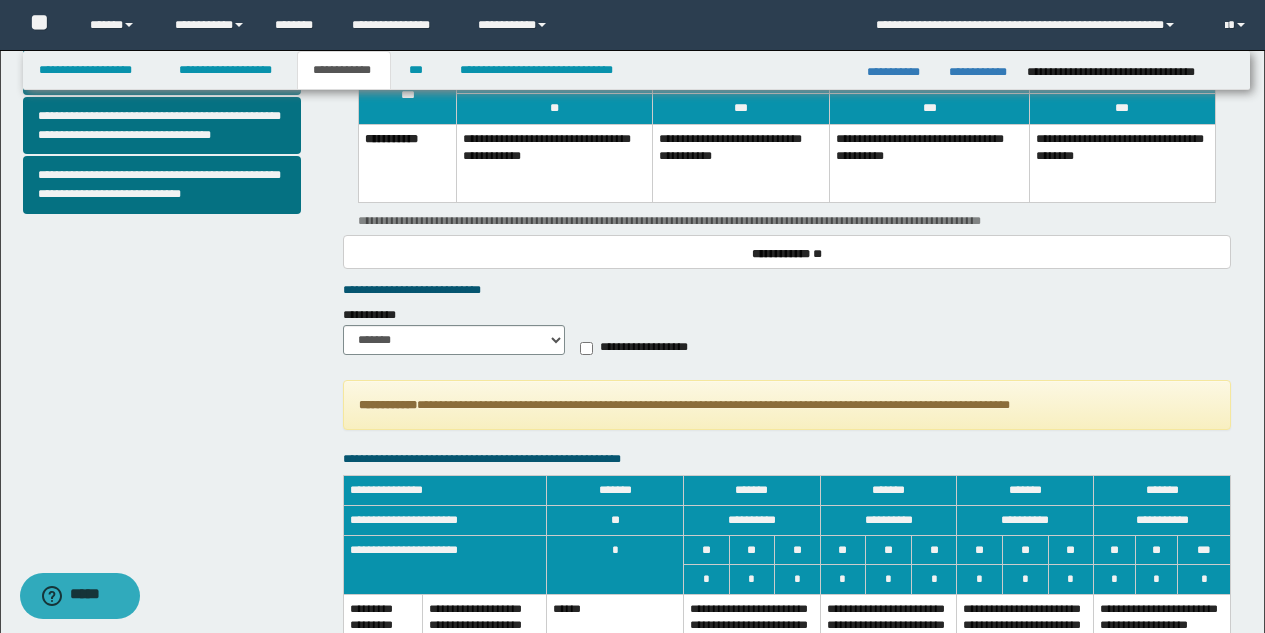 click on "**********" at bounding box center (741, 163) 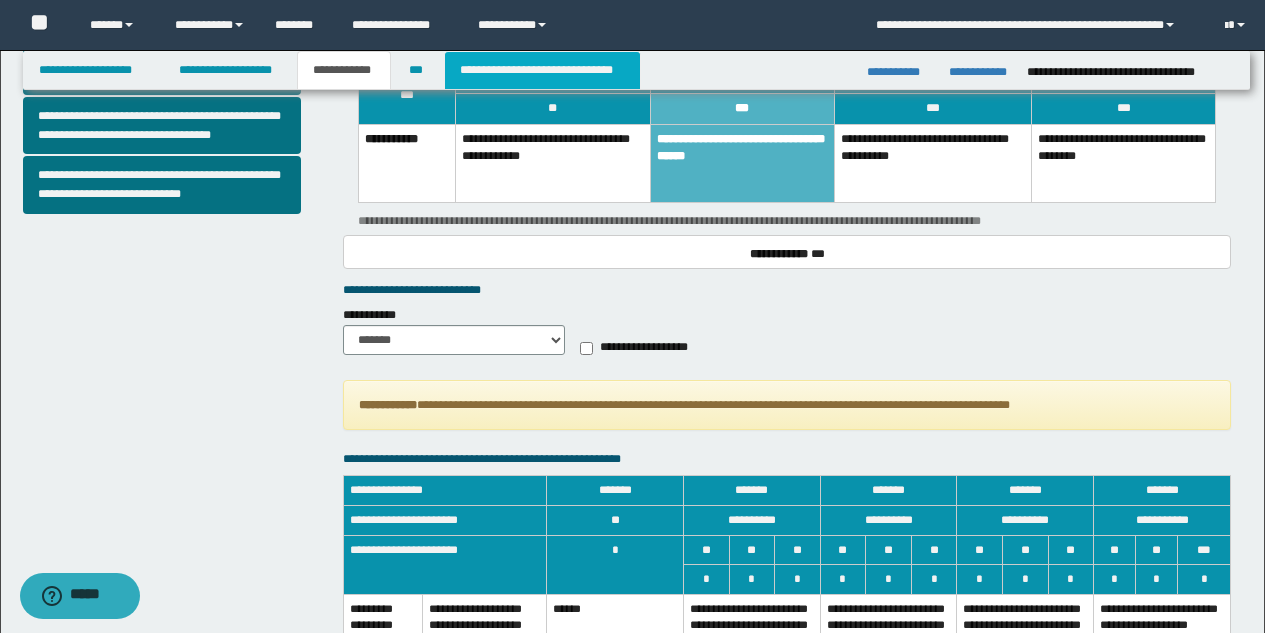click on "**********" at bounding box center (542, 70) 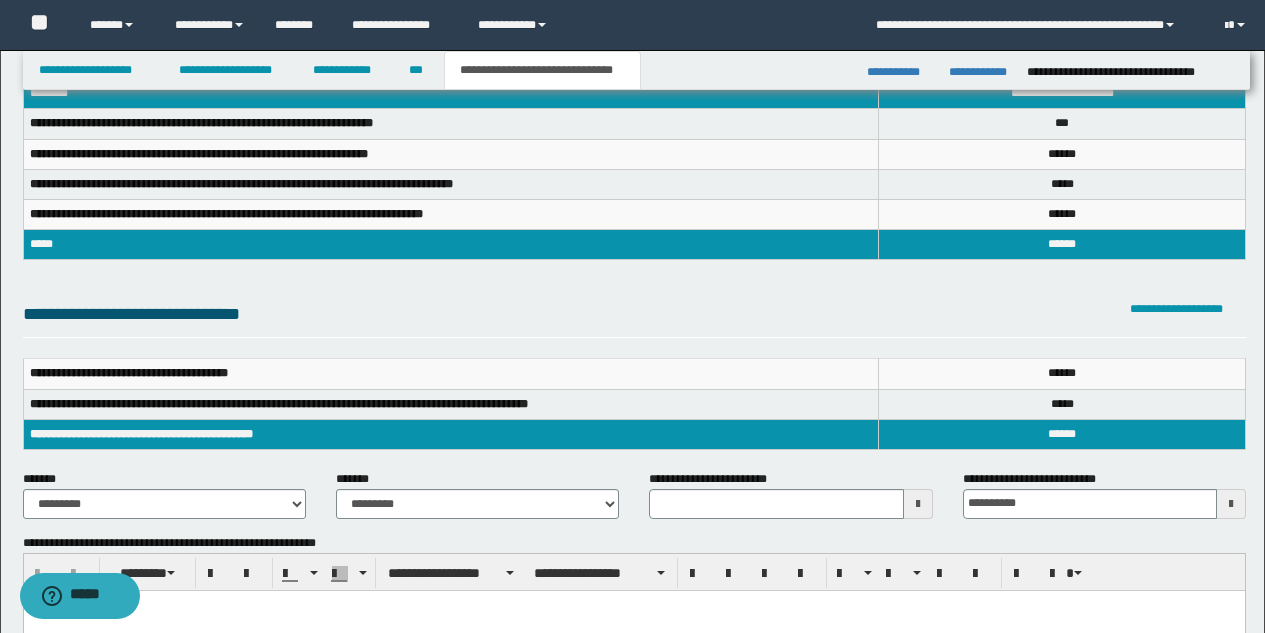 scroll, scrollTop: 96, scrollLeft: 0, axis: vertical 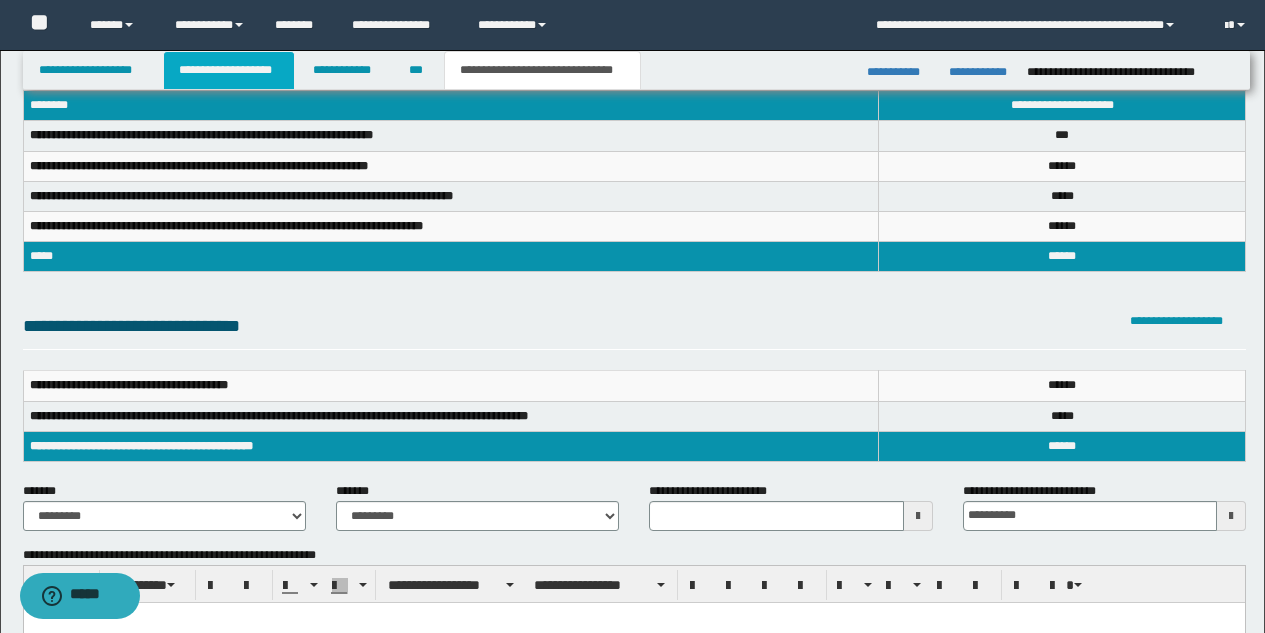 click on "**********" at bounding box center [229, 70] 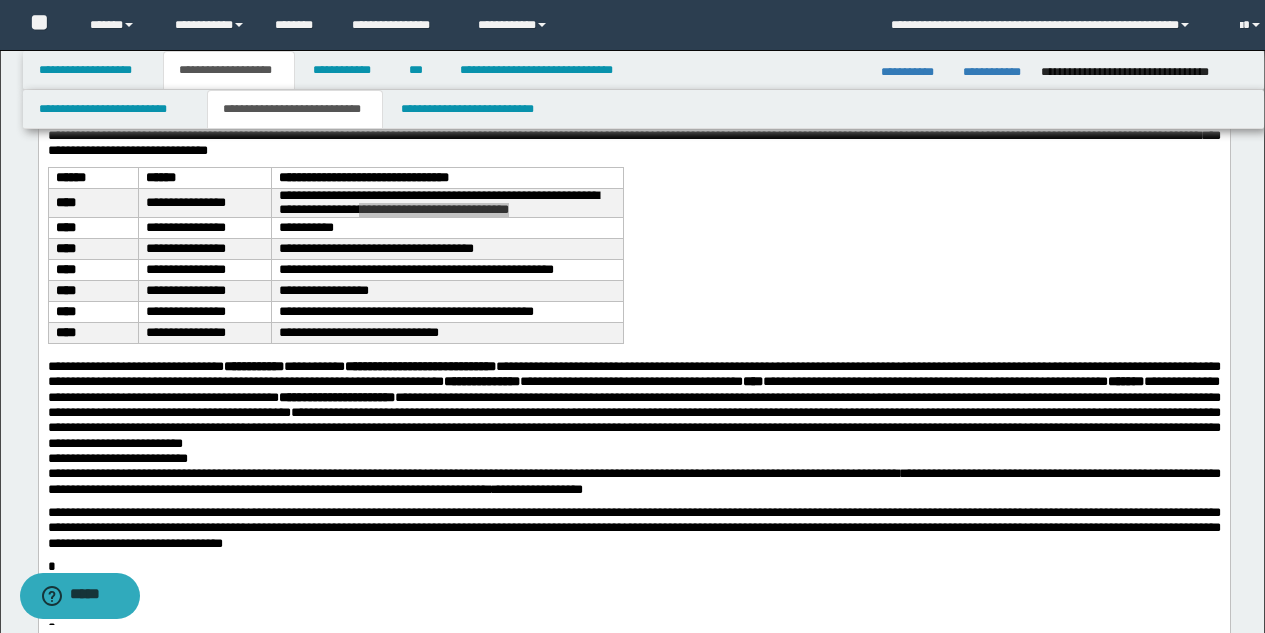 scroll, scrollTop: 127, scrollLeft: 0, axis: vertical 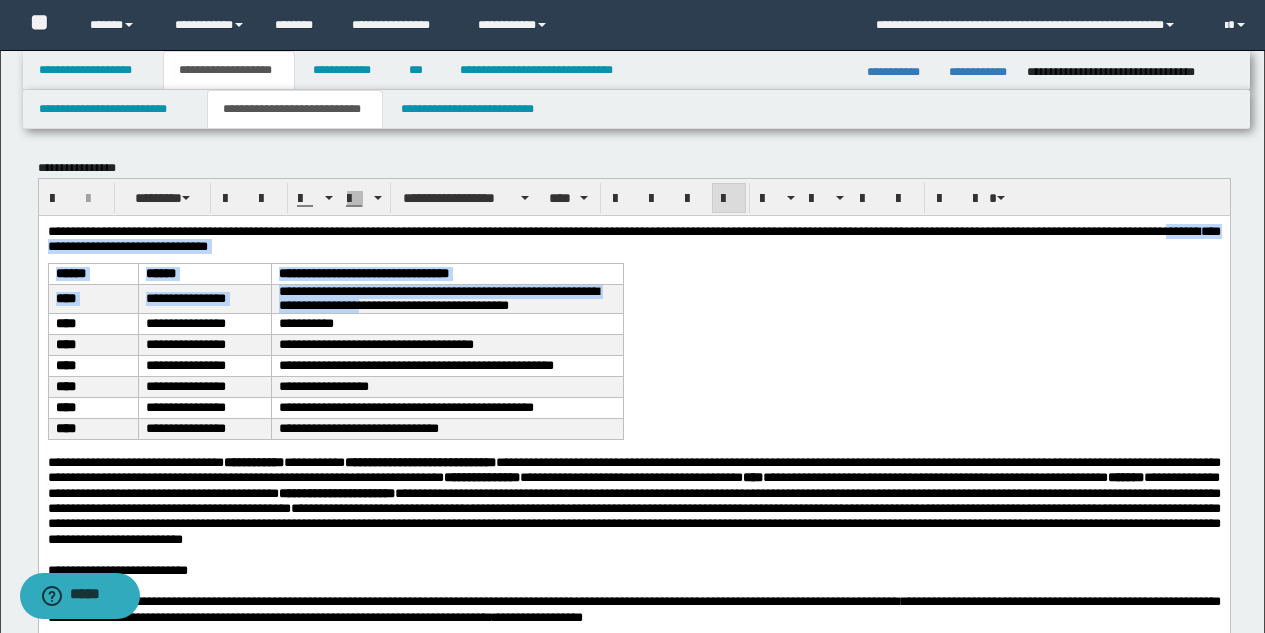 drag, startPoint x: 152, startPoint y: 246, endPoint x: 173, endPoint y: 248, distance: 21.095022 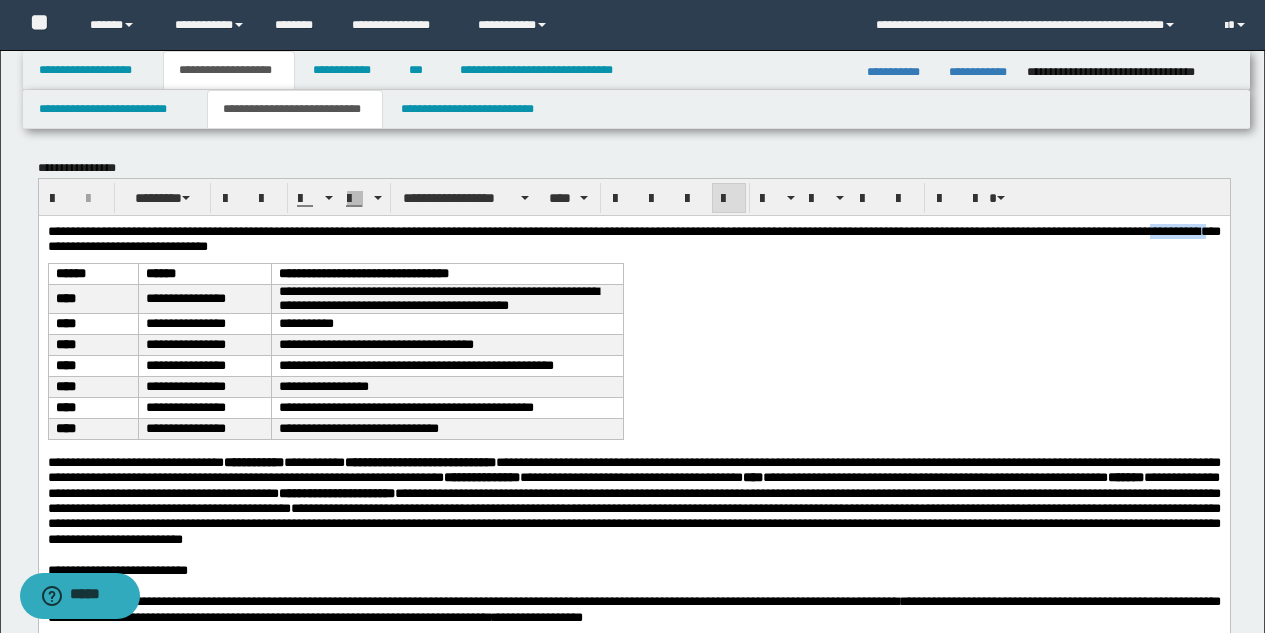 drag, startPoint x: 156, startPoint y: 245, endPoint x: 218, endPoint y: 244, distance: 62.008064 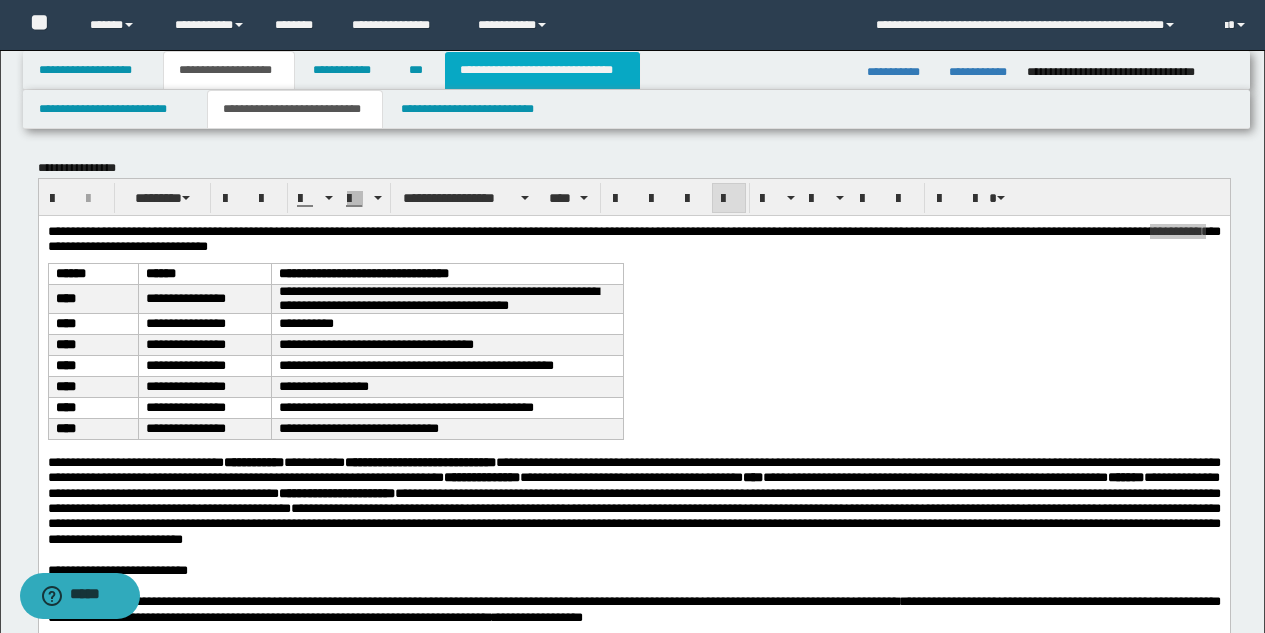click on "**********" at bounding box center (542, 70) 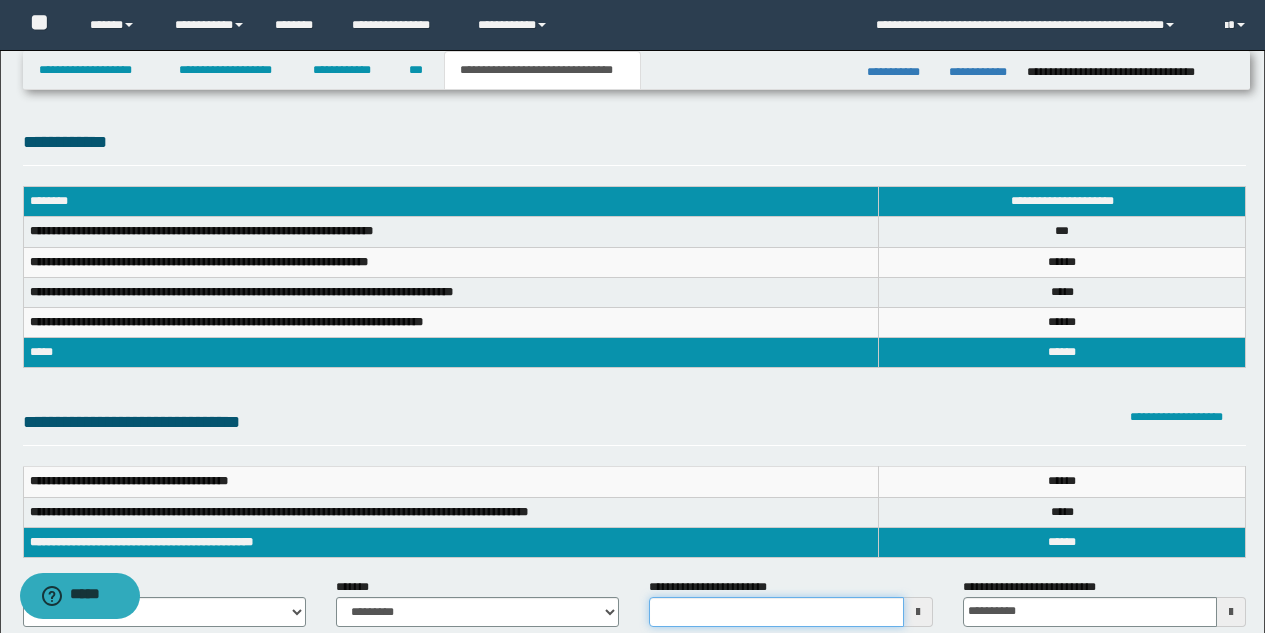 click on "**********" at bounding box center [776, 612] 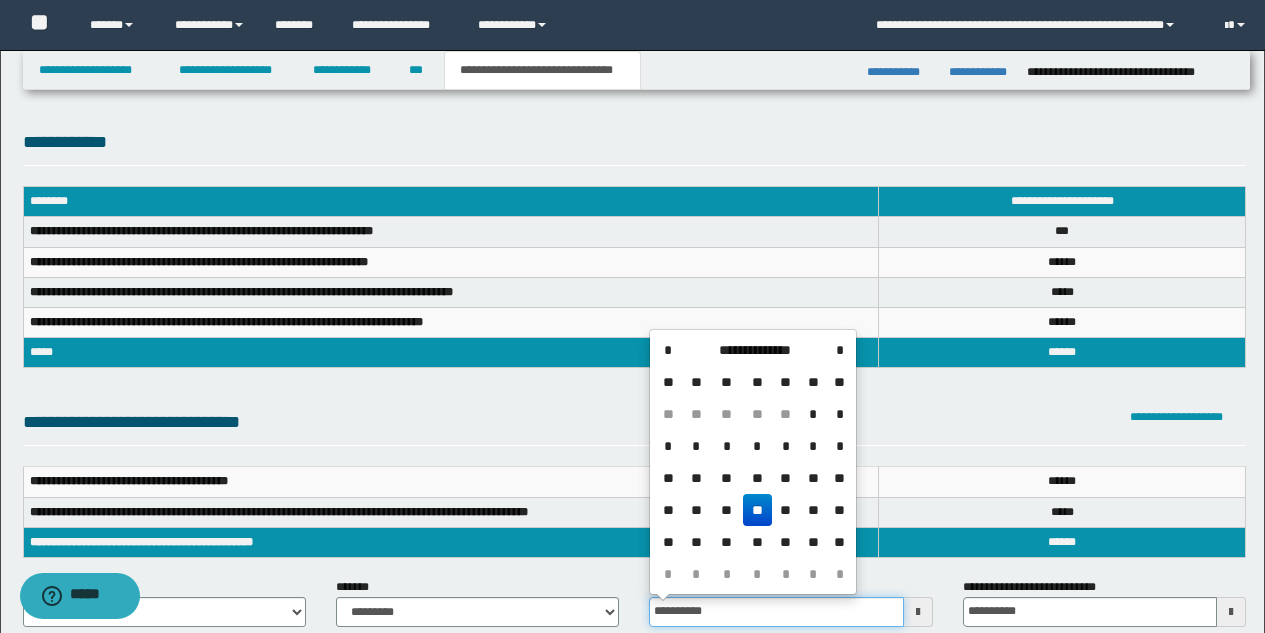 type on "**********" 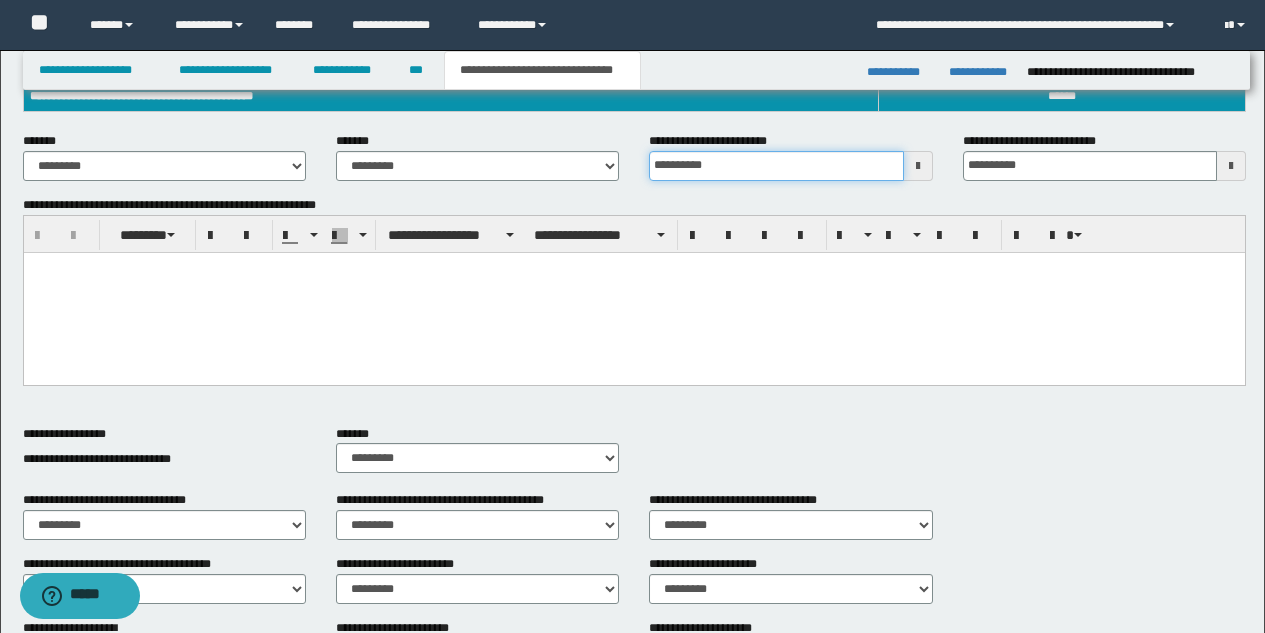 scroll, scrollTop: 448, scrollLeft: 0, axis: vertical 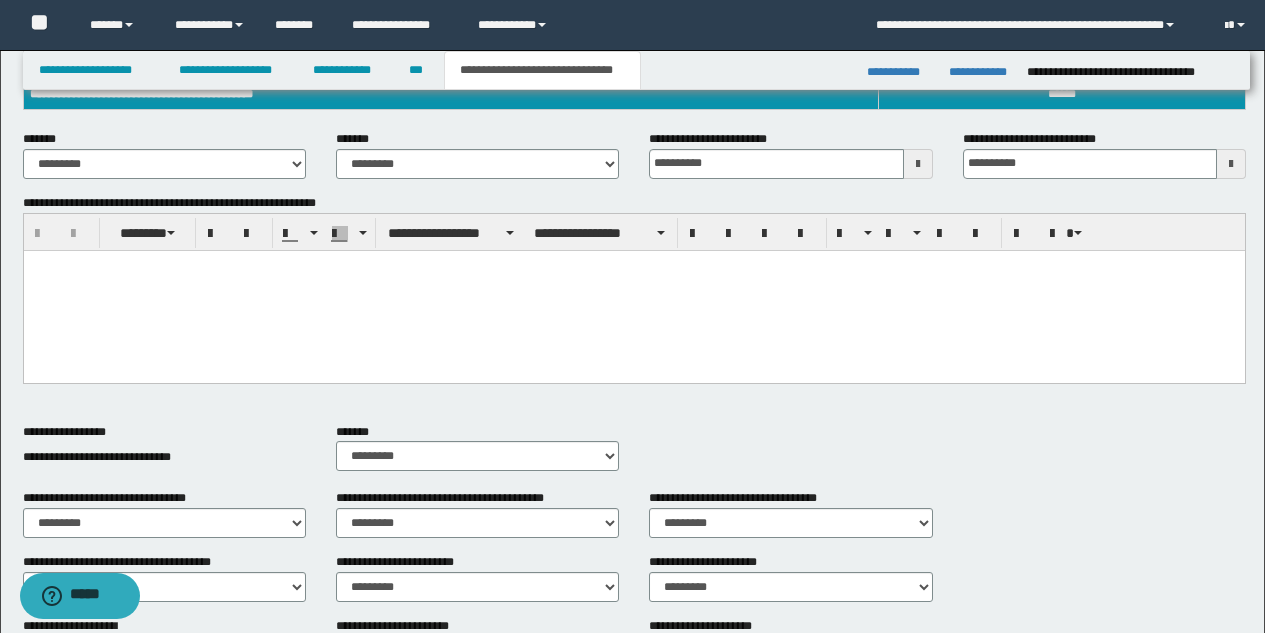 click at bounding box center [633, 290] 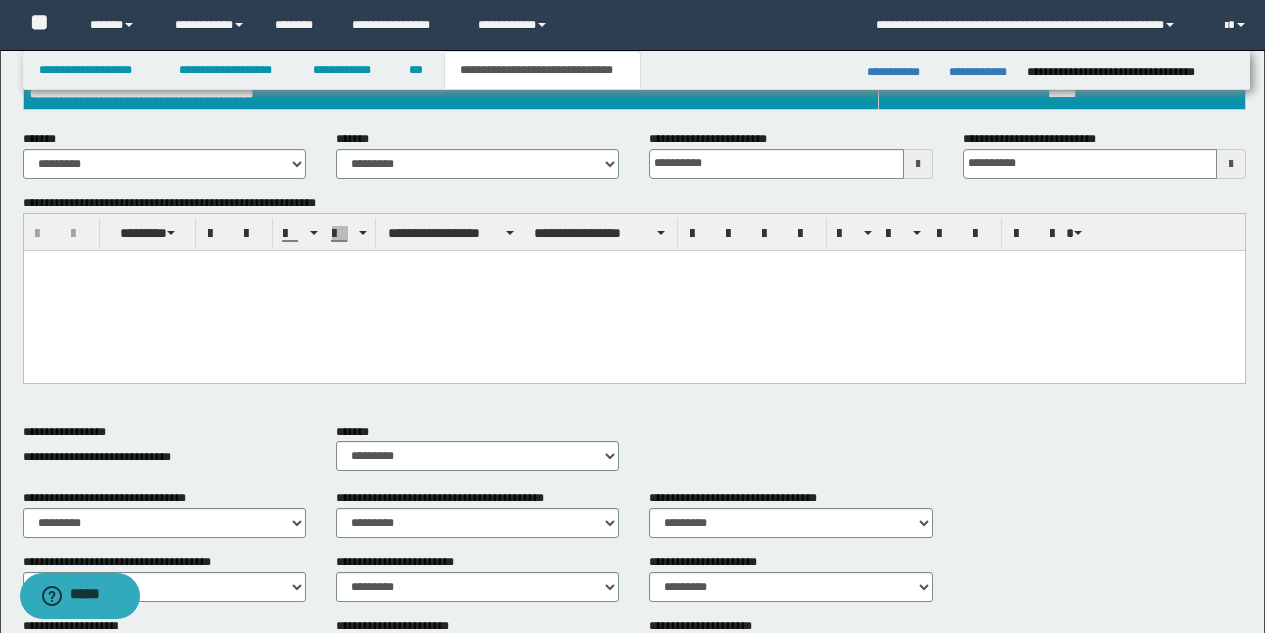 type 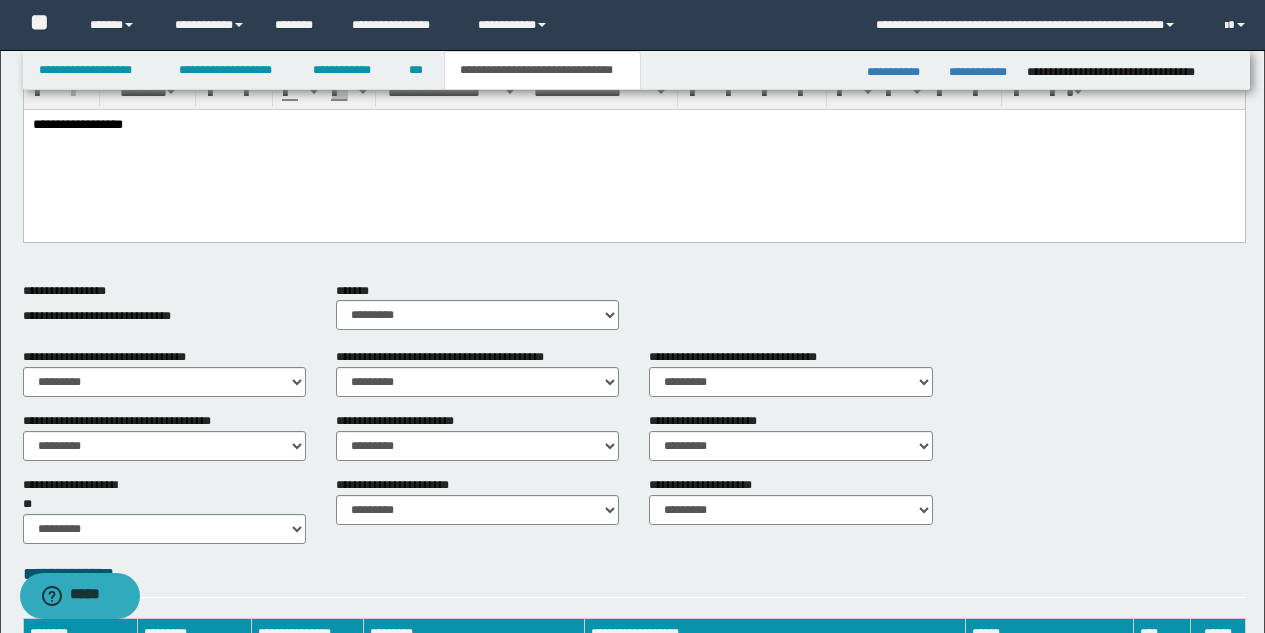 scroll, scrollTop: 871, scrollLeft: 0, axis: vertical 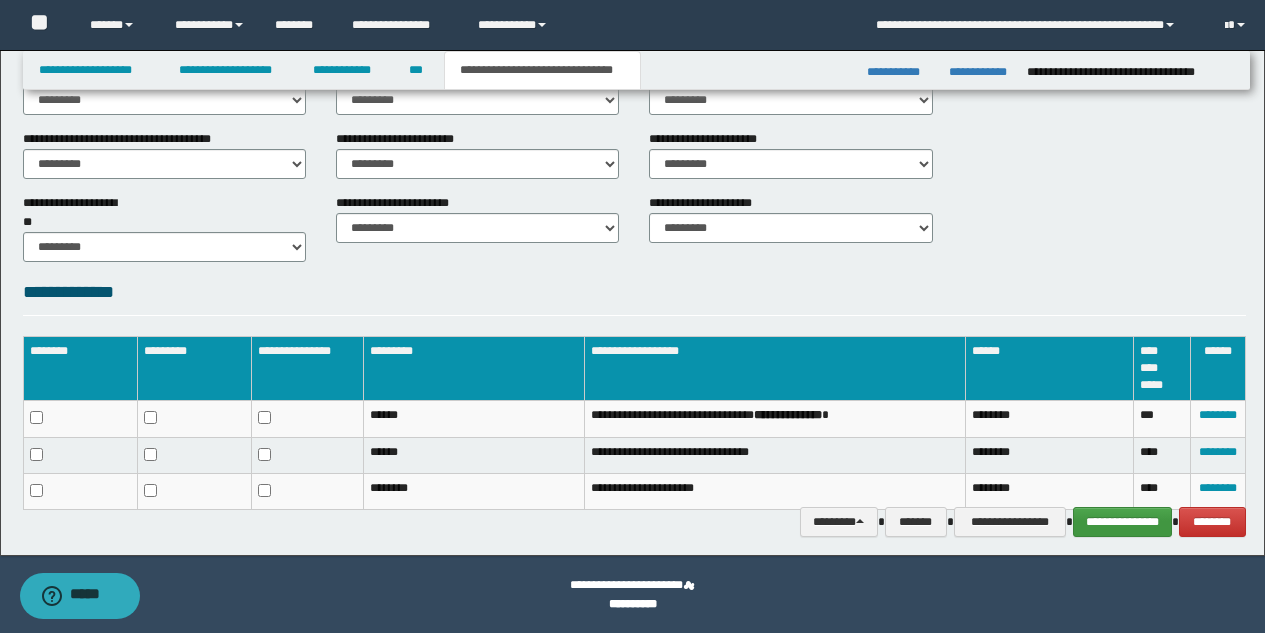 click on "**********" at bounding box center [1122, 522] 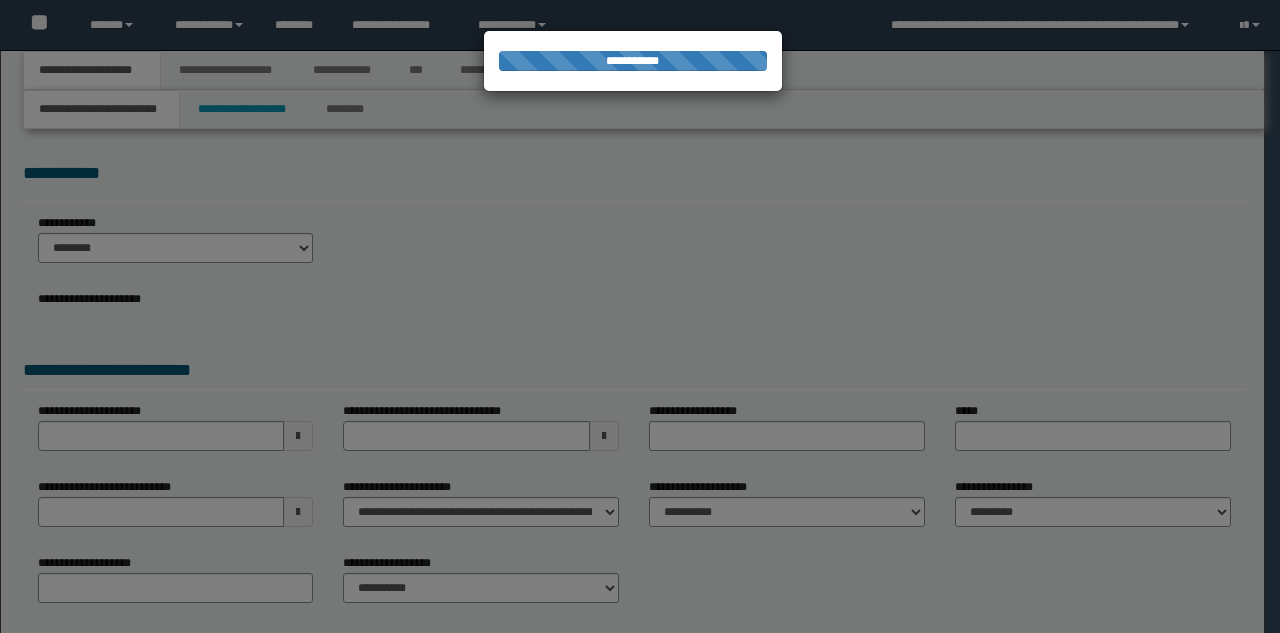 scroll, scrollTop: 0, scrollLeft: 0, axis: both 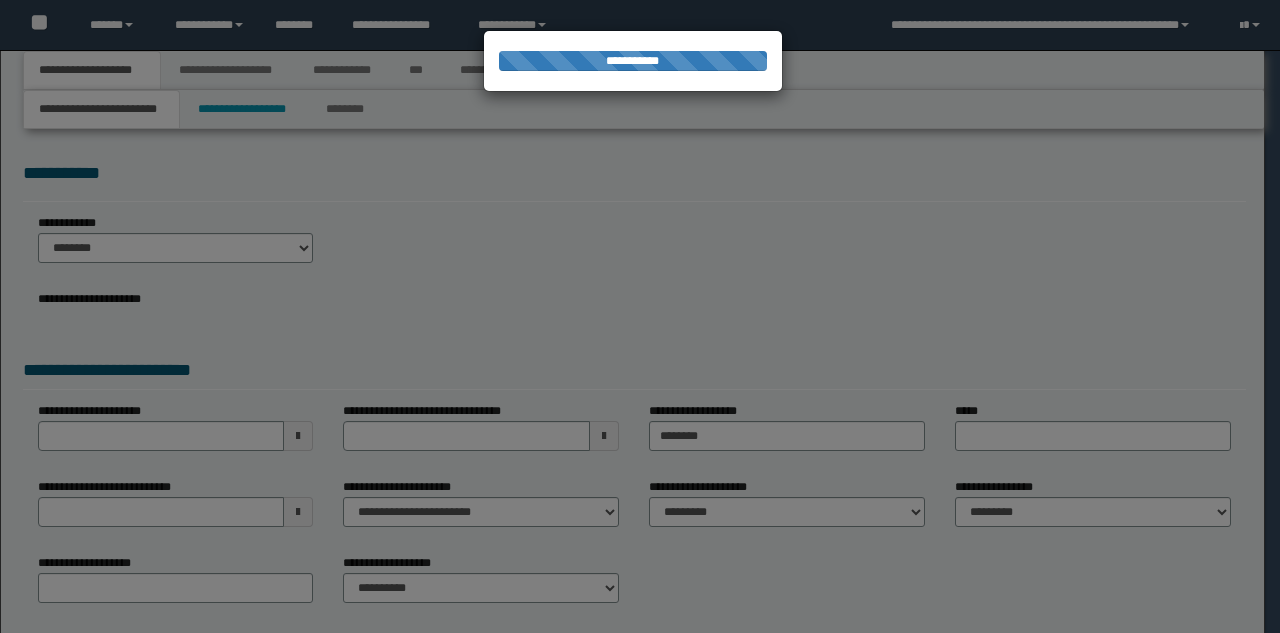 type on "*********" 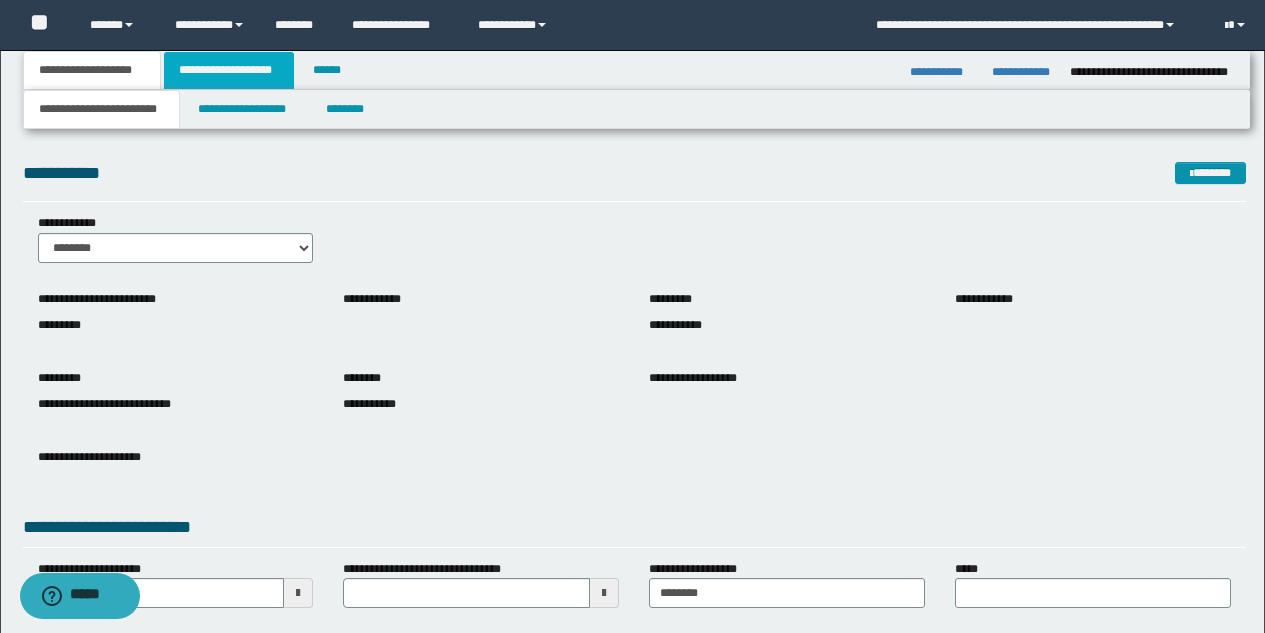 click on "**********" at bounding box center (229, 70) 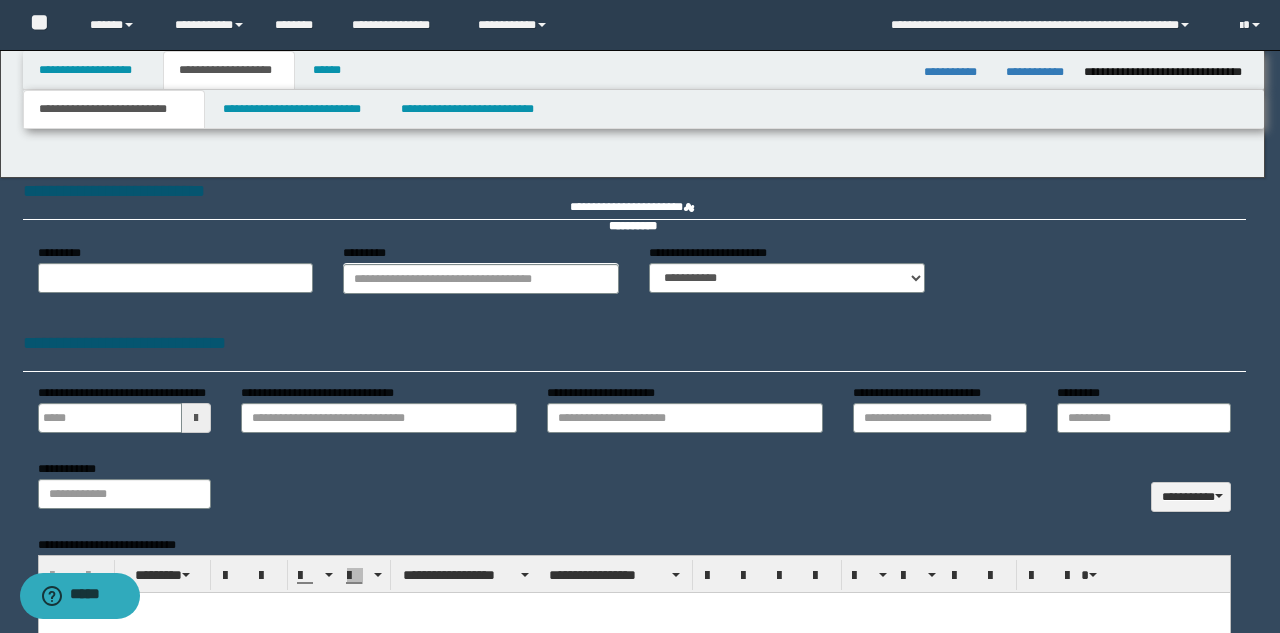 type 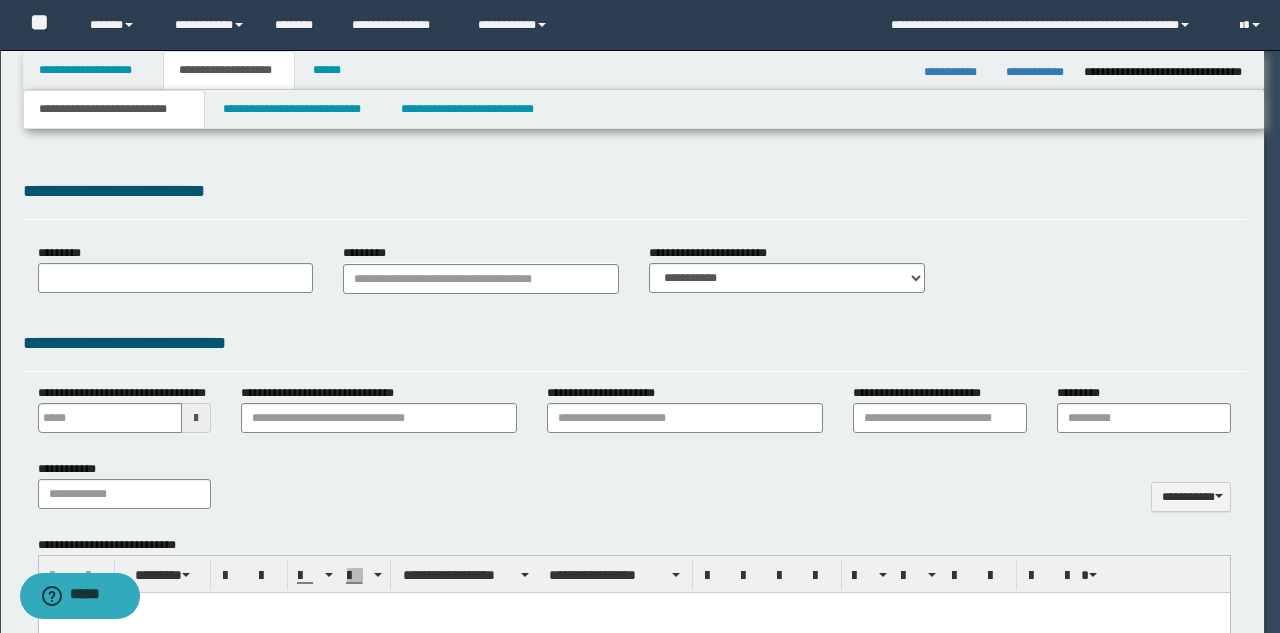 scroll, scrollTop: 0, scrollLeft: 0, axis: both 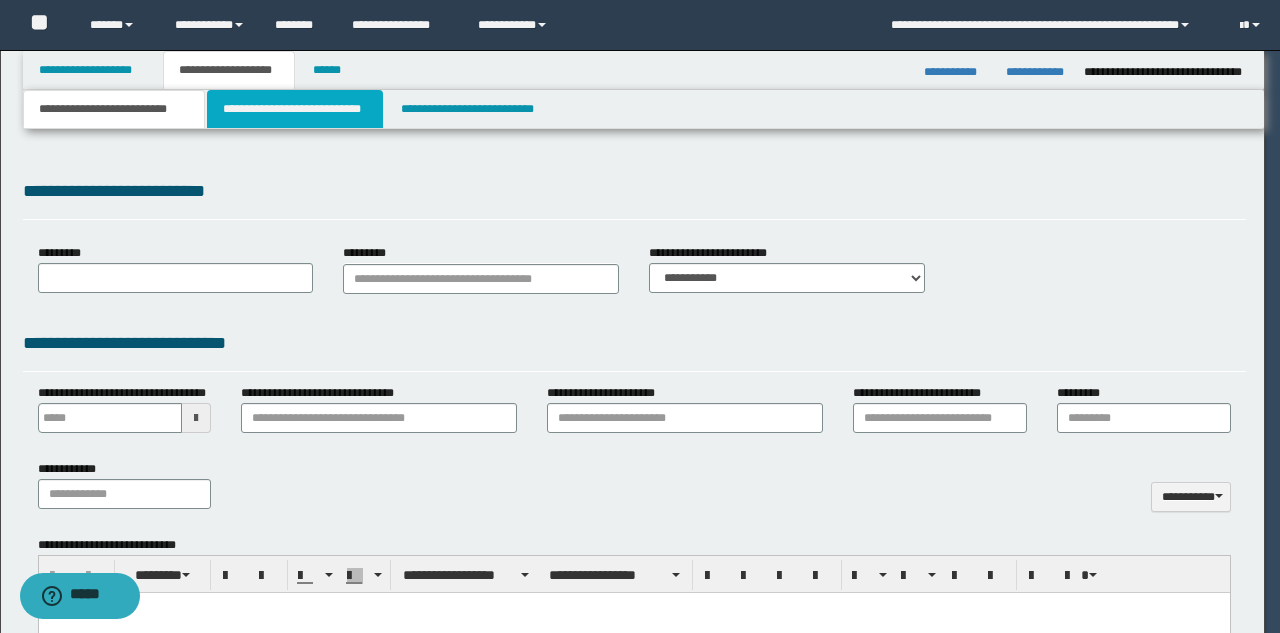 click on "**********" at bounding box center [295, 109] 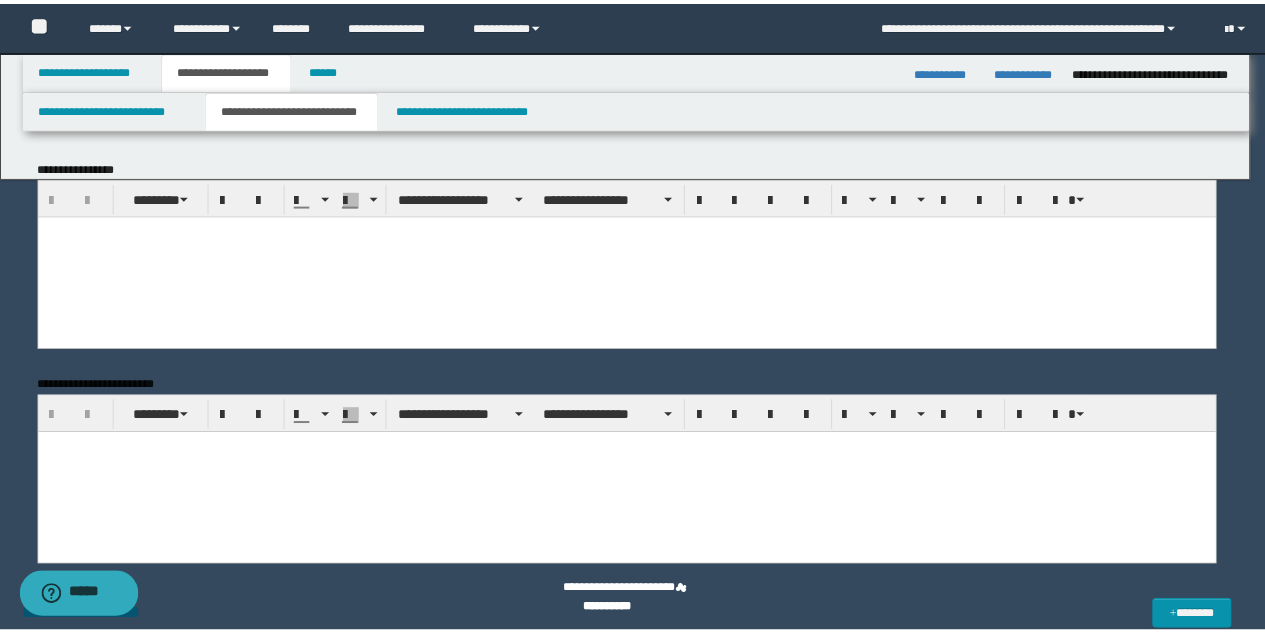 scroll, scrollTop: 0, scrollLeft: 0, axis: both 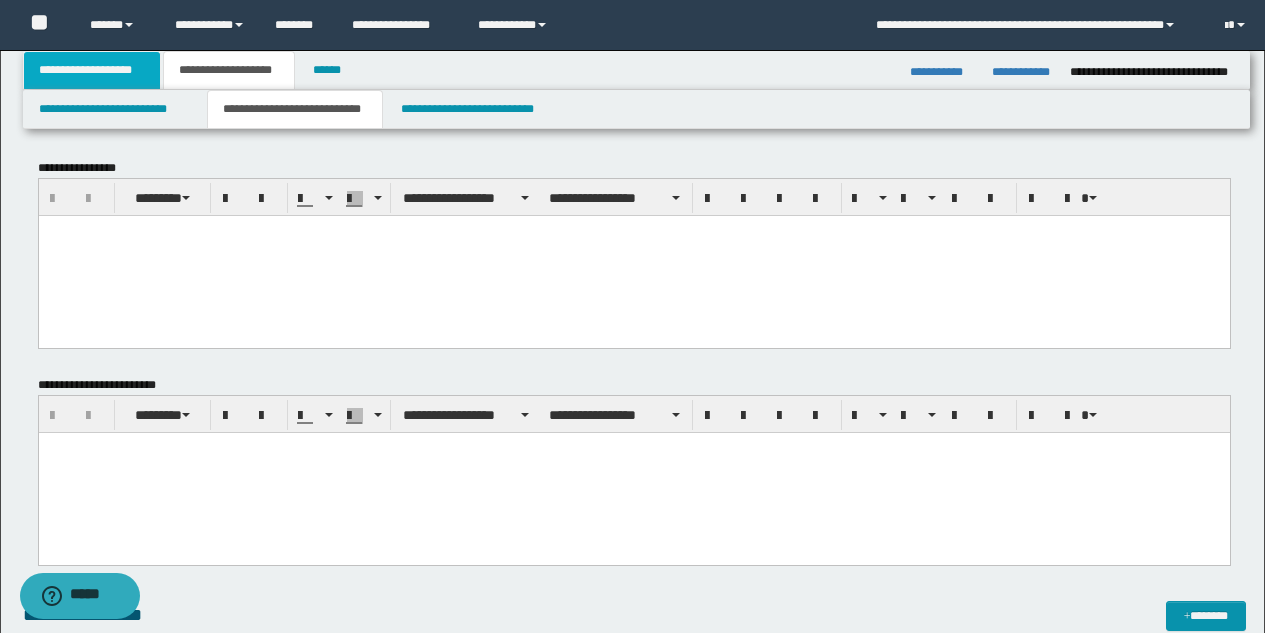 click on "**********" at bounding box center (92, 70) 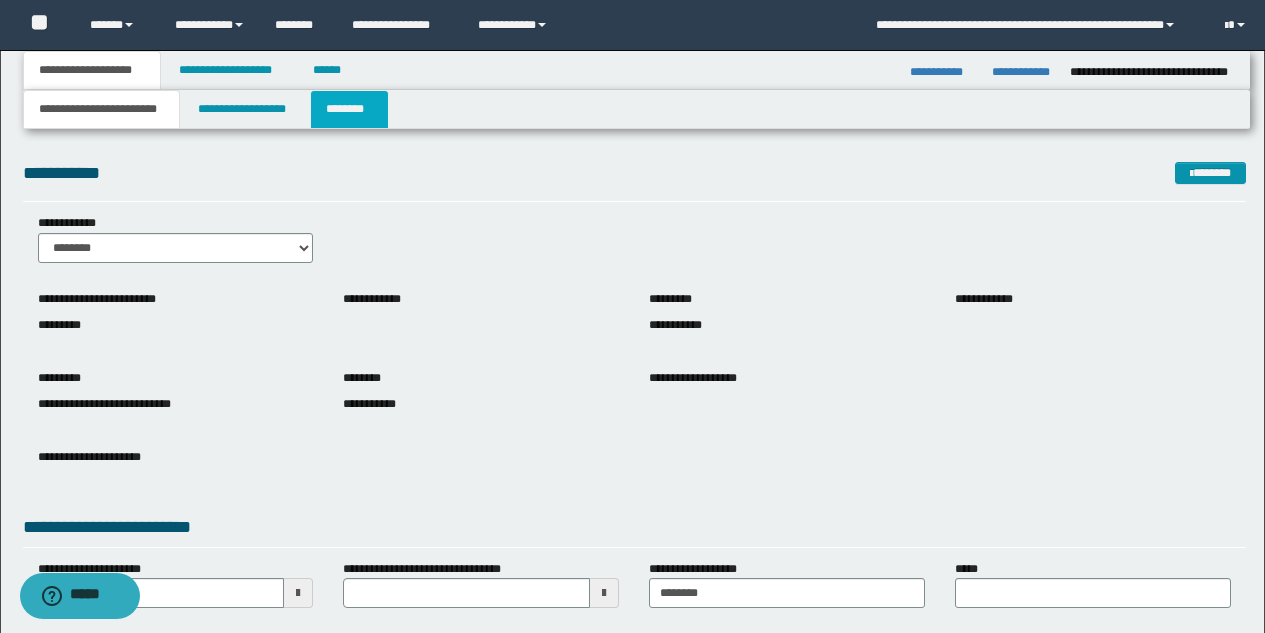 click on "********" at bounding box center (349, 109) 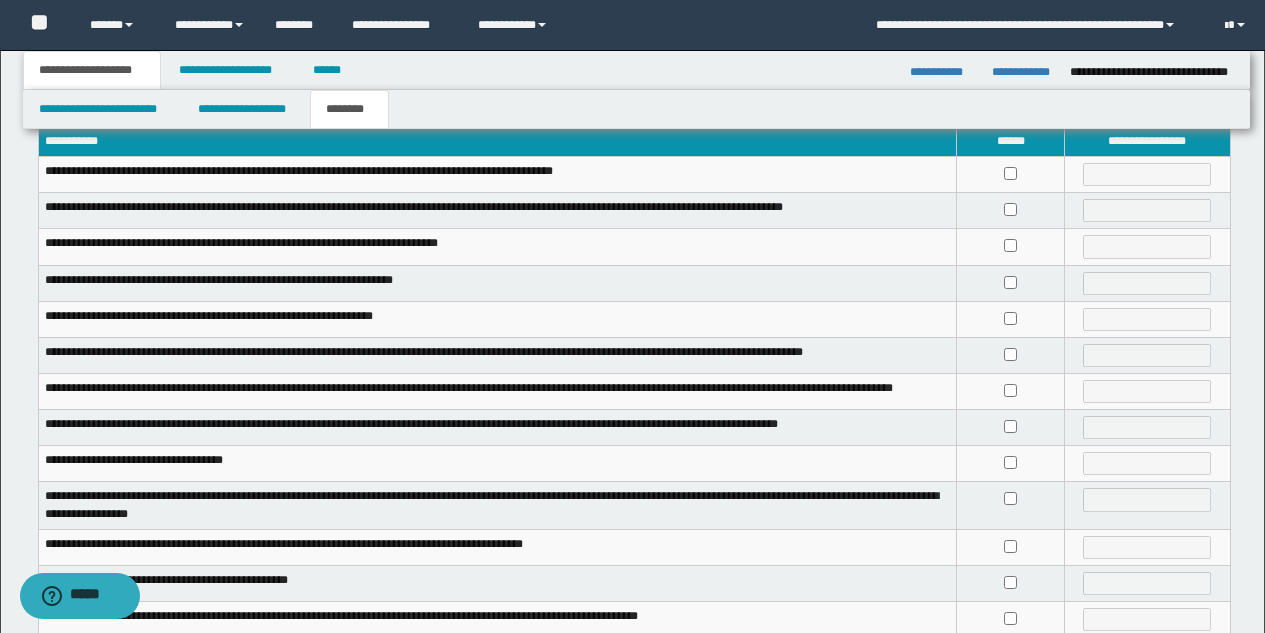 scroll, scrollTop: 104, scrollLeft: 0, axis: vertical 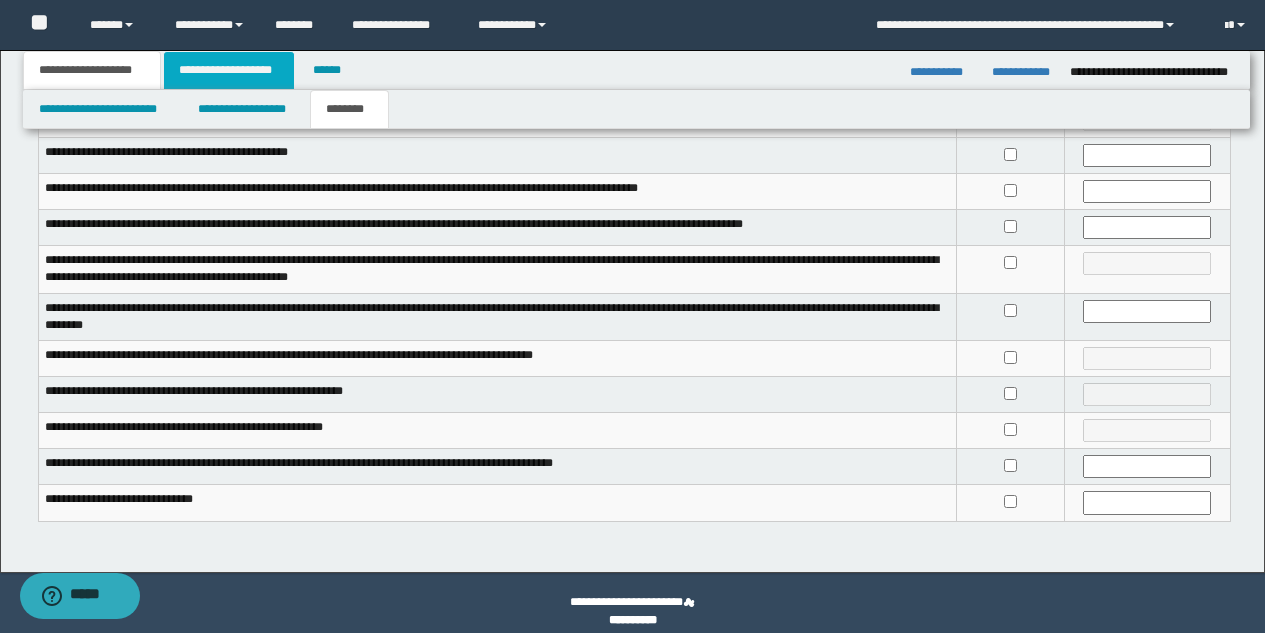 click on "**********" at bounding box center (229, 70) 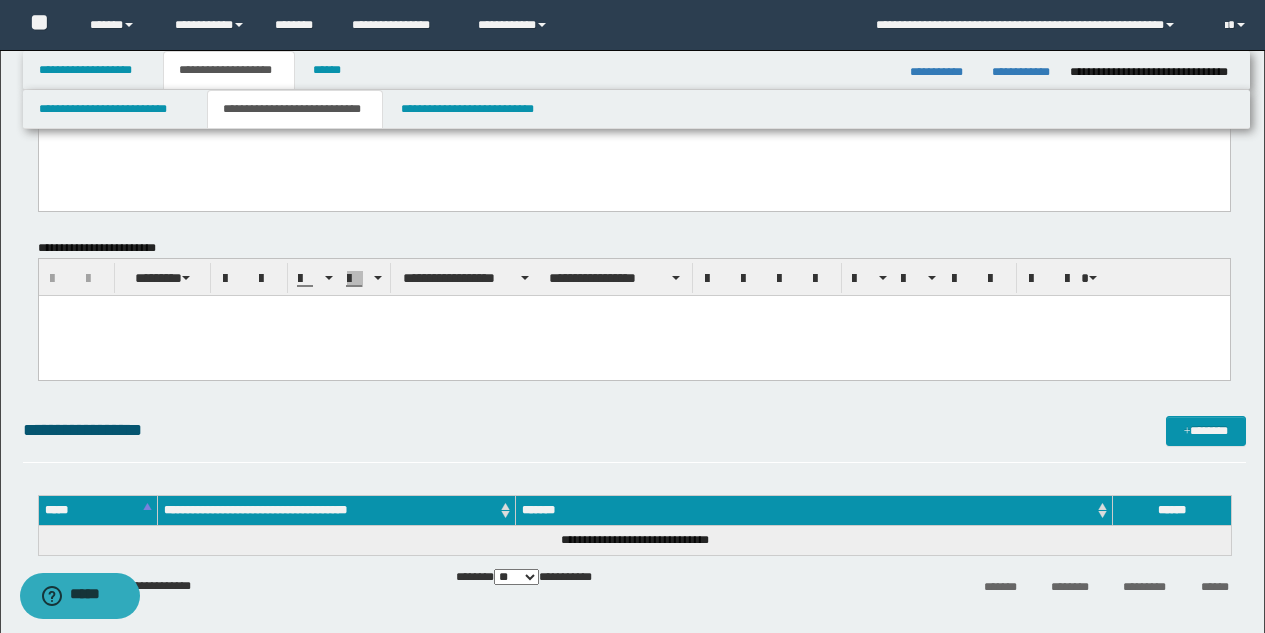 scroll, scrollTop: 54, scrollLeft: 0, axis: vertical 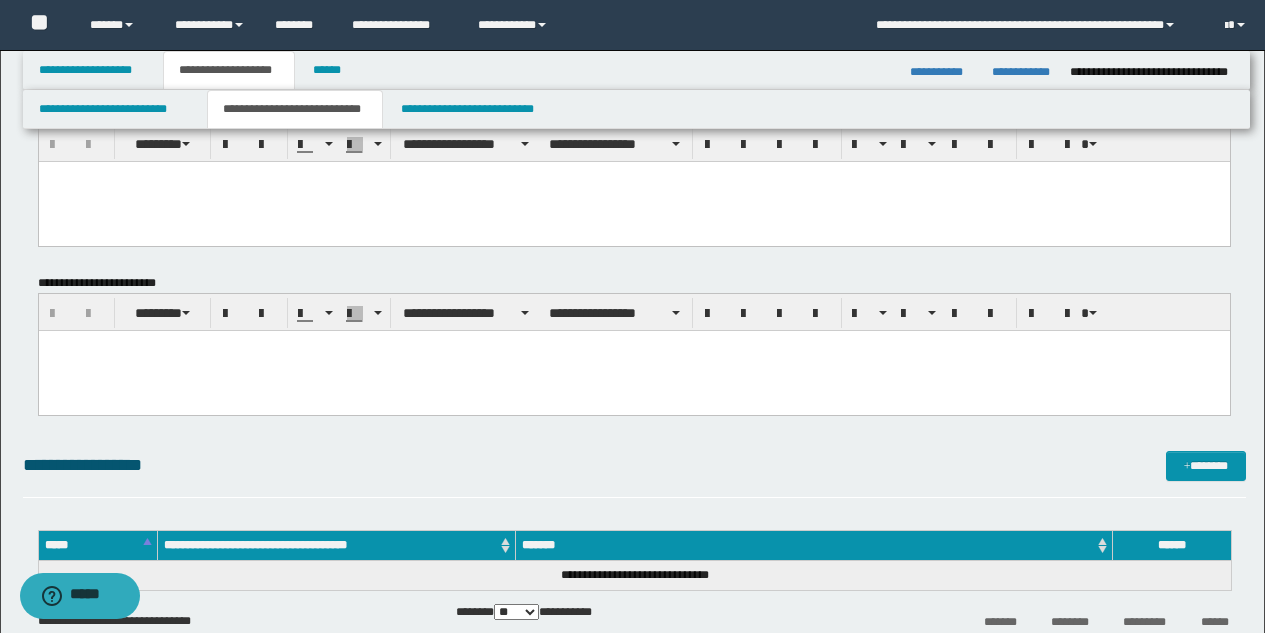 click at bounding box center (633, 201) 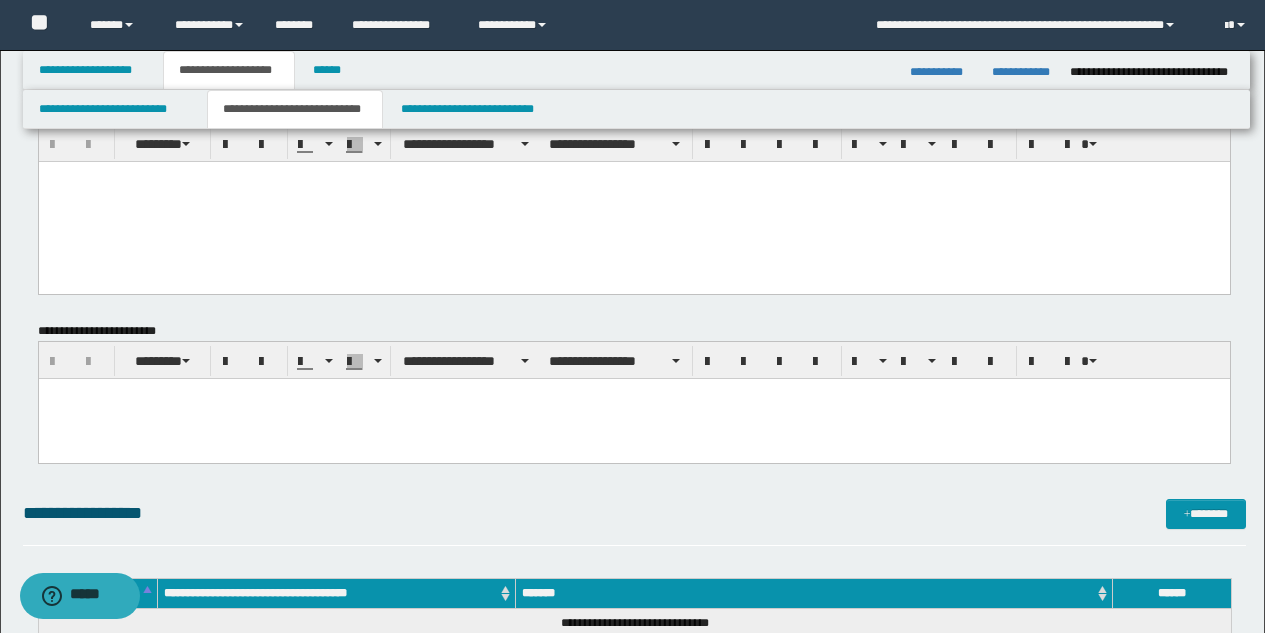 type 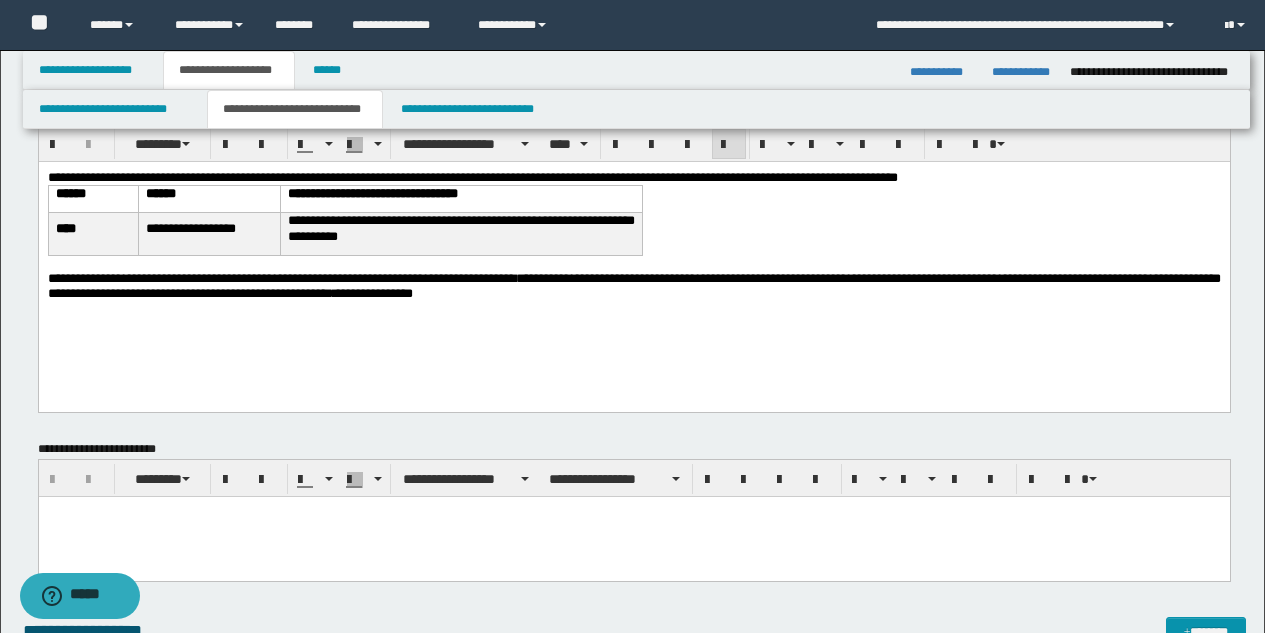 click on "**********" at bounding box center [633, 176] 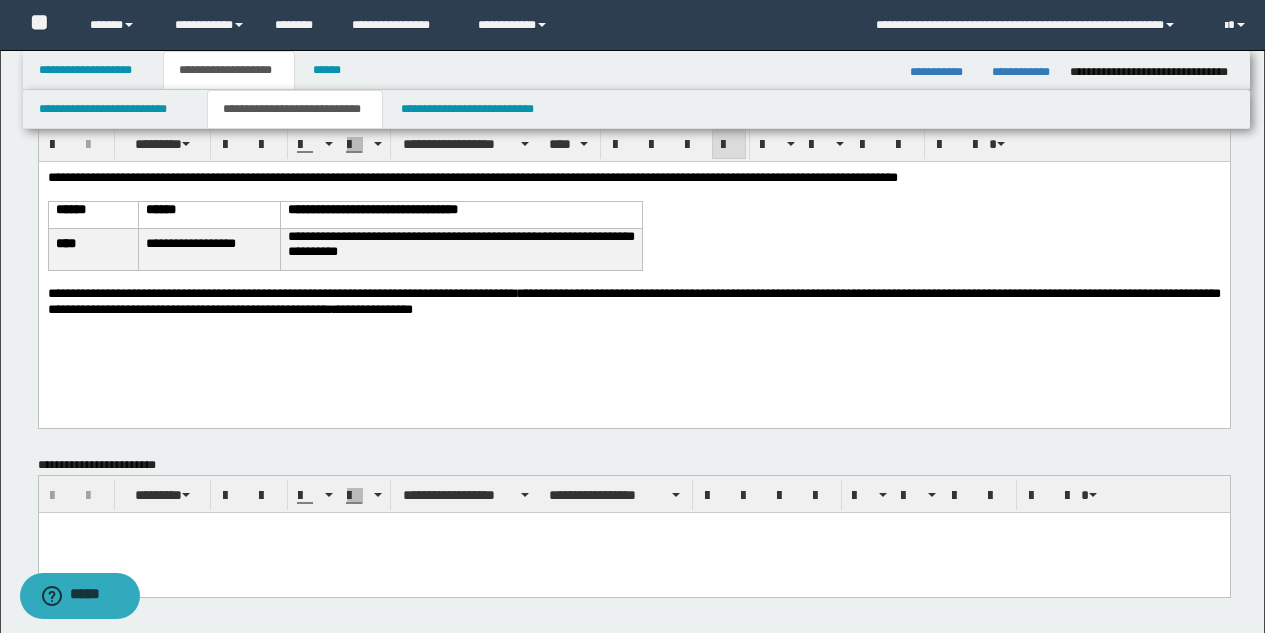 click at bounding box center (633, 527) 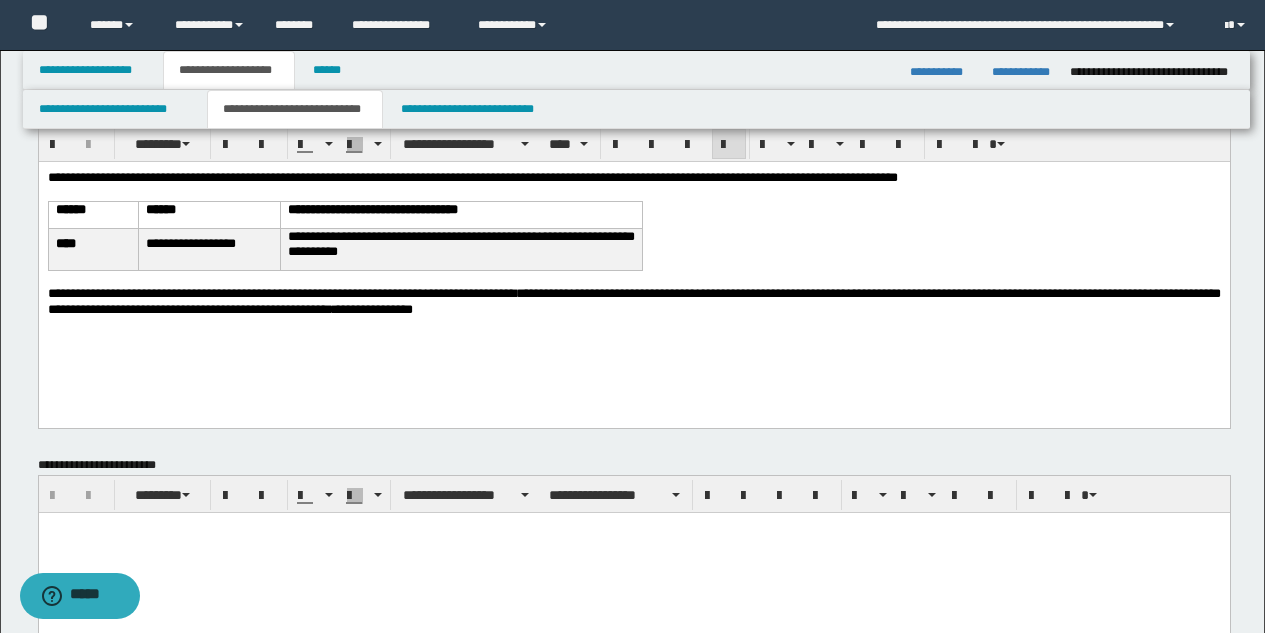 type 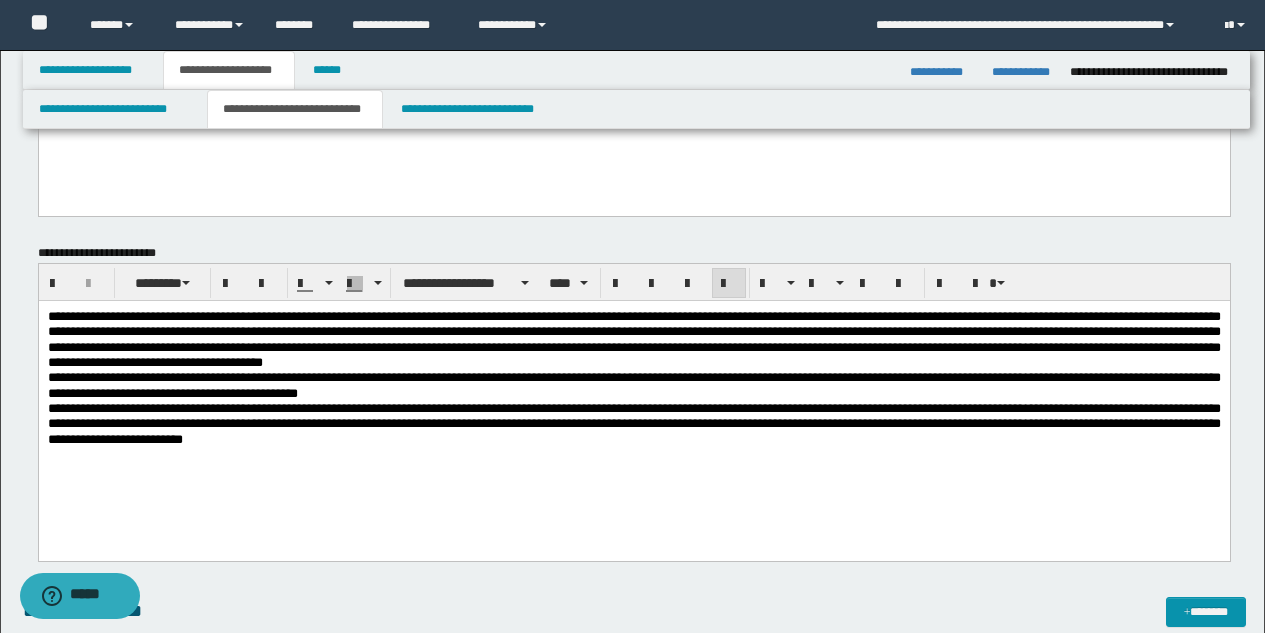 scroll, scrollTop: 288, scrollLeft: 0, axis: vertical 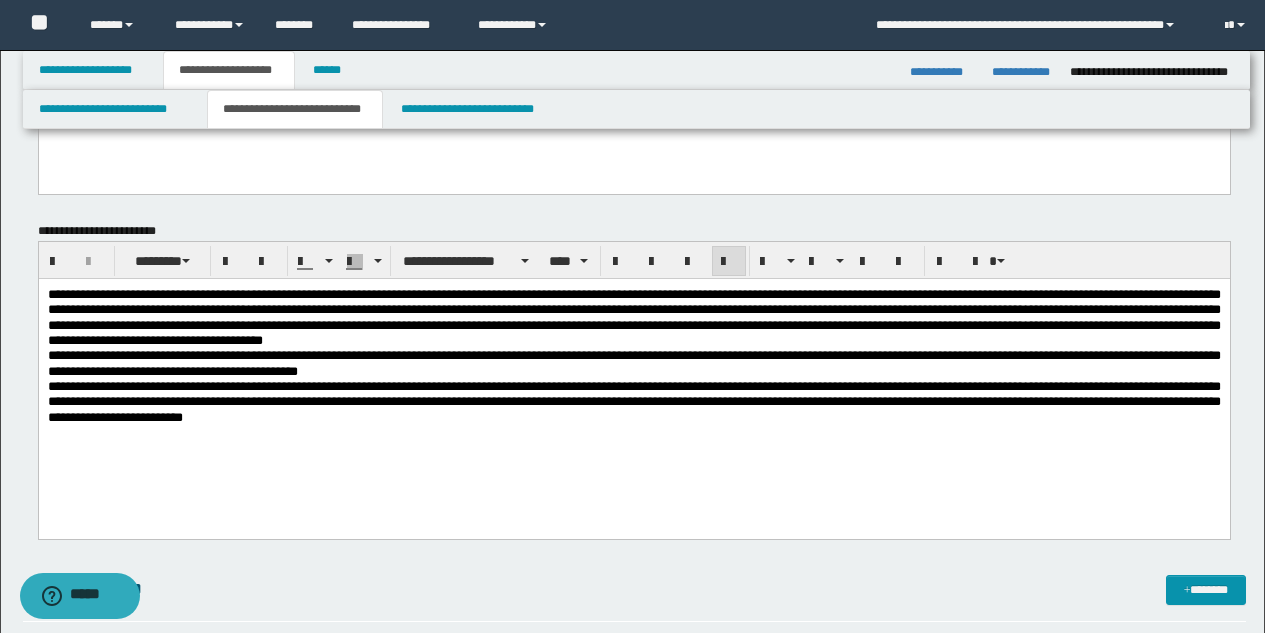 click on "**********" at bounding box center (633, 316) 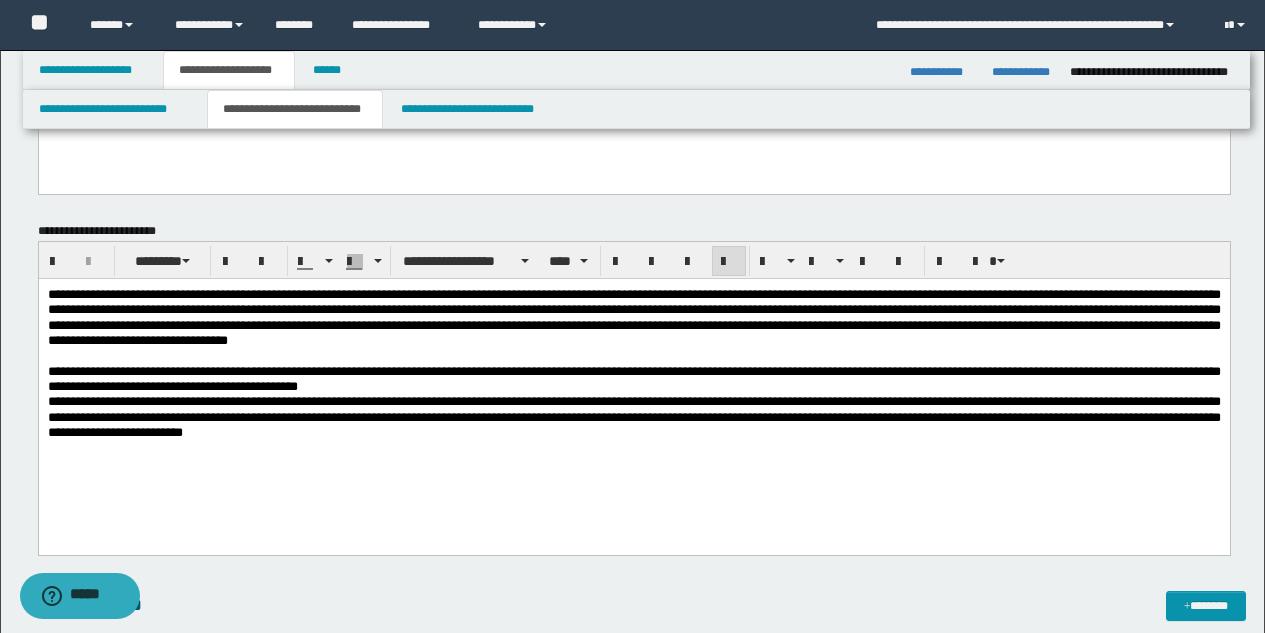 click on "**********" at bounding box center [633, 378] 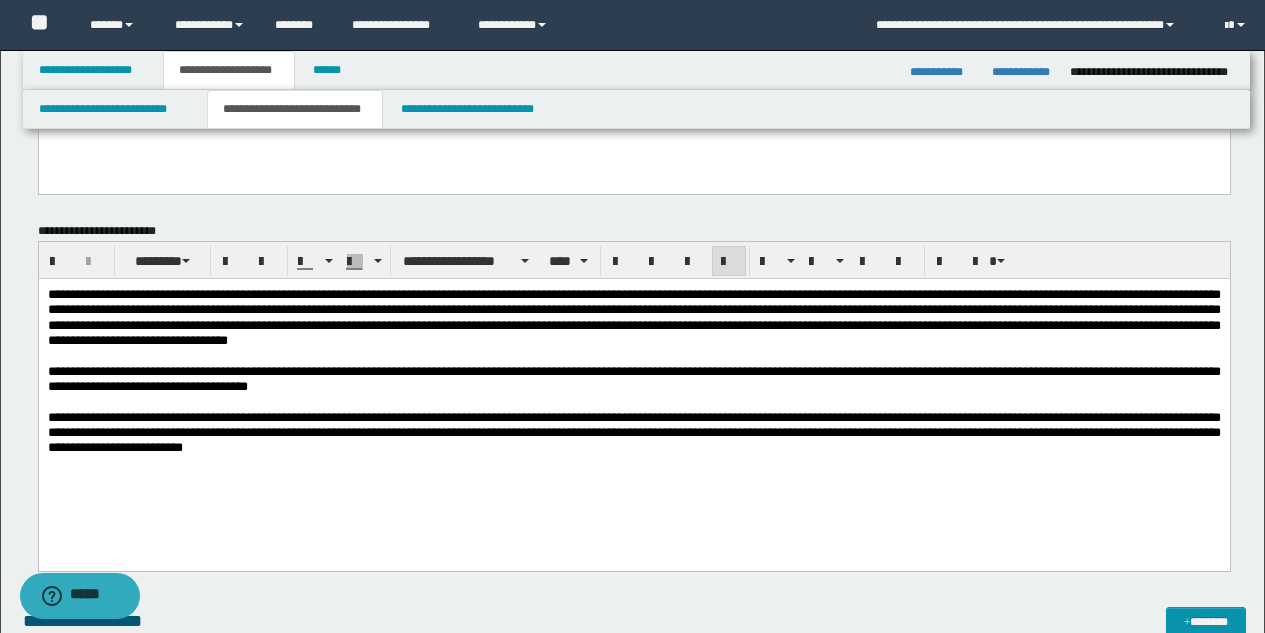 click on "**********" at bounding box center (633, 432) 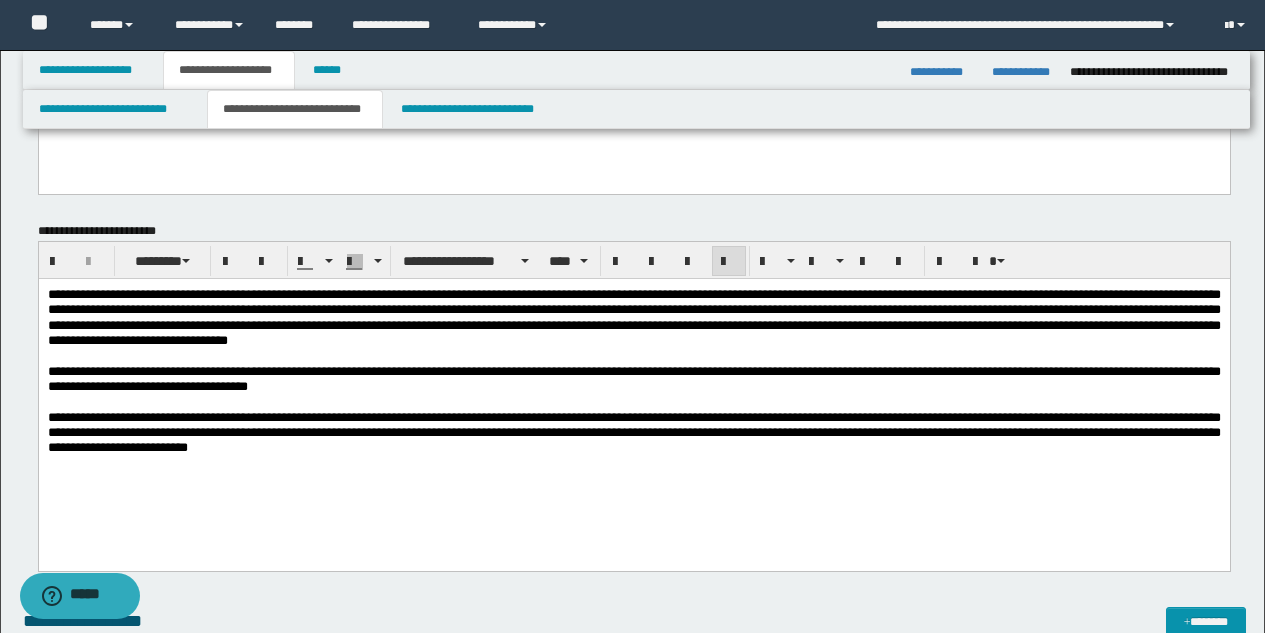 click on "**********" at bounding box center [633, 395] 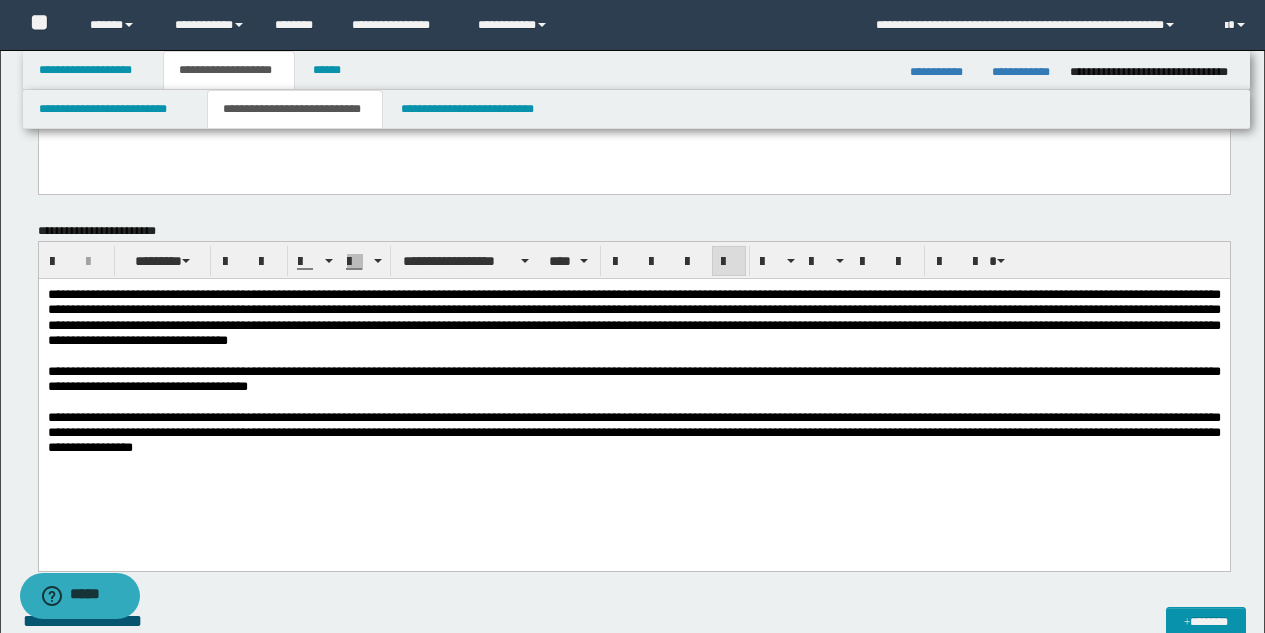 click on "**********" at bounding box center (633, 395) 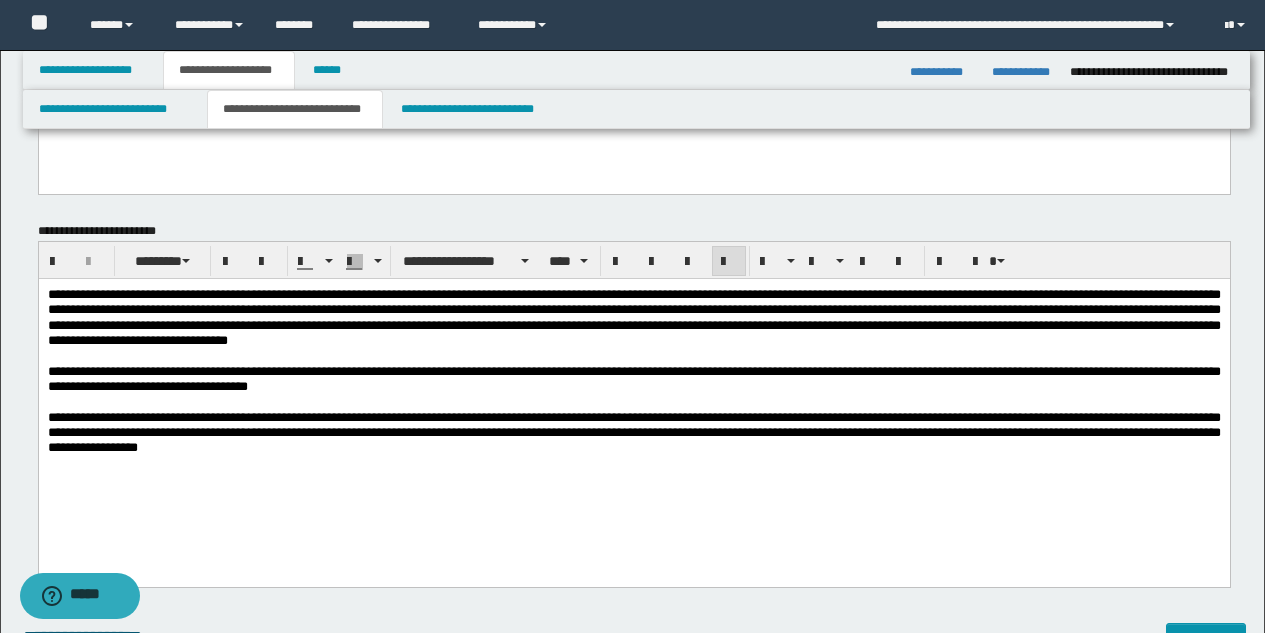 click at bounding box center (633, 462) 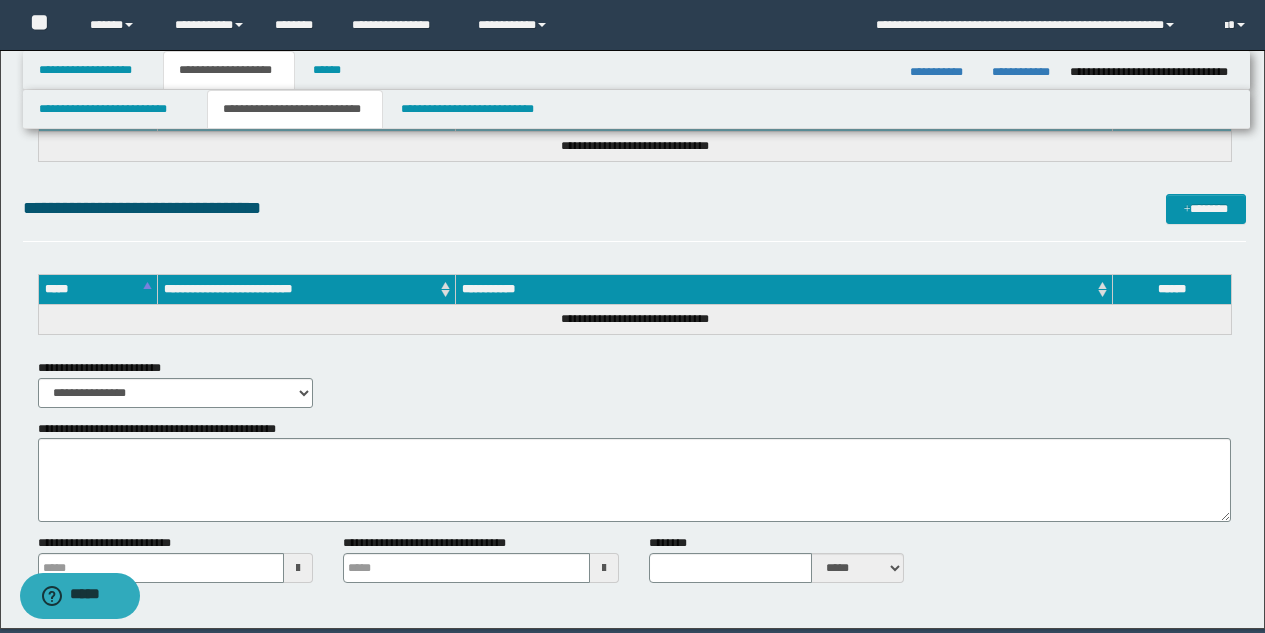 scroll, scrollTop: 1372, scrollLeft: 0, axis: vertical 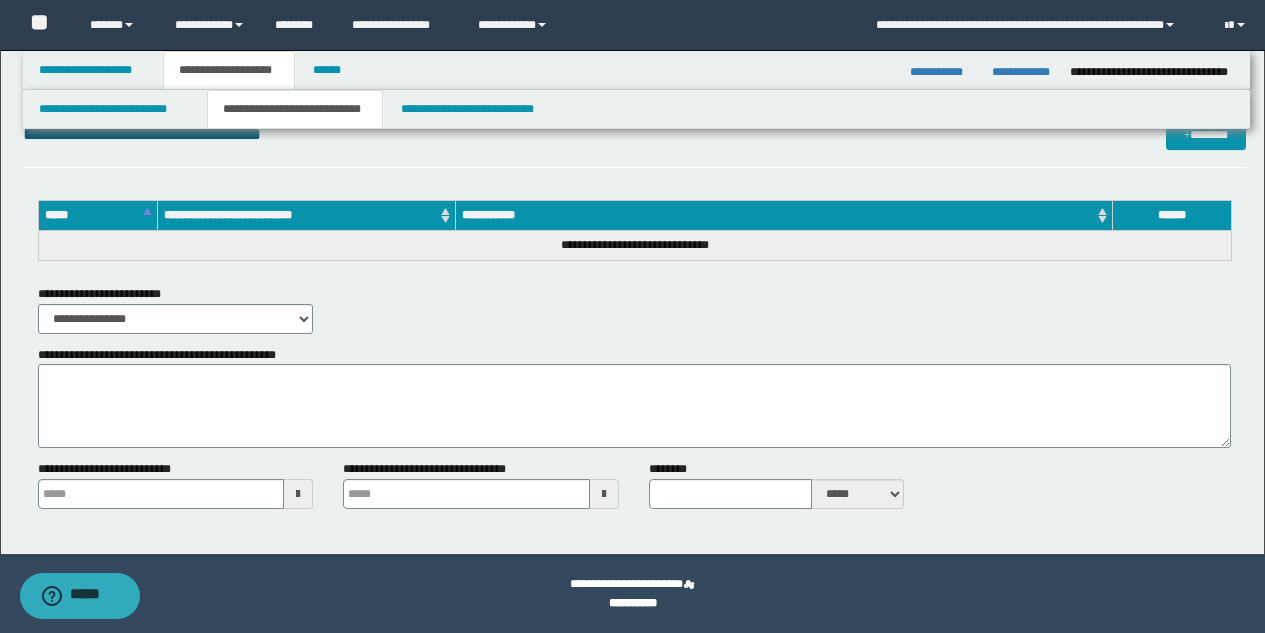 click on "**********" at bounding box center [176, 319] 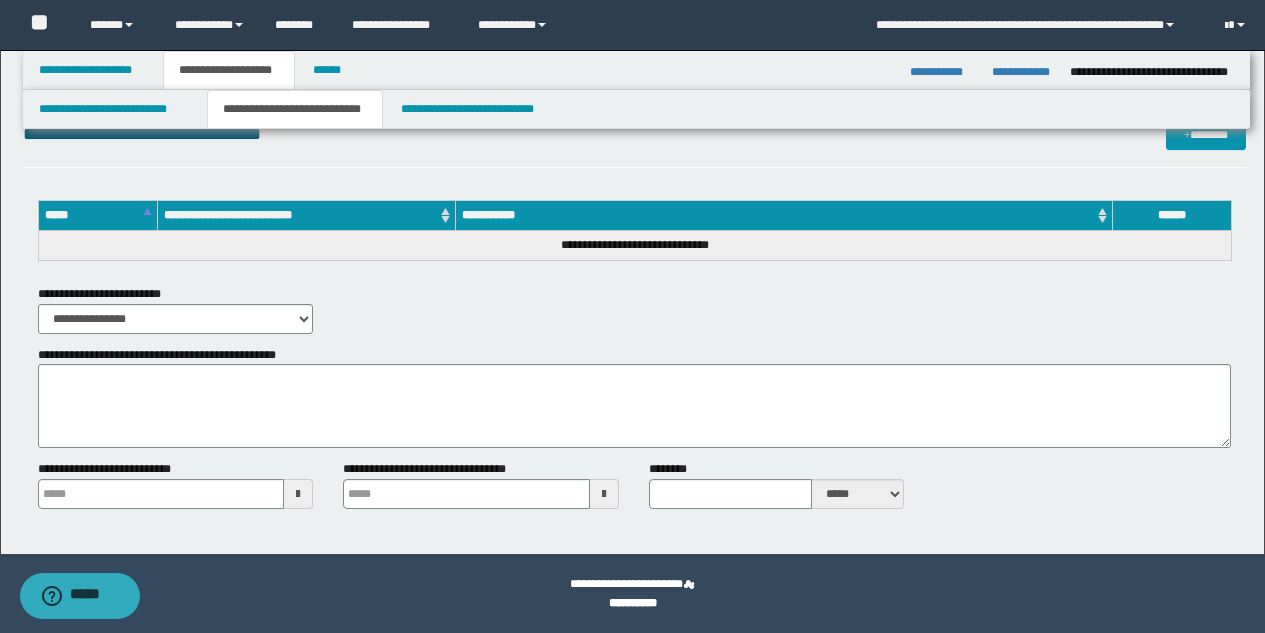 select on "*" 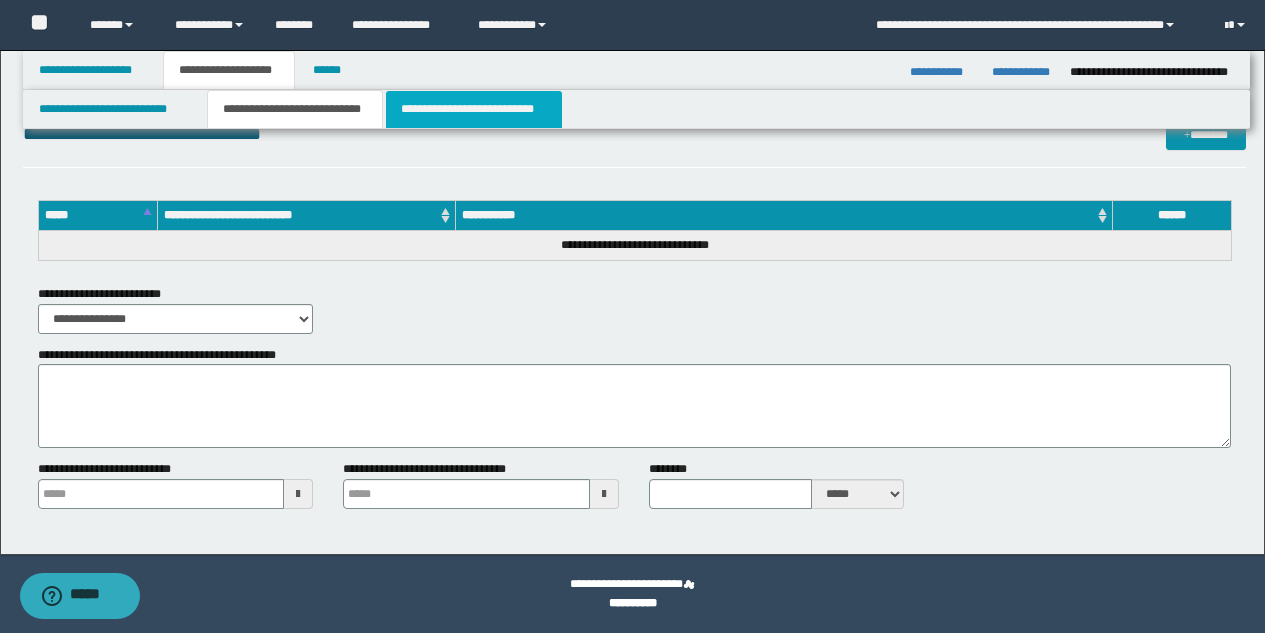 click on "**********" at bounding box center (474, 109) 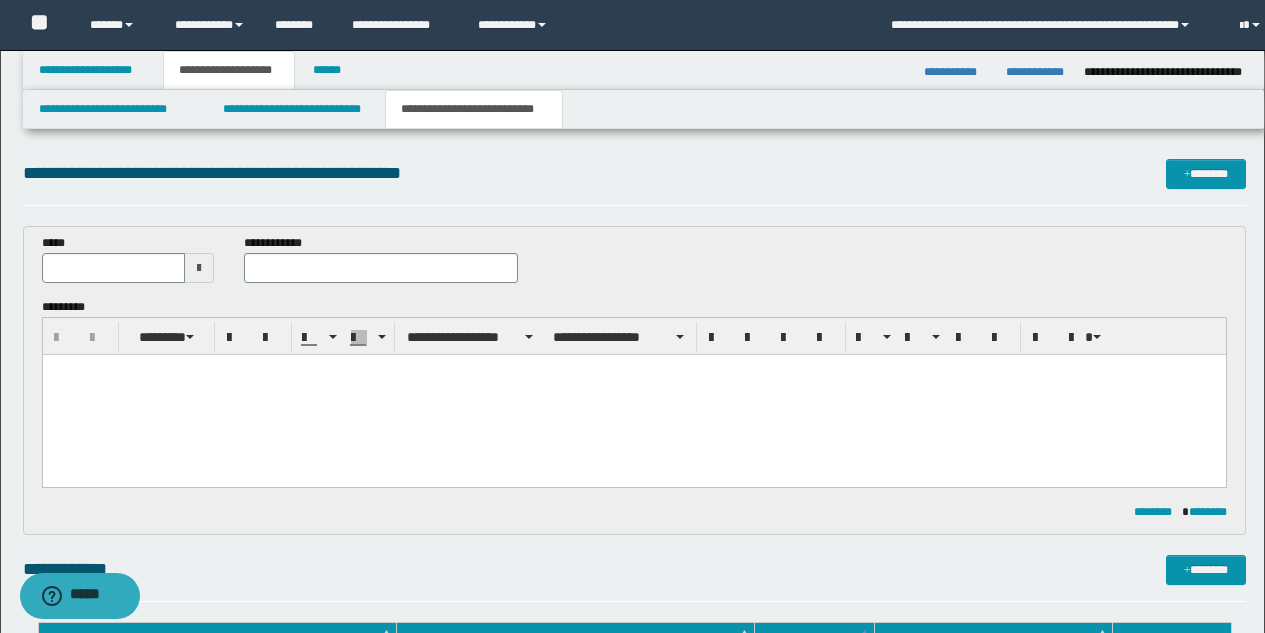 scroll, scrollTop: 0, scrollLeft: 0, axis: both 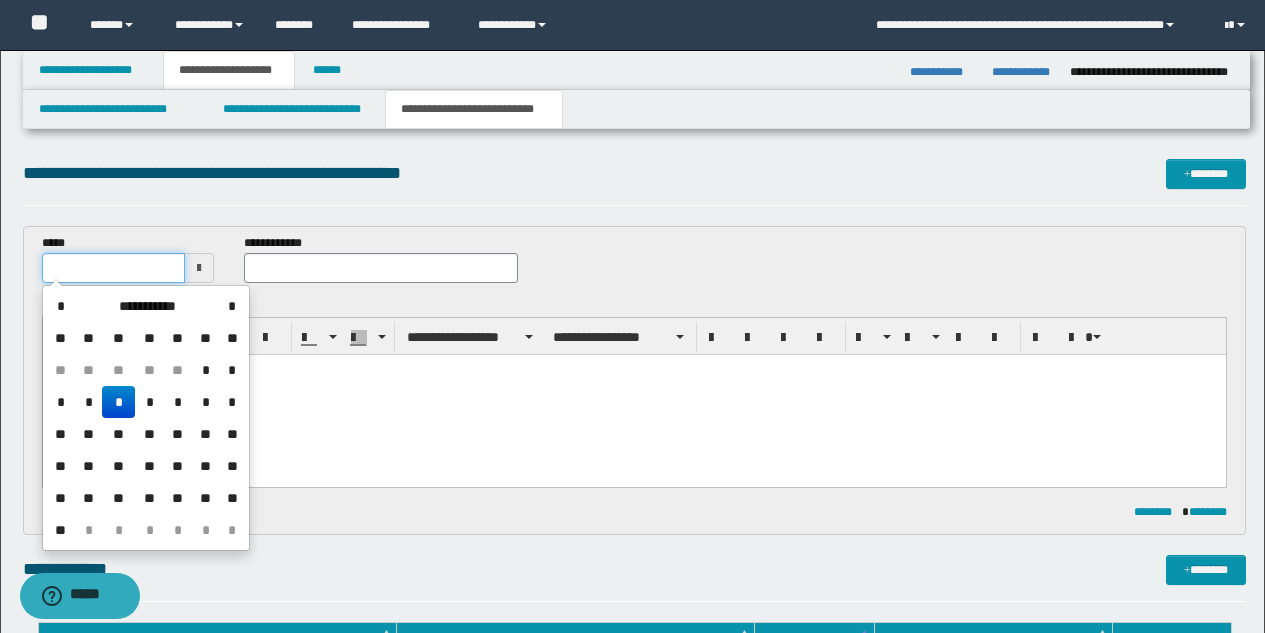 click at bounding box center (114, 268) 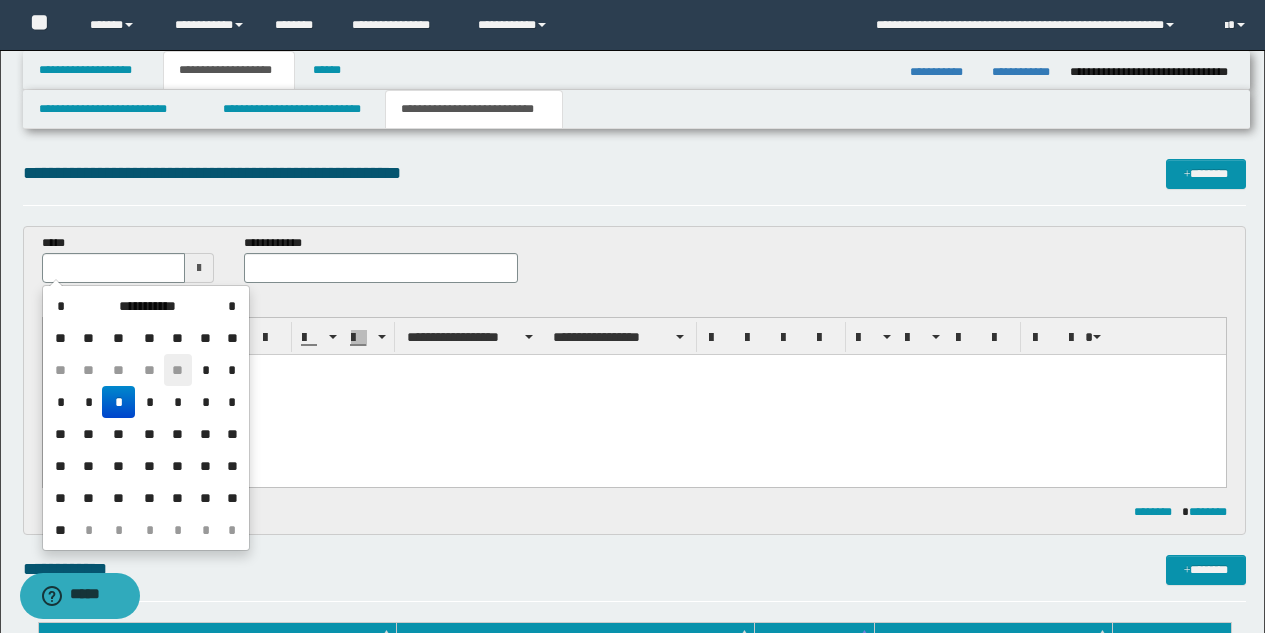 click on "**" at bounding box center [178, 370] 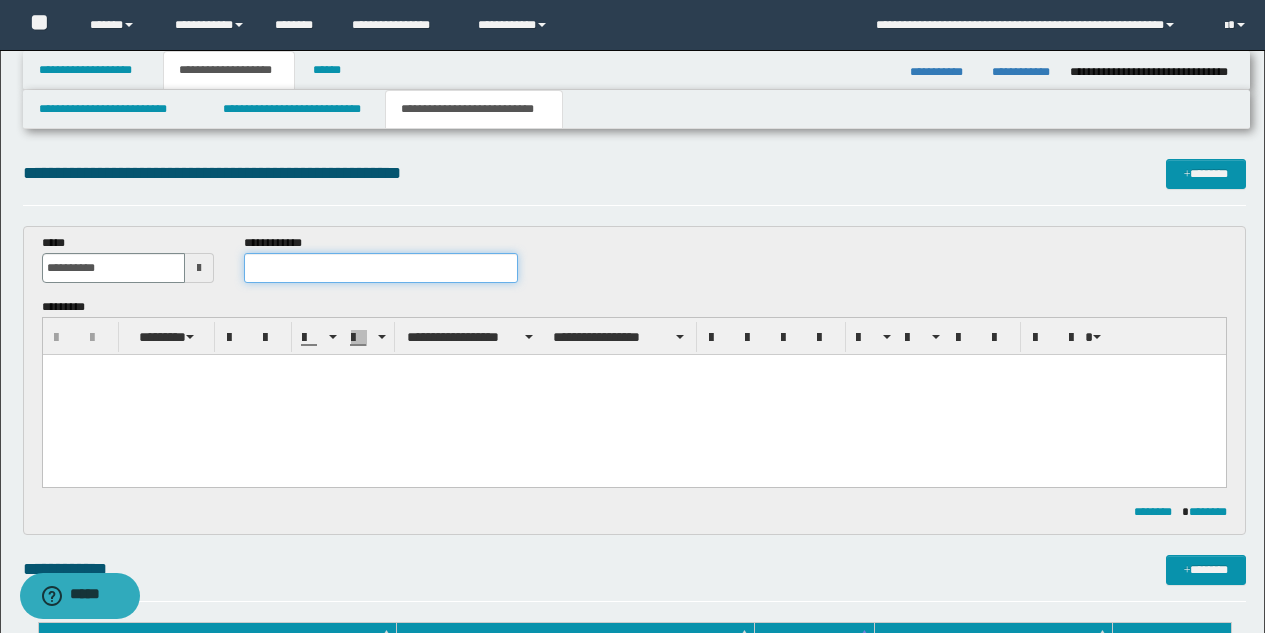click at bounding box center [381, 268] 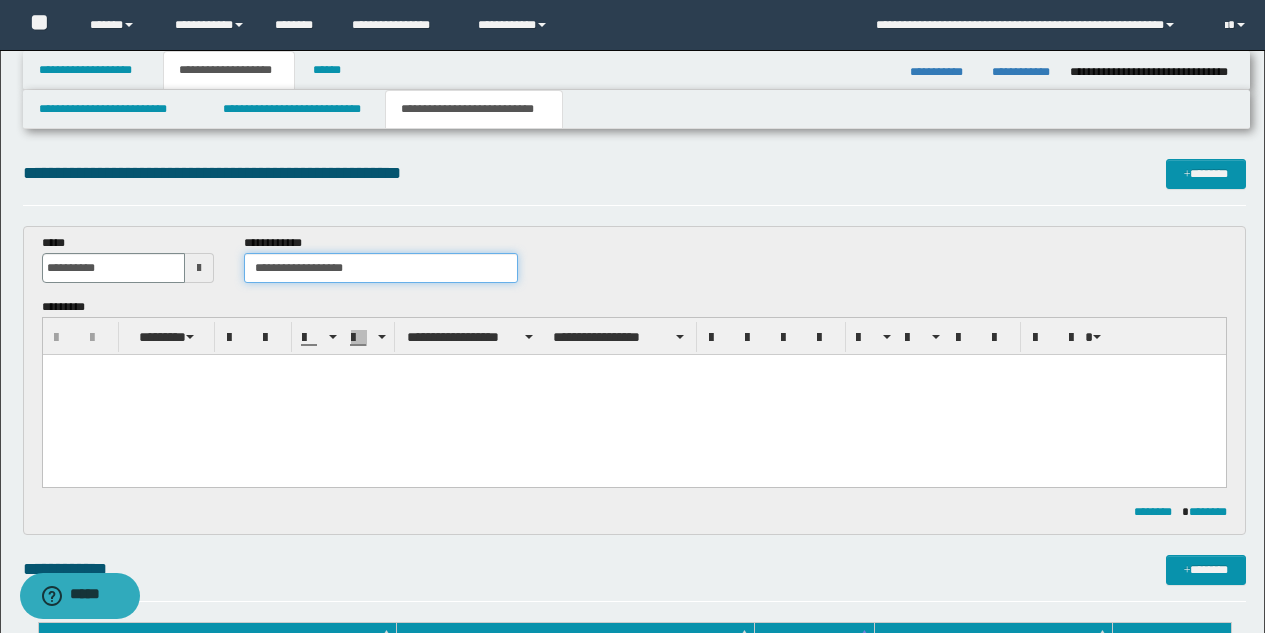 type on "**********" 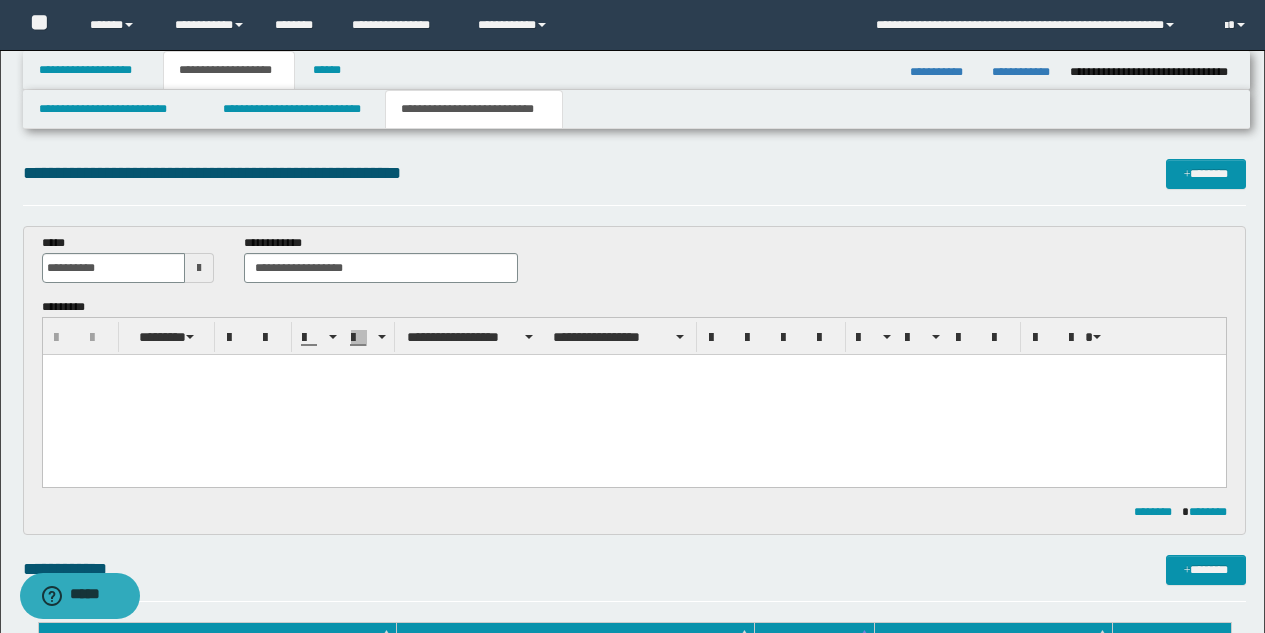click at bounding box center [633, 395] 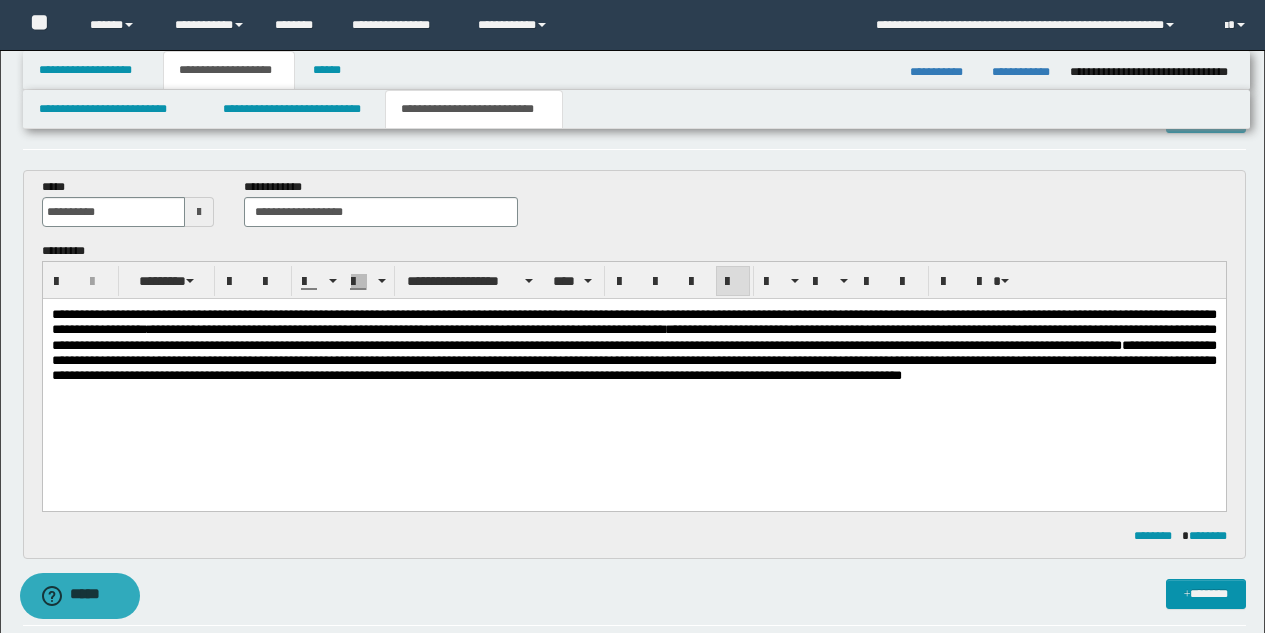 scroll, scrollTop: 120, scrollLeft: 0, axis: vertical 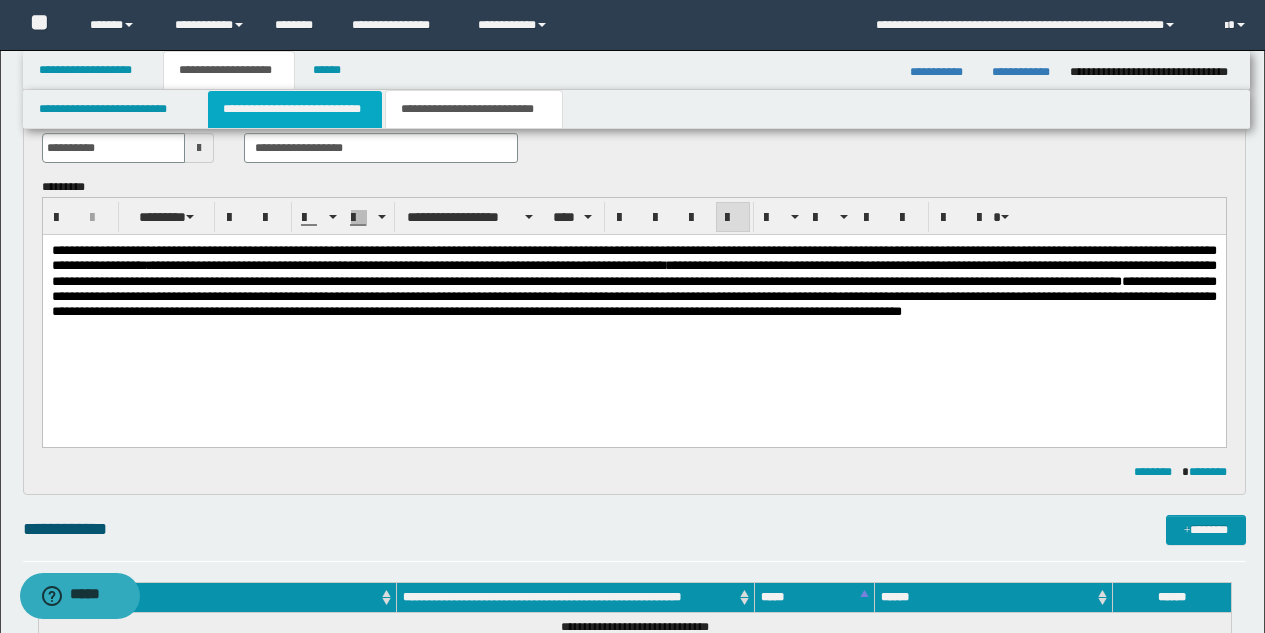 click on "**********" at bounding box center (295, 109) 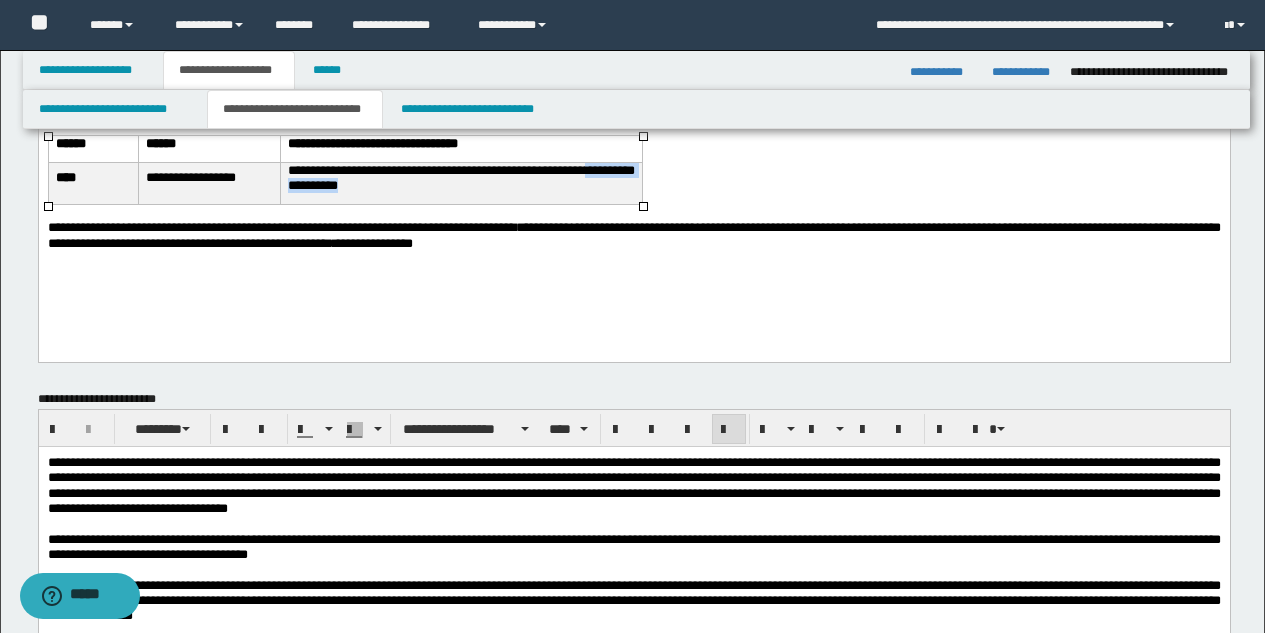 drag, startPoint x: 423, startPoint y: 186, endPoint x: 290, endPoint y: 188, distance: 133.01503 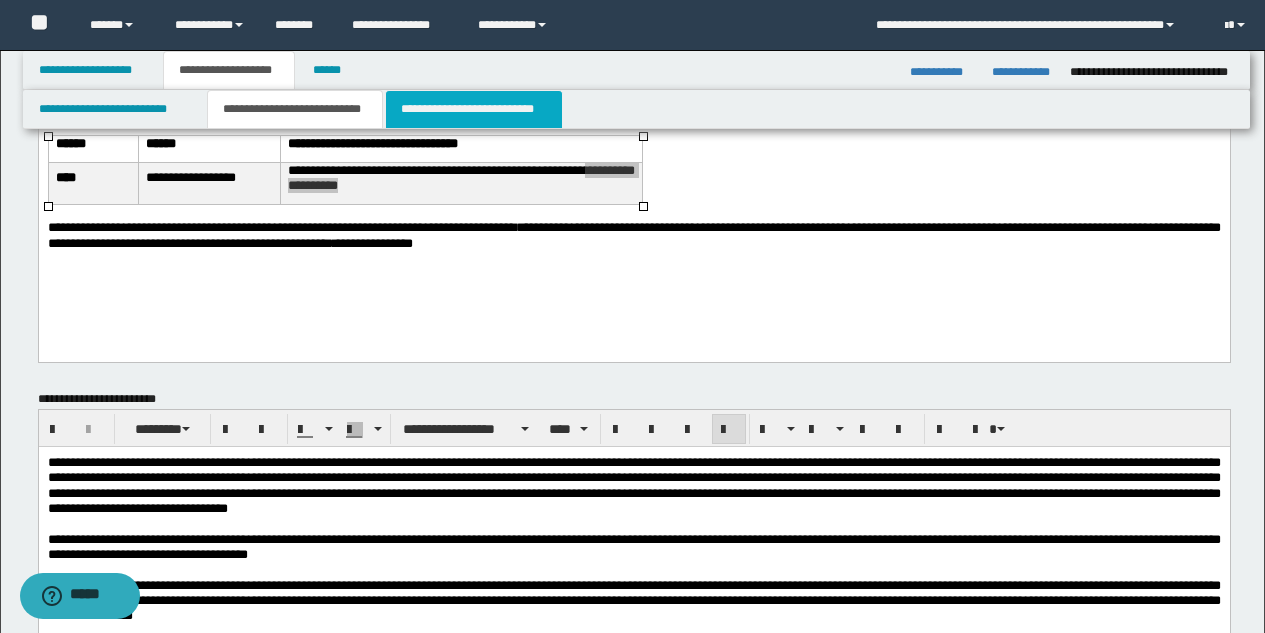 click on "**********" at bounding box center [474, 109] 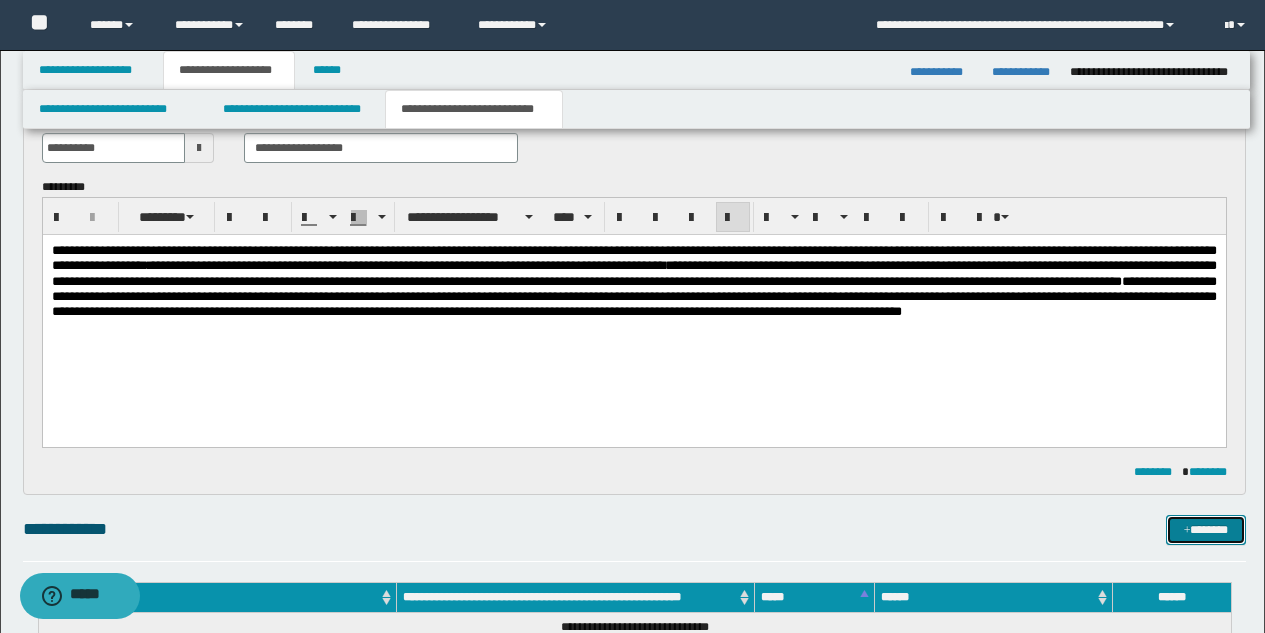click on "*******" at bounding box center (1206, 530) 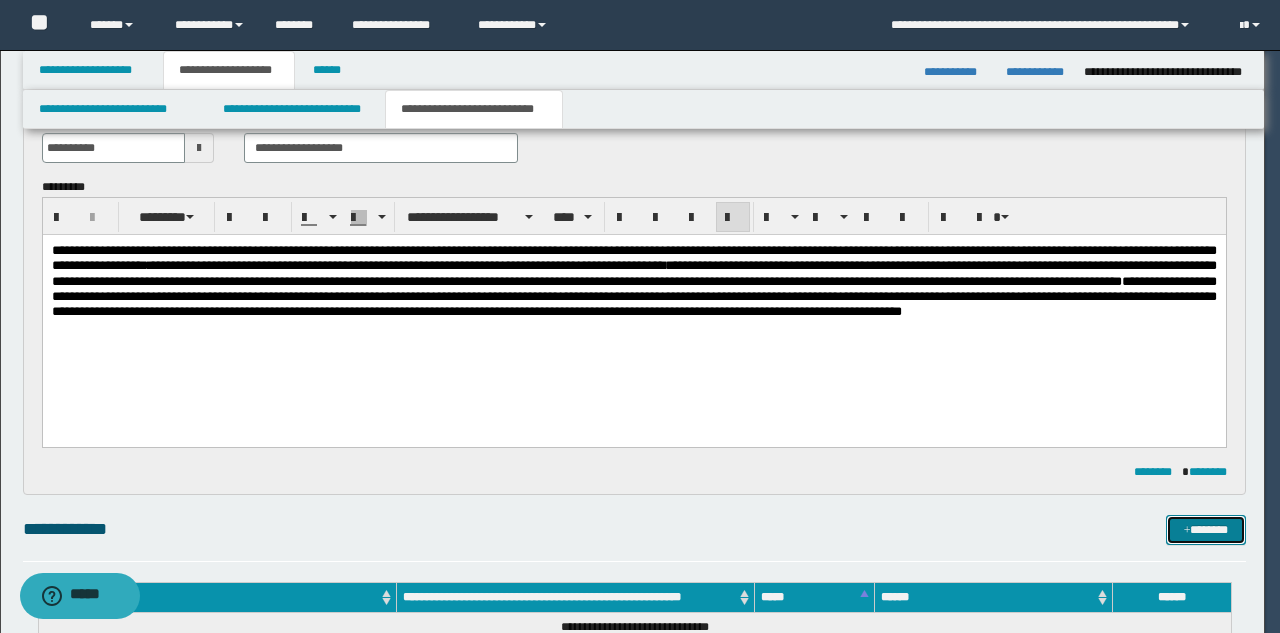 click on "*******" at bounding box center [1206, 530] 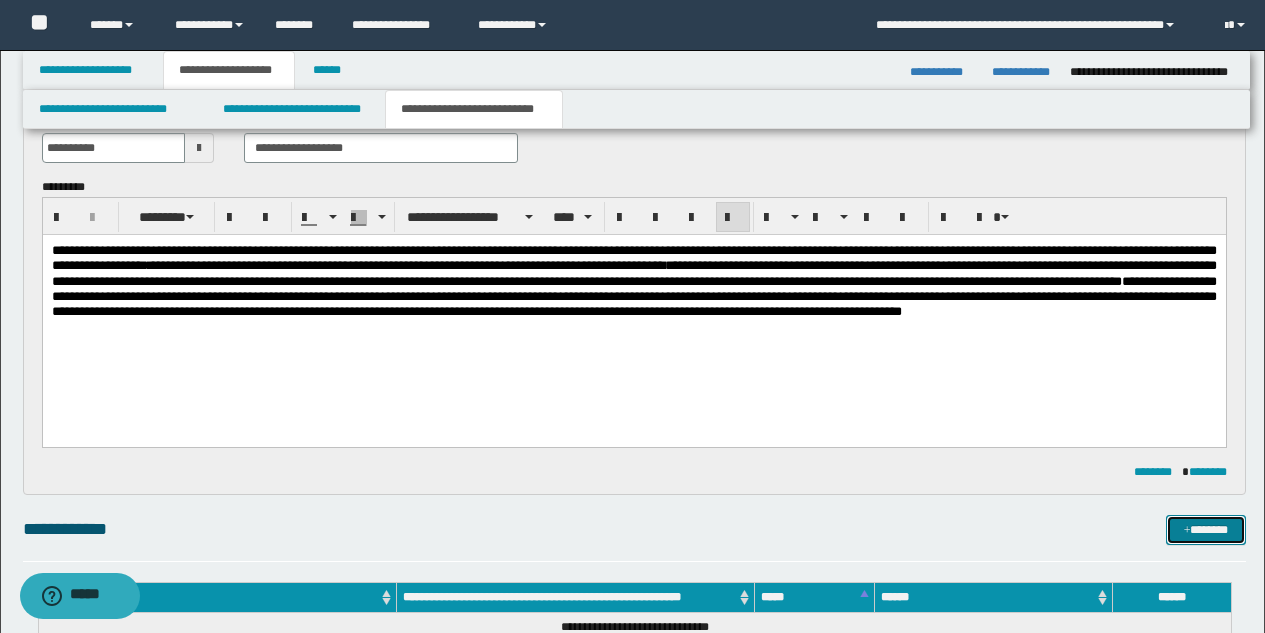 click at bounding box center [1187, 531] 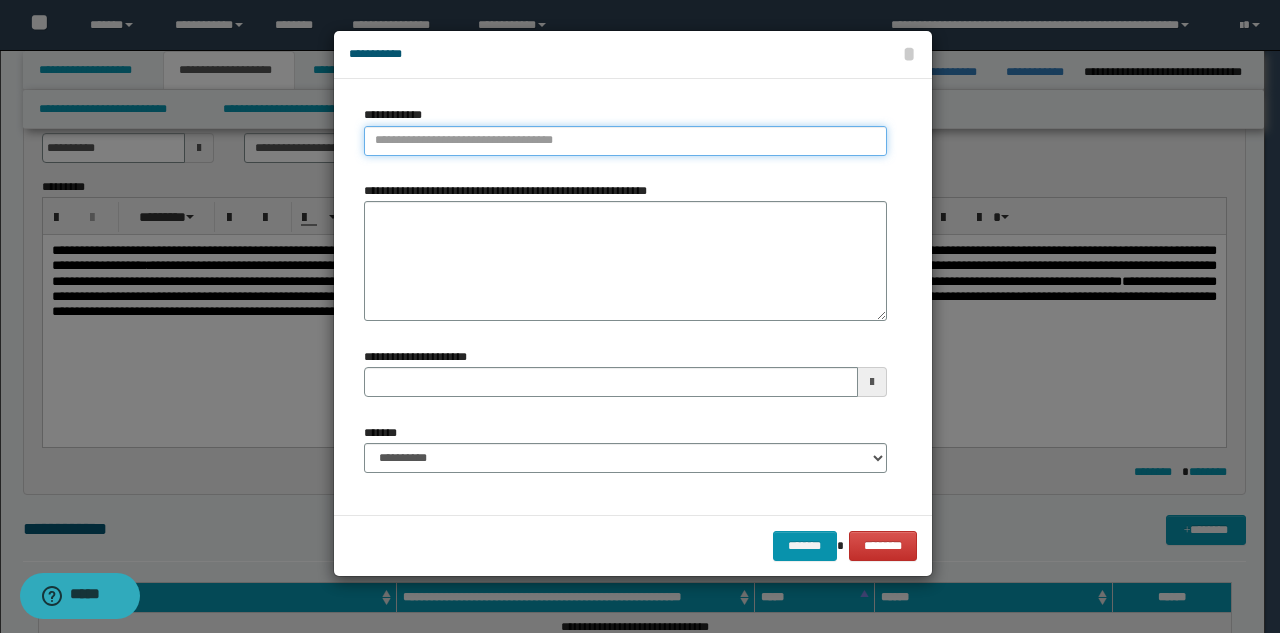 click on "**********" at bounding box center [625, 141] 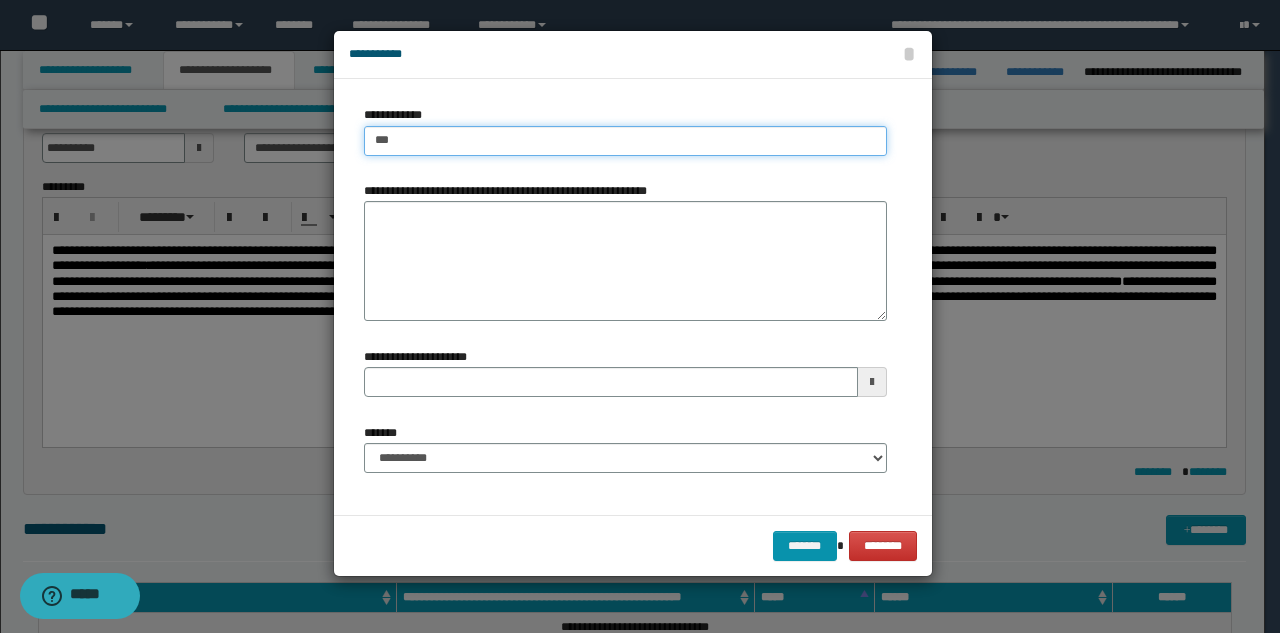 type on "****" 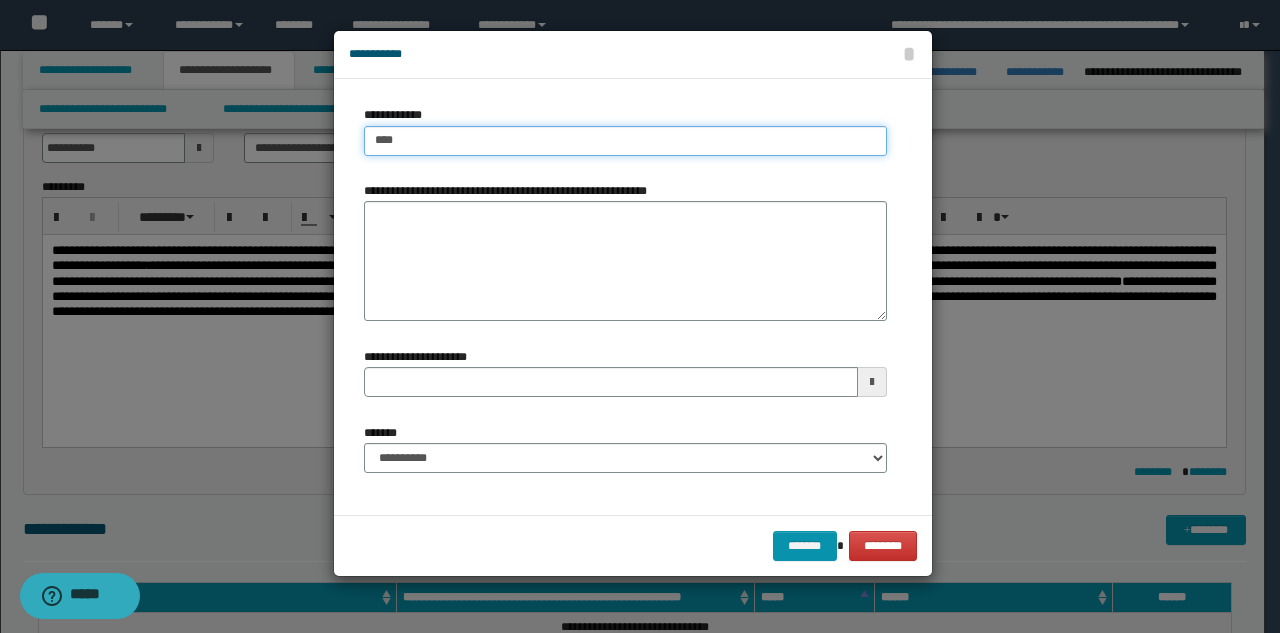 type on "****" 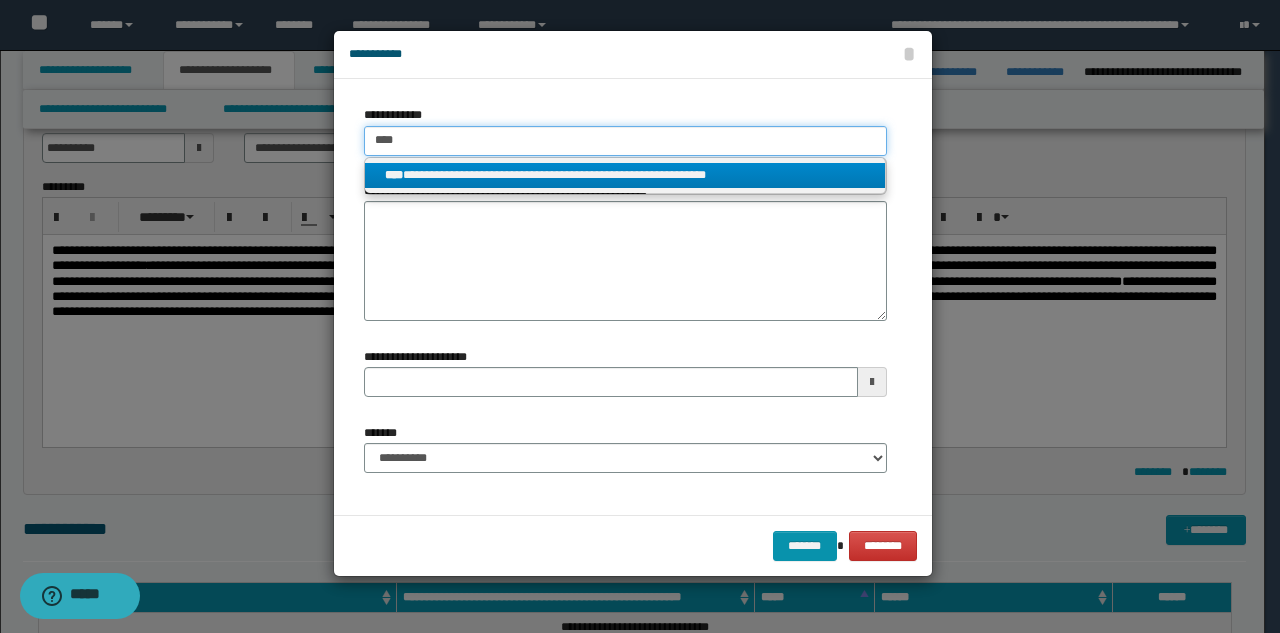 type on "****" 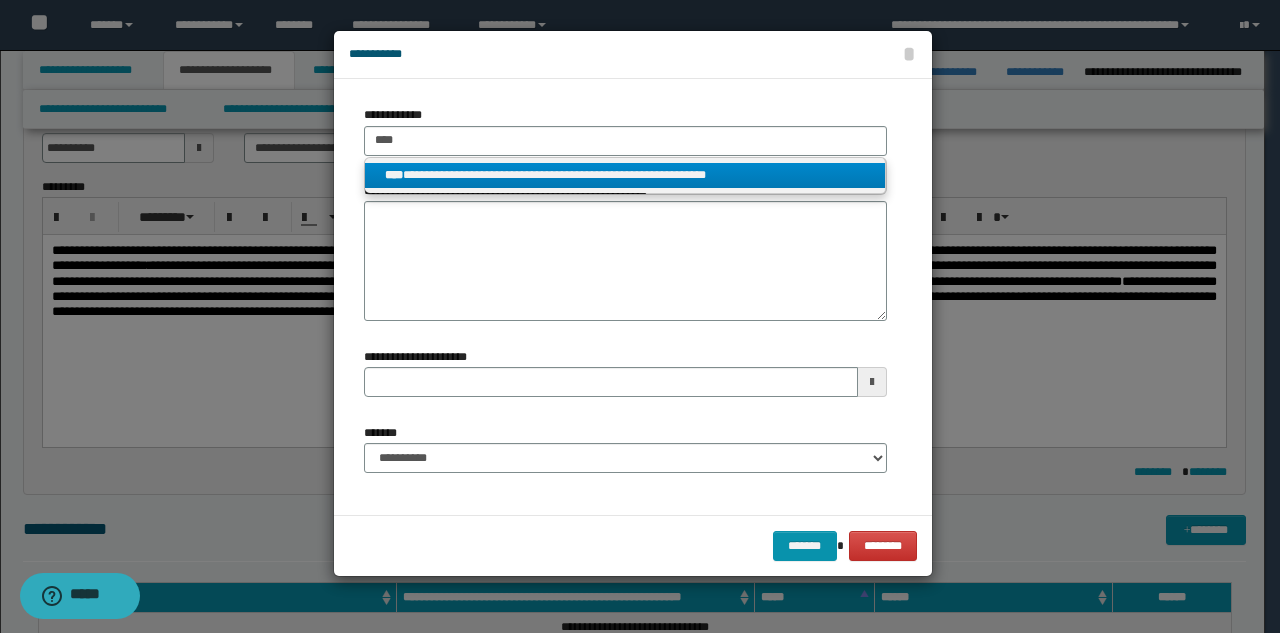 click on "**********" at bounding box center [625, 175] 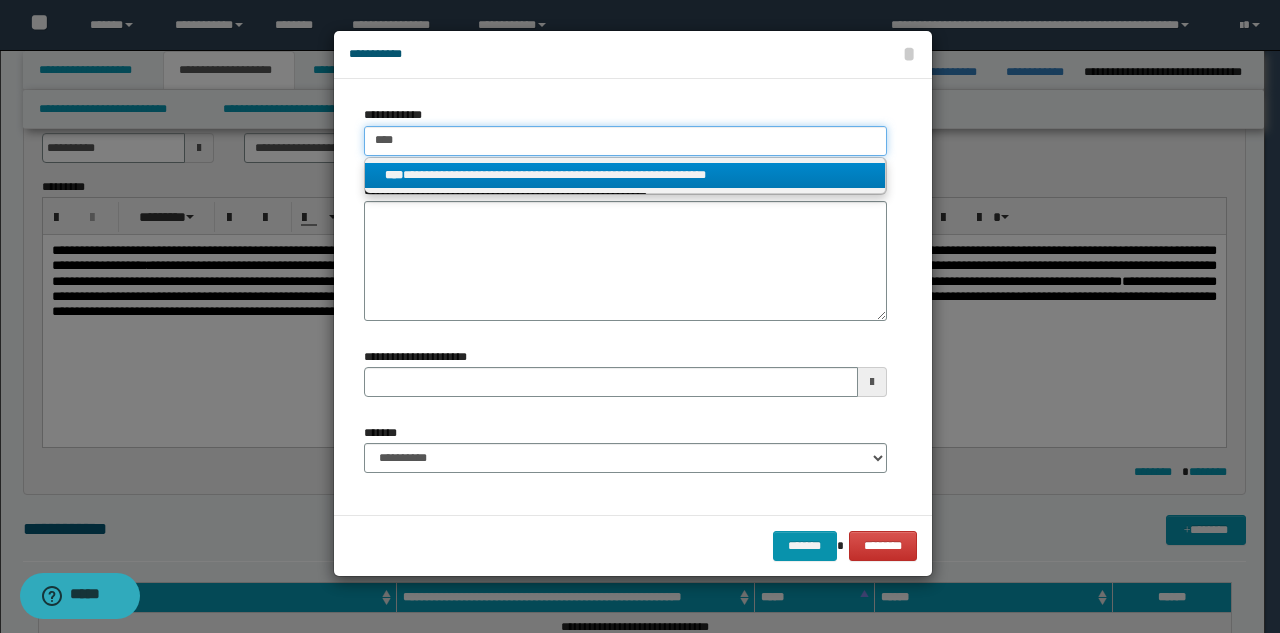 type 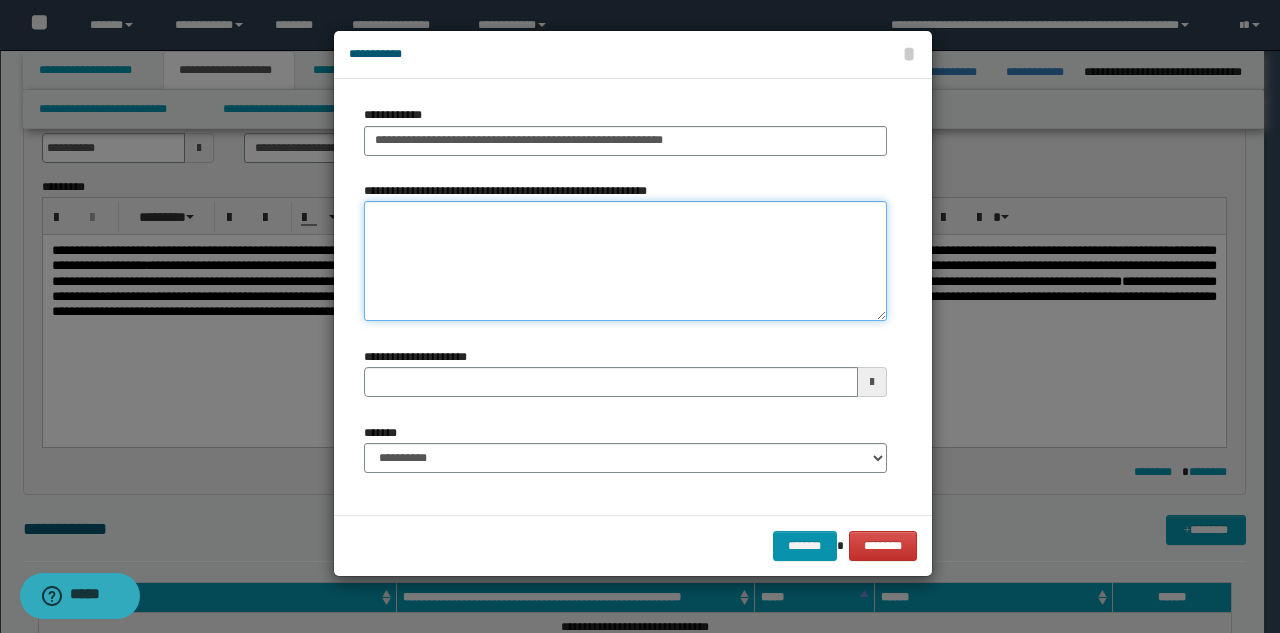 click on "**********" at bounding box center (625, 261) 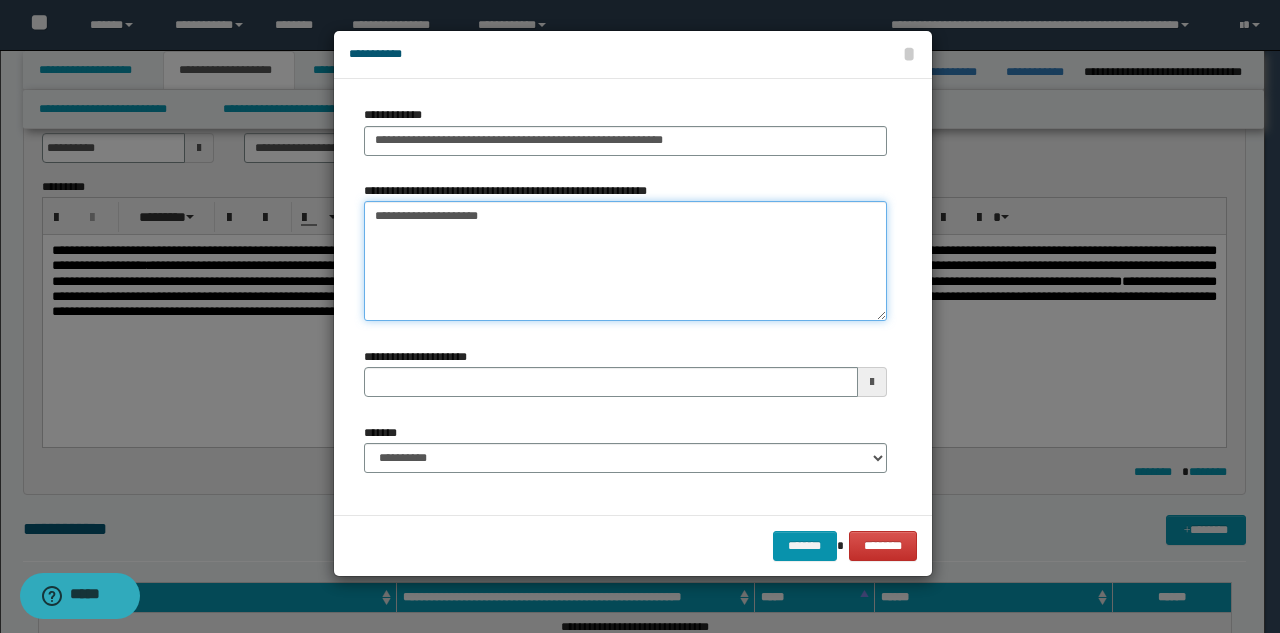 type on "**********" 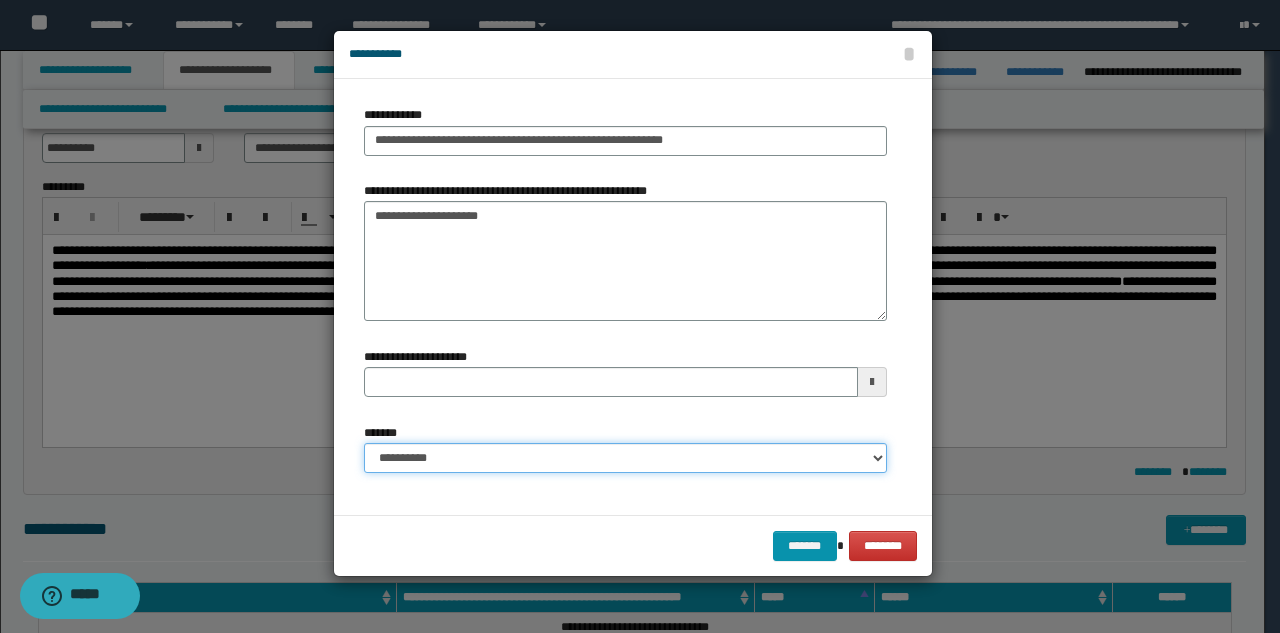 click on "**********" at bounding box center [625, 458] 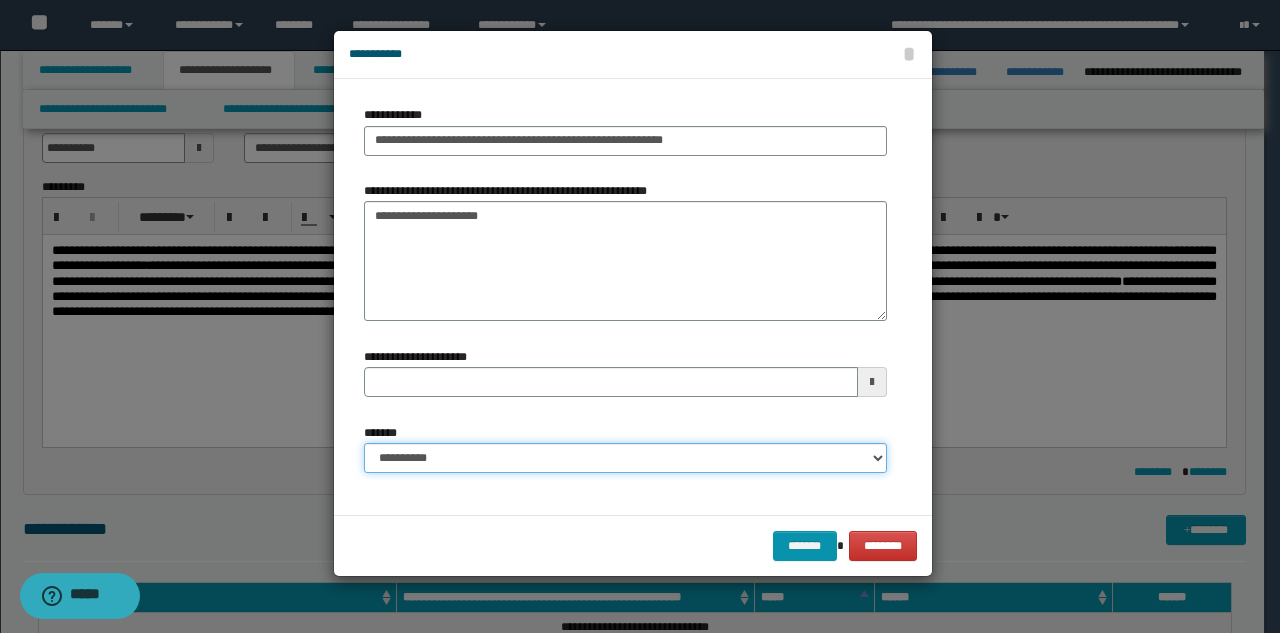 select on "*" 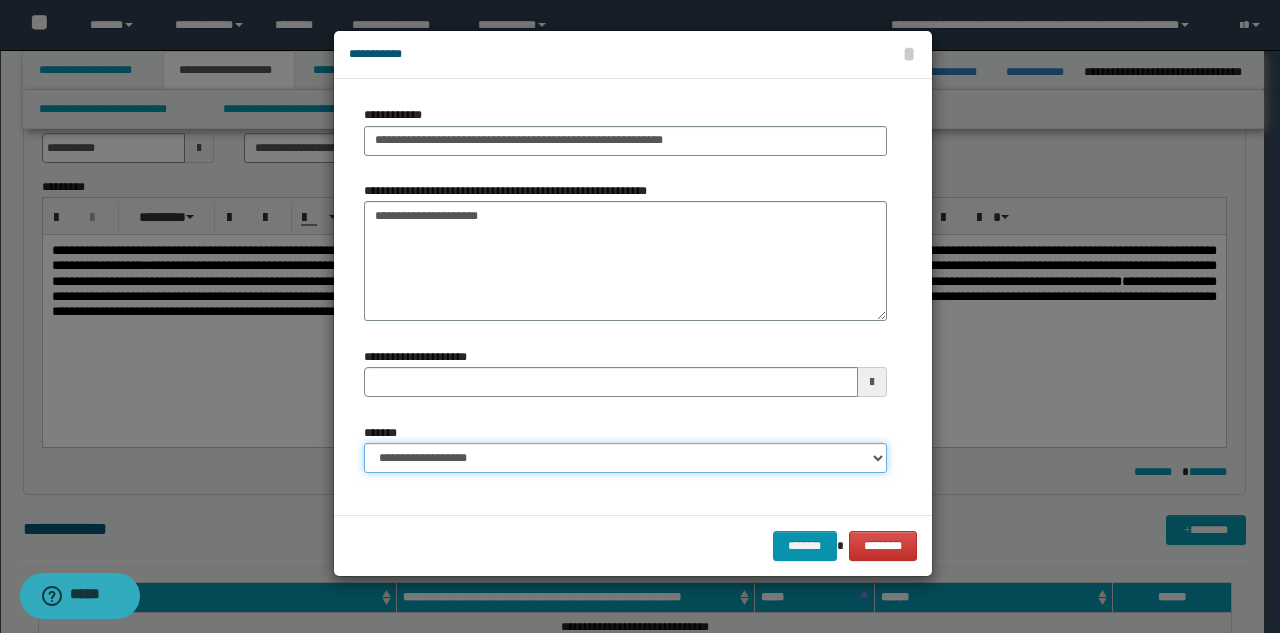 type 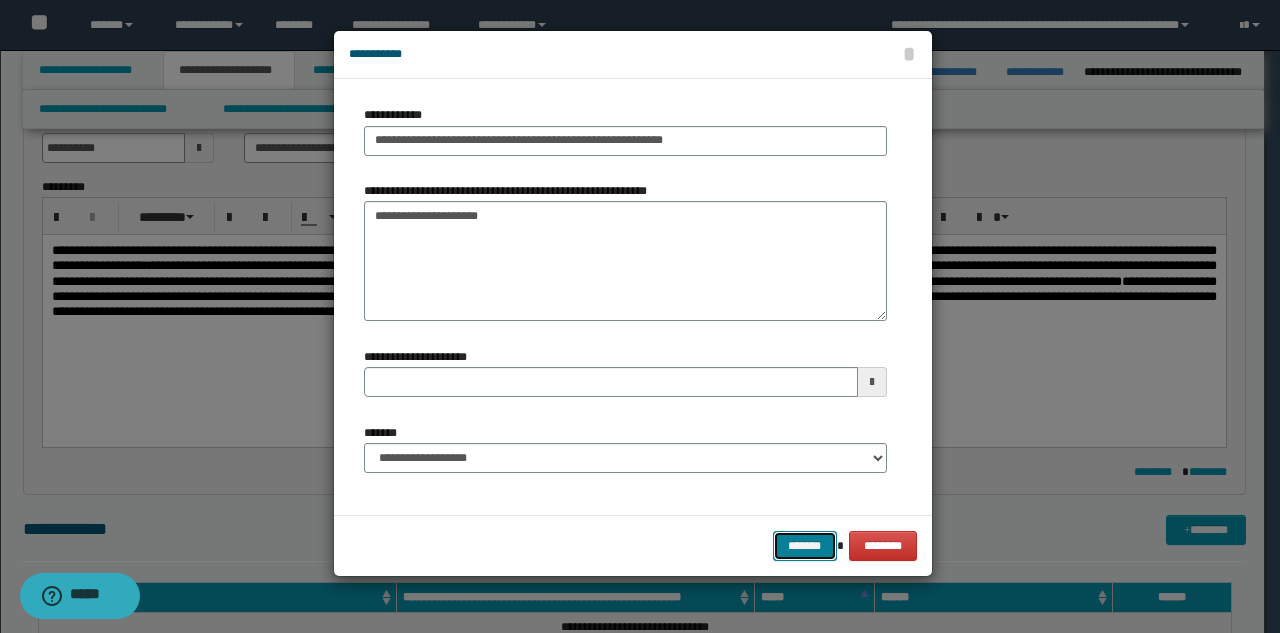 click on "*******" at bounding box center [805, 546] 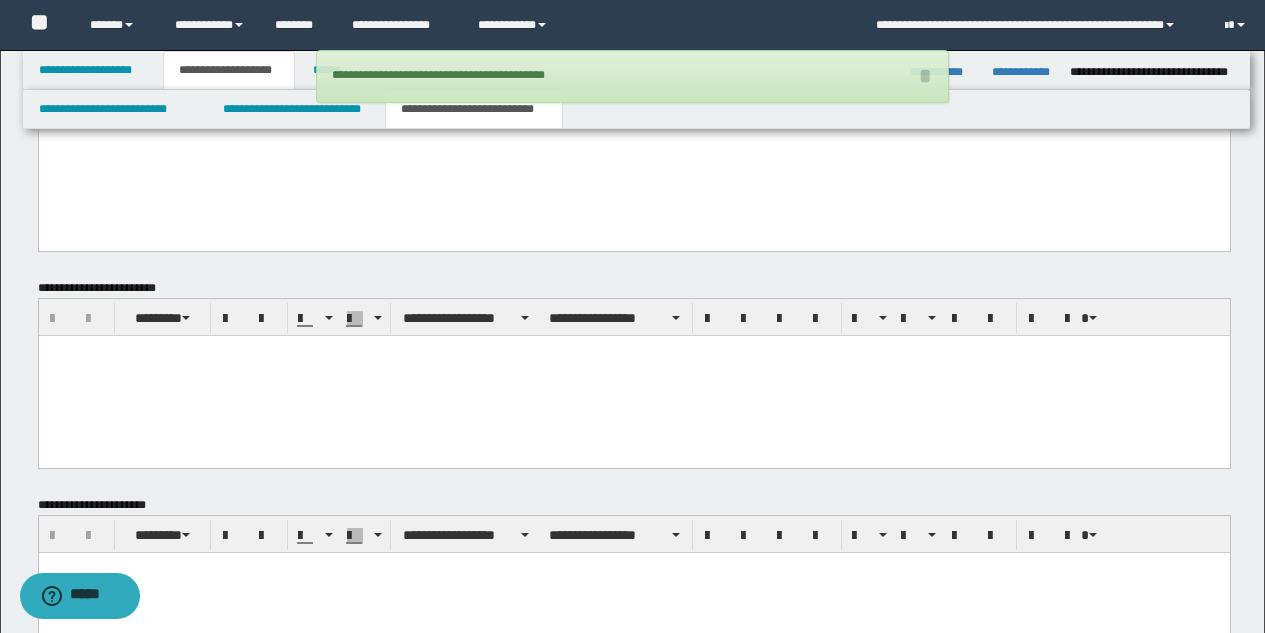 scroll, scrollTop: 935, scrollLeft: 0, axis: vertical 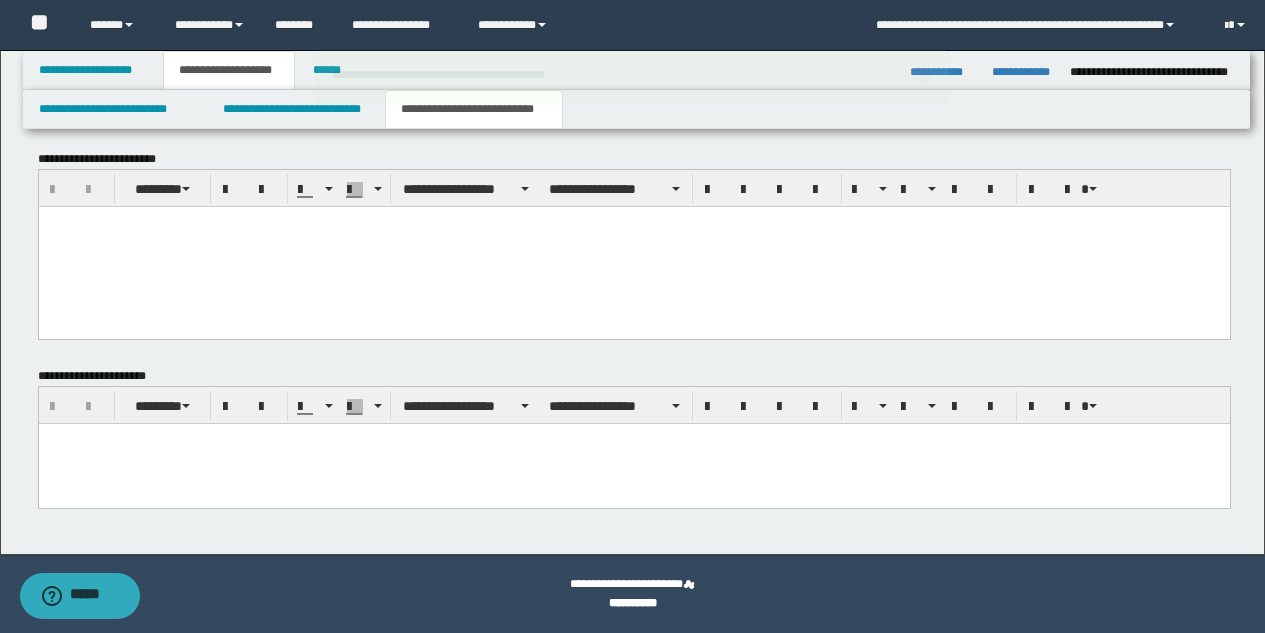 type 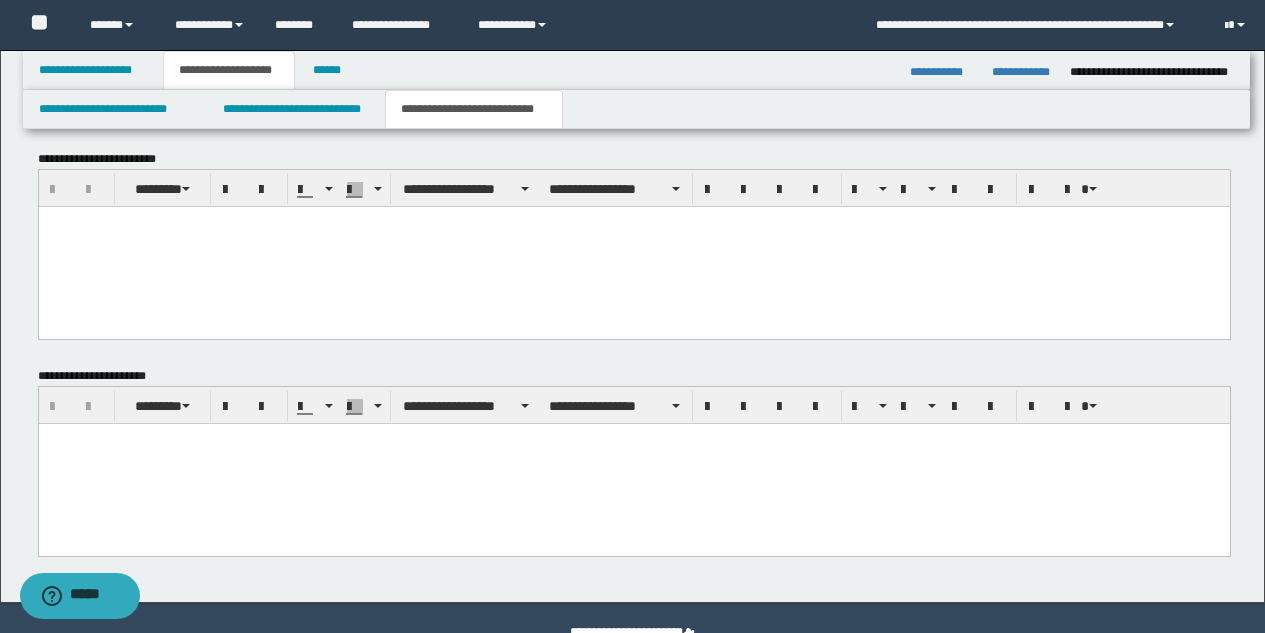 click at bounding box center (633, 463) 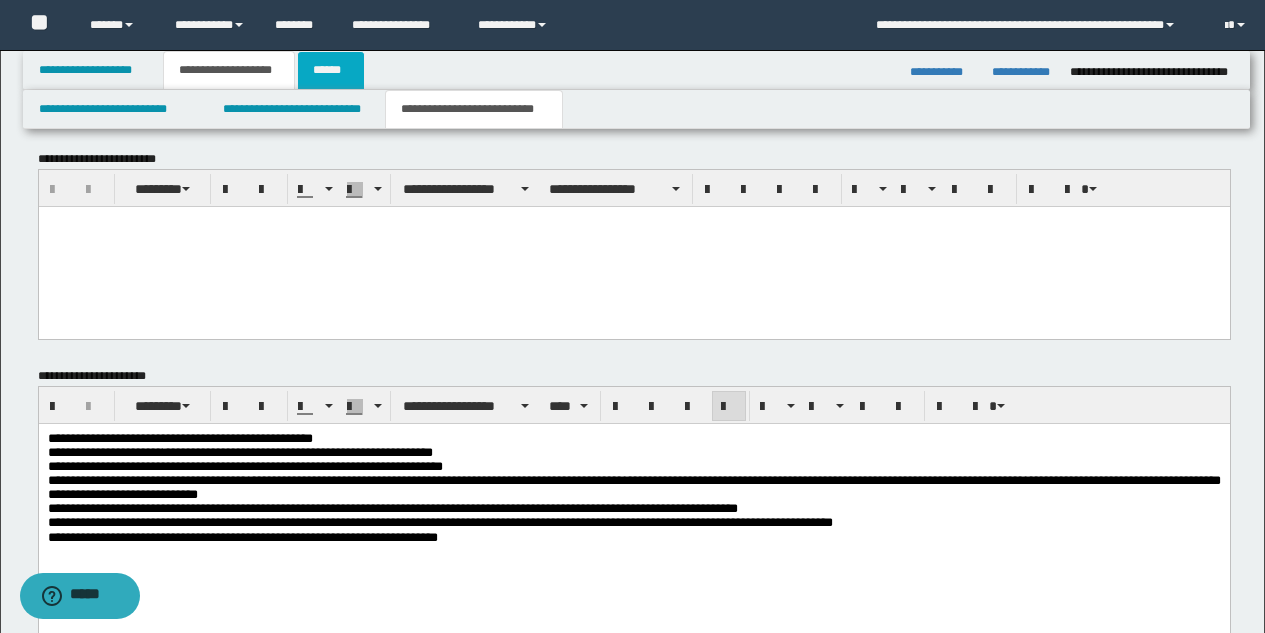 click on "******" at bounding box center [331, 70] 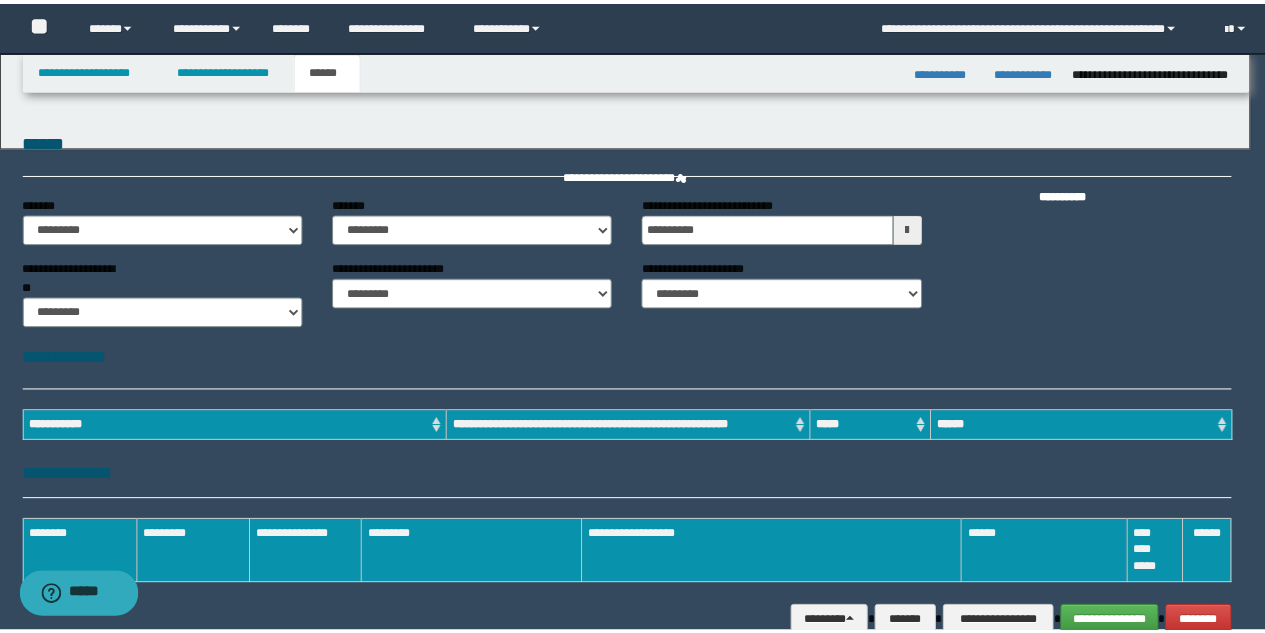 scroll, scrollTop: 0, scrollLeft: 0, axis: both 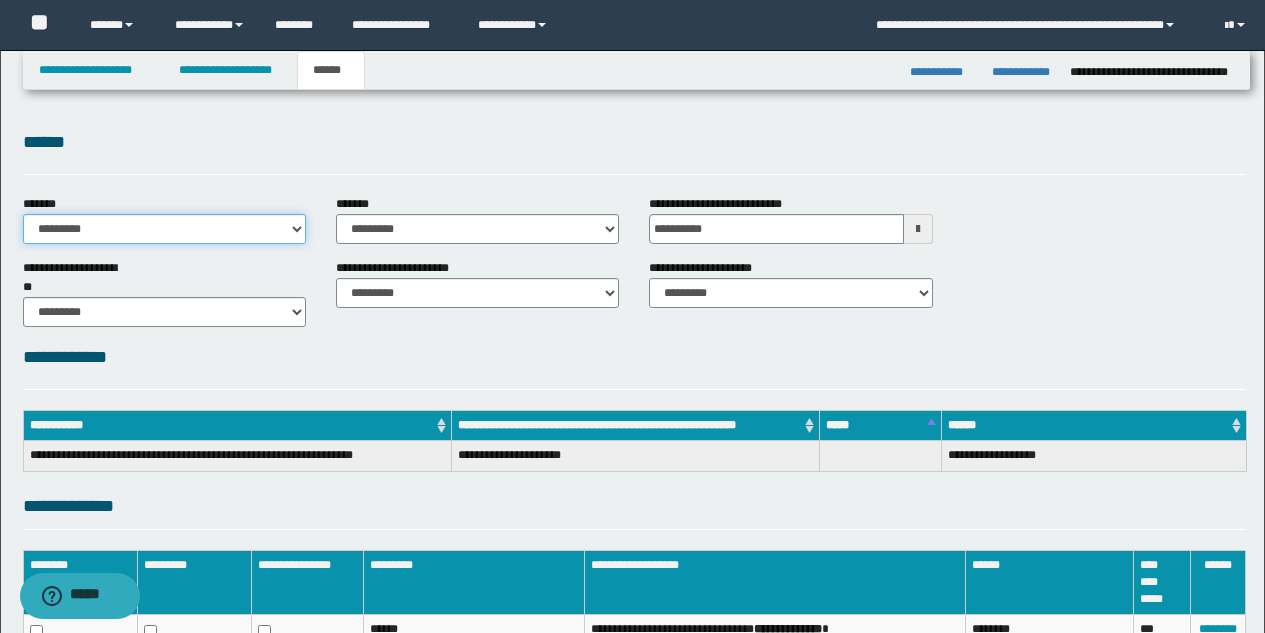 click on "**********" at bounding box center (164, 229) 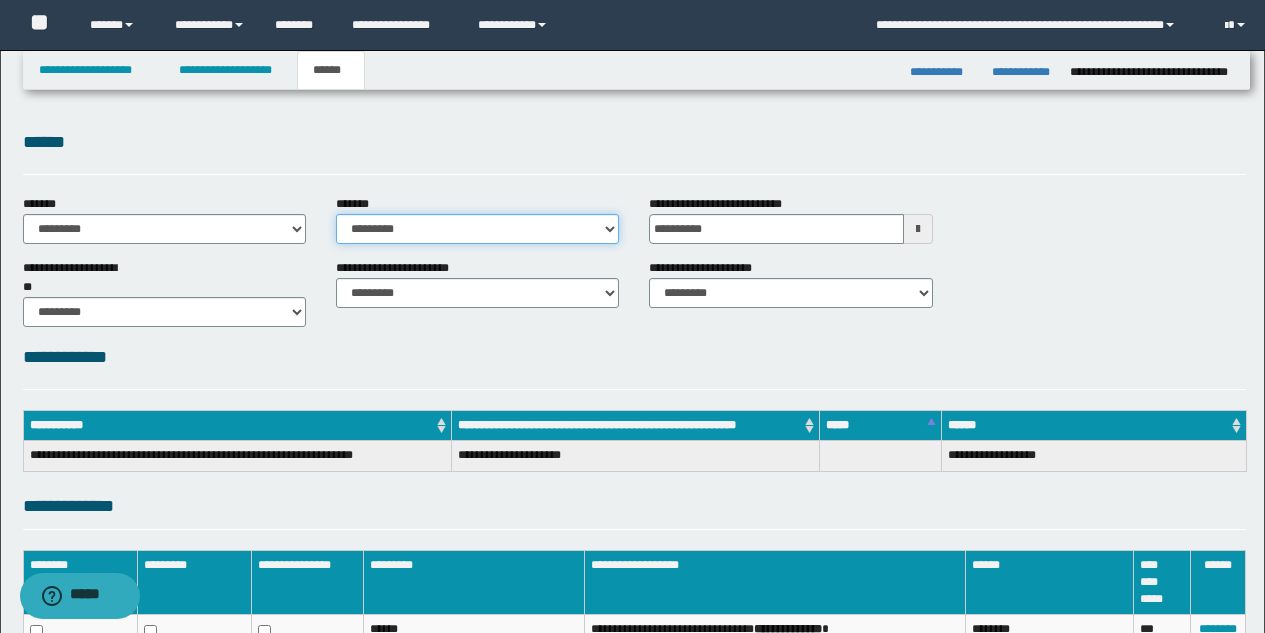 click on "**********" at bounding box center (477, 229) 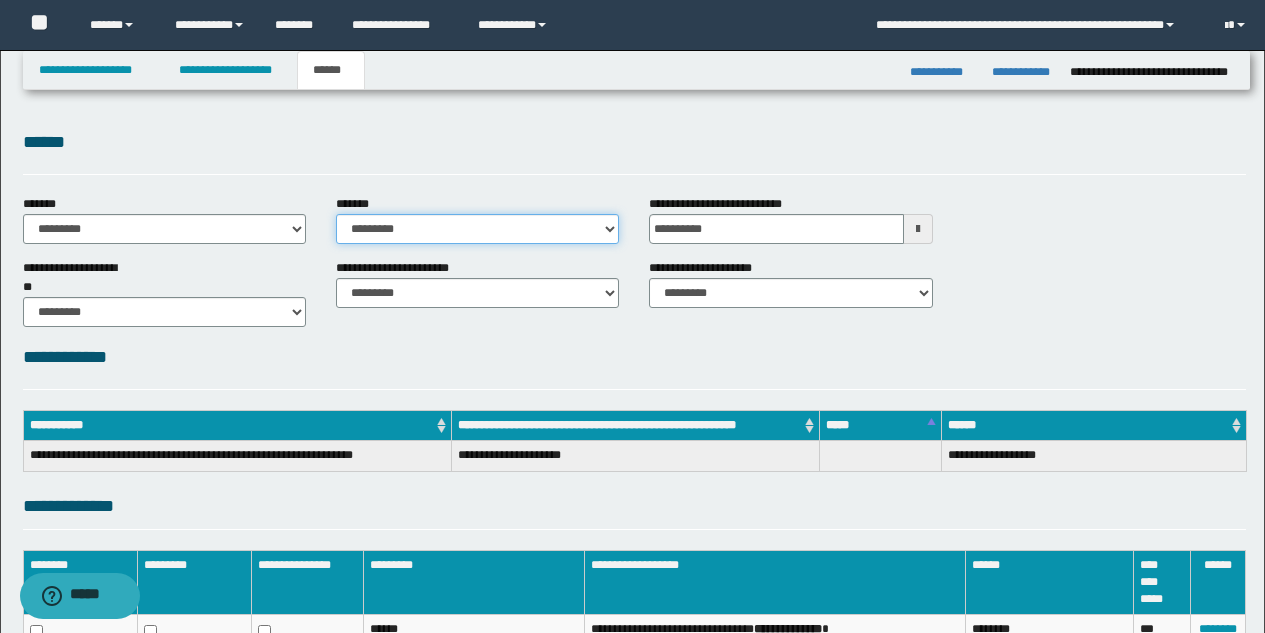 select on "*" 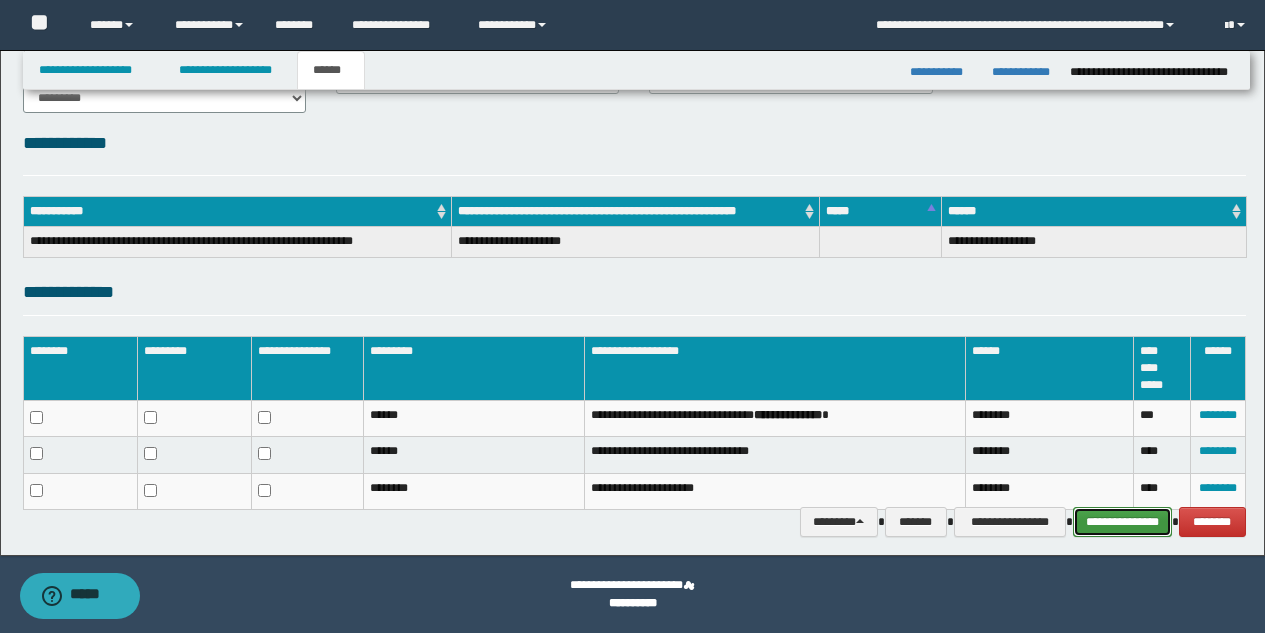 click on "**********" at bounding box center (1122, 522) 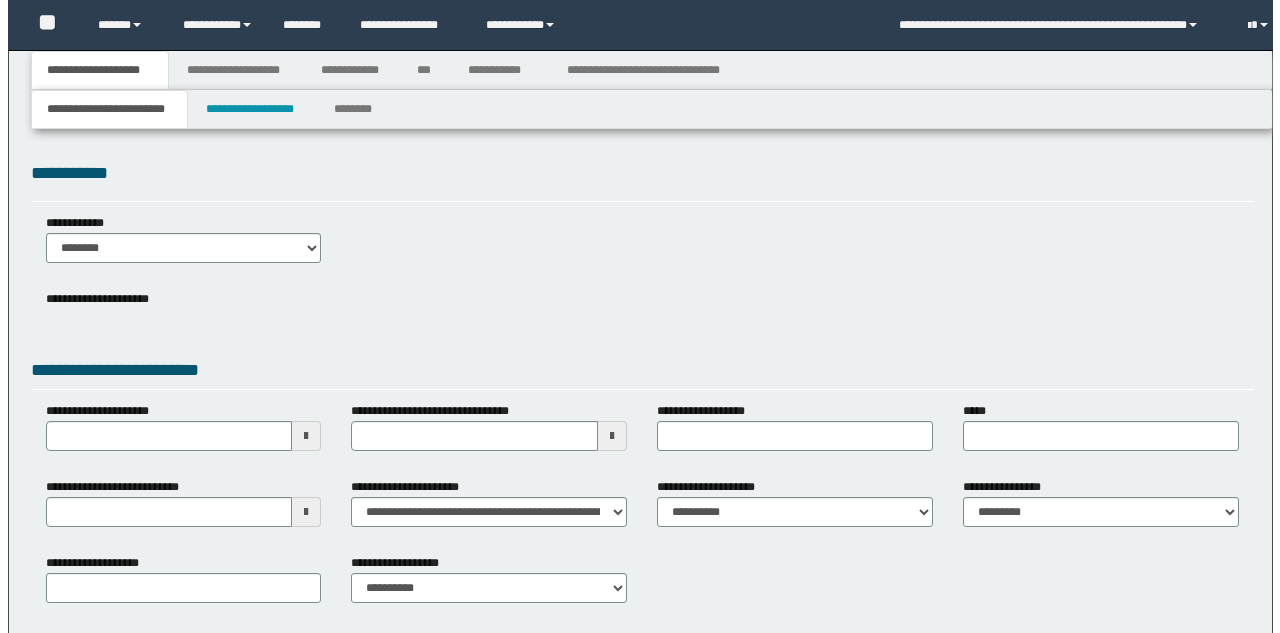 scroll, scrollTop: 0, scrollLeft: 0, axis: both 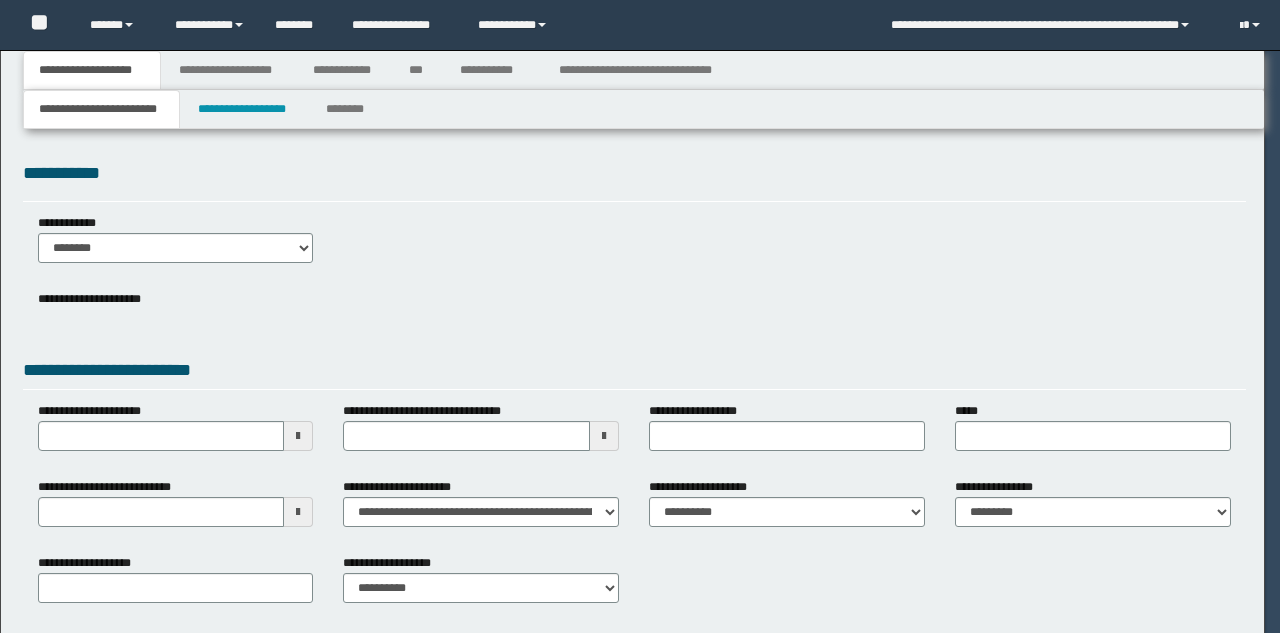 type on "**********" 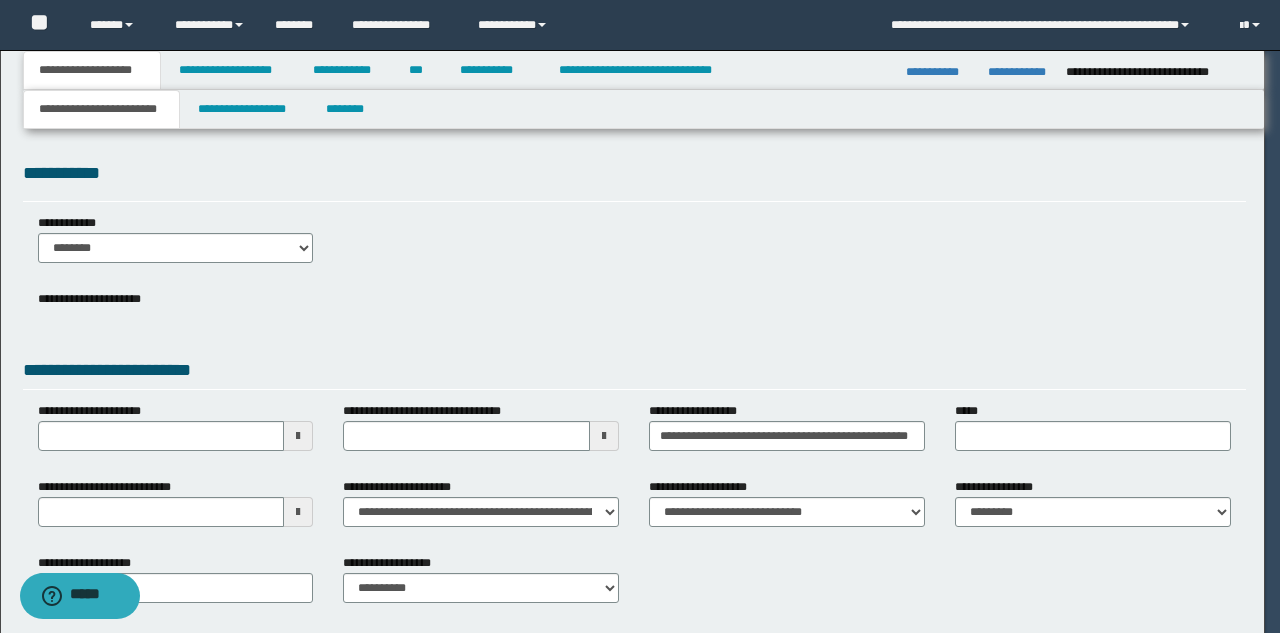 scroll, scrollTop: 0, scrollLeft: 0, axis: both 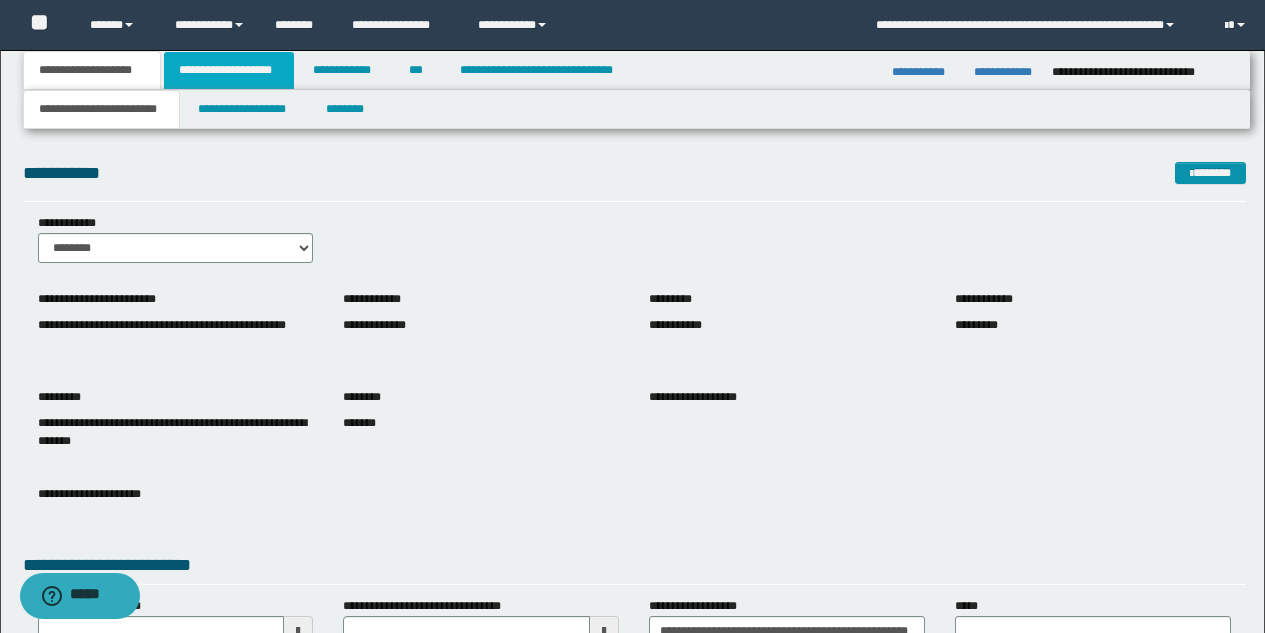 click on "**********" at bounding box center [229, 70] 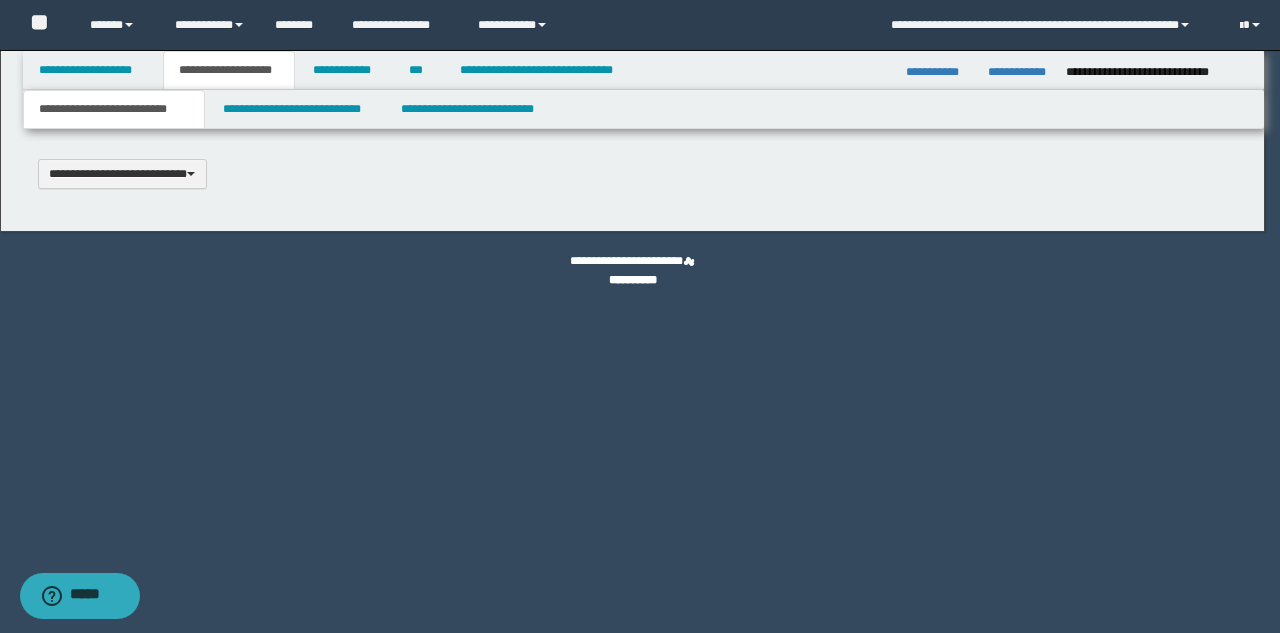 type 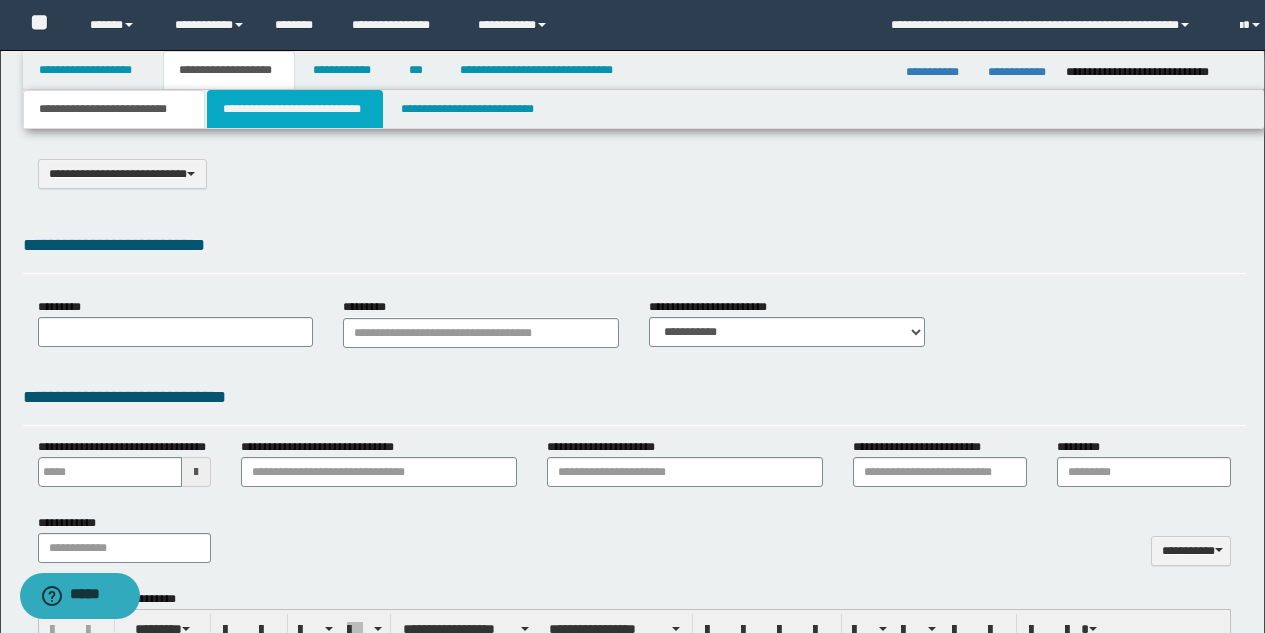 click on "**********" at bounding box center [295, 109] 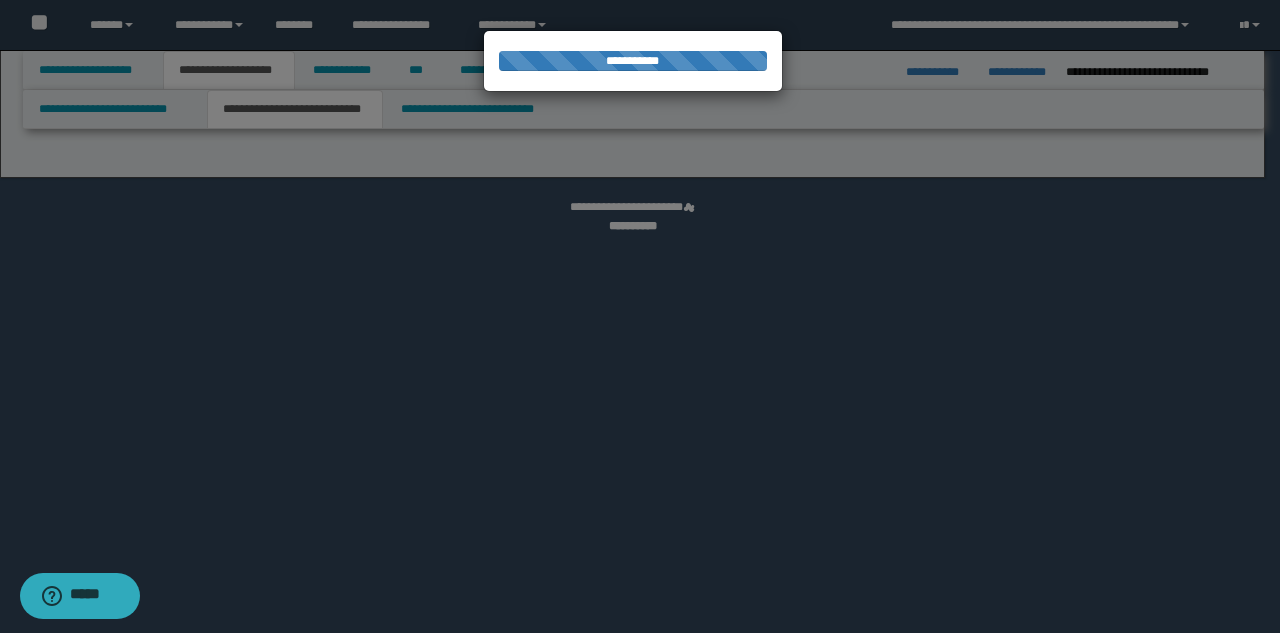 select on "*" 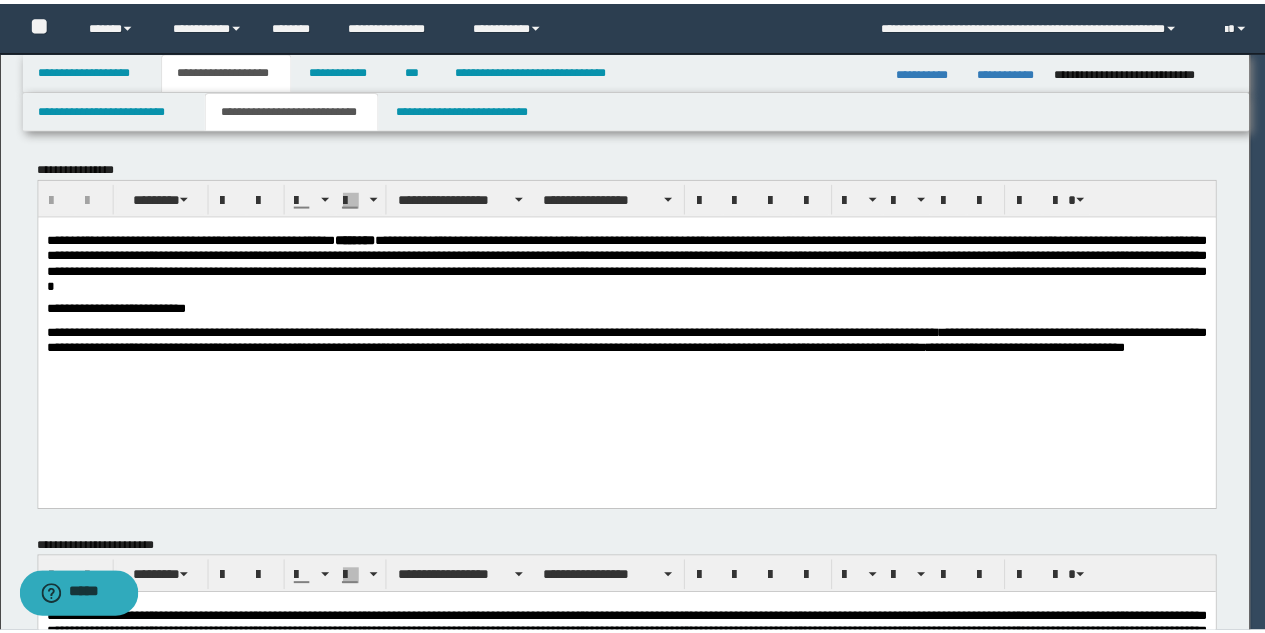 scroll, scrollTop: 0, scrollLeft: 0, axis: both 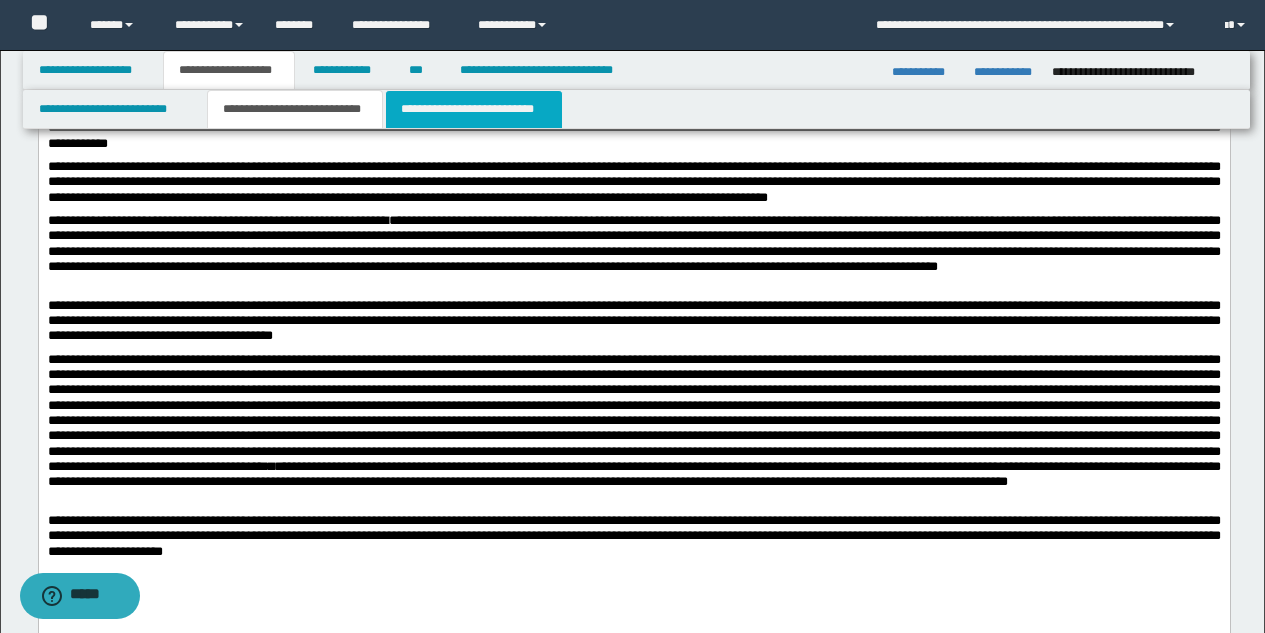 click on "**********" at bounding box center (474, 109) 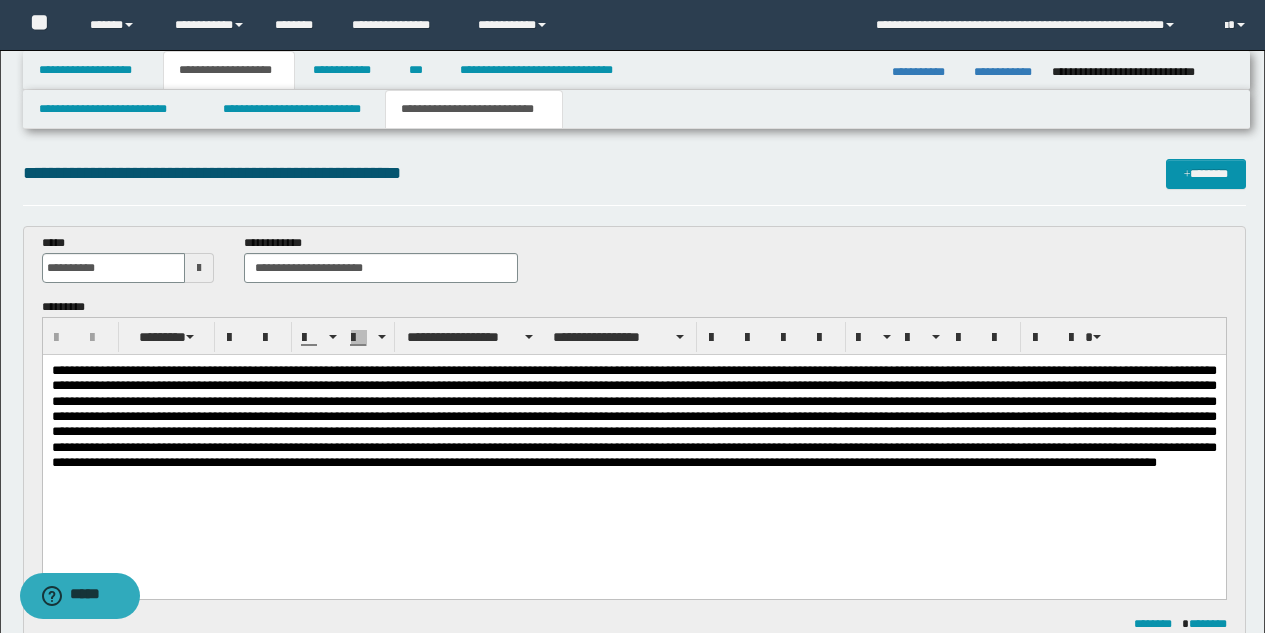 scroll, scrollTop: 0, scrollLeft: 0, axis: both 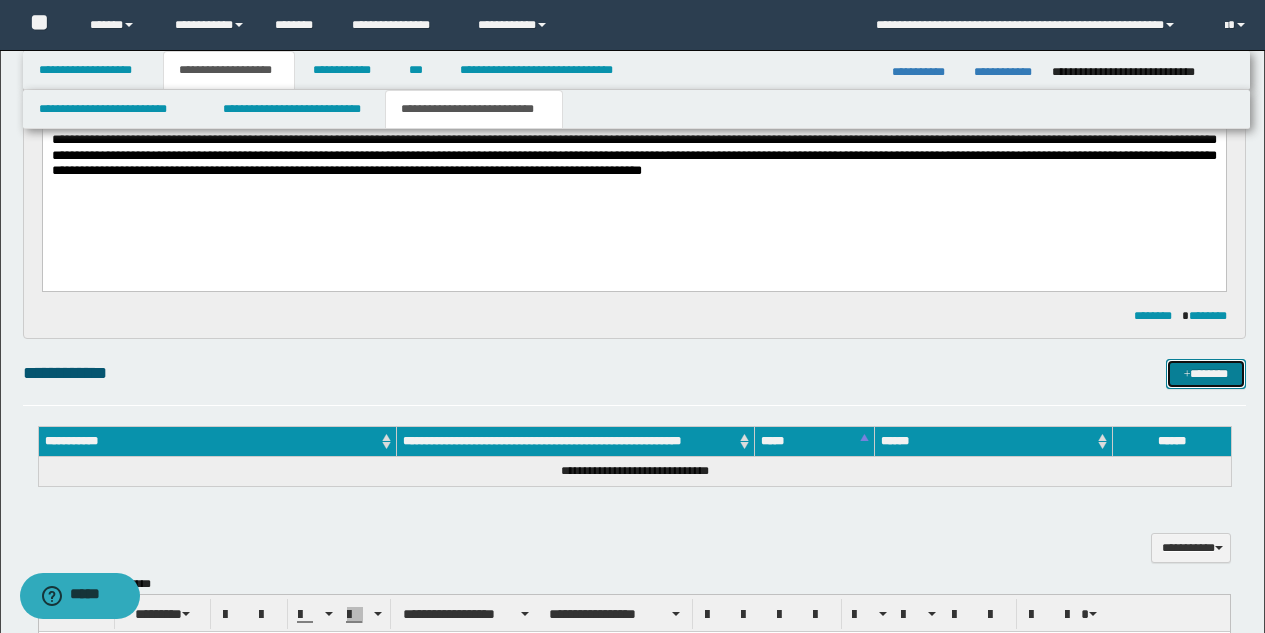 click on "*******" at bounding box center [1206, 374] 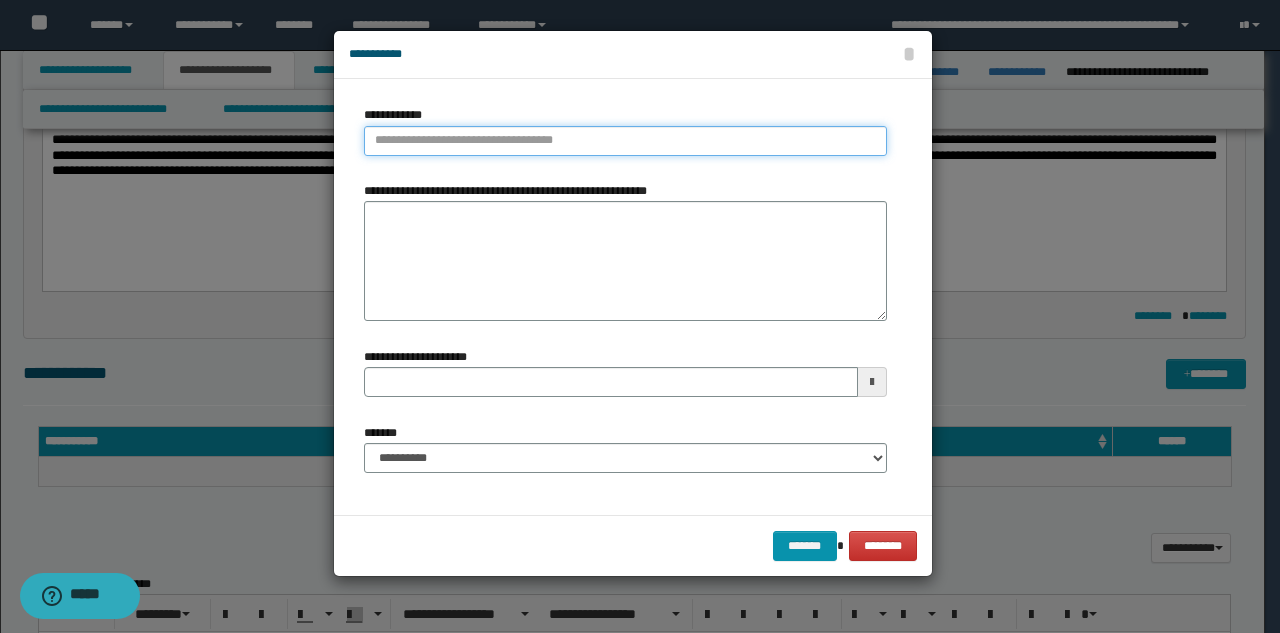 click on "**********" at bounding box center [625, 141] 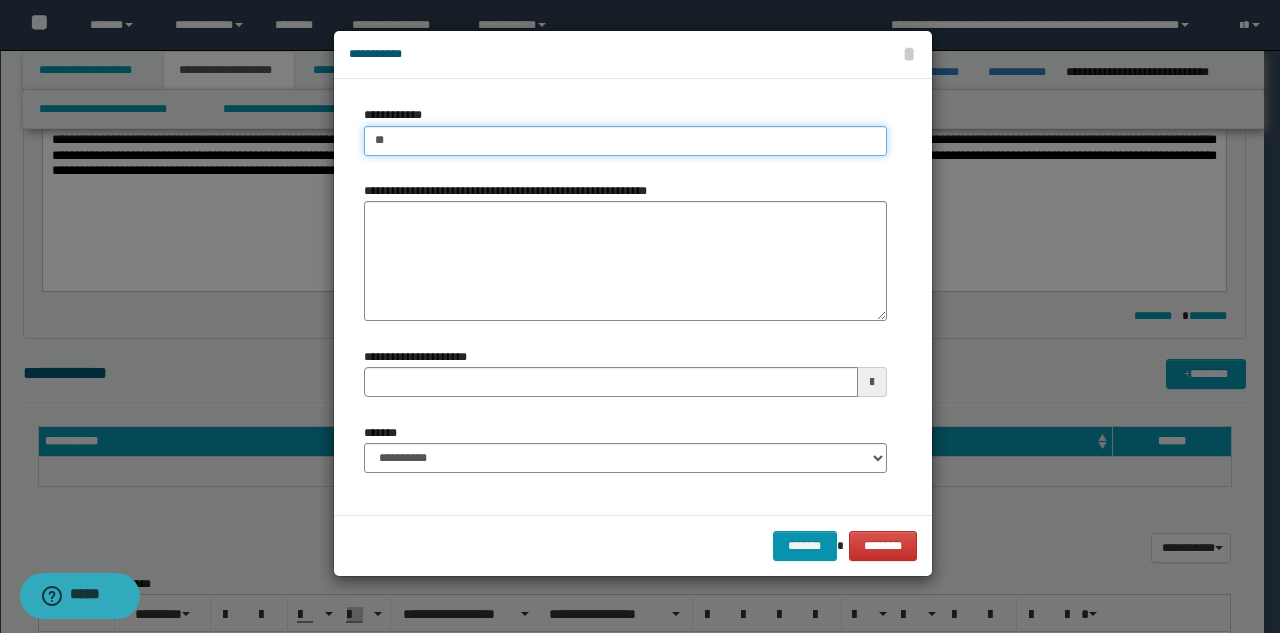 type on "***" 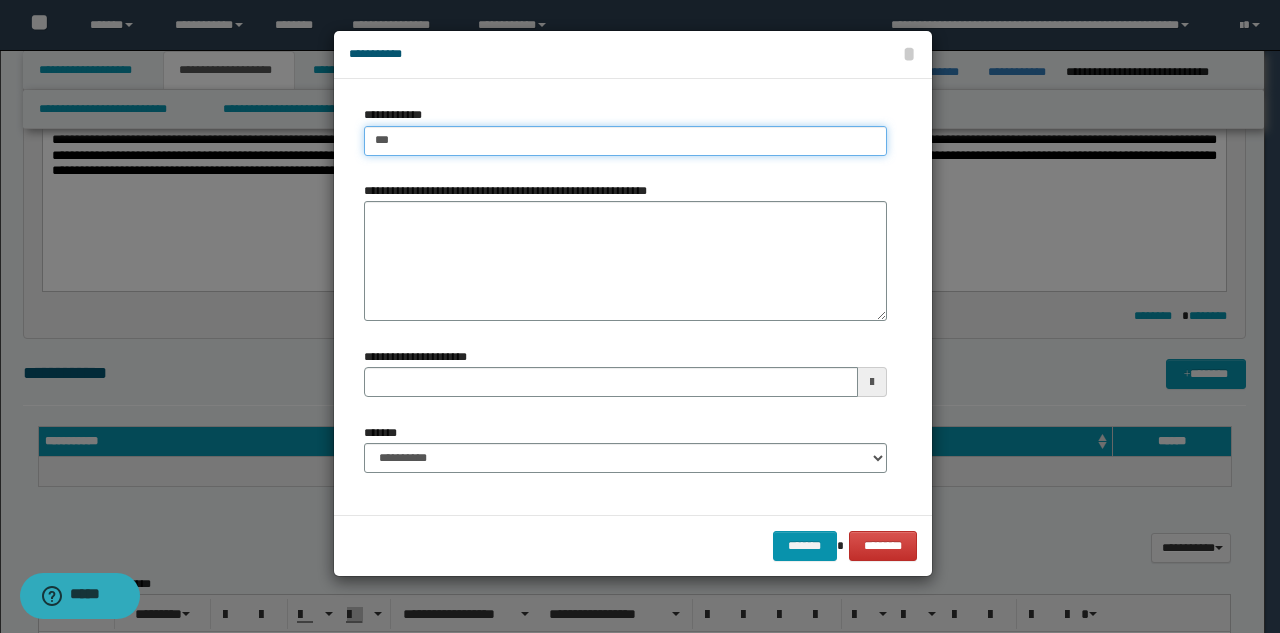 type on "***" 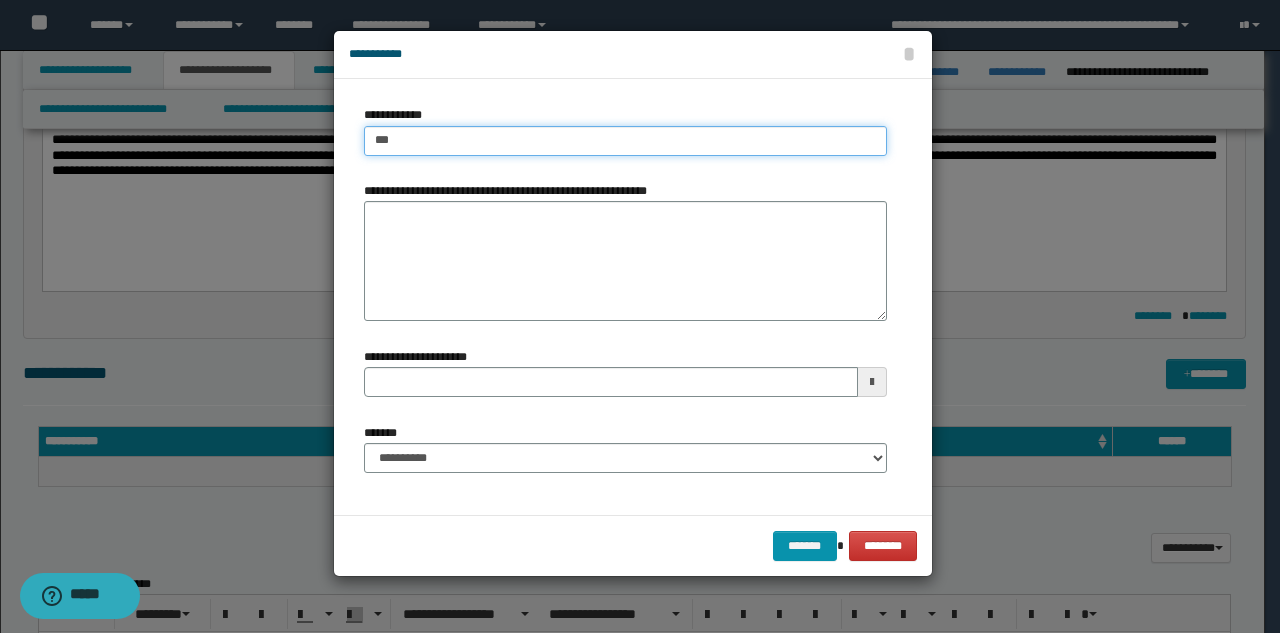 type 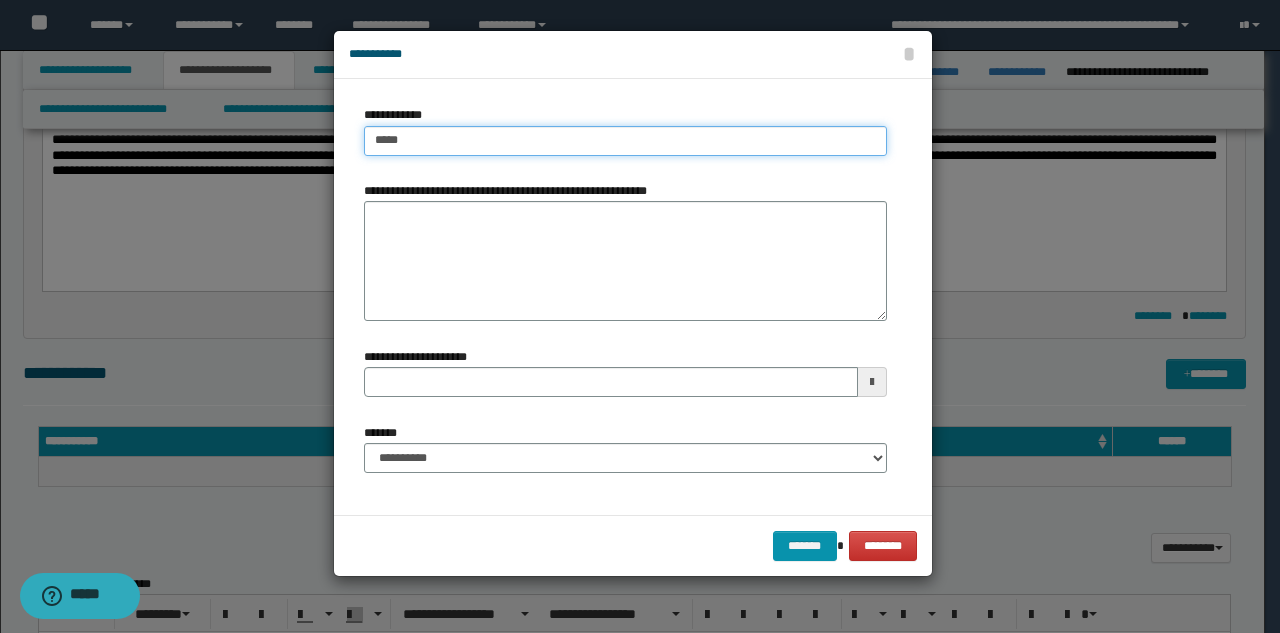 click on "*****" at bounding box center [625, 141] 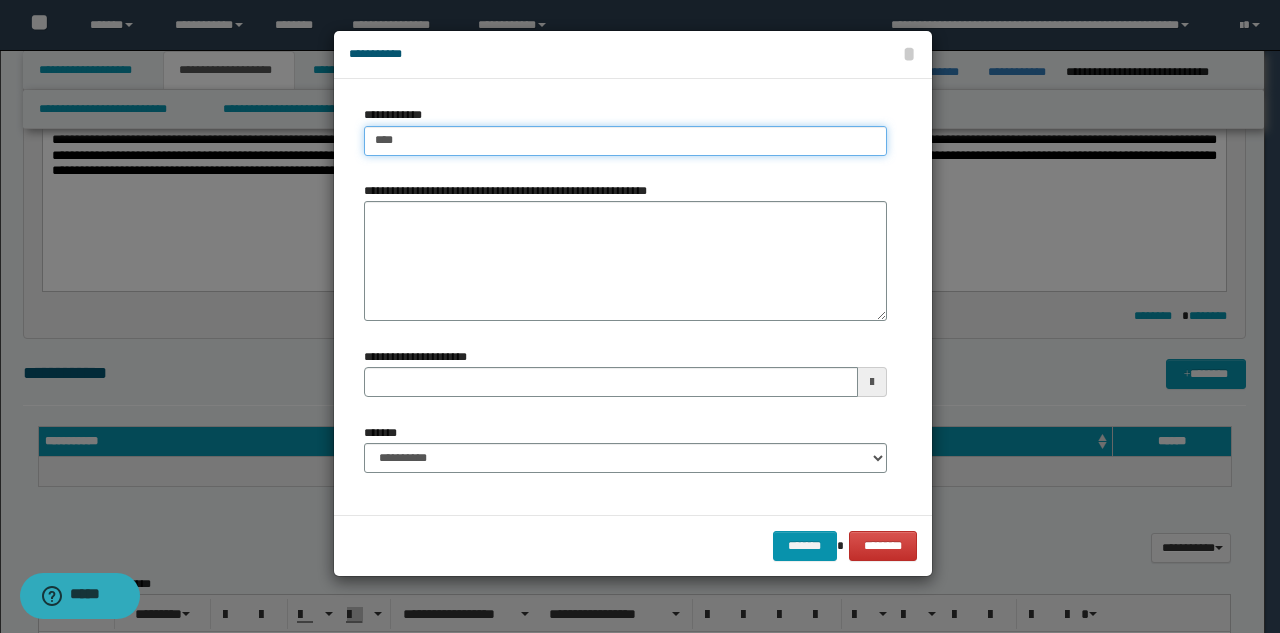type on "***" 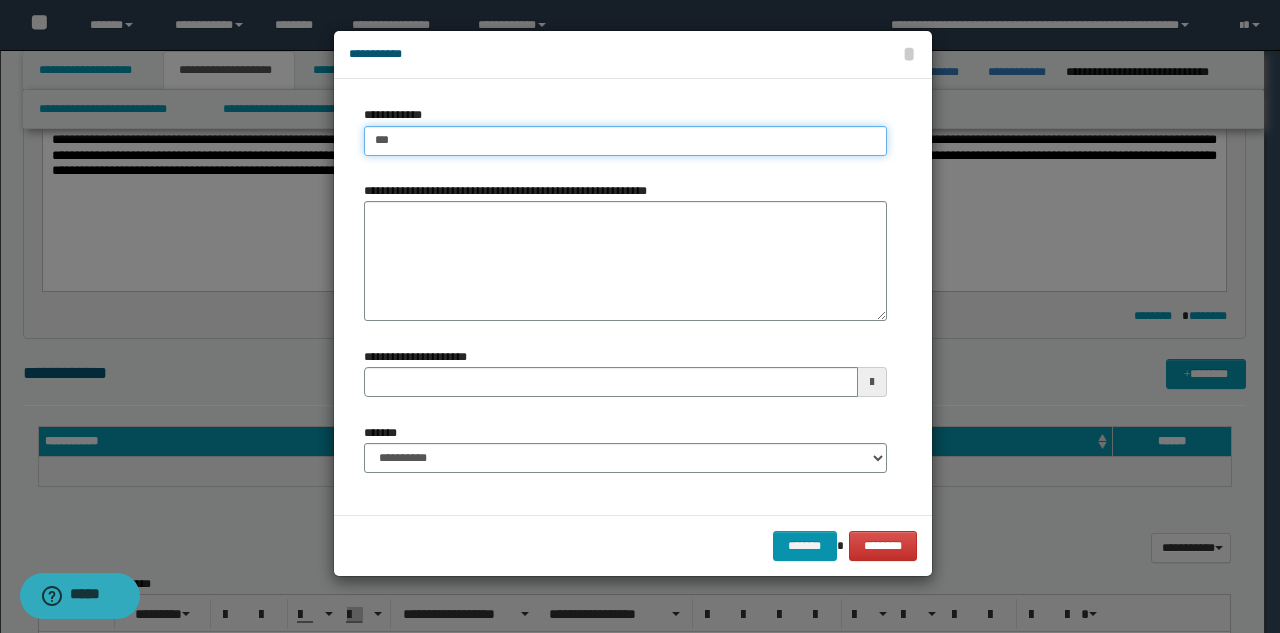 type on "***" 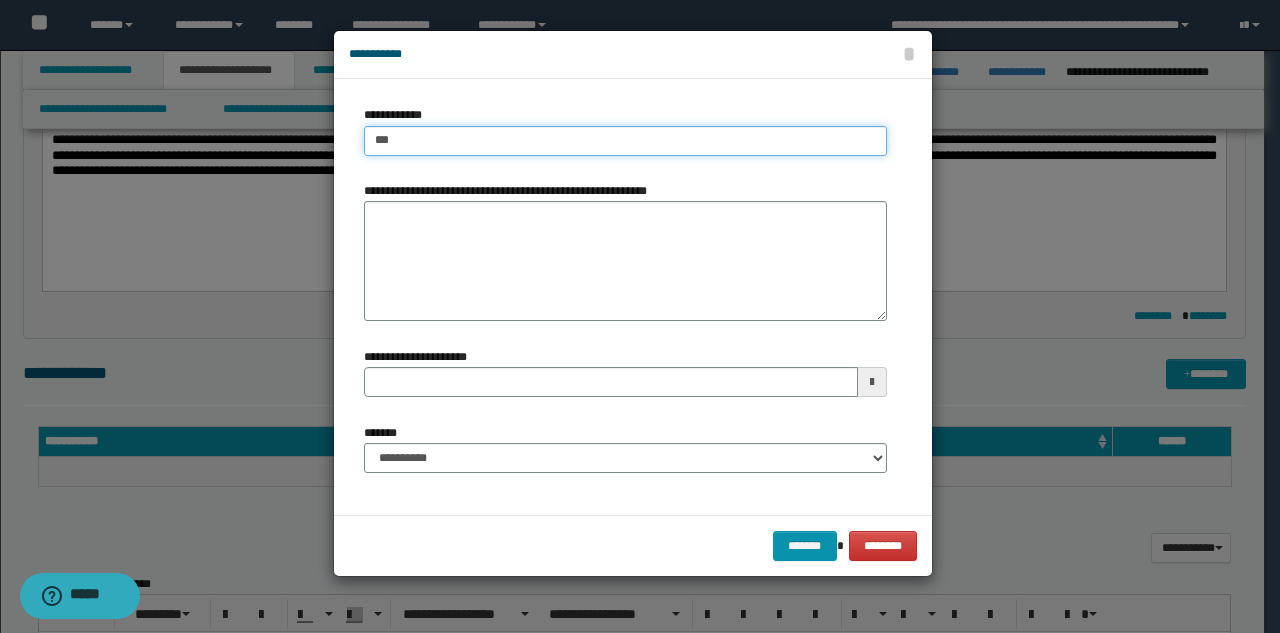 type 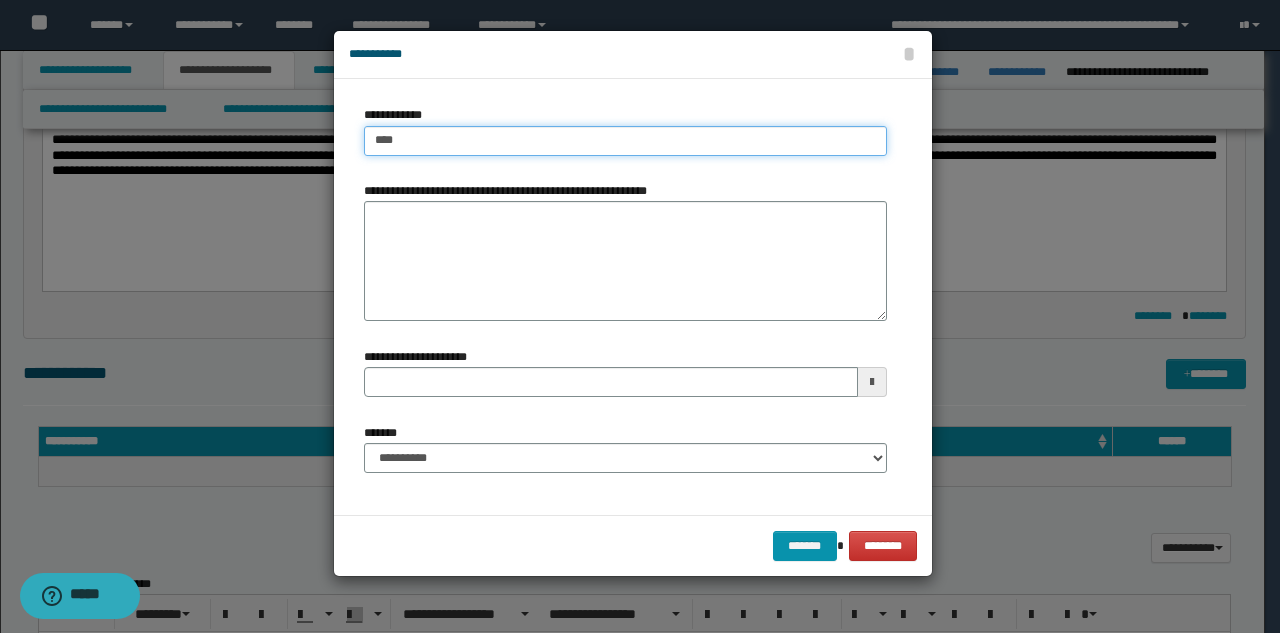 type on "*****" 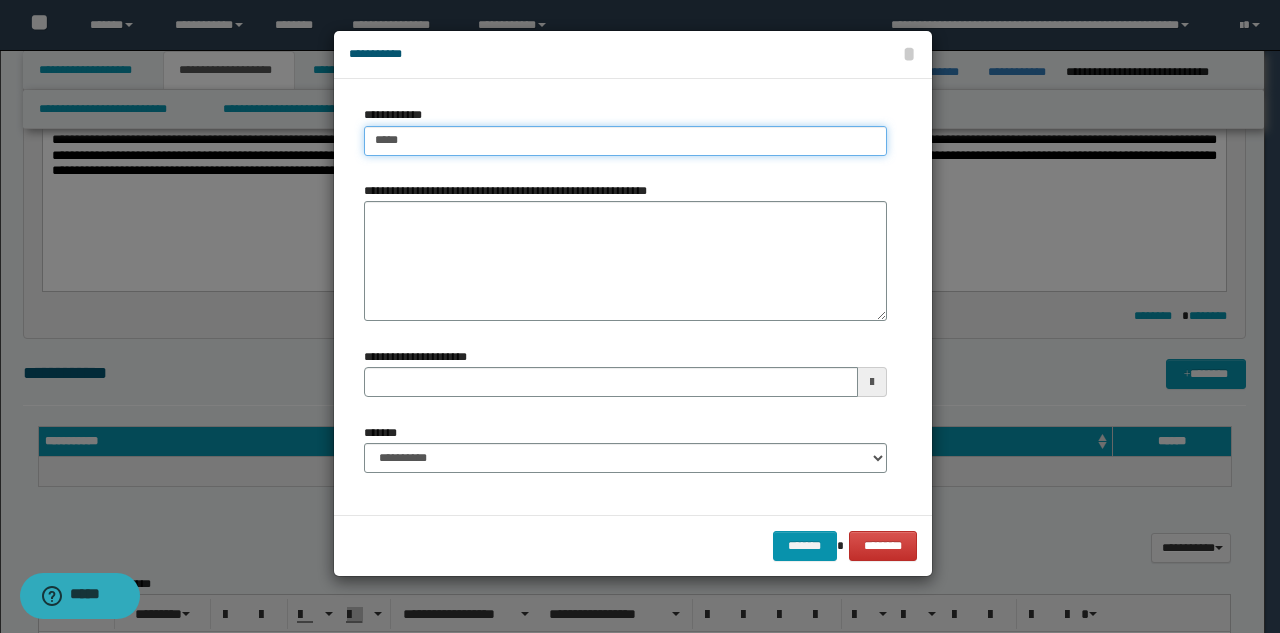 type on "*****" 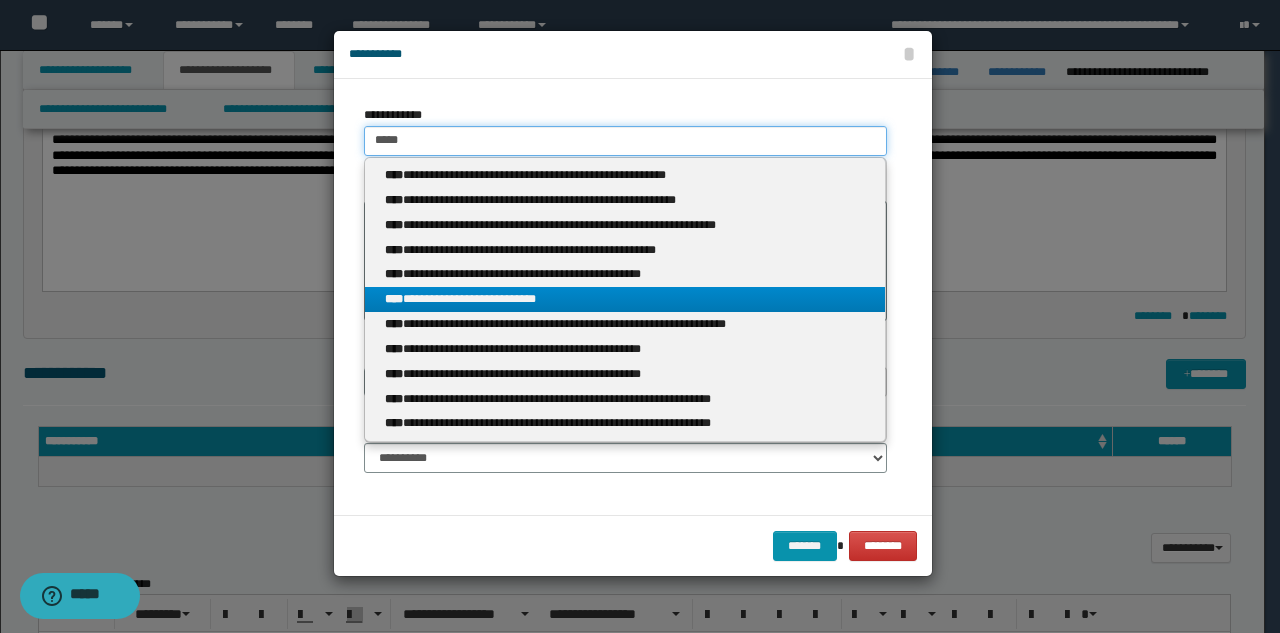type on "*****" 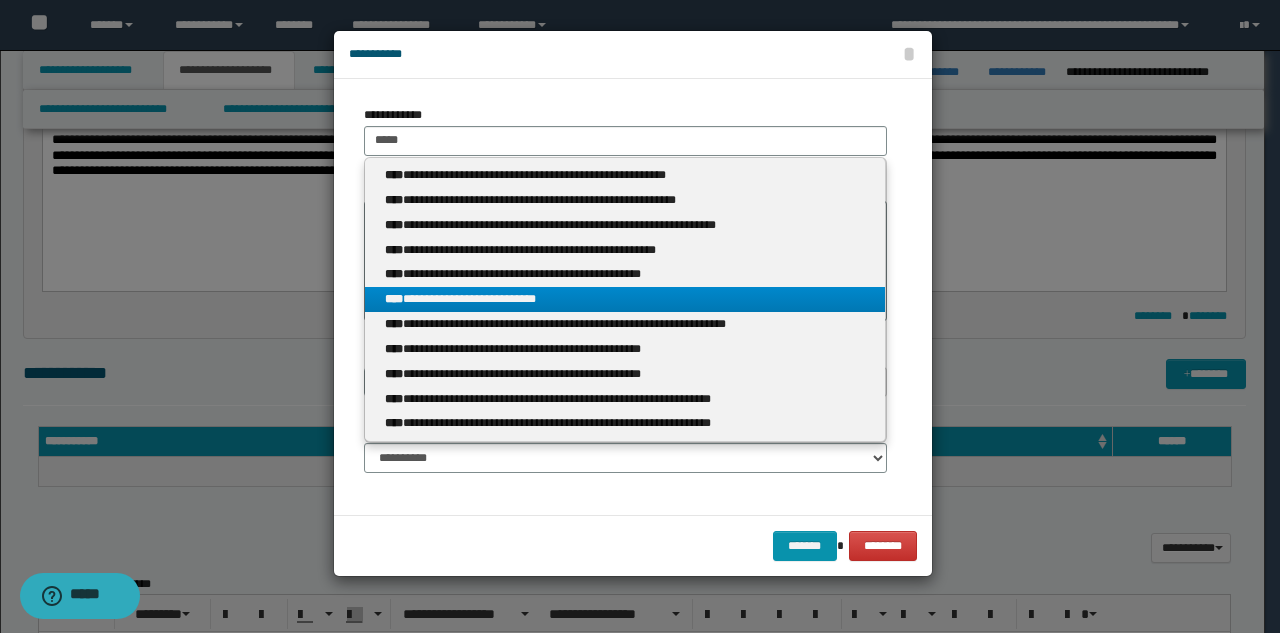 click on "**********" at bounding box center (625, 299) 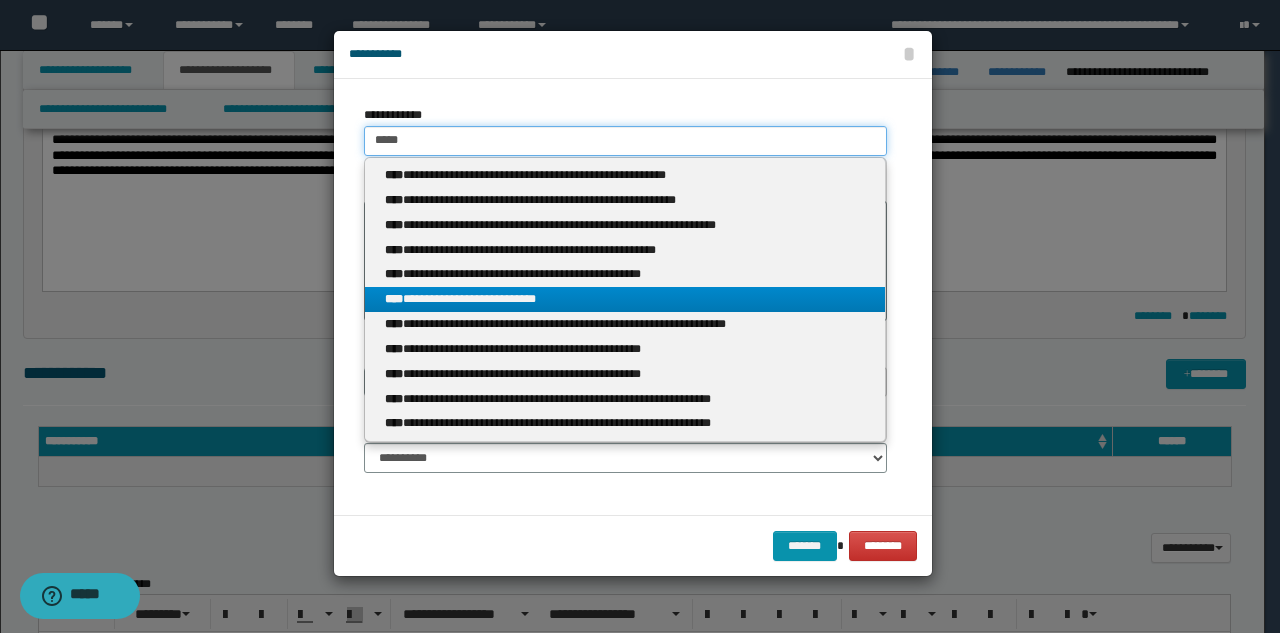type 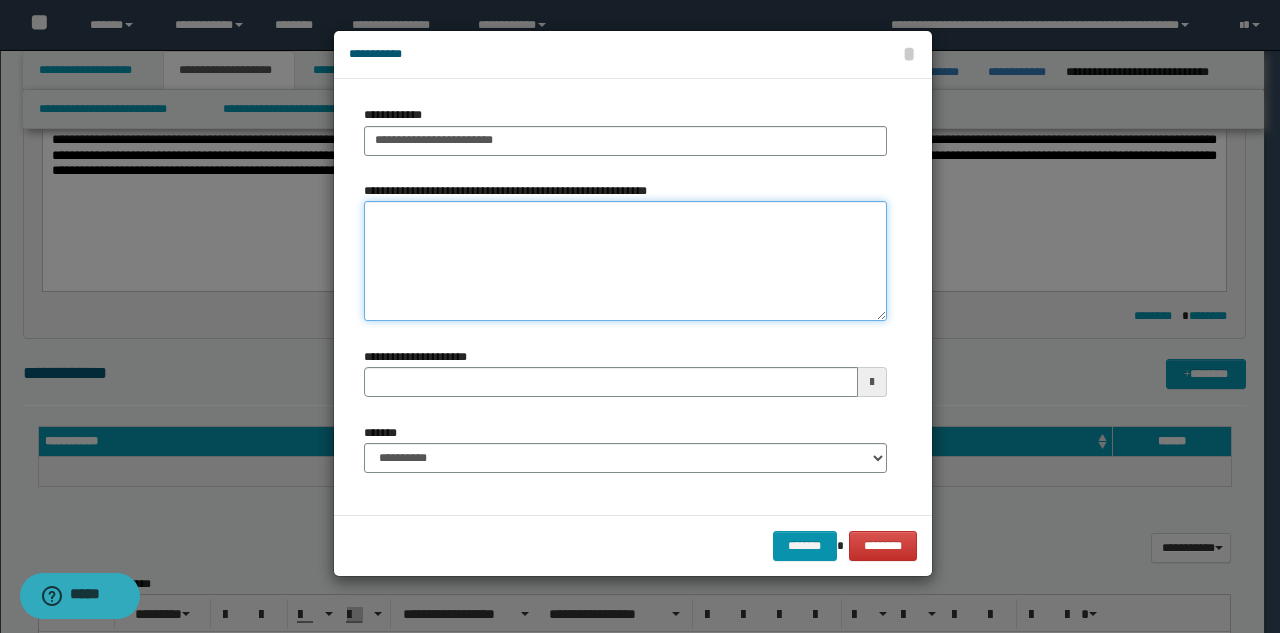 click on "**********" at bounding box center [625, 261] 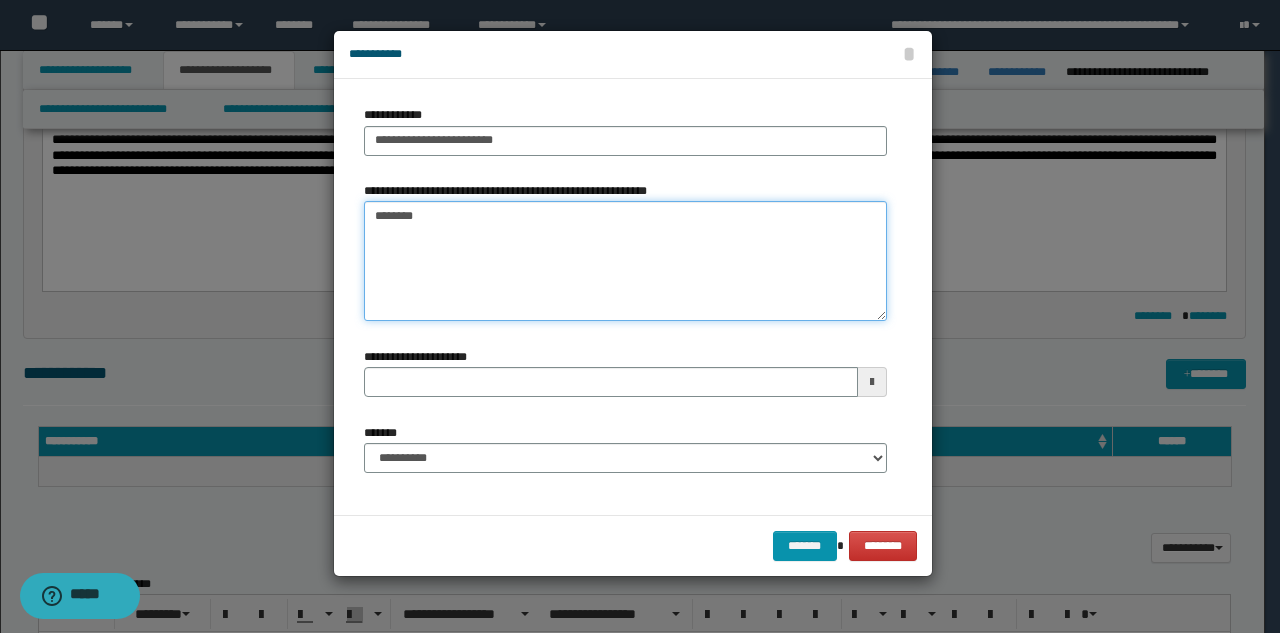 type on "*********" 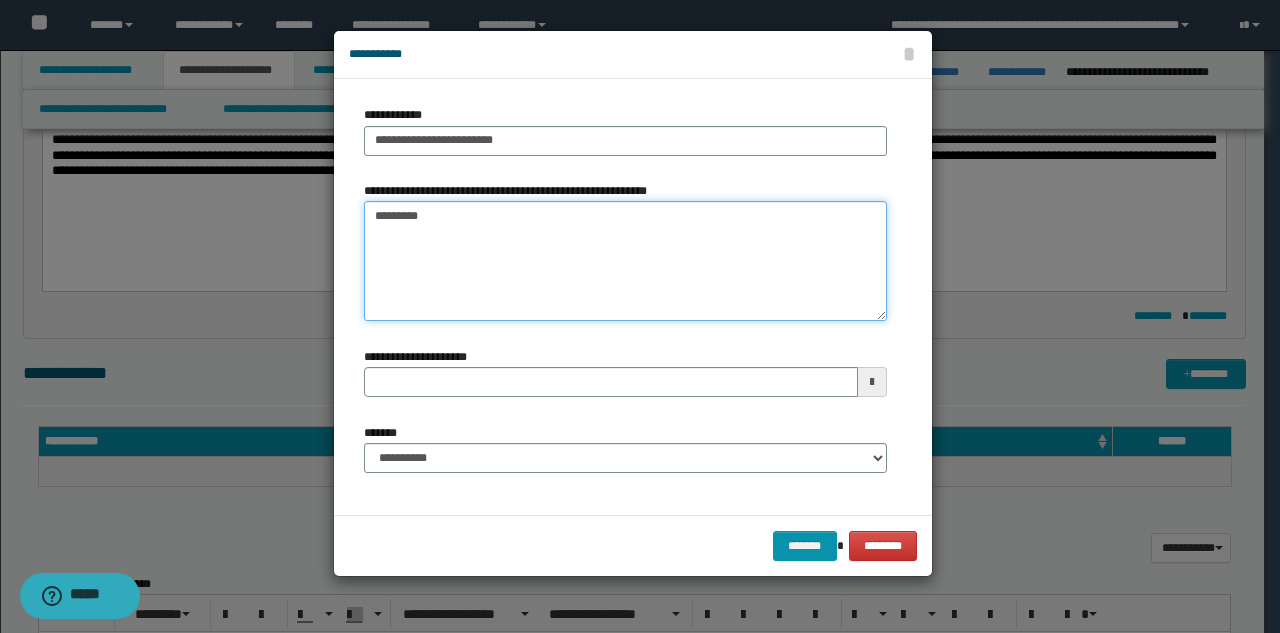 type 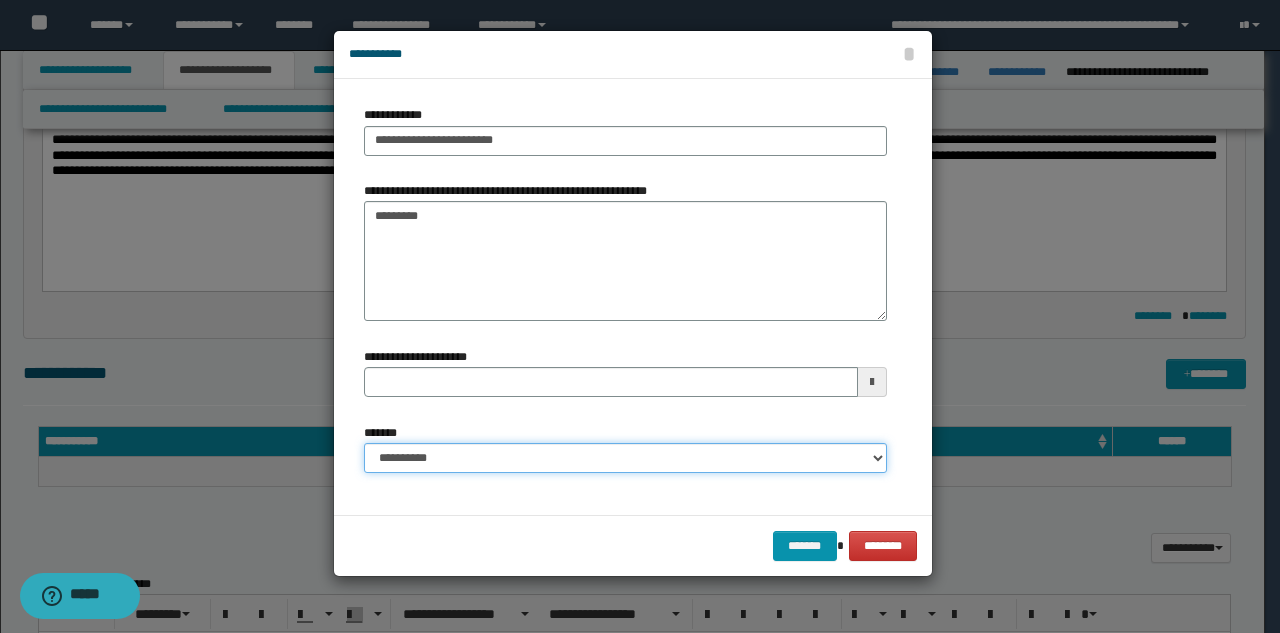 click on "**********" at bounding box center [625, 458] 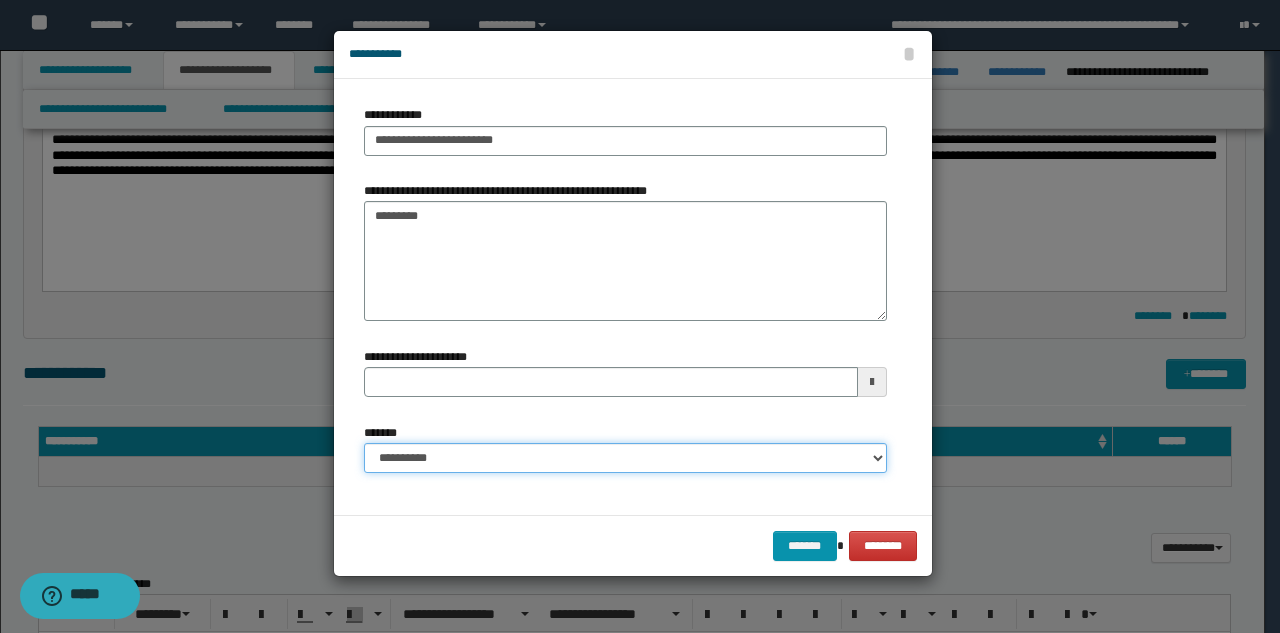 select on "*" 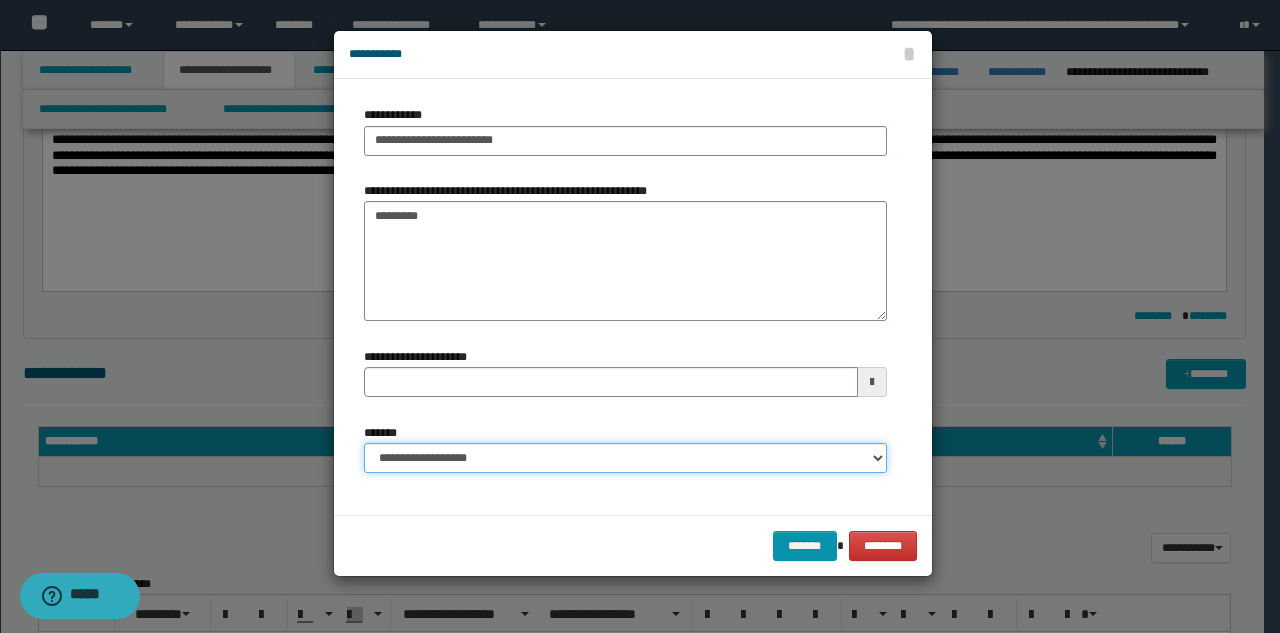 click on "**********" at bounding box center (625, 458) 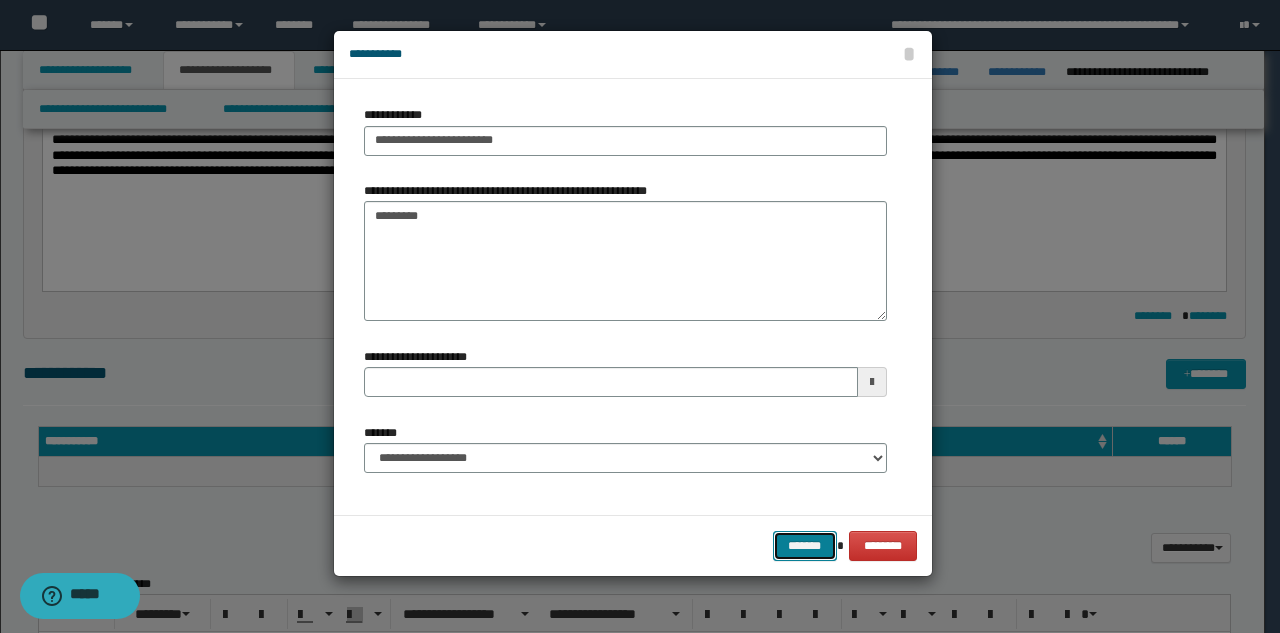 click on "*******" at bounding box center (805, 546) 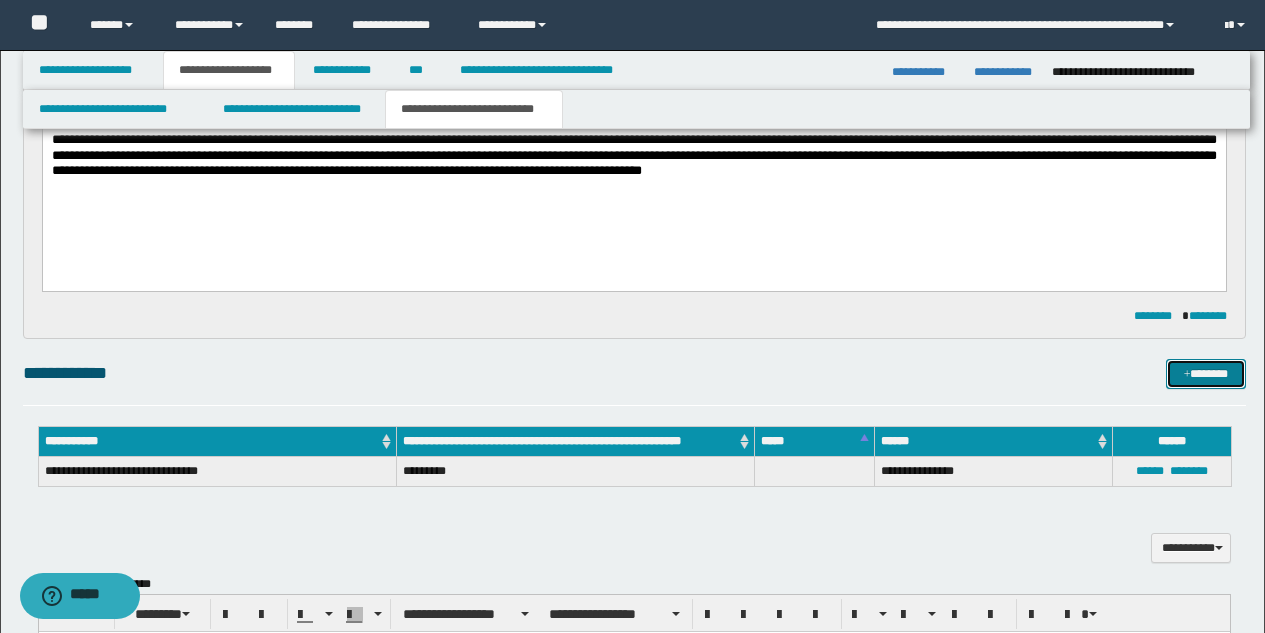 scroll, scrollTop: 641, scrollLeft: 0, axis: vertical 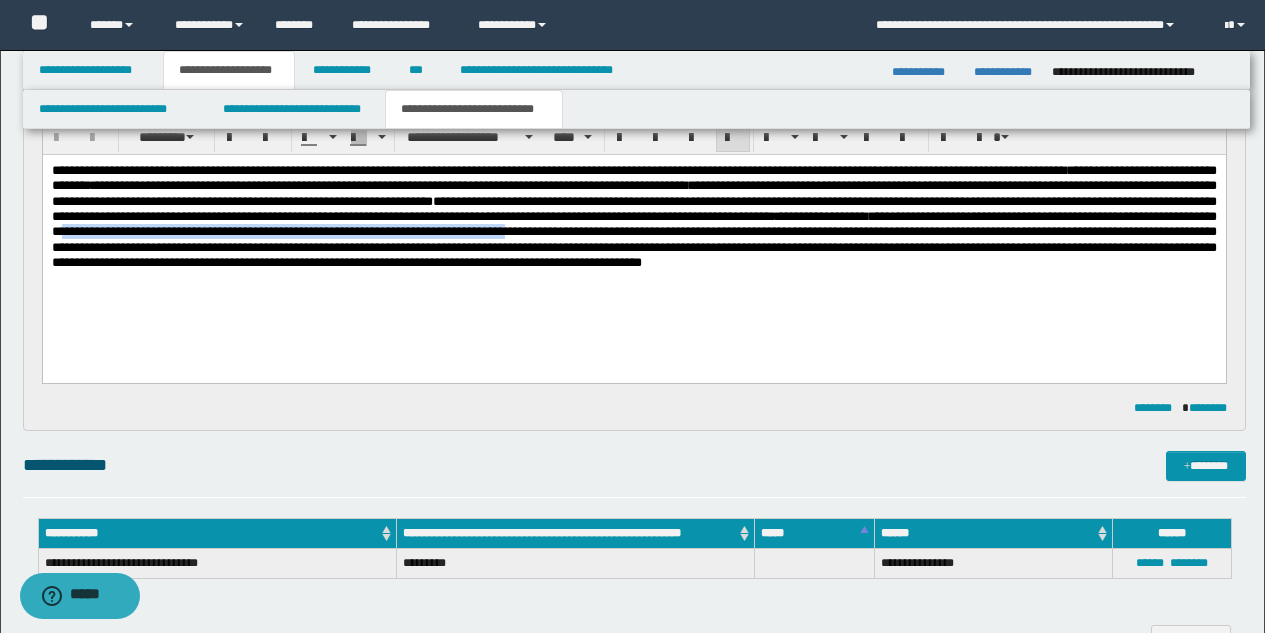 drag, startPoint x: 426, startPoint y: 233, endPoint x: 910, endPoint y: 232, distance: 484.00104 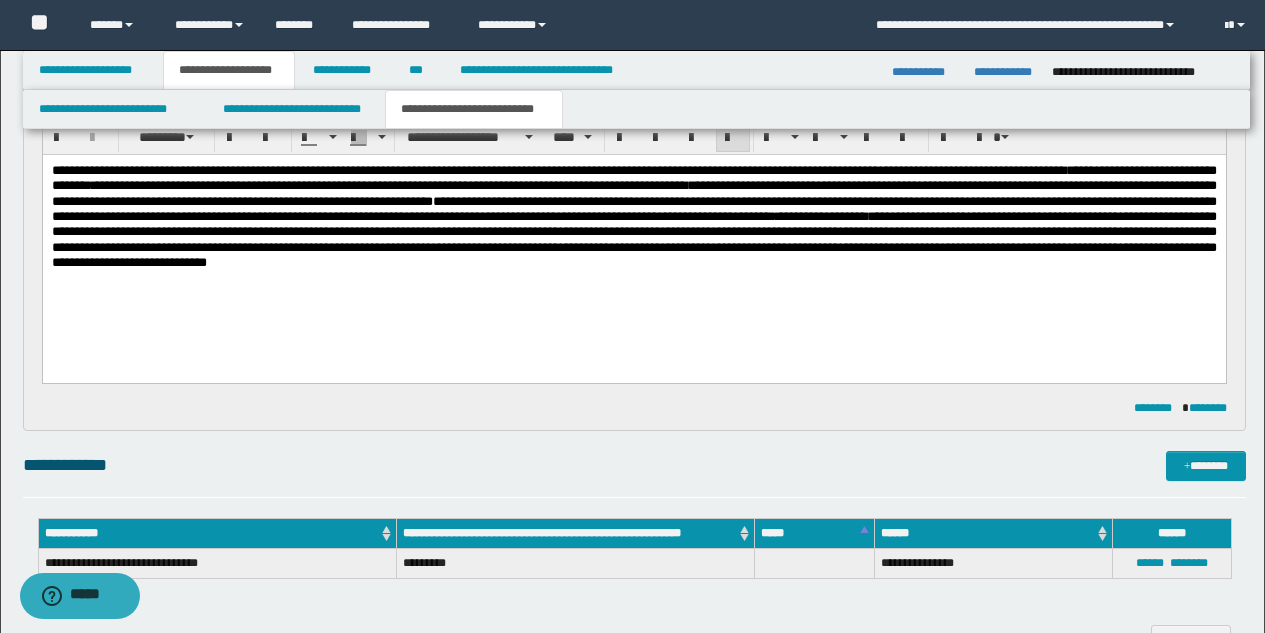 click on "**********" at bounding box center (633, 238) 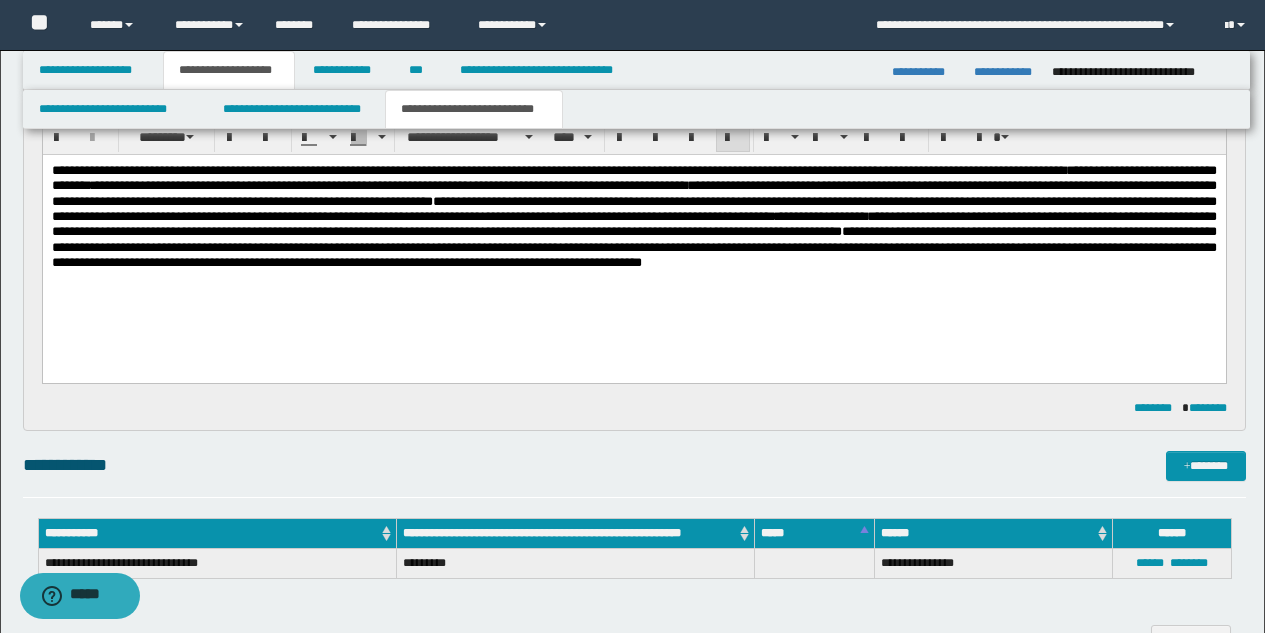 click on "**********" at bounding box center (633, 238) 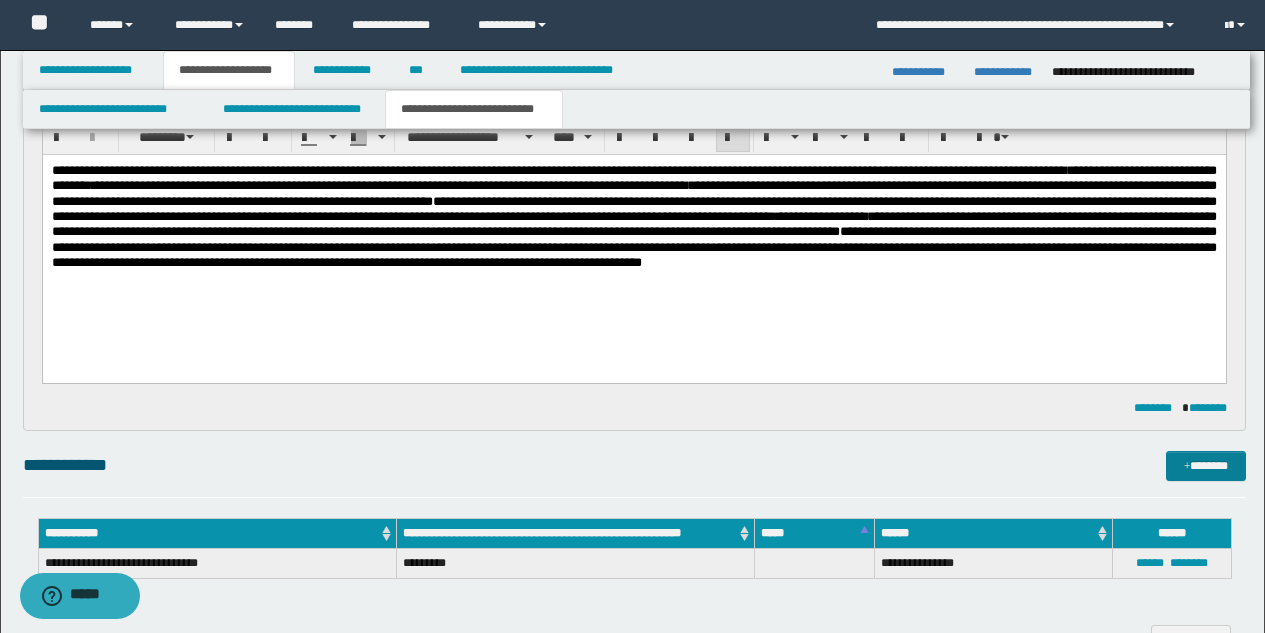 click on "*******" at bounding box center [1206, 466] 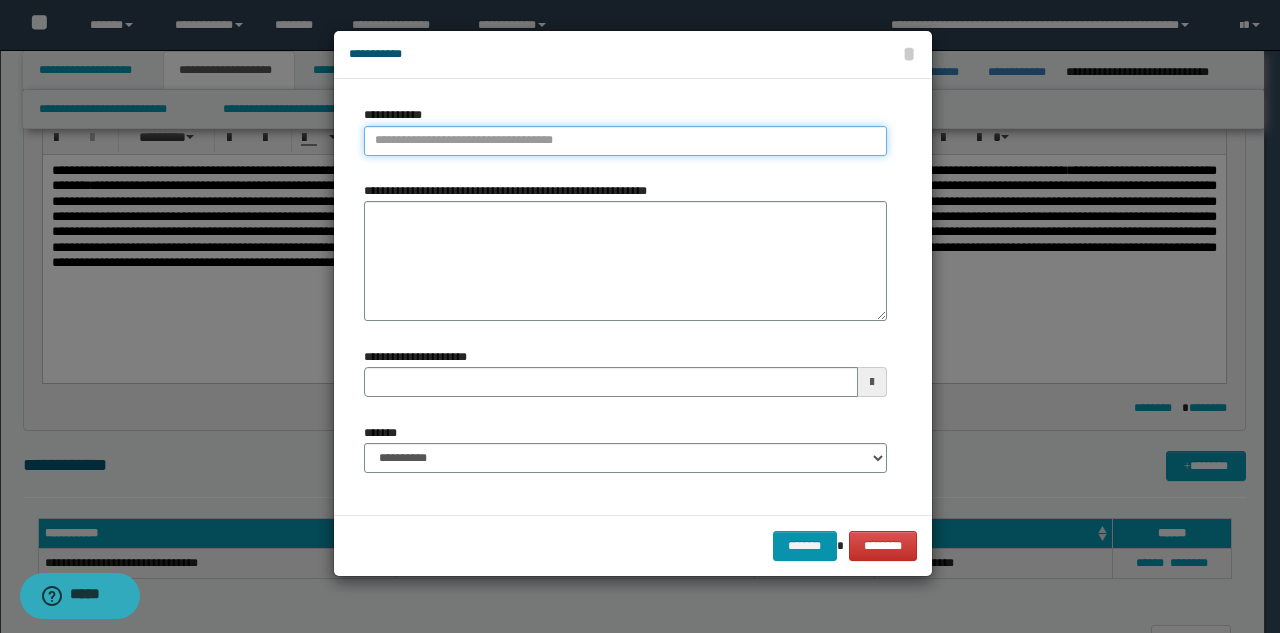 type on "**********" 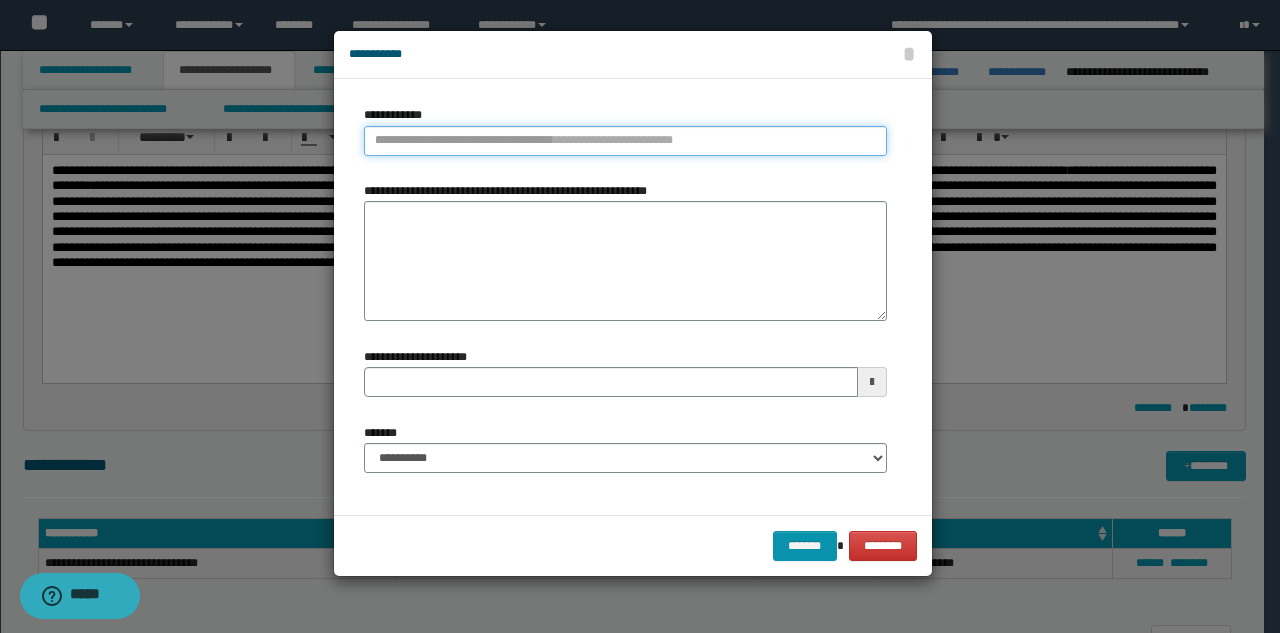 click on "**********" at bounding box center [625, 141] 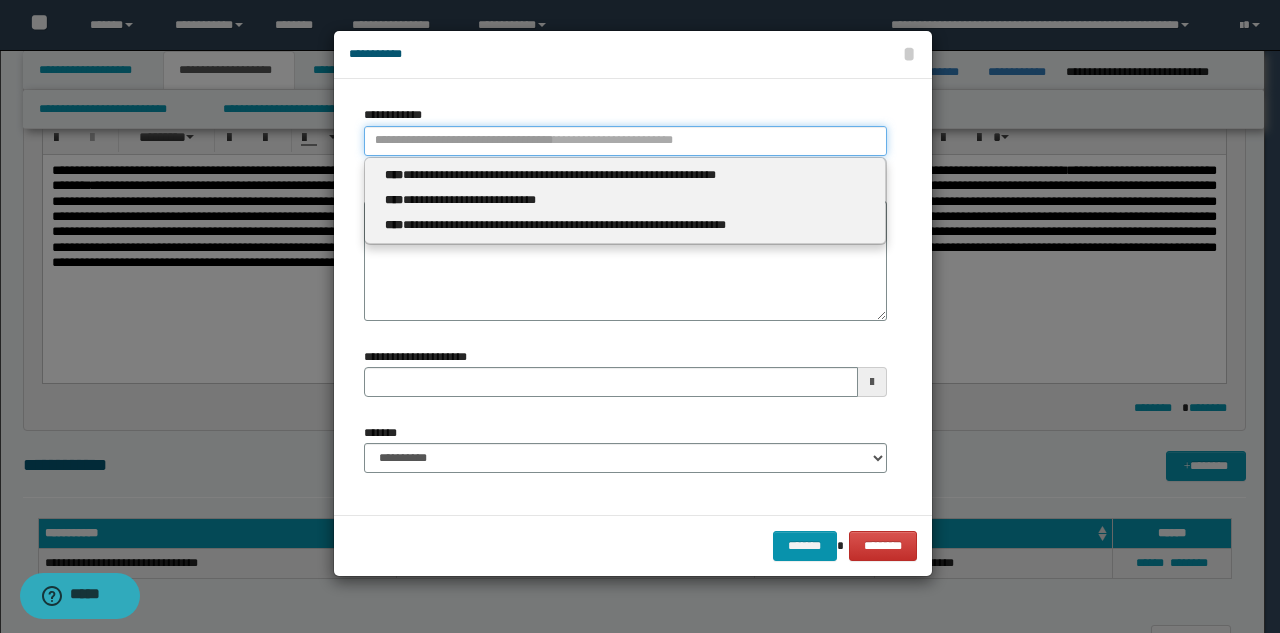 type 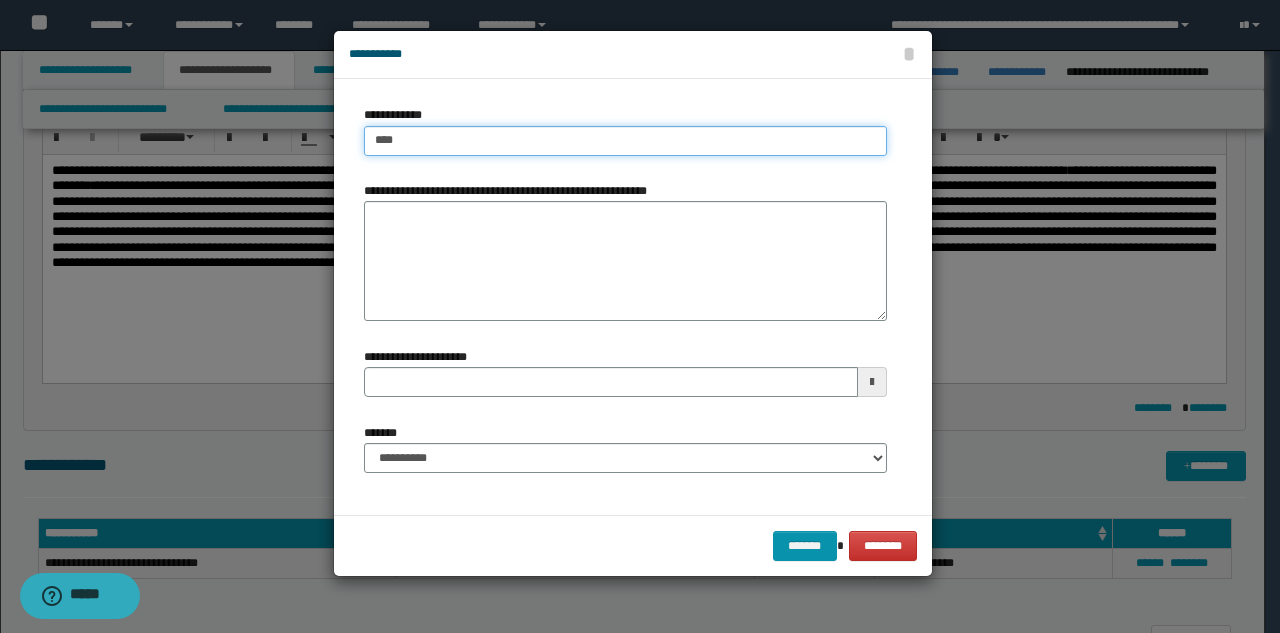 type on "*****" 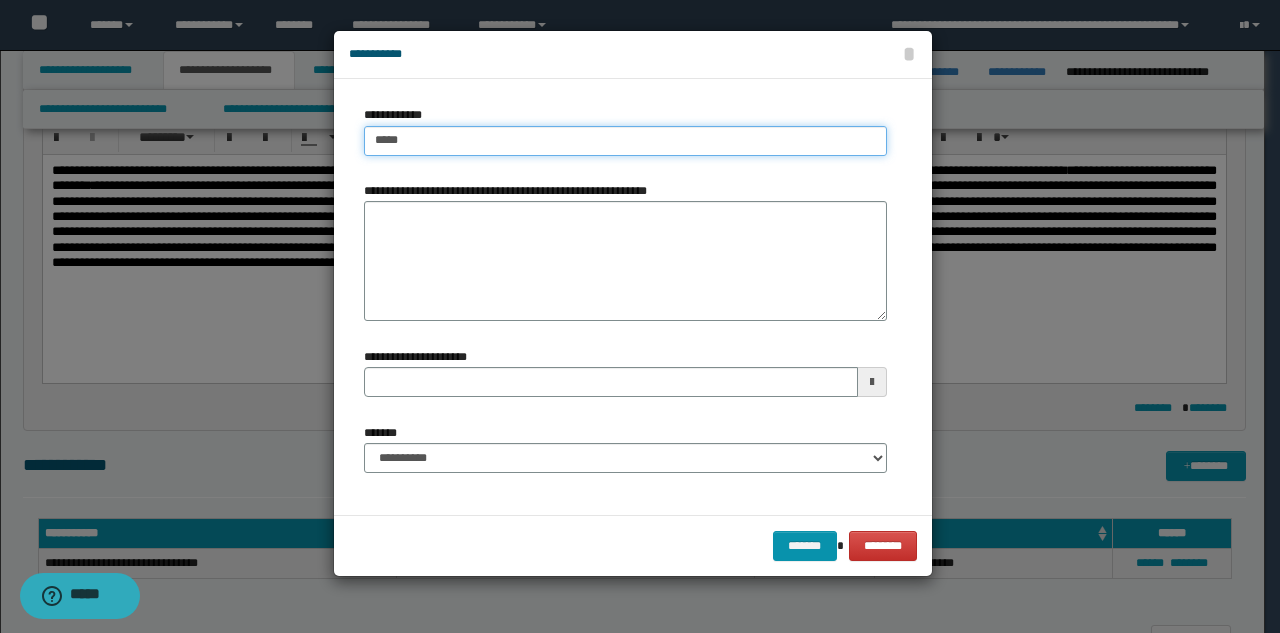 type on "*****" 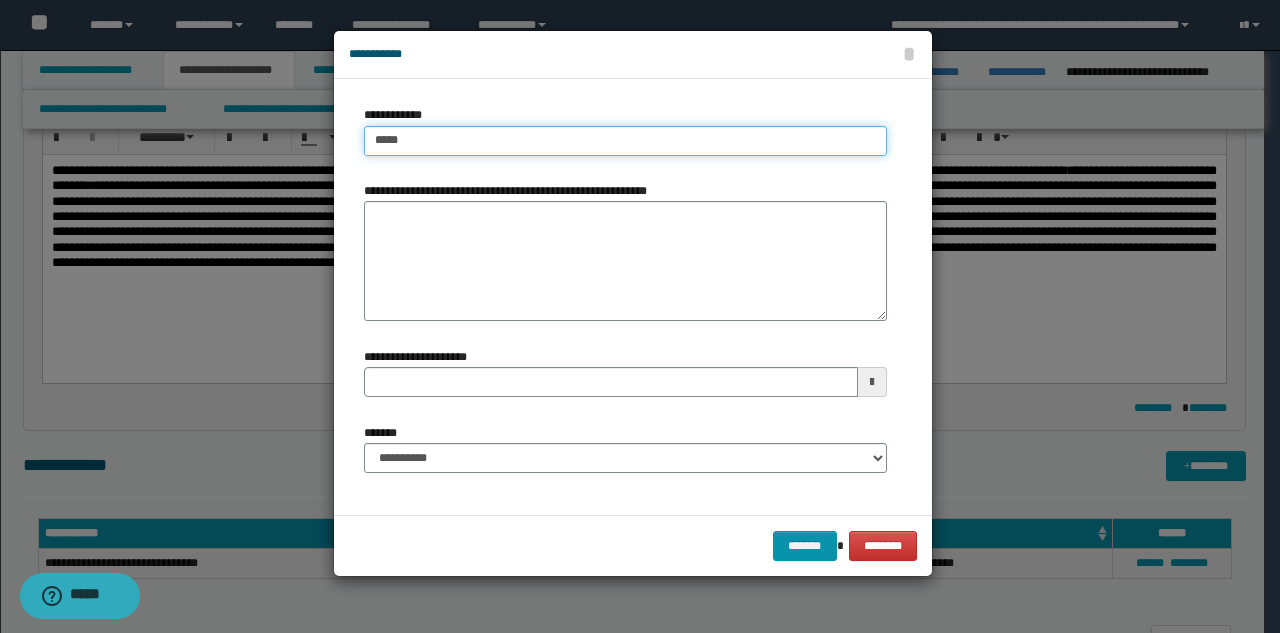 type 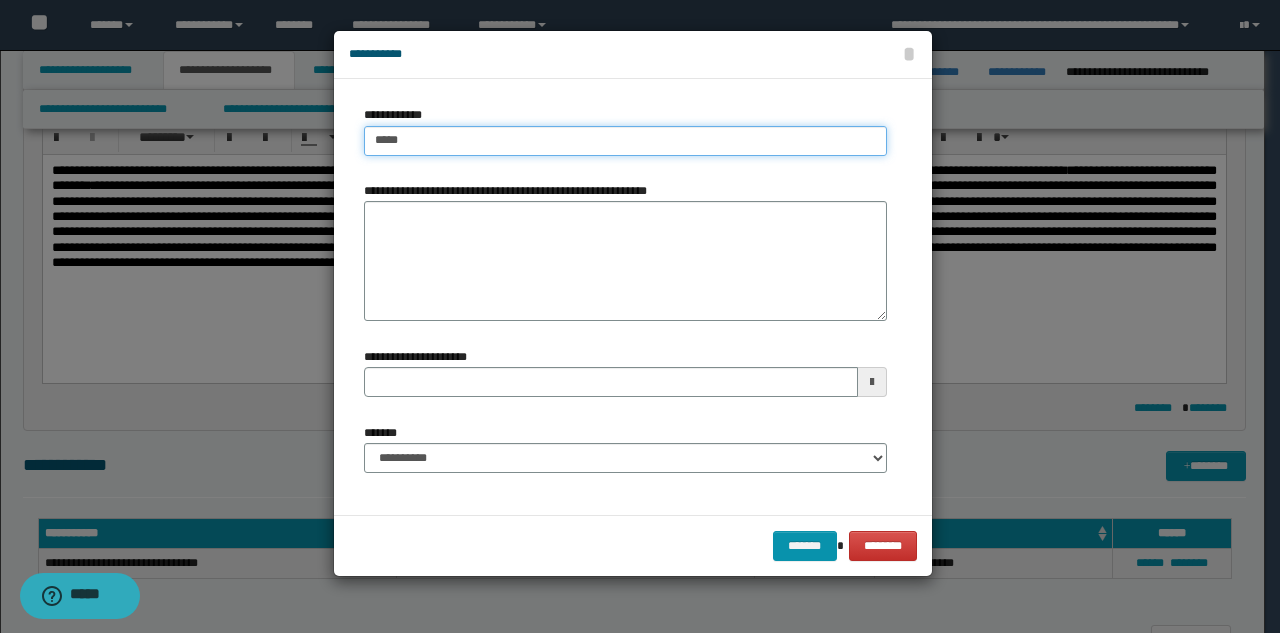 type on "*****" 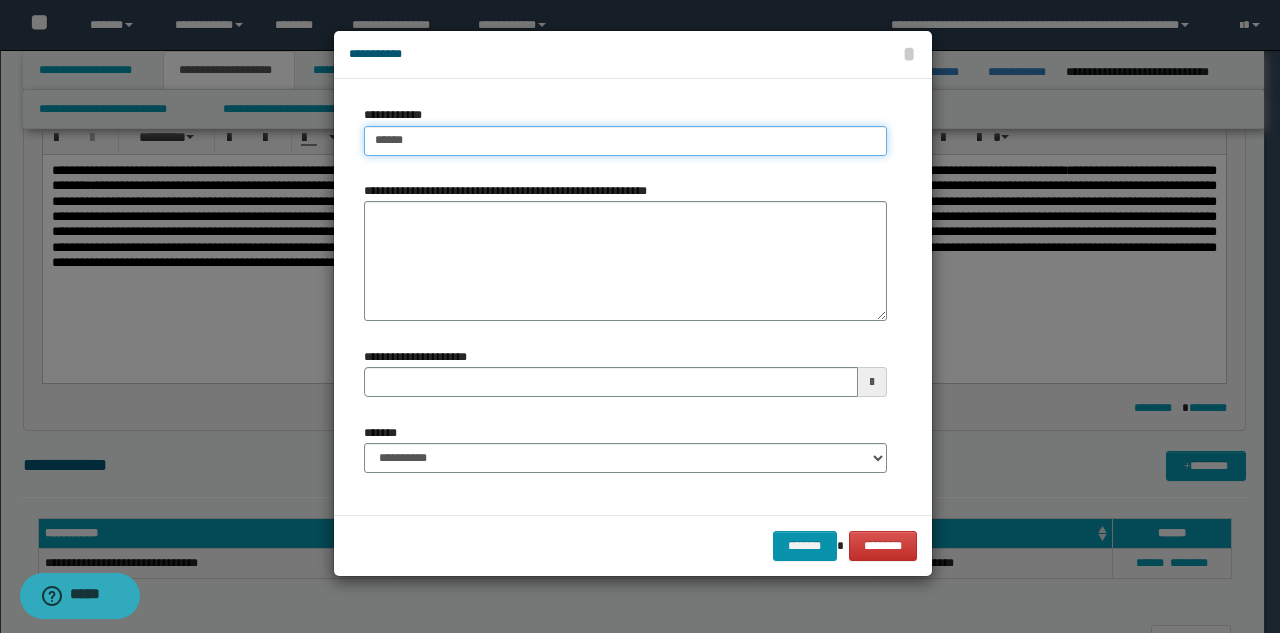 type on "*****" 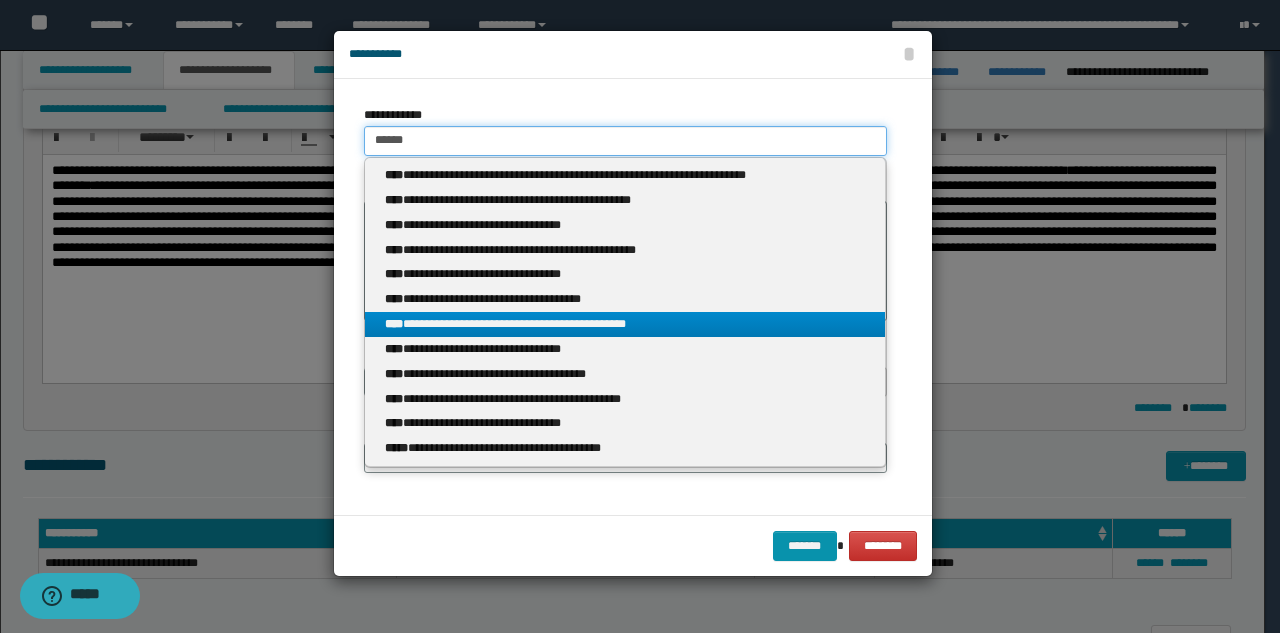 type on "*****" 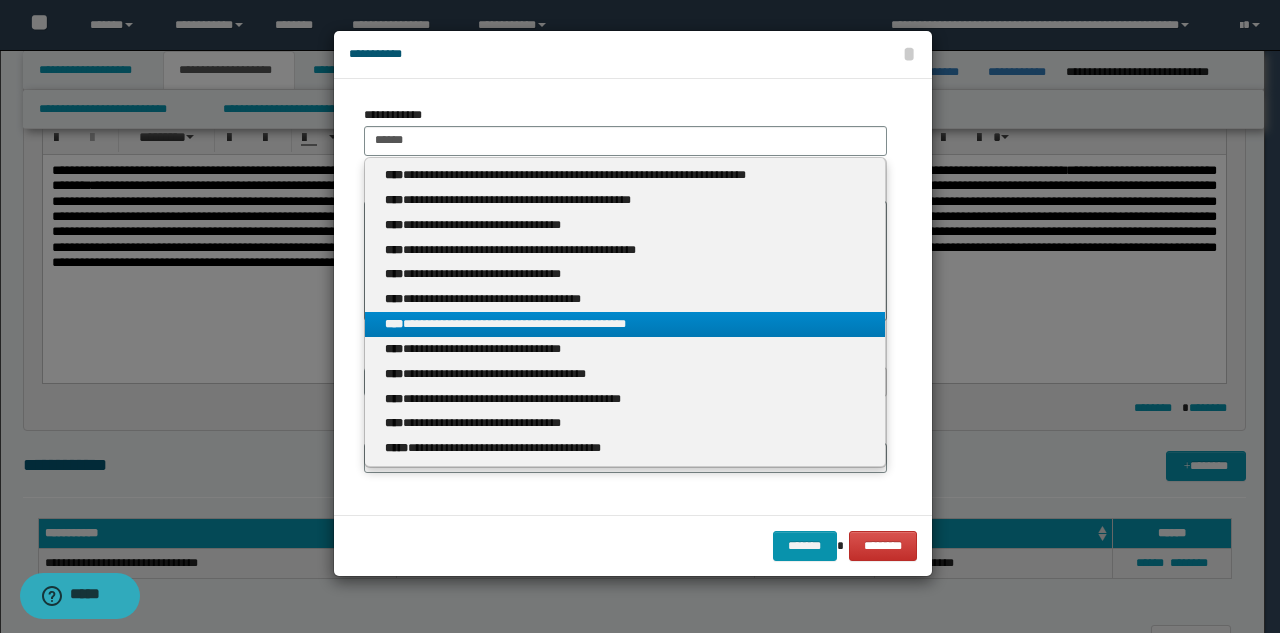 click on "**********" at bounding box center [625, 324] 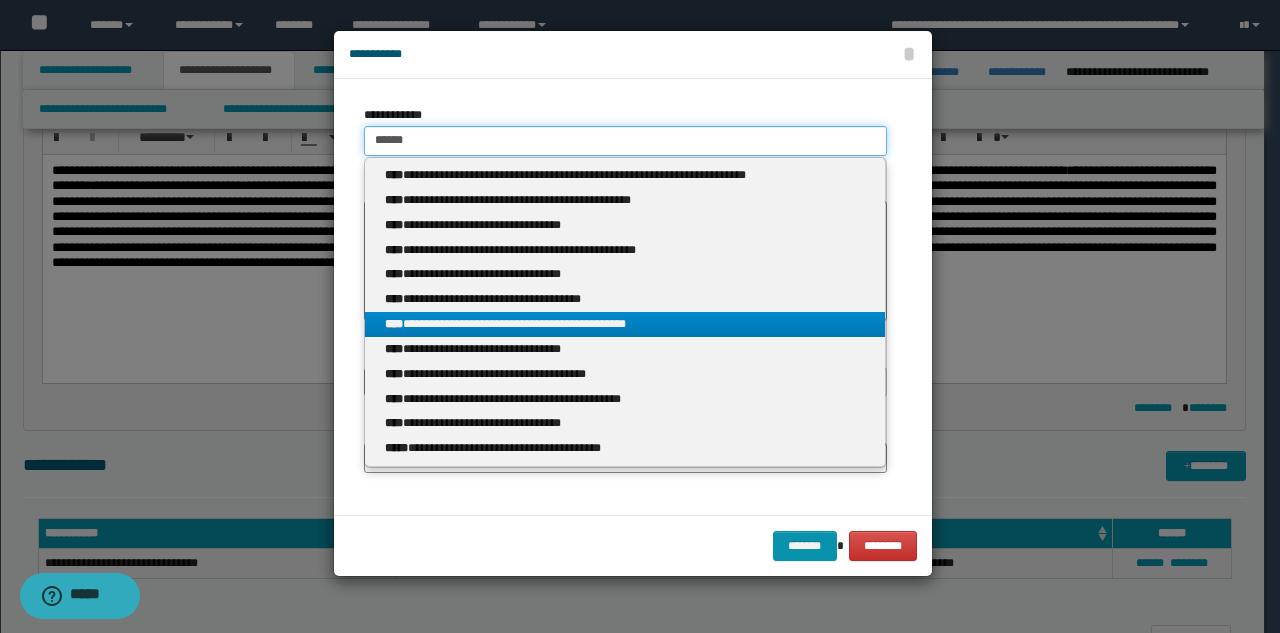 type 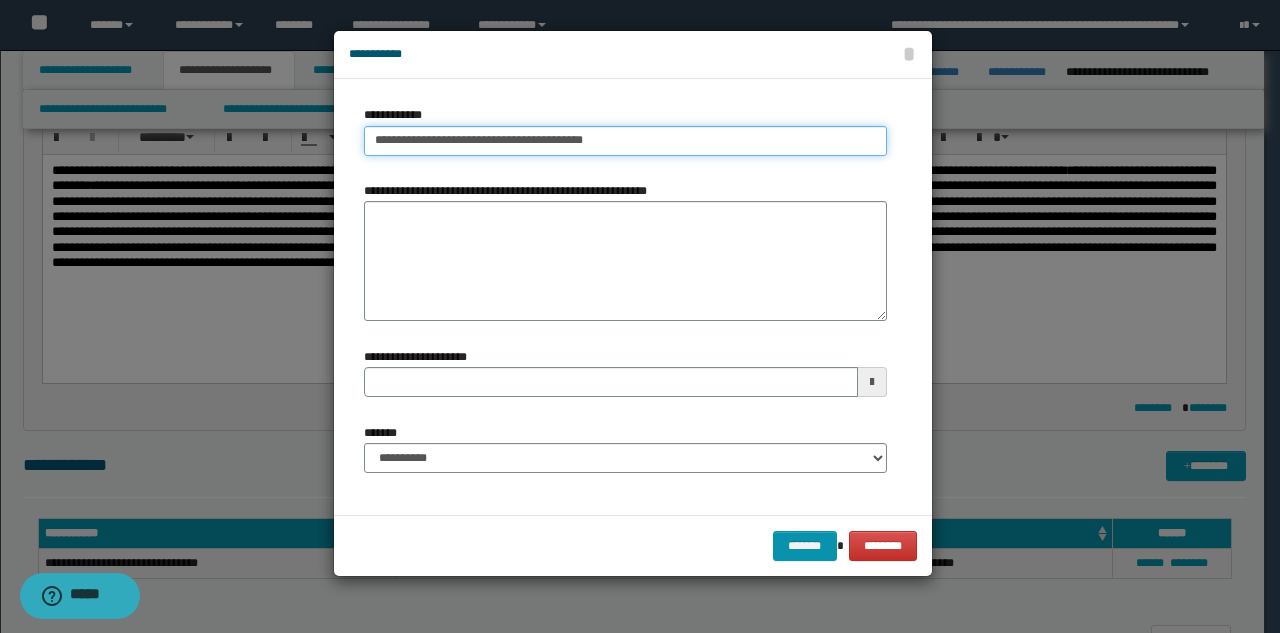 click on "**********" at bounding box center [625, 141] 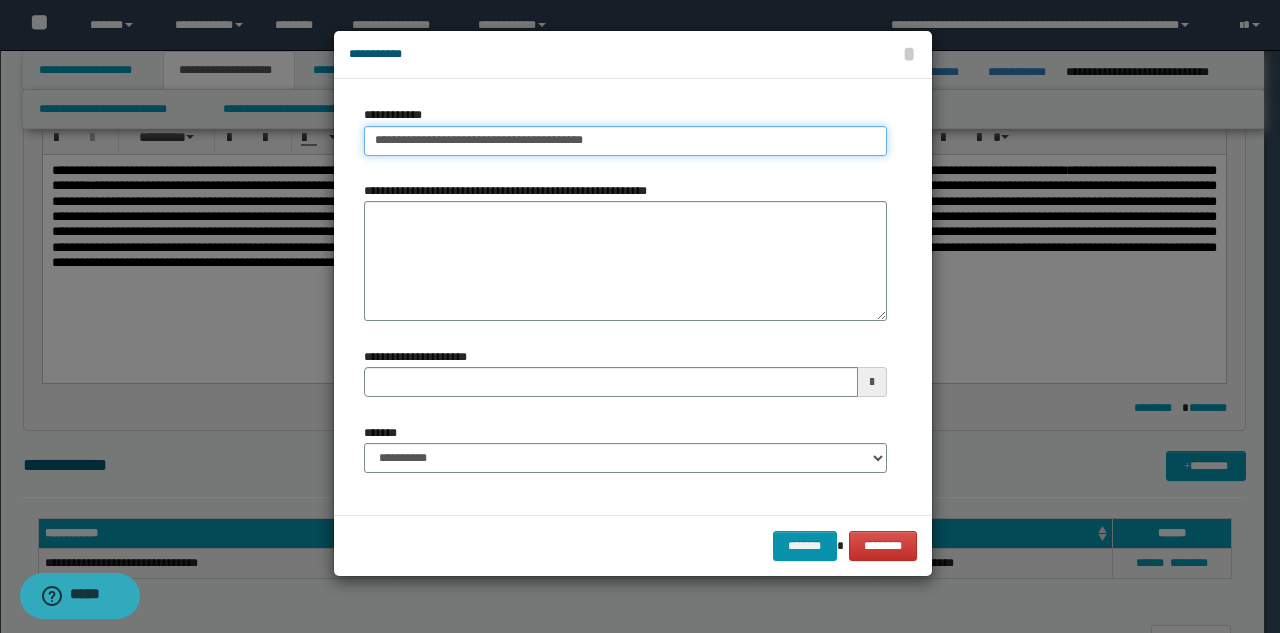 drag, startPoint x: 593, startPoint y: 143, endPoint x: 434, endPoint y: 137, distance: 159.11317 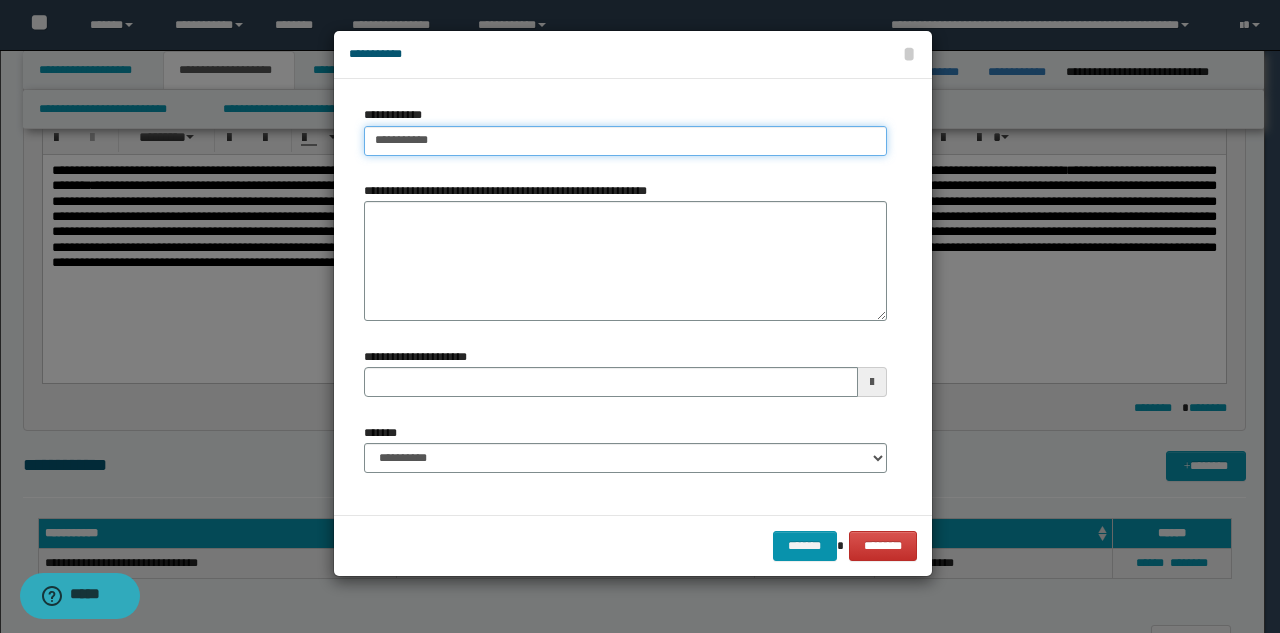 type on "**********" 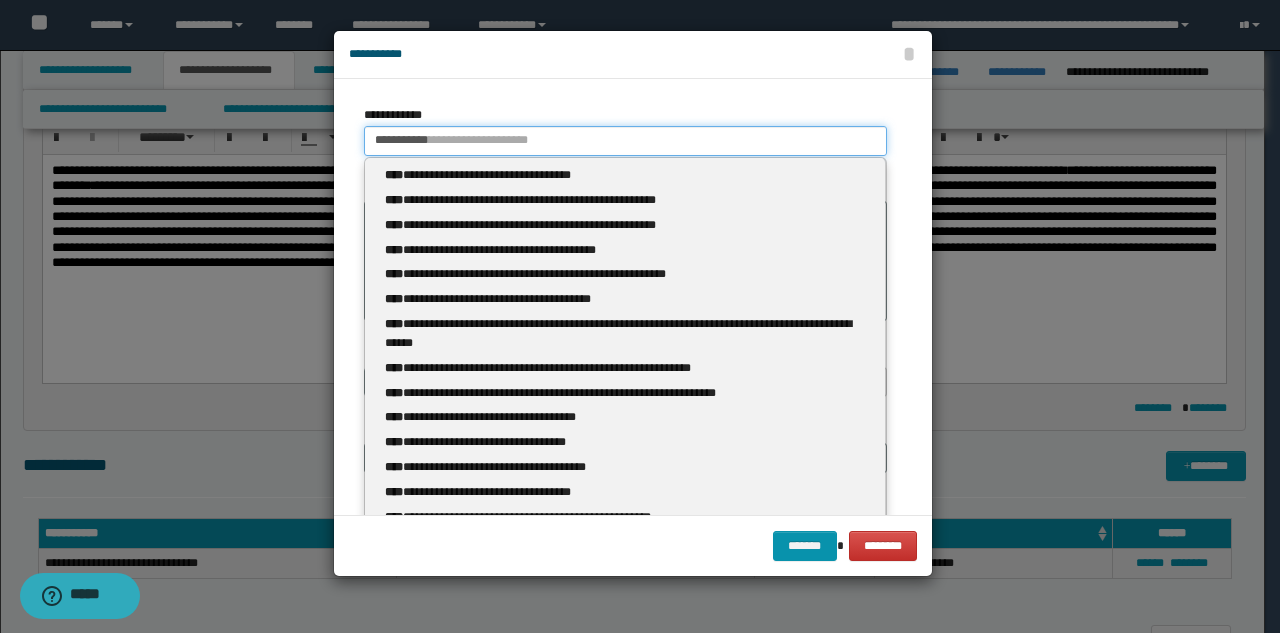 type 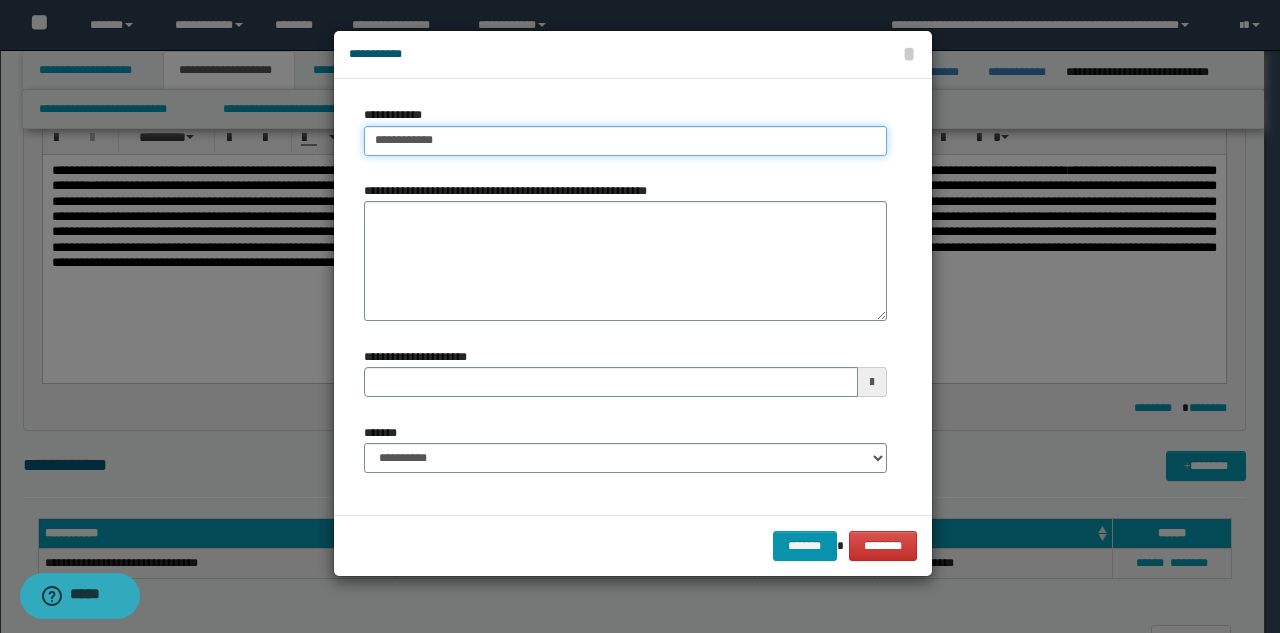 type on "**********" 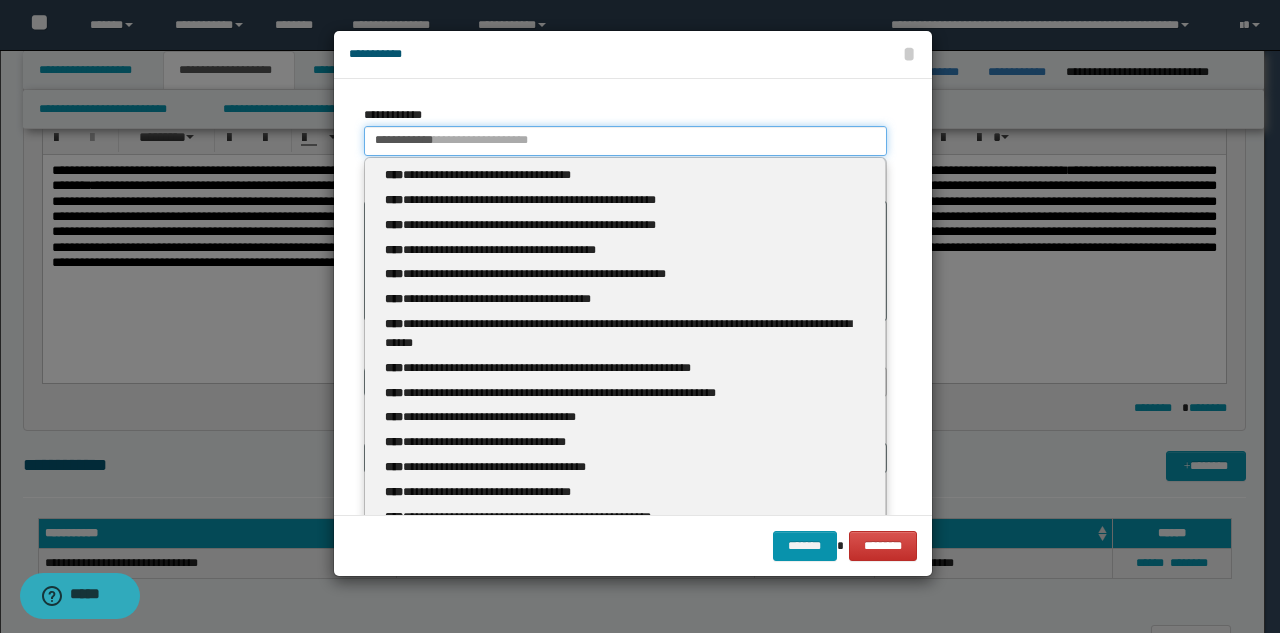 type 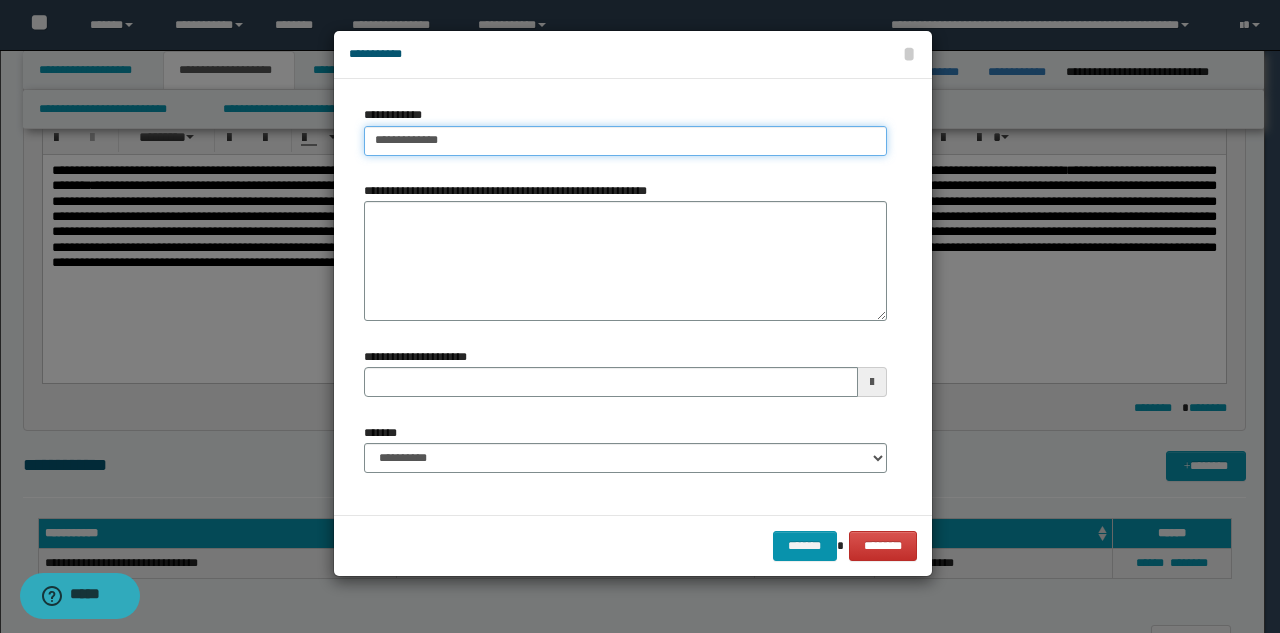 type on "**********" 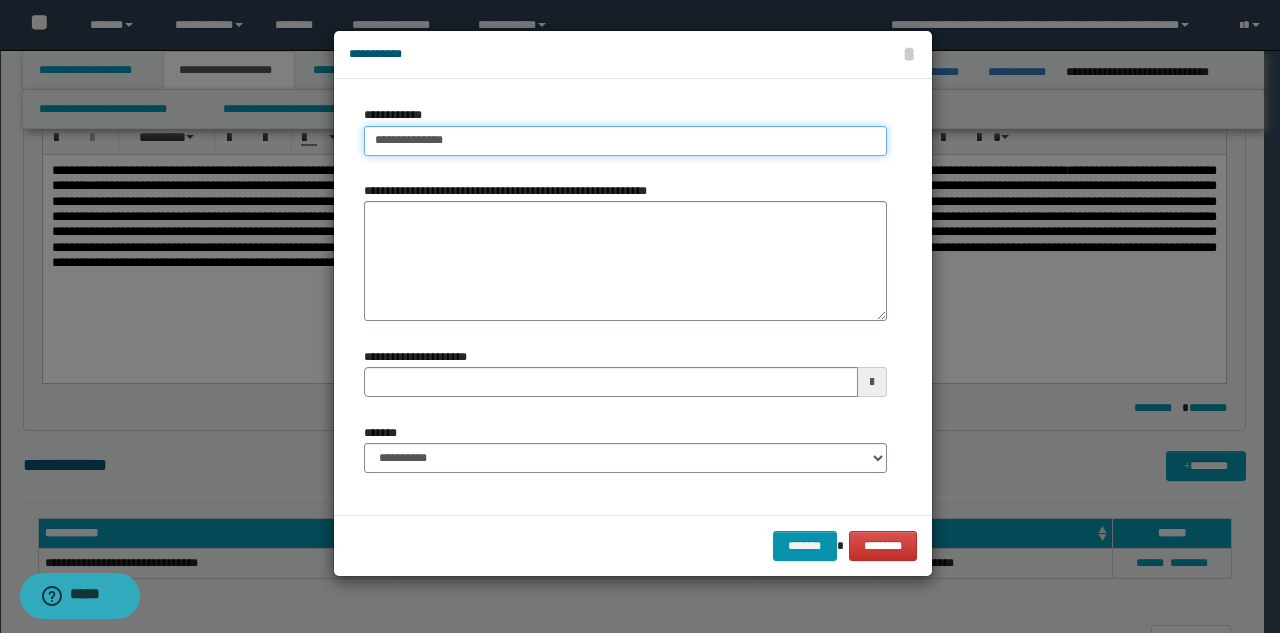 type on "**********" 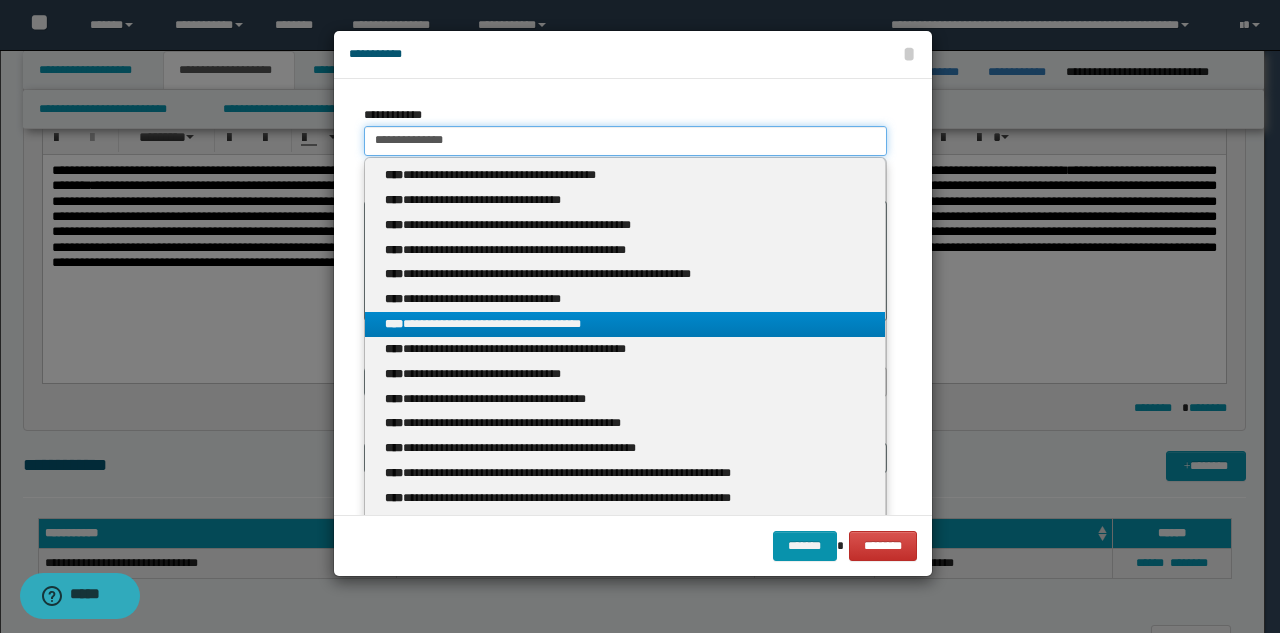 type on "**********" 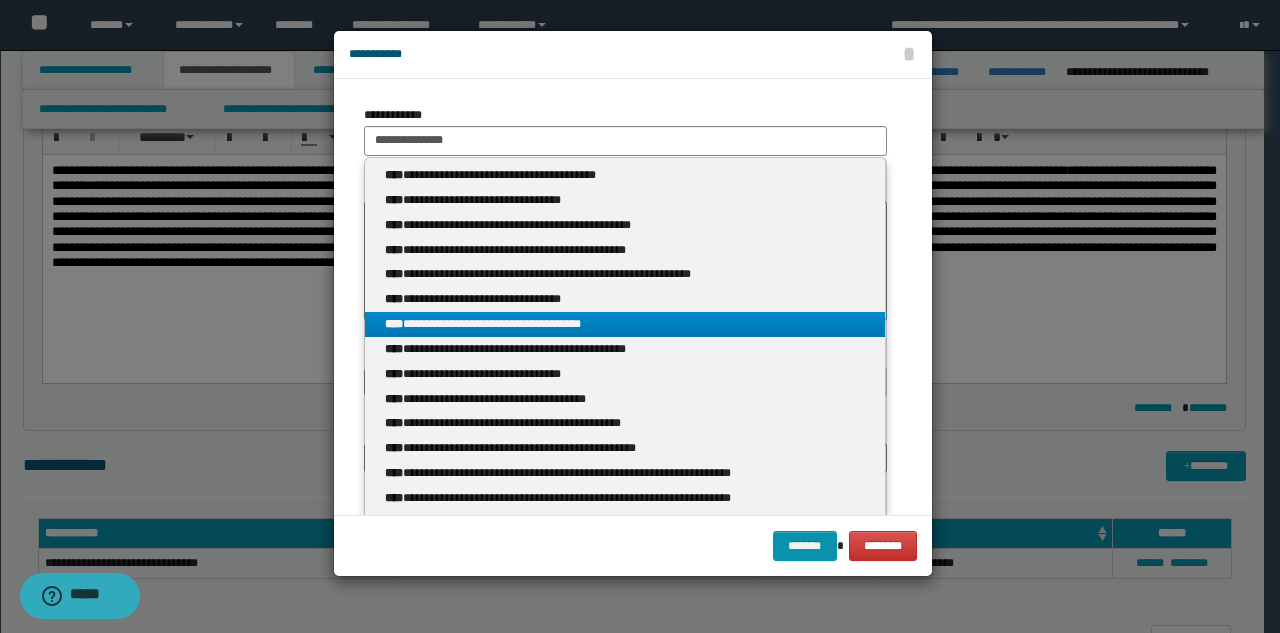 click on "**********" at bounding box center (625, 324) 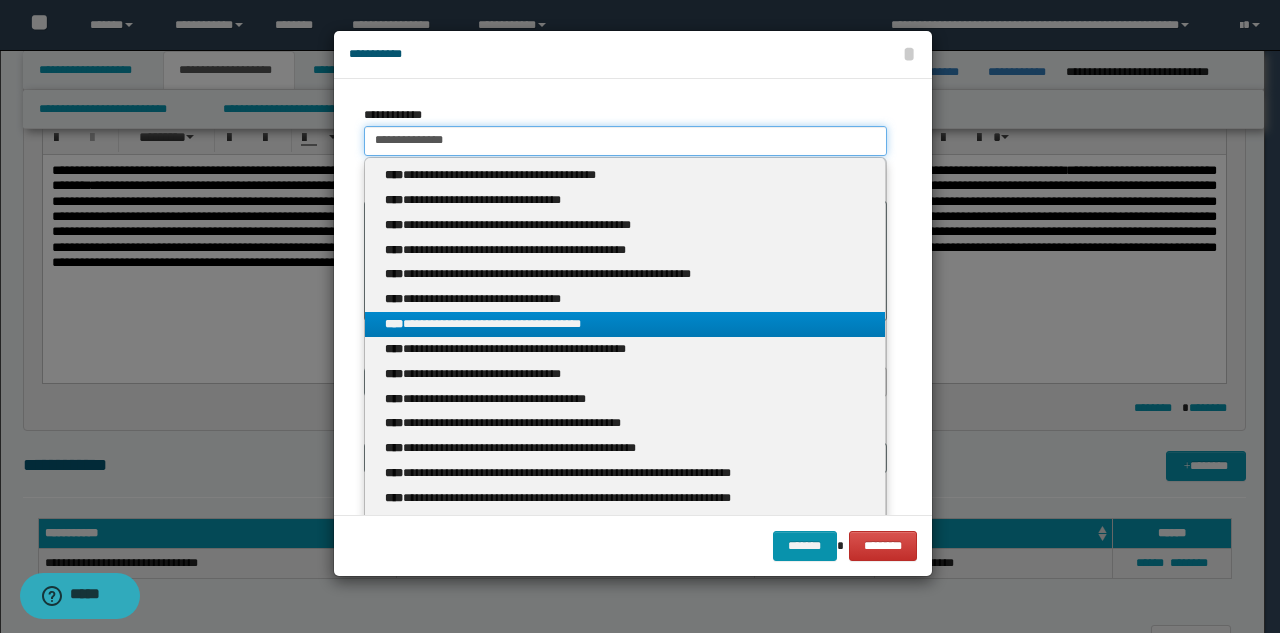type 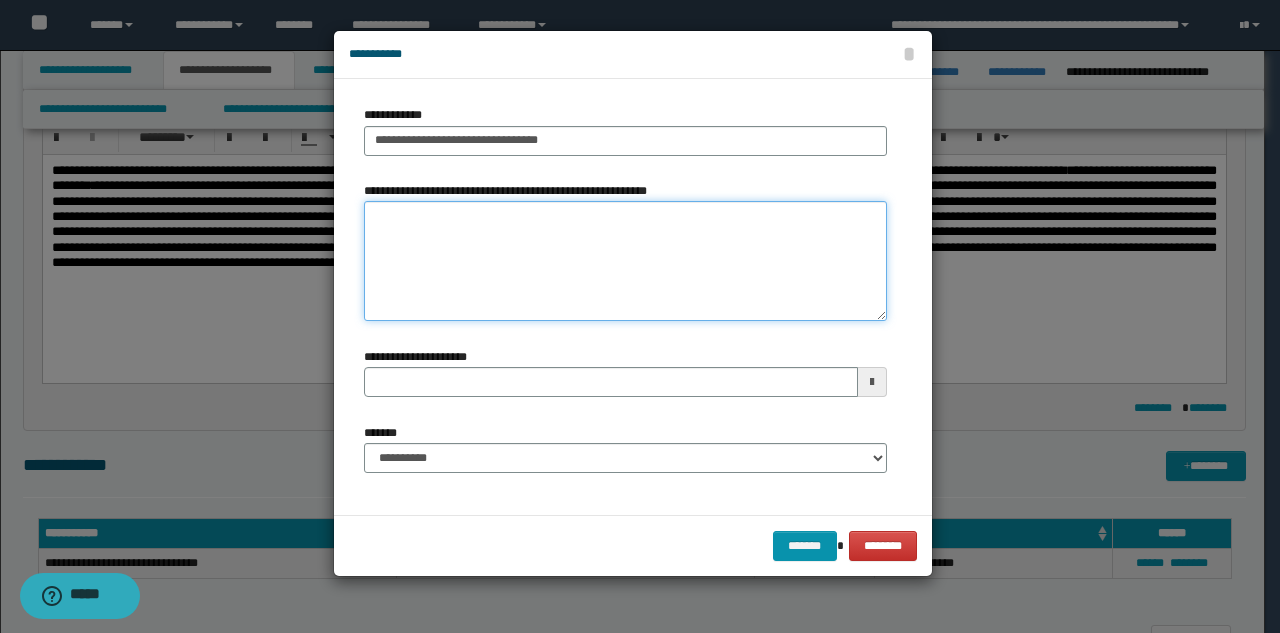 click on "**********" at bounding box center [625, 261] 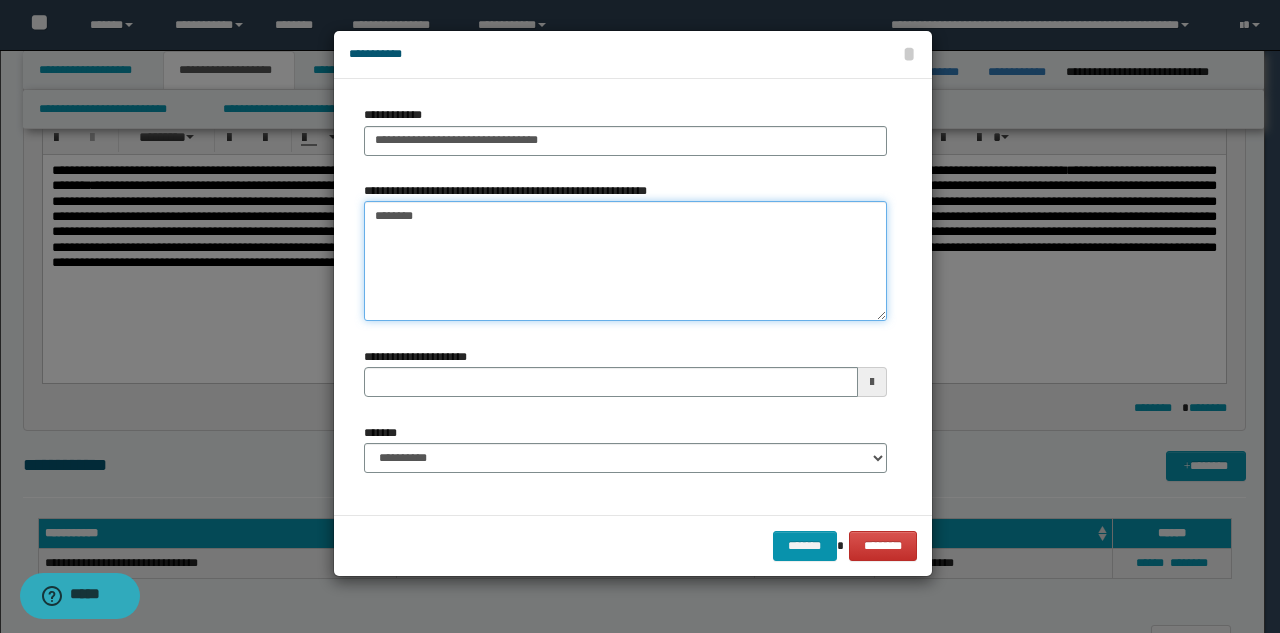 type on "*********" 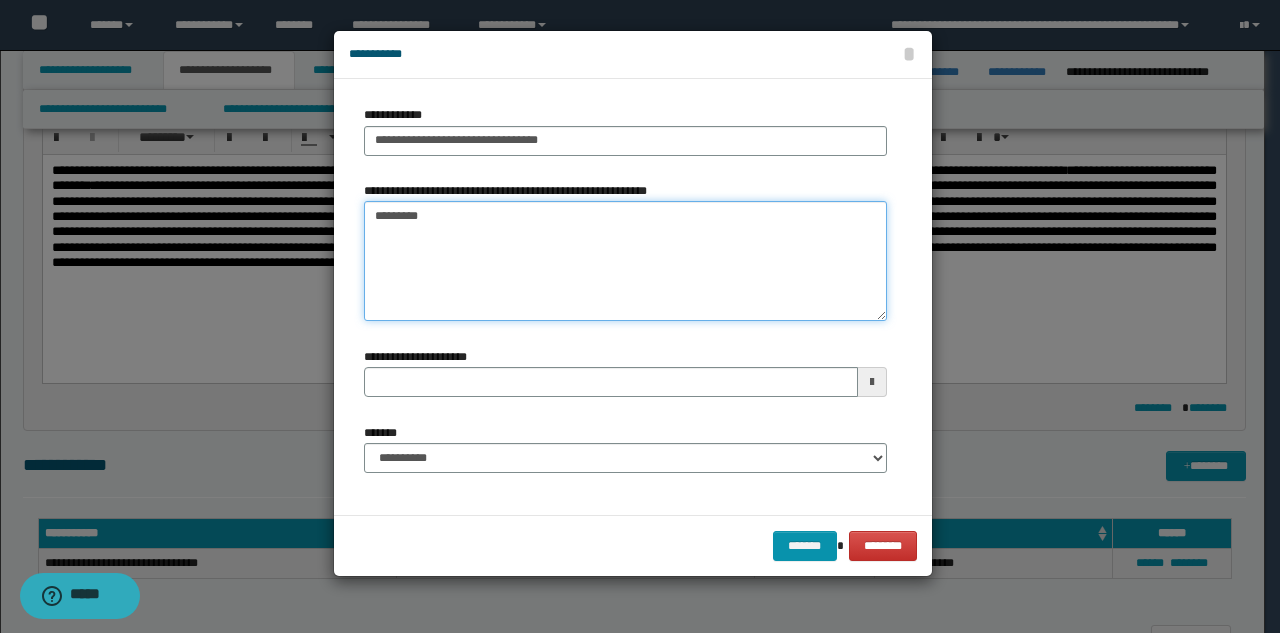 type 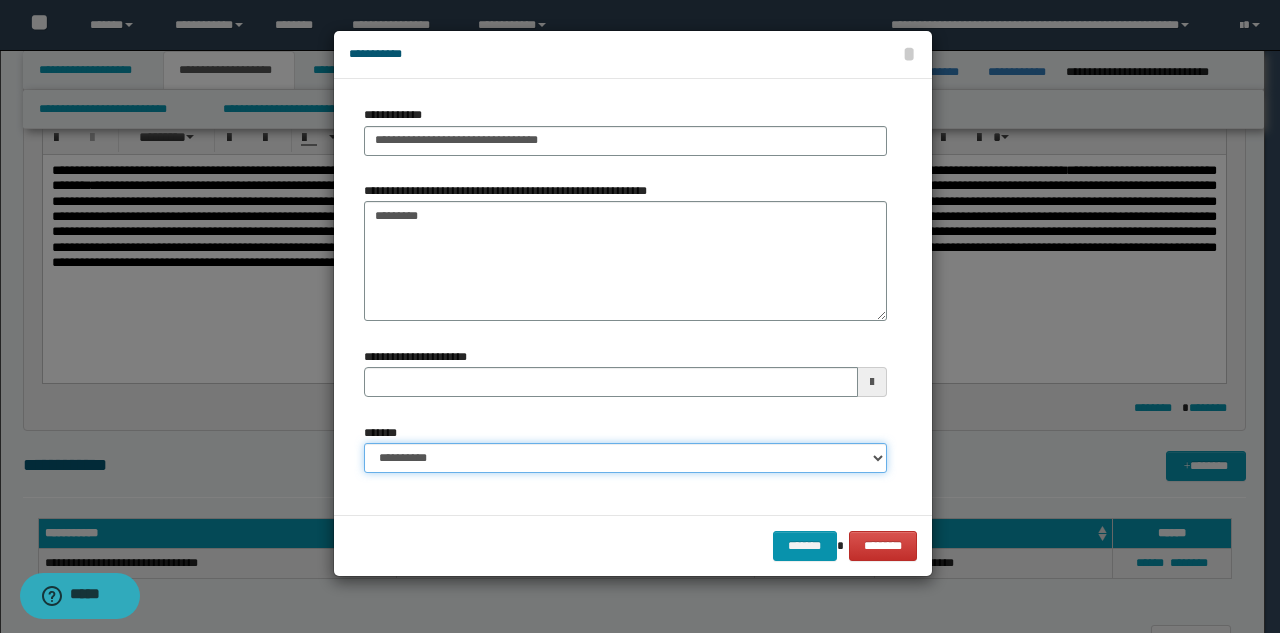 click on "**********" at bounding box center [625, 458] 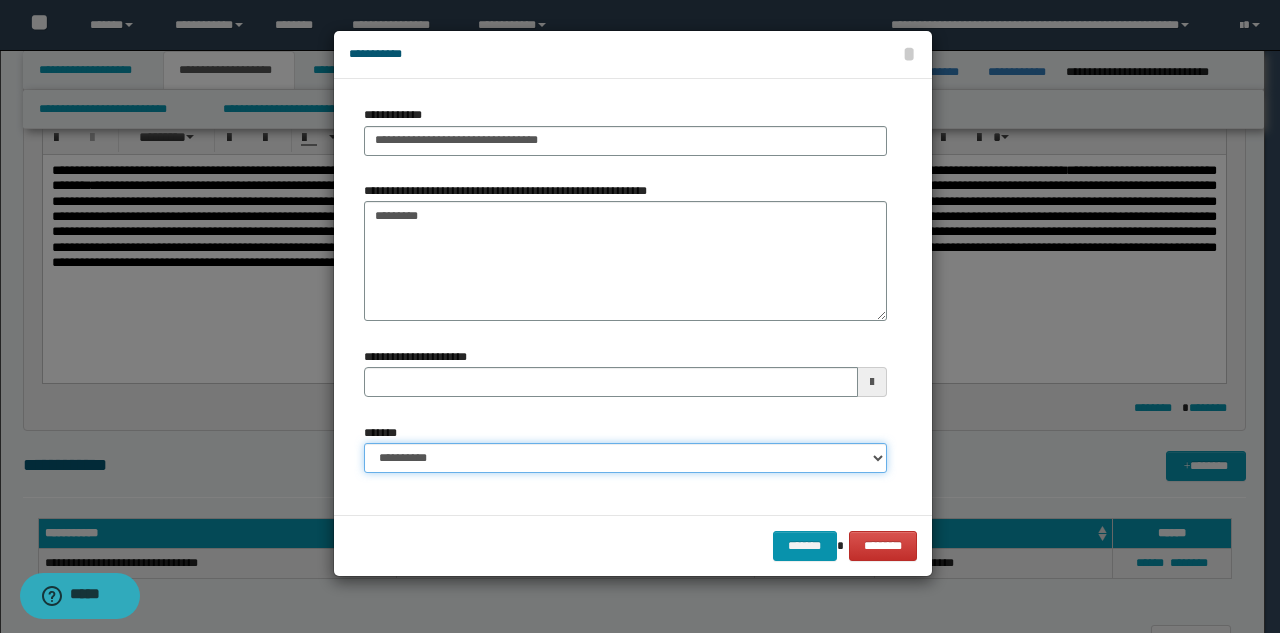 select on "*" 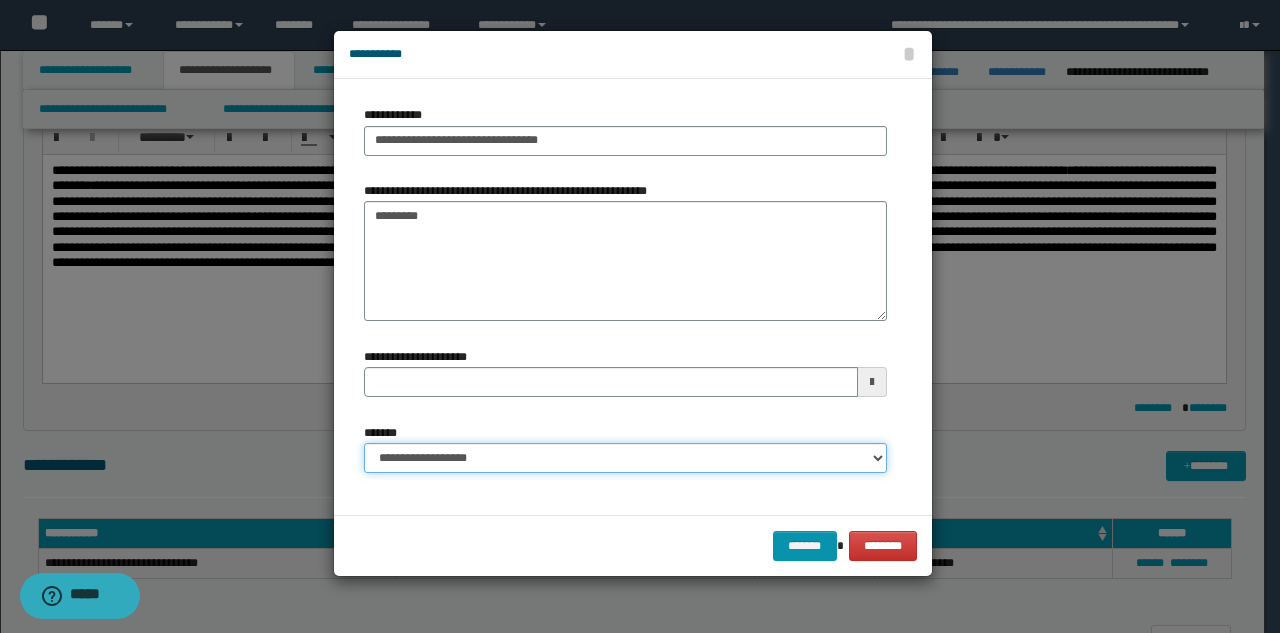 type 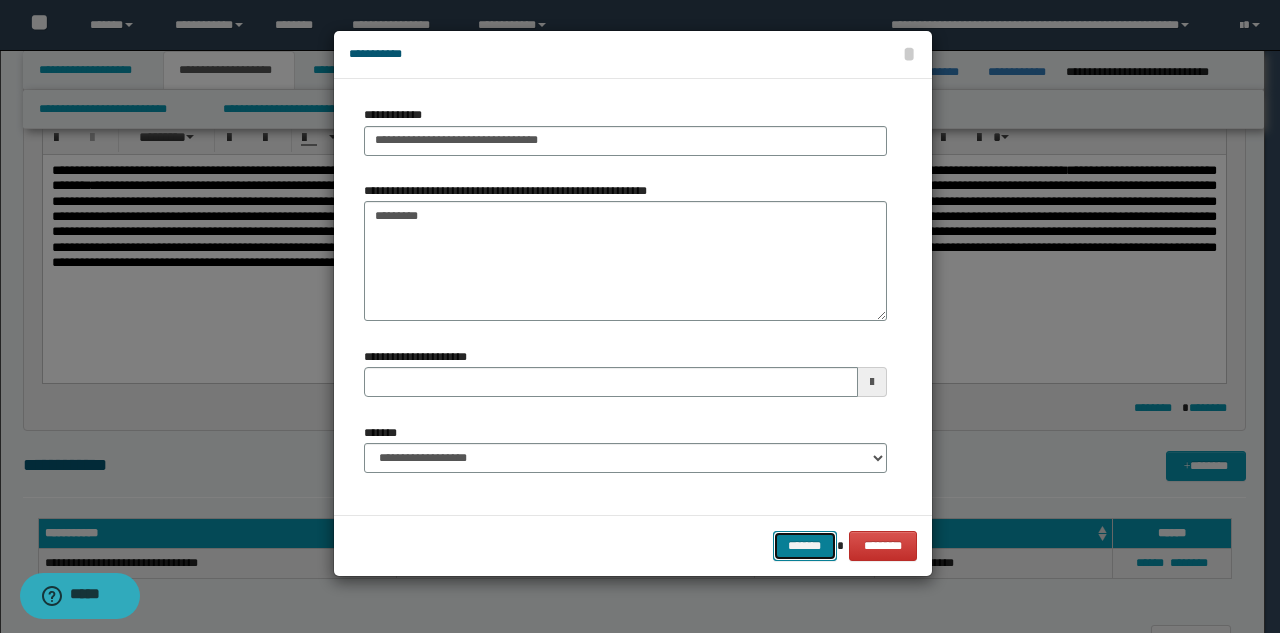 click on "*******" at bounding box center [805, 546] 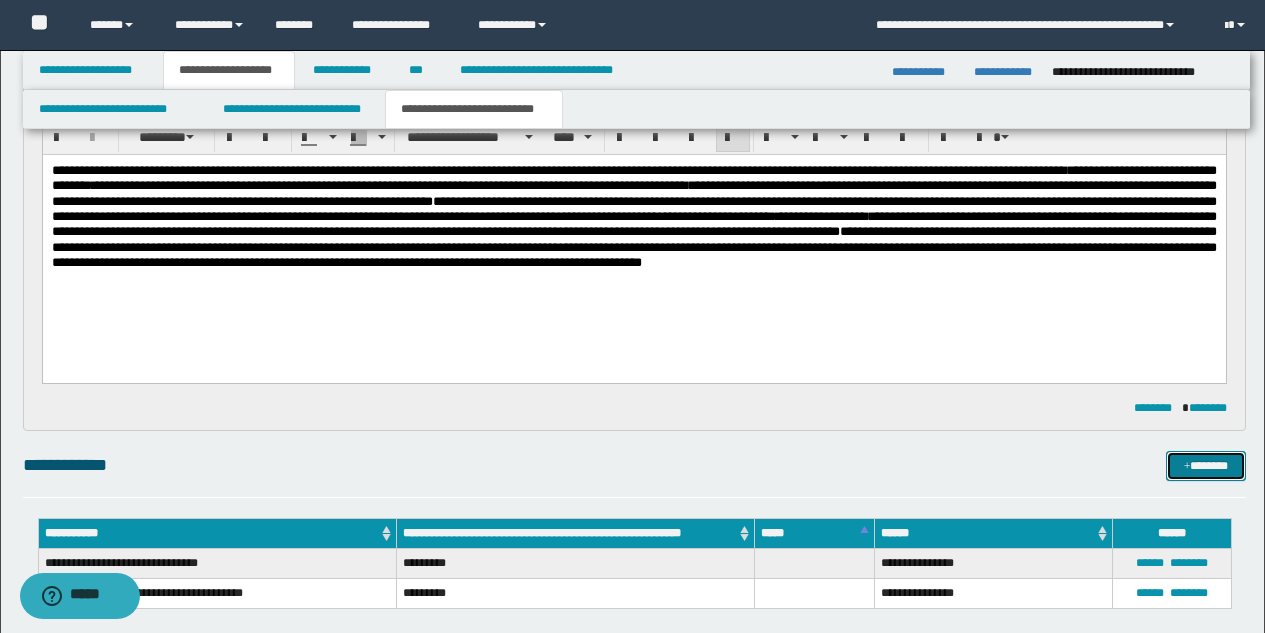 click on "*******" at bounding box center (1206, 466) 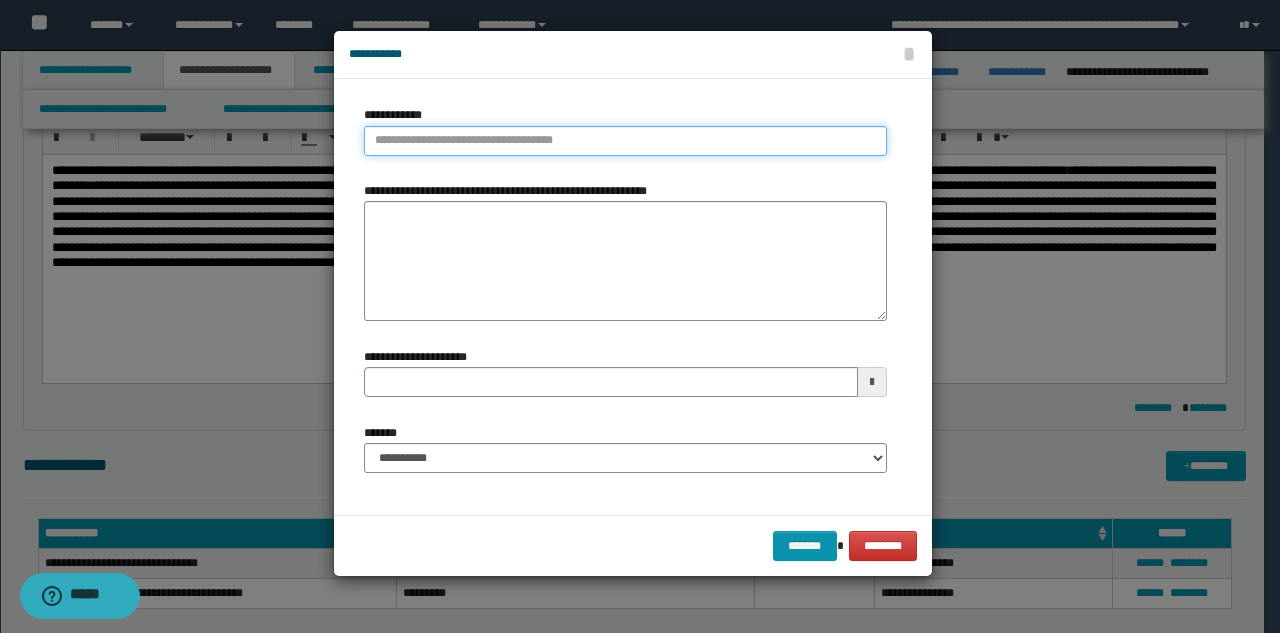 type on "**********" 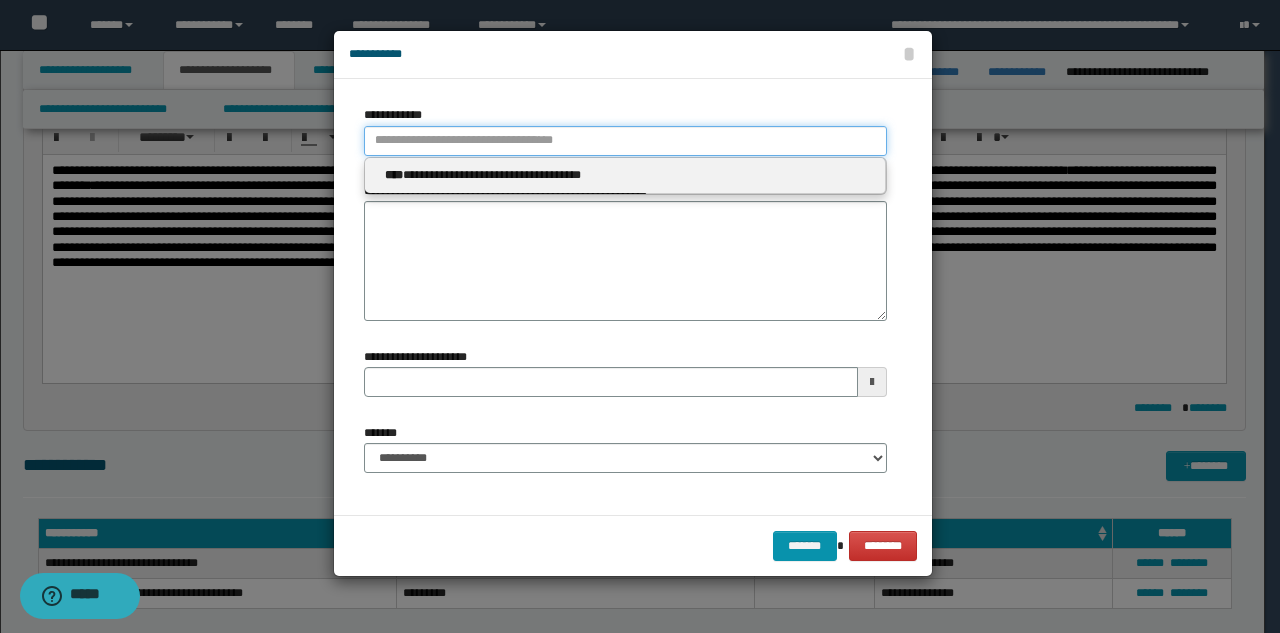 click on "**********" at bounding box center [625, 141] 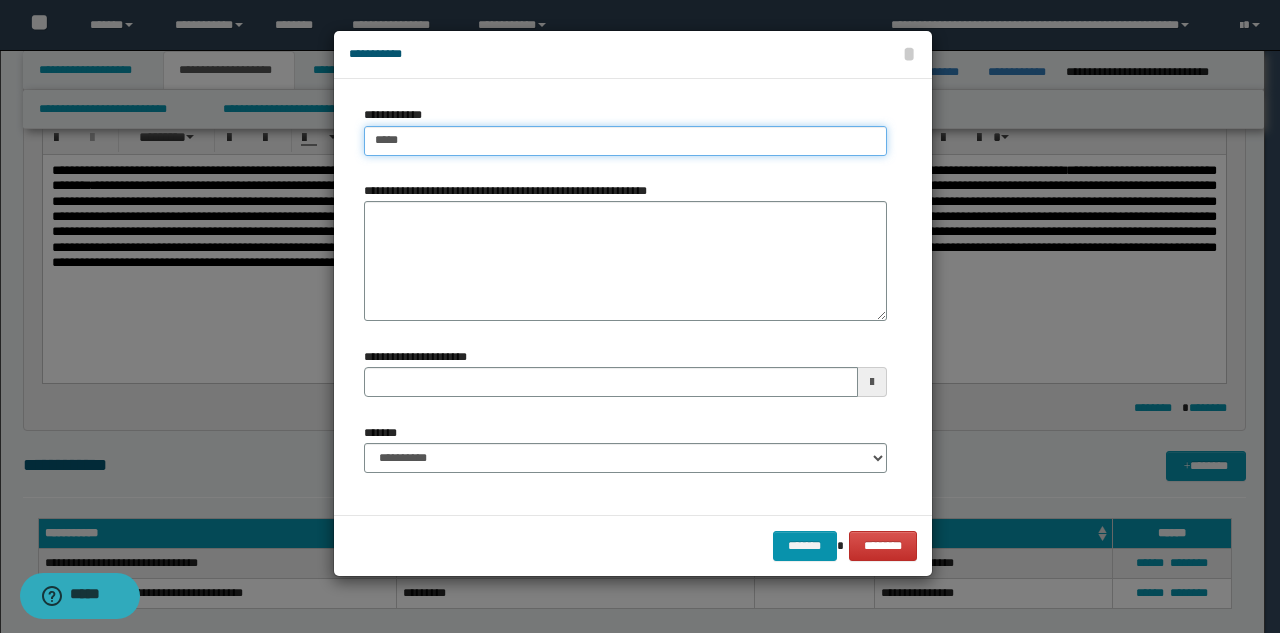 type on "******" 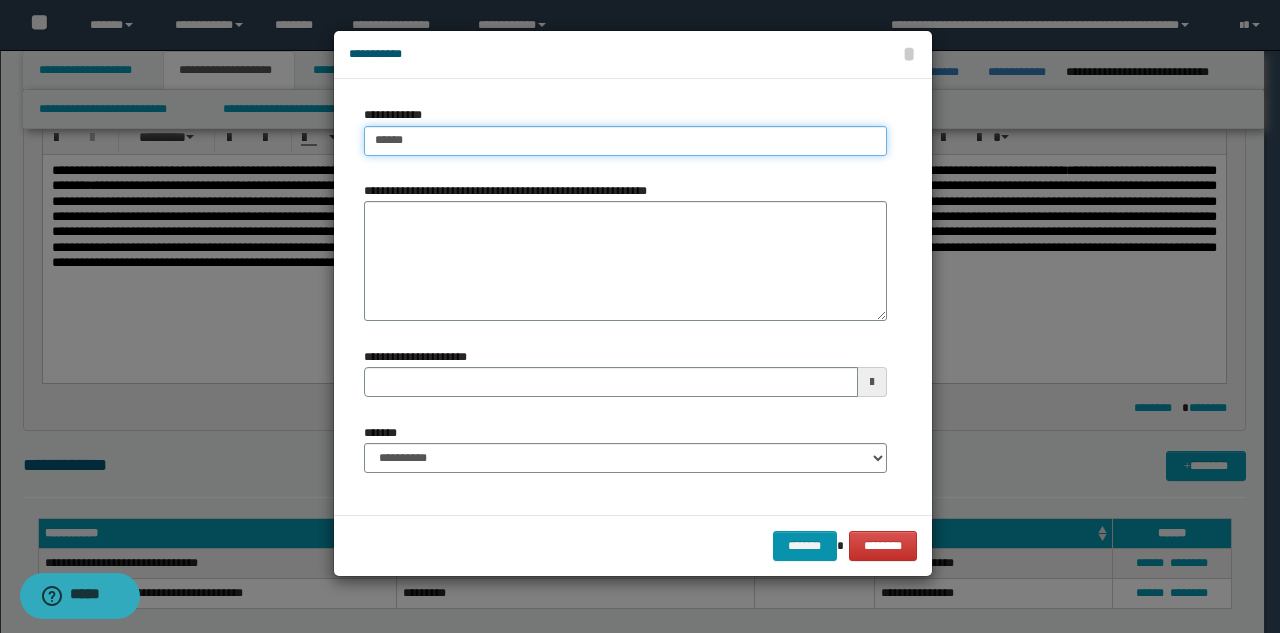 type on "******" 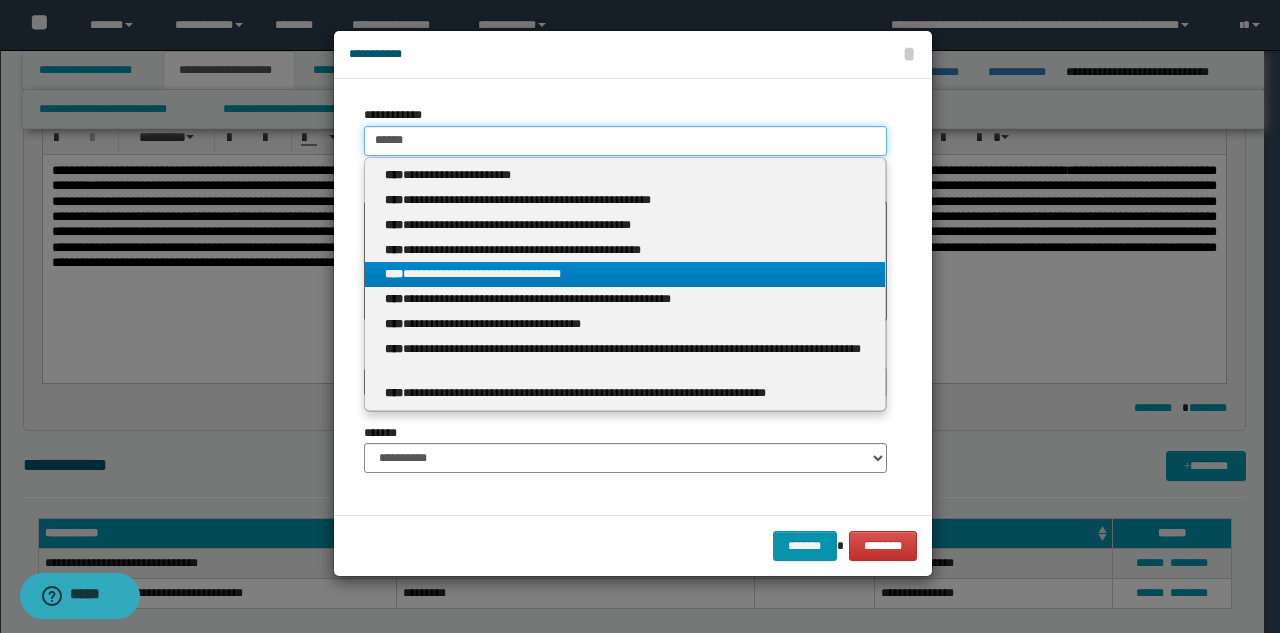 type on "******" 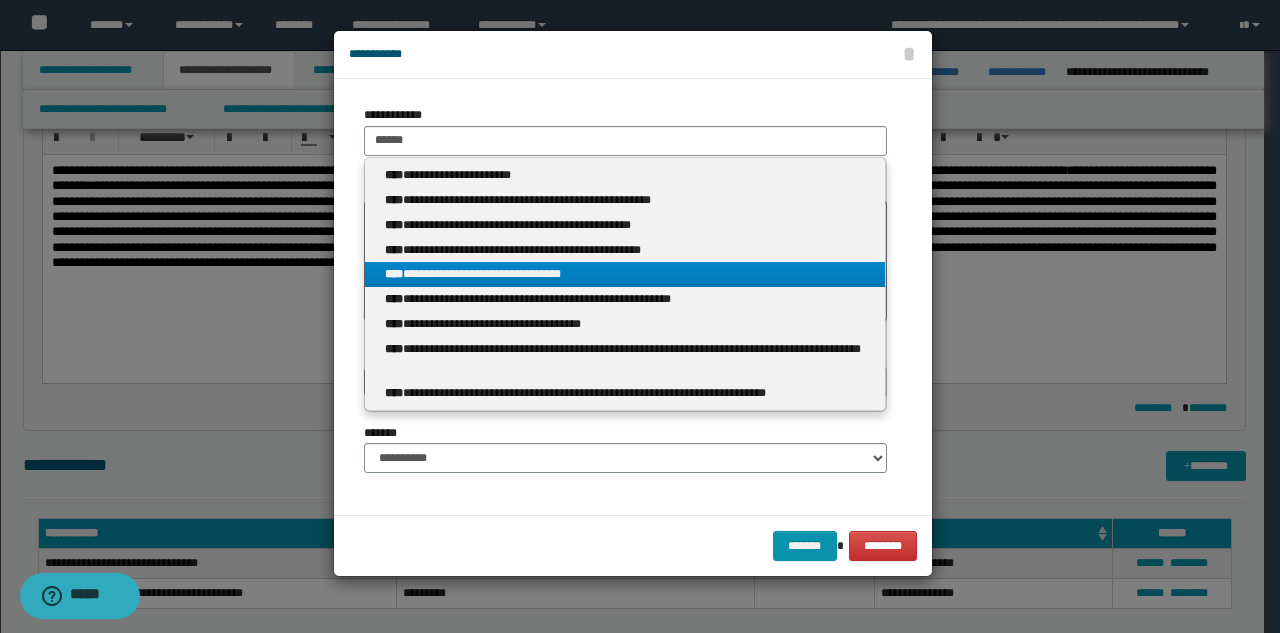 click on "**********" at bounding box center (625, 274) 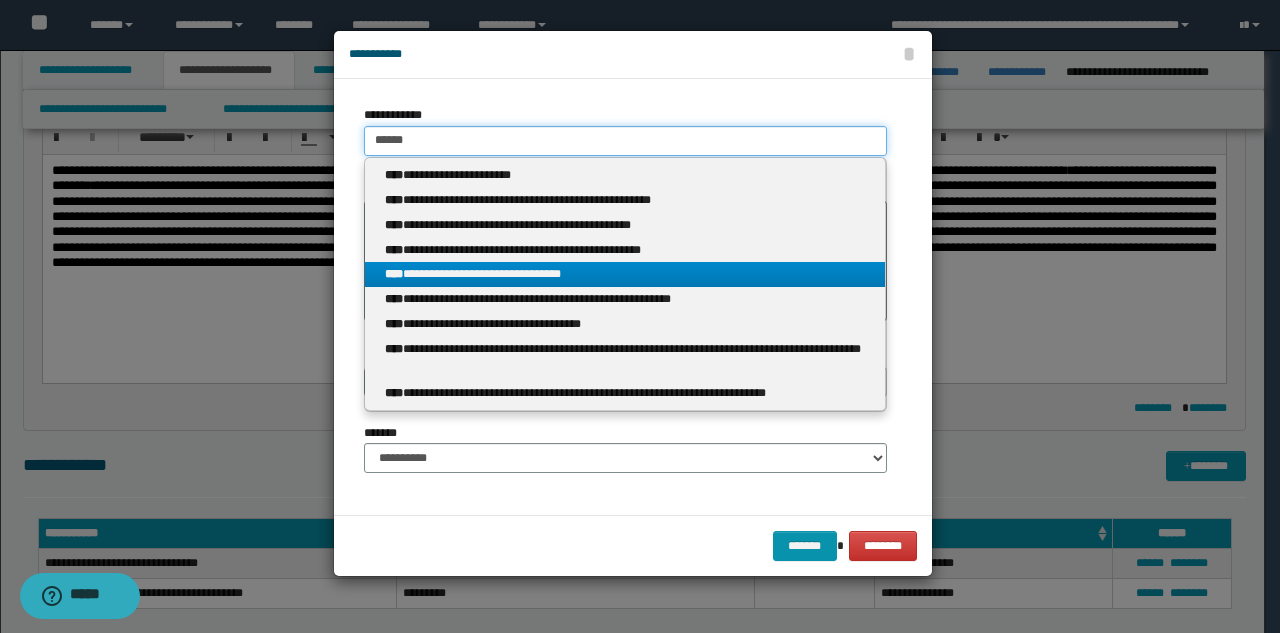 type 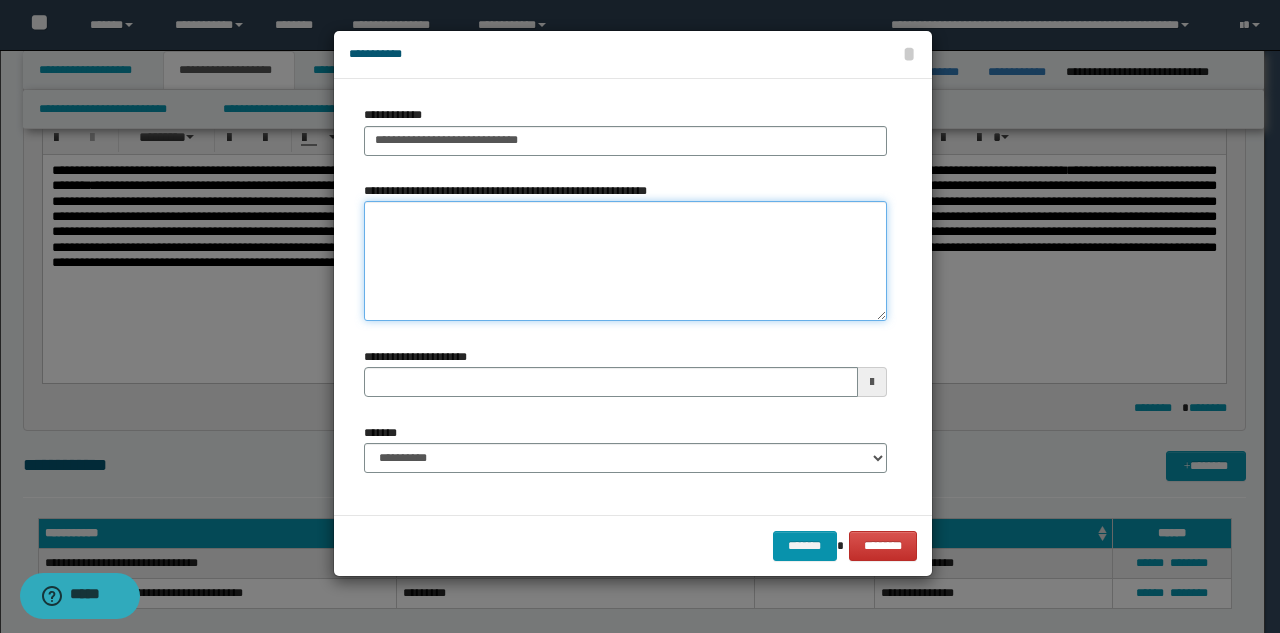 click on "**********" at bounding box center (625, 261) 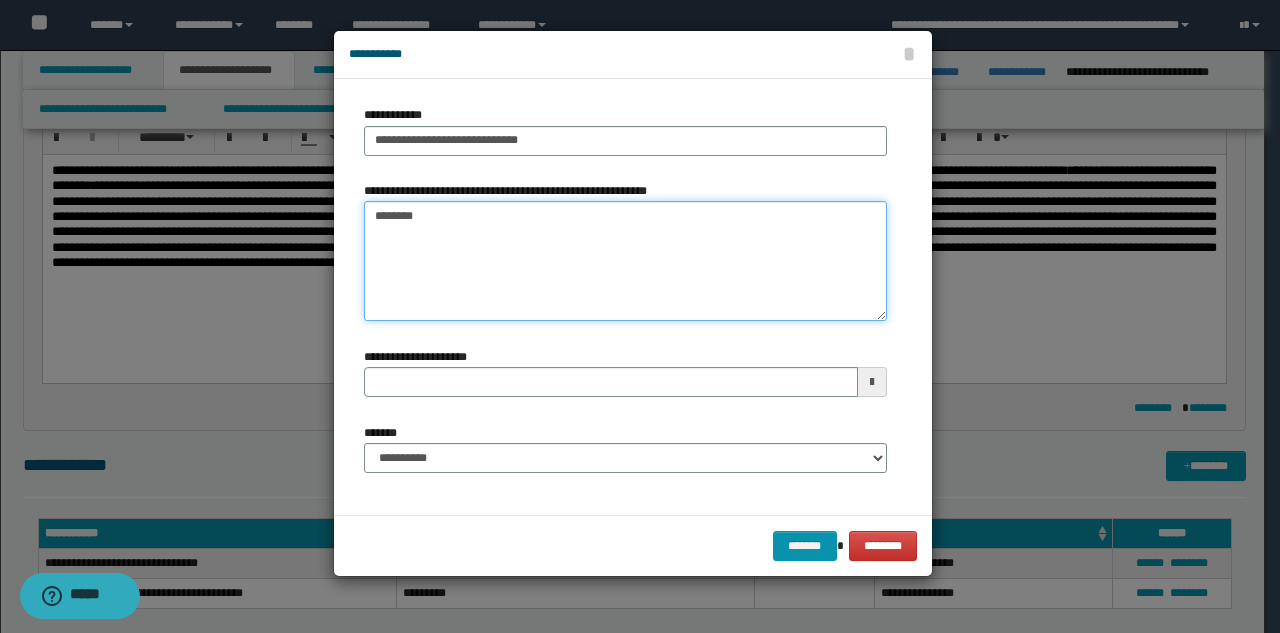 type on "*********" 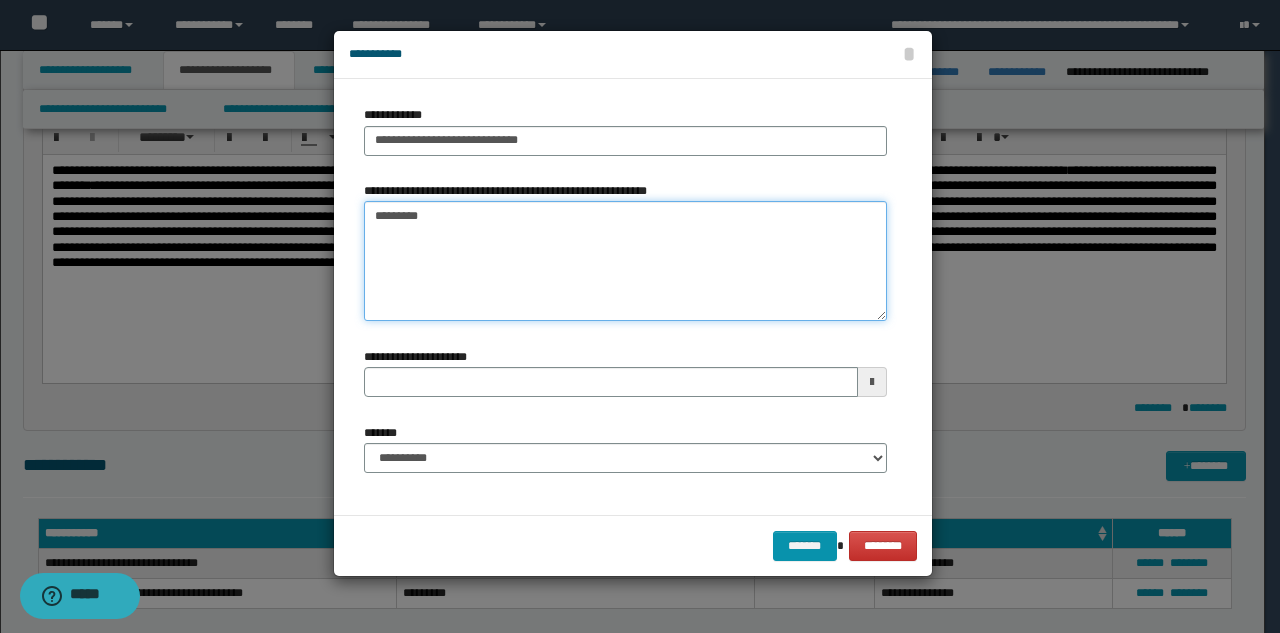 type 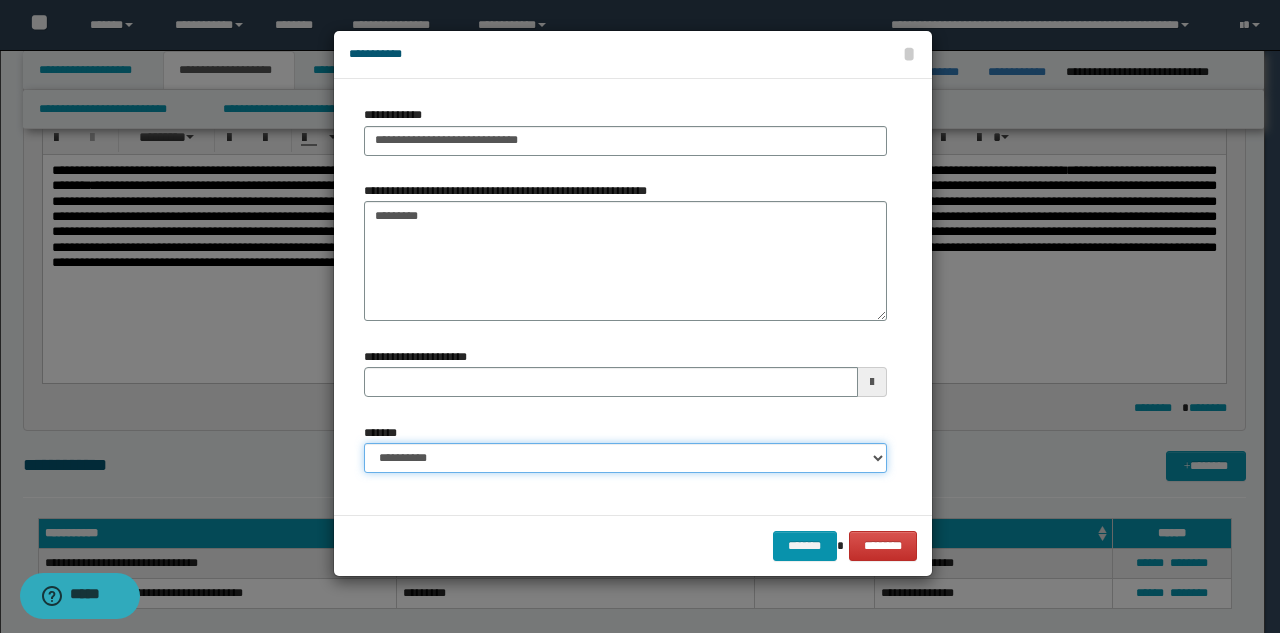 click on "**********" at bounding box center [625, 458] 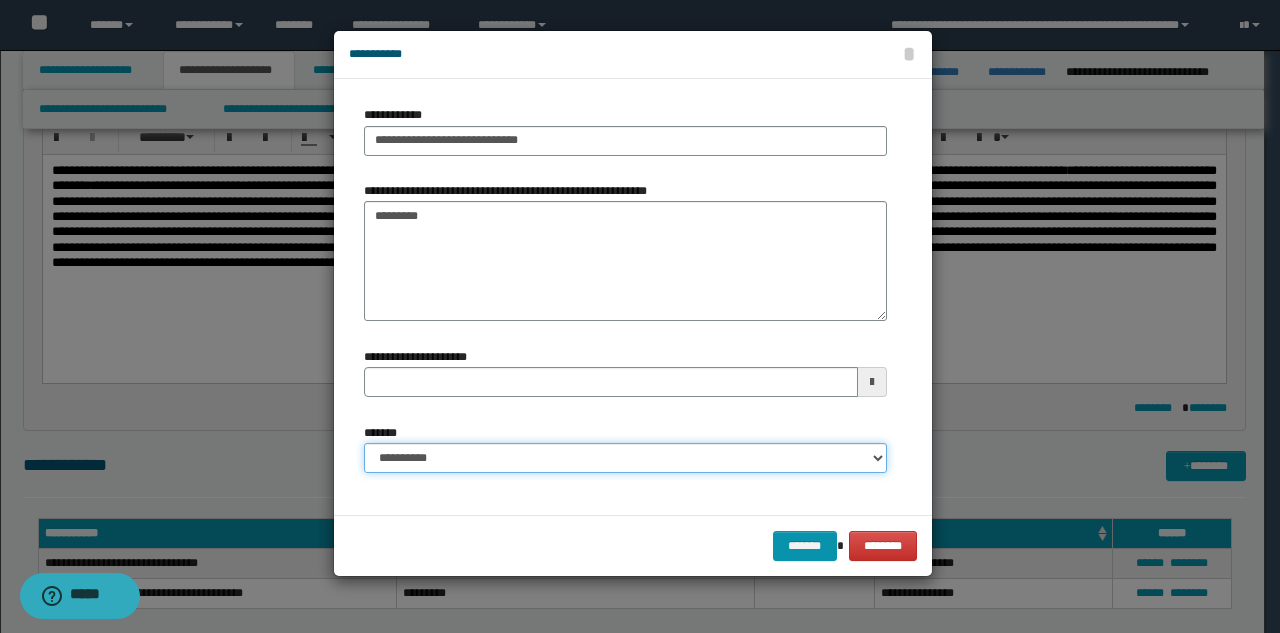 select on "*" 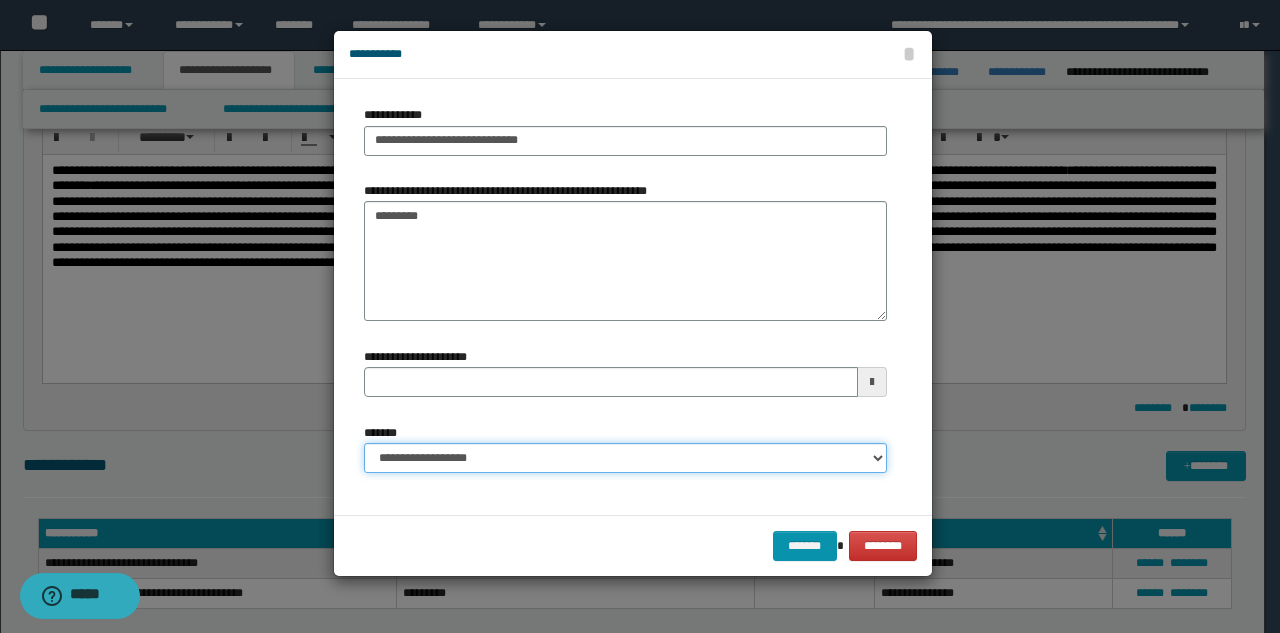 click on "**********" at bounding box center [625, 458] 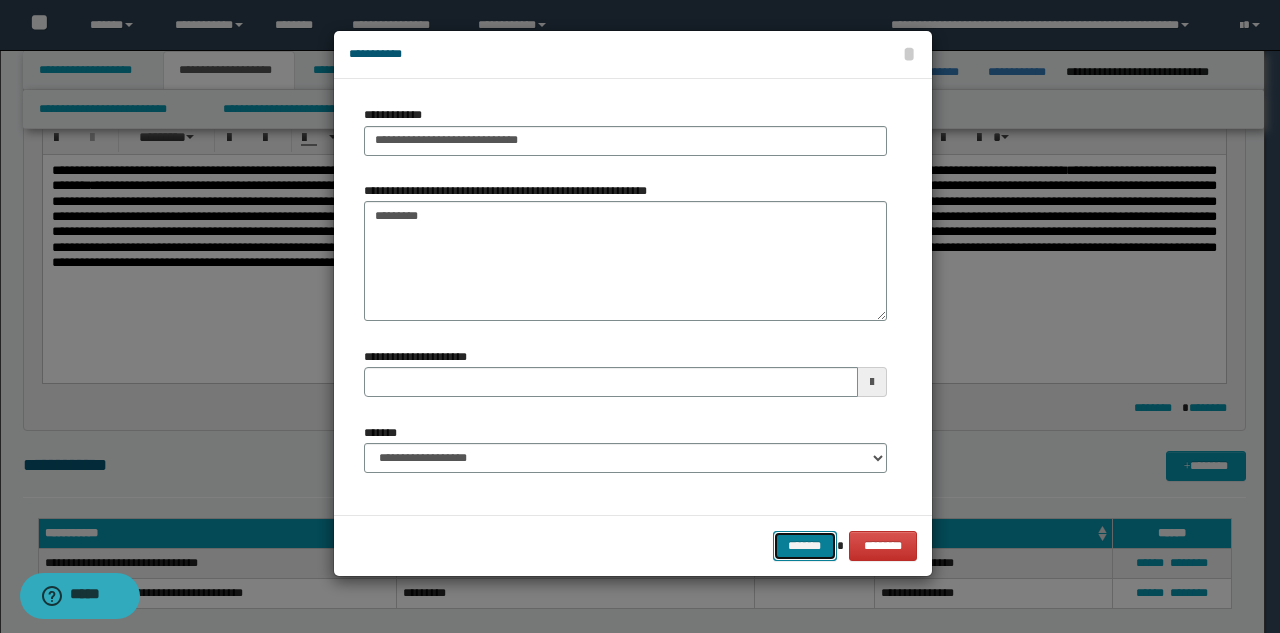 click on "*******" at bounding box center [805, 546] 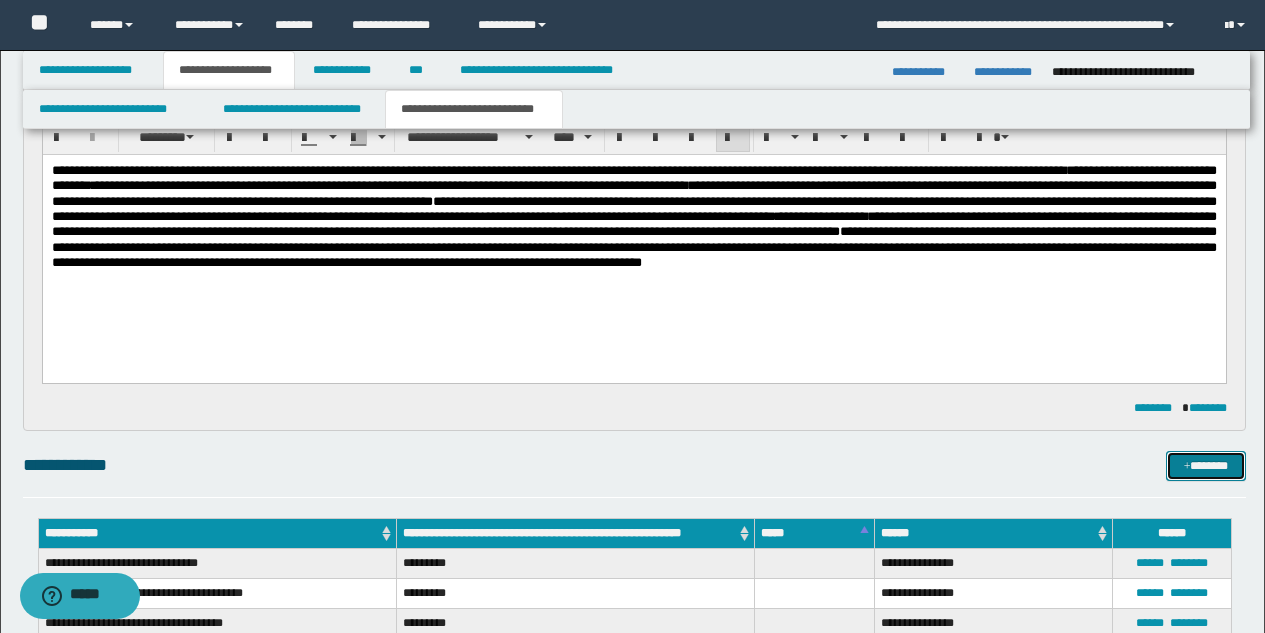 click on "*******" at bounding box center (1206, 466) 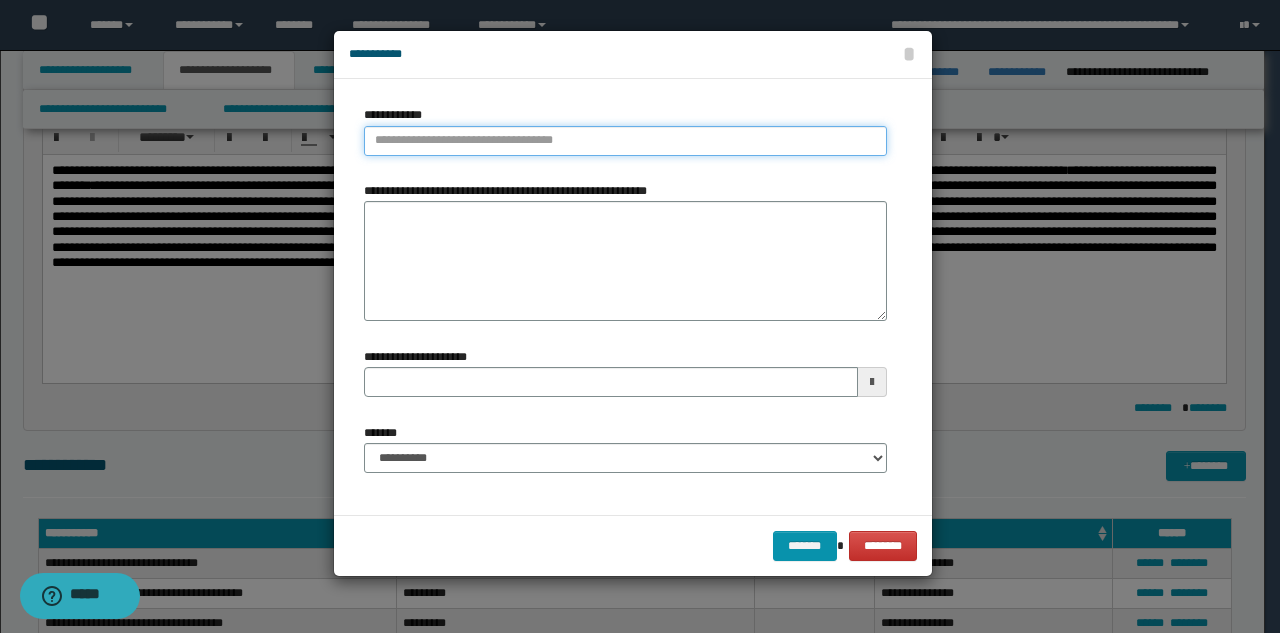 type on "**********" 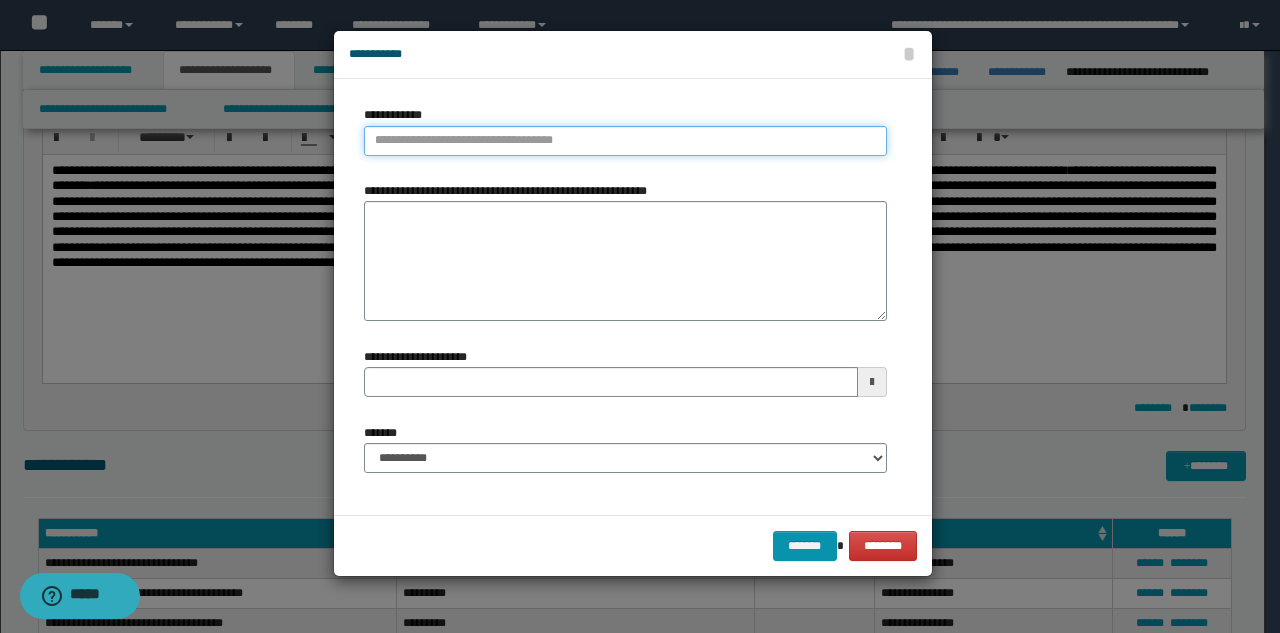 click on "**********" at bounding box center (625, 141) 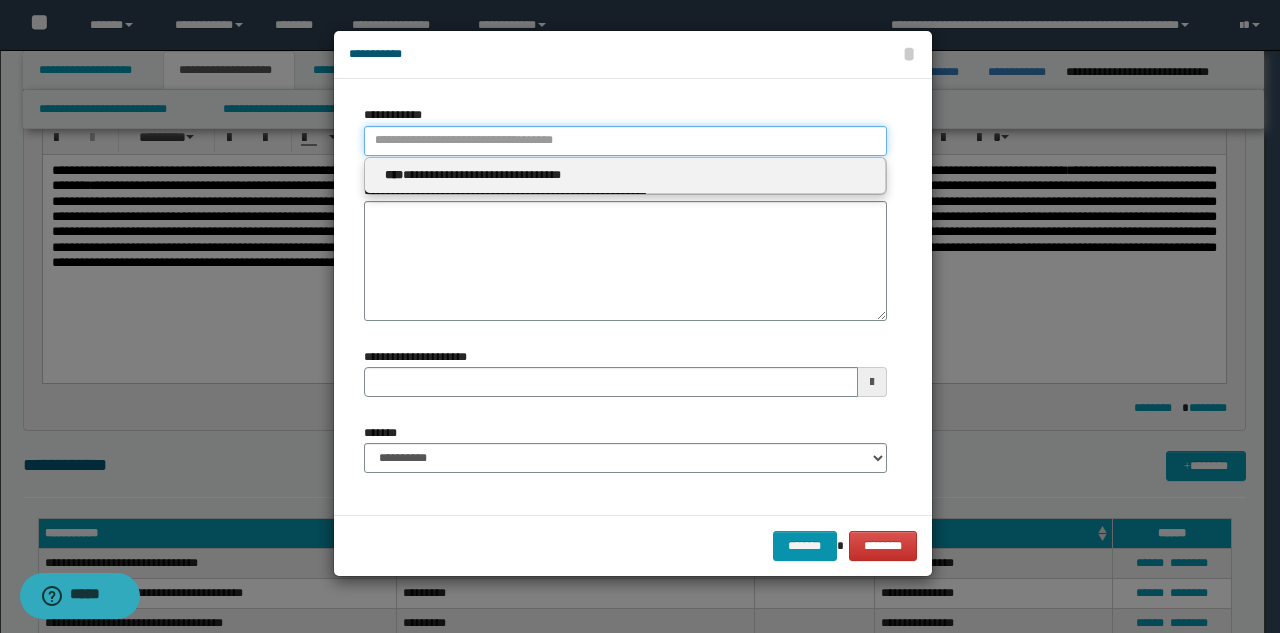 type 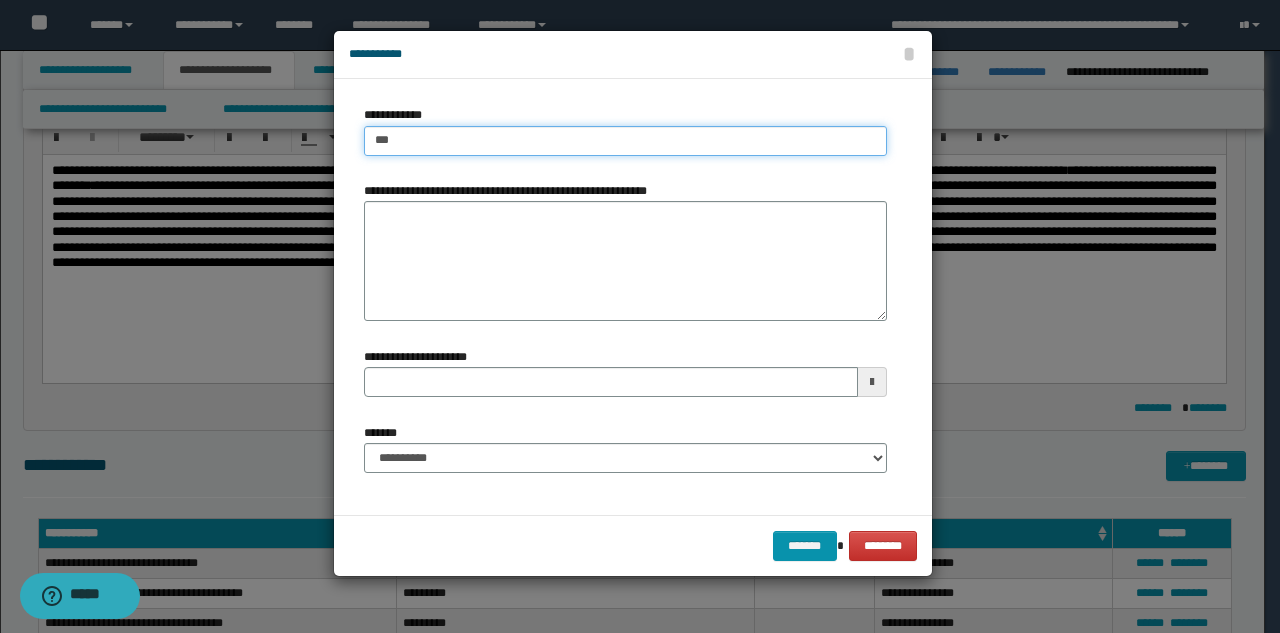 type on "****" 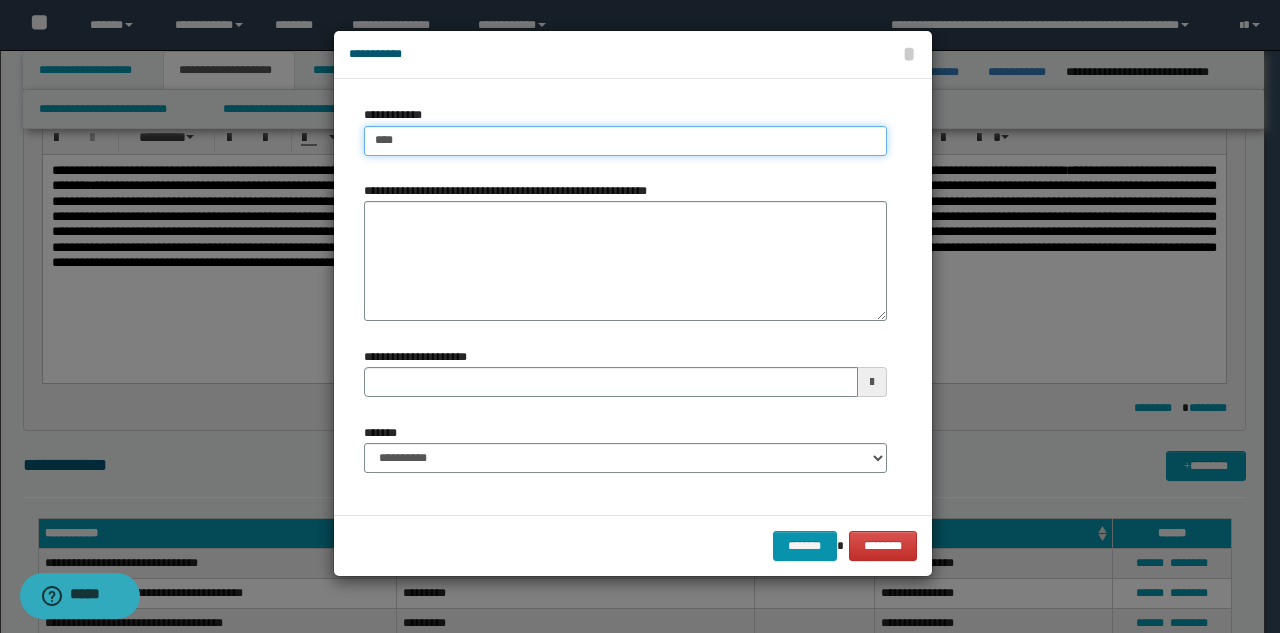 type on "****" 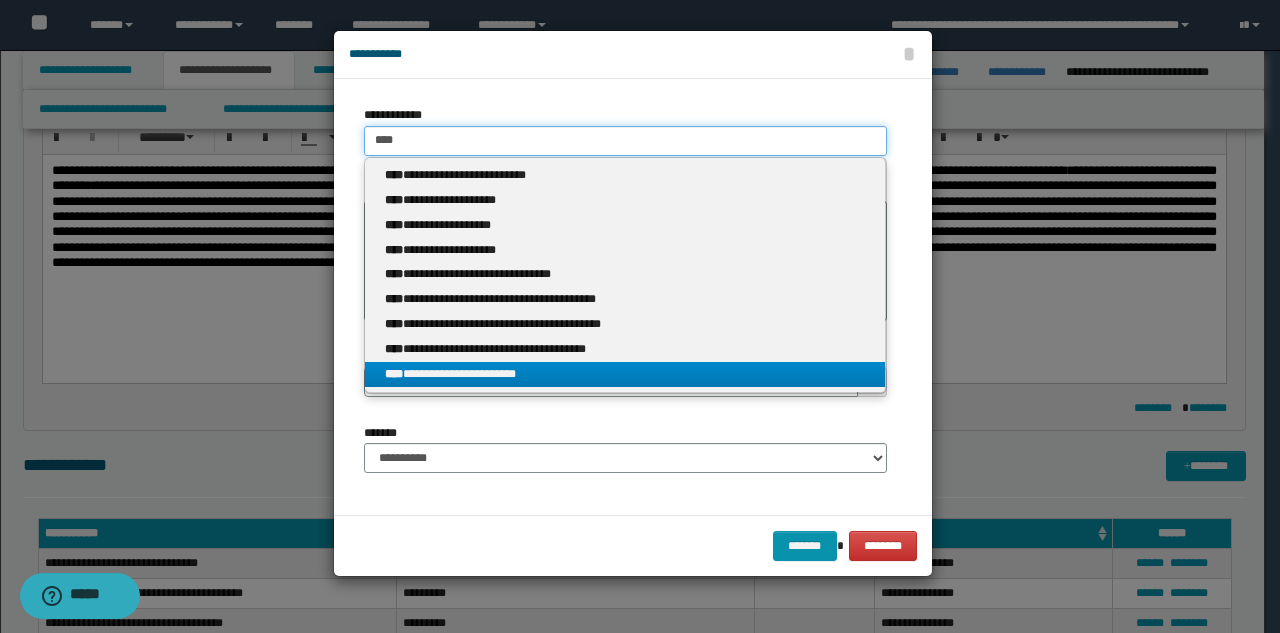 type on "****" 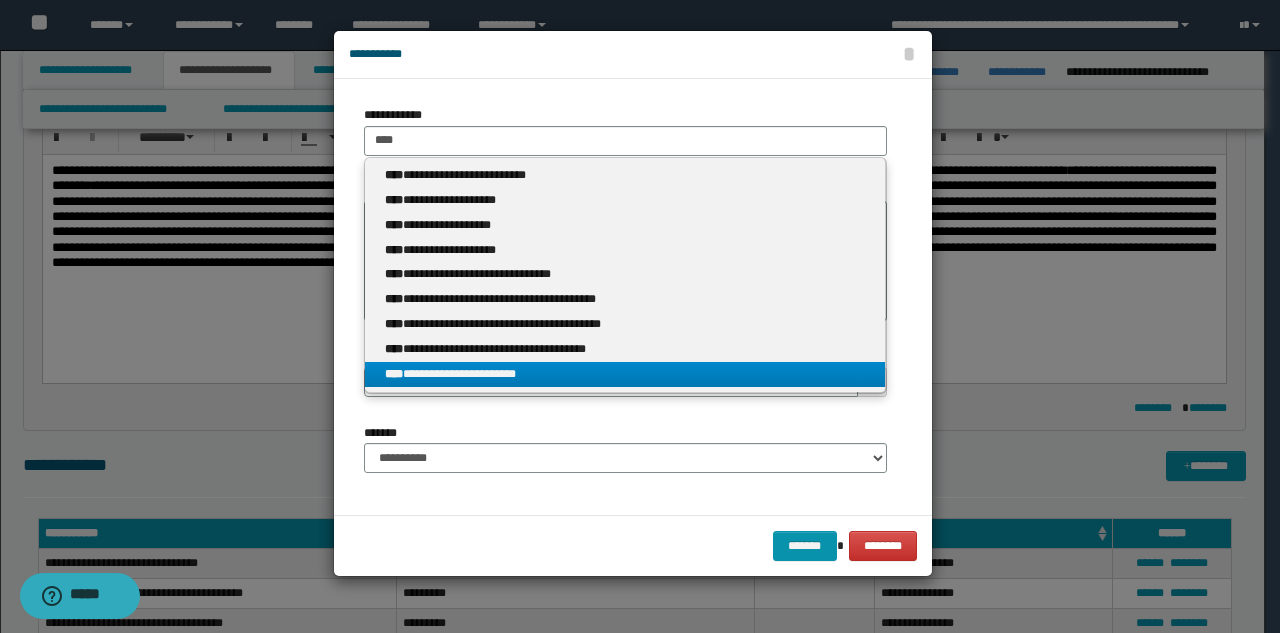 click on "**********" at bounding box center [625, 374] 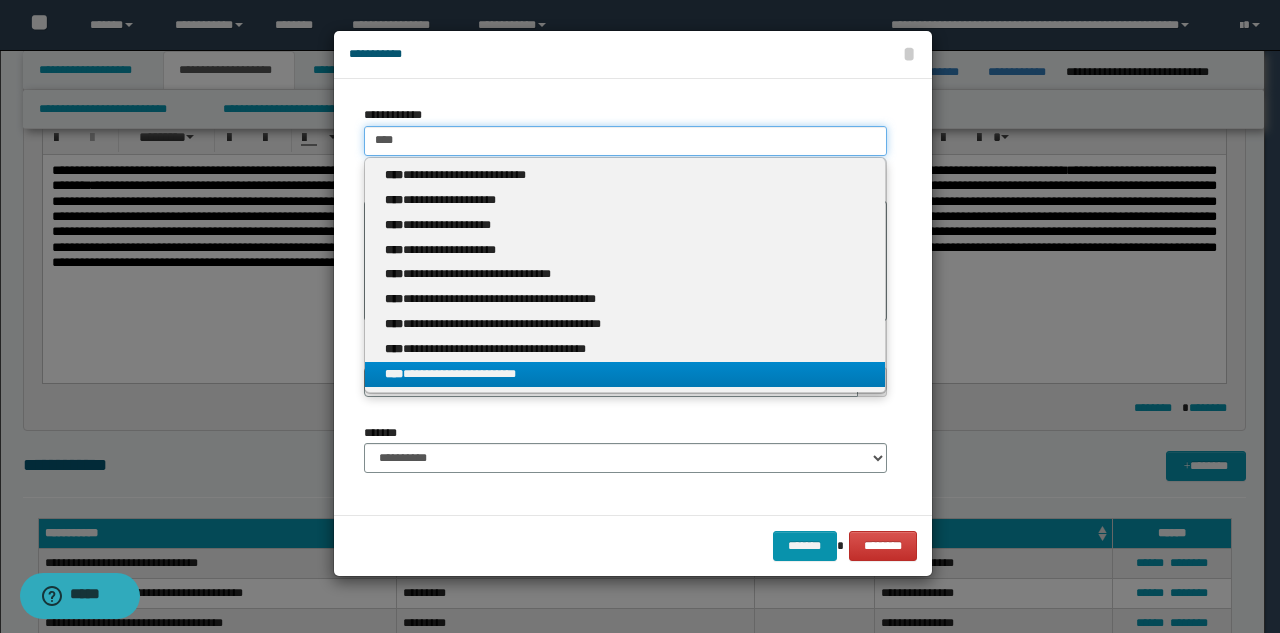 type 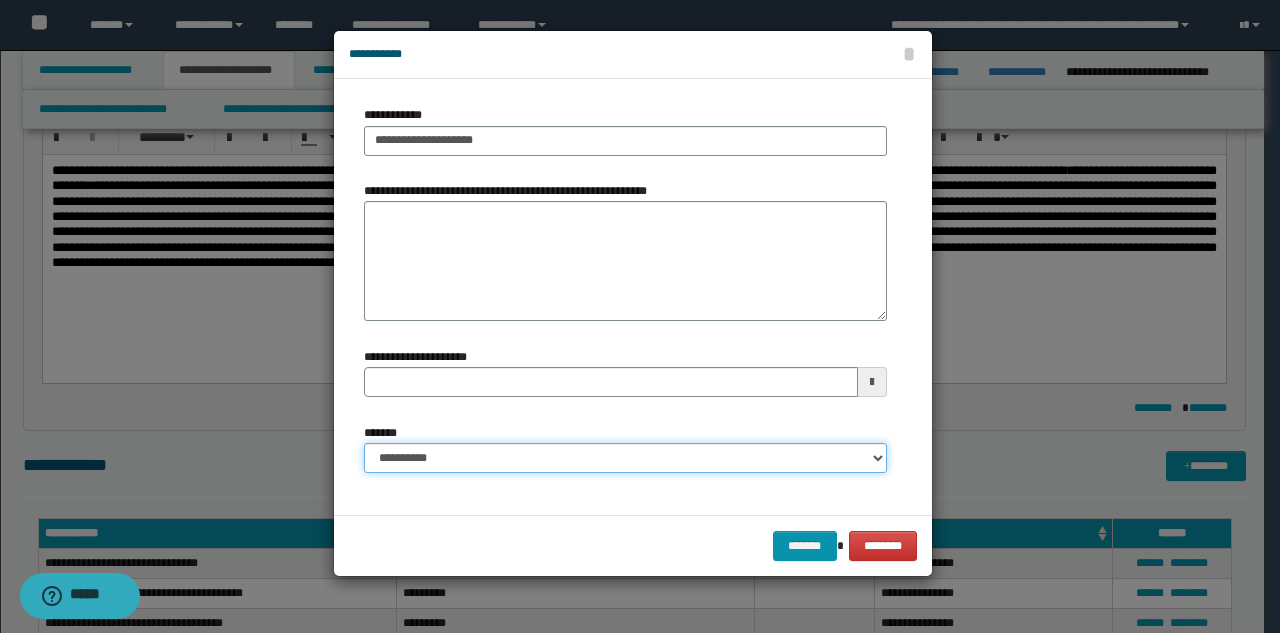 click on "**********" at bounding box center [625, 458] 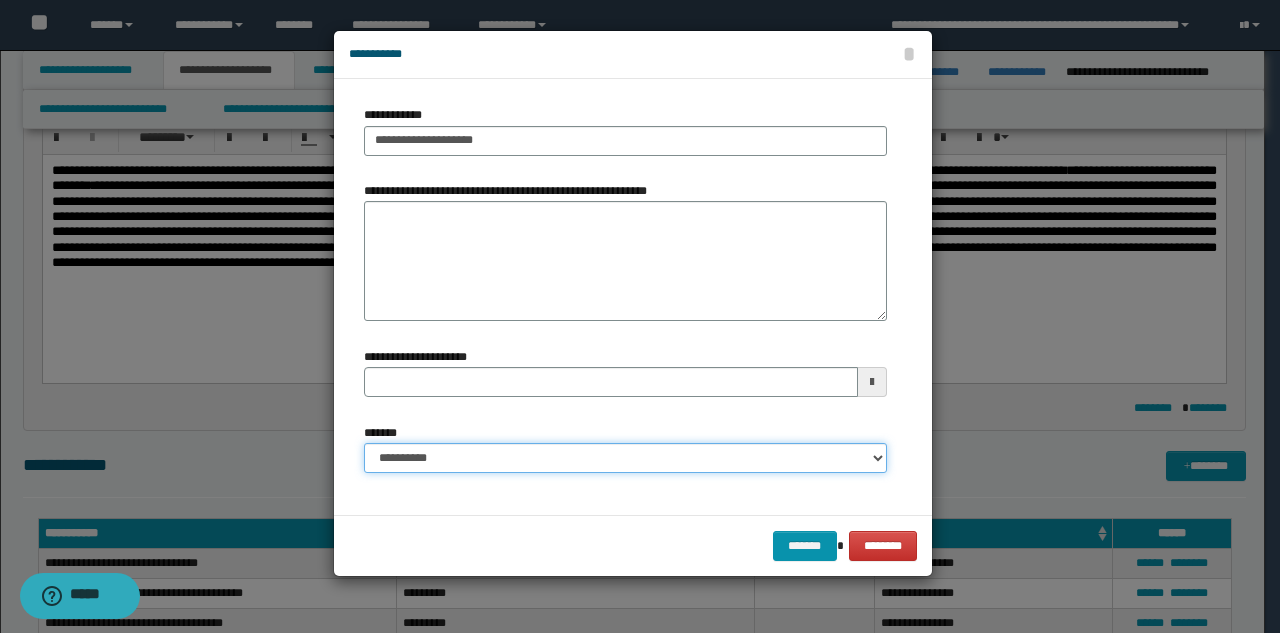select on "*" 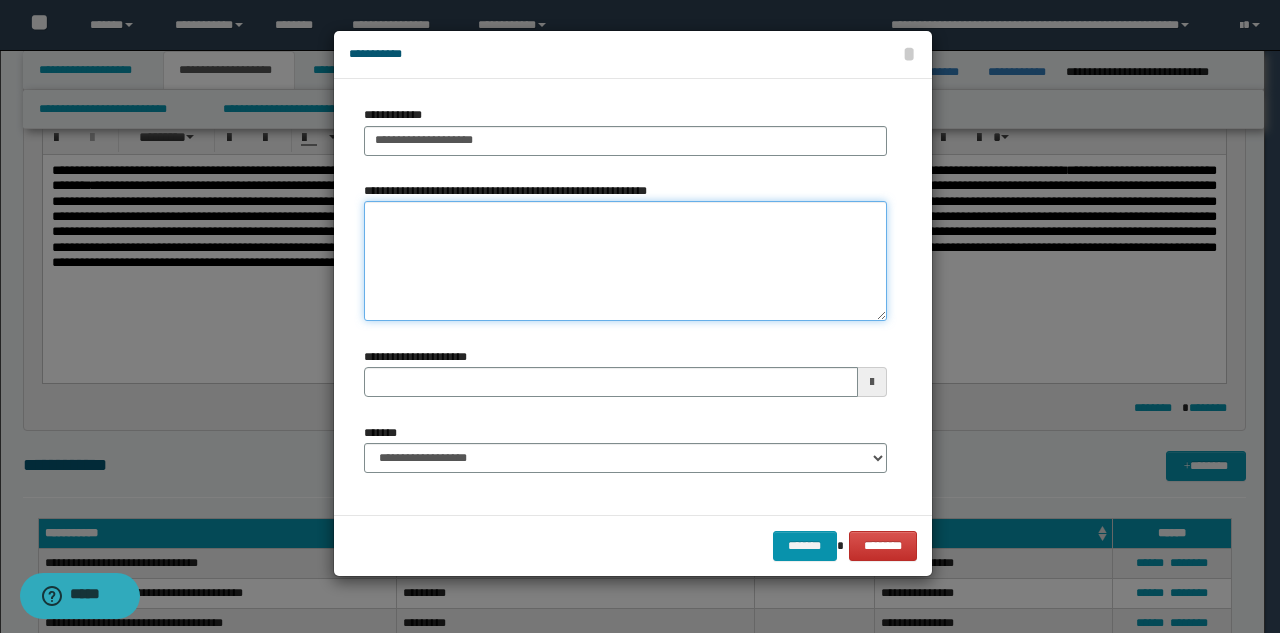 click on "**********" at bounding box center (625, 261) 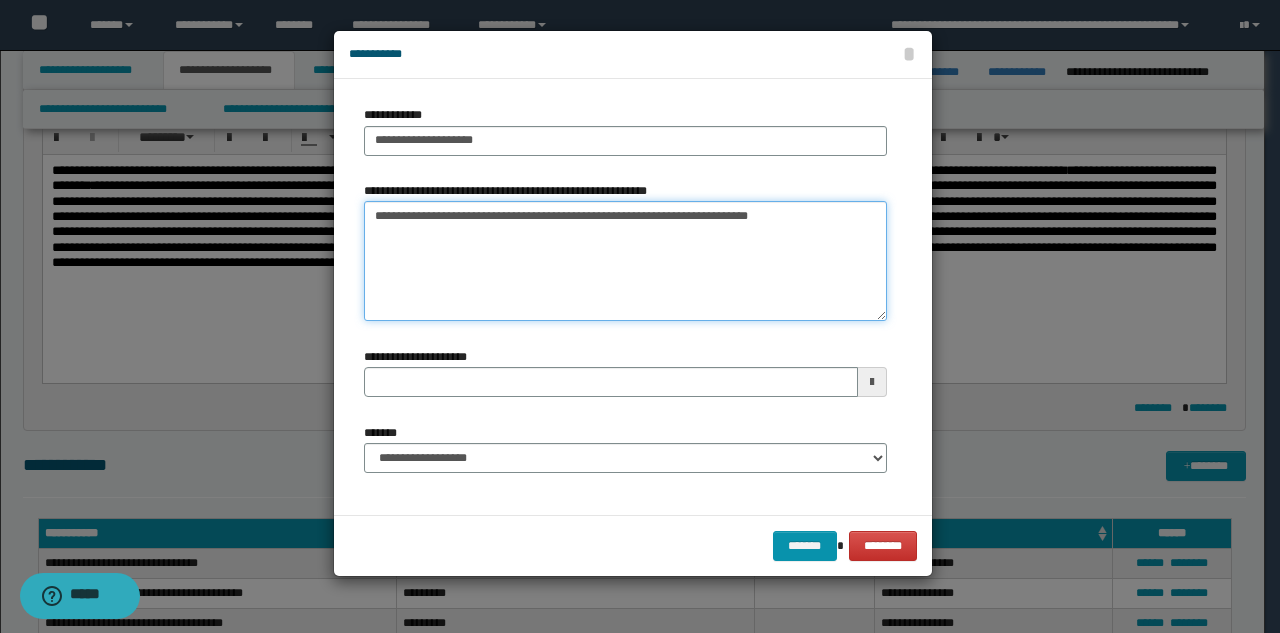 type on "**********" 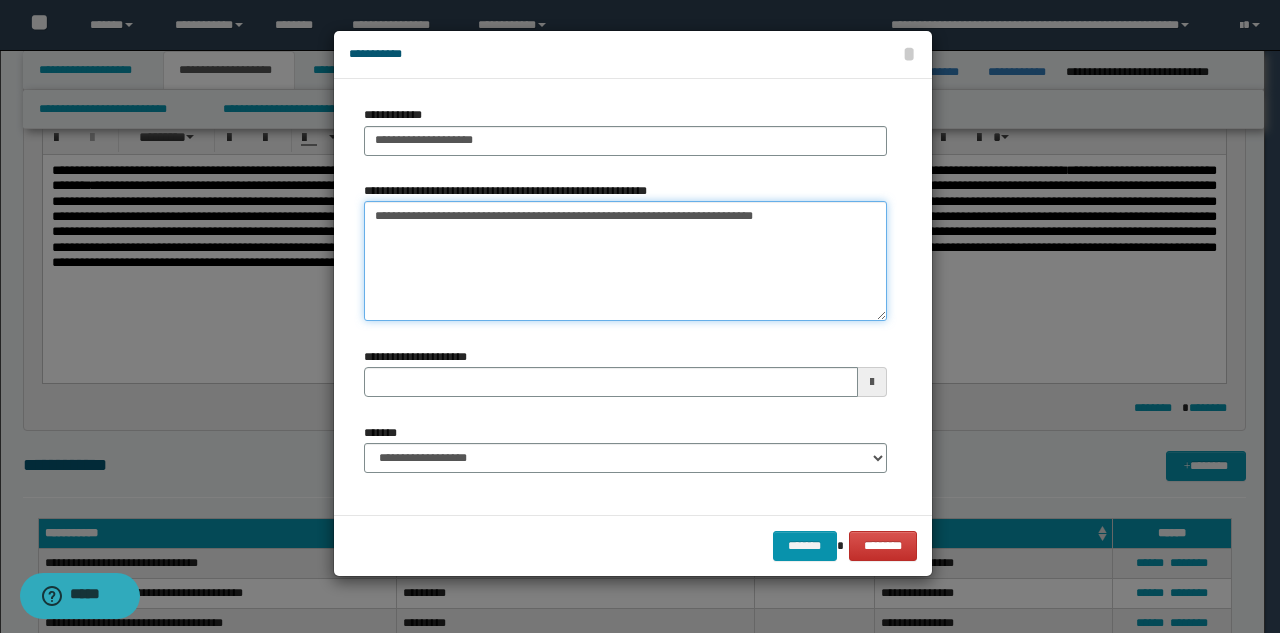 type 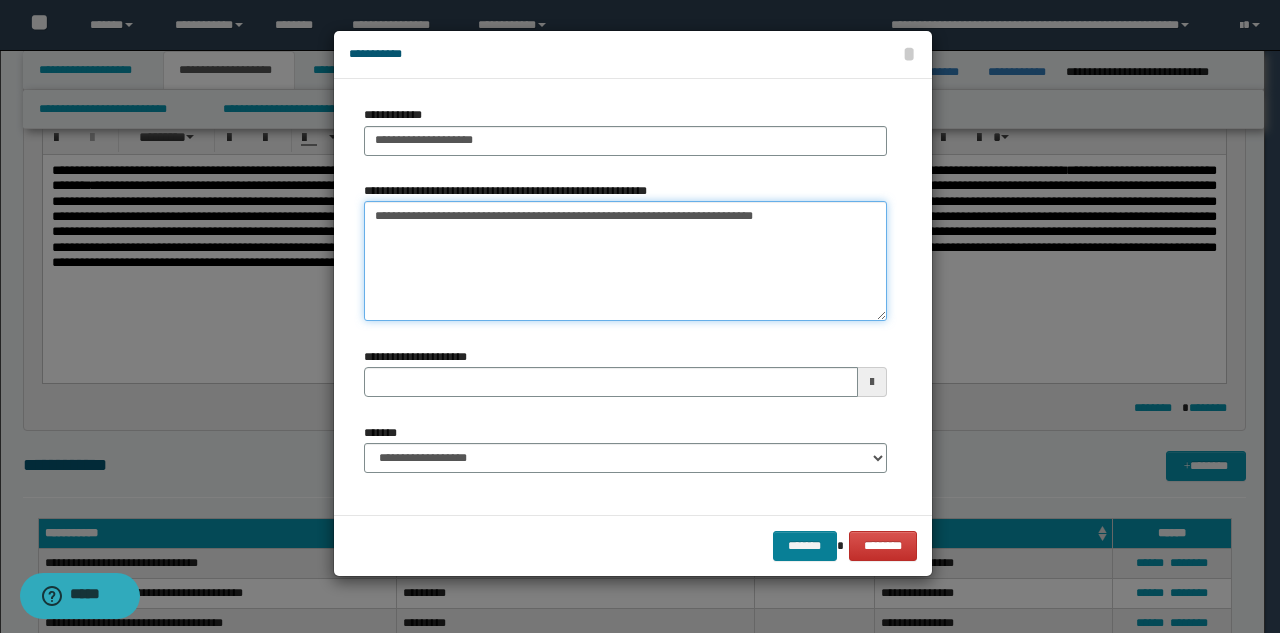 type on "**********" 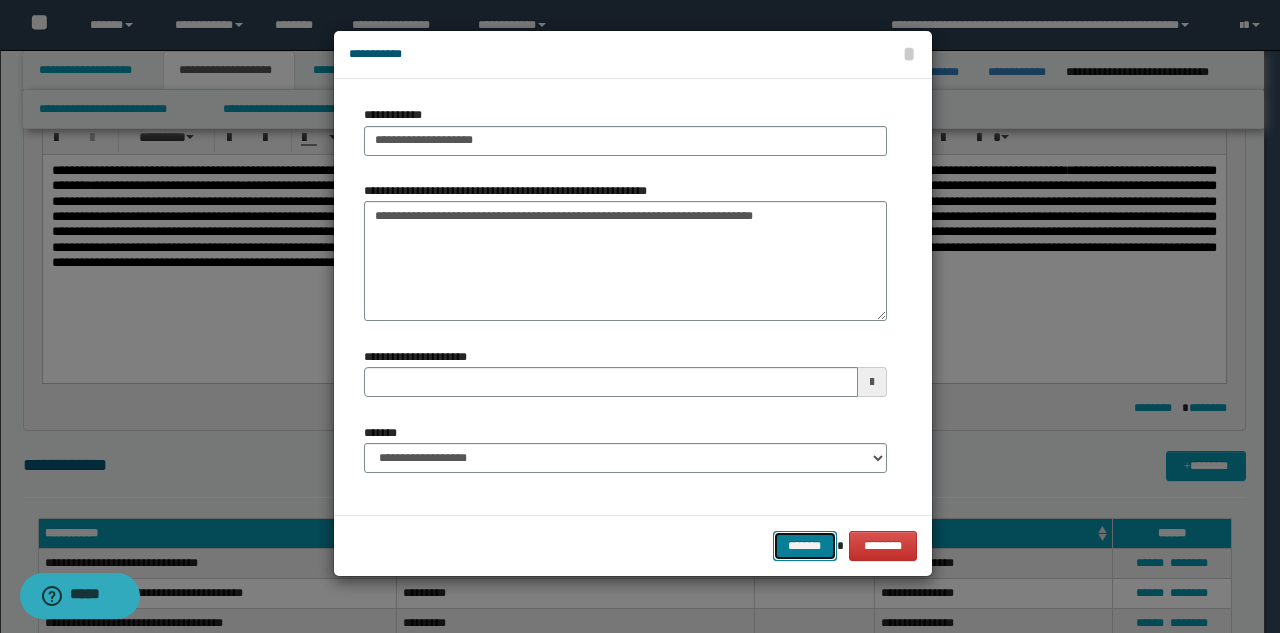 click on "*******" at bounding box center [805, 546] 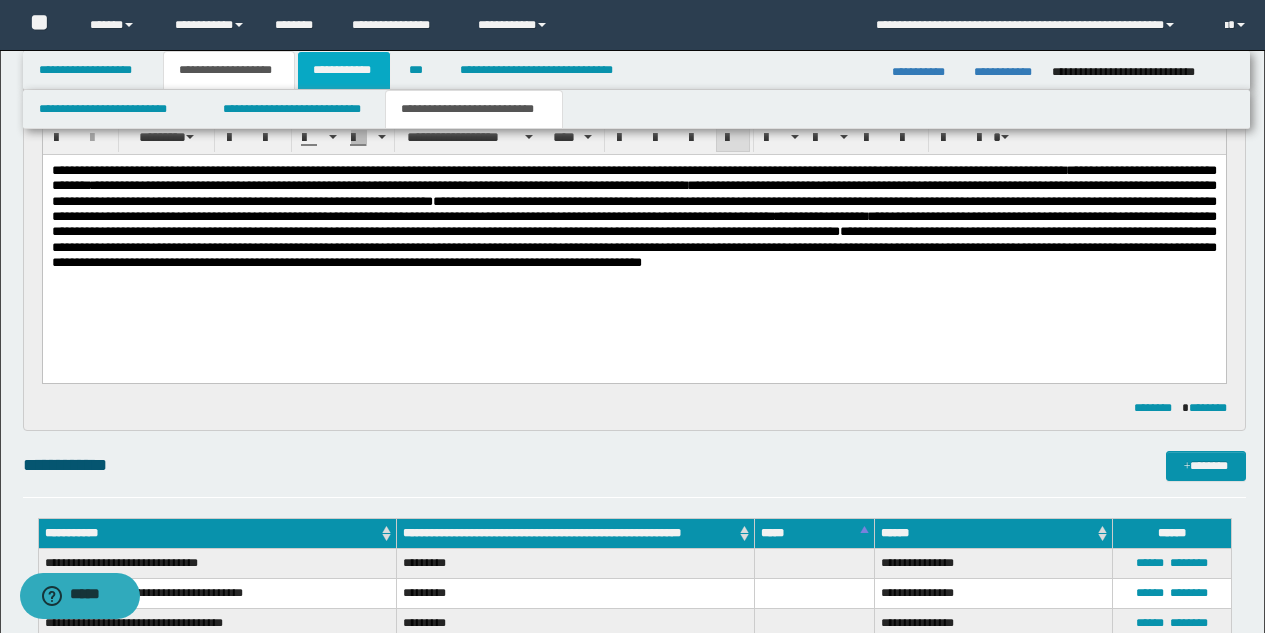 click on "**********" at bounding box center [344, 70] 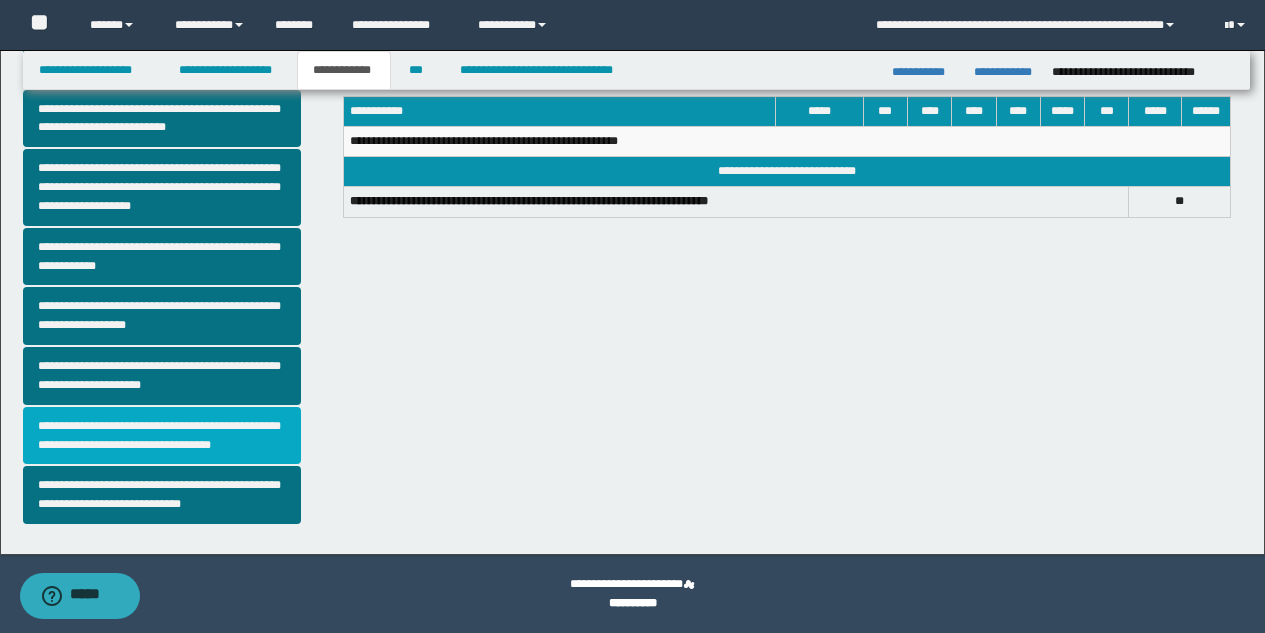 click on "**********" at bounding box center [162, 436] 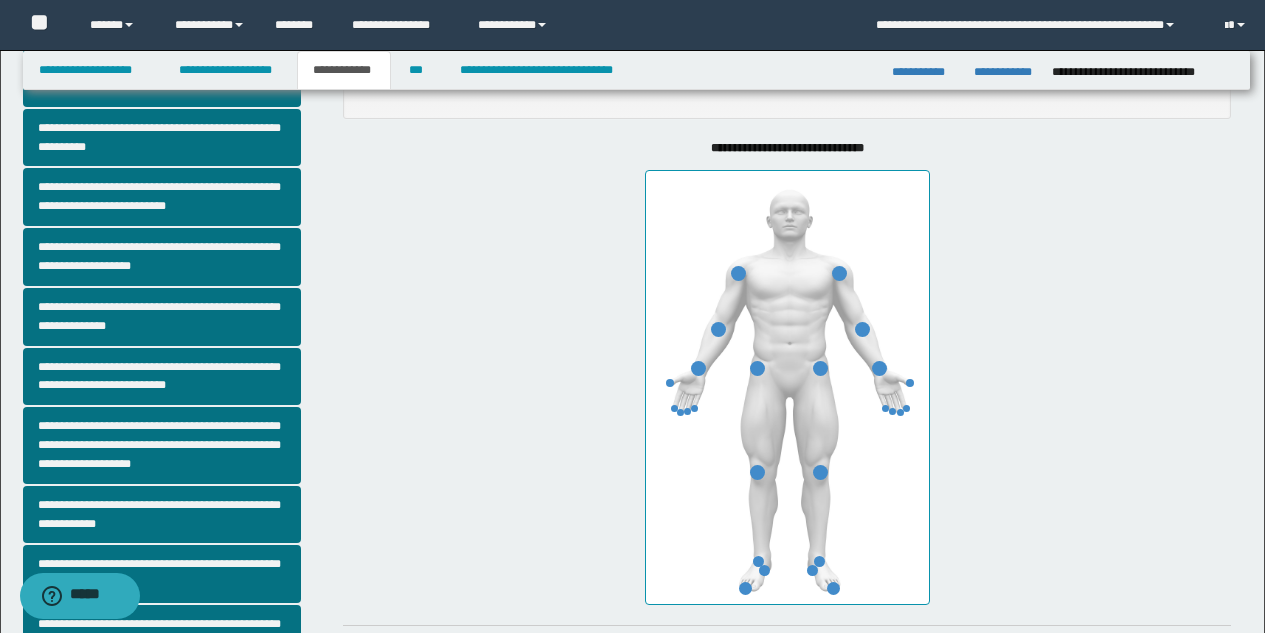 scroll, scrollTop: 328, scrollLeft: 0, axis: vertical 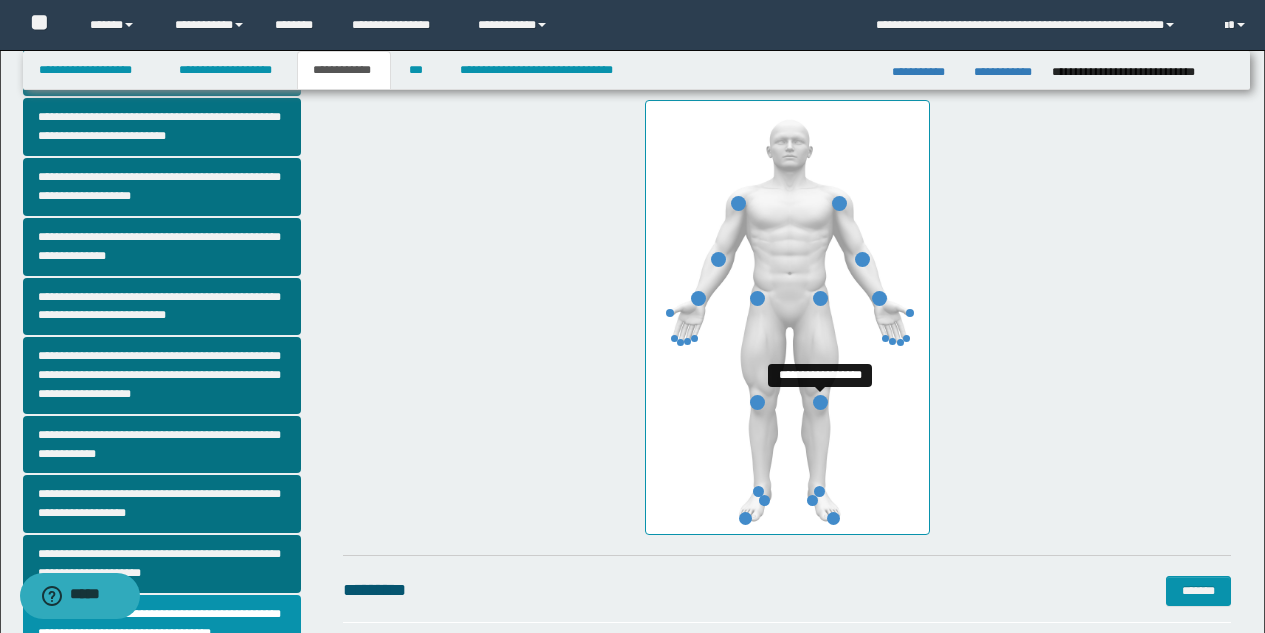 click at bounding box center [820, 402] 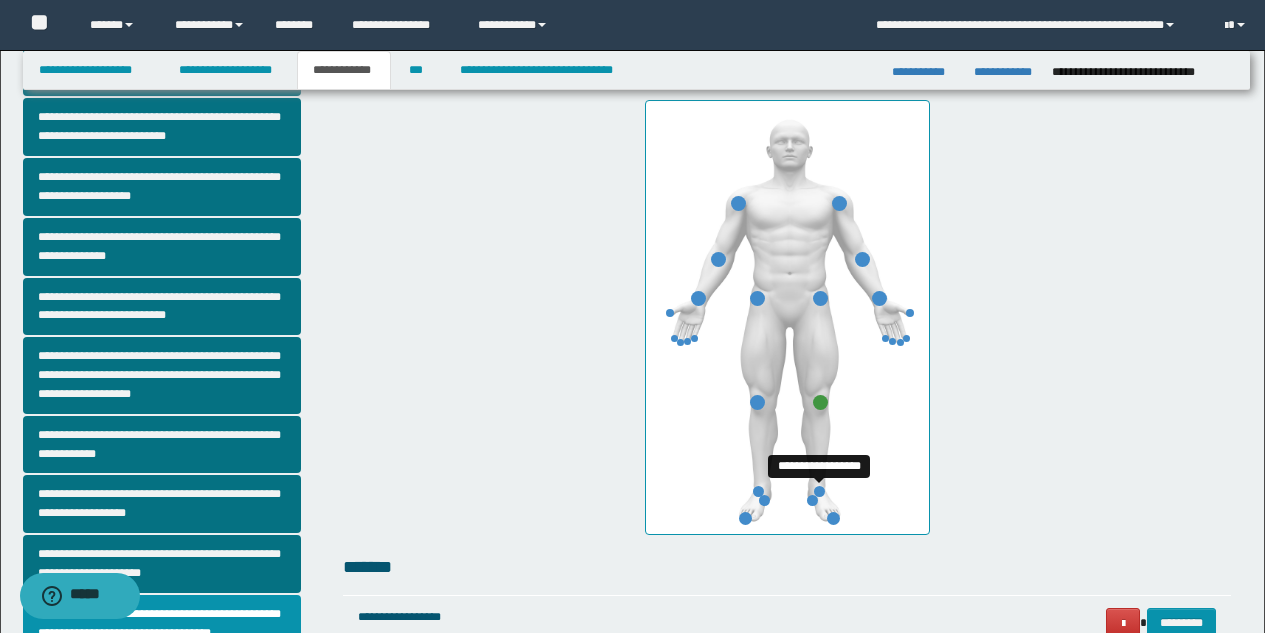 click at bounding box center [819, 491] 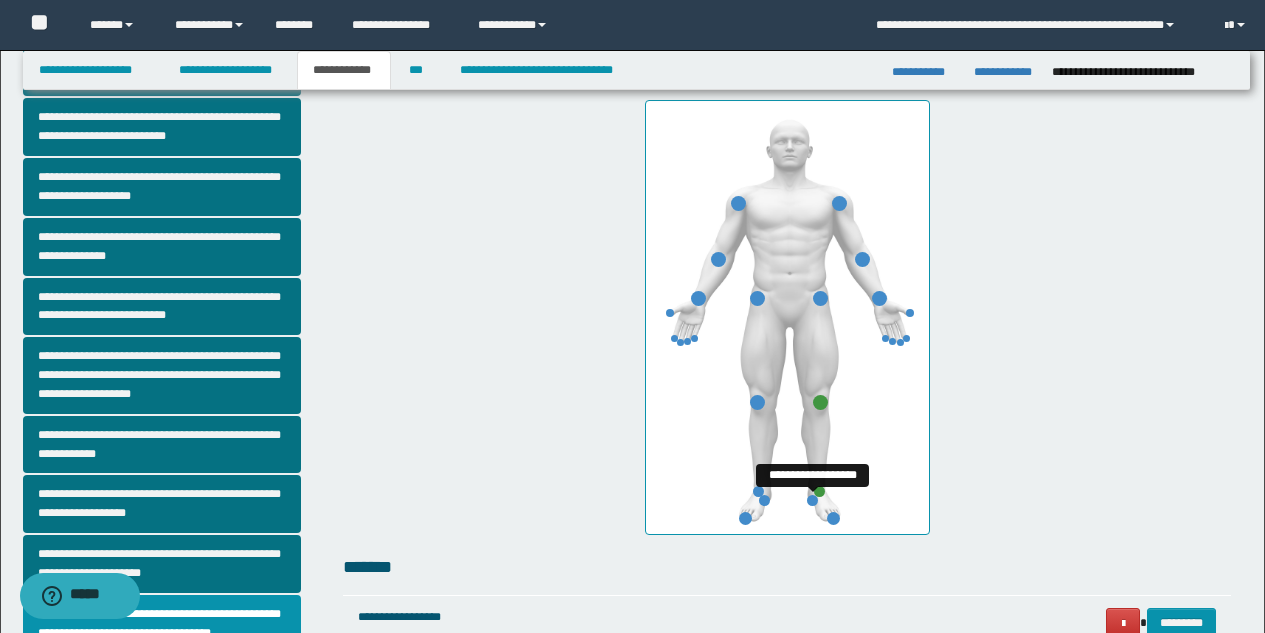 click at bounding box center [812, 500] 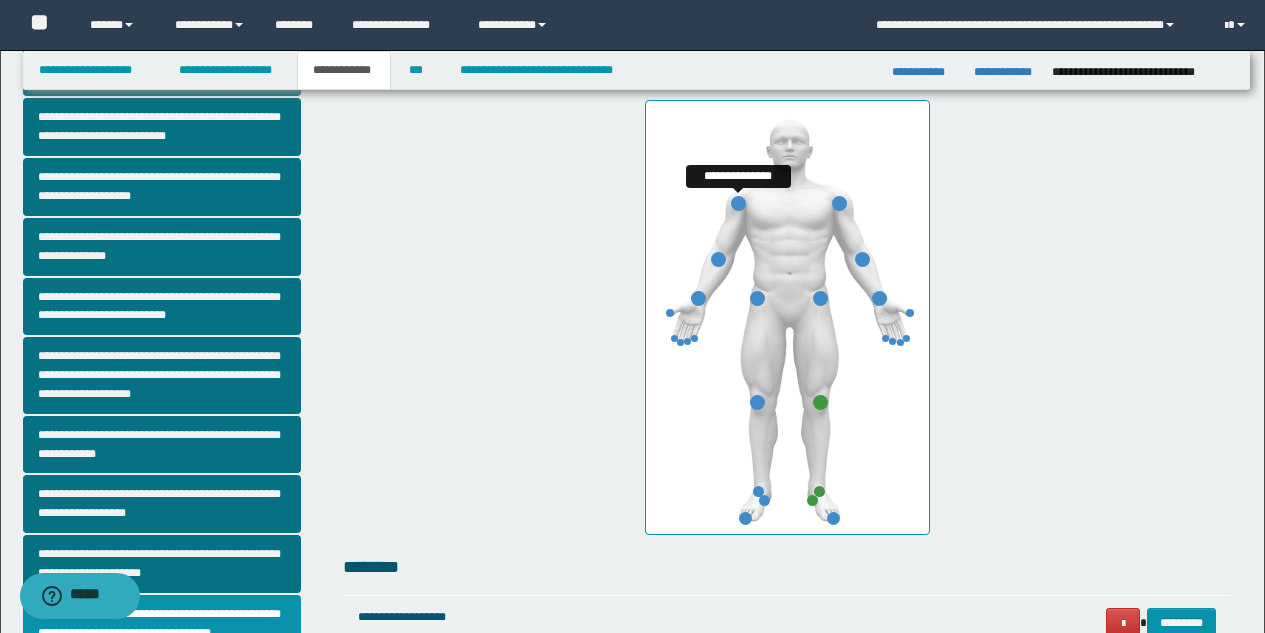 click at bounding box center (738, 203) 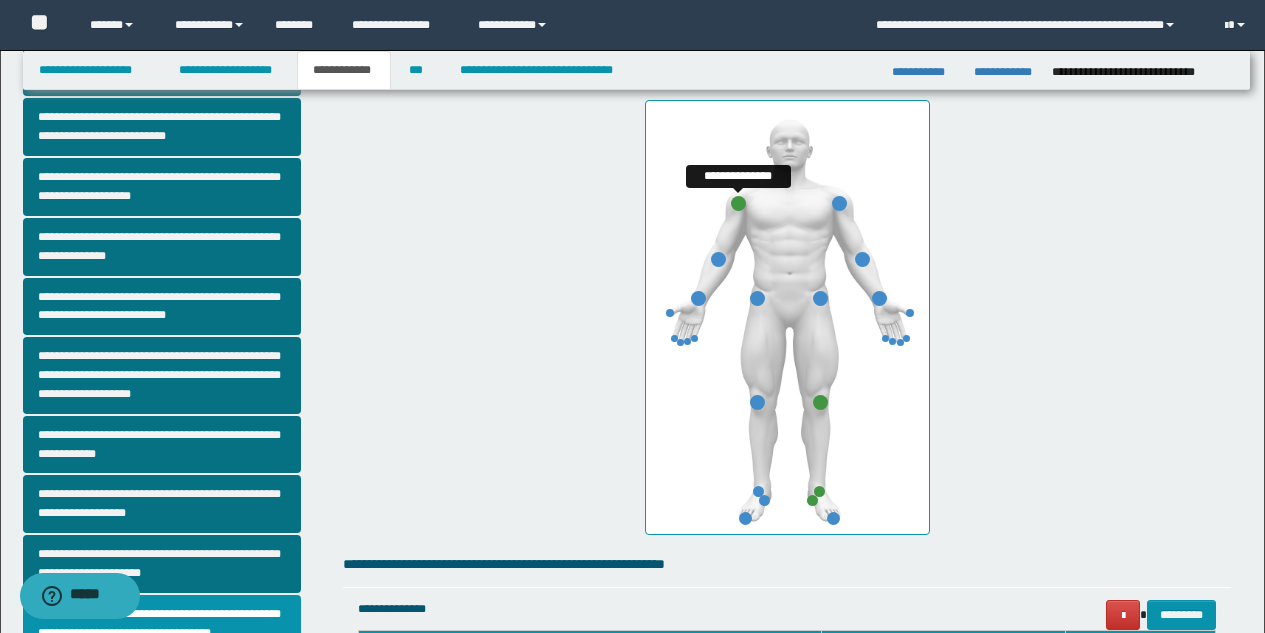 click at bounding box center (738, 203) 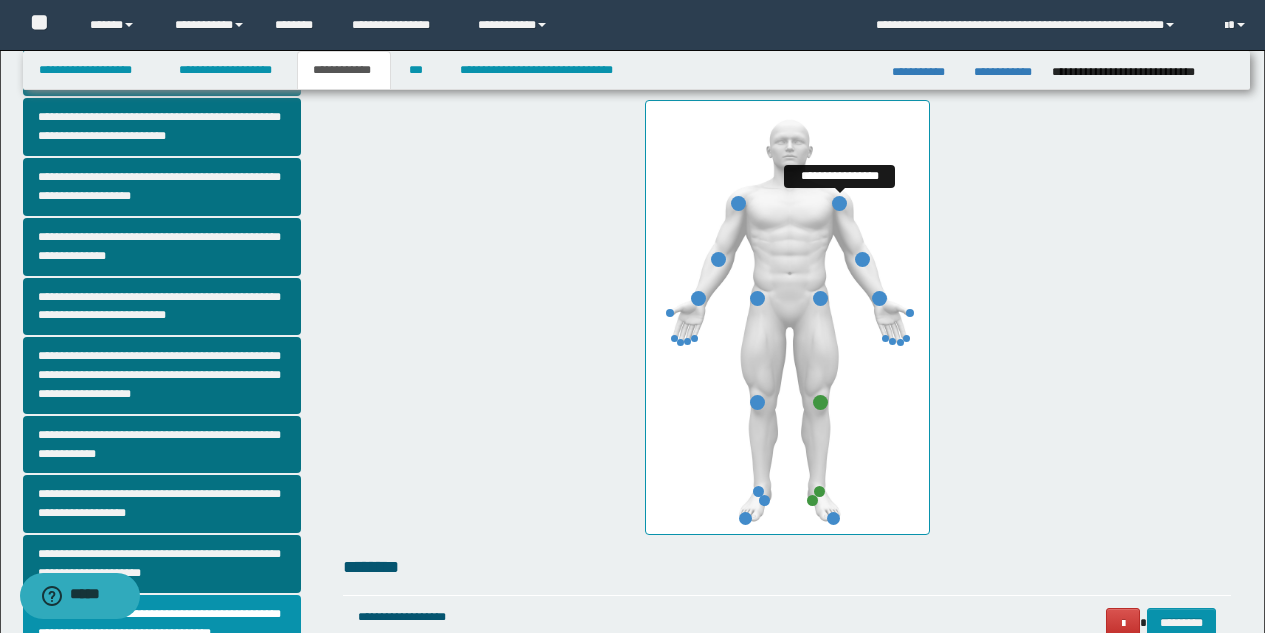 click at bounding box center [839, 203] 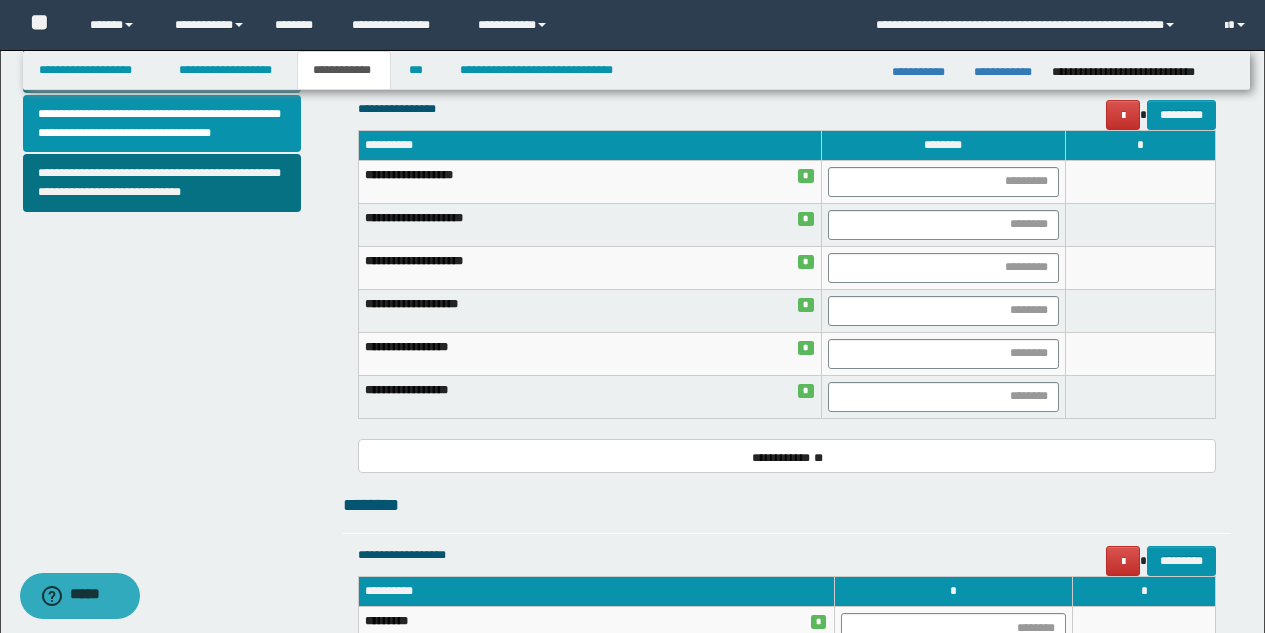 scroll, scrollTop: 891, scrollLeft: 0, axis: vertical 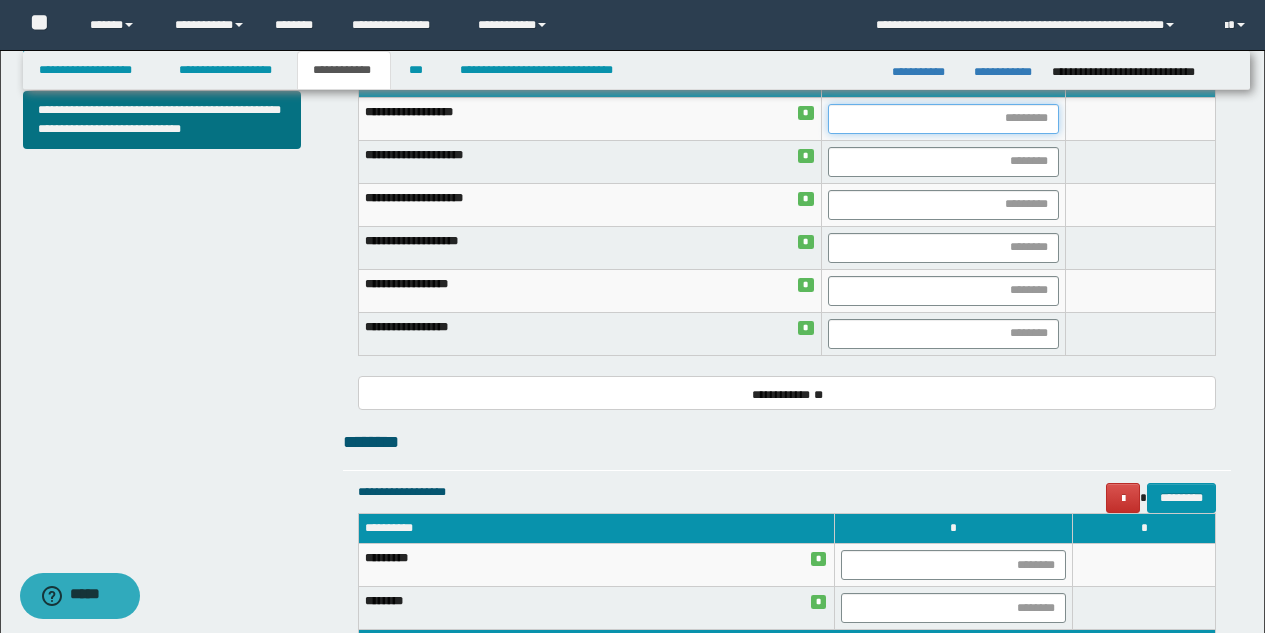 click at bounding box center [943, 119] 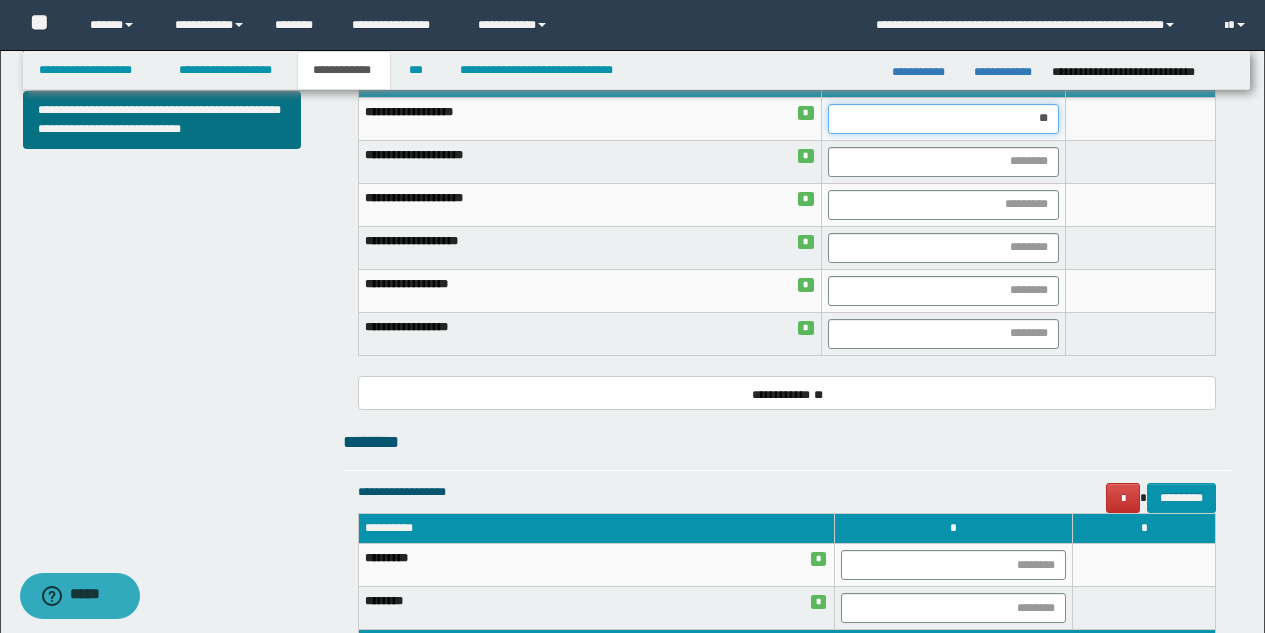 type on "***" 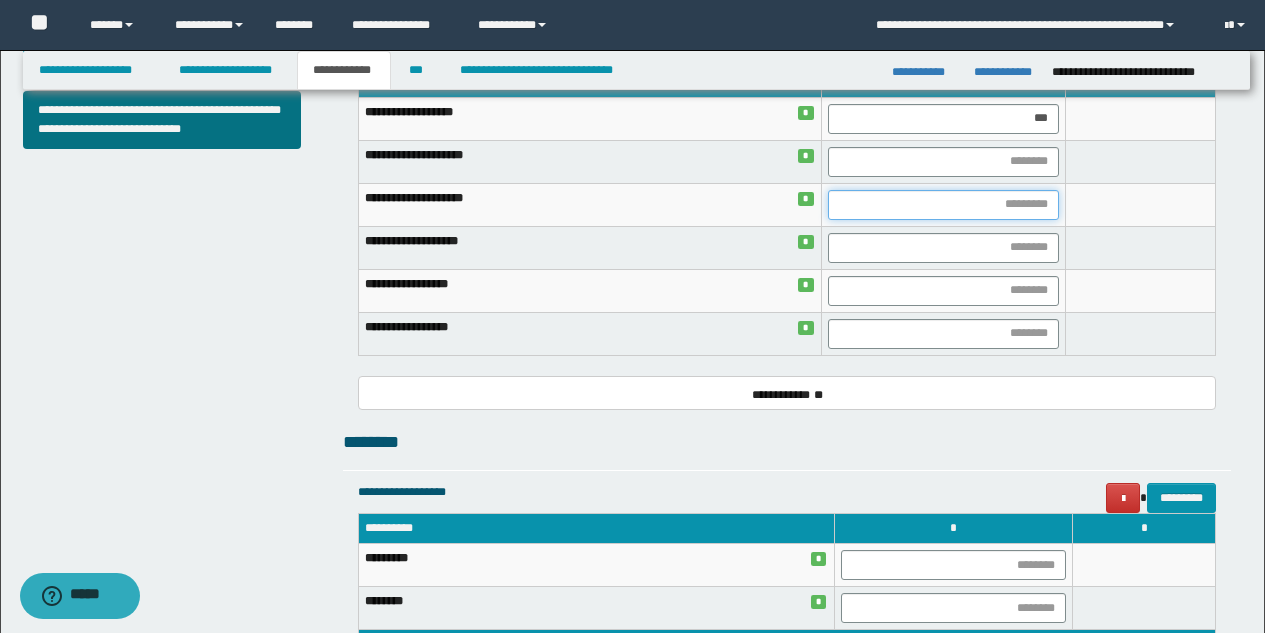 click at bounding box center [943, 205] 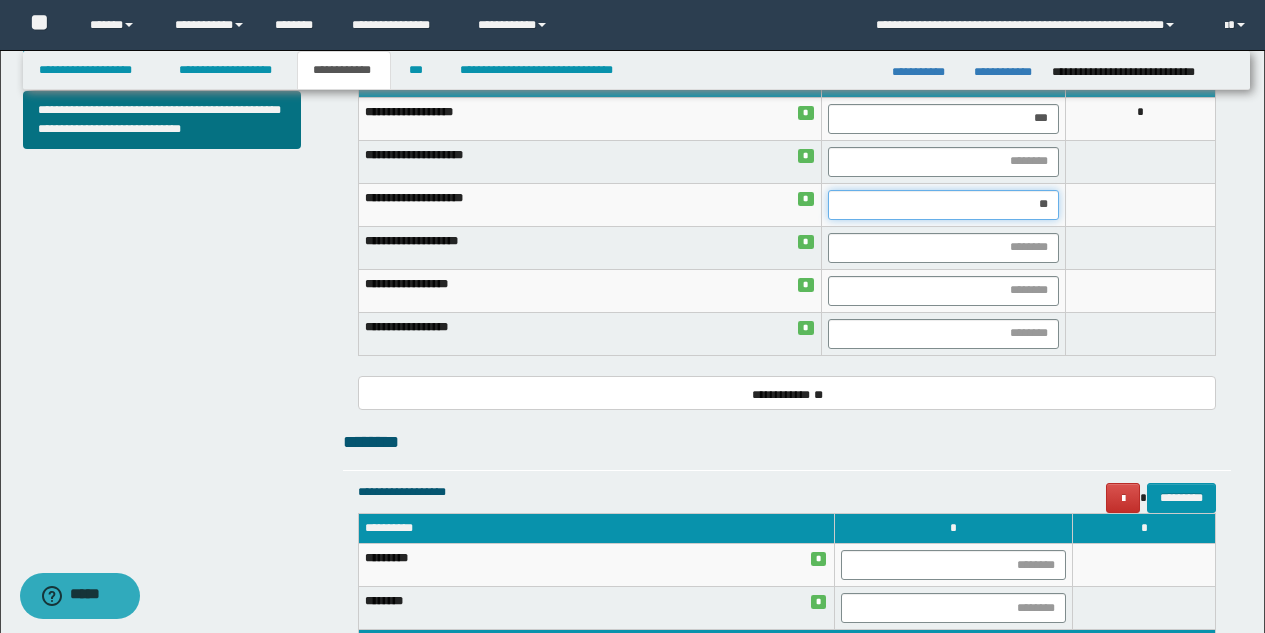 type on "***" 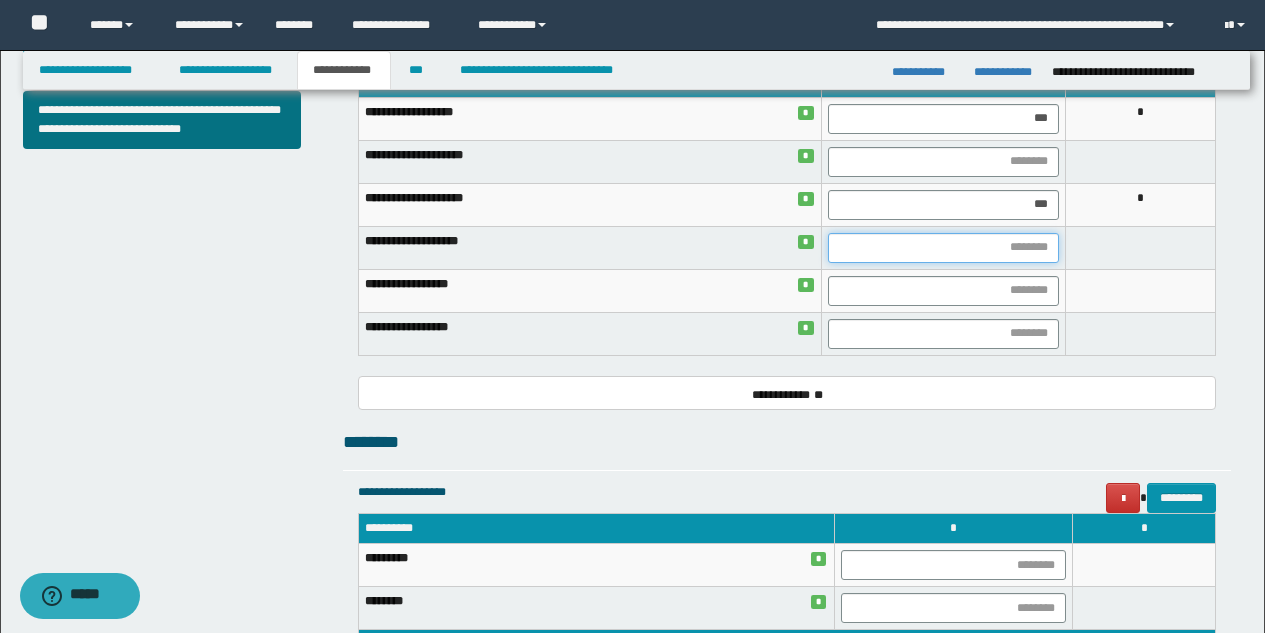 click at bounding box center [943, 248] 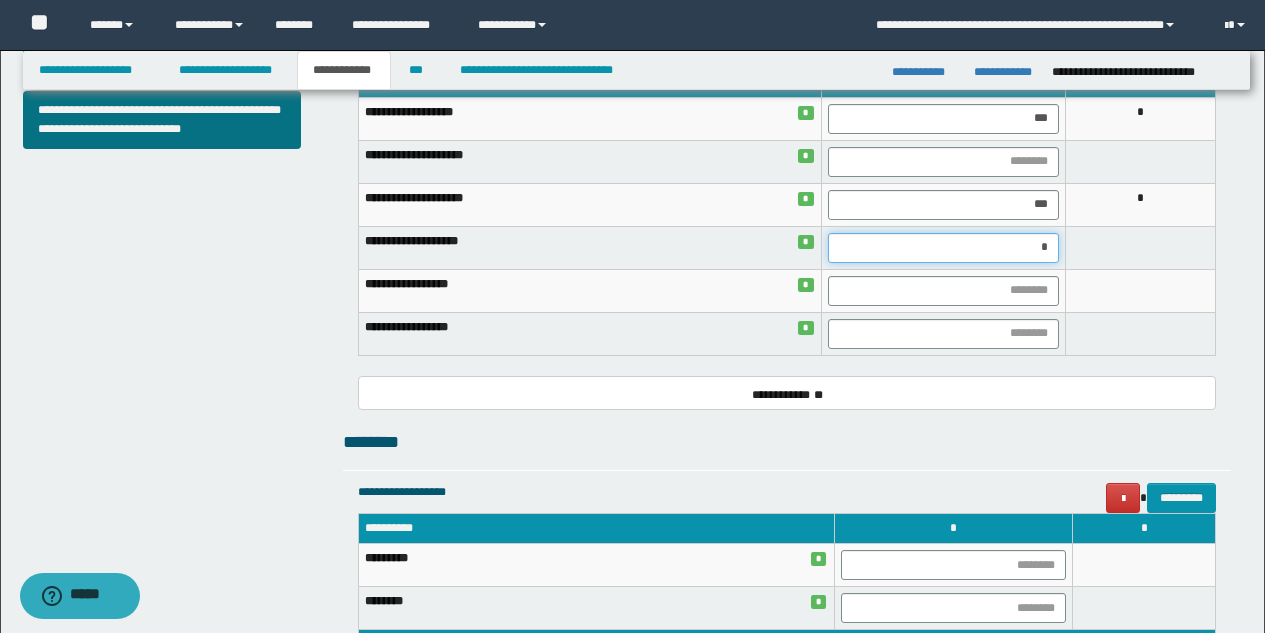type on "**" 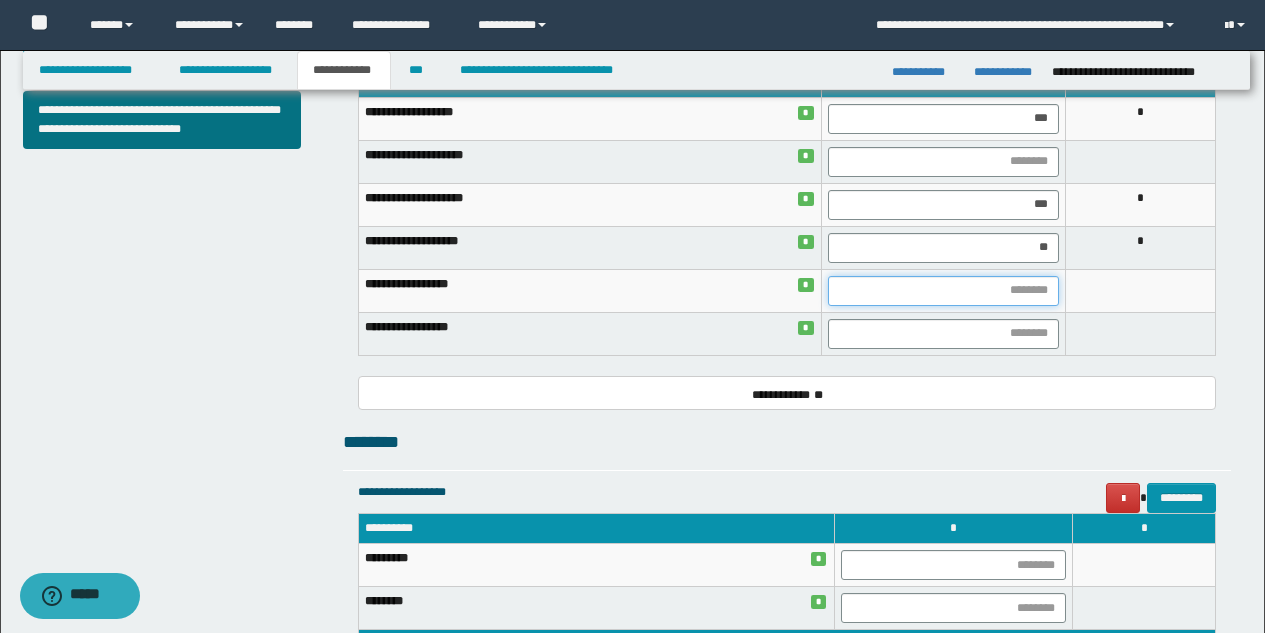 click at bounding box center (943, 291) 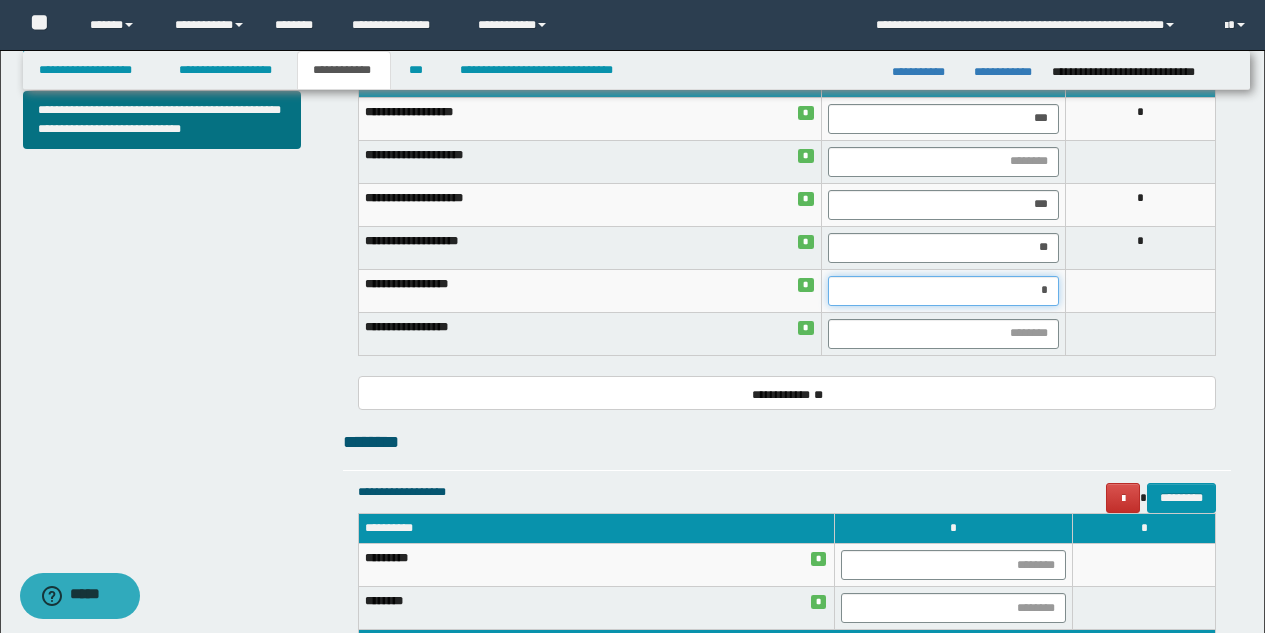 type on "**" 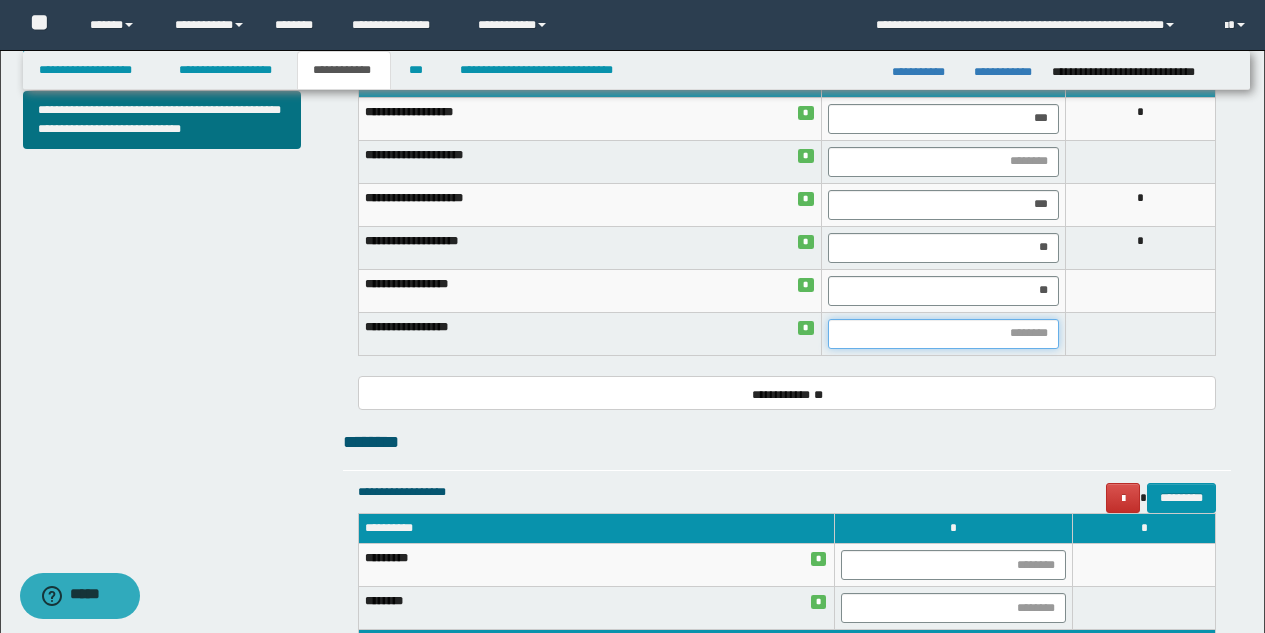 click at bounding box center [943, 334] 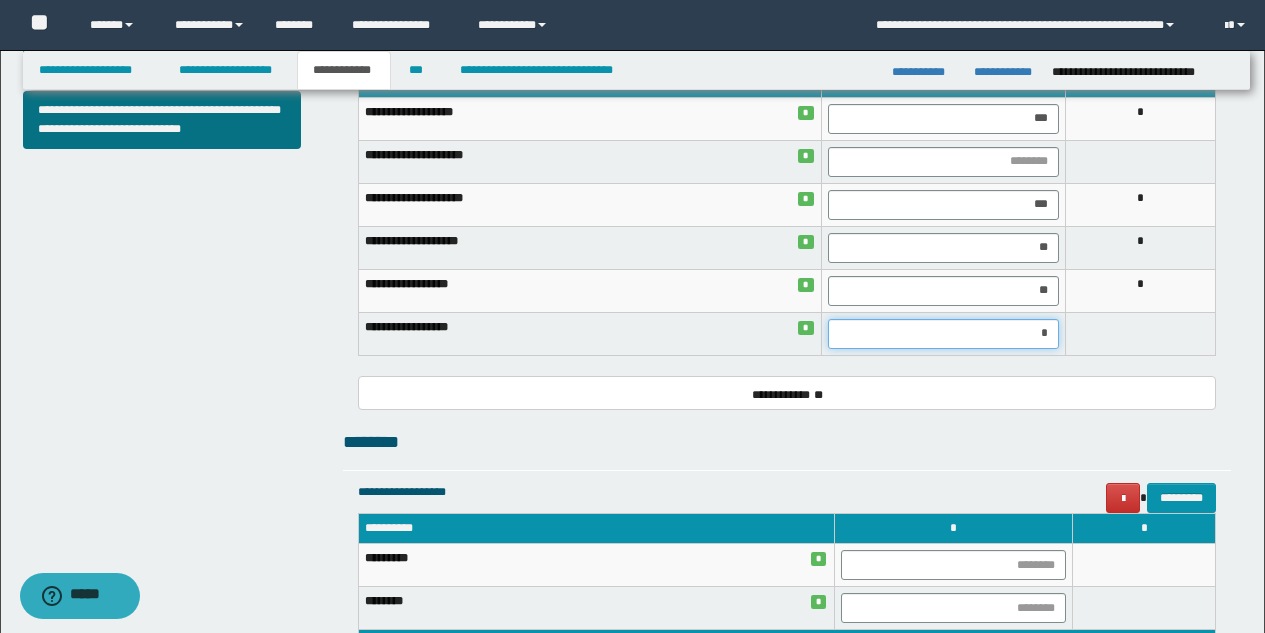 type on "**" 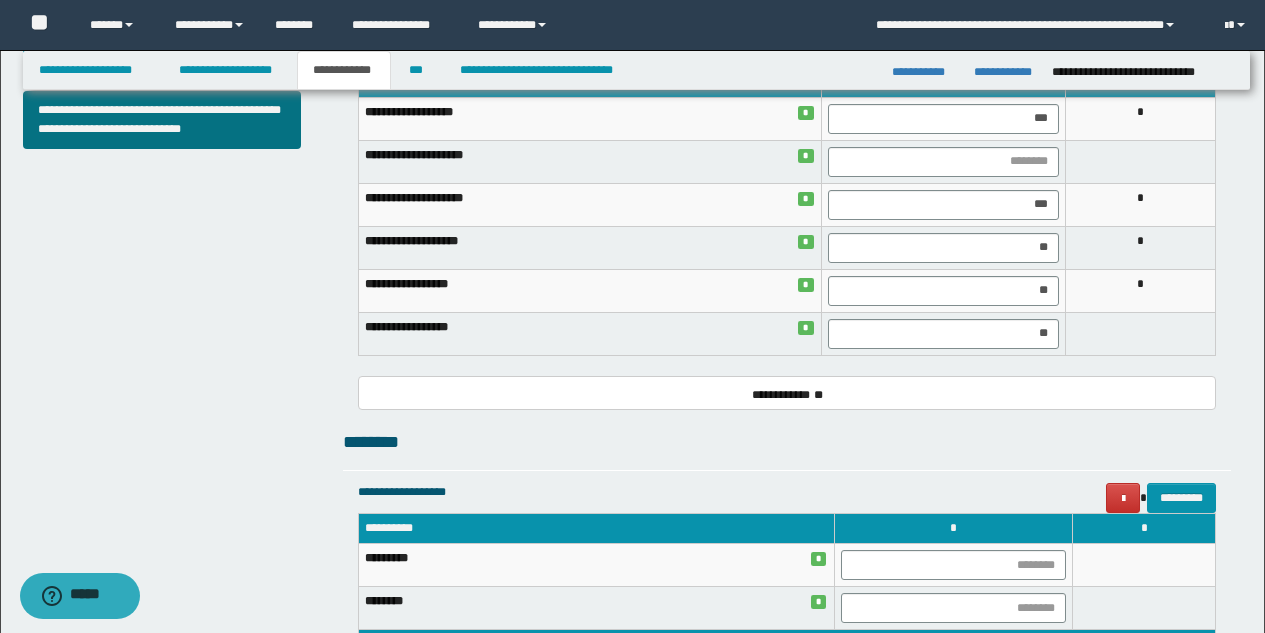click at bounding box center [1140, 333] 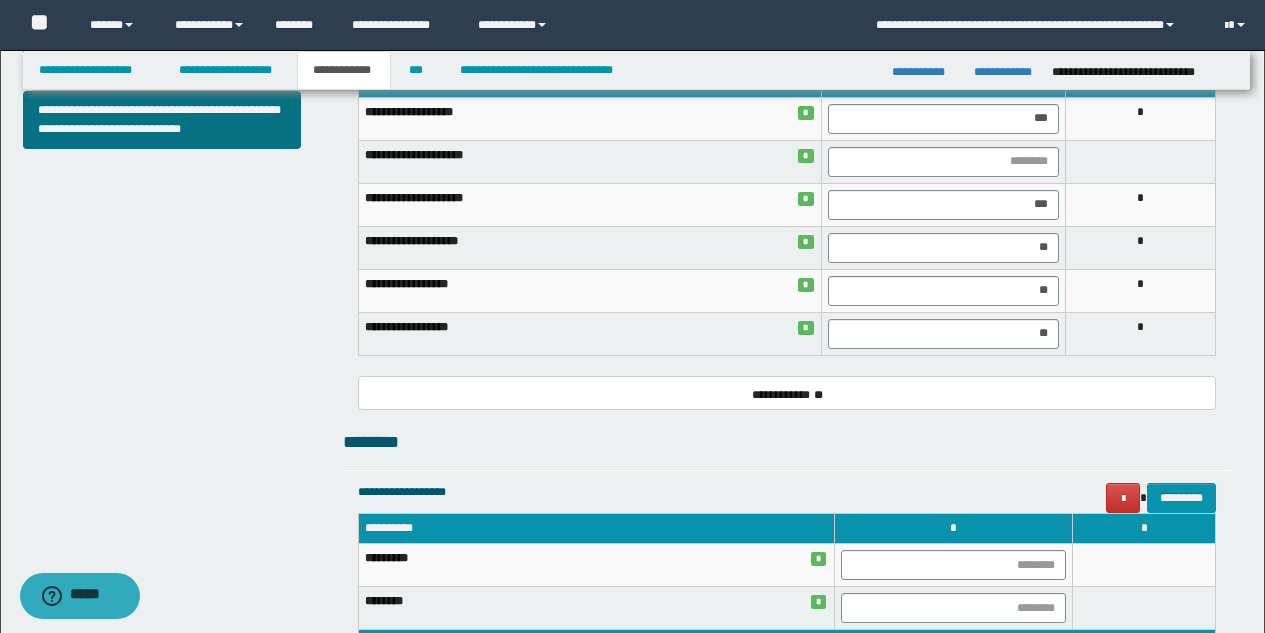 click at bounding box center (954, 608) 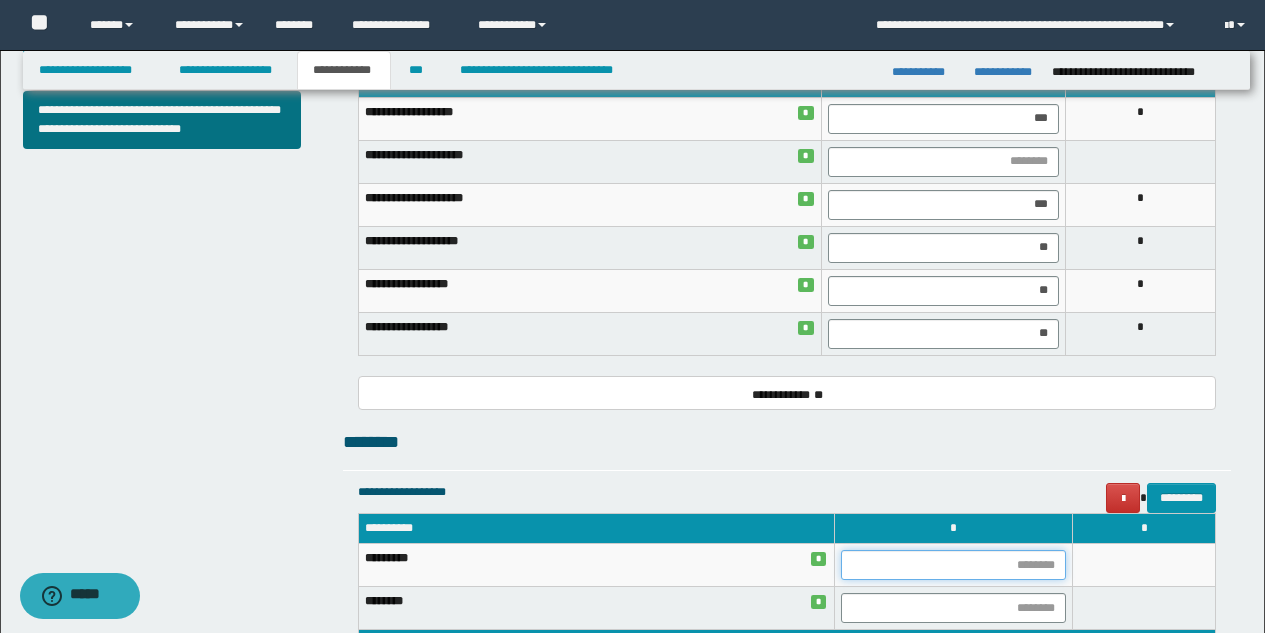click at bounding box center (953, 565) 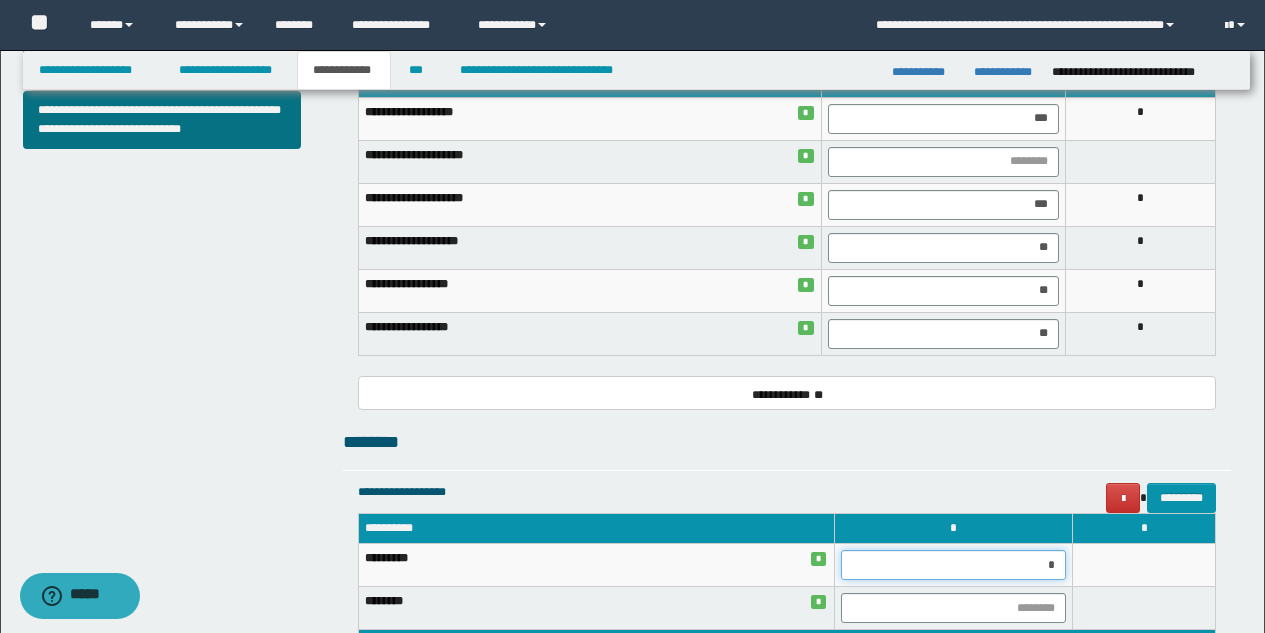 type on "**" 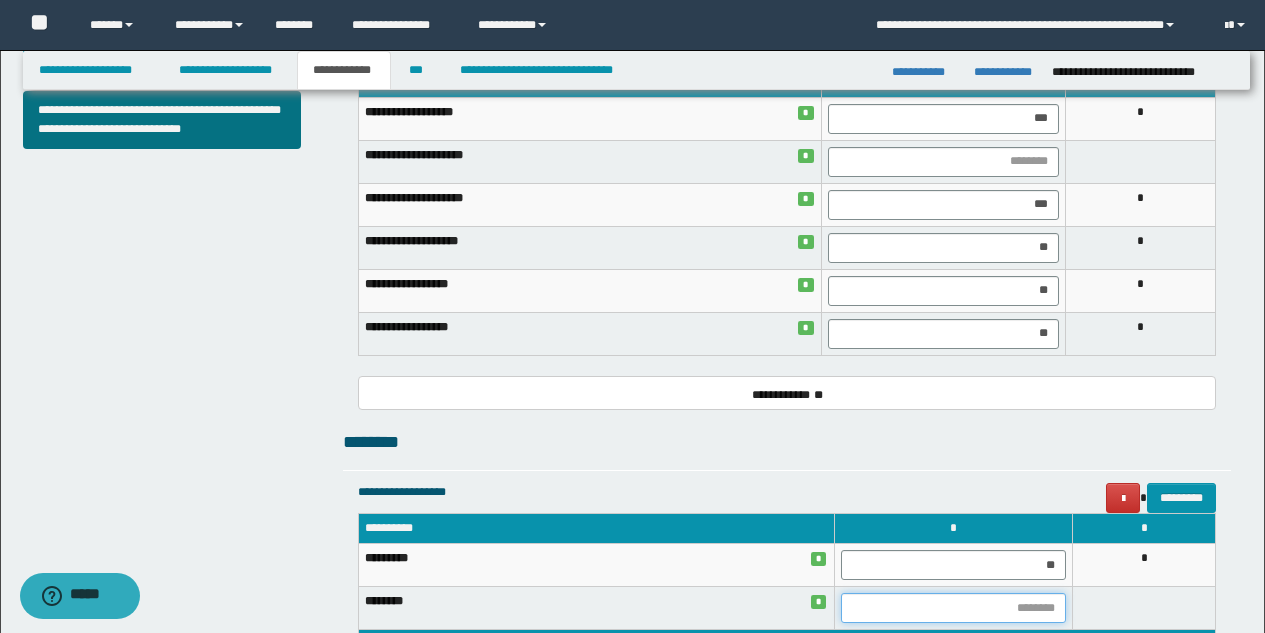 click at bounding box center (953, 608) 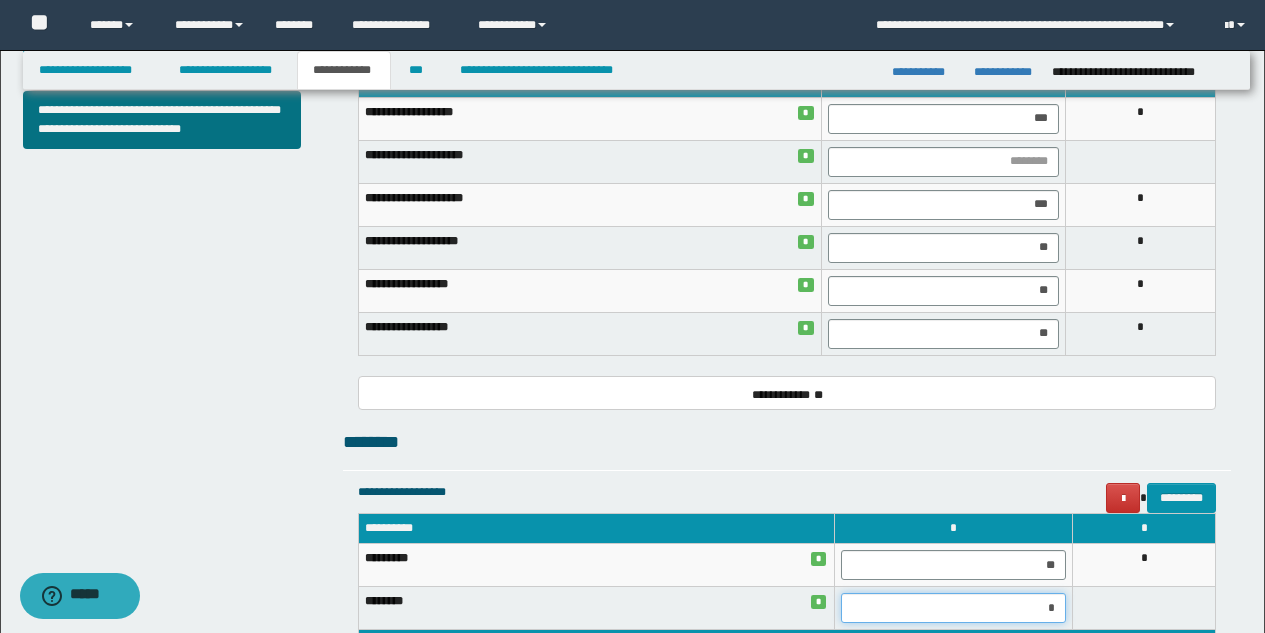 type on "**" 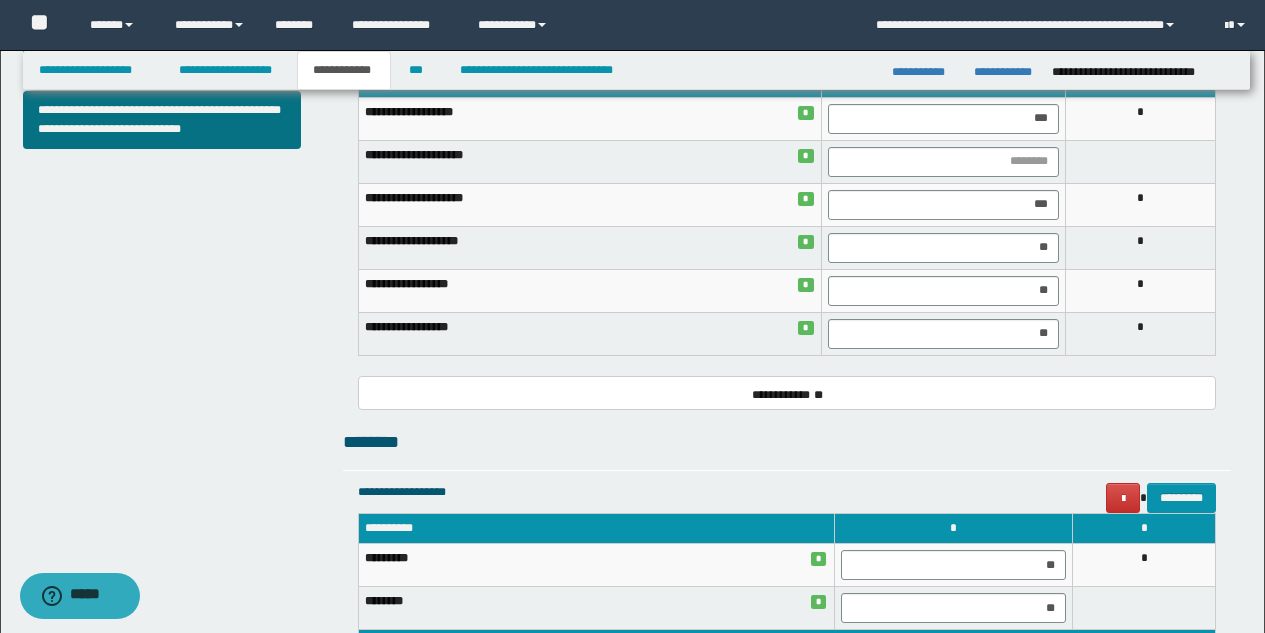 click at bounding box center [1144, 608] 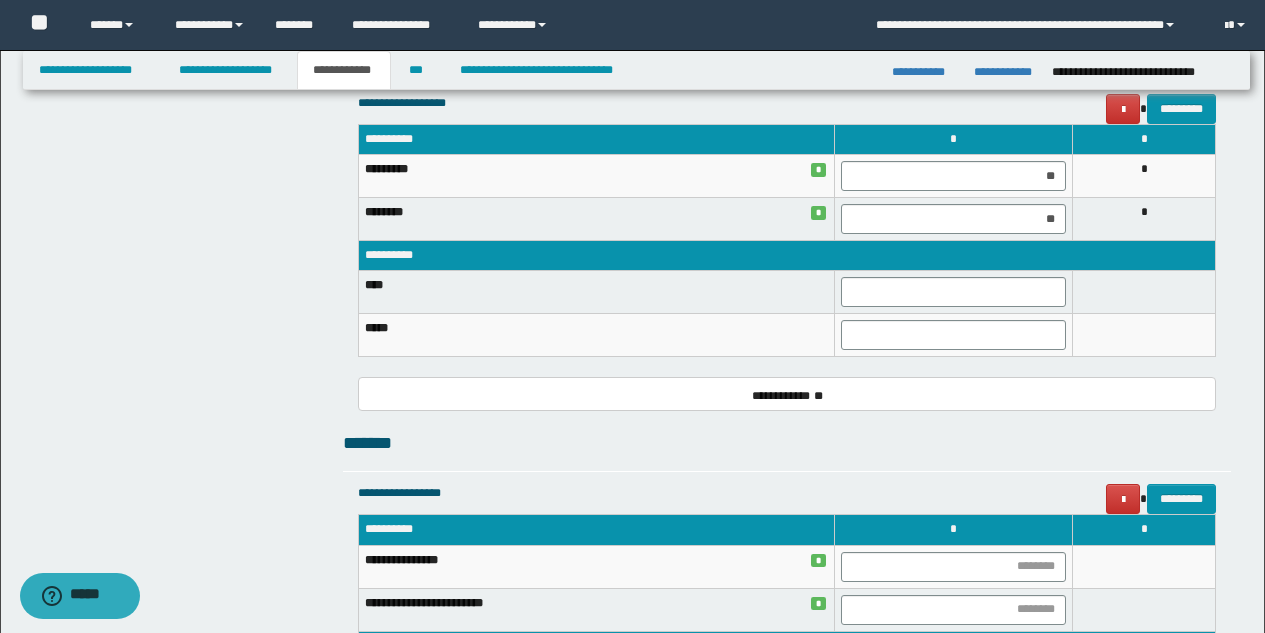 scroll, scrollTop: 1284, scrollLeft: 0, axis: vertical 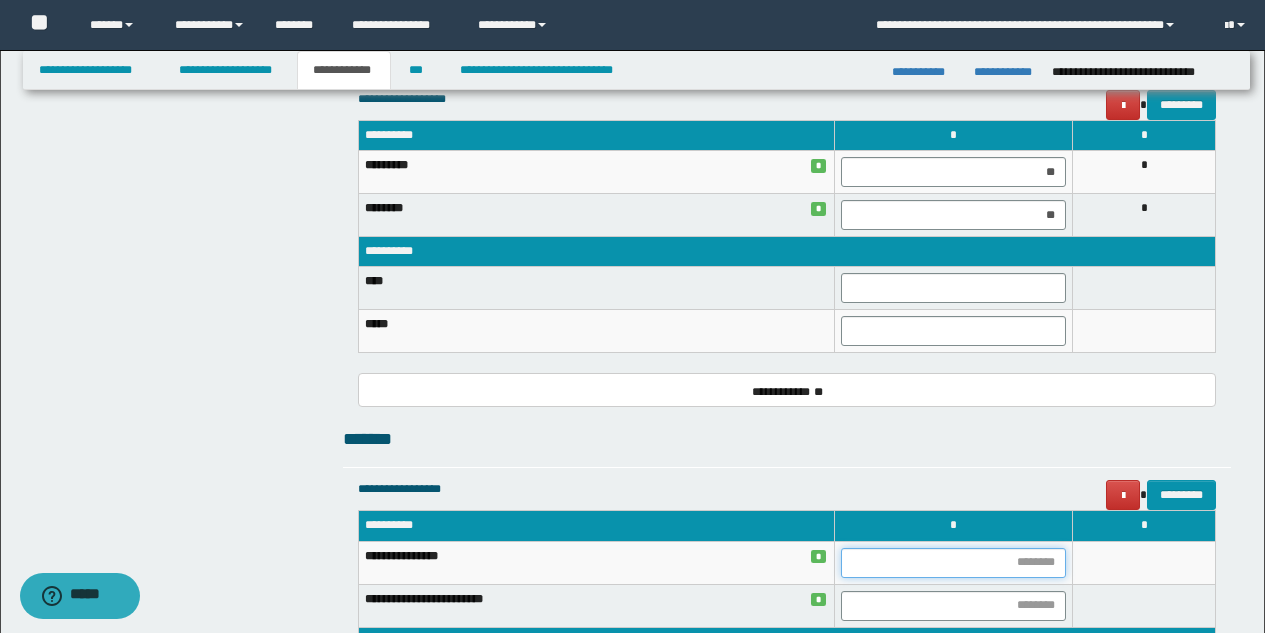 click at bounding box center [953, 563] 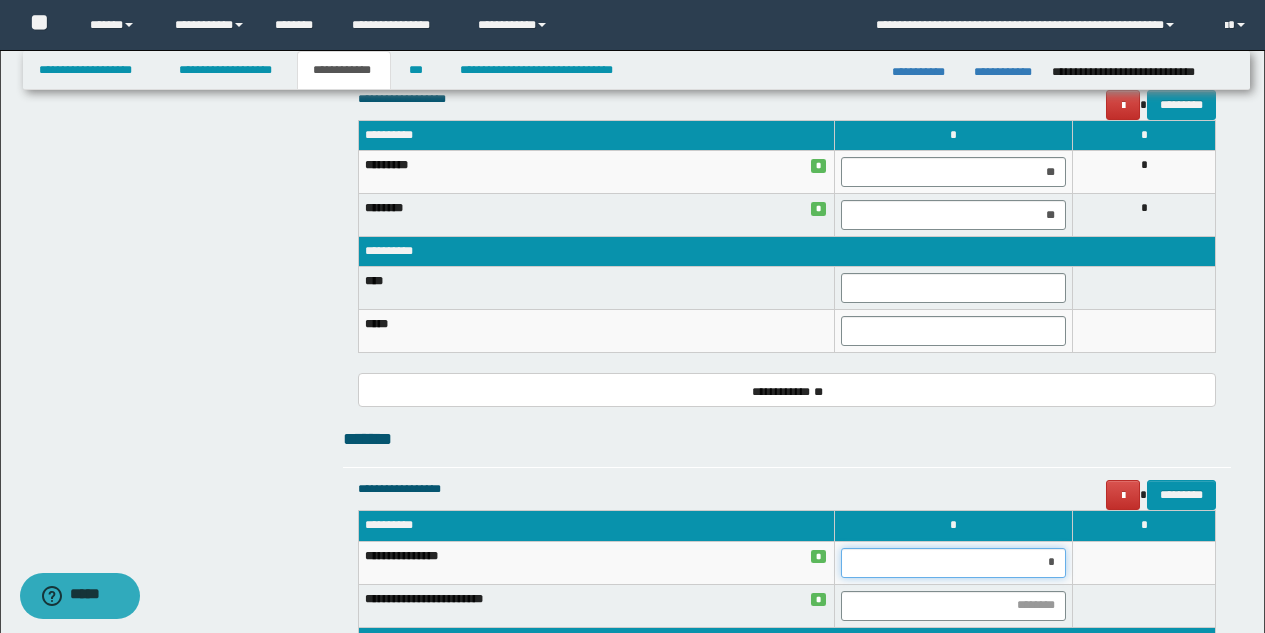 type on "**" 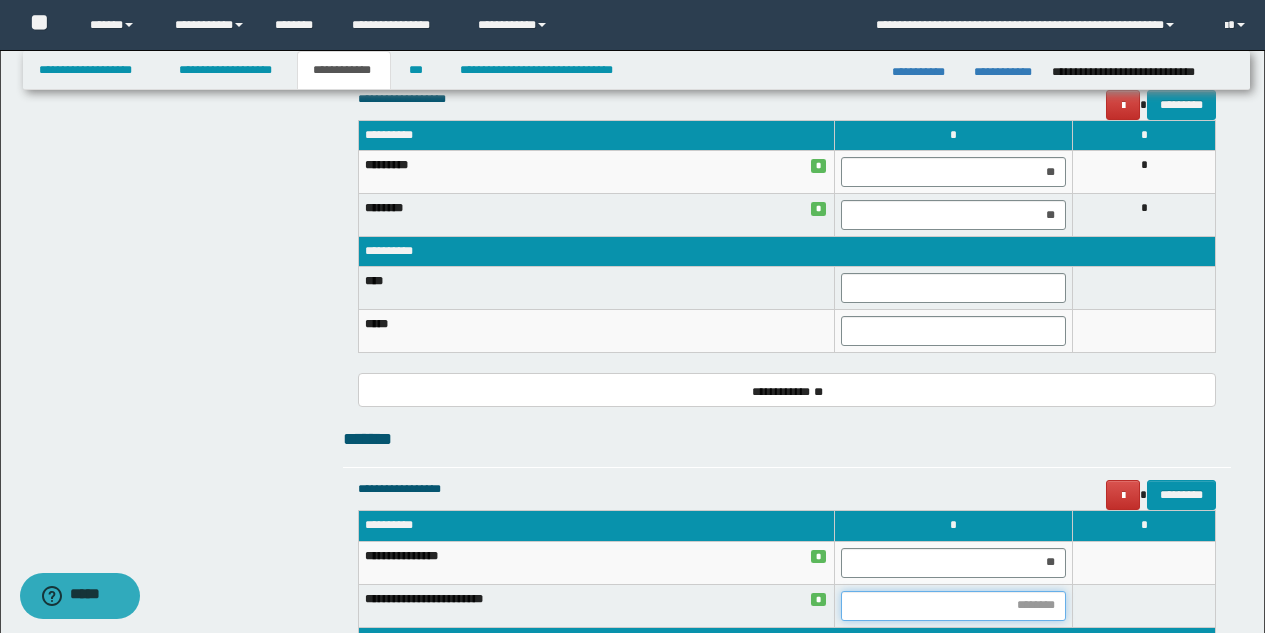 click at bounding box center [953, 606] 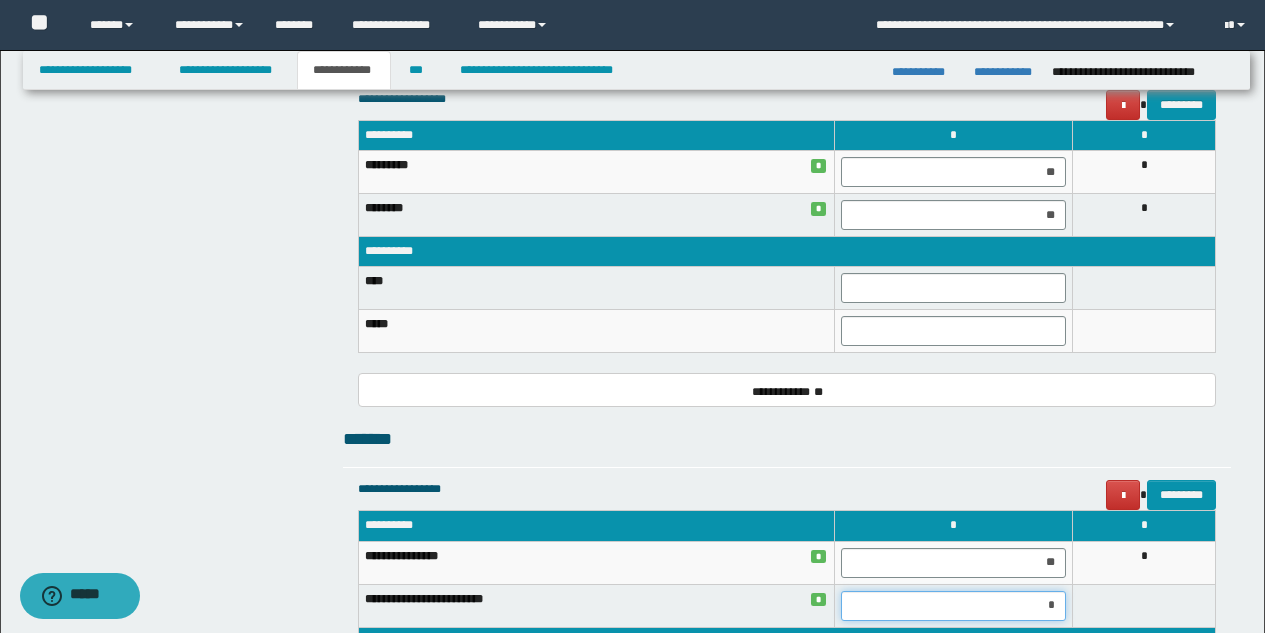 type on "**" 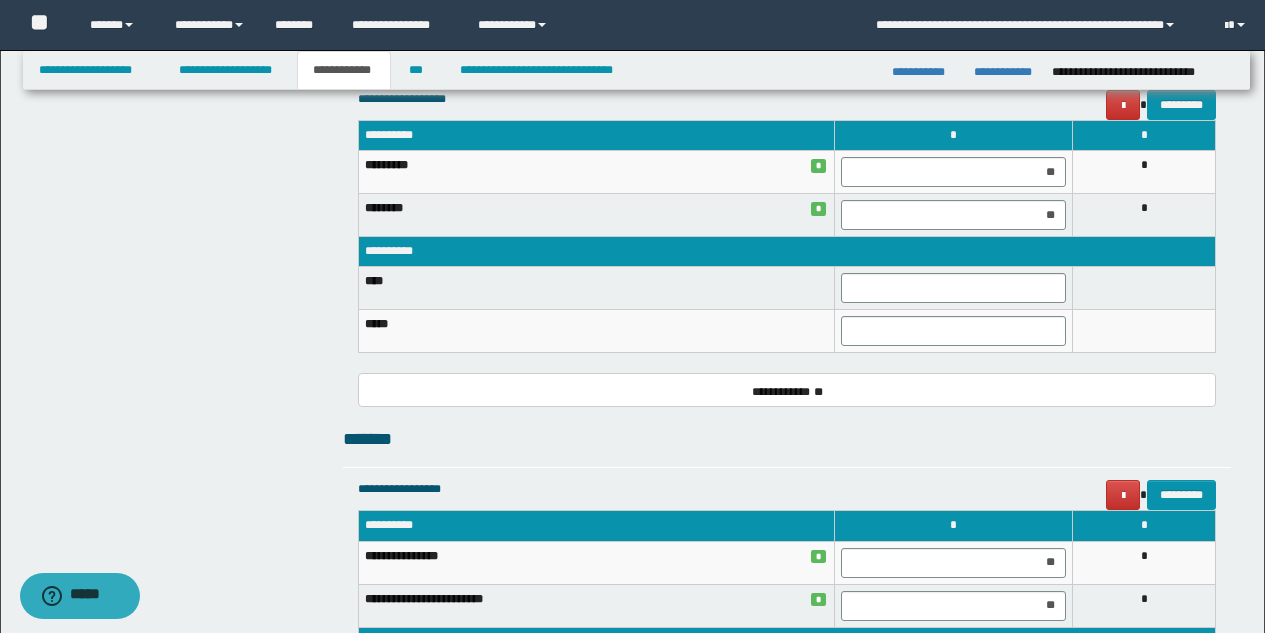 click on "*" at bounding box center (1144, 605) 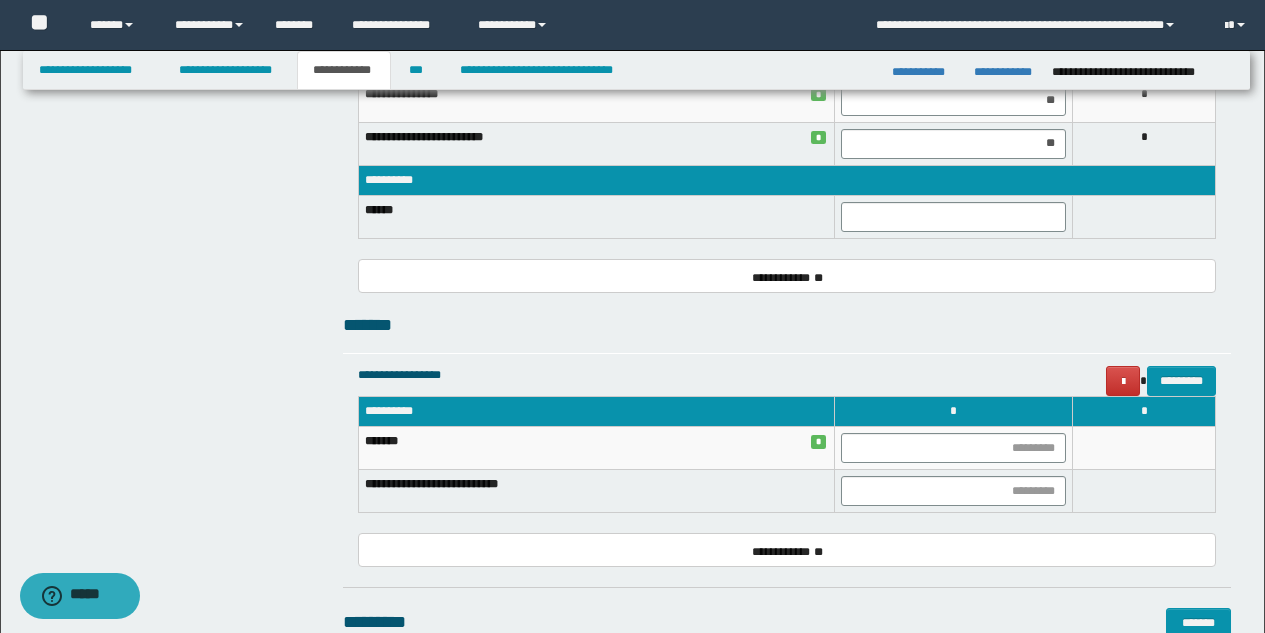 scroll, scrollTop: 1755, scrollLeft: 0, axis: vertical 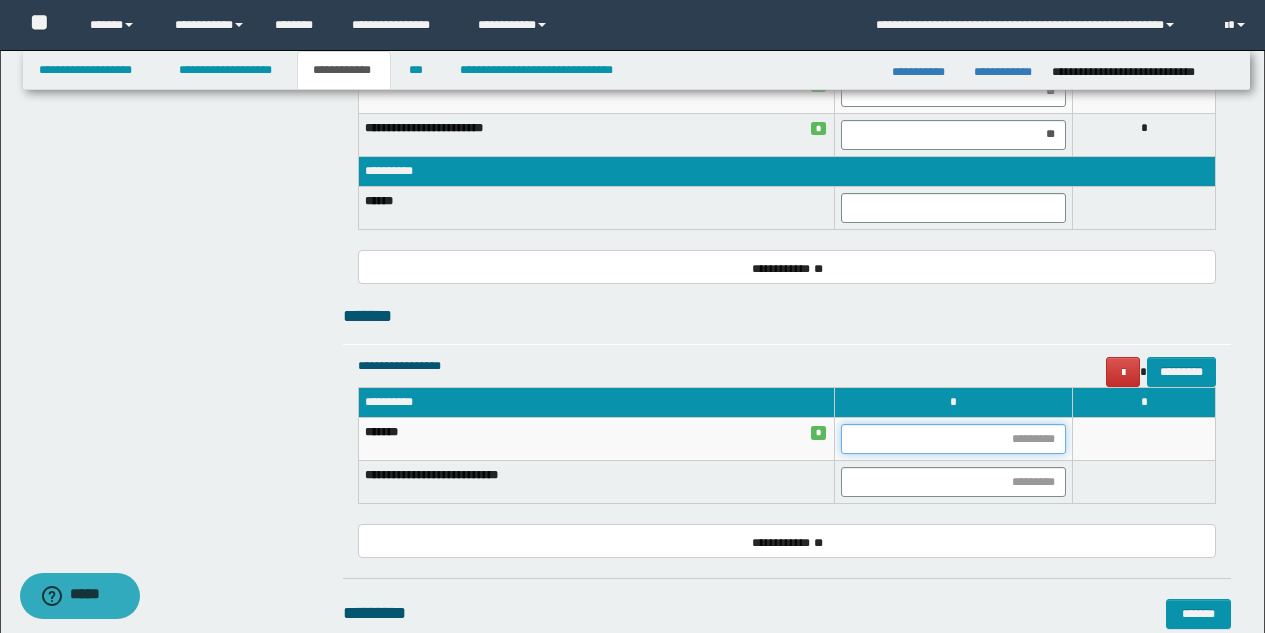click at bounding box center [953, 439] 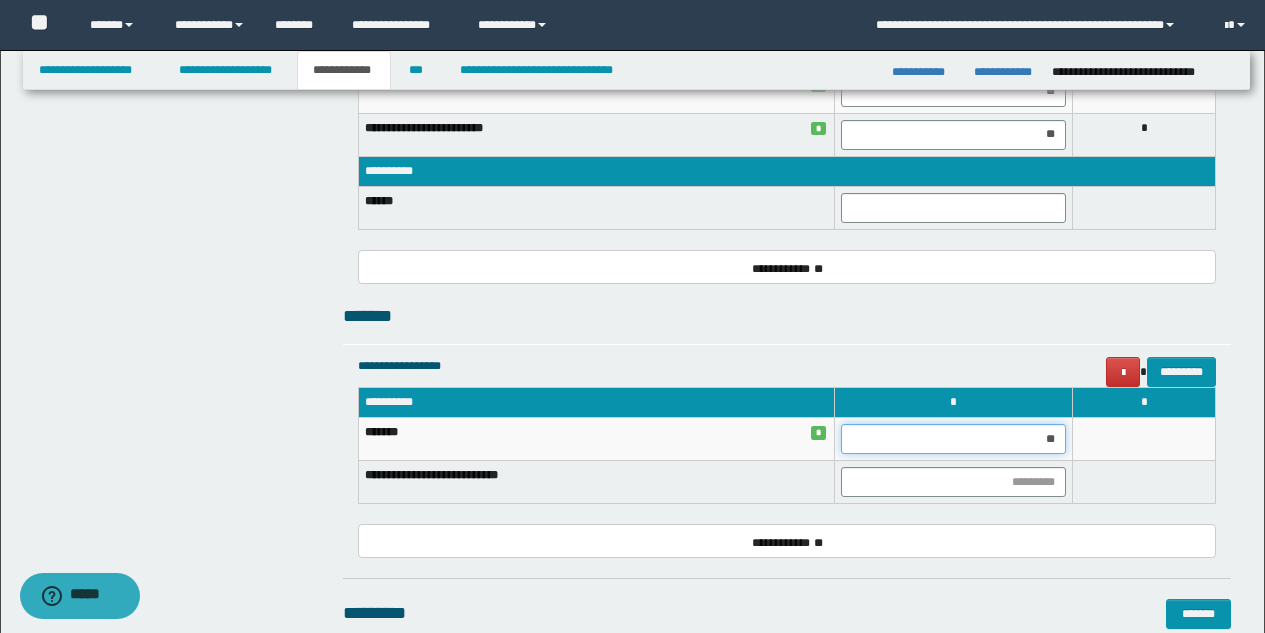 type on "***" 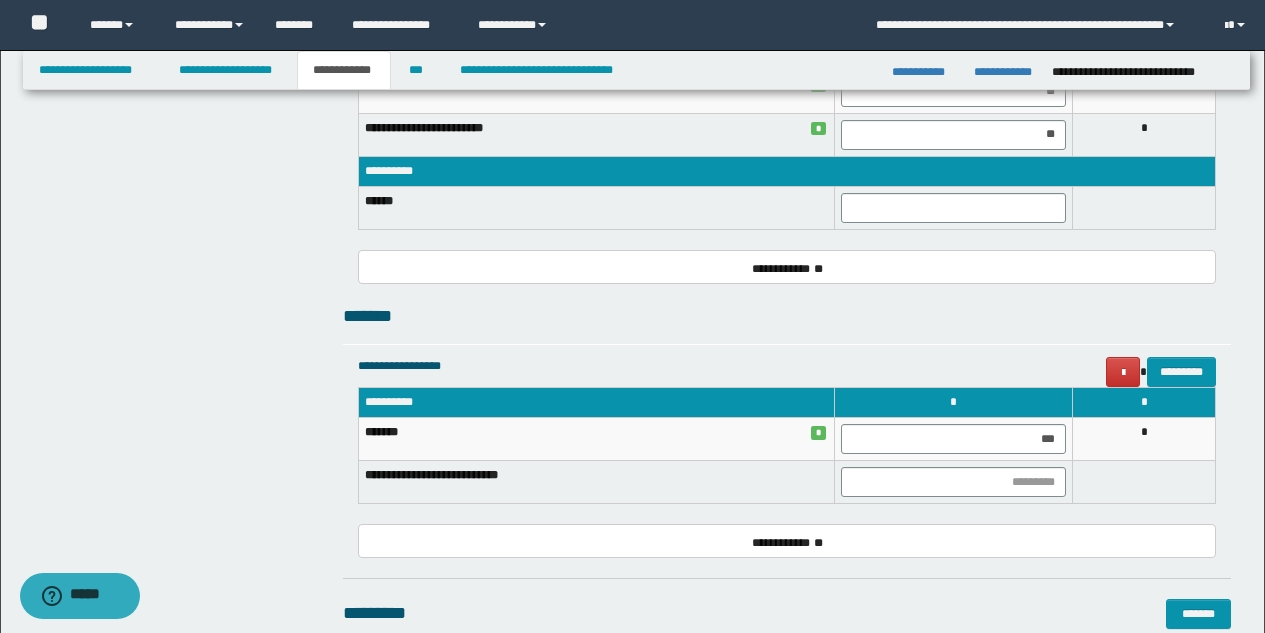 click on "*" at bounding box center (1144, 439) 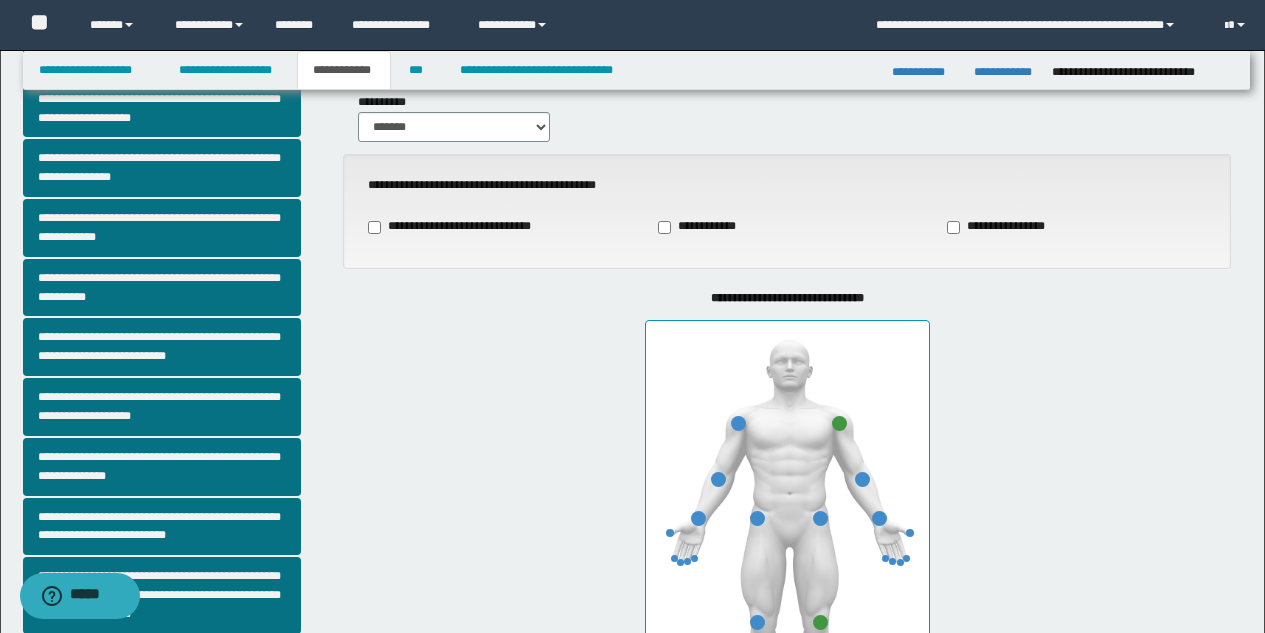 scroll, scrollTop: 0, scrollLeft: 0, axis: both 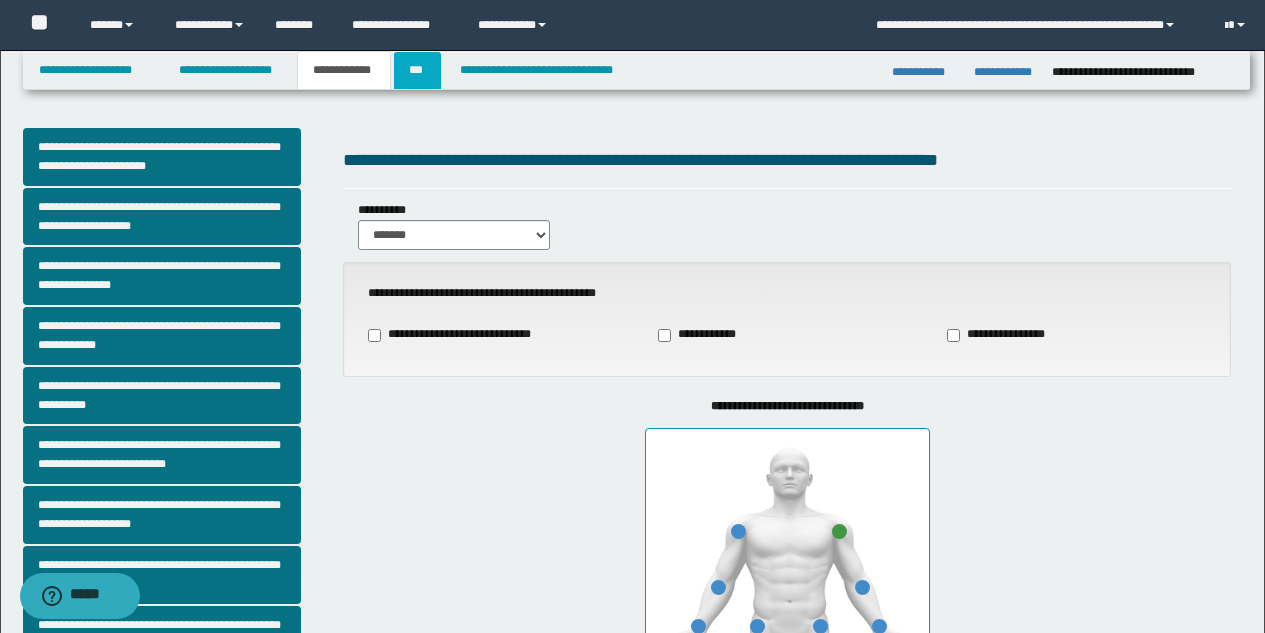 click on "***" at bounding box center [417, 70] 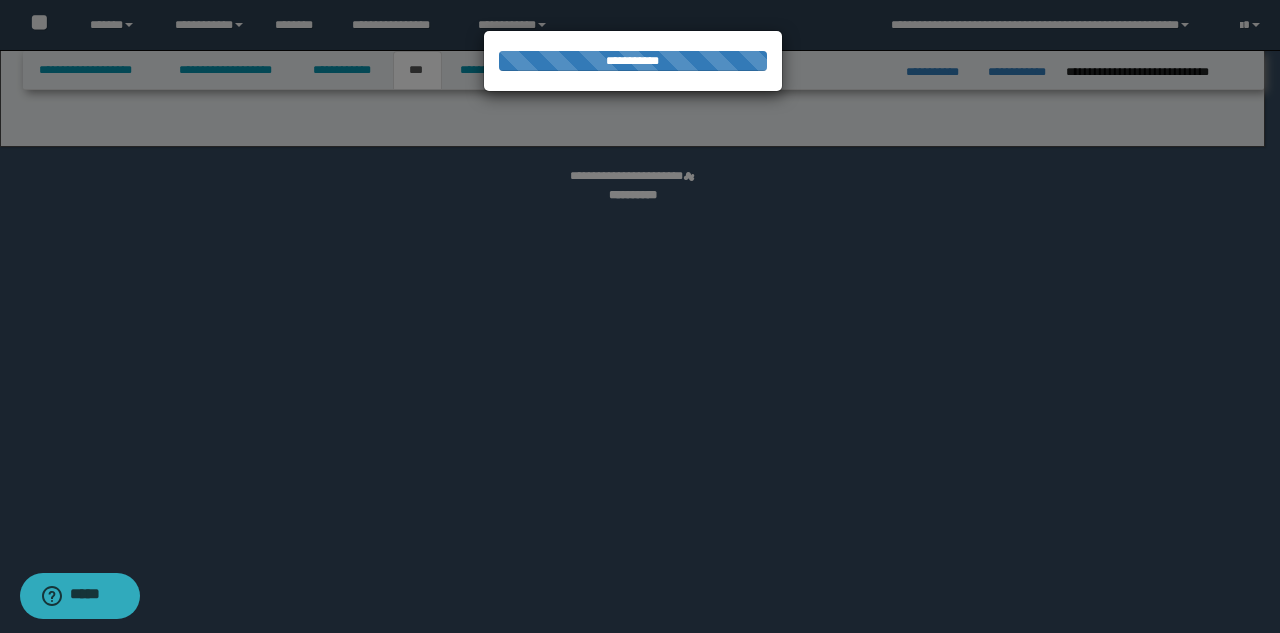 select on "***" 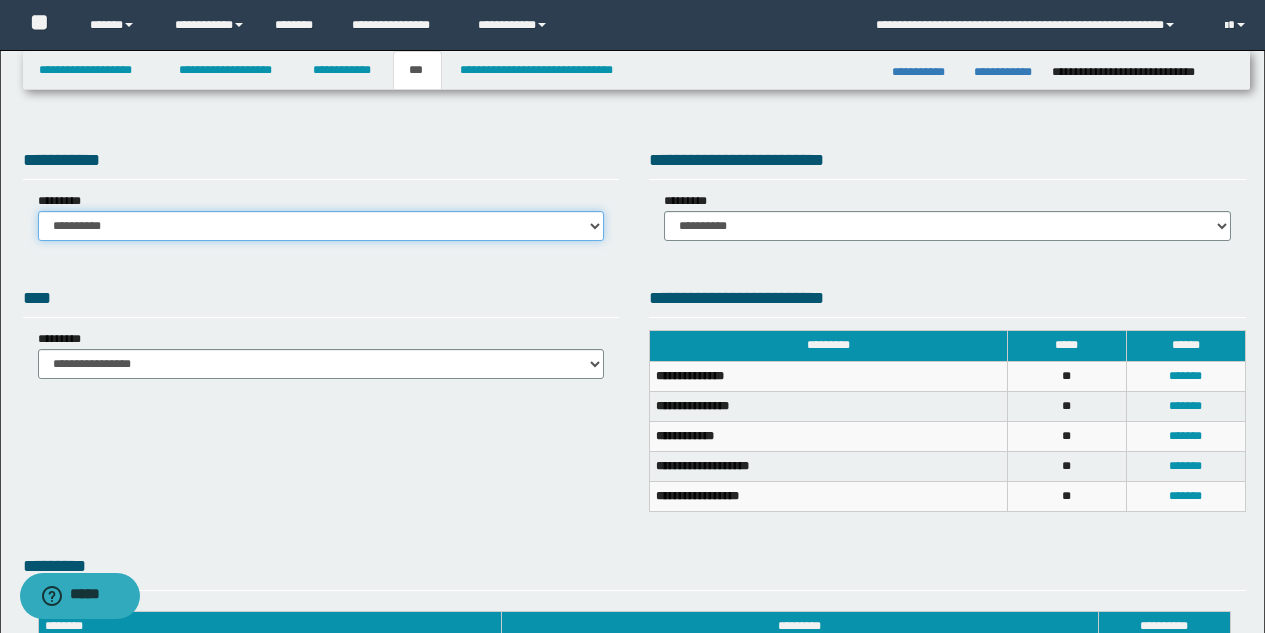 click on "**********" at bounding box center [321, 226] 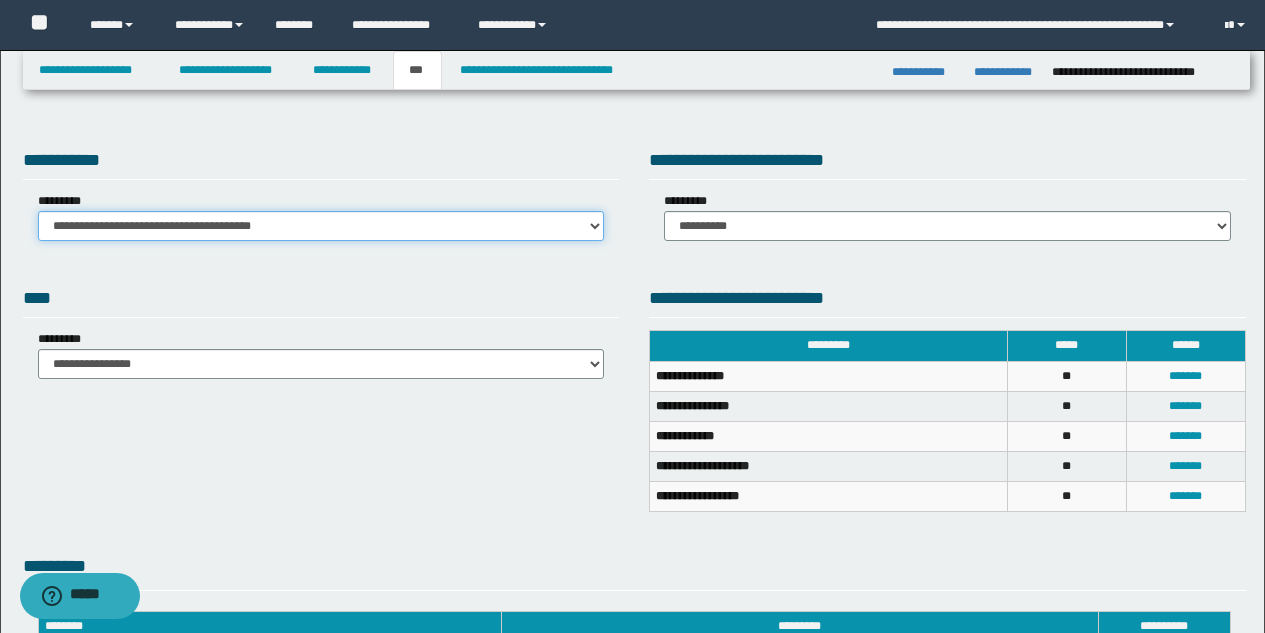 click on "**********" at bounding box center [321, 226] 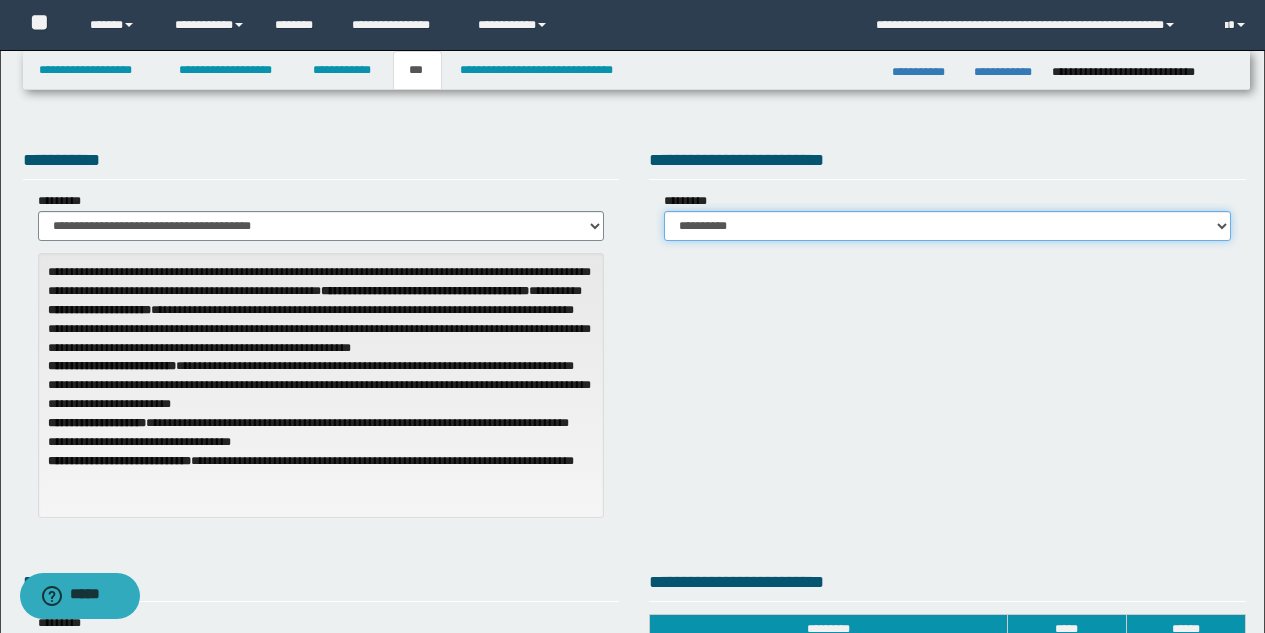 click on "**********" at bounding box center (947, 226) 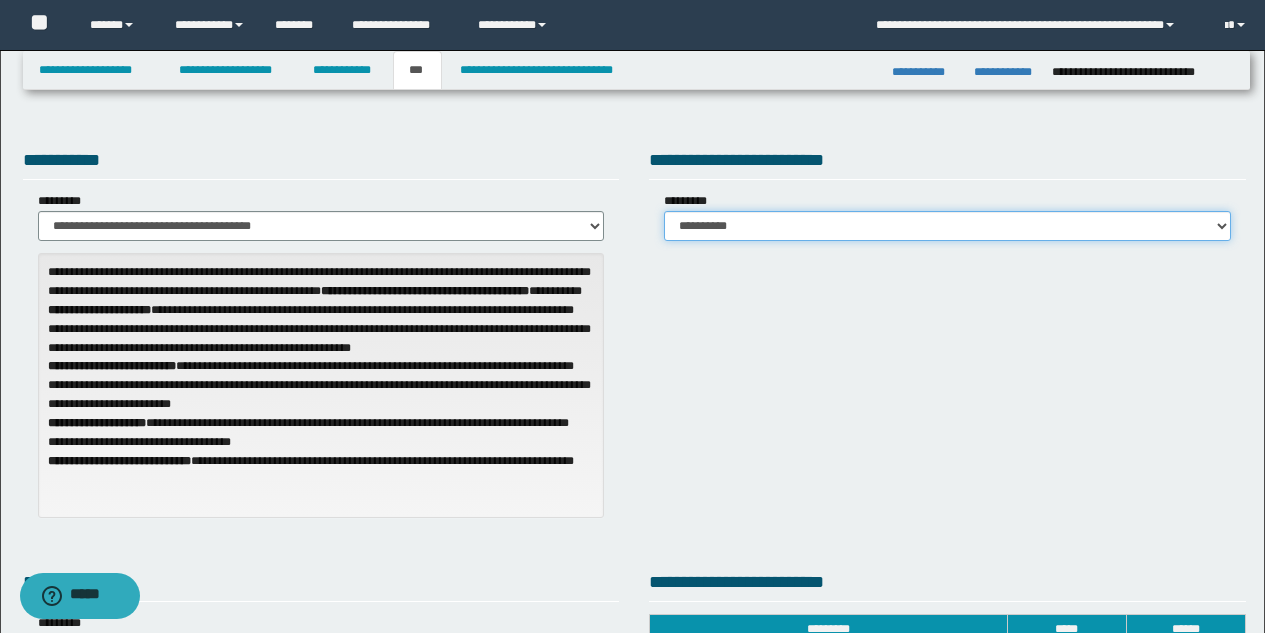 select on "*" 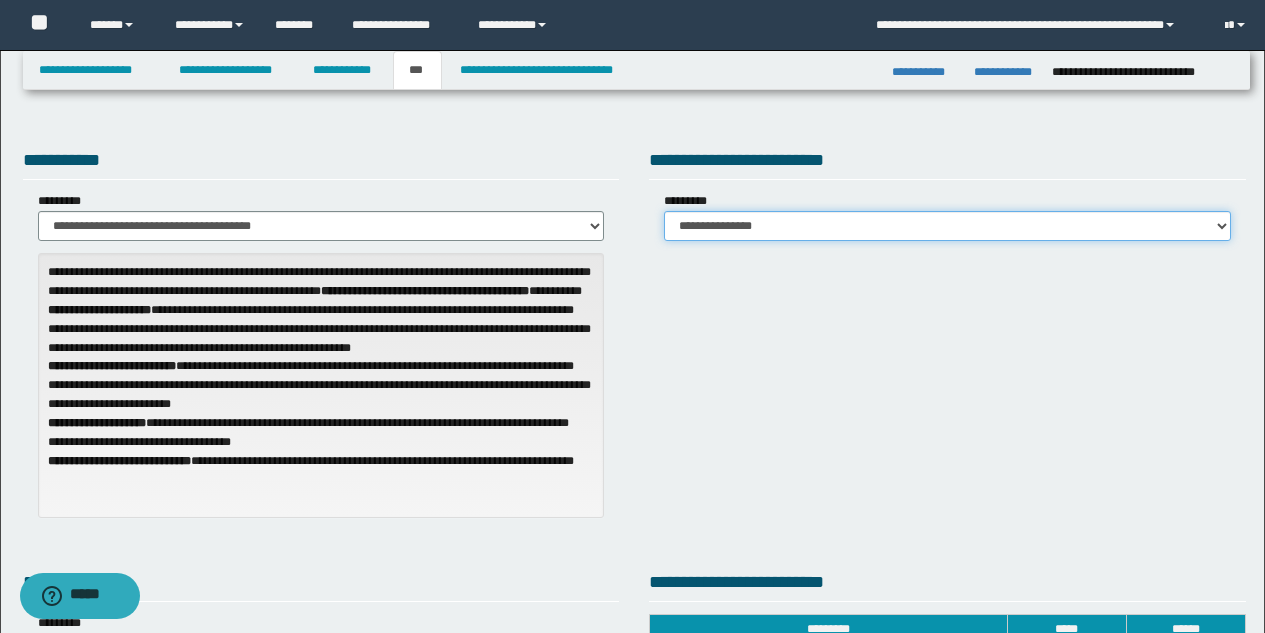 click on "**********" at bounding box center [947, 226] 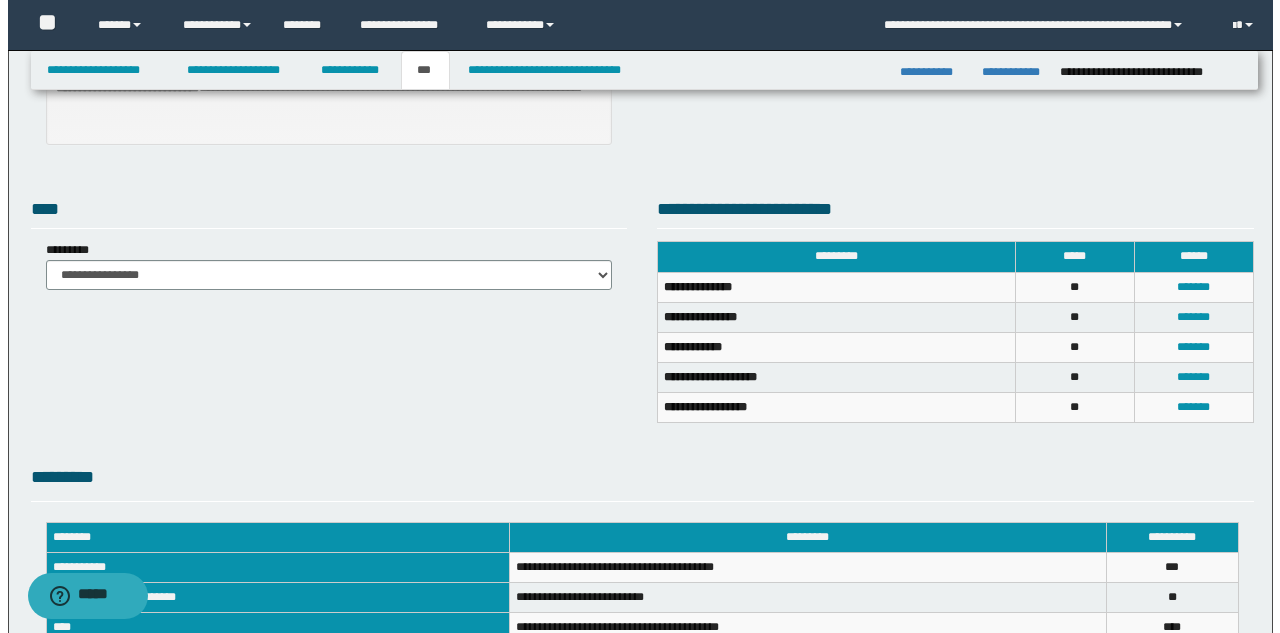 scroll, scrollTop: 400, scrollLeft: 0, axis: vertical 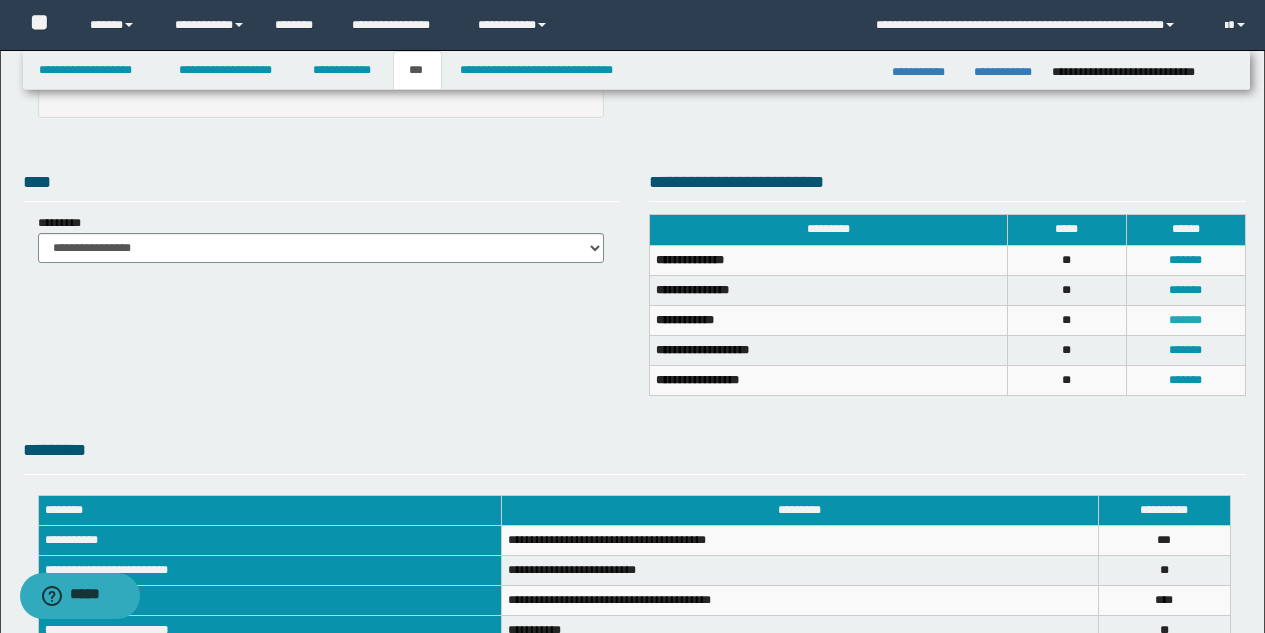 click on "*******" at bounding box center (1185, 320) 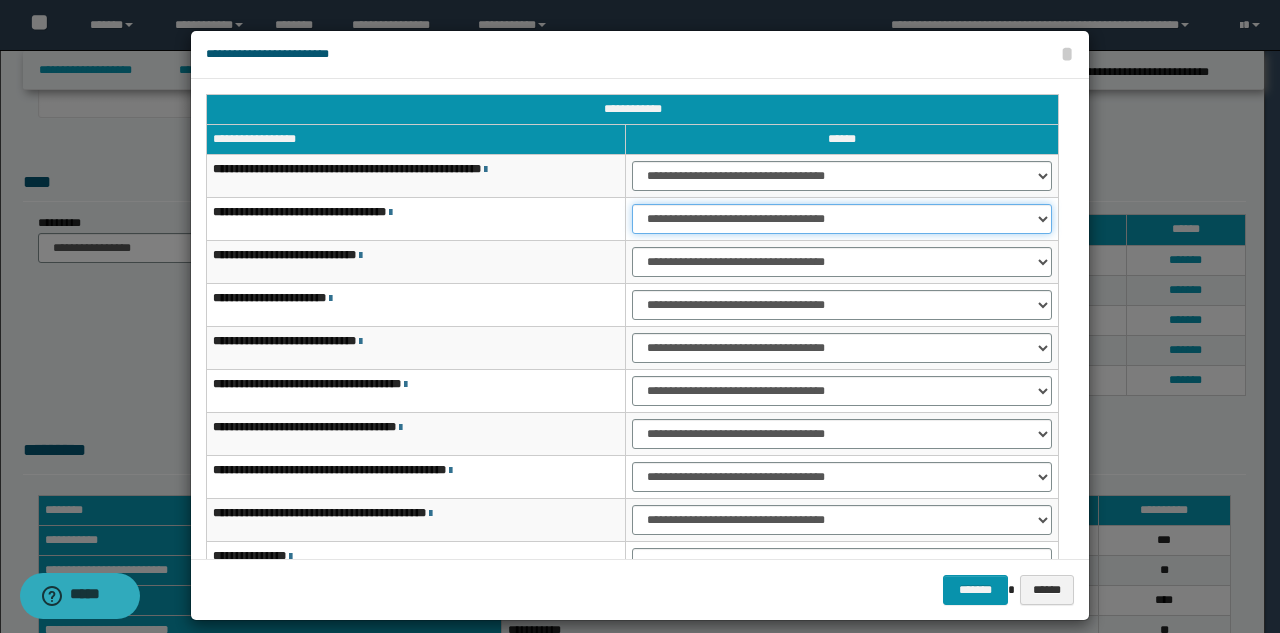 click on "**********" at bounding box center [842, 219] 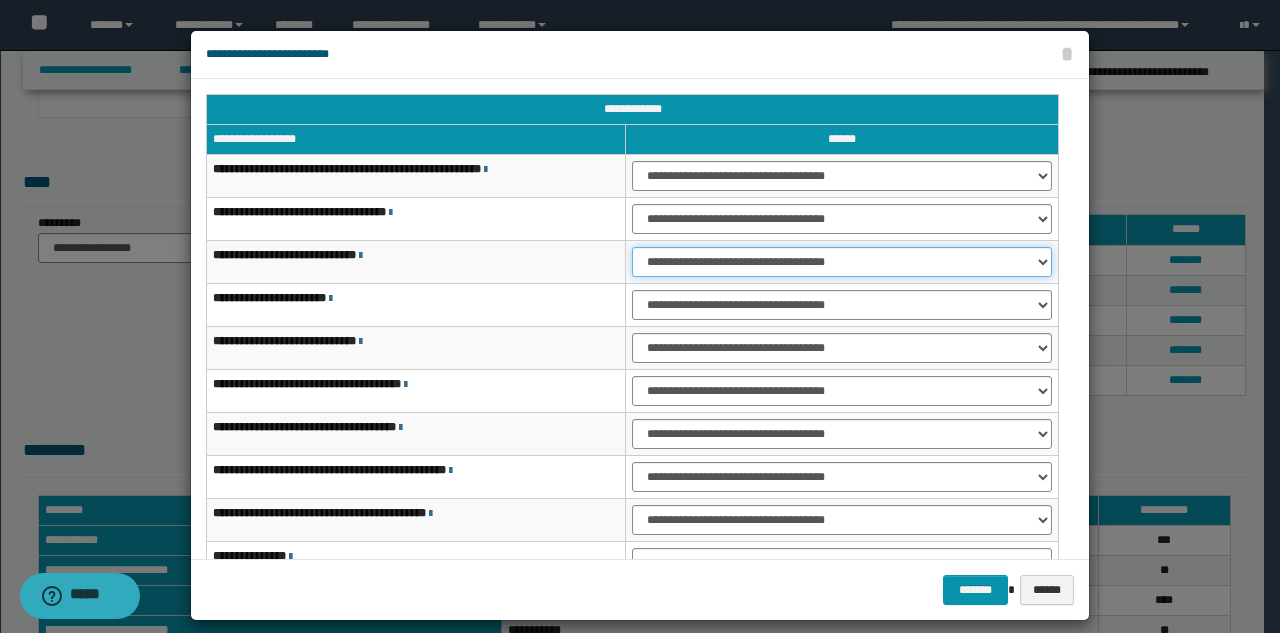 click on "**********" at bounding box center [842, 262] 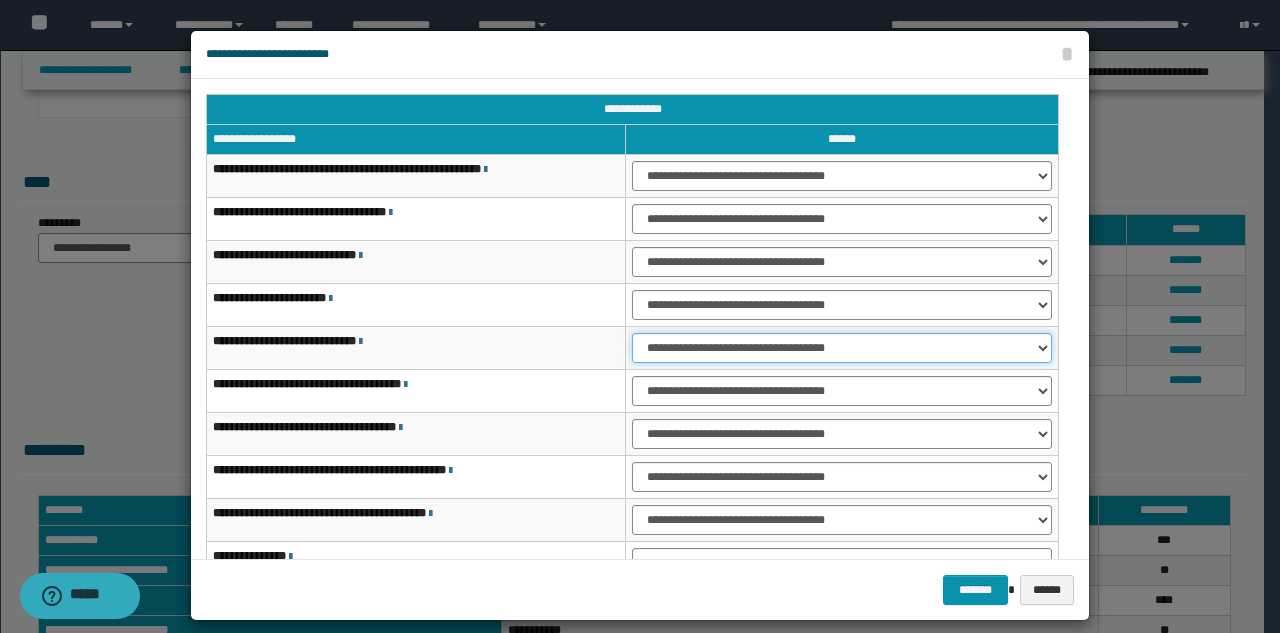 click on "**********" at bounding box center (842, 348) 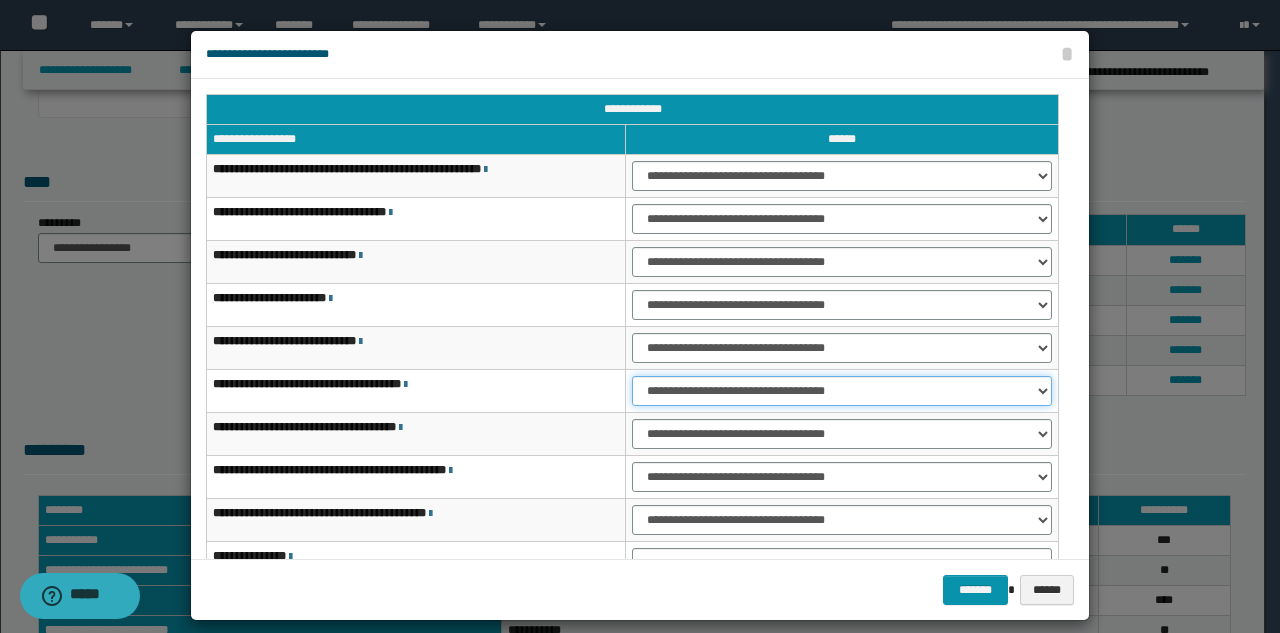 click on "**********" at bounding box center [842, 391] 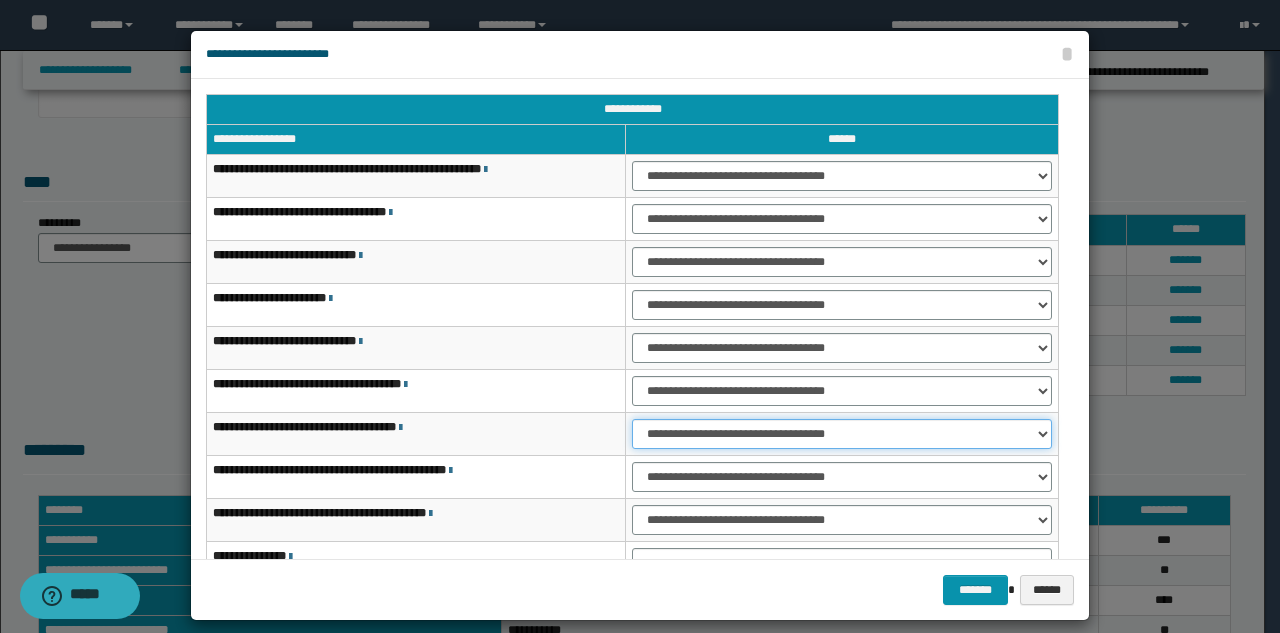 click on "**********" at bounding box center (842, 434) 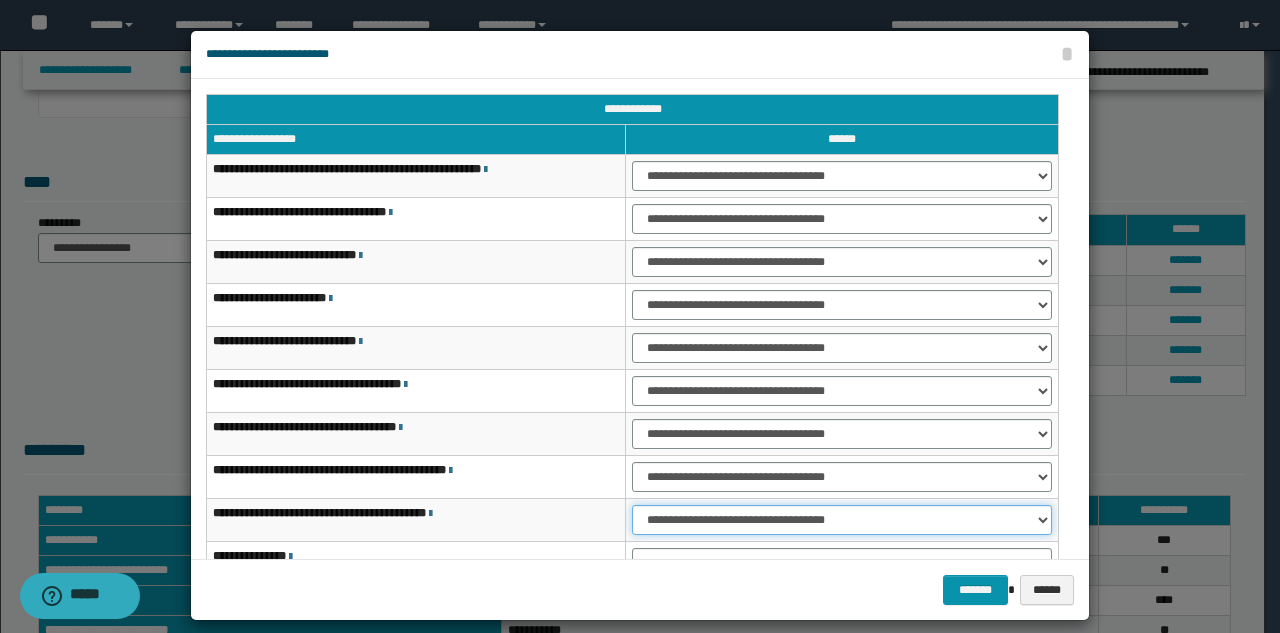 click on "**********" at bounding box center [842, 520] 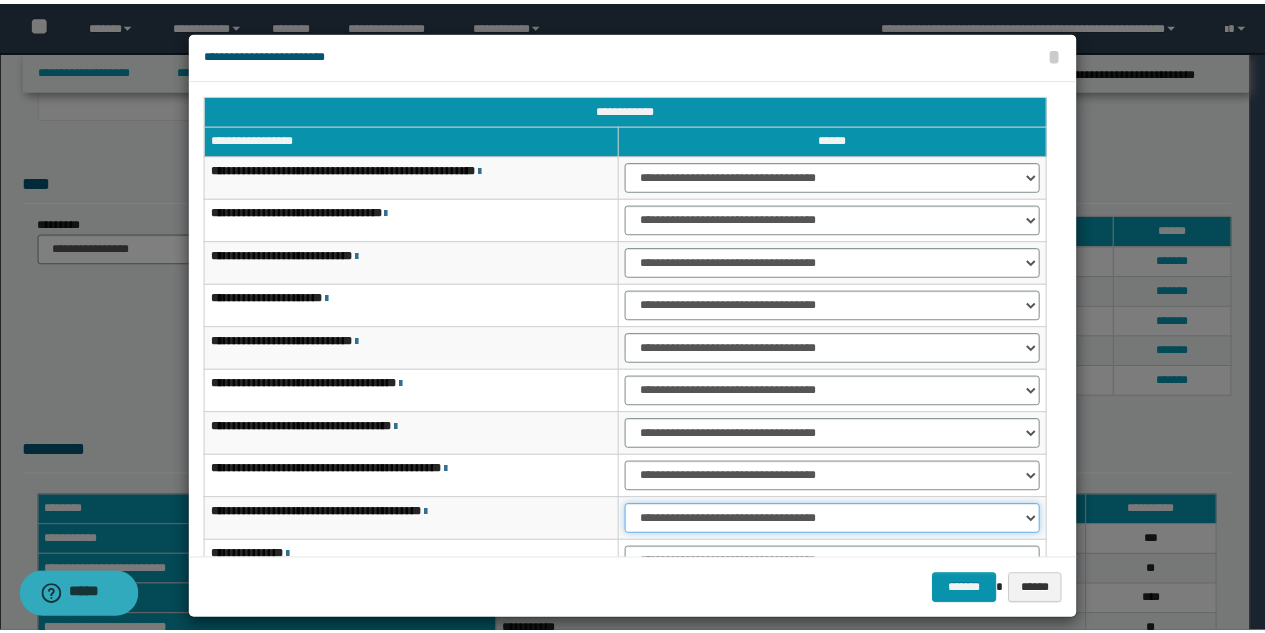 scroll, scrollTop: 121, scrollLeft: 0, axis: vertical 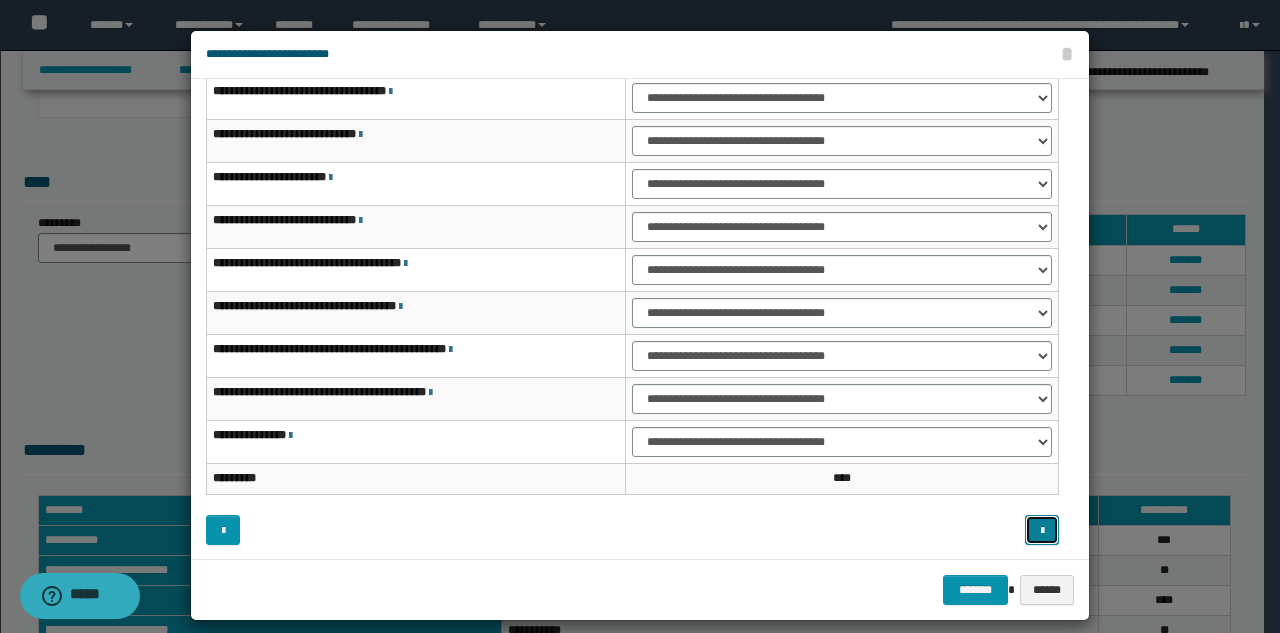 click at bounding box center (1042, 531) 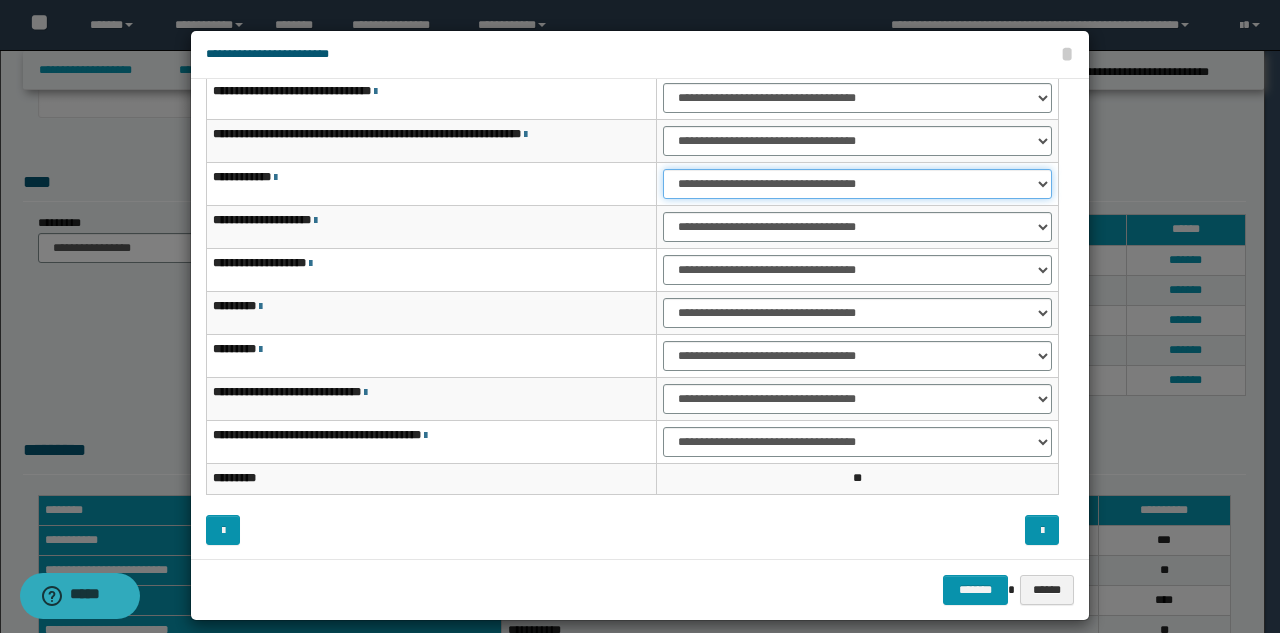 click on "**********" at bounding box center [857, 184] 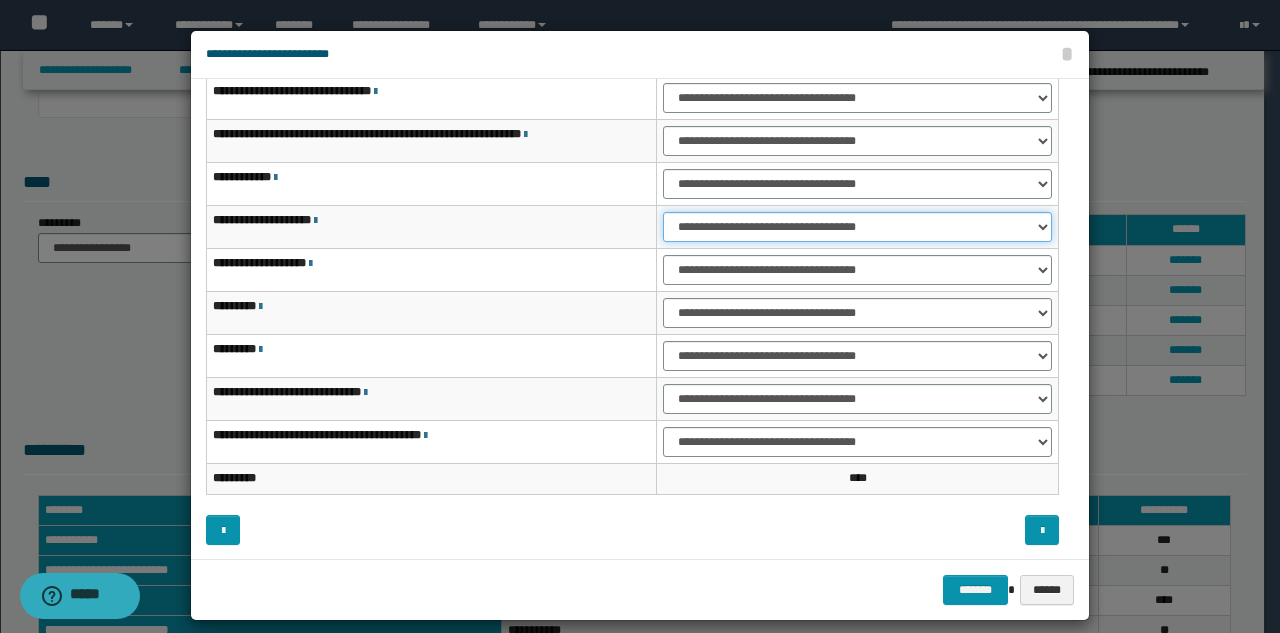 click on "**********" at bounding box center (857, 227) 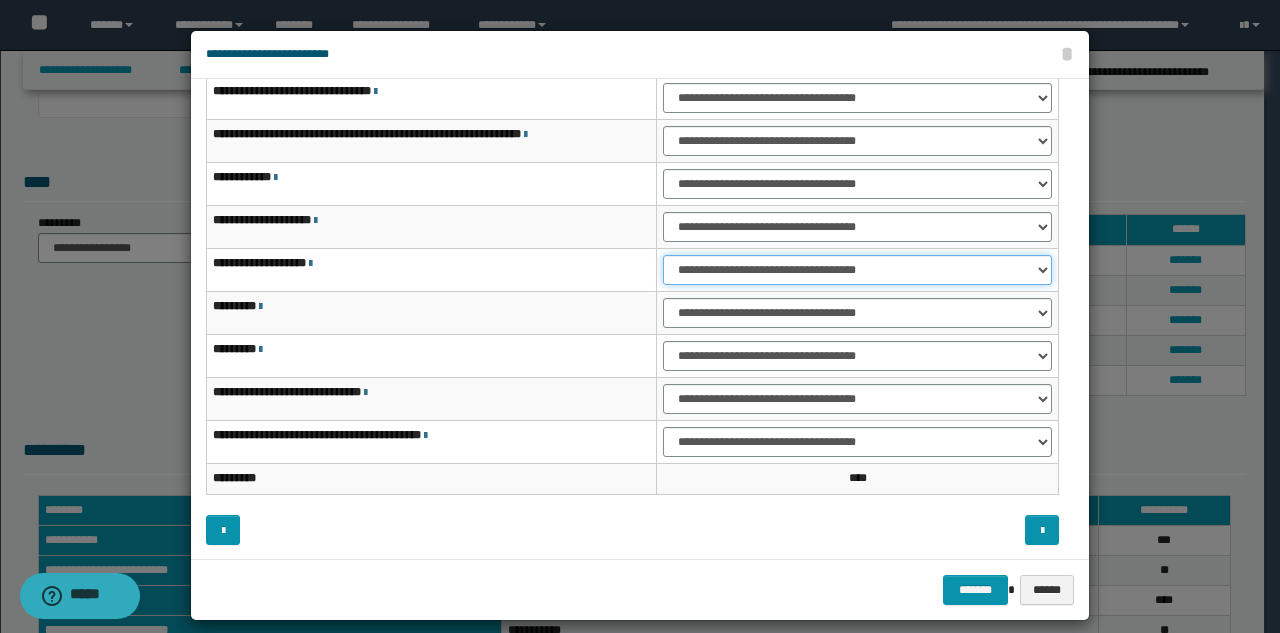 click on "**********" at bounding box center [857, 270] 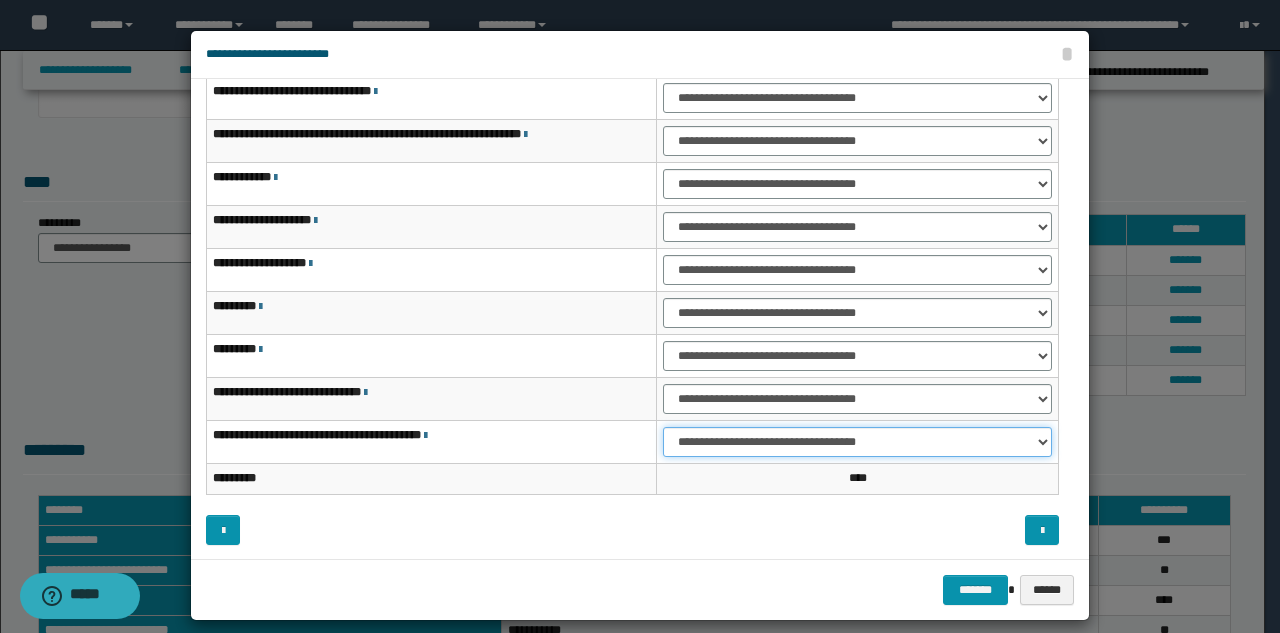 click on "**********" at bounding box center (857, 442) 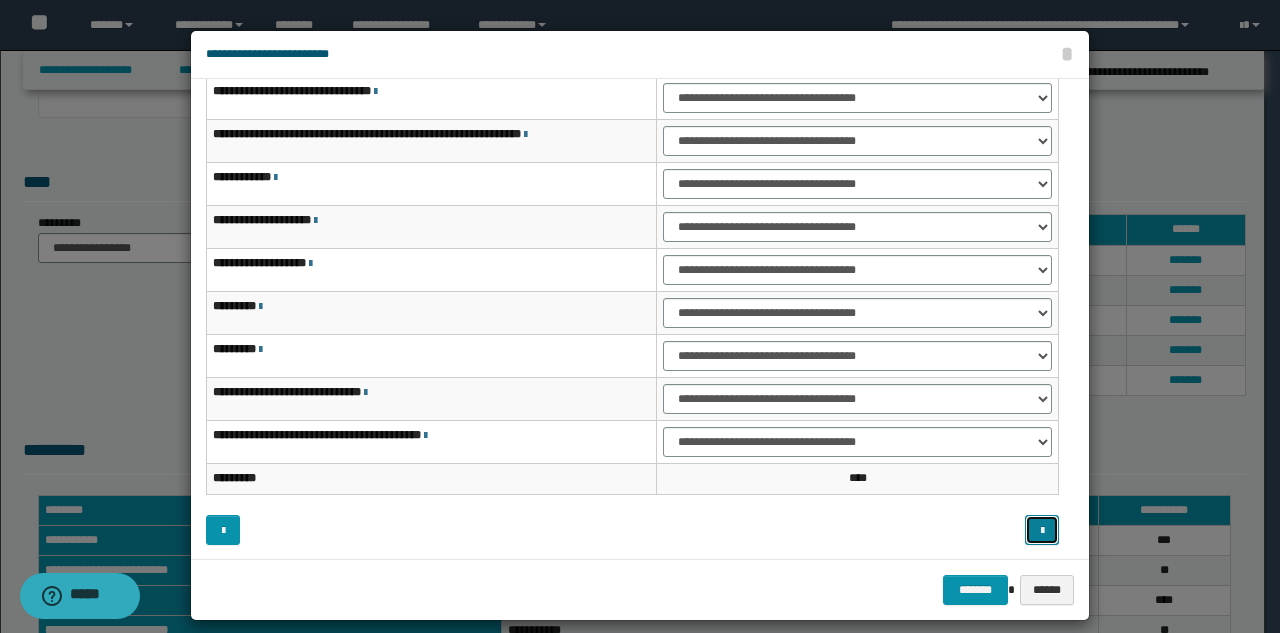 click at bounding box center [1042, 530] 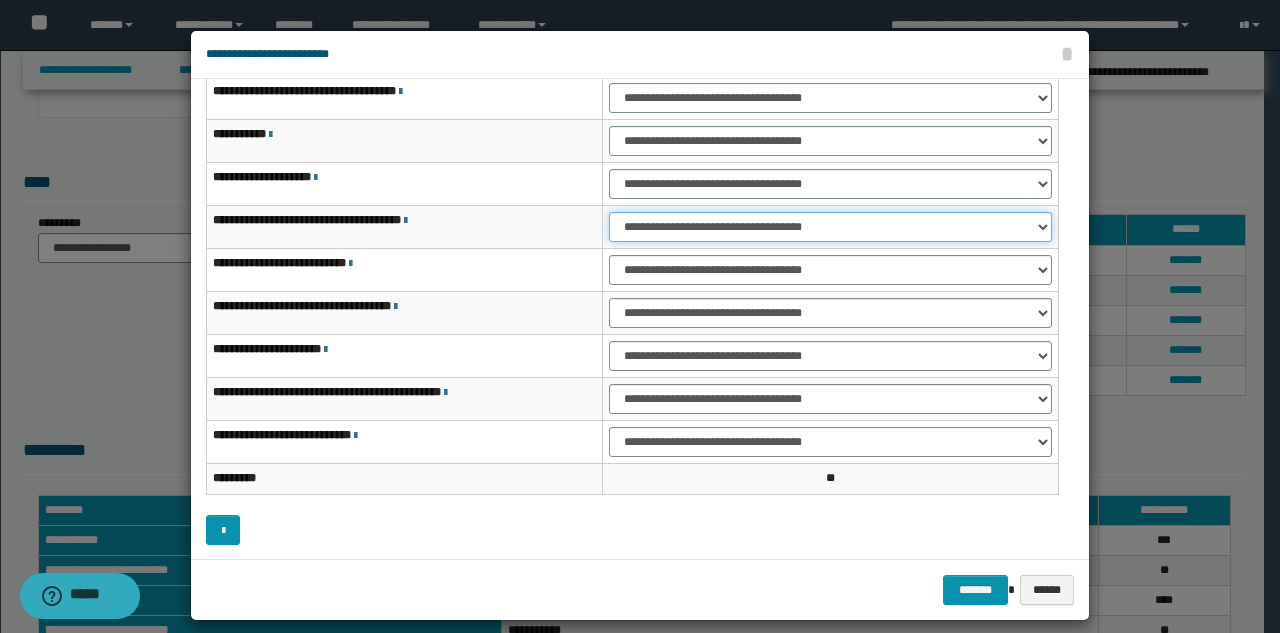 click on "**********" at bounding box center (830, 227) 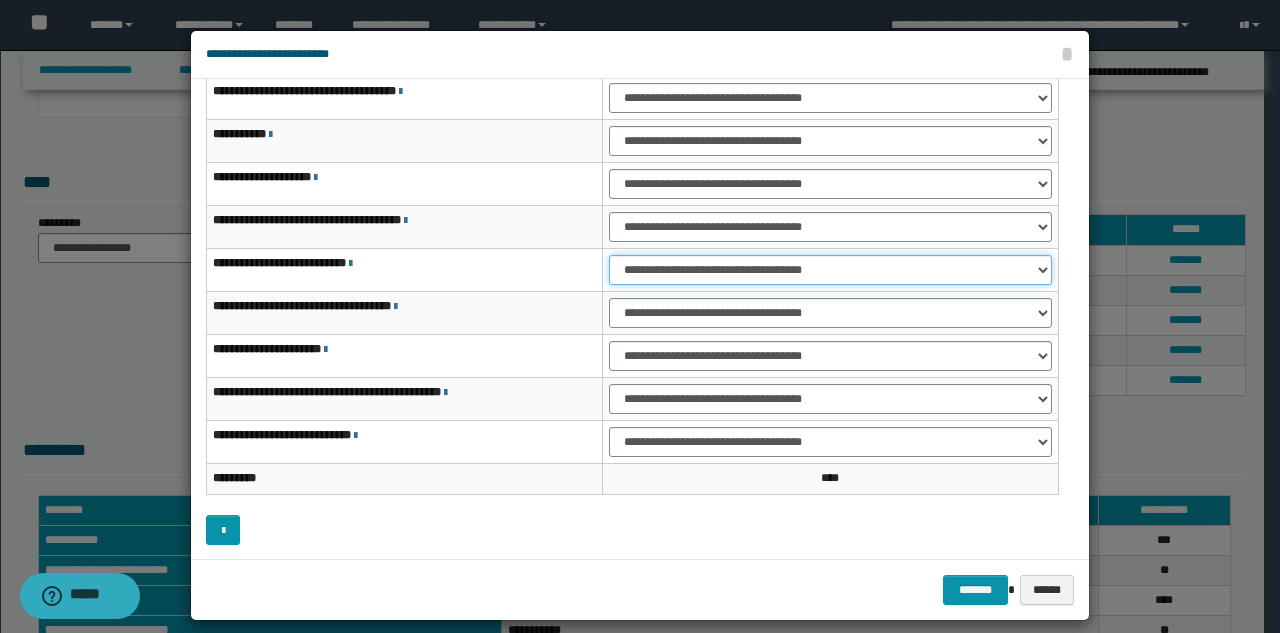 click on "**********" at bounding box center [830, 270] 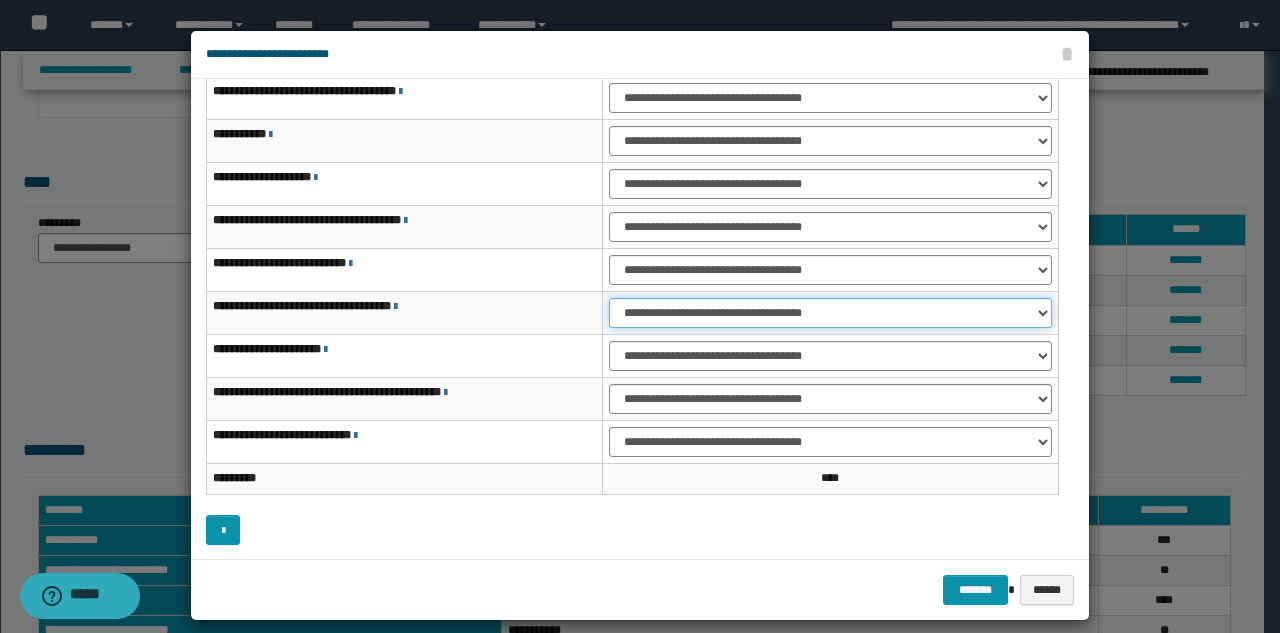 click on "**********" at bounding box center [830, 313] 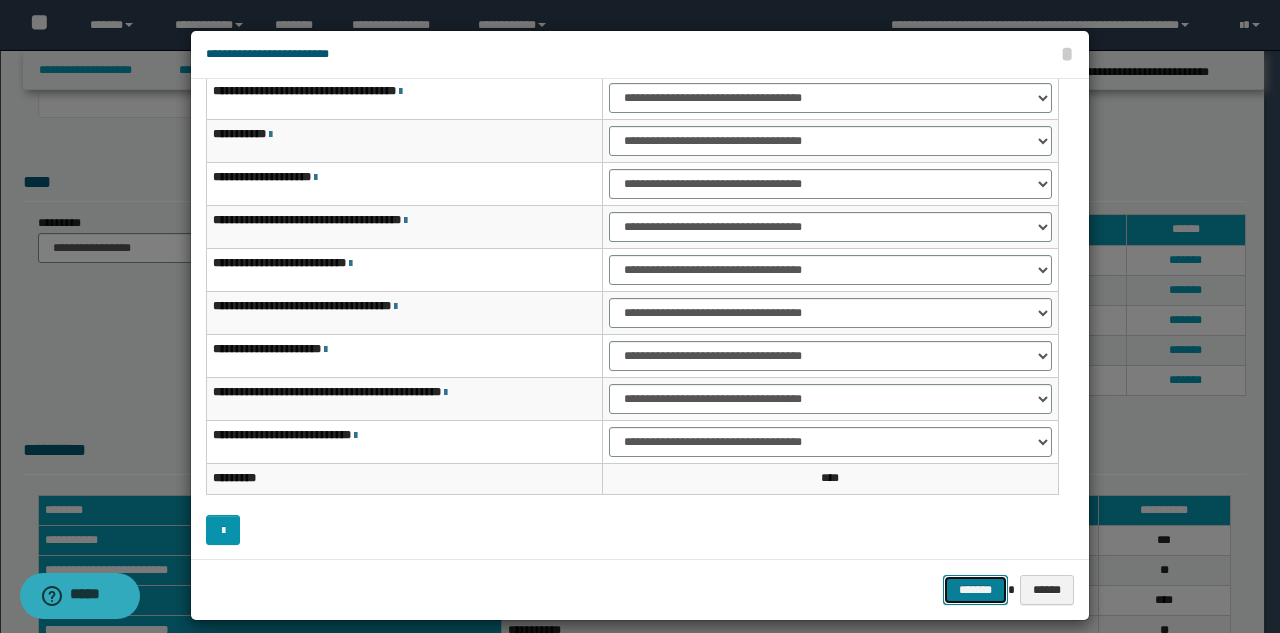 click on "*******" at bounding box center (975, 590) 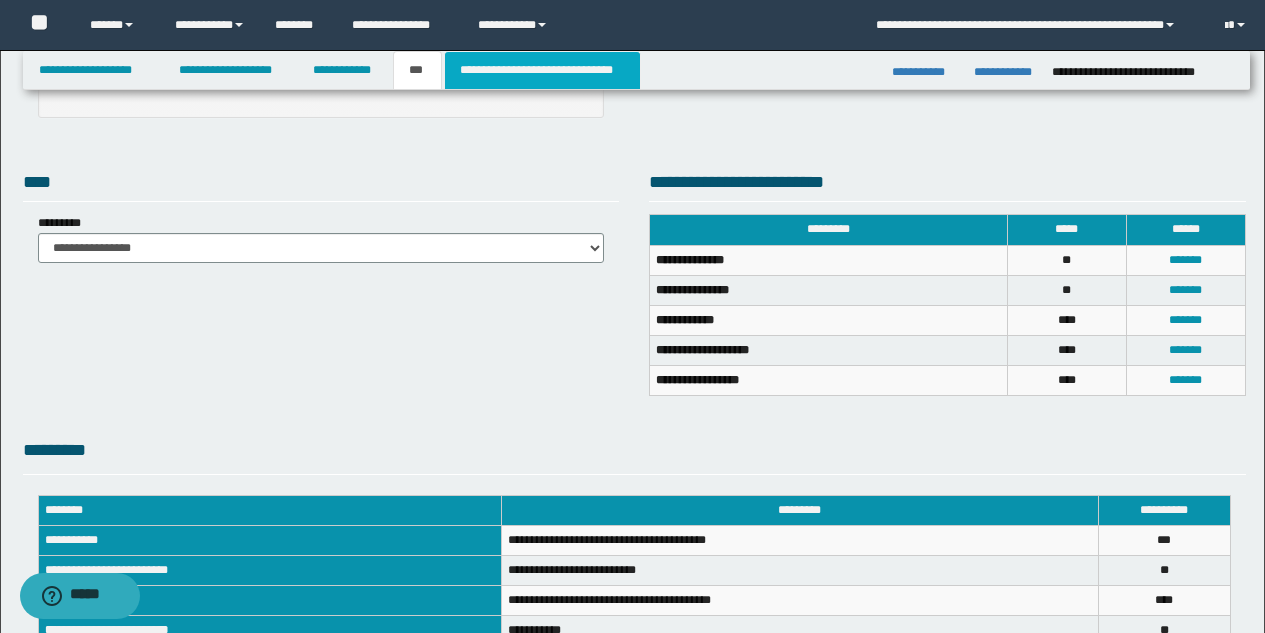 click on "**********" at bounding box center (542, 70) 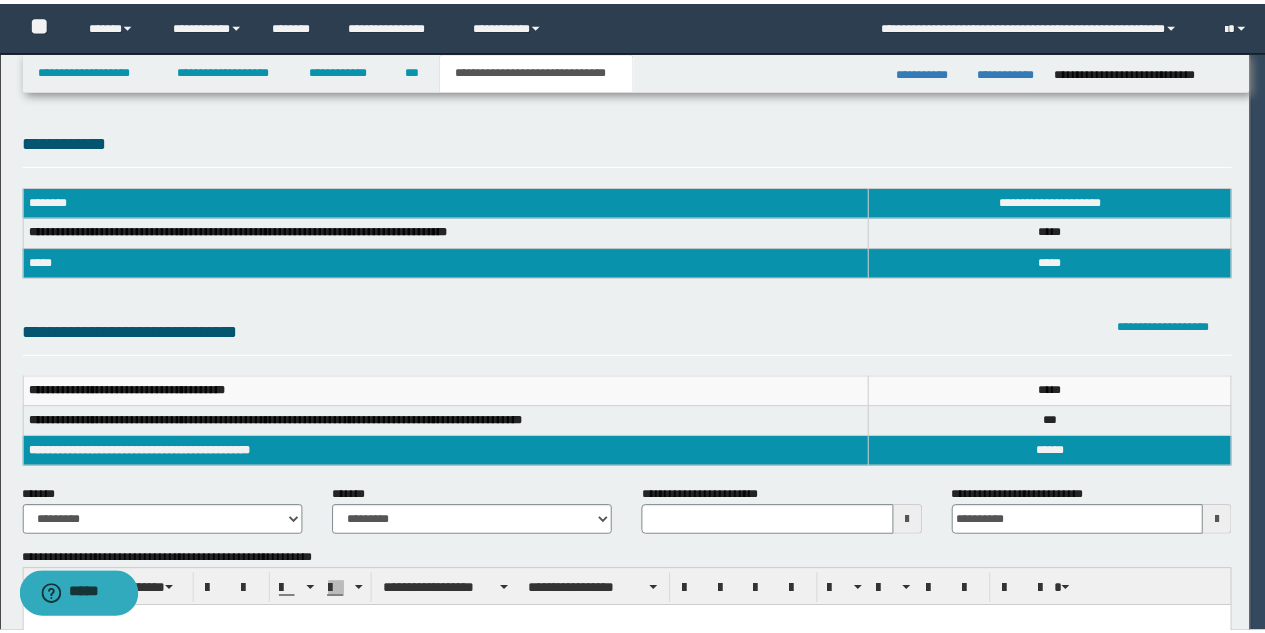 scroll, scrollTop: 0, scrollLeft: 0, axis: both 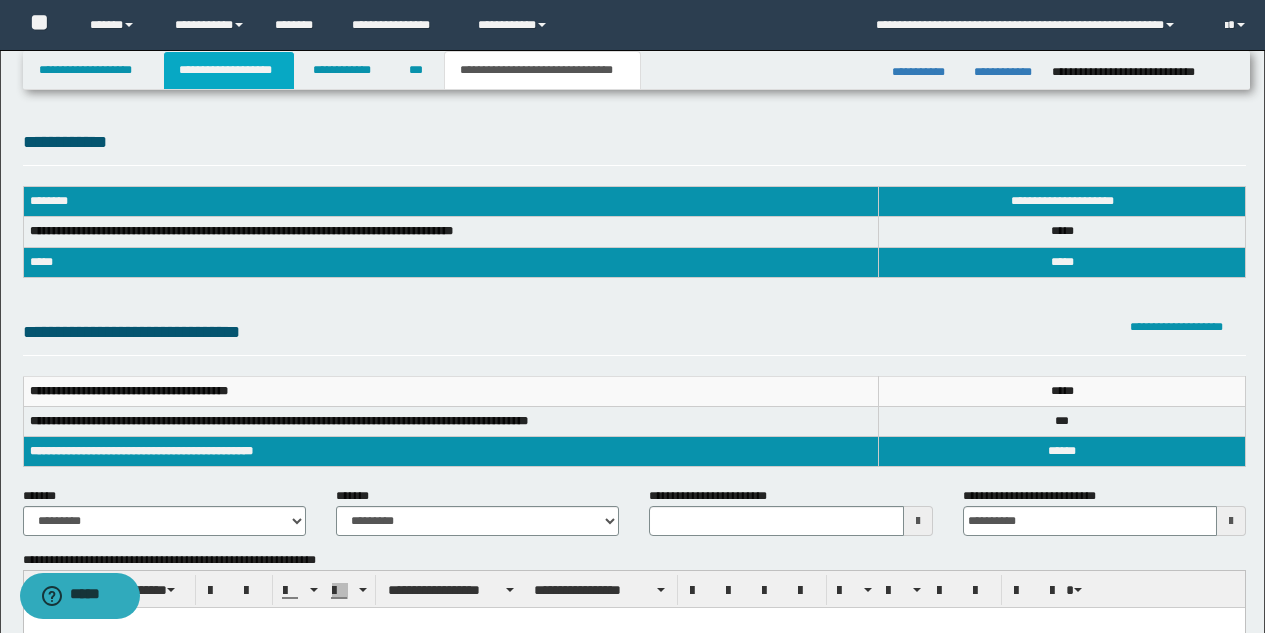 click on "**********" at bounding box center (229, 70) 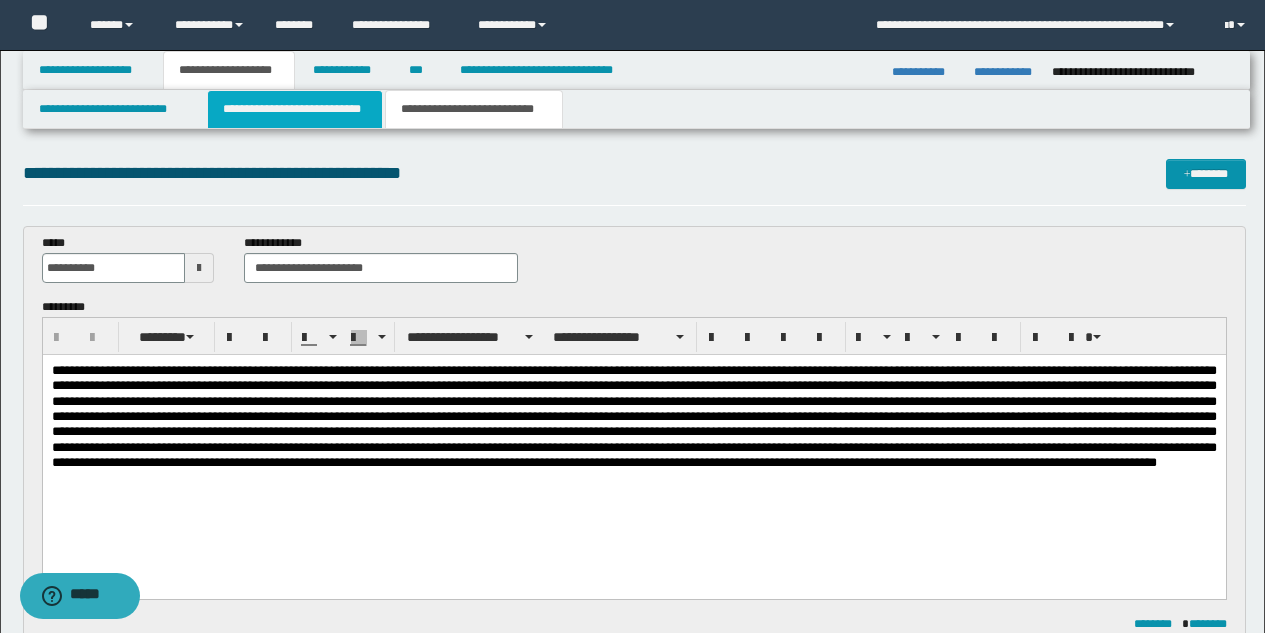 click on "**********" at bounding box center [295, 109] 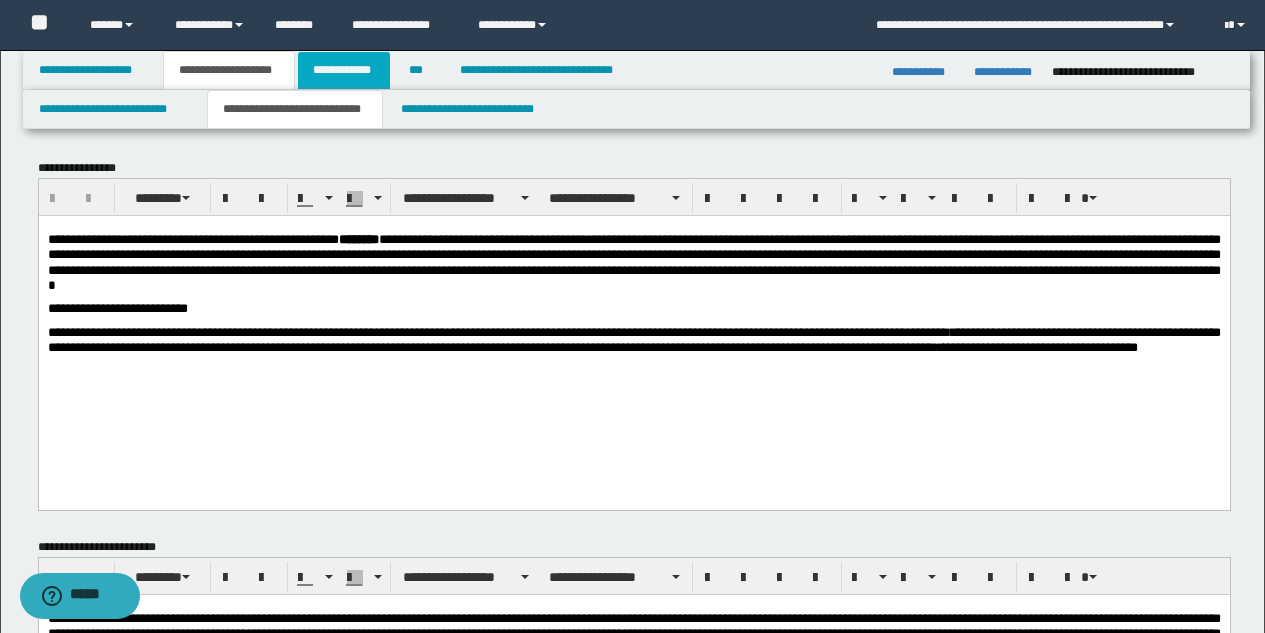 click on "**********" at bounding box center (344, 70) 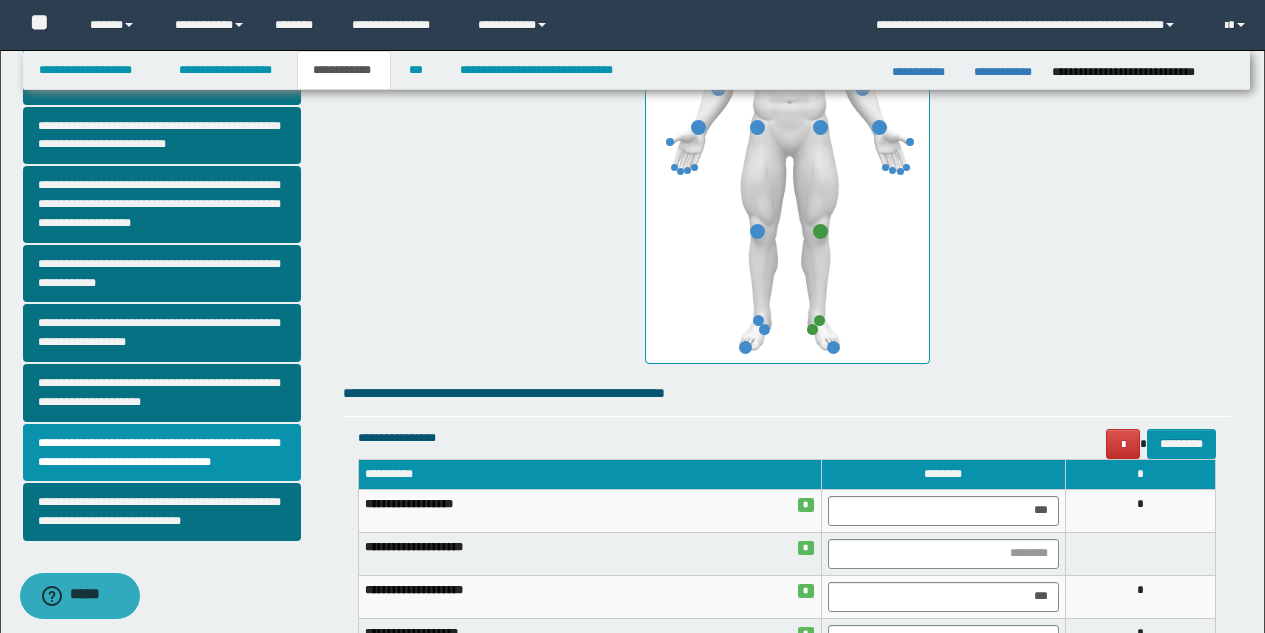 scroll, scrollTop: 500, scrollLeft: 0, axis: vertical 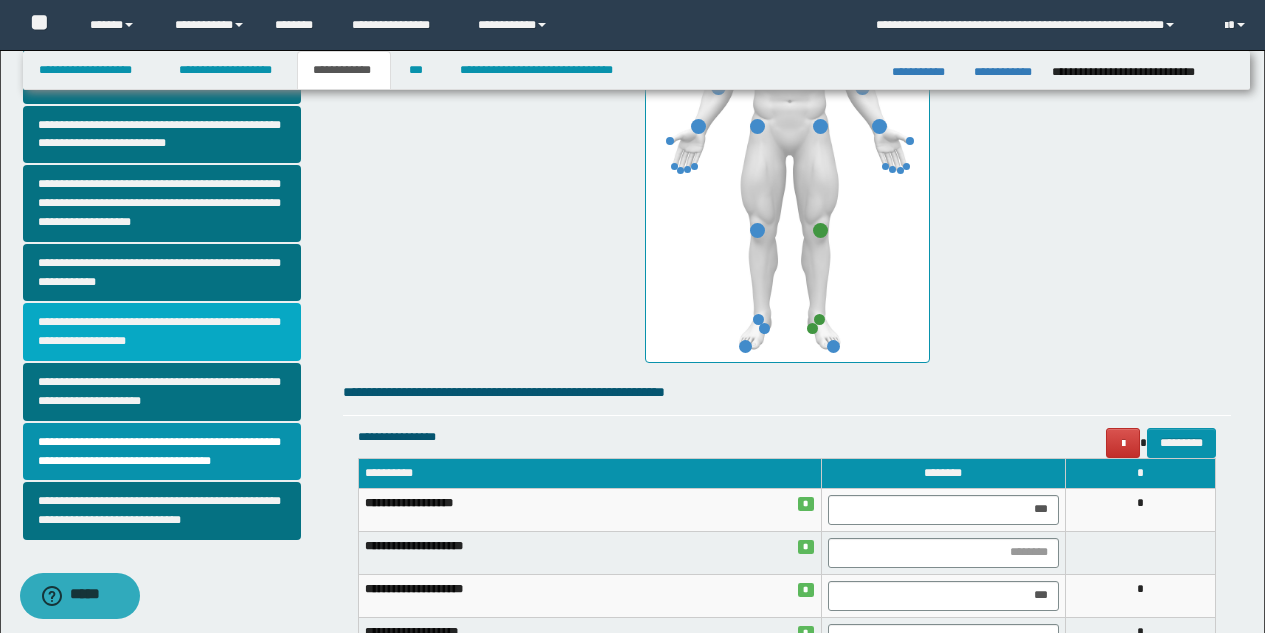 click on "**********" at bounding box center [162, 332] 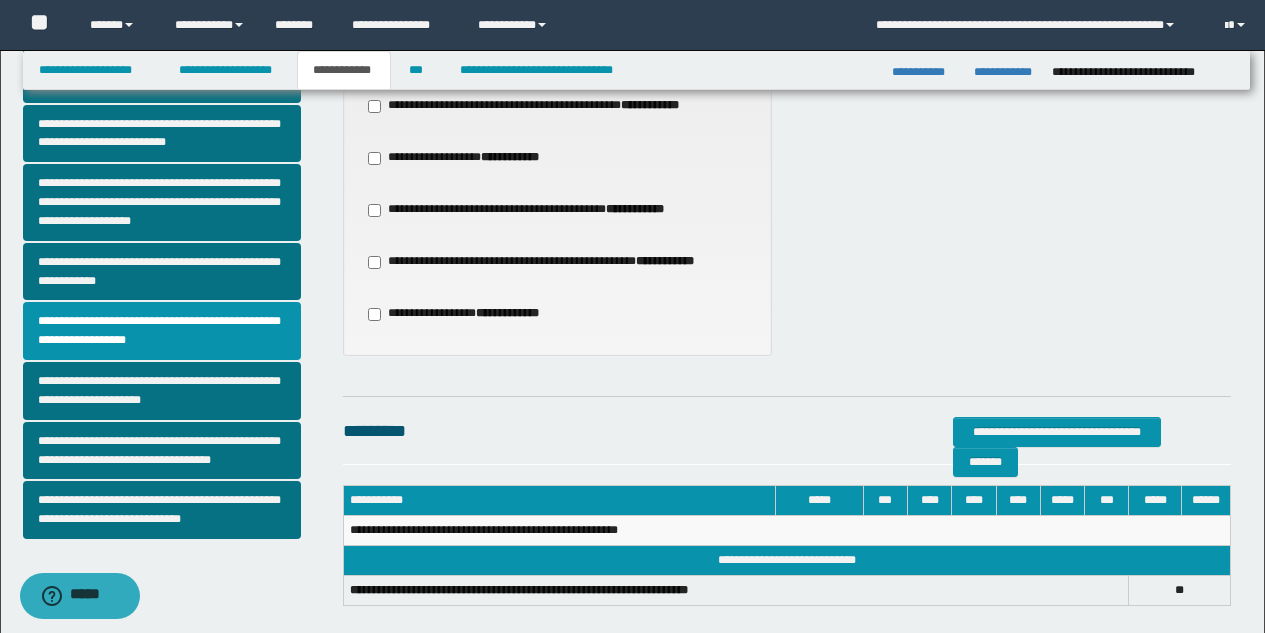 scroll, scrollTop: 487, scrollLeft: 0, axis: vertical 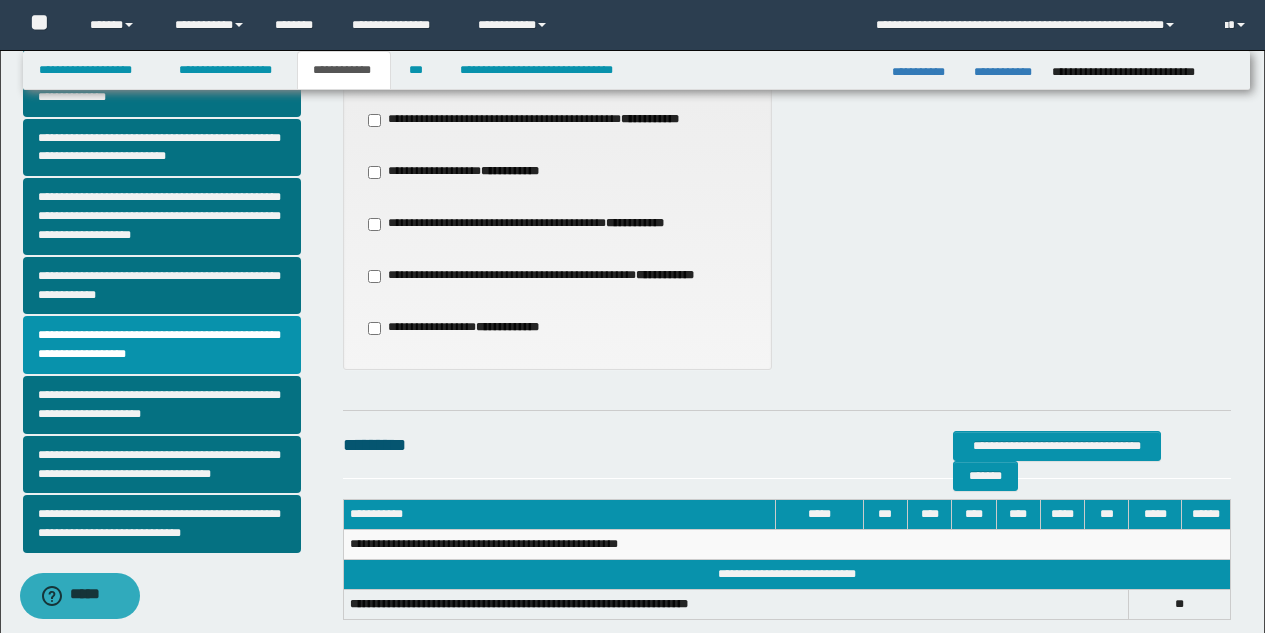 click on "**********" at bounding box center (536, 120) 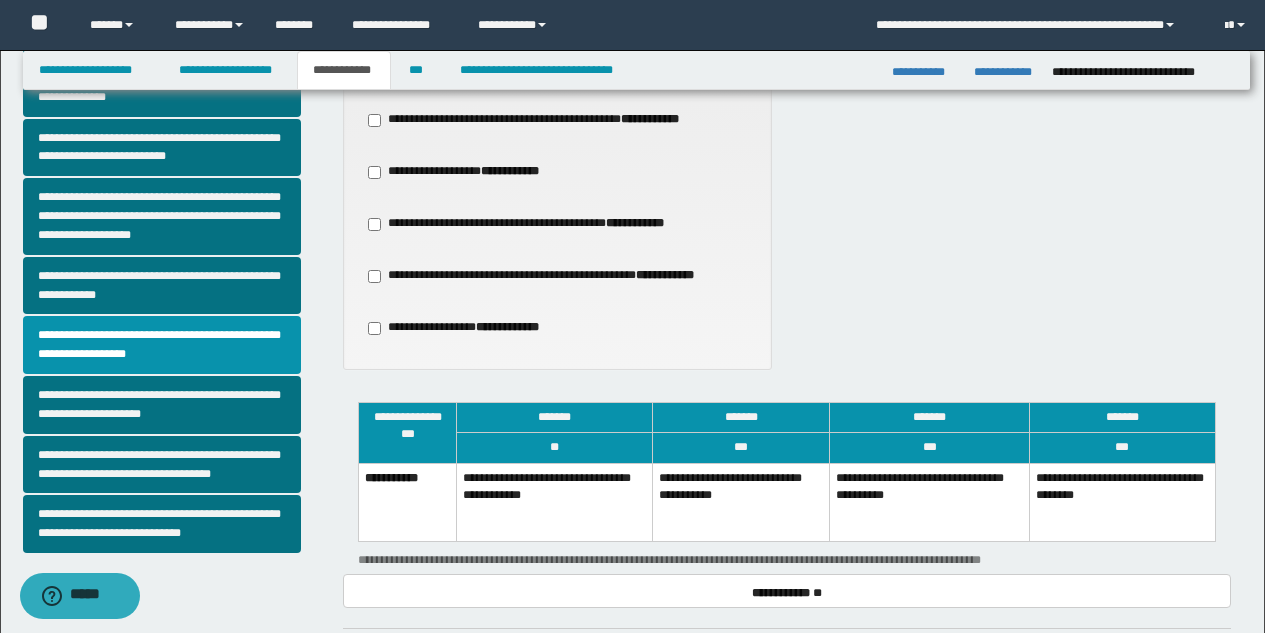 click on "**********" at bounding box center [741, 502] 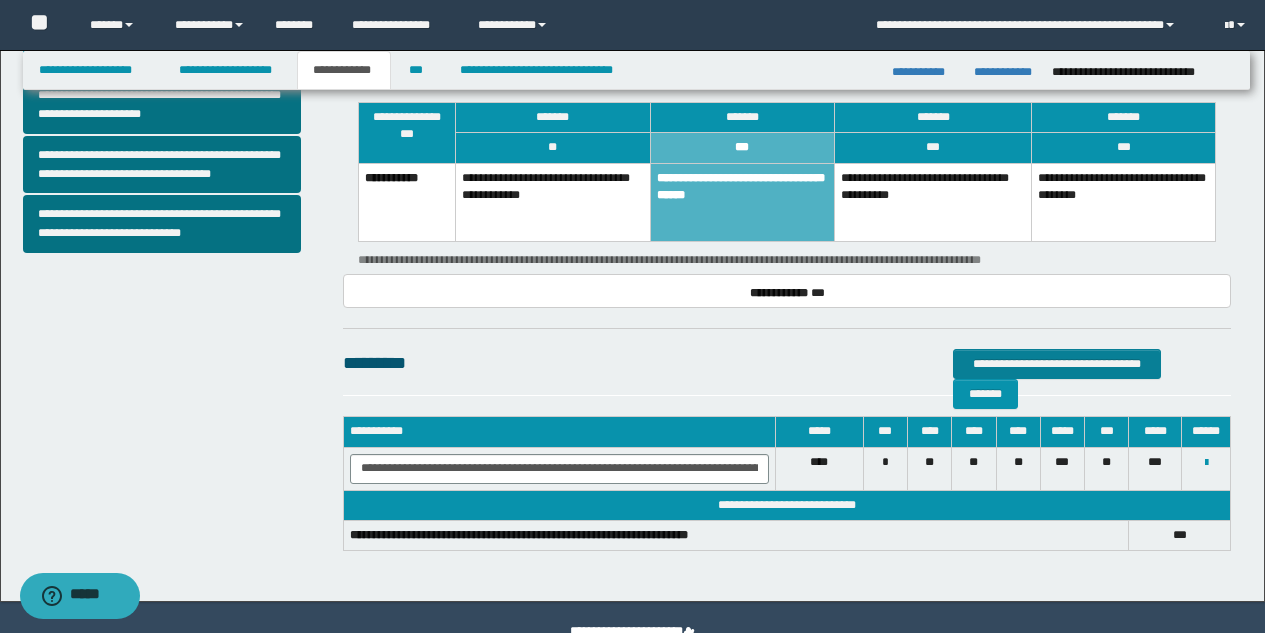scroll, scrollTop: 785, scrollLeft: 0, axis: vertical 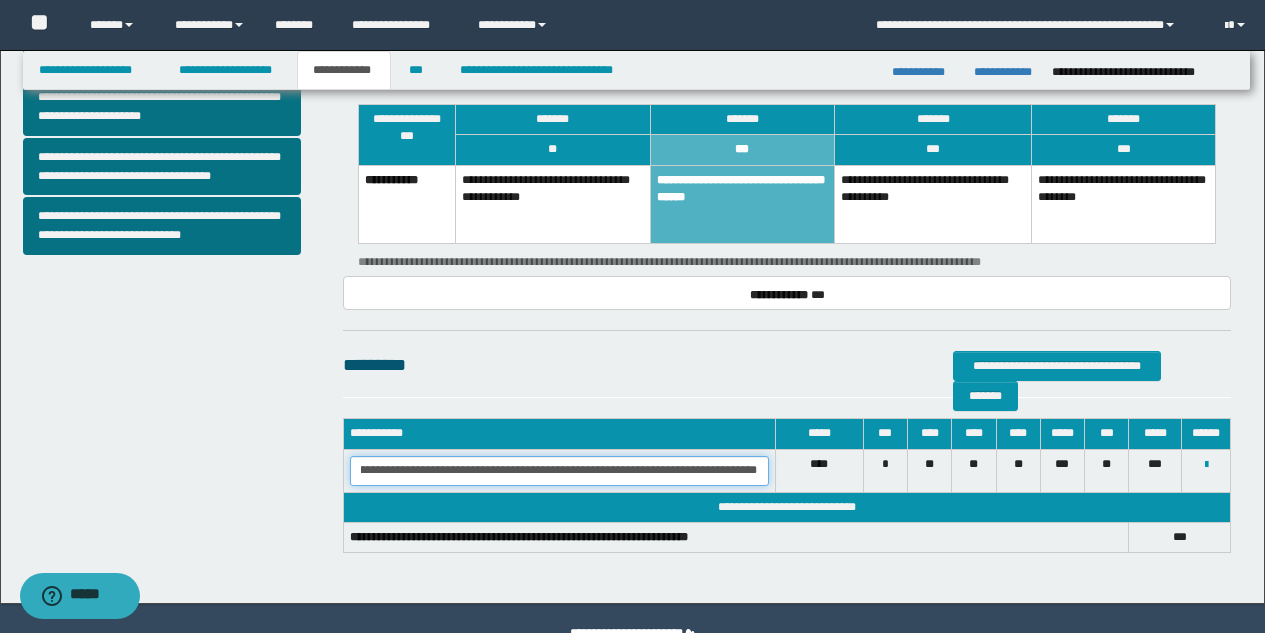 drag, startPoint x: 448, startPoint y: 473, endPoint x: 645, endPoint y: 470, distance: 197.02284 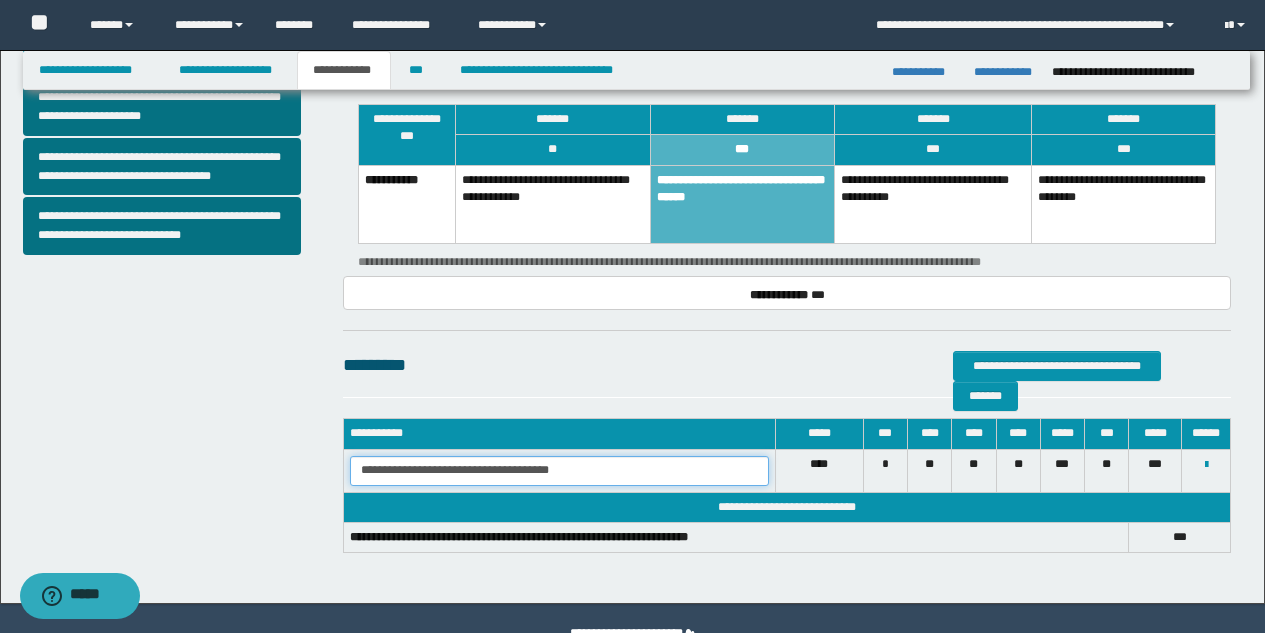 scroll, scrollTop: 0, scrollLeft: 0, axis: both 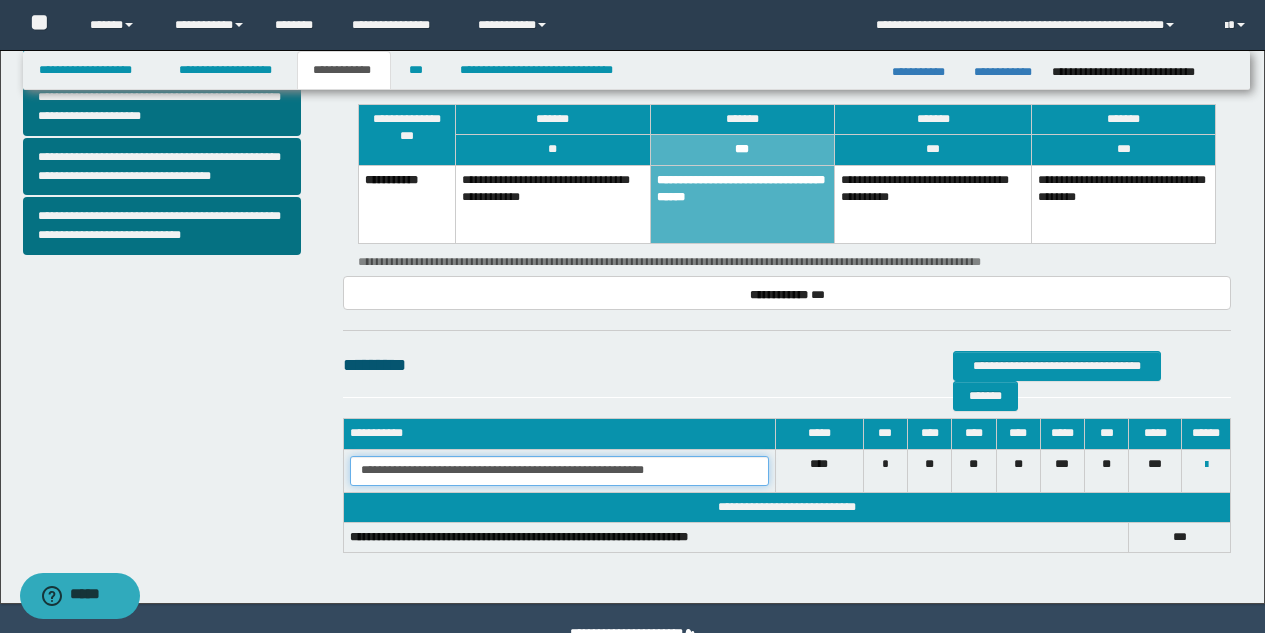 type on "**********" 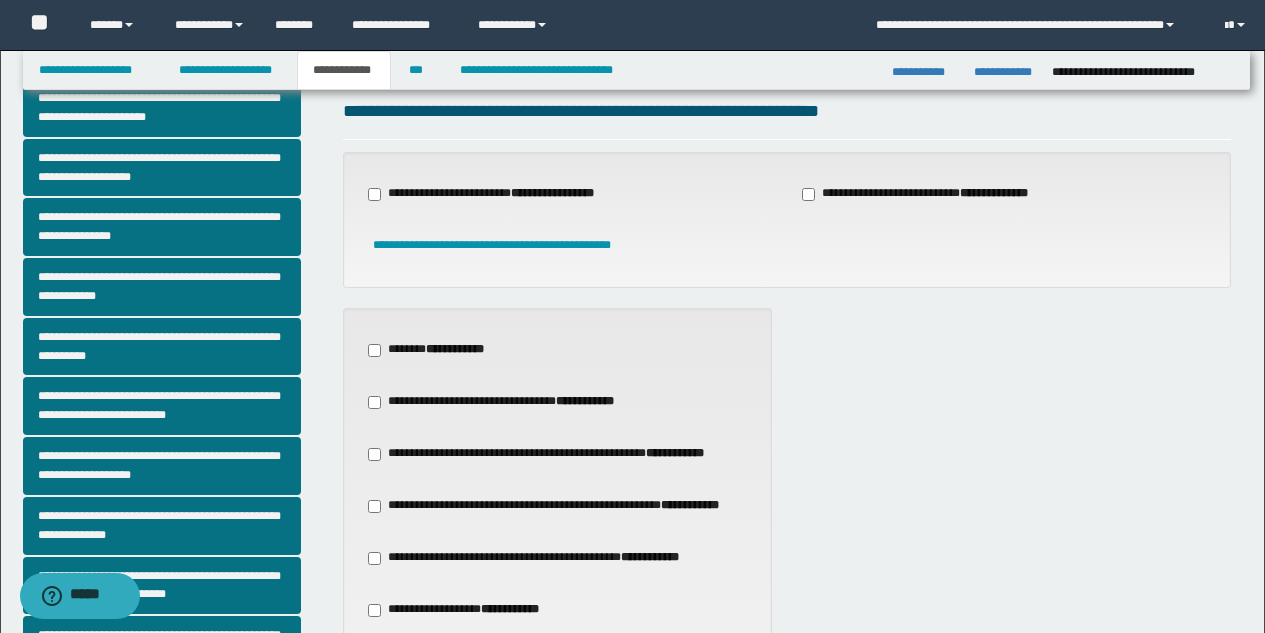 scroll, scrollTop: 0, scrollLeft: 0, axis: both 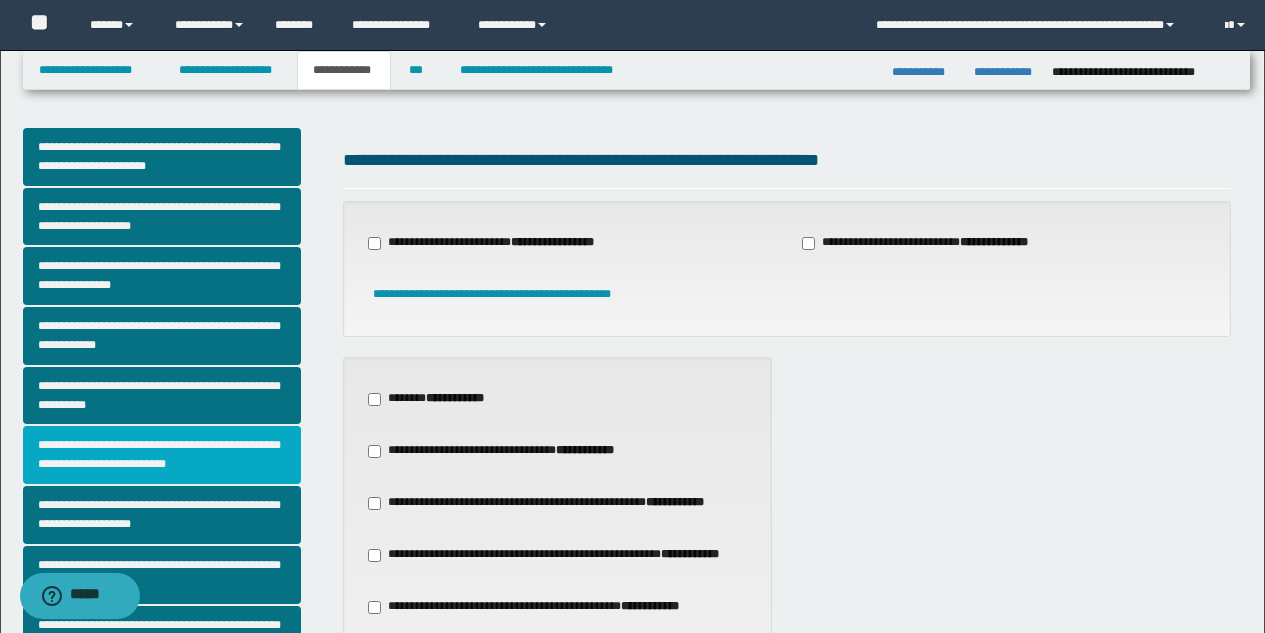 click on "**********" at bounding box center (162, 455) 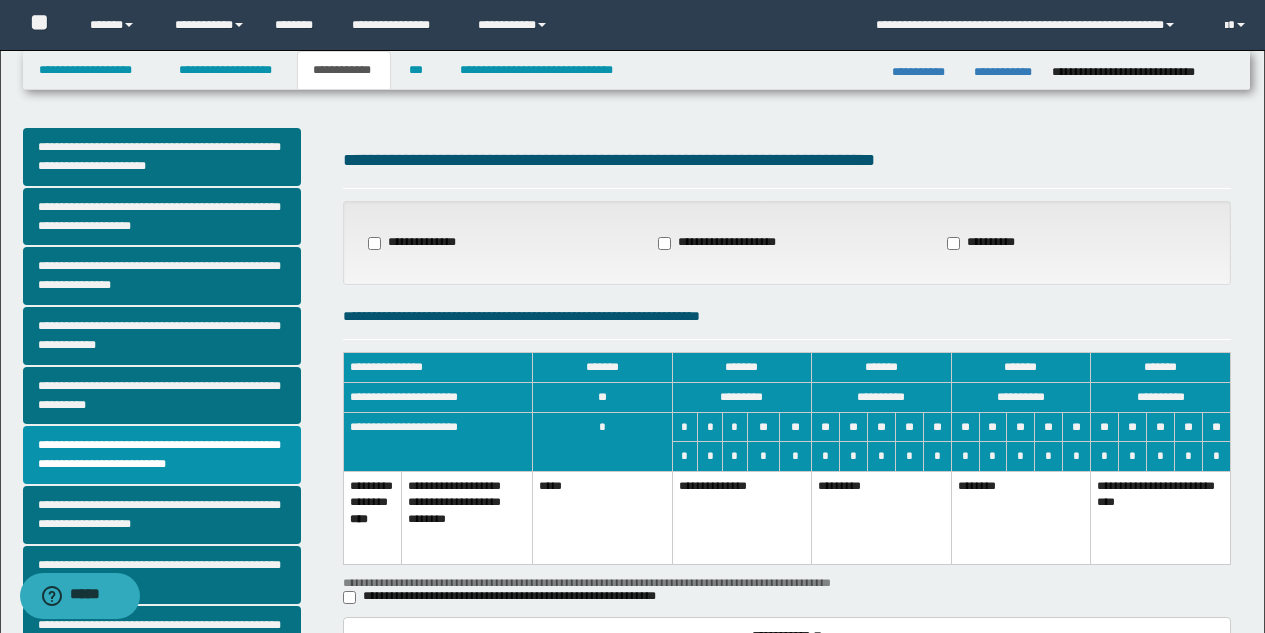 click on "**********" at bounding box center (742, 517) 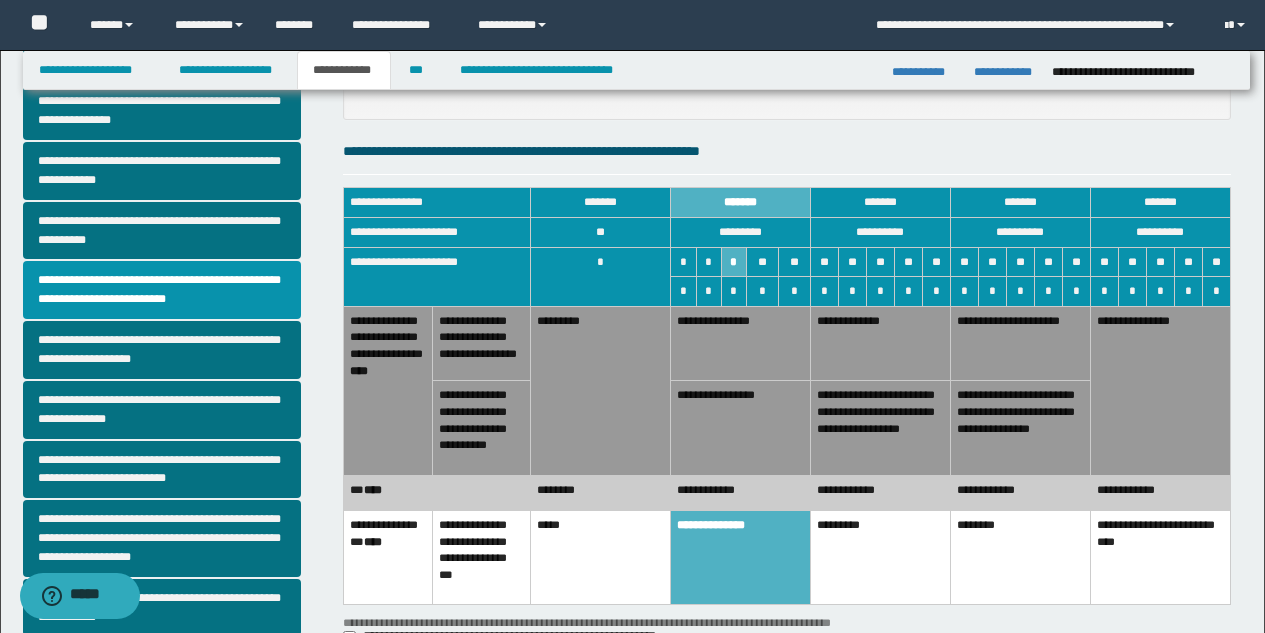 scroll, scrollTop: 196, scrollLeft: 0, axis: vertical 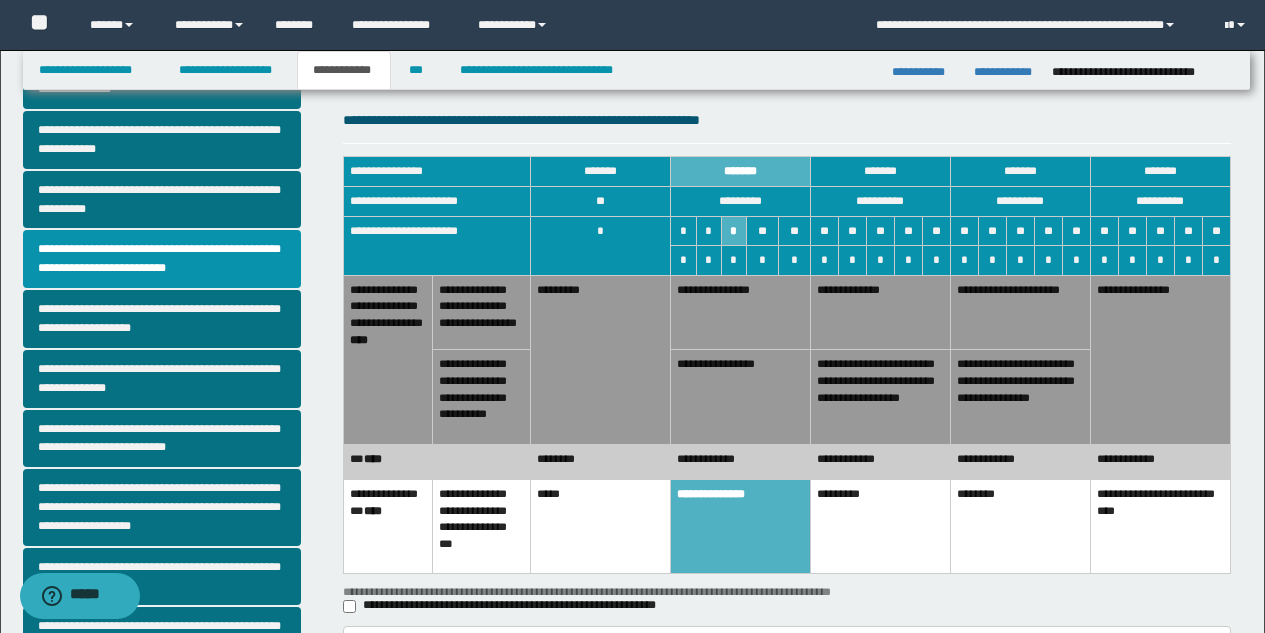click on "*********" at bounding box center (601, 359) 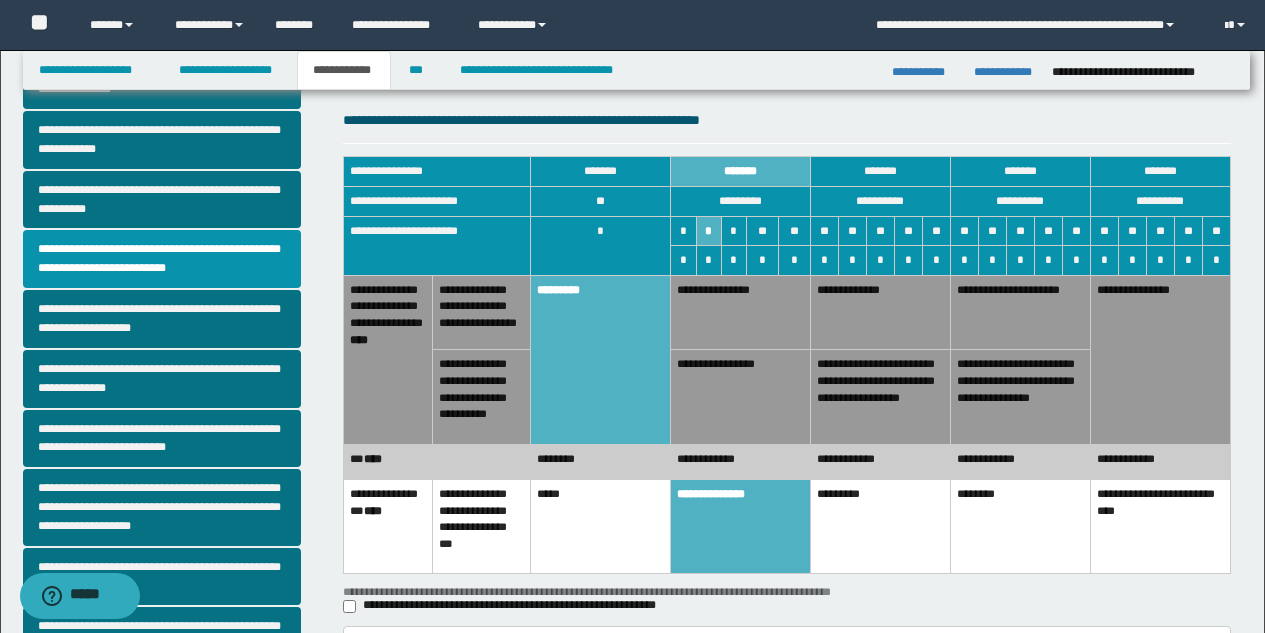 click on "********" at bounding box center (601, 461) 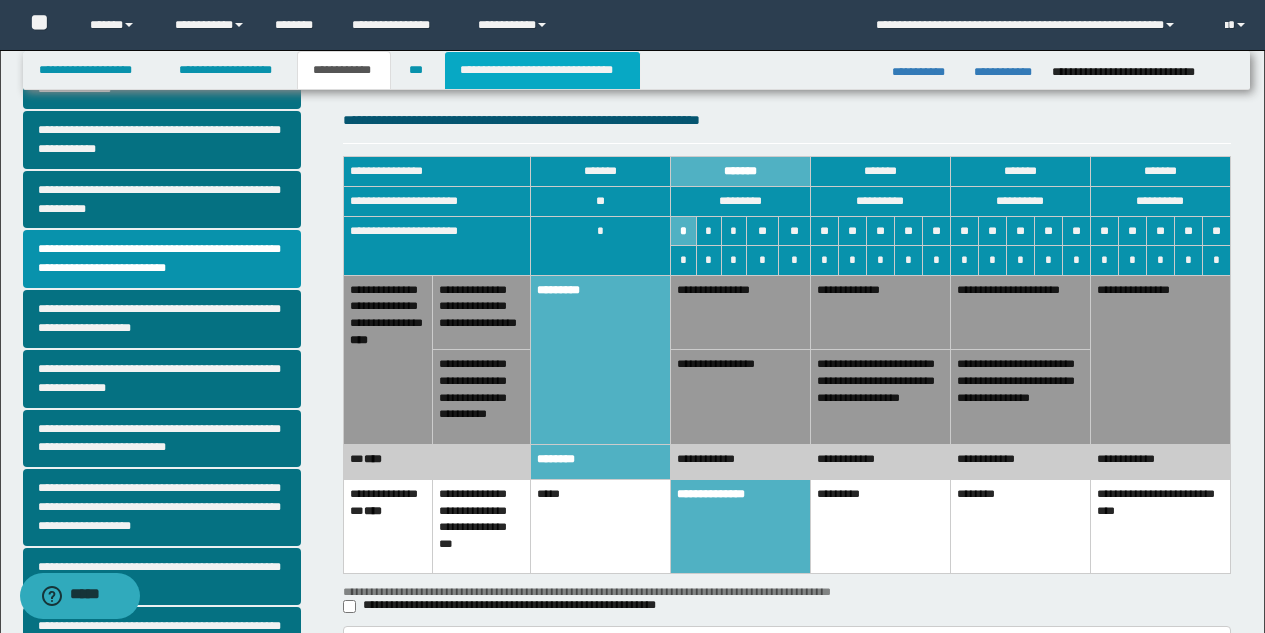 click on "**********" at bounding box center [542, 70] 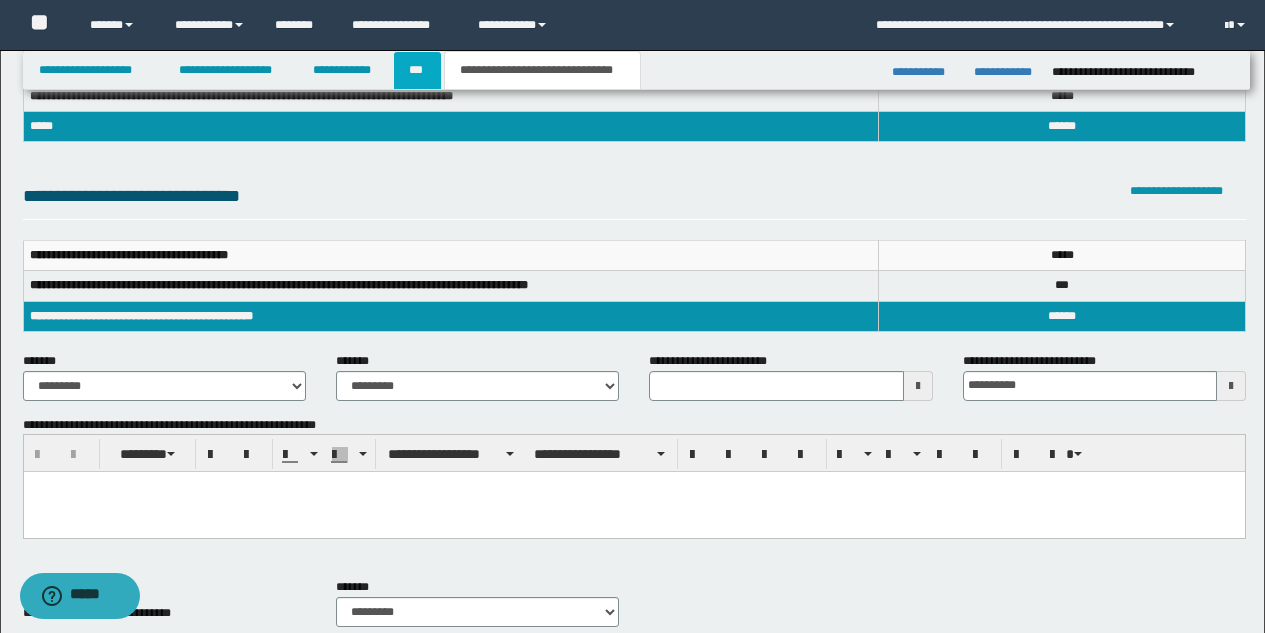 click on "***" at bounding box center (417, 70) 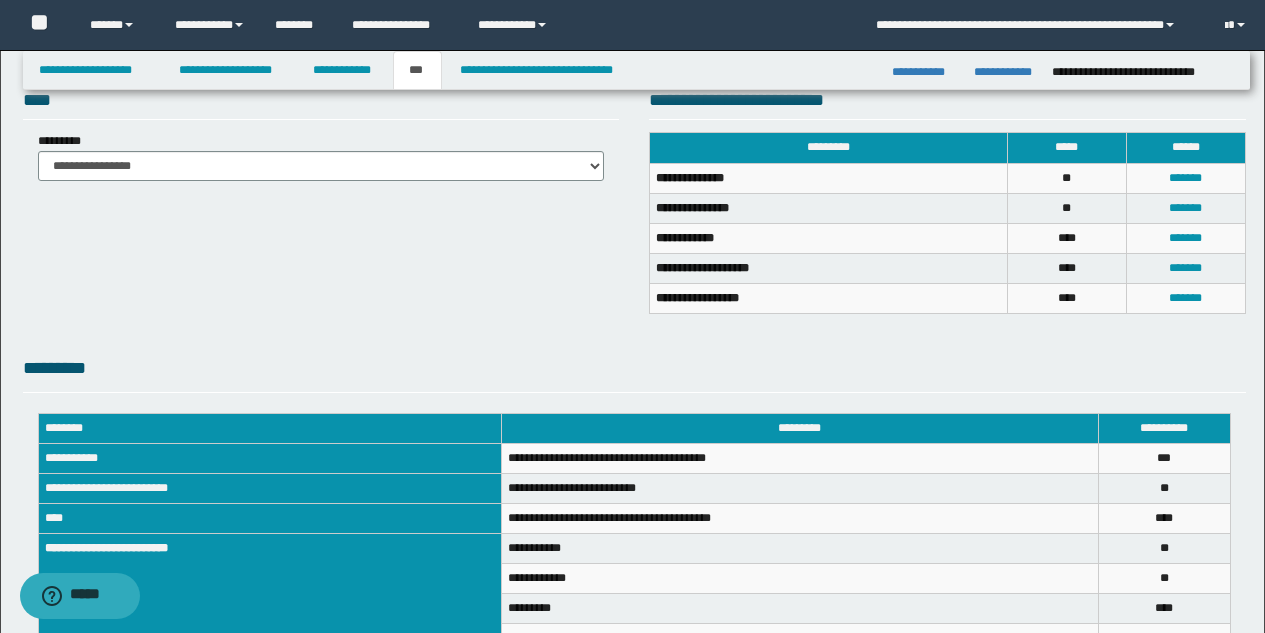 scroll, scrollTop: 427, scrollLeft: 0, axis: vertical 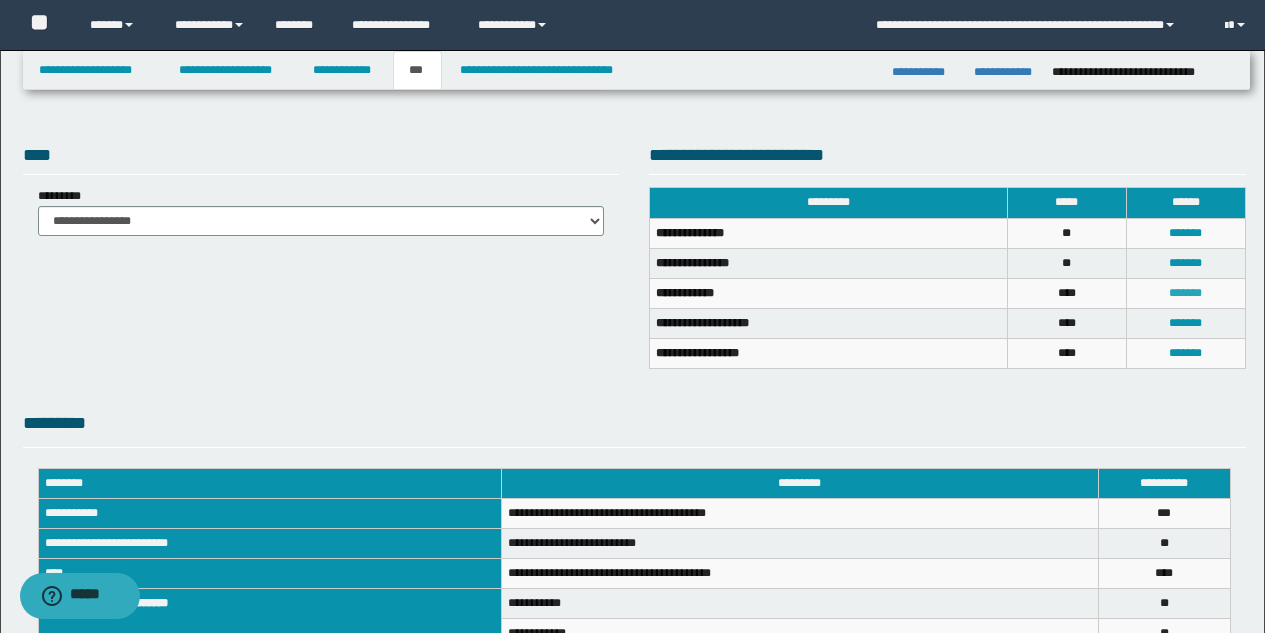 click on "*******" at bounding box center [1185, 293] 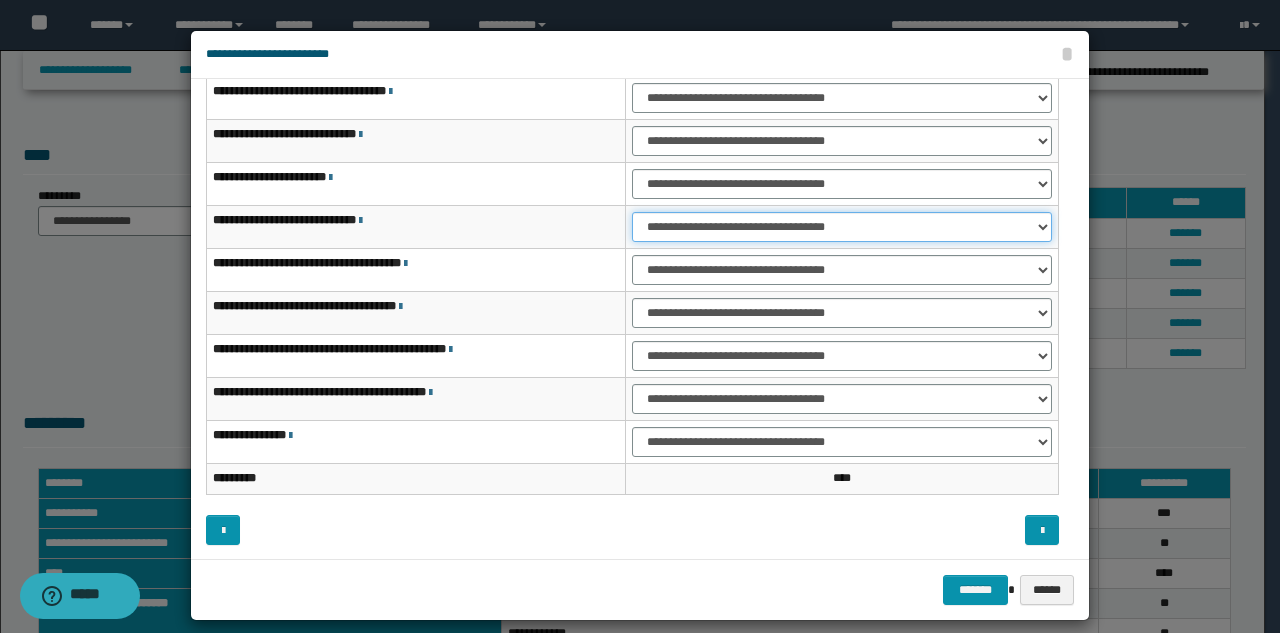click on "**********" at bounding box center [842, 227] 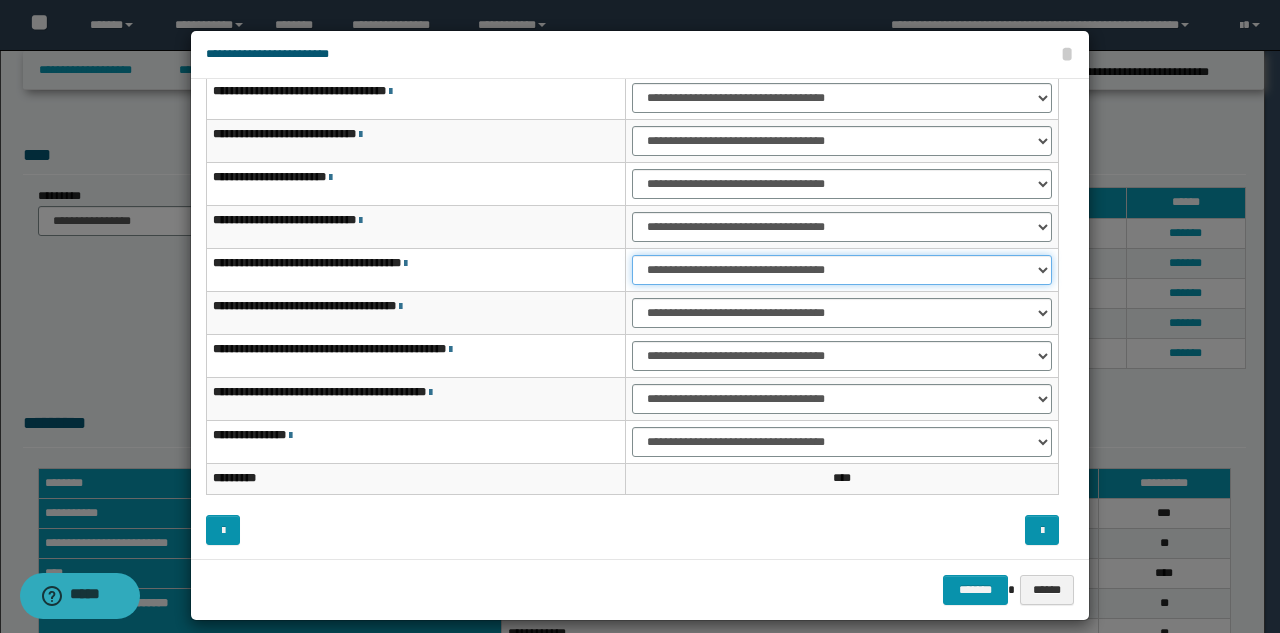 click on "**********" at bounding box center (842, 270) 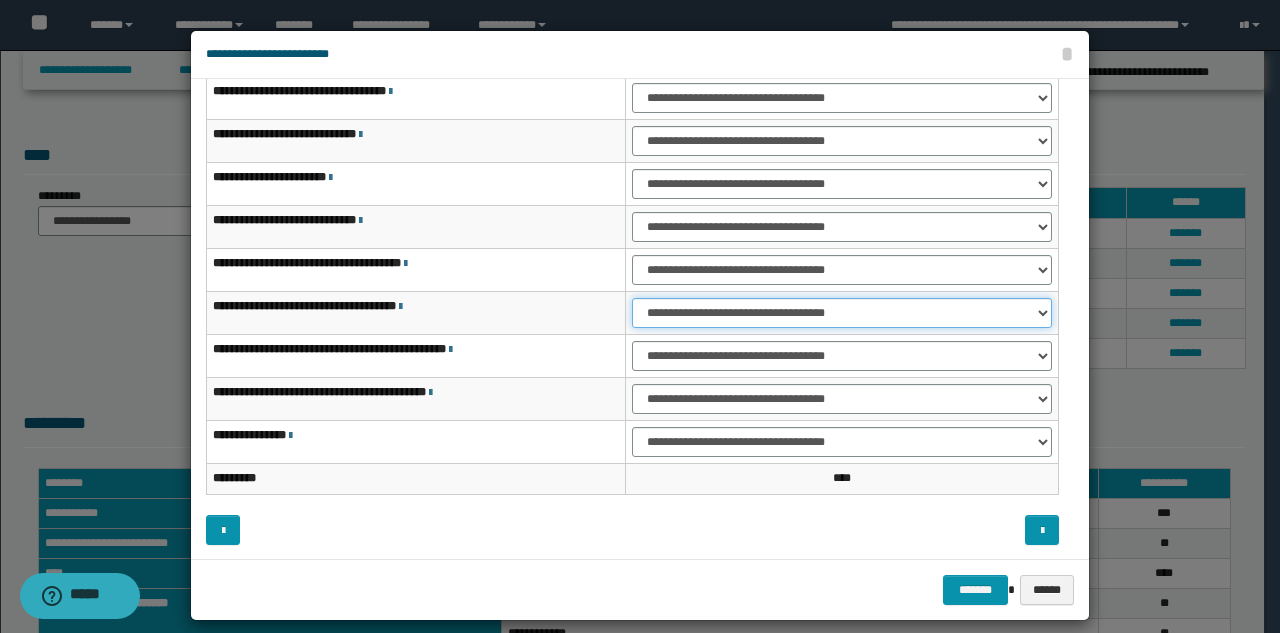 click on "**********" at bounding box center [842, 313] 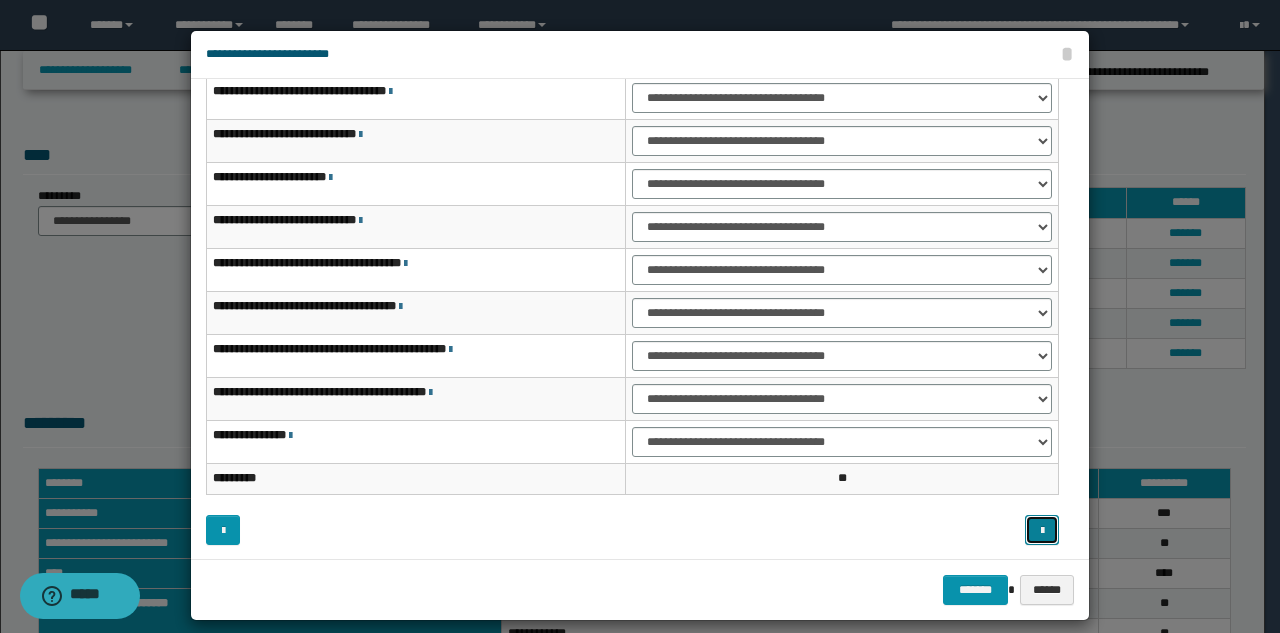 click at bounding box center [1042, 530] 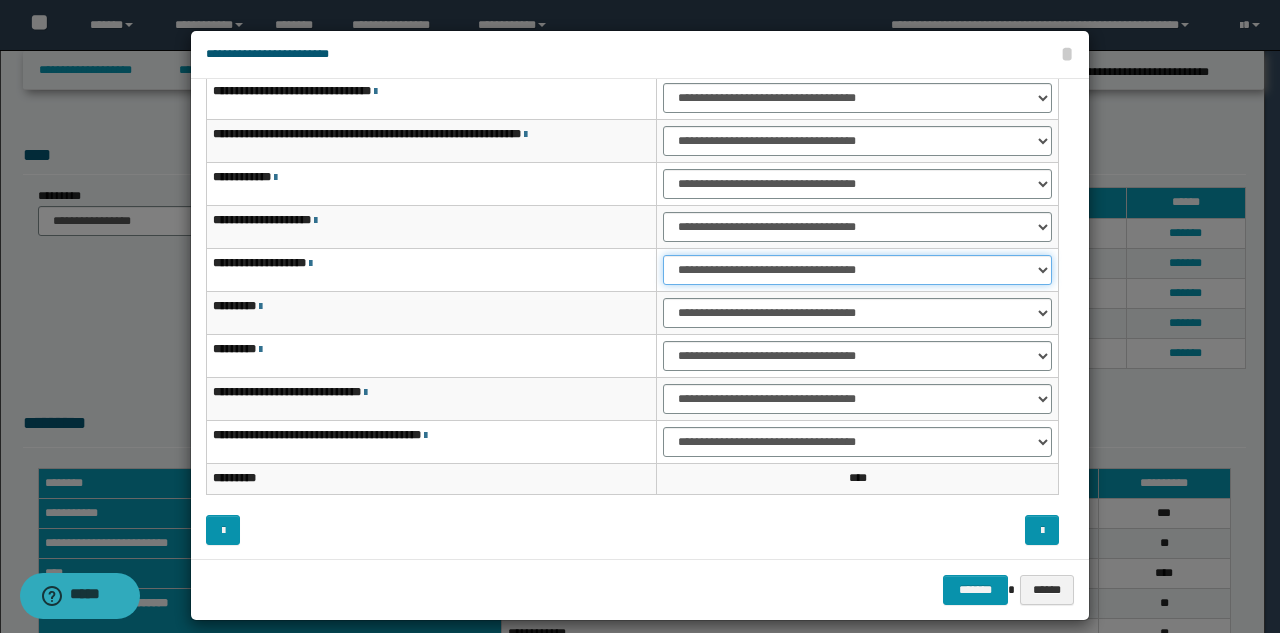 click on "**********" at bounding box center [857, 270] 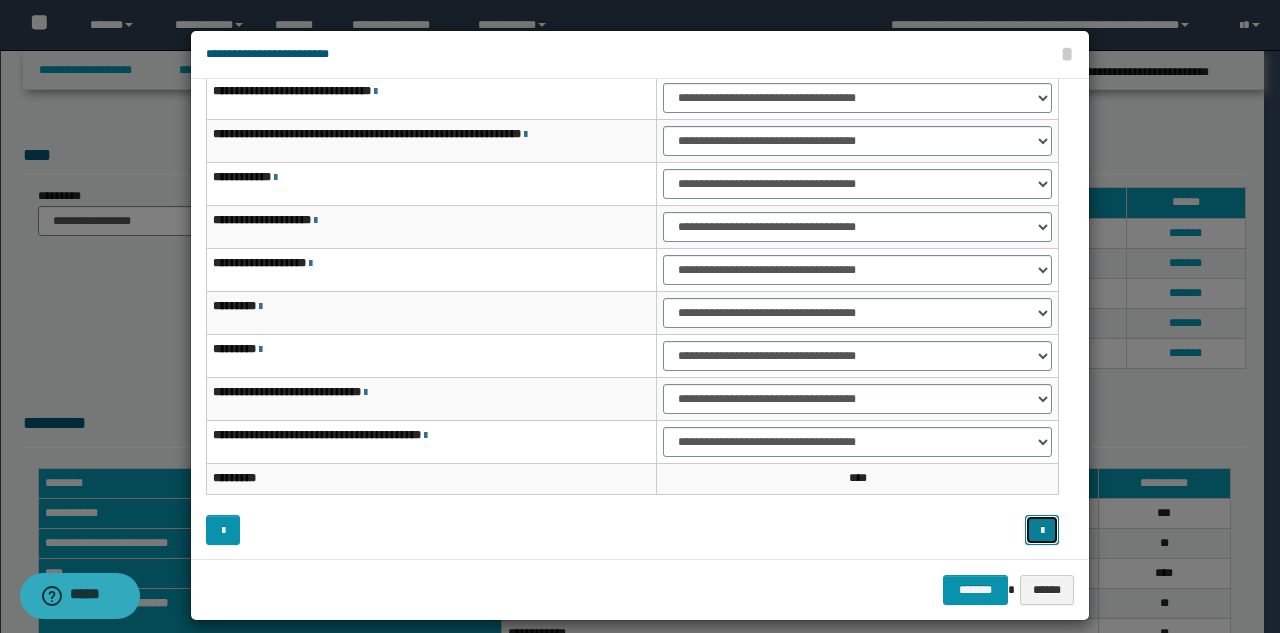 click at bounding box center (1042, 530) 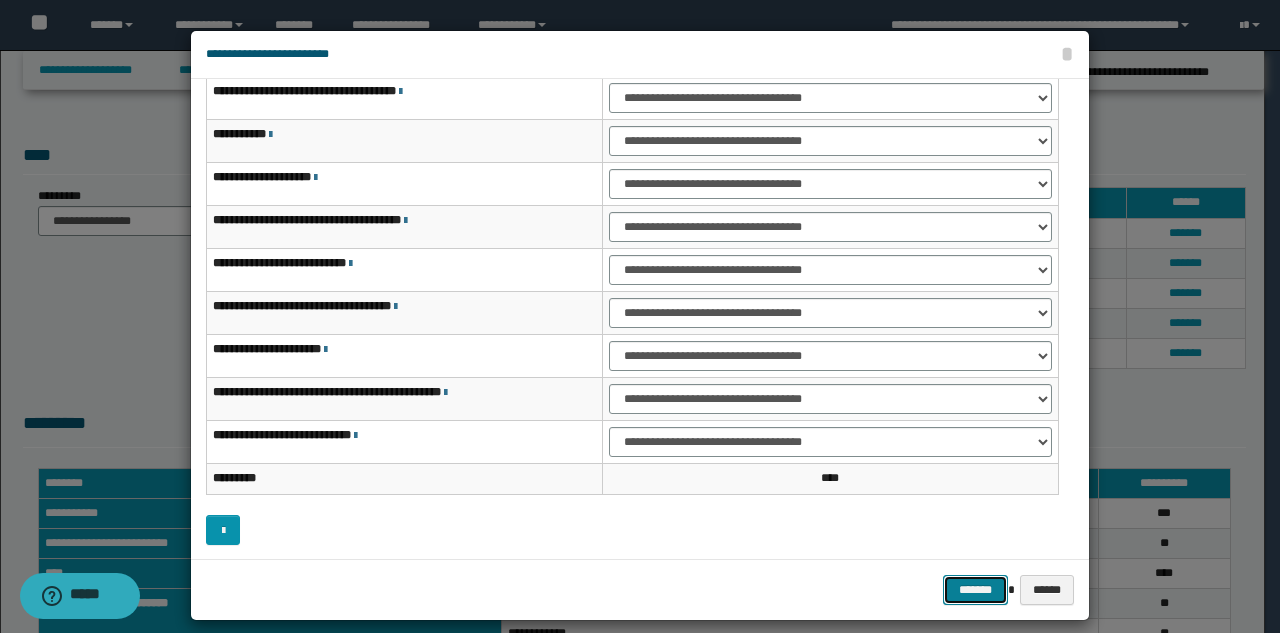 click on "*******" at bounding box center (975, 590) 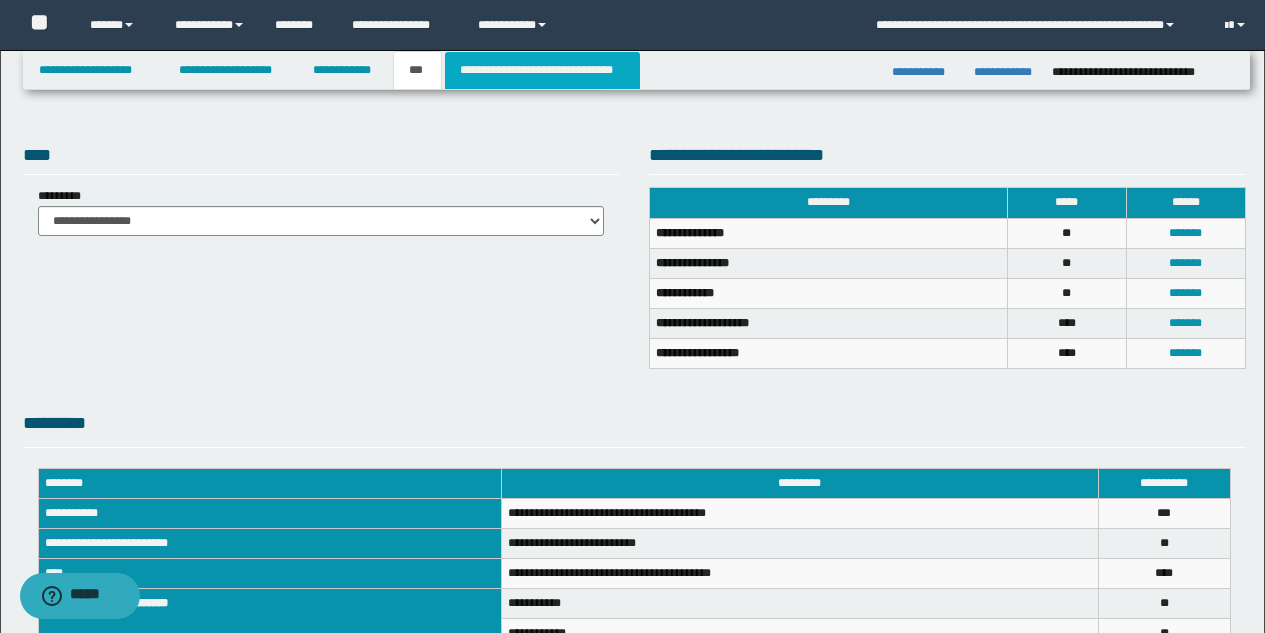 click on "**********" at bounding box center (542, 70) 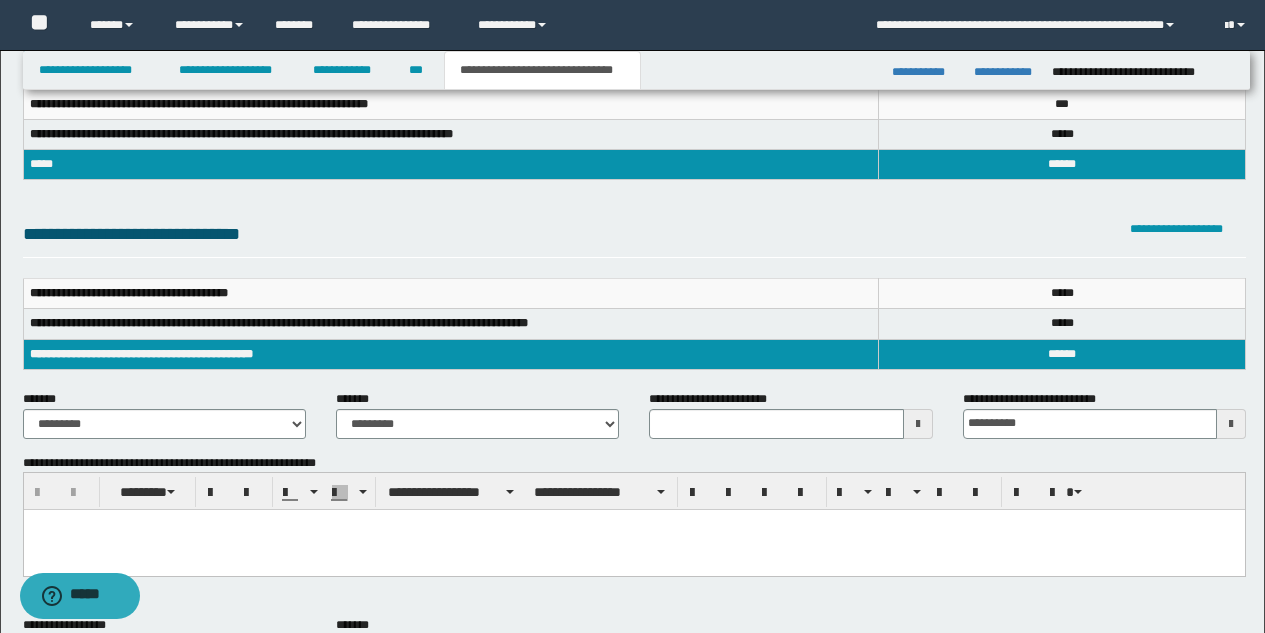 scroll, scrollTop: 153, scrollLeft: 0, axis: vertical 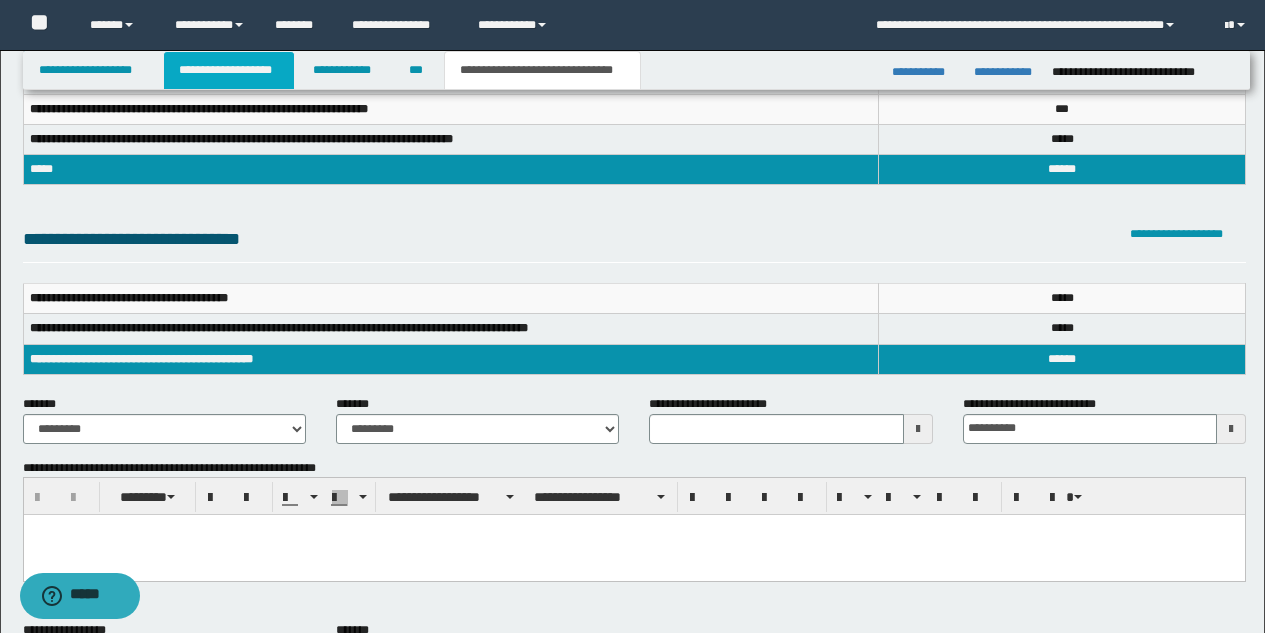 click on "**********" at bounding box center (229, 70) 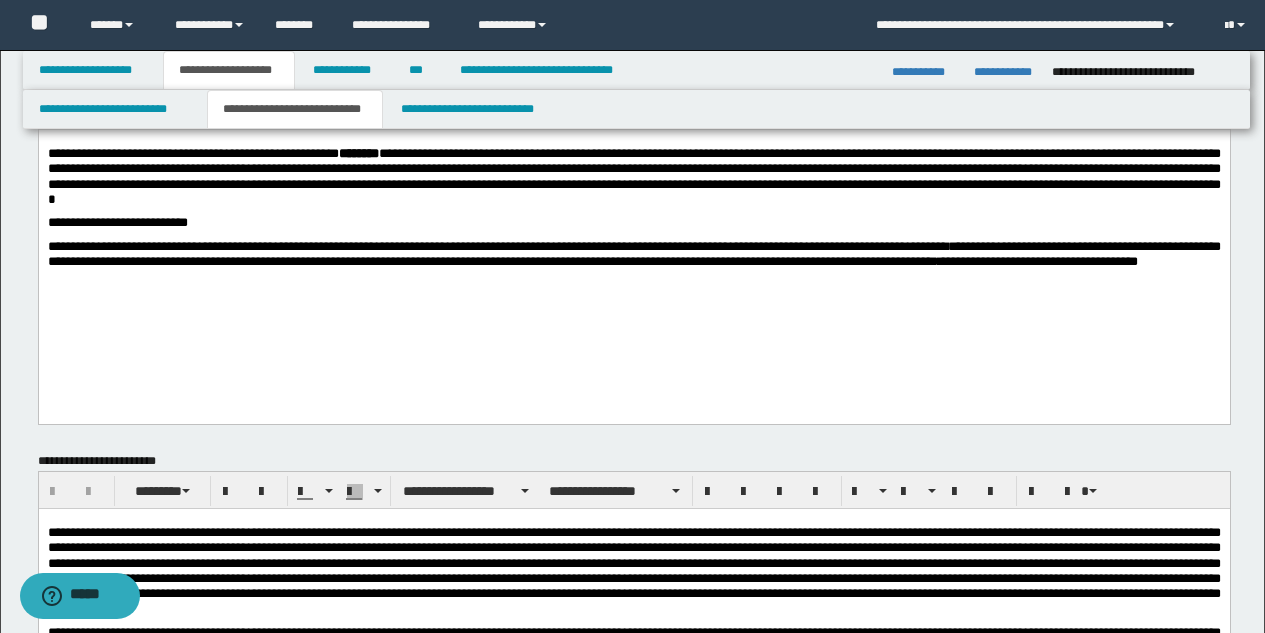 scroll, scrollTop: 63, scrollLeft: 0, axis: vertical 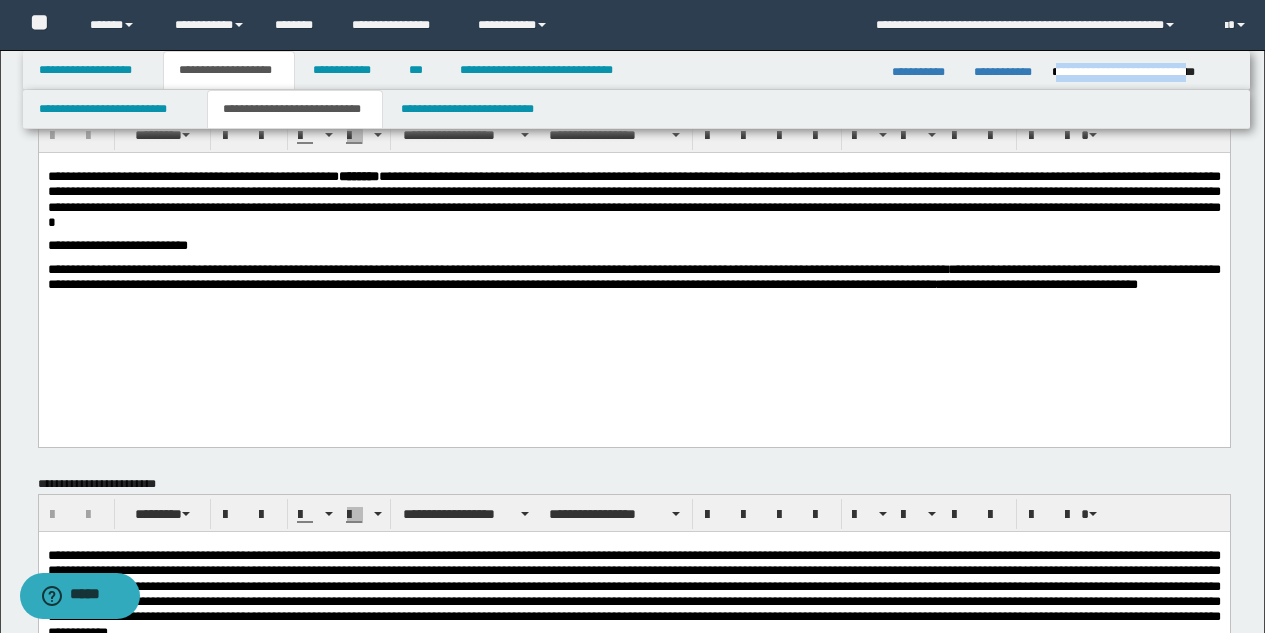 drag, startPoint x: 1055, startPoint y: 72, endPoint x: 1232, endPoint y: 71, distance: 177.00282 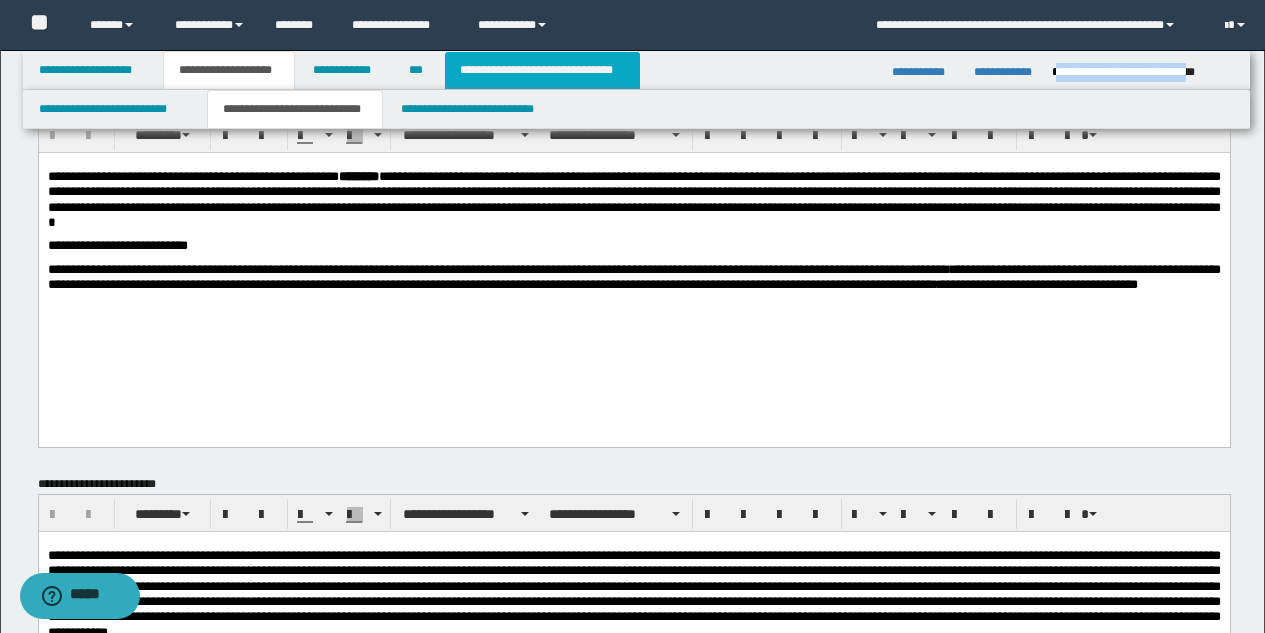 click on "**********" at bounding box center (542, 70) 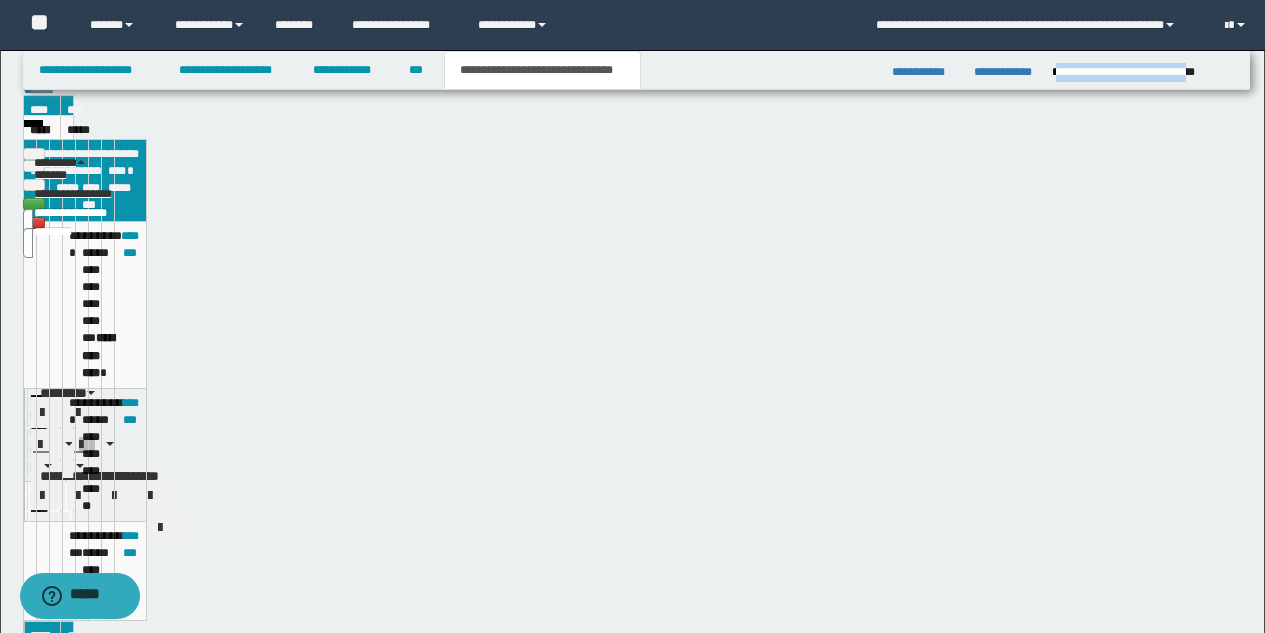 scroll, scrollTop: 32, scrollLeft: 0, axis: vertical 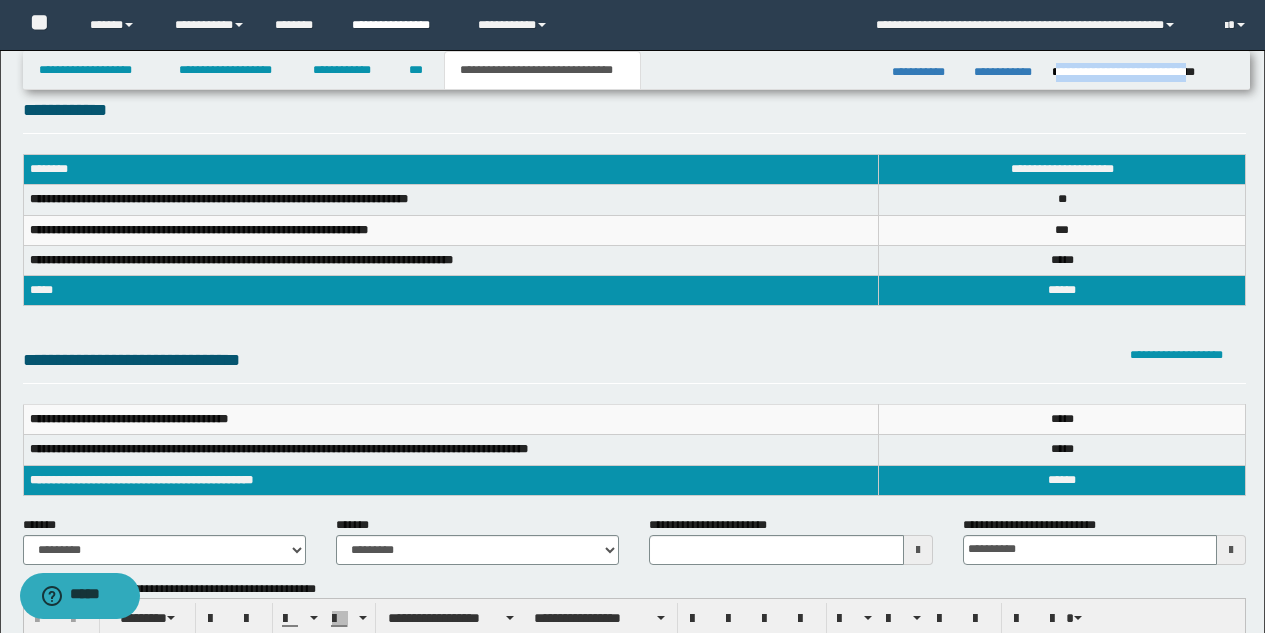 click on "**********" at bounding box center (400, 25) 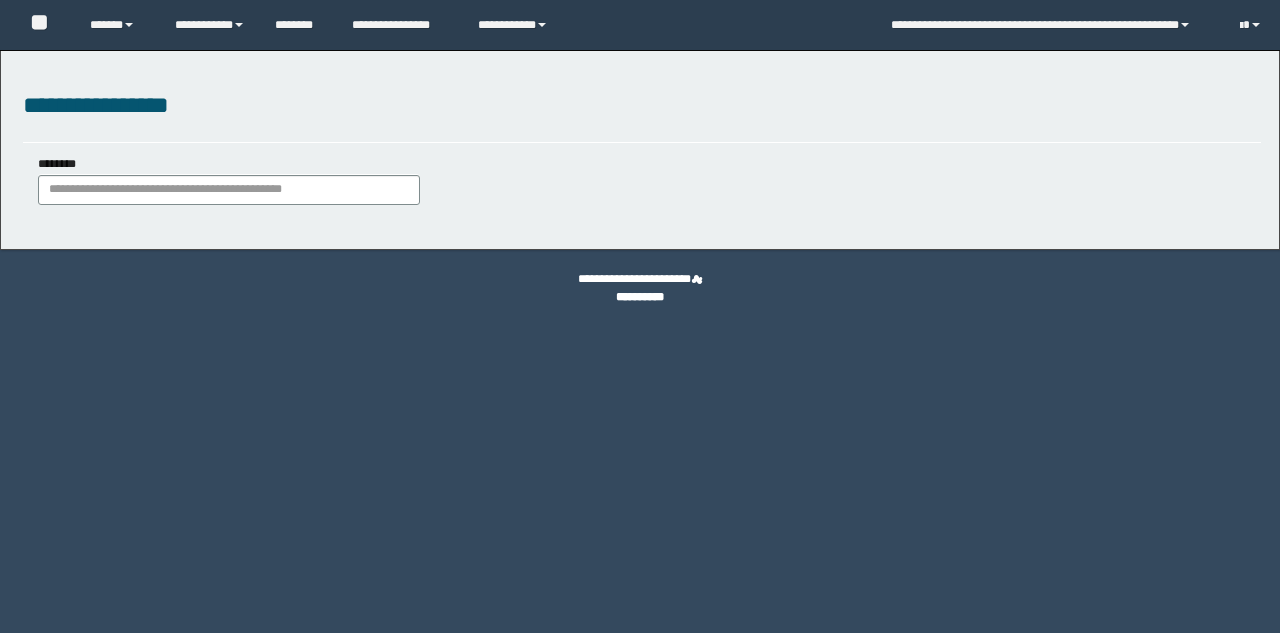 scroll, scrollTop: 0, scrollLeft: 0, axis: both 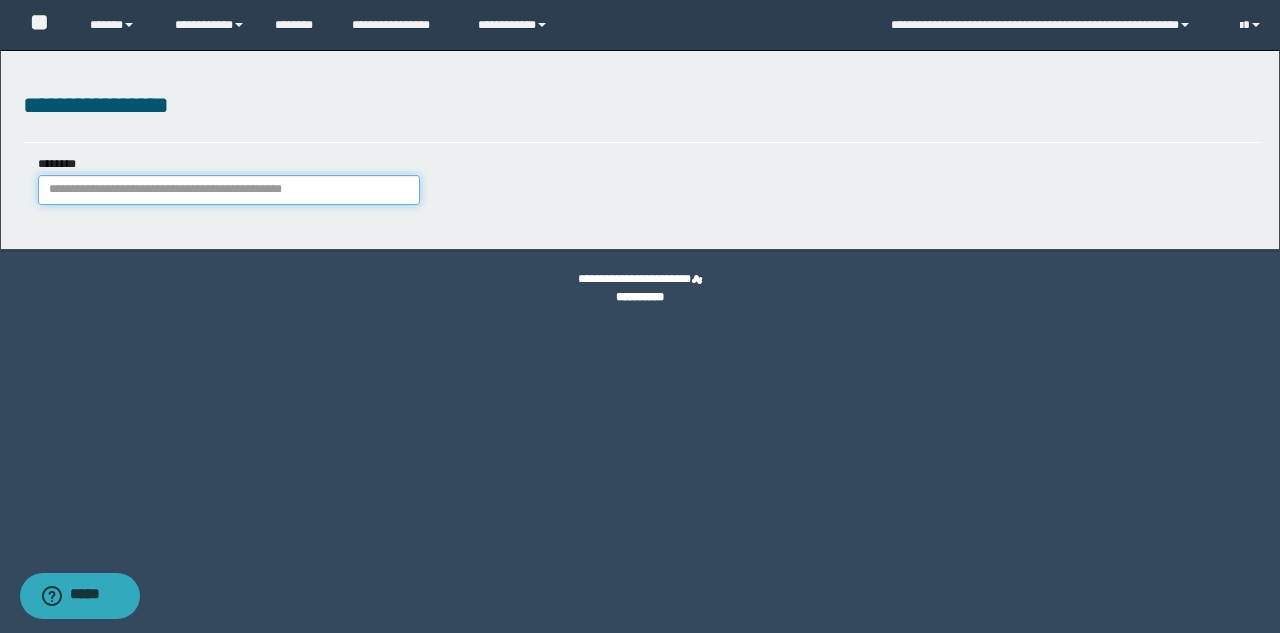 click on "********" at bounding box center [229, 190] 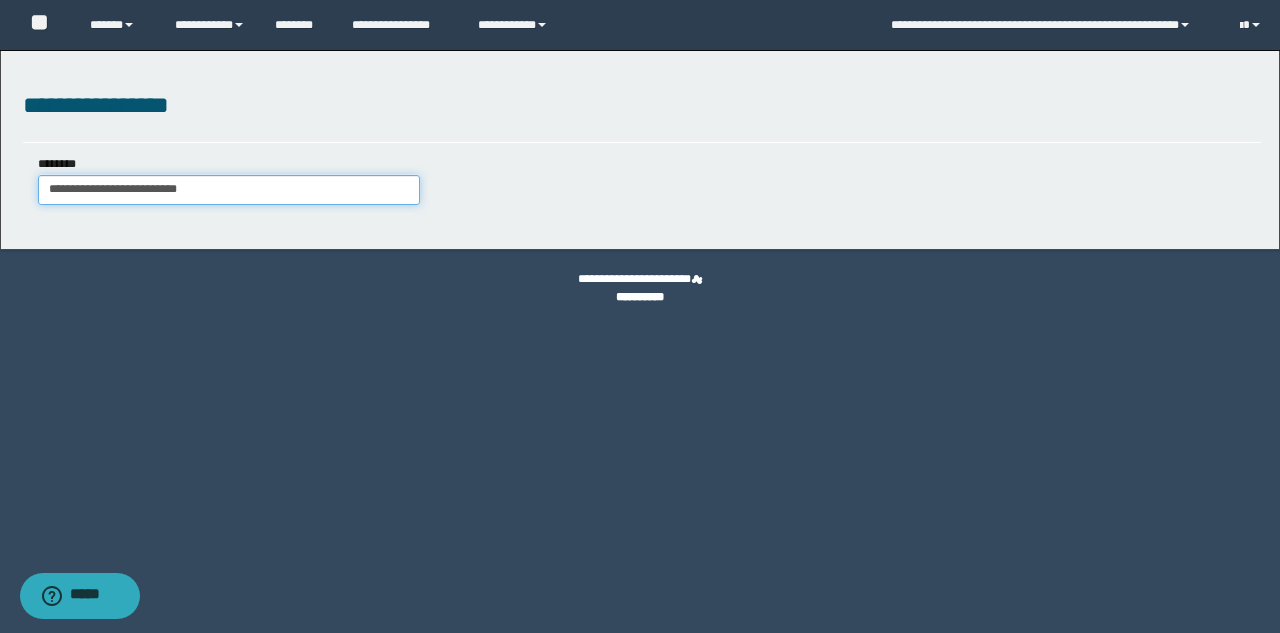 type on "**********" 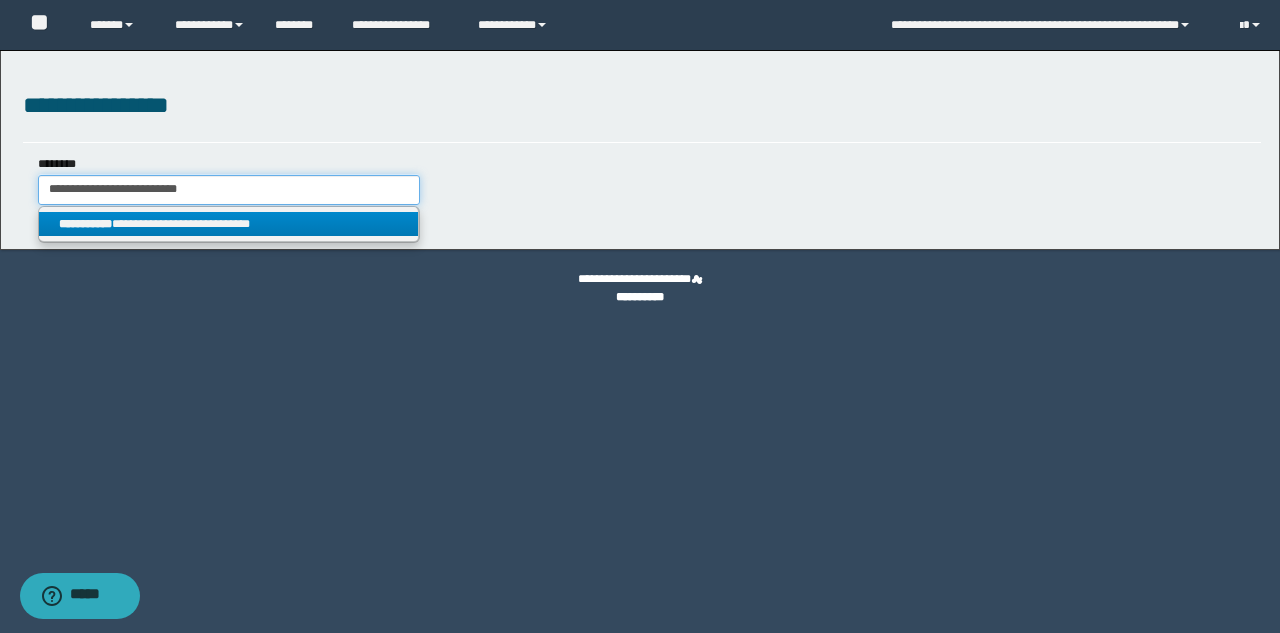 type on "**********" 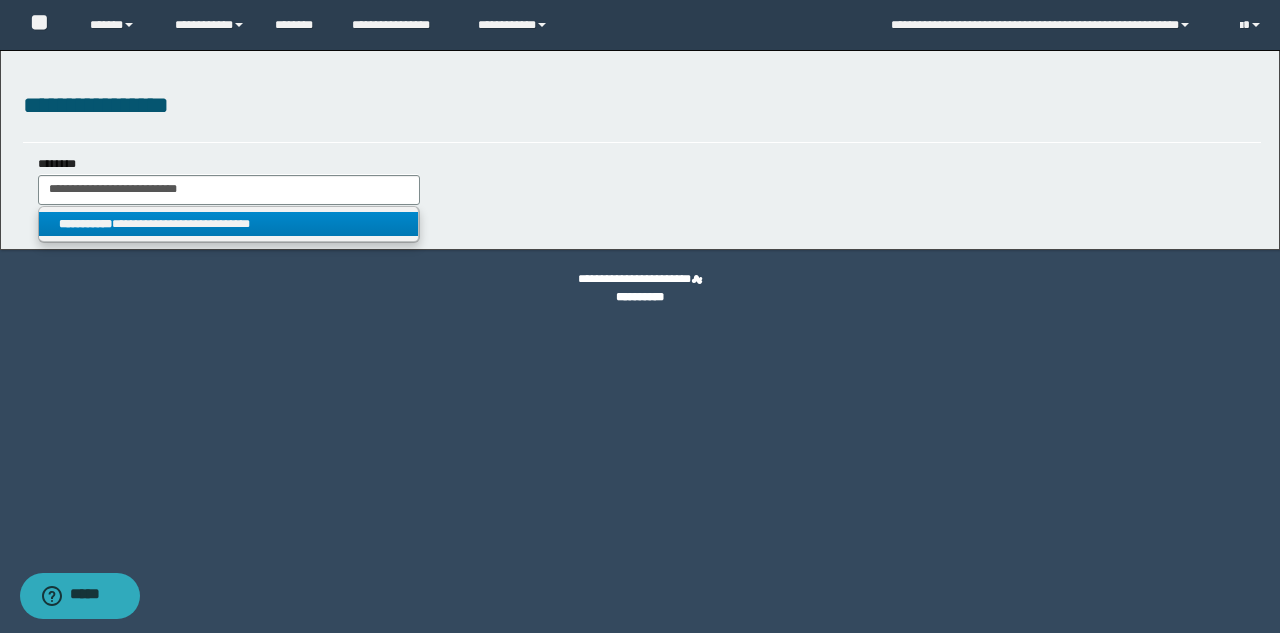 click on "**********" at bounding box center [229, 224] 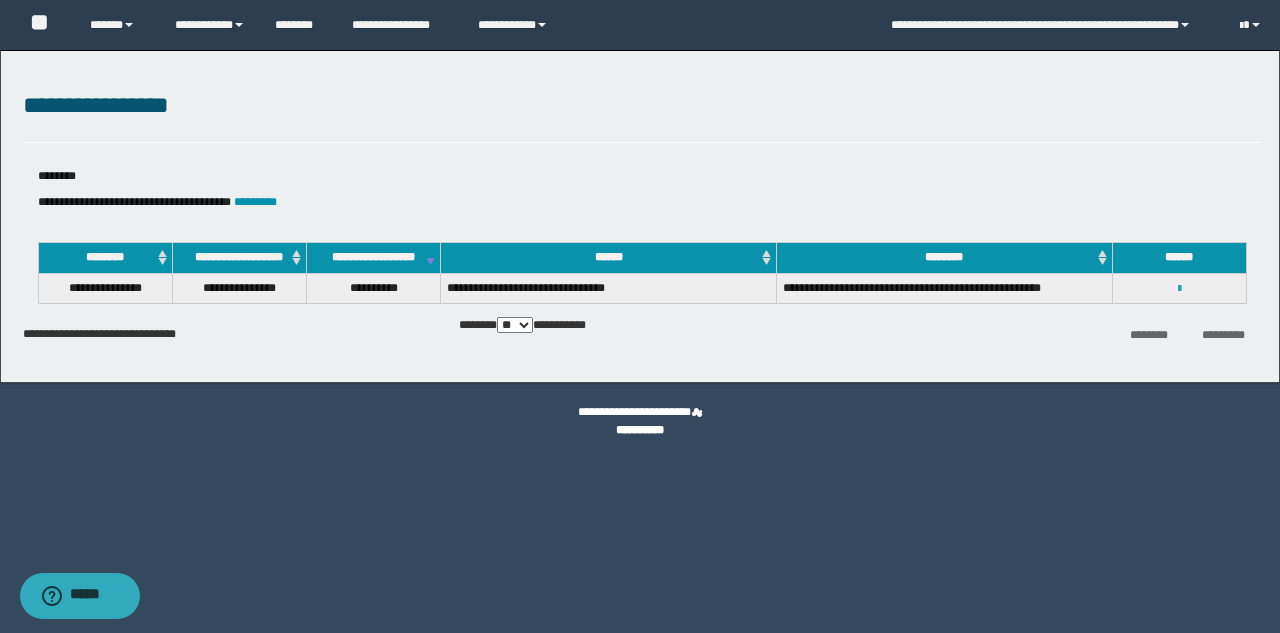 click at bounding box center [1179, 289] 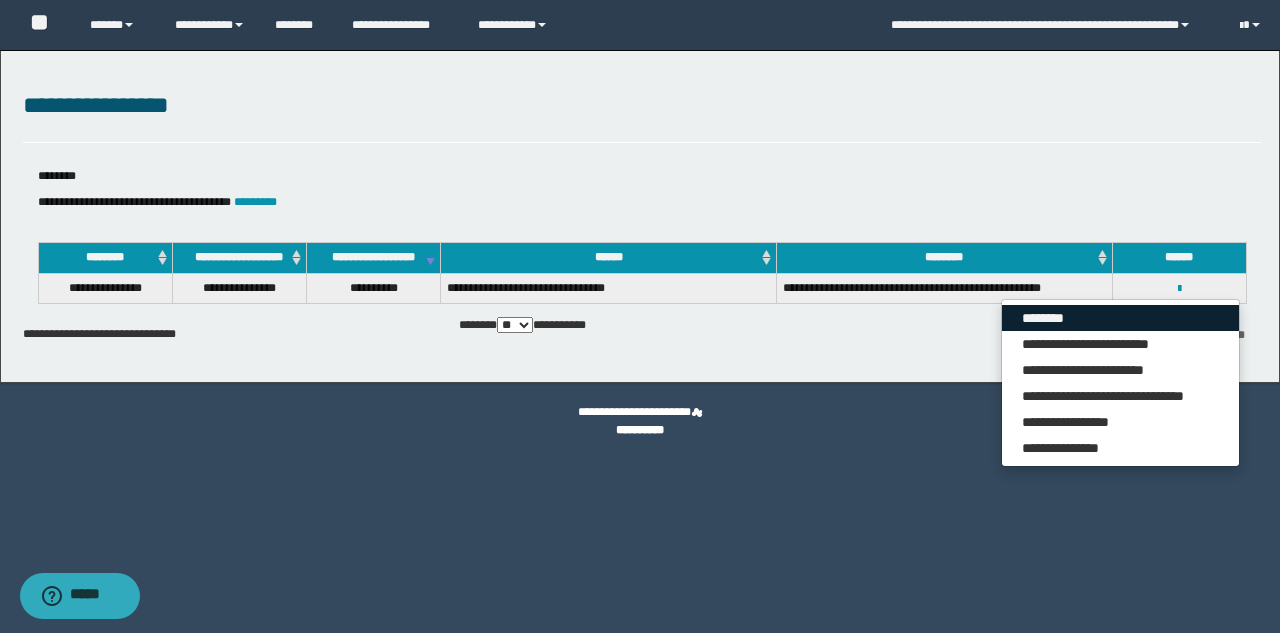 click on "********" at bounding box center (1120, 318) 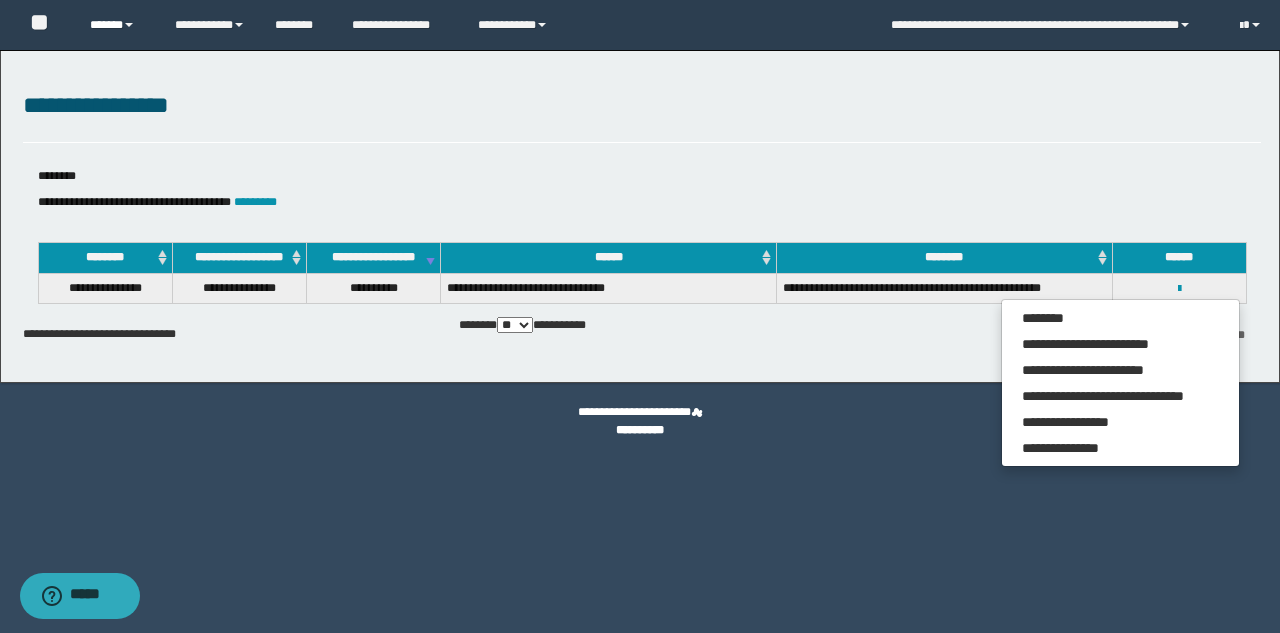 click on "******" at bounding box center (117, 25) 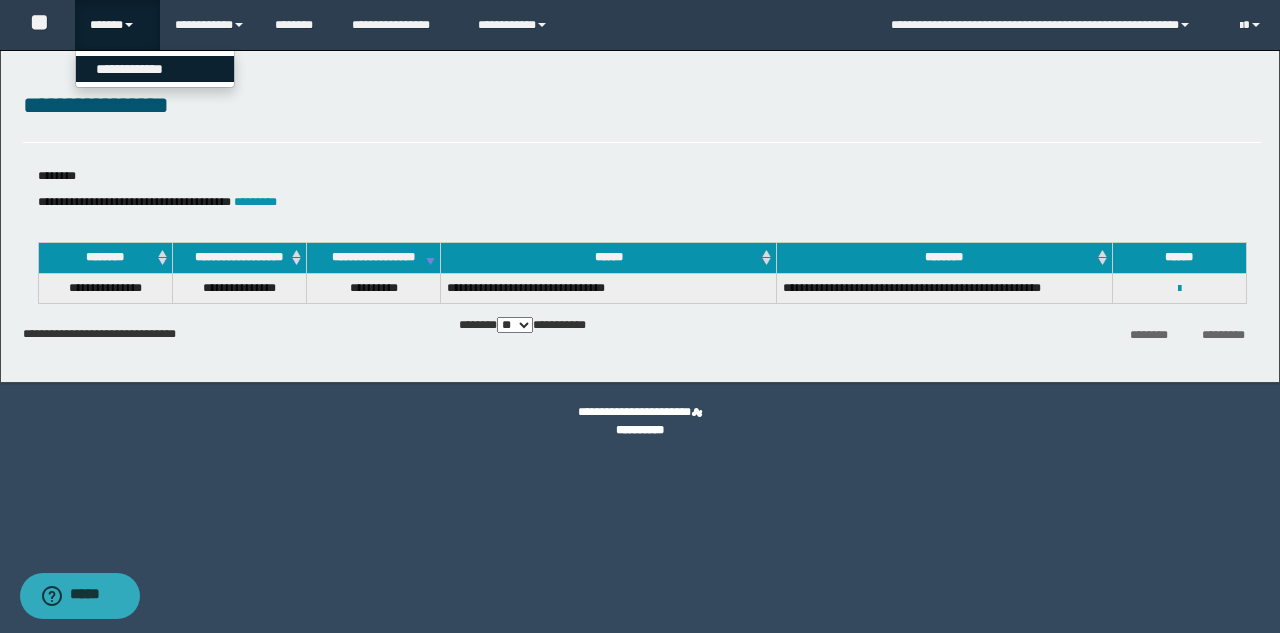 click on "**********" at bounding box center (155, 69) 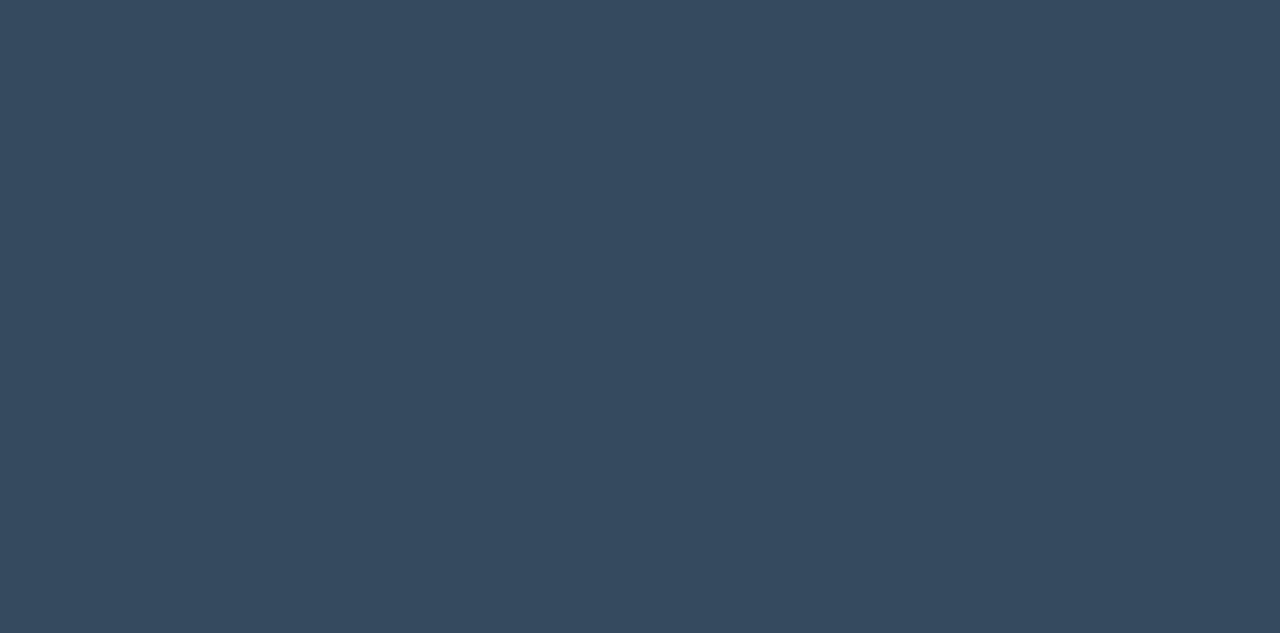 scroll, scrollTop: 0, scrollLeft: 0, axis: both 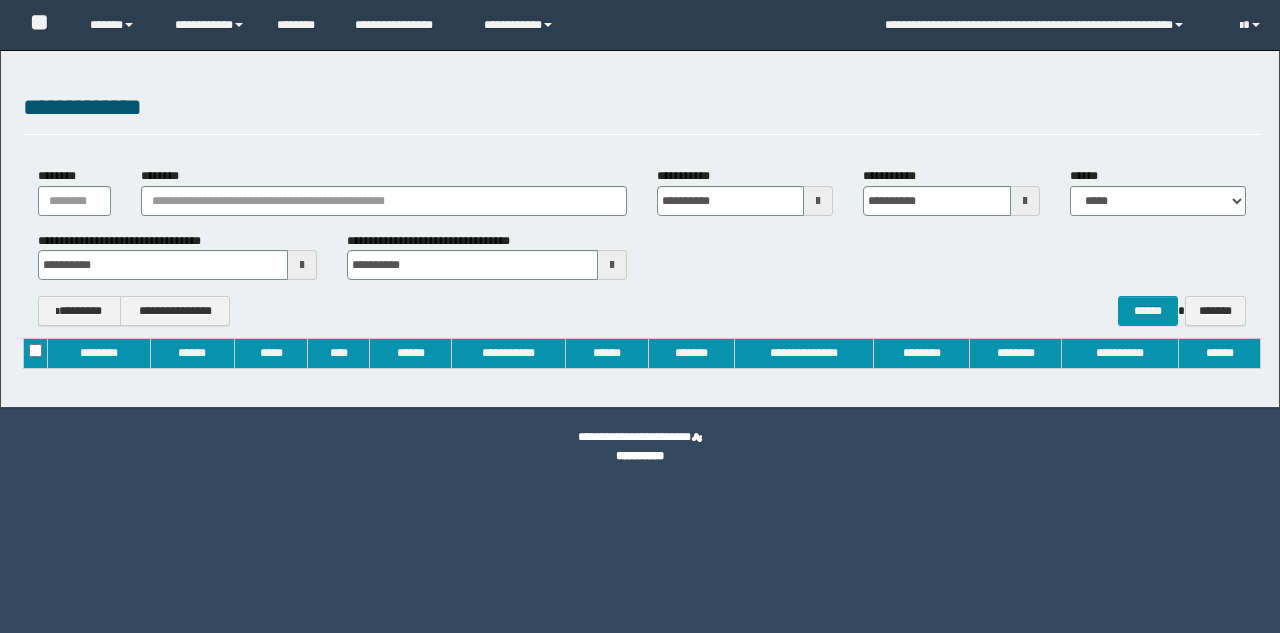 type on "**********" 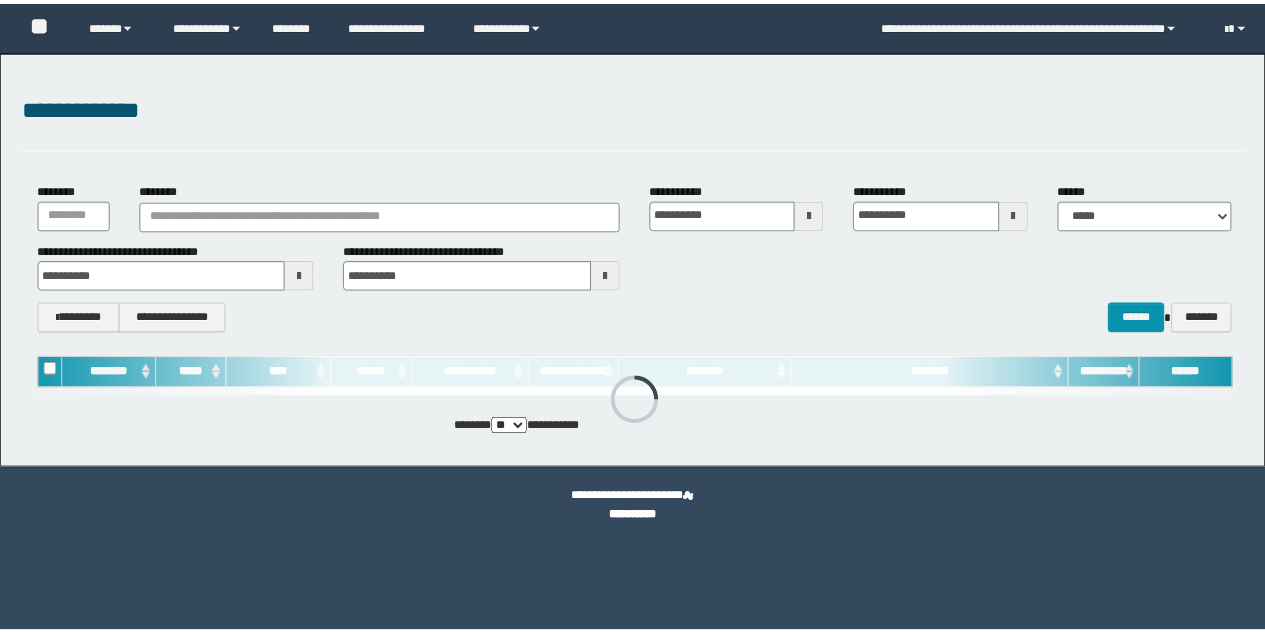 scroll, scrollTop: 0, scrollLeft: 0, axis: both 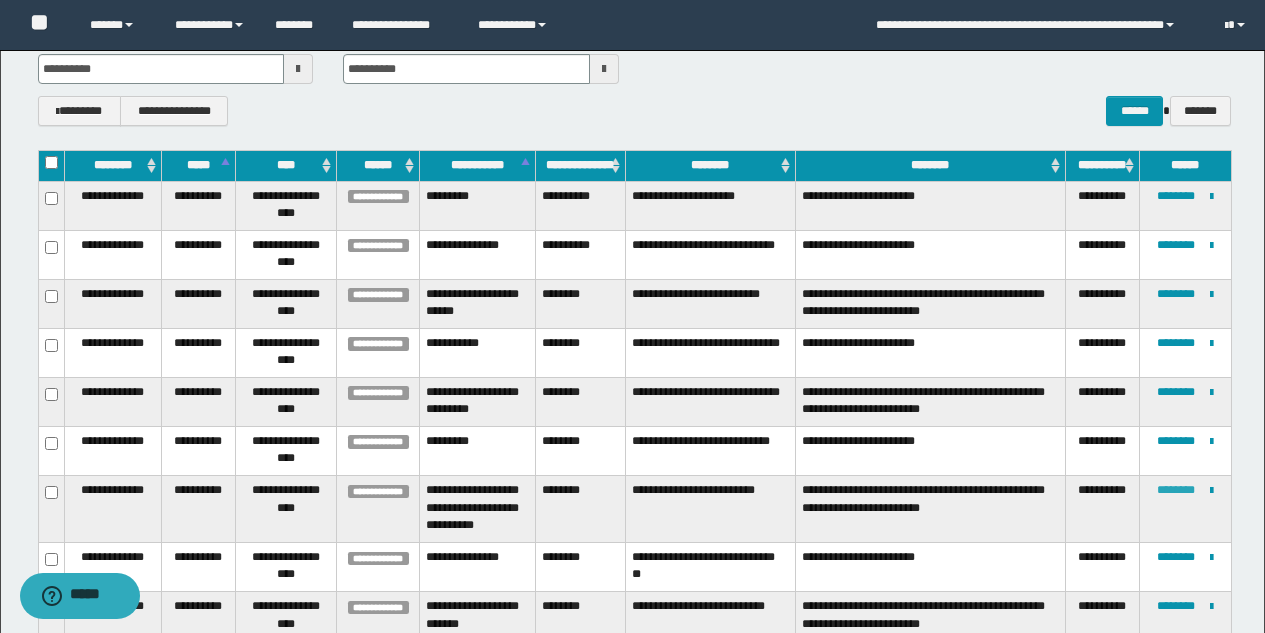 click on "********" at bounding box center [1176, 490] 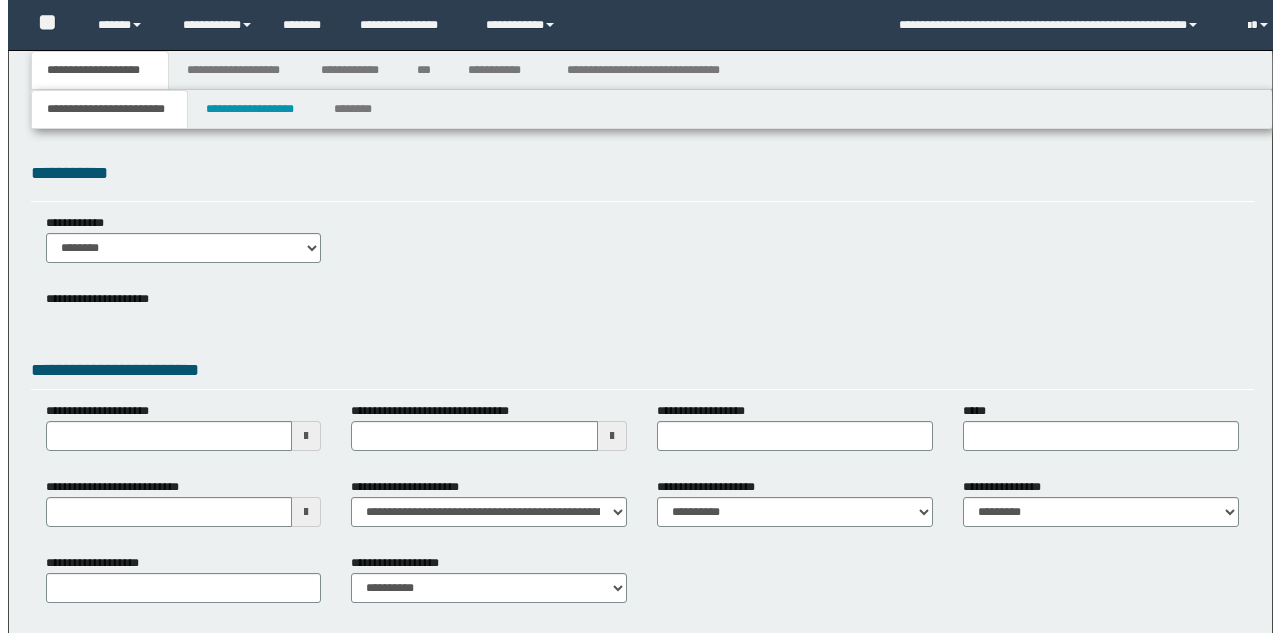 scroll, scrollTop: 0, scrollLeft: 0, axis: both 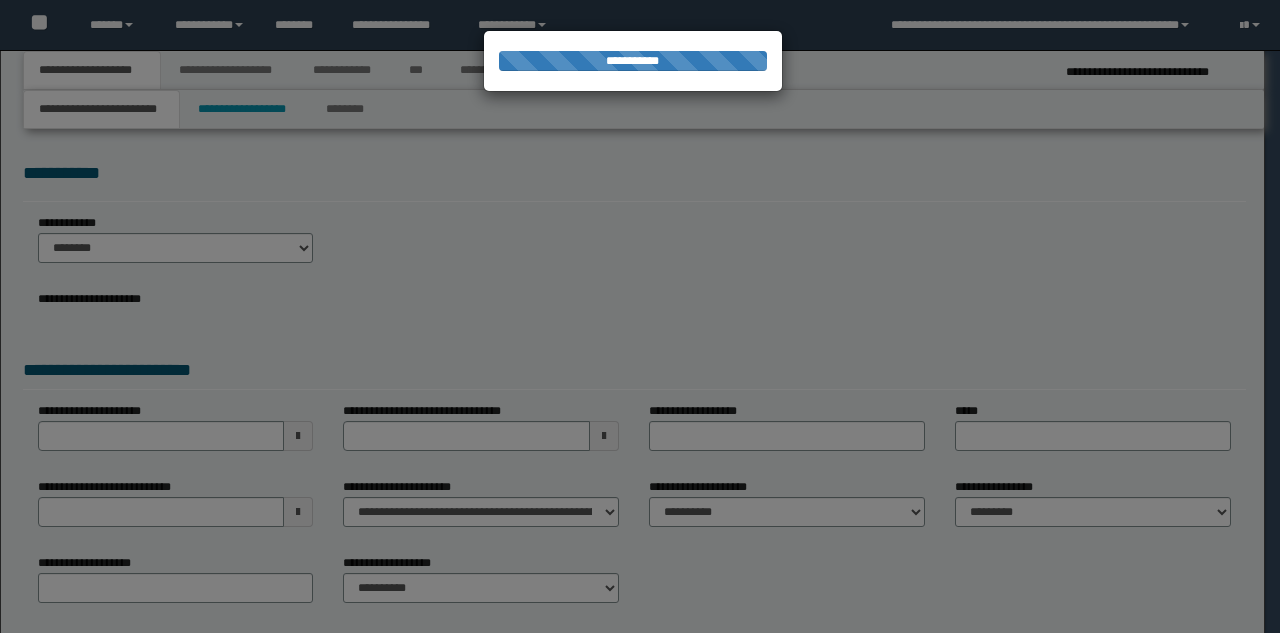 type on "**********" 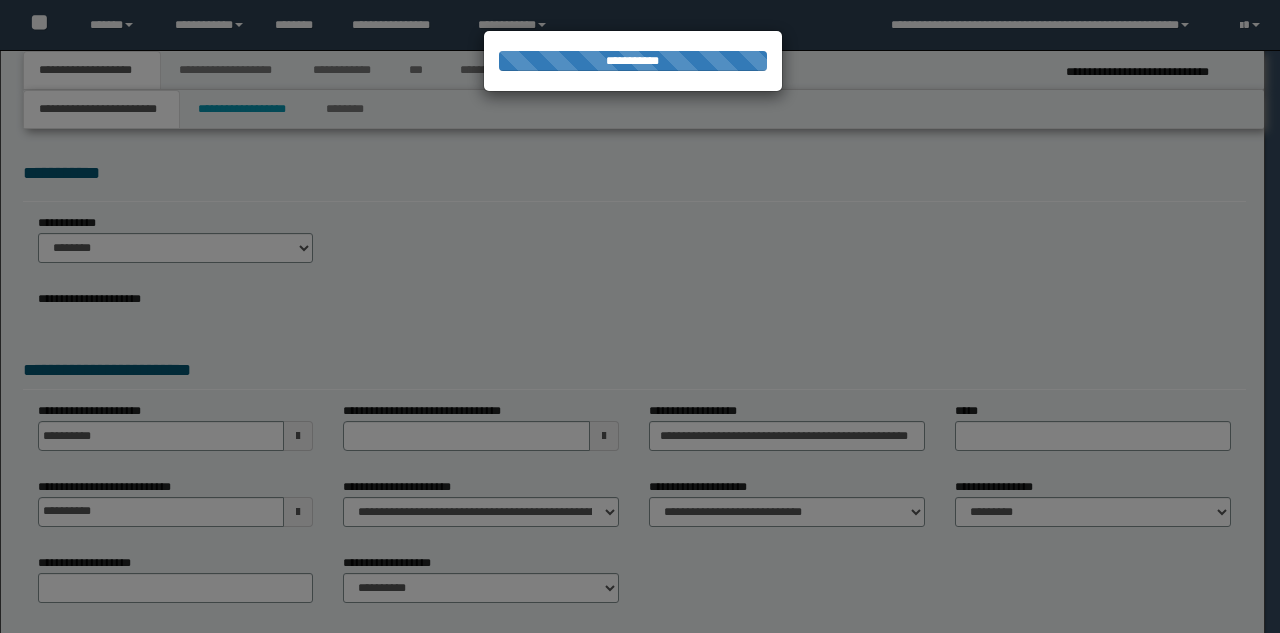 scroll, scrollTop: 0, scrollLeft: 0, axis: both 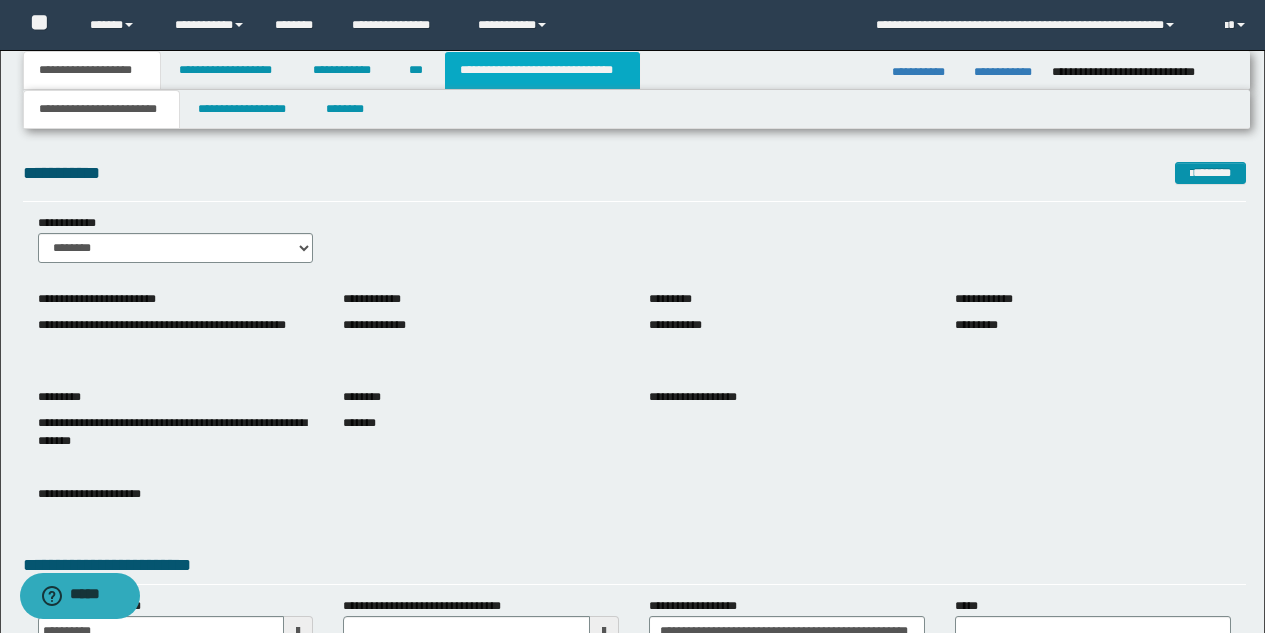 click on "**********" at bounding box center (542, 70) 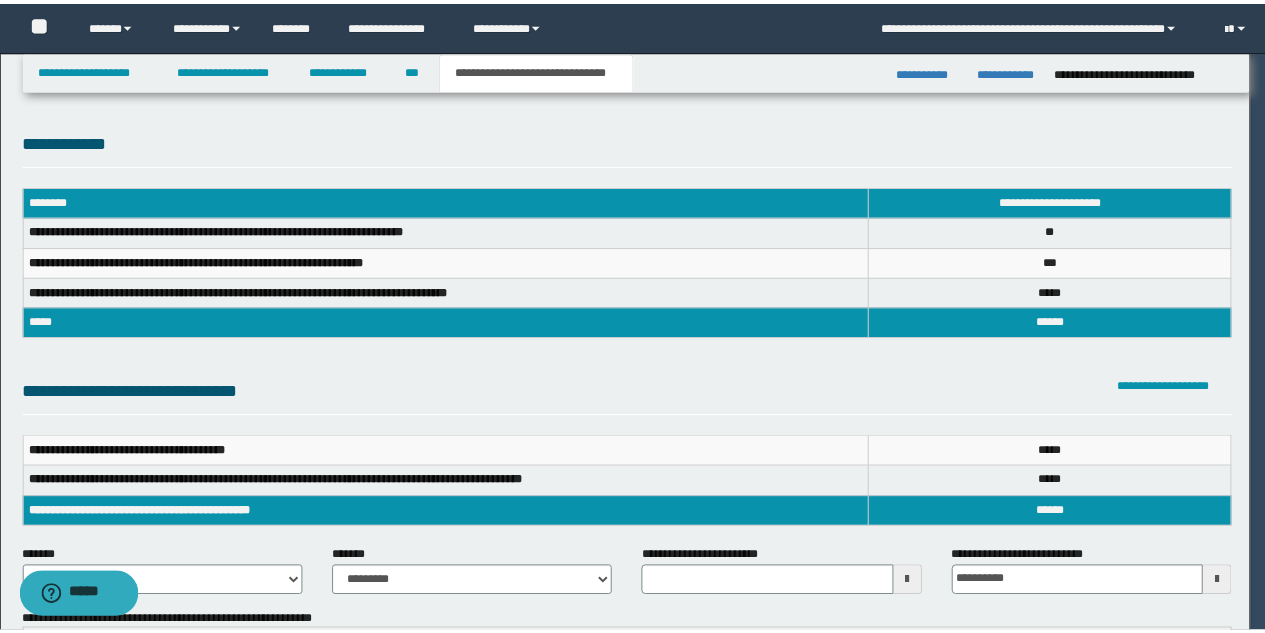 scroll, scrollTop: 0, scrollLeft: 0, axis: both 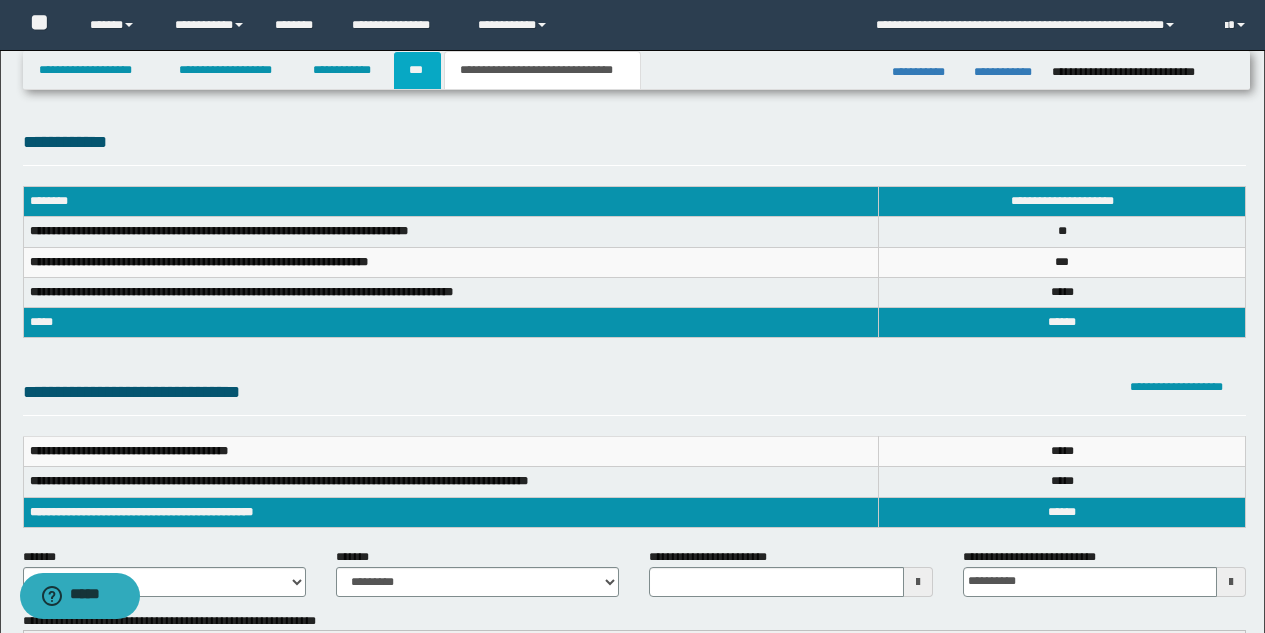 click on "***" at bounding box center (417, 70) 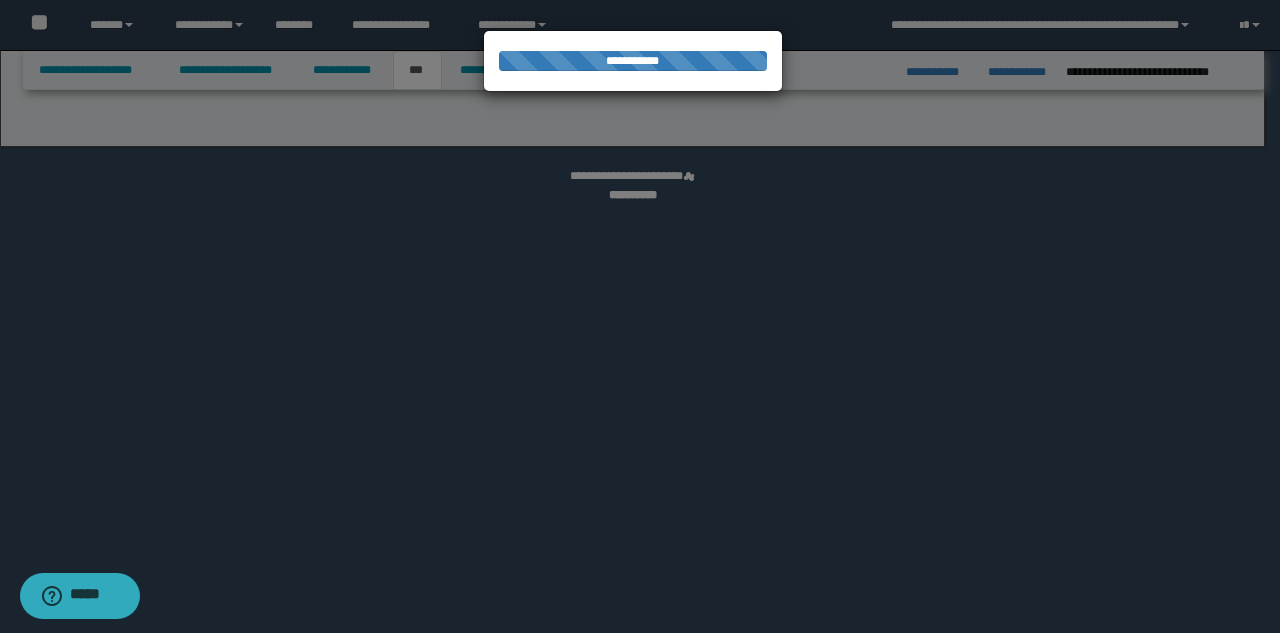 select on "**" 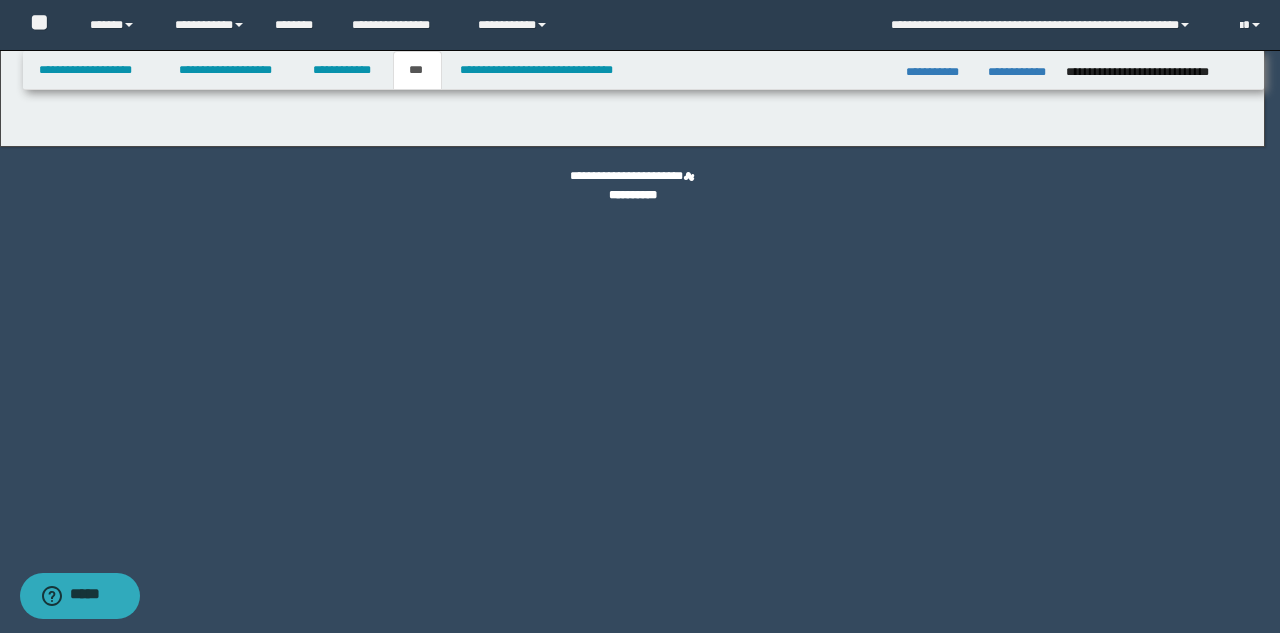 select on "***" 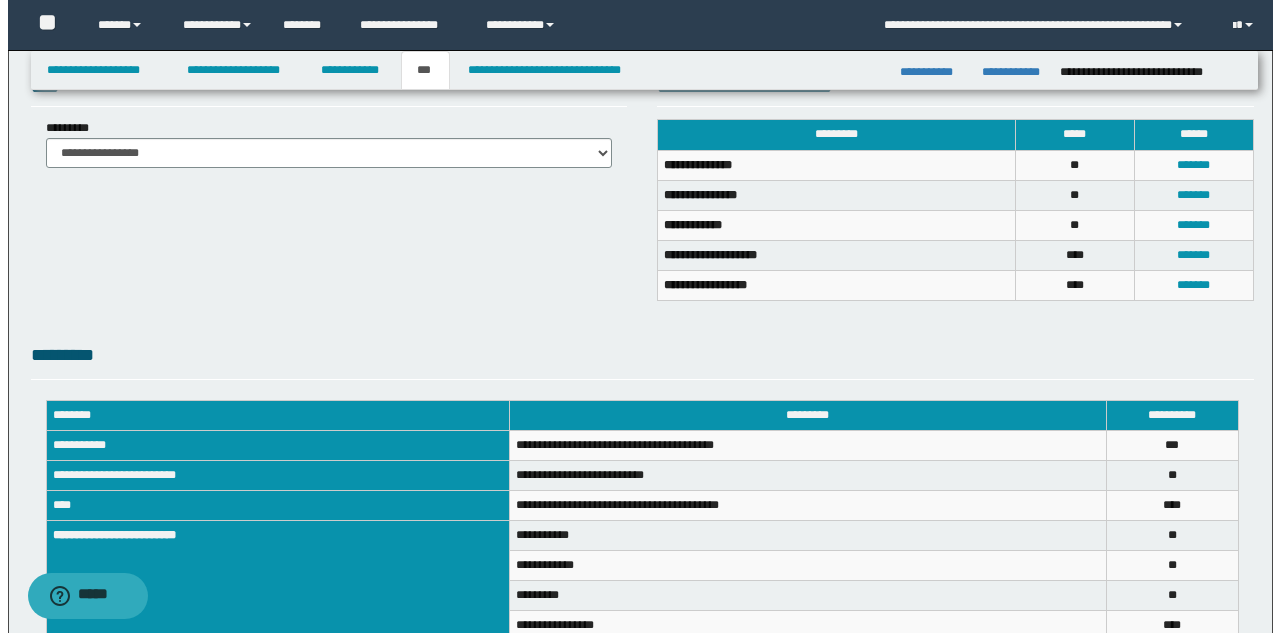 scroll, scrollTop: 513, scrollLeft: 0, axis: vertical 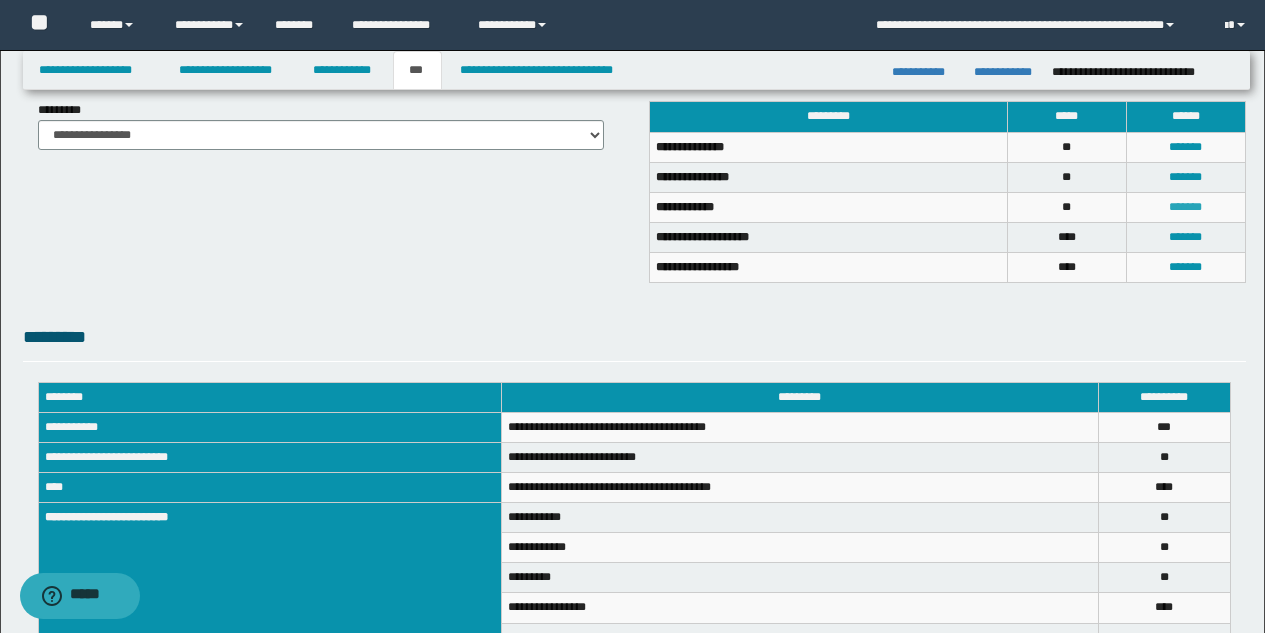 click on "*******" at bounding box center [1185, 207] 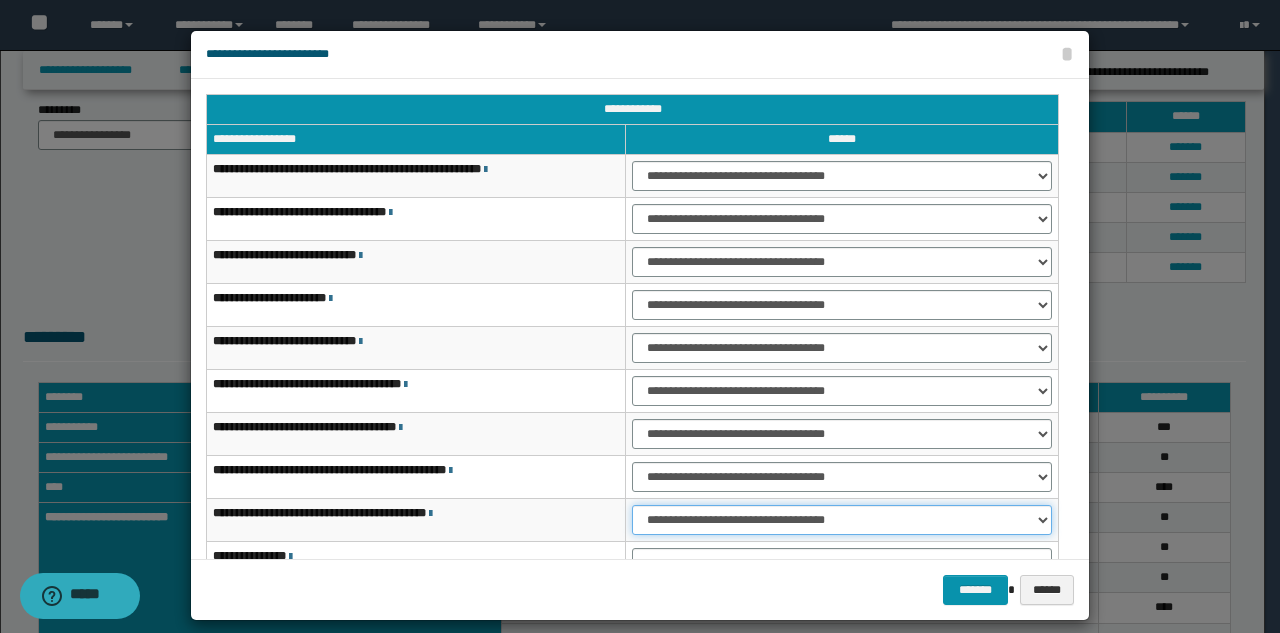 click on "**********" at bounding box center [842, 520] 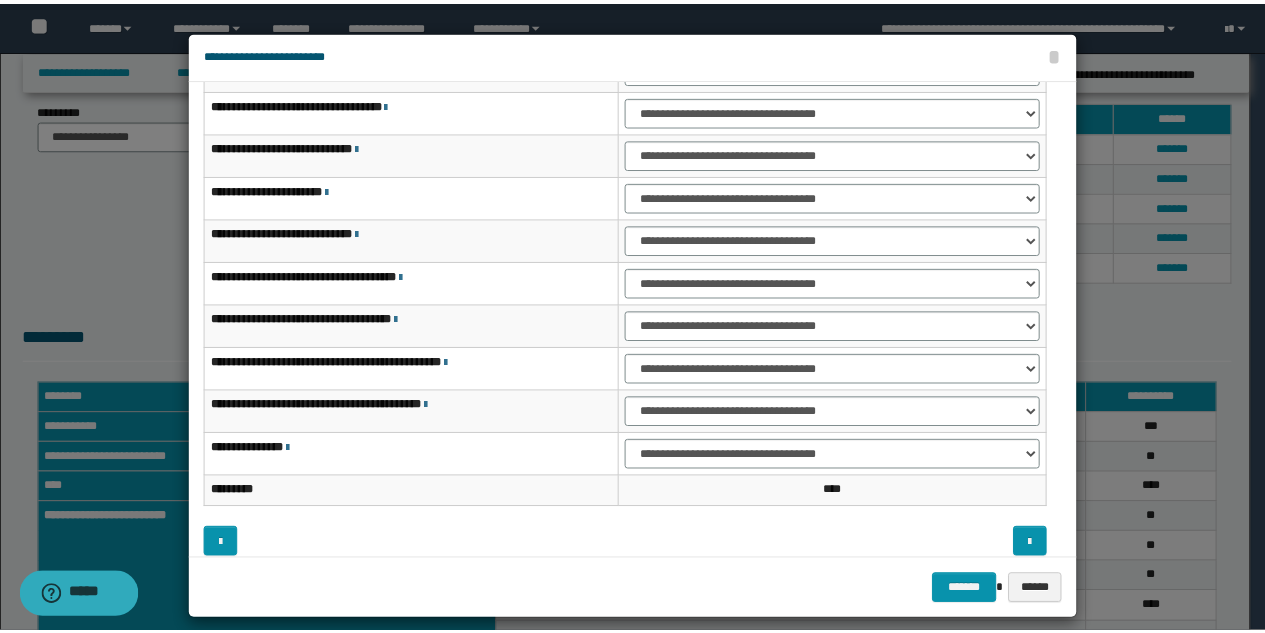 scroll, scrollTop: 121, scrollLeft: 0, axis: vertical 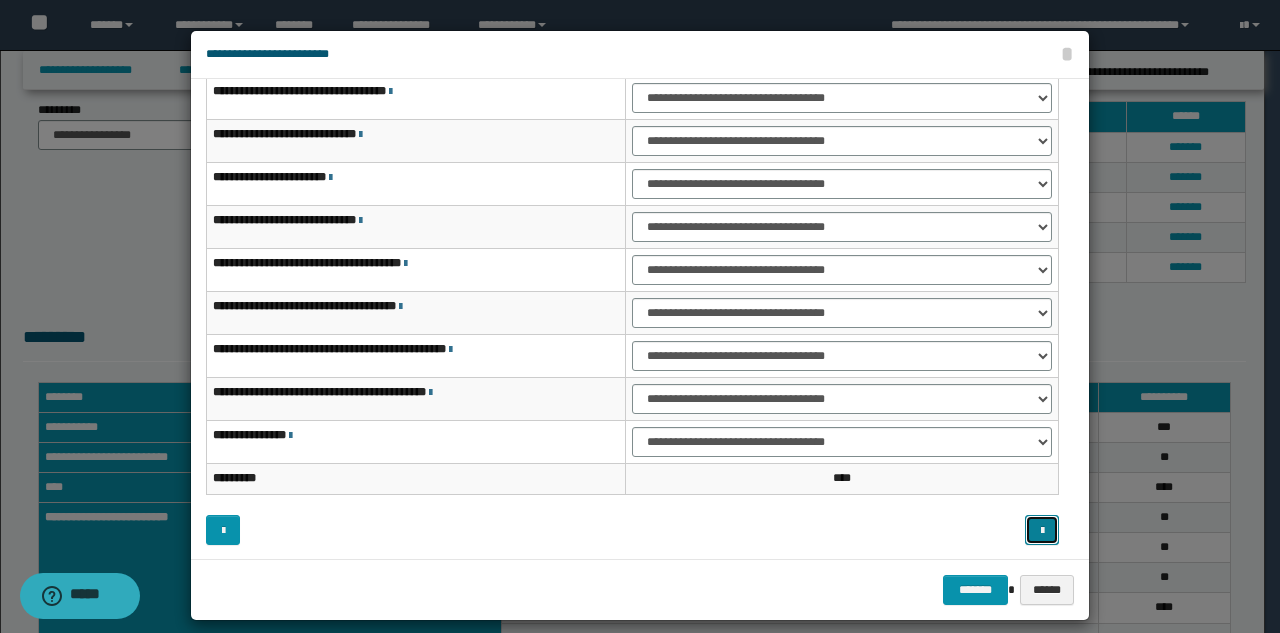 click at bounding box center (1042, 531) 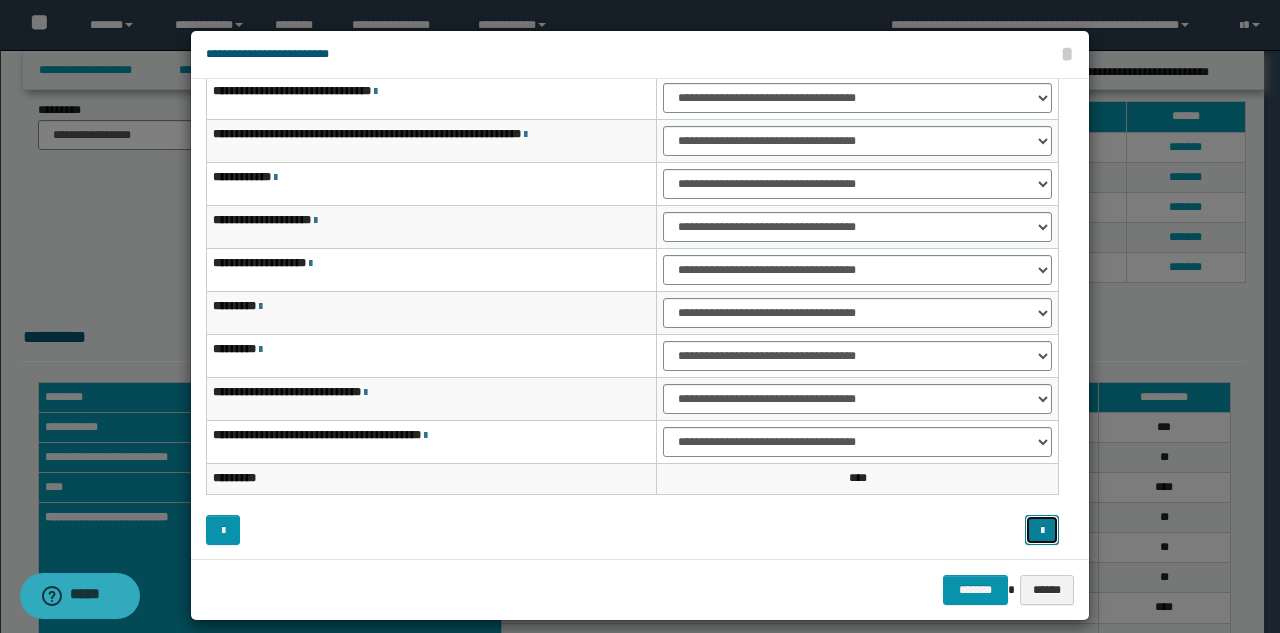 click at bounding box center [1042, 531] 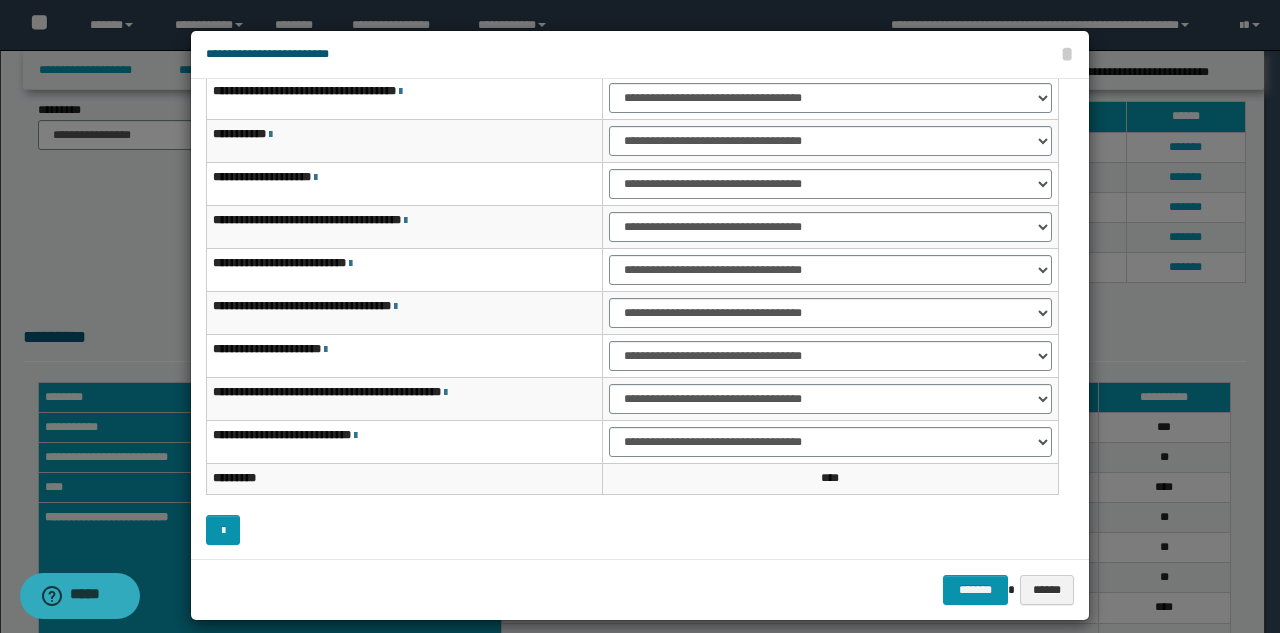 click at bounding box center (632, 530) 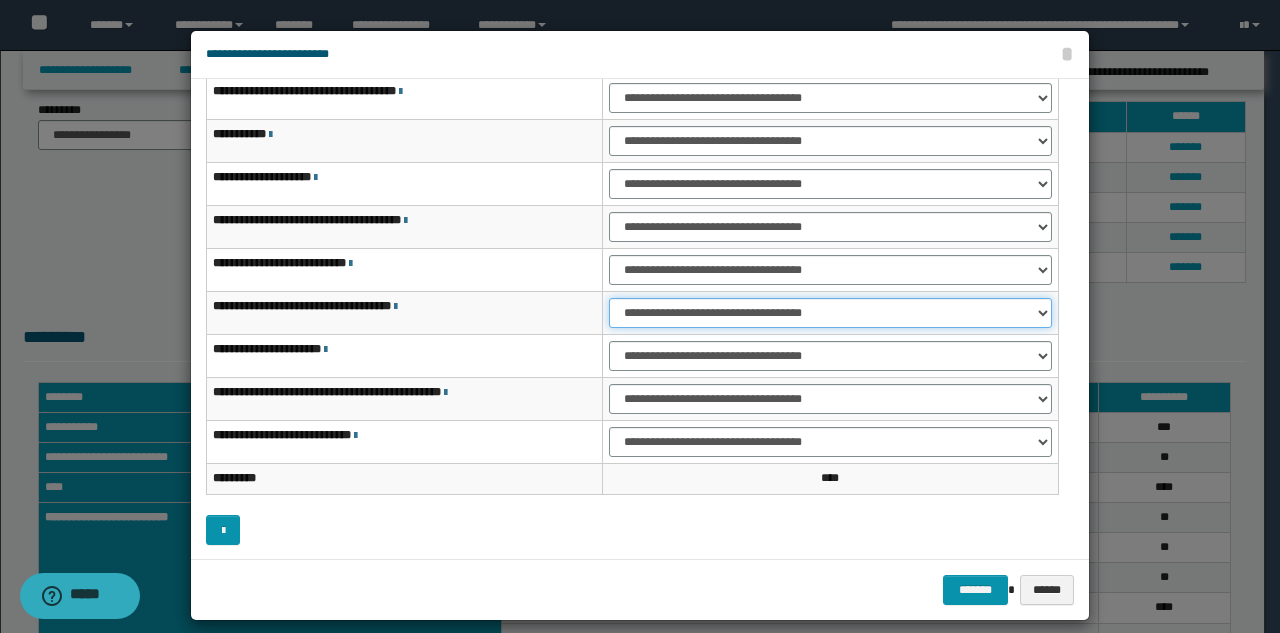 click on "**********" at bounding box center [830, 313] 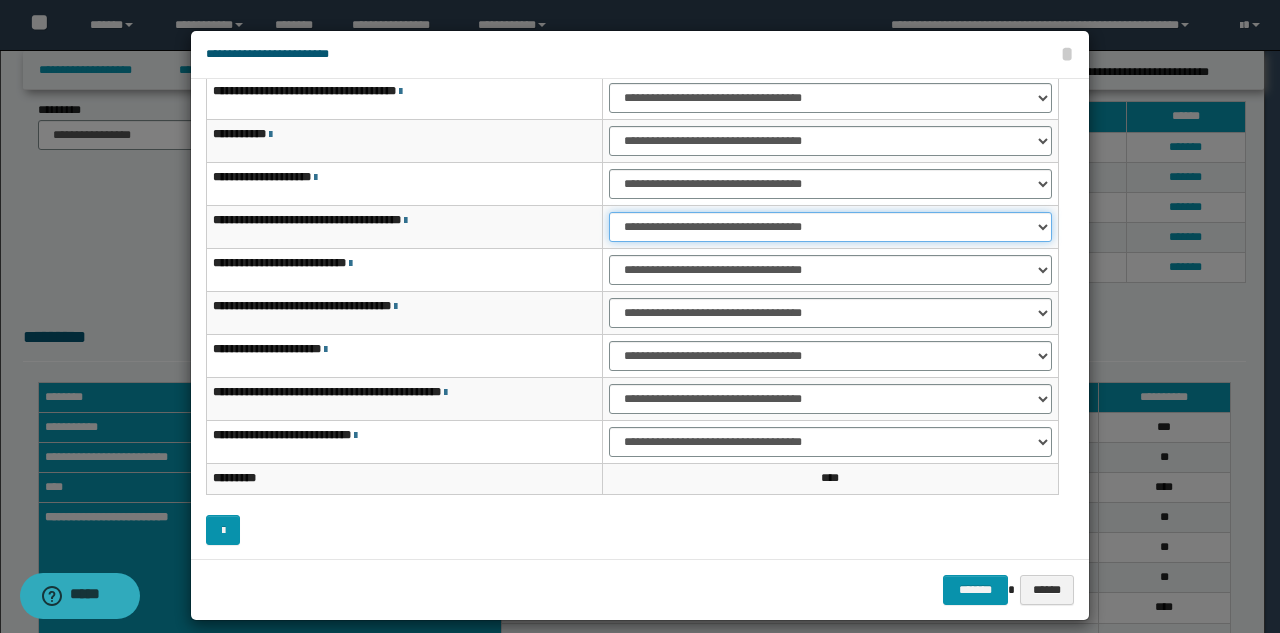 click on "**********" at bounding box center [830, 227] 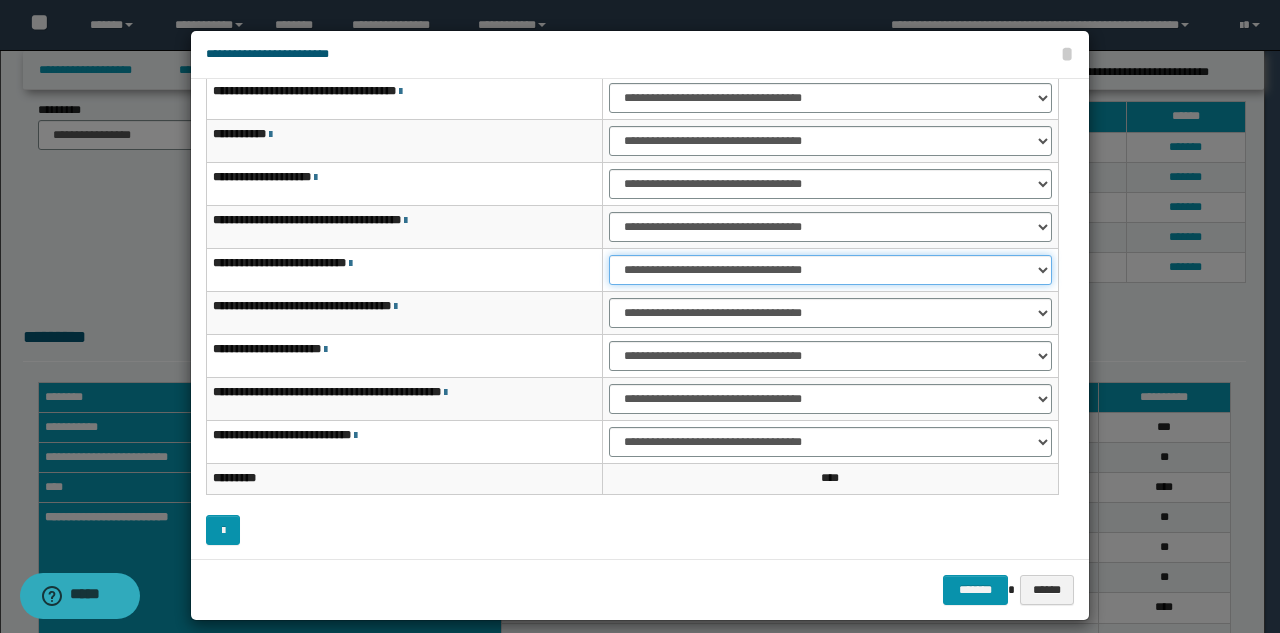 click on "**********" at bounding box center [830, 270] 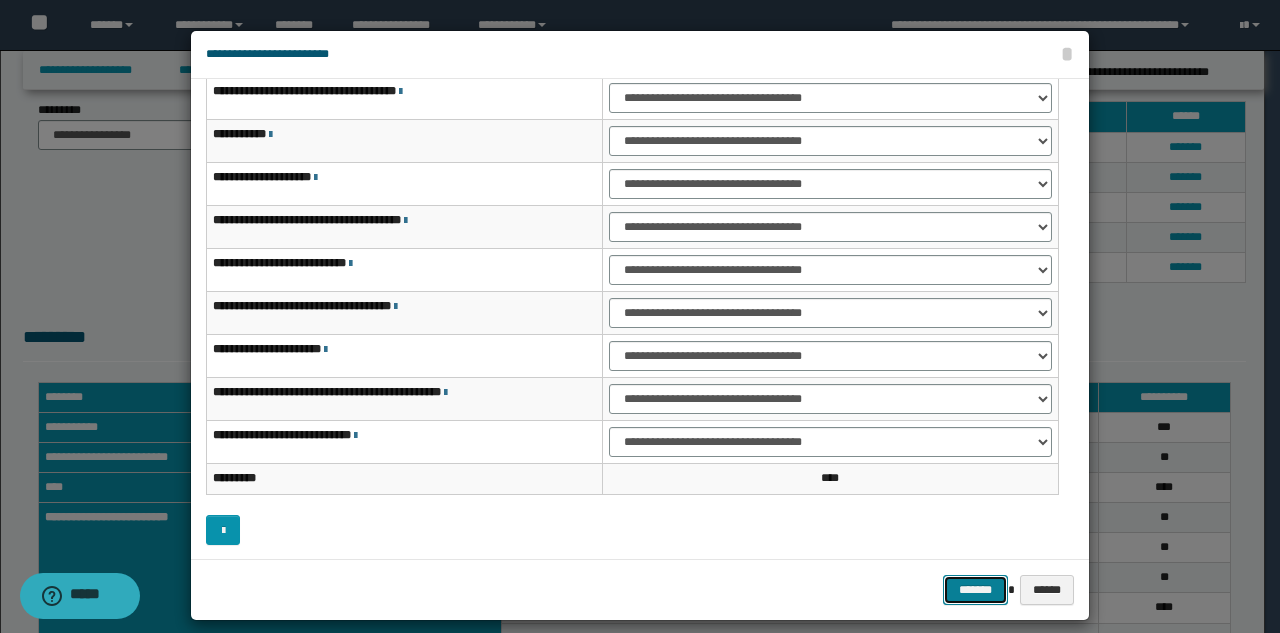 click on "*******" at bounding box center [975, 590] 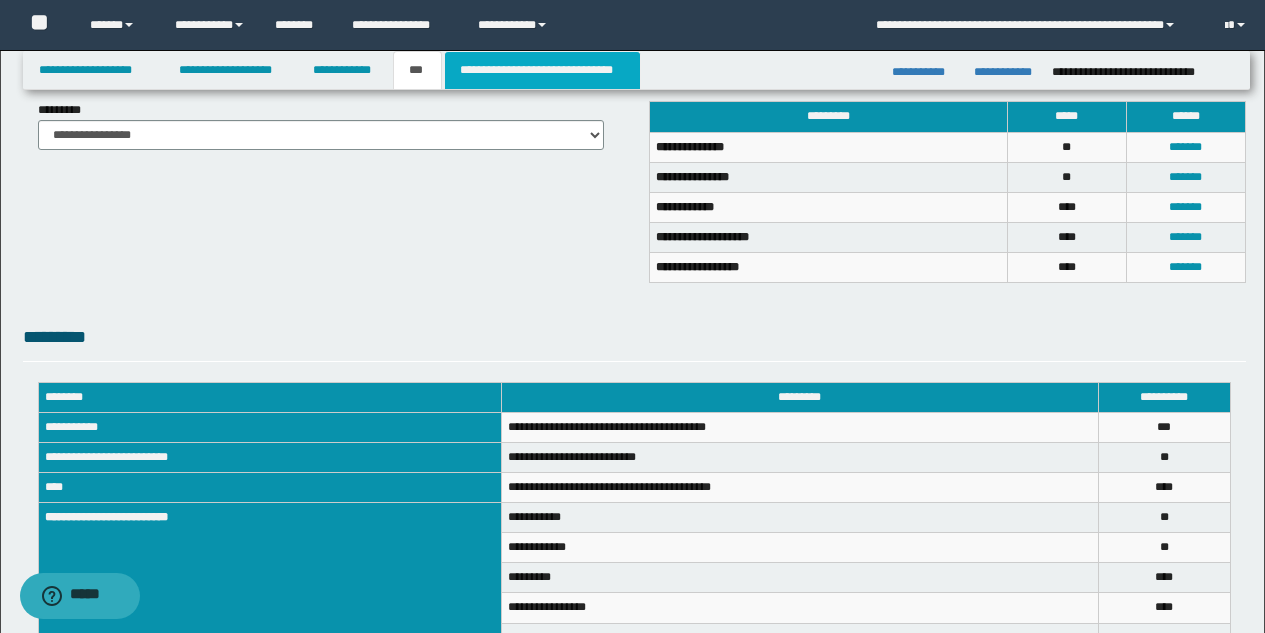 click on "**********" at bounding box center [542, 70] 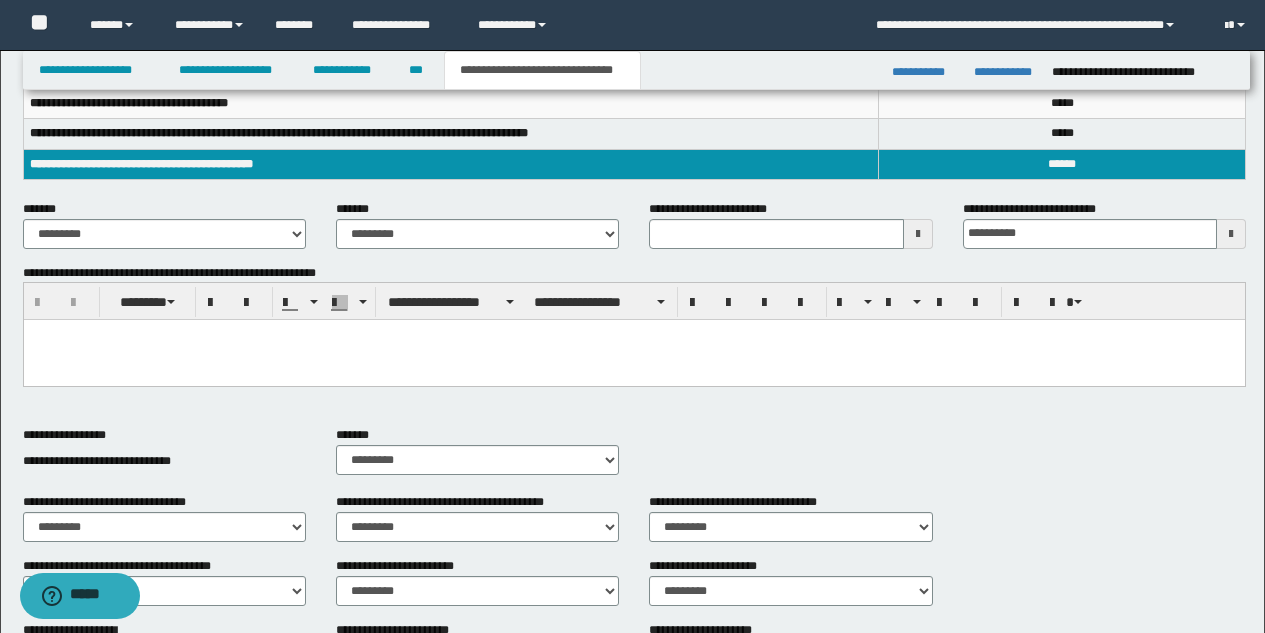scroll, scrollTop: 374, scrollLeft: 0, axis: vertical 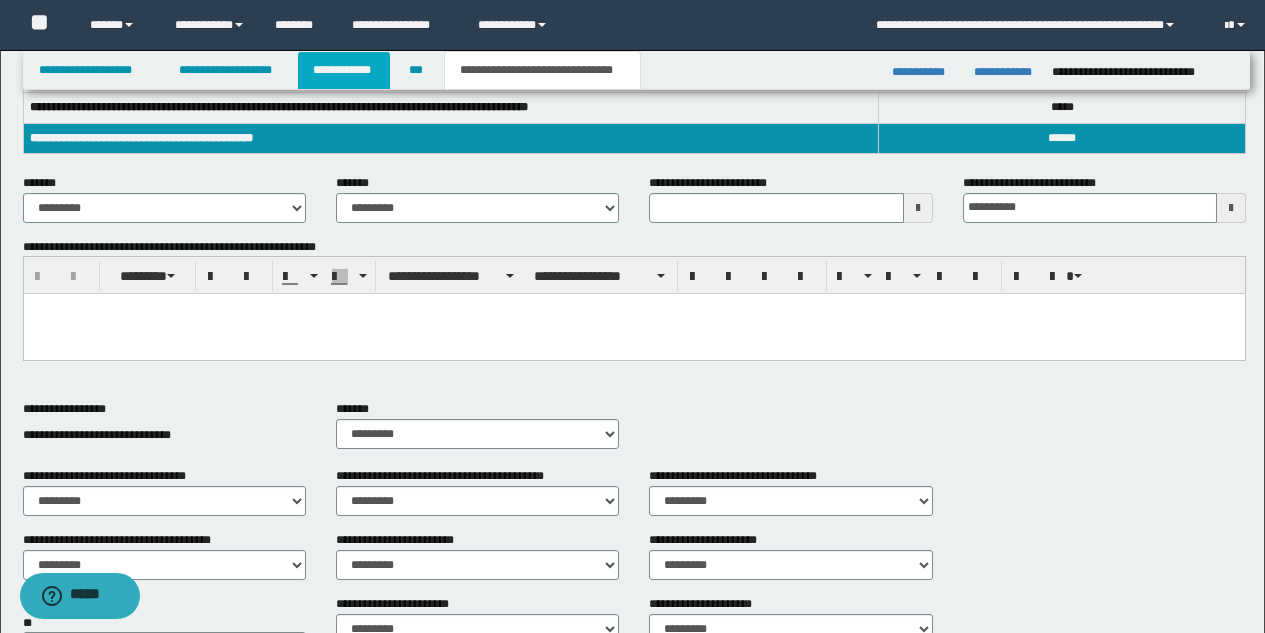 click on "**********" at bounding box center [344, 70] 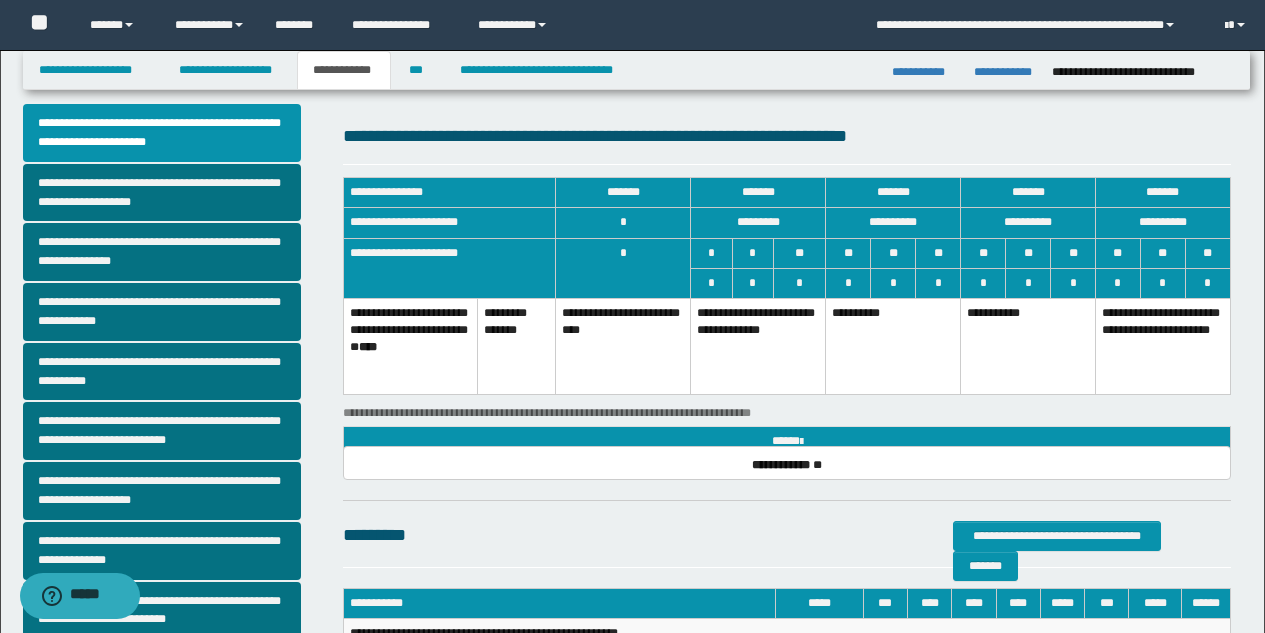 scroll, scrollTop: 20, scrollLeft: 0, axis: vertical 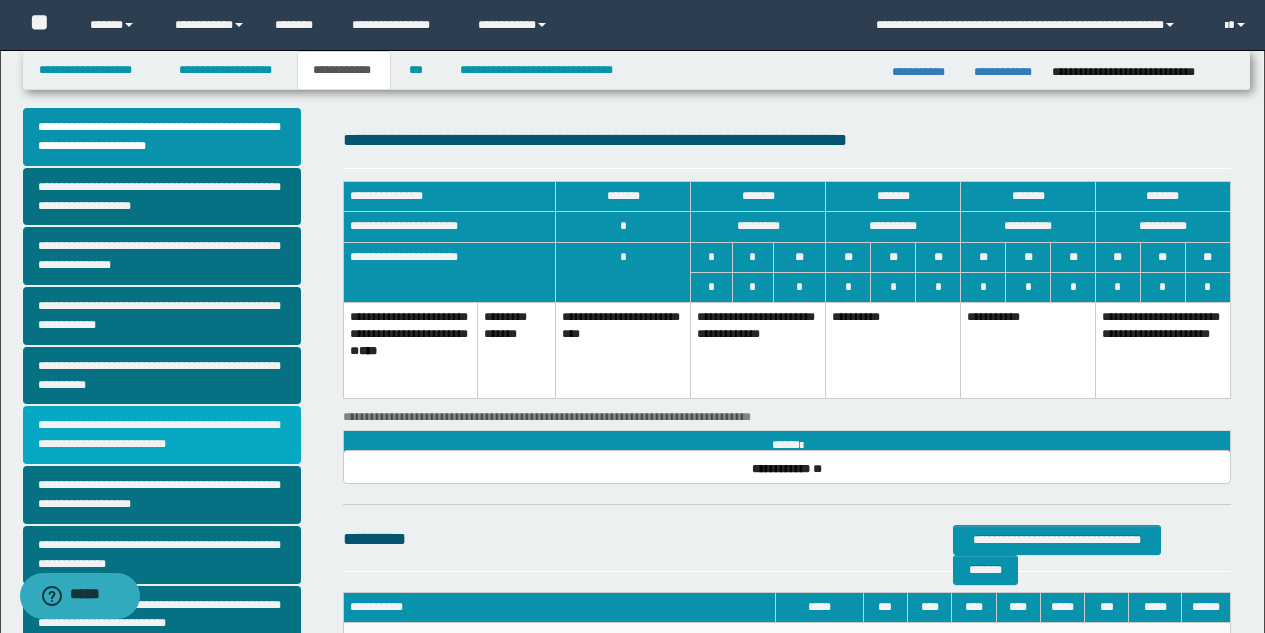 click on "**********" at bounding box center (162, 435) 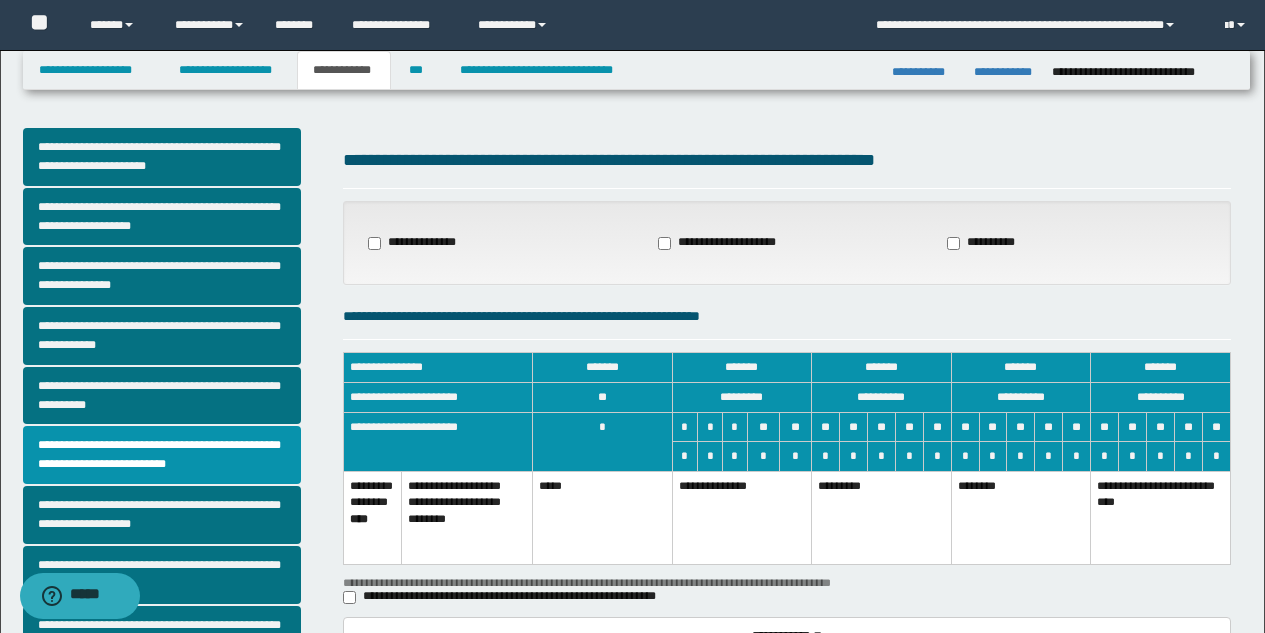 click on "**********" at bounding box center [742, 517] 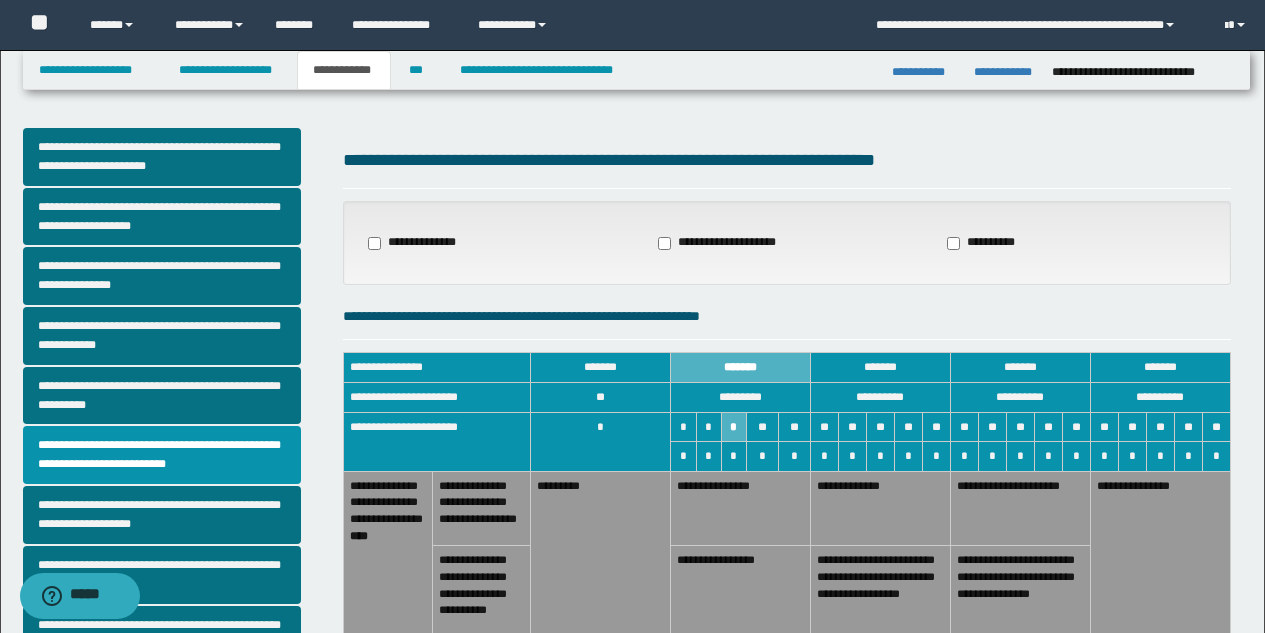 click on "*********" at bounding box center [601, 555] 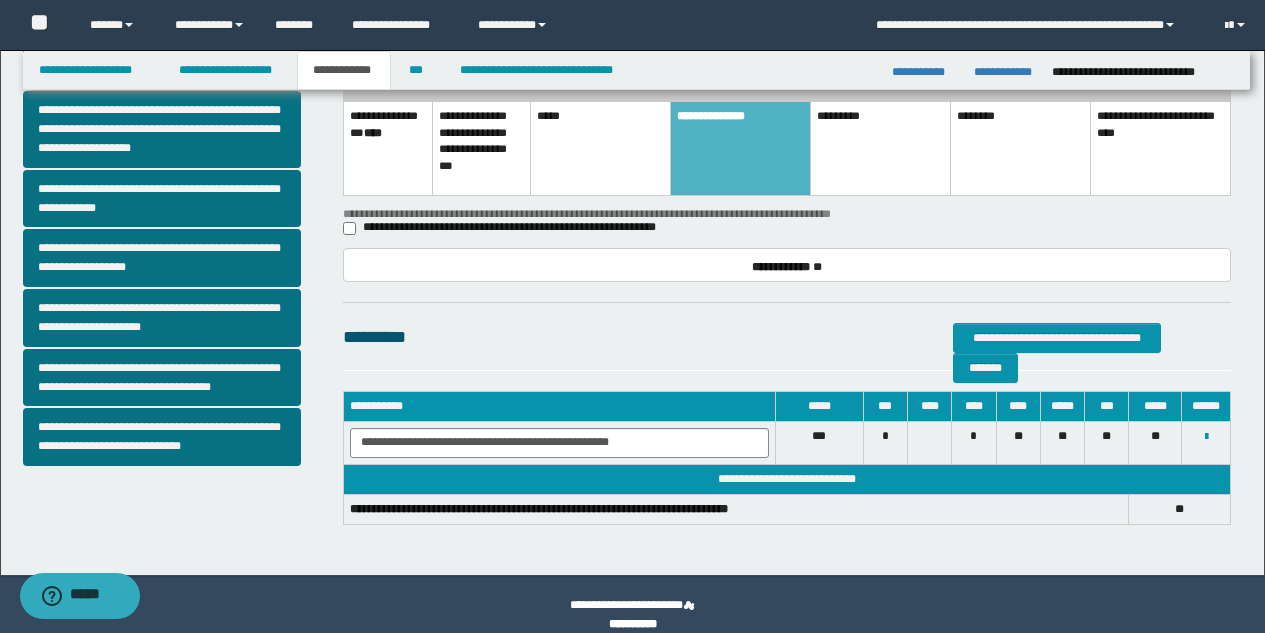 scroll, scrollTop: 595, scrollLeft: 0, axis: vertical 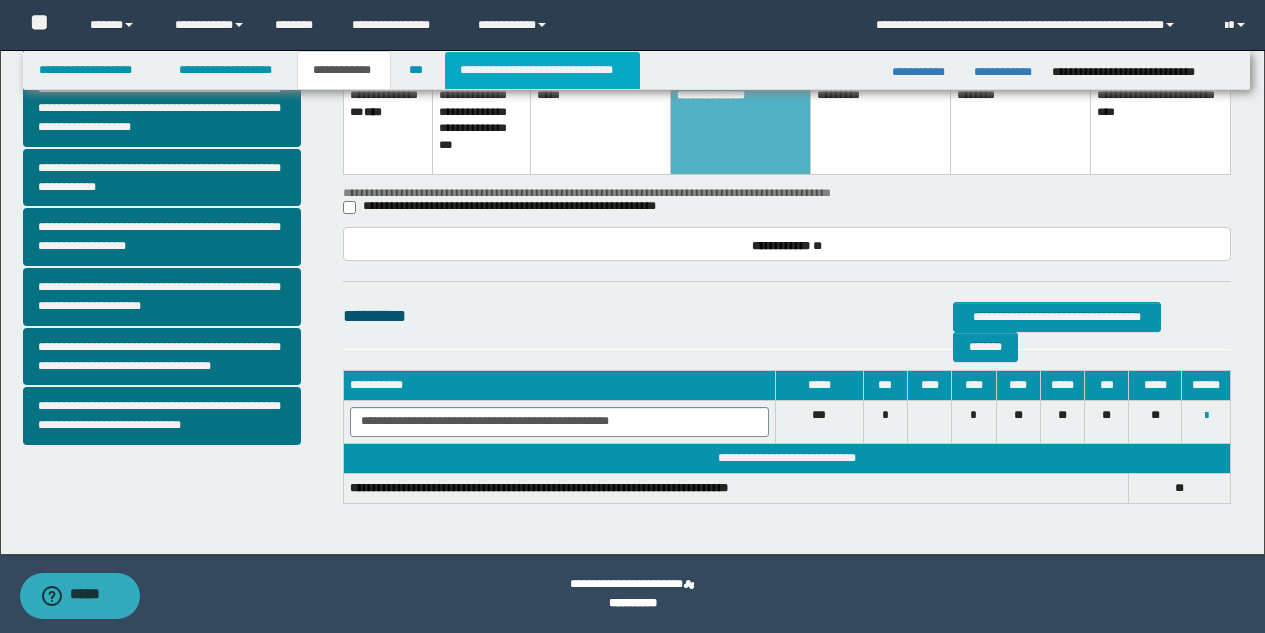 click on "**********" at bounding box center (542, 70) 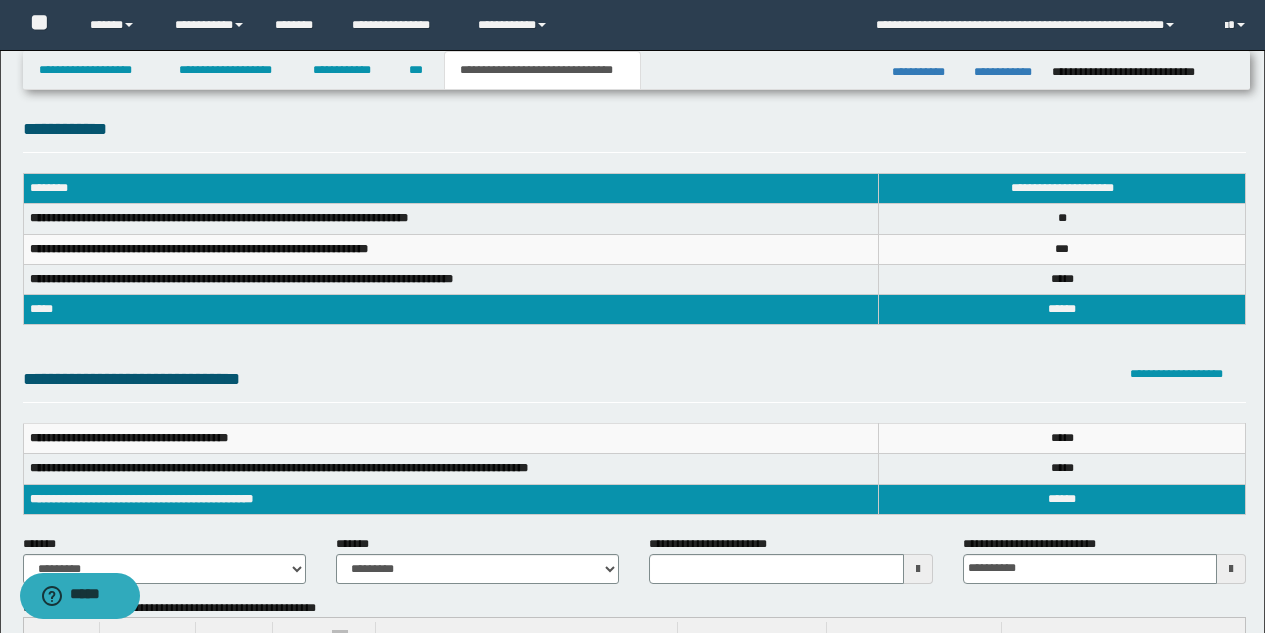 scroll, scrollTop: 6, scrollLeft: 0, axis: vertical 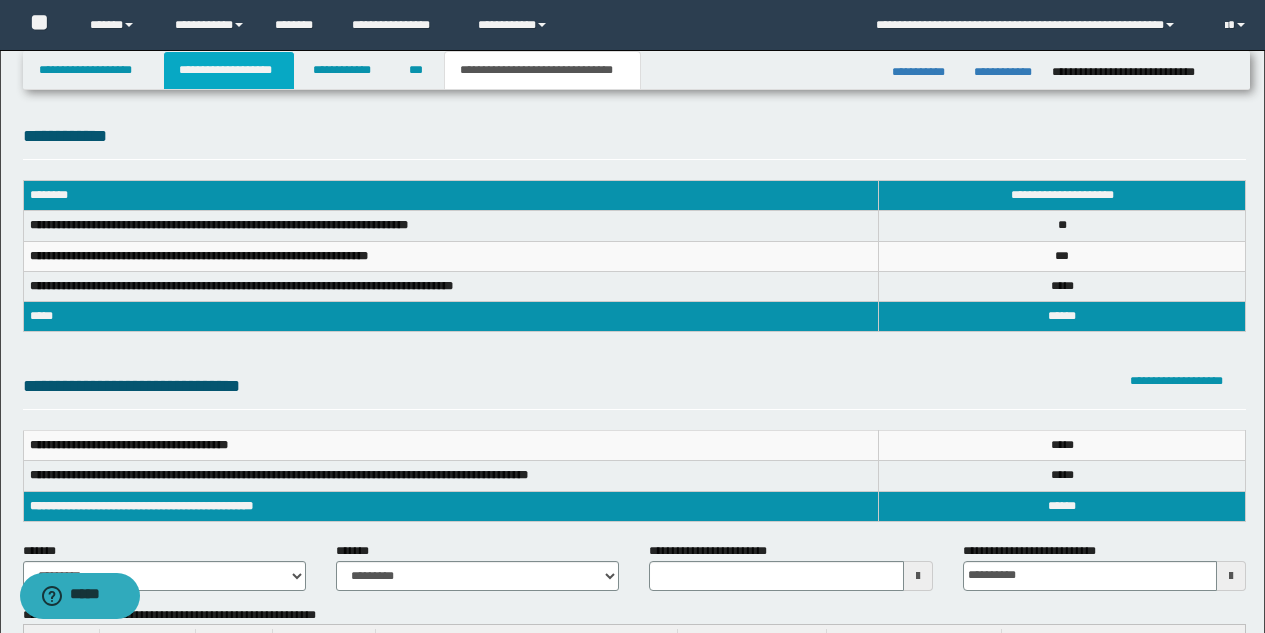 click on "**********" at bounding box center [229, 70] 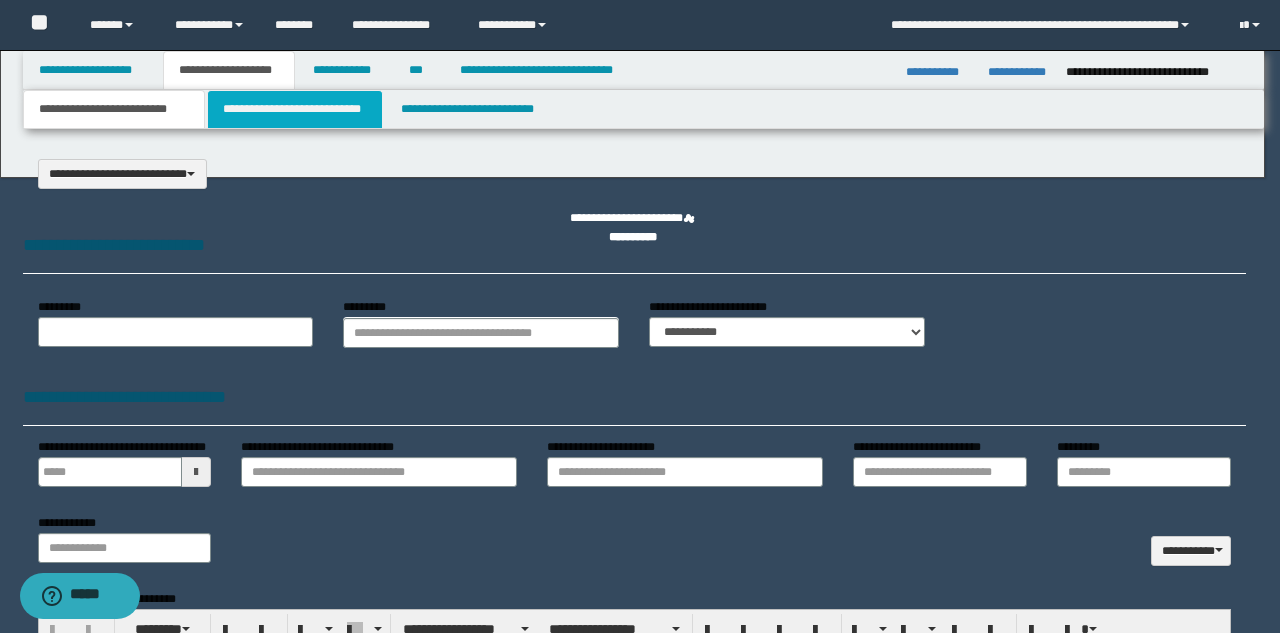 scroll, scrollTop: 0, scrollLeft: 0, axis: both 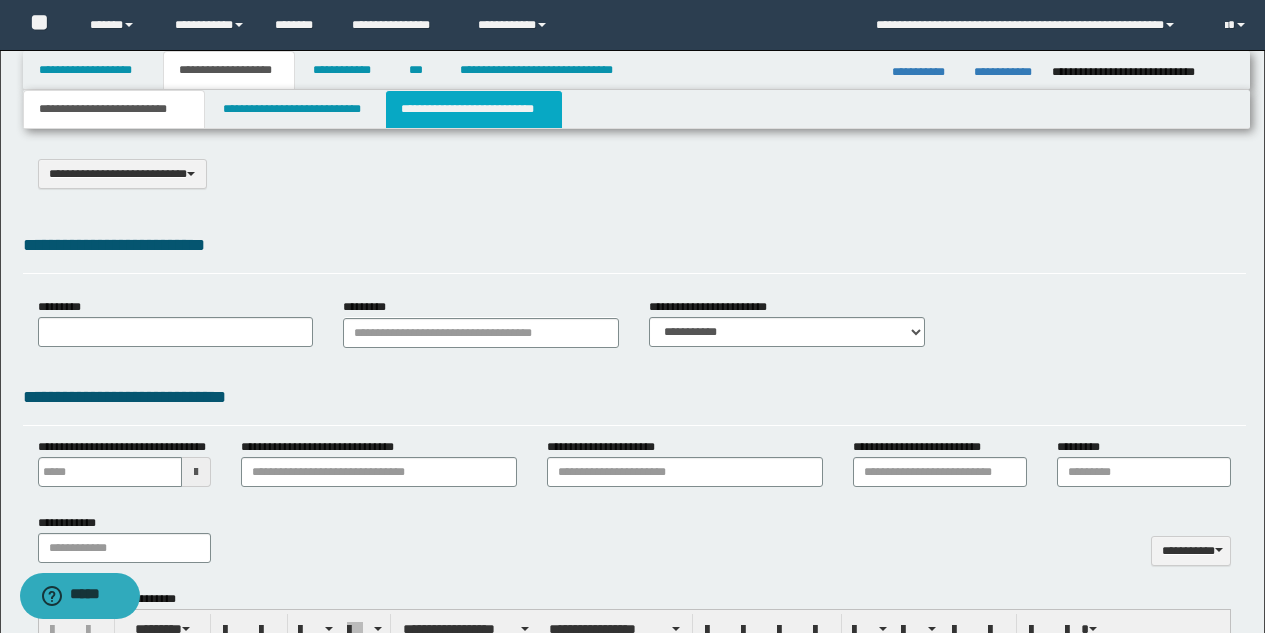 click on "**********" at bounding box center (474, 109) 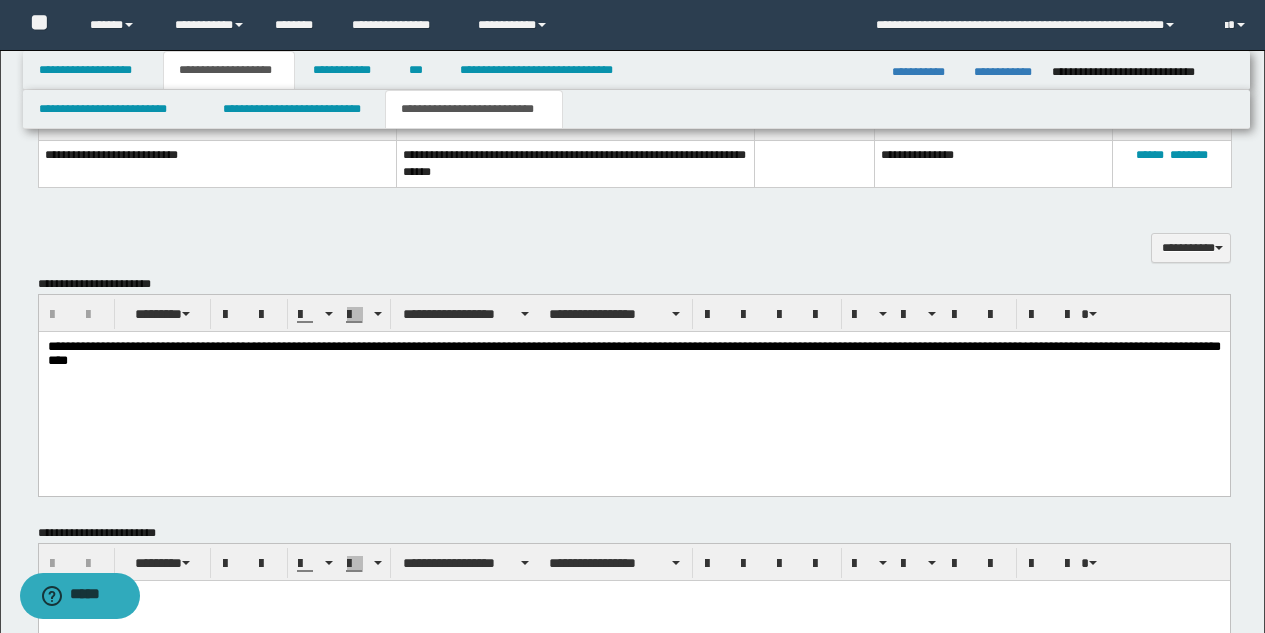 scroll, scrollTop: 1152, scrollLeft: 0, axis: vertical 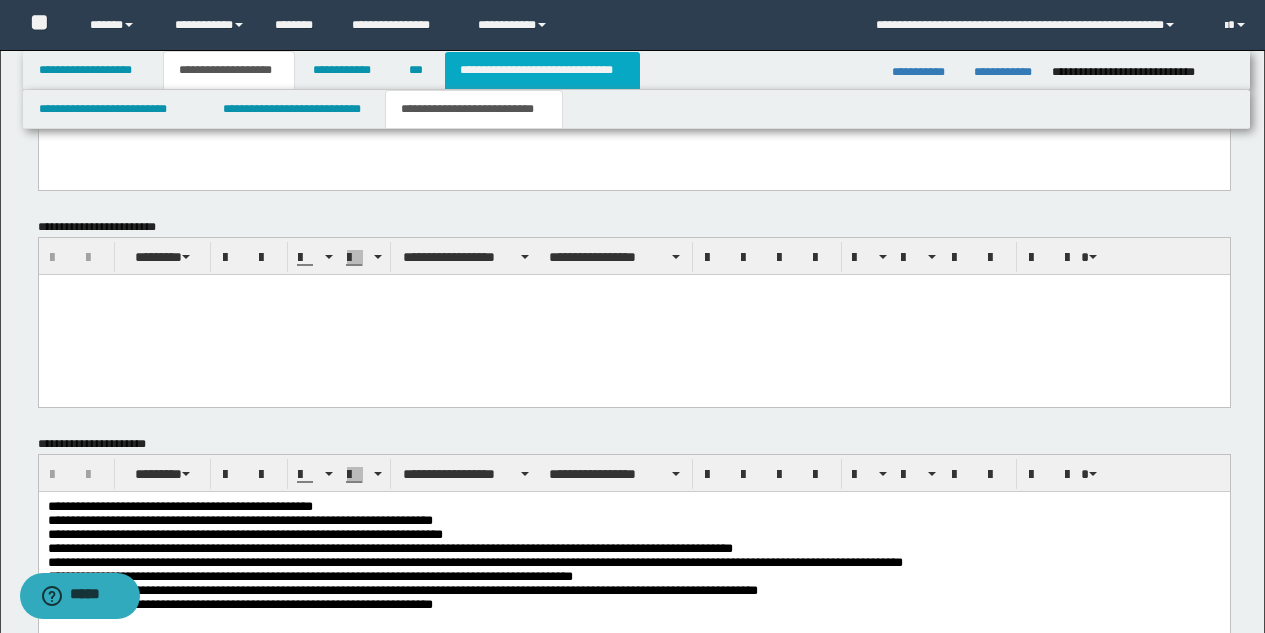 click on "**********" at bounding box center [542, 70] 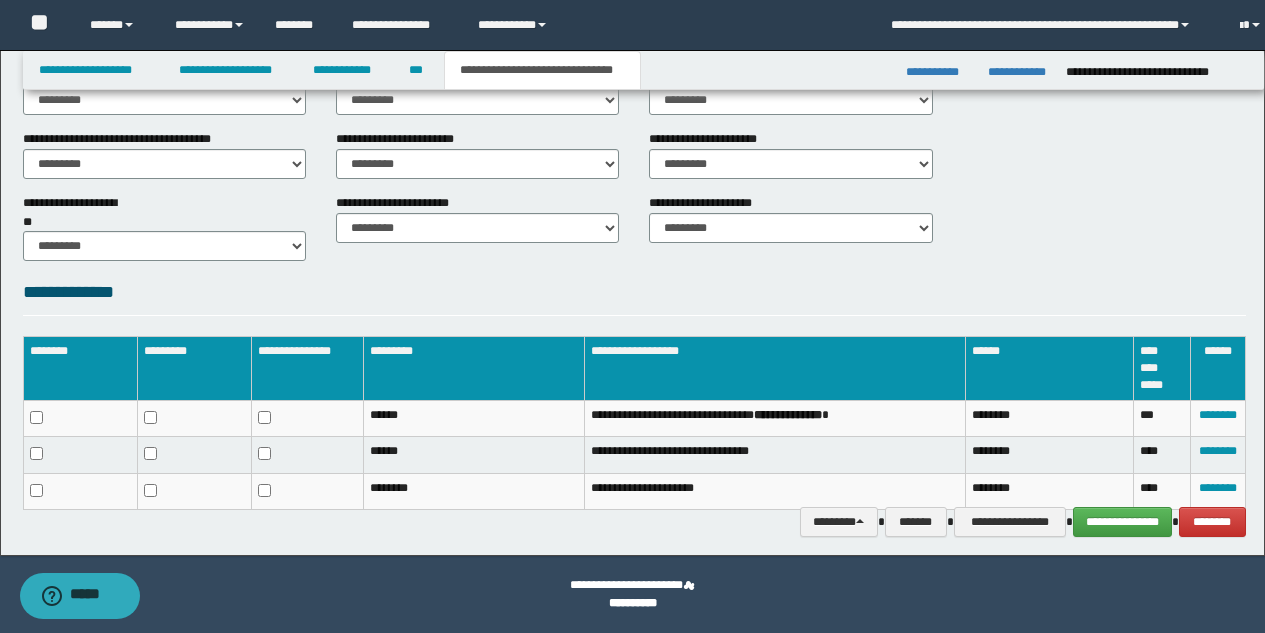 scroll, scrollTop: 775, scrollLeft: 0, axis: vertical 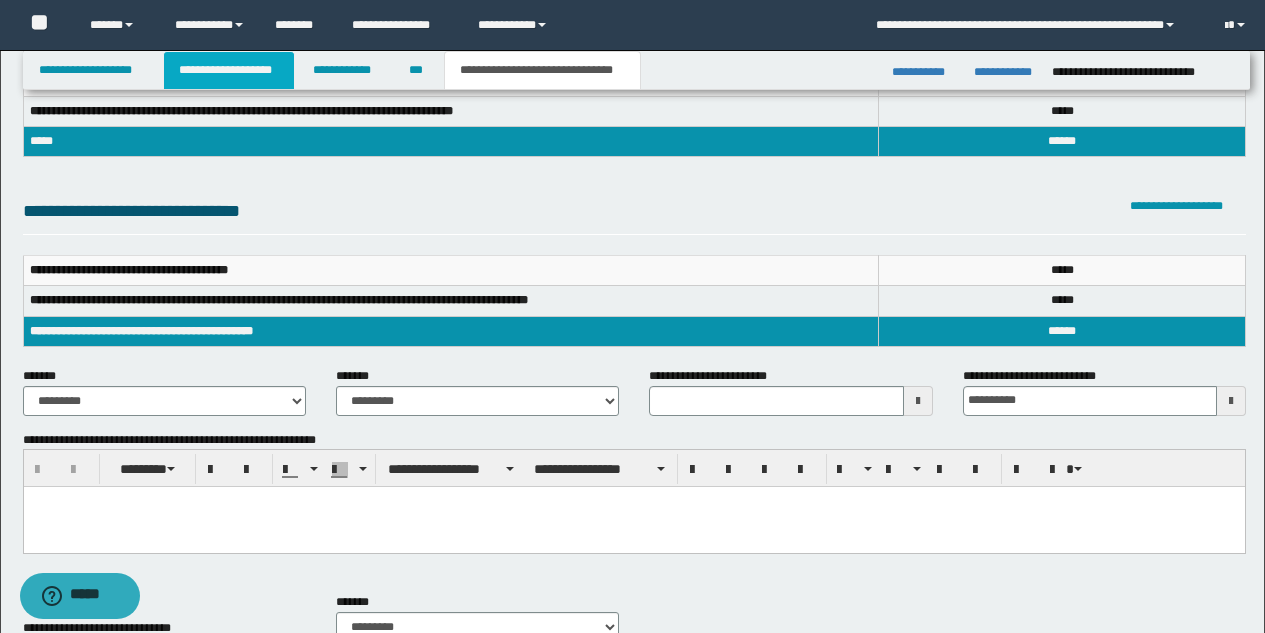 click on "**********" at bounding box center (229, 70) 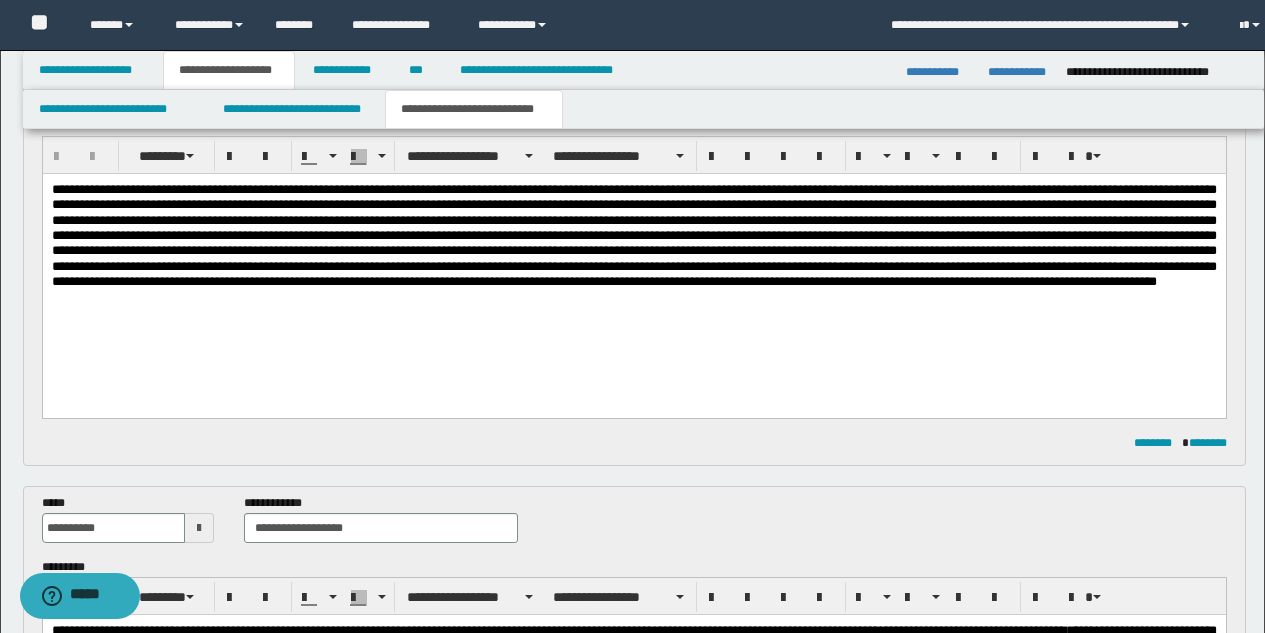 scroll, scrollTop: 212, scrollLeft: 0, axis: vertical 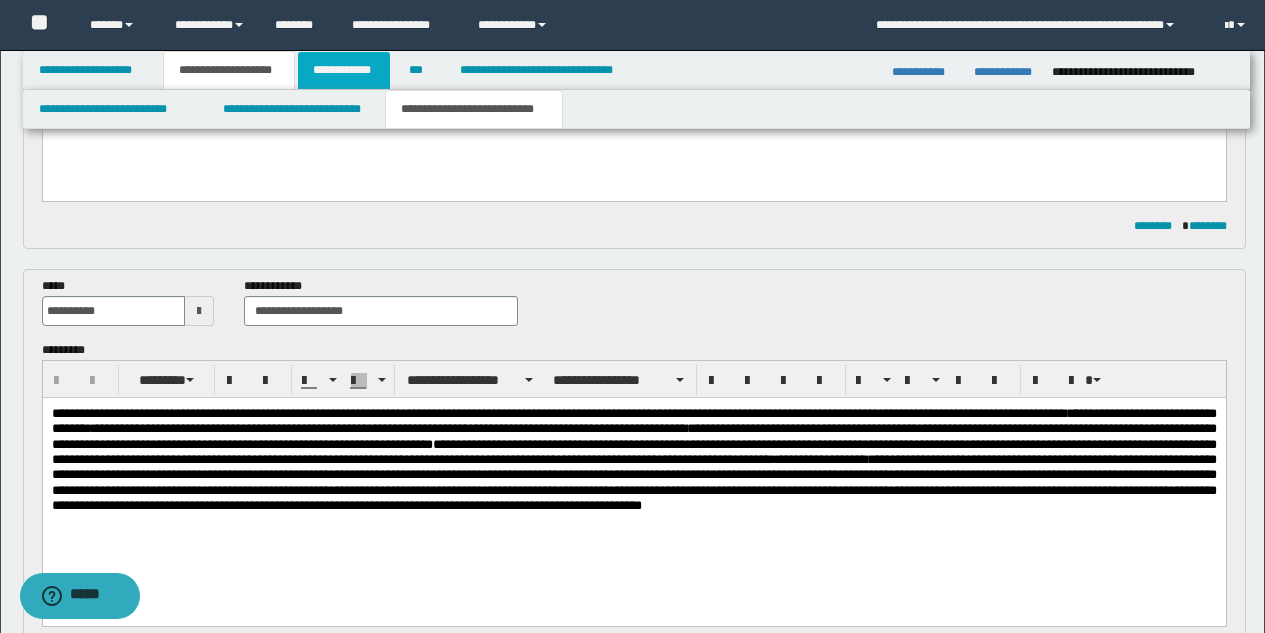 click on "**********" at bounding box center [344, 70] 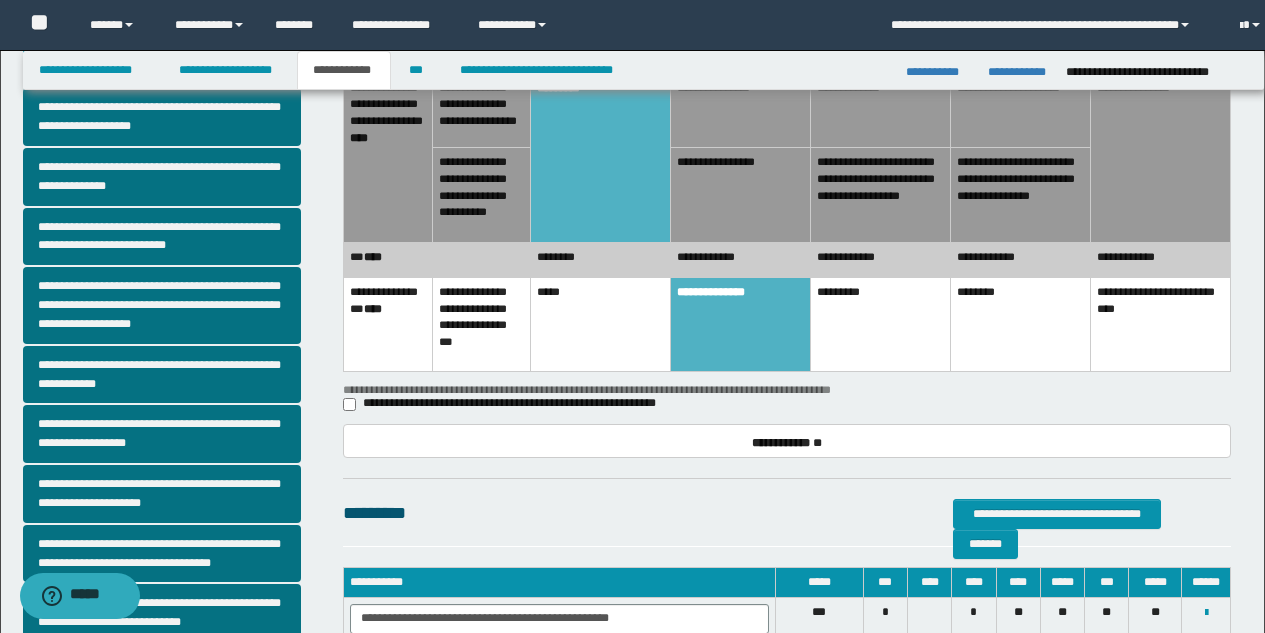 scroll, scrollTop: 367, scrollLeft: 0, axis: vertical 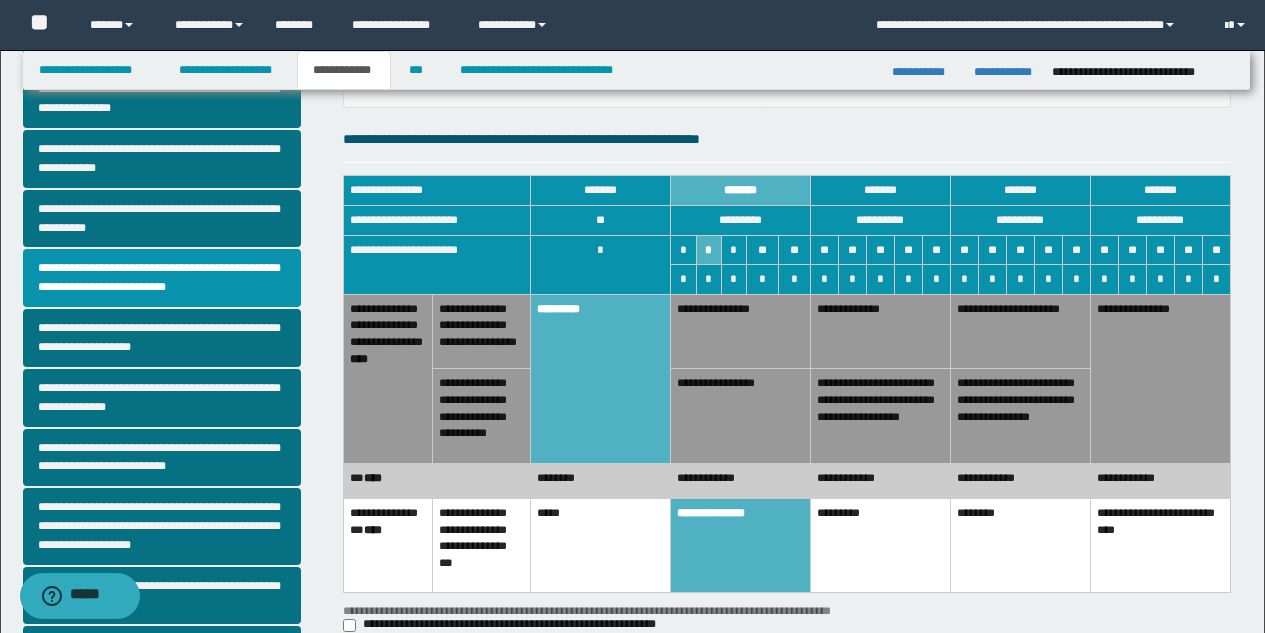 click on "**********" at bounding box center (741, 331) 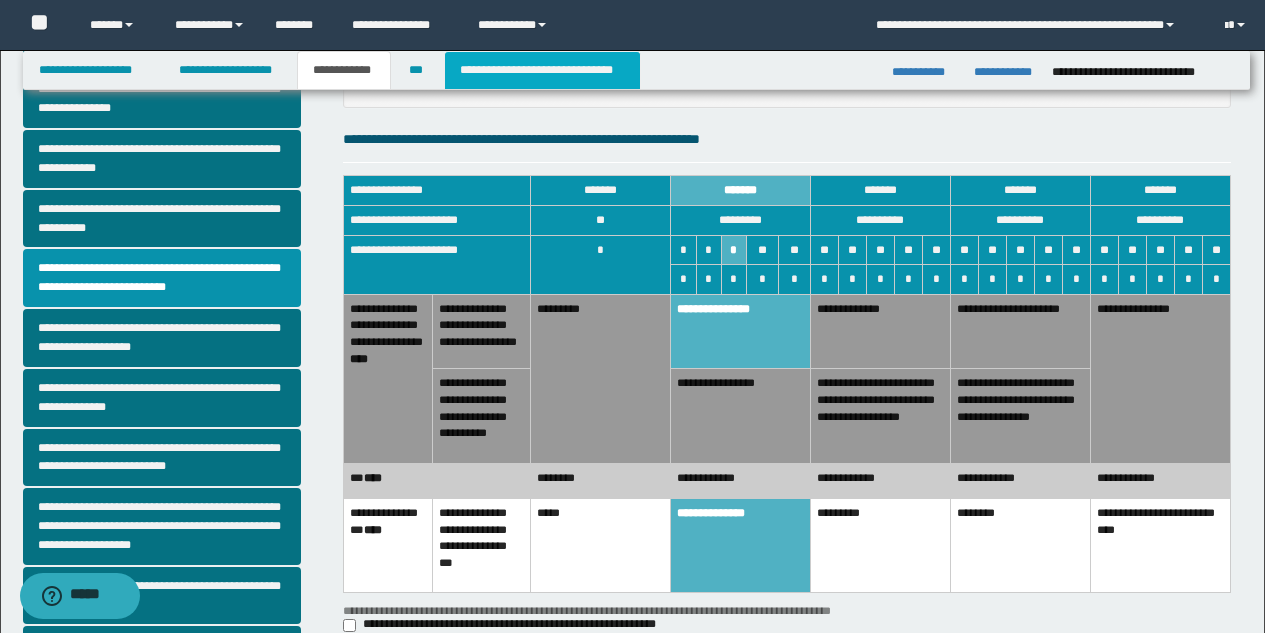 click on "**********" at bounding box center (542, 70) 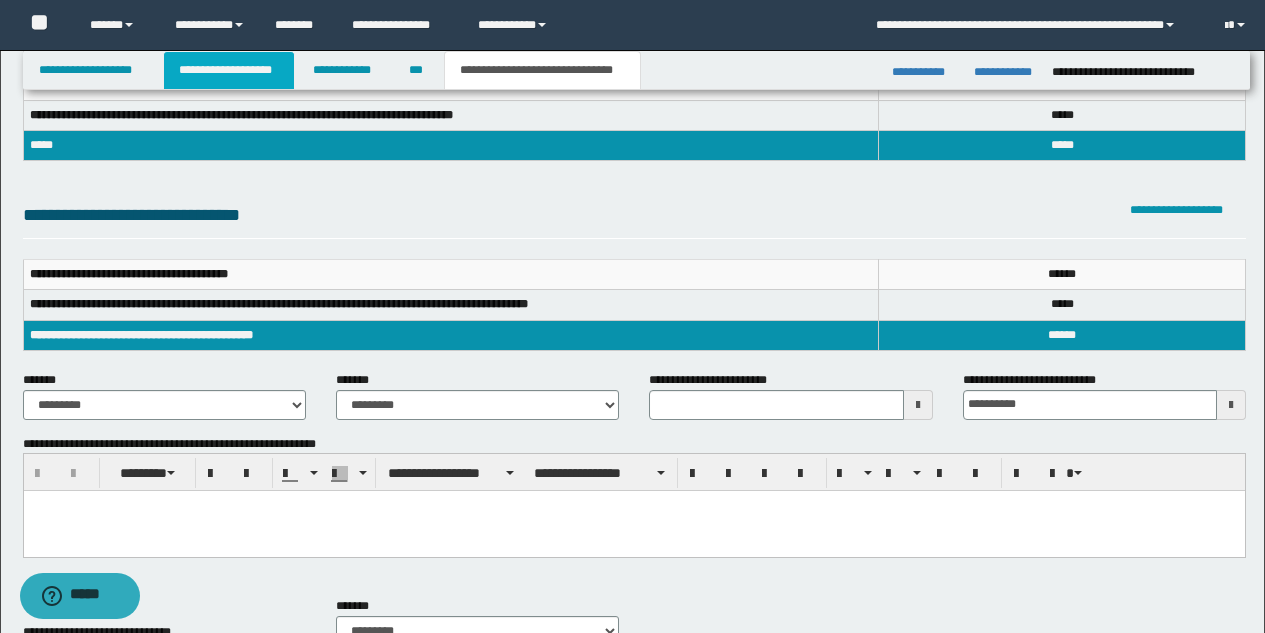 click on "**********" at bounding box center (229, 70) 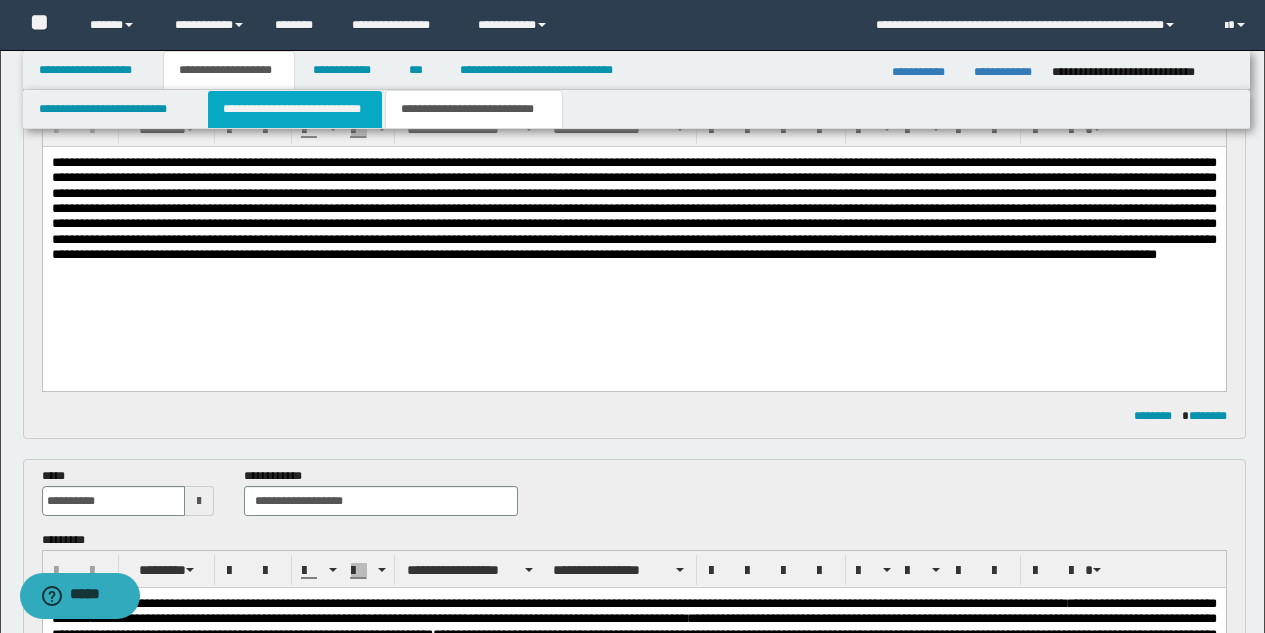 click on "**********" at bounding box center [295, 109] 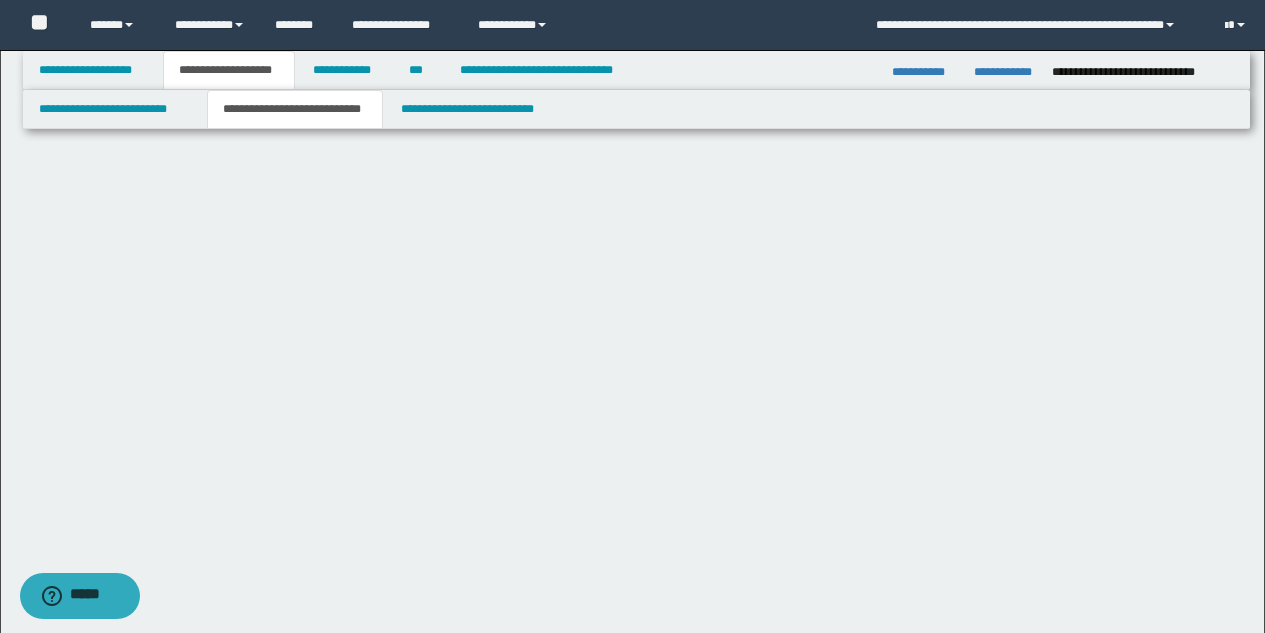 scroll, scrollTop: 0, scrollLeft: 0, axis: both 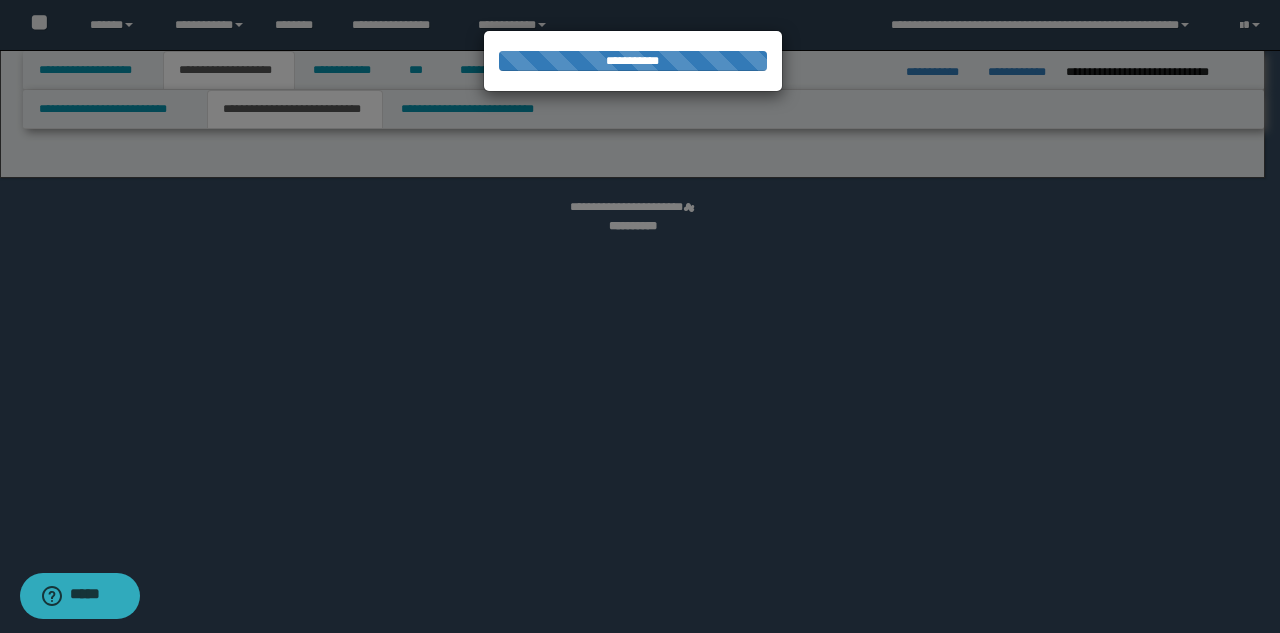 select on "*" 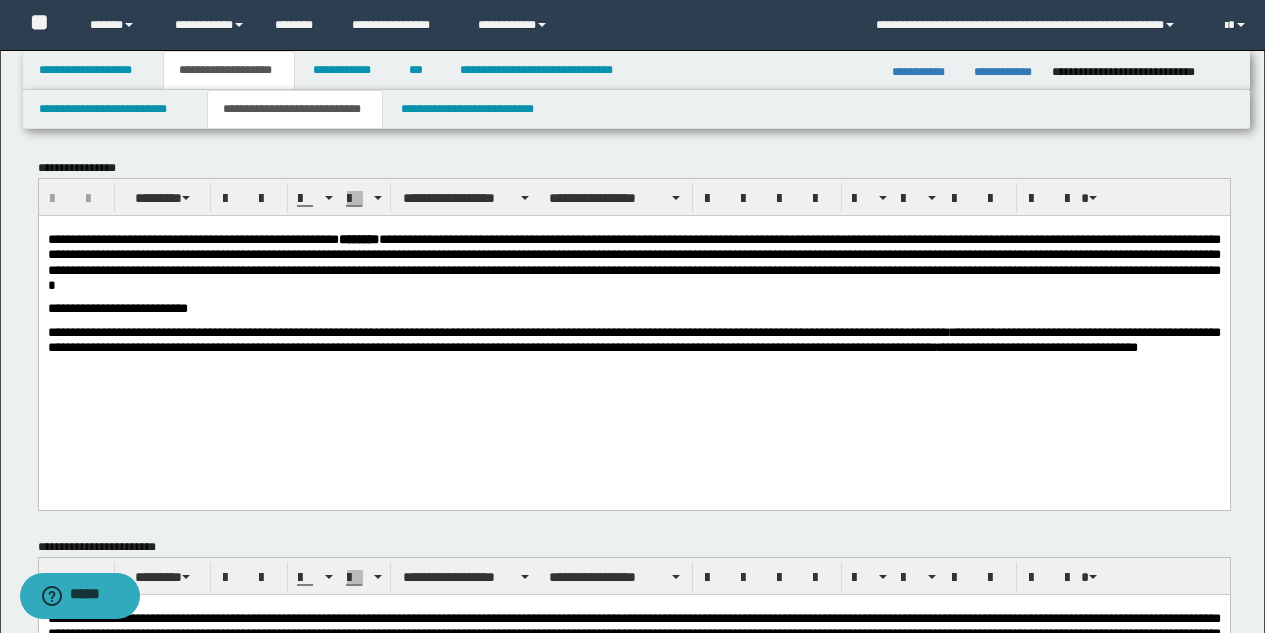 scroll, scrollTop: 0, scrollLeft: 0, axis: both 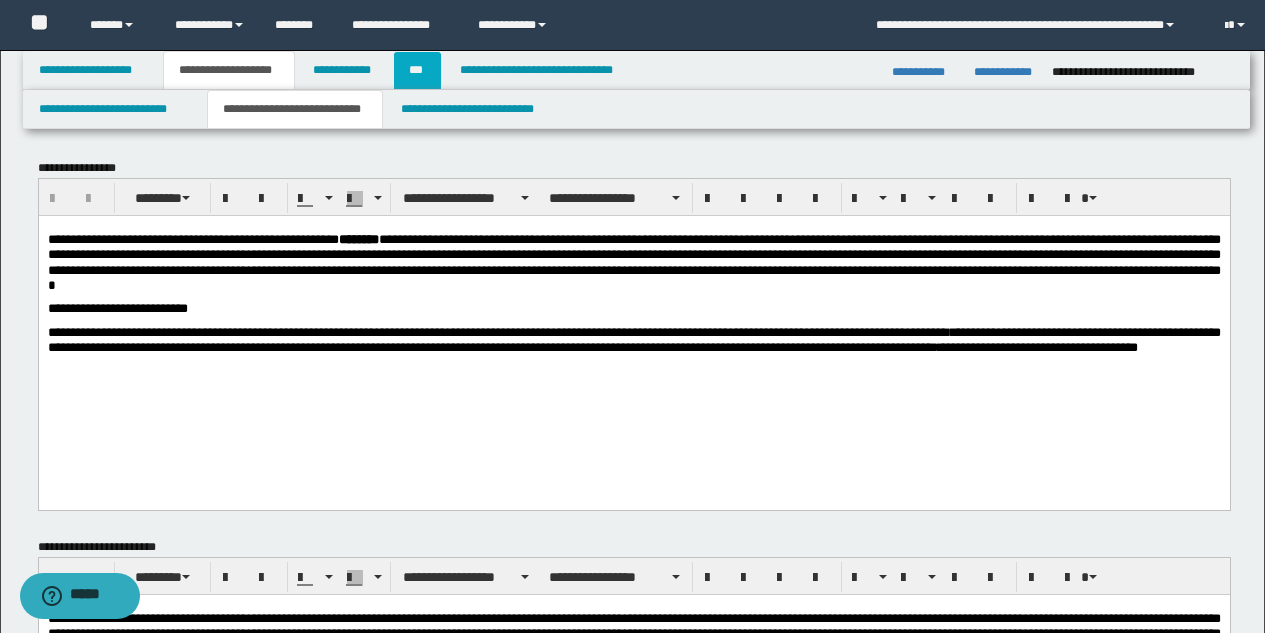 click on "***" at bounding box center (417, 70) 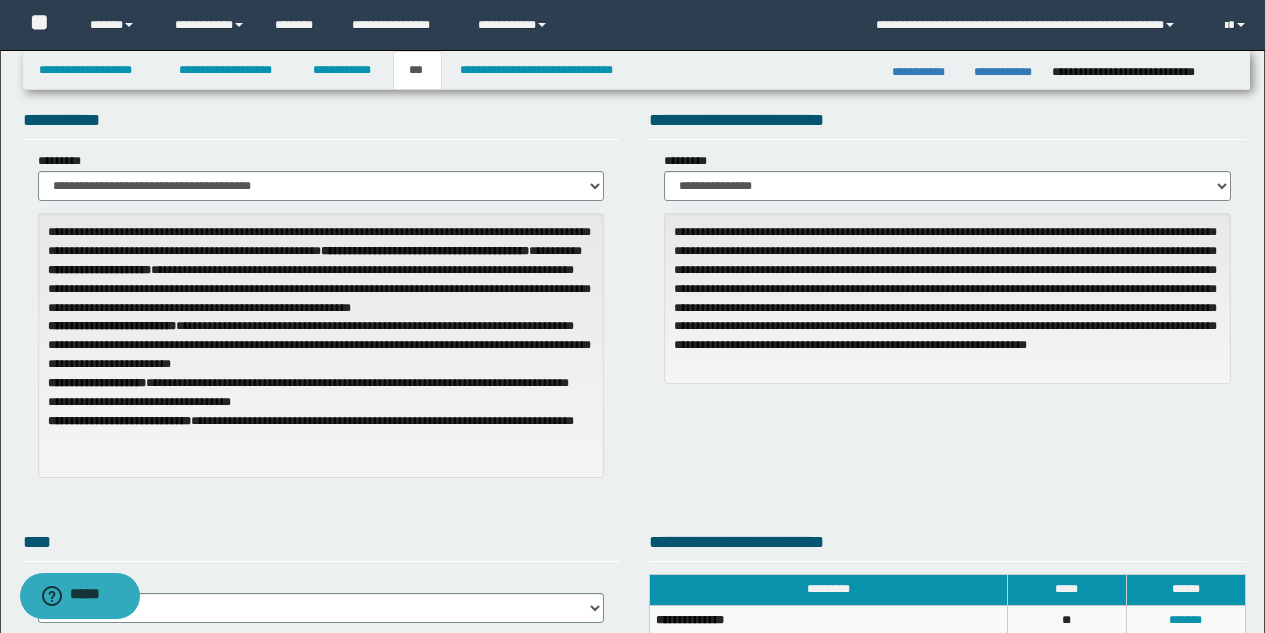scroll, scrollTop: 24, scrollLeft: 0, axis: vertical 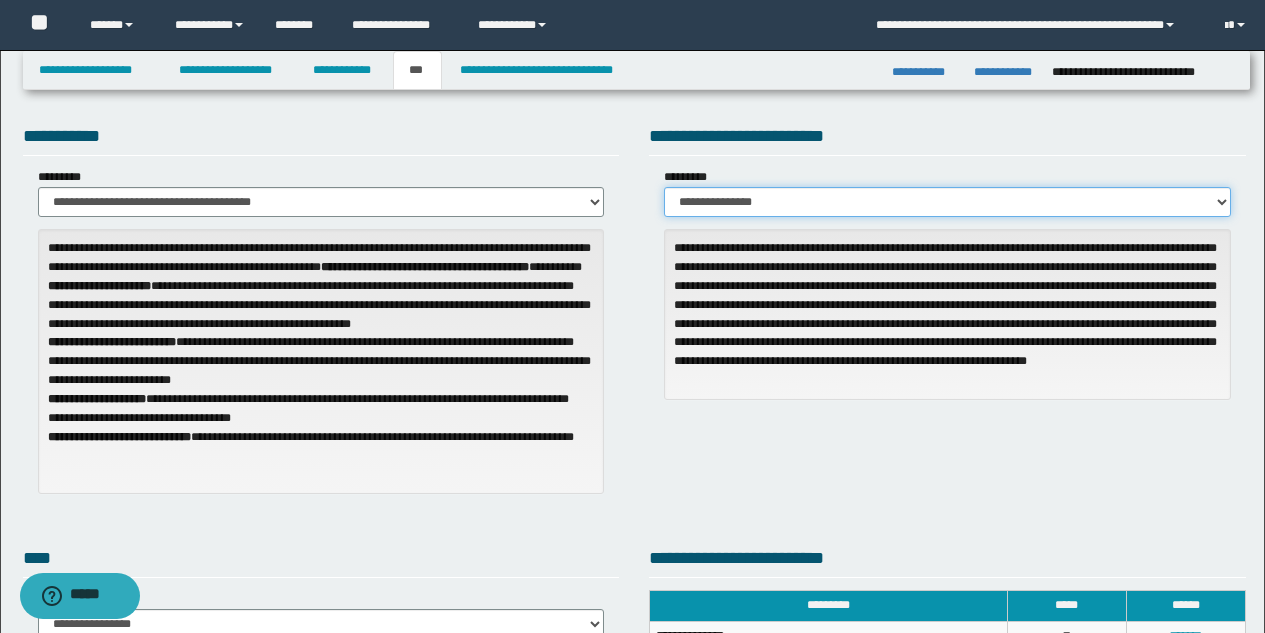 click on "**********" at bounding box center [947, 202] 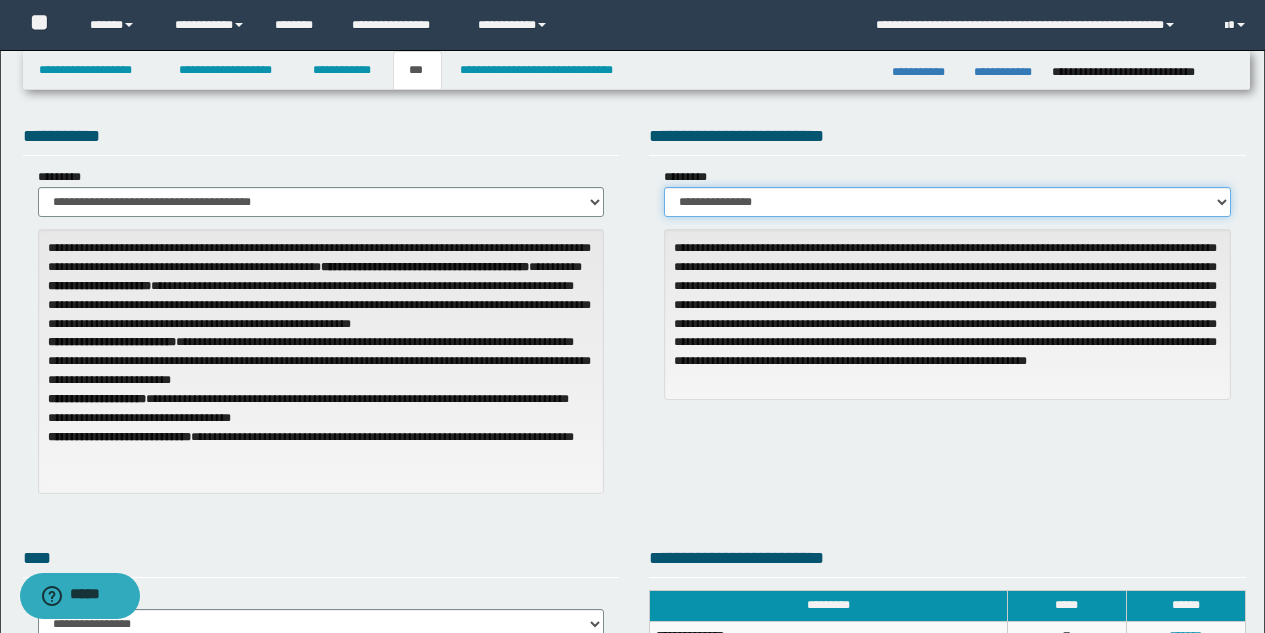 click on "**********" at bounding box center (947, 202) 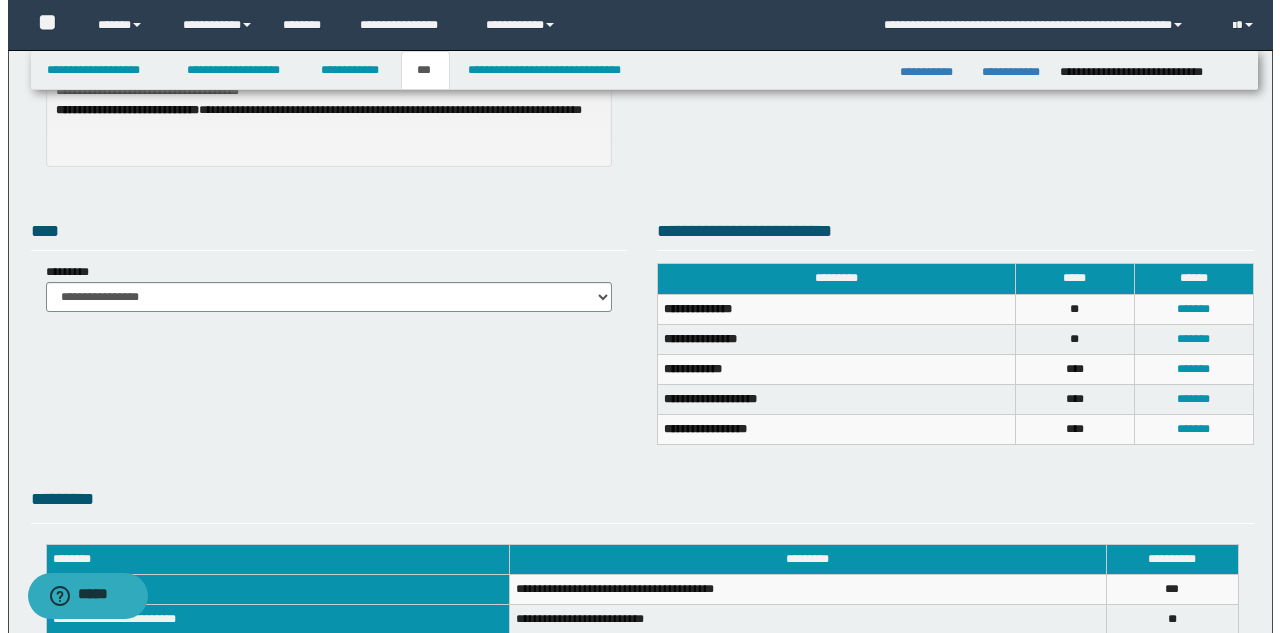 scroll, scrollTop: 353, scrollLeft: 0, axis: vertical 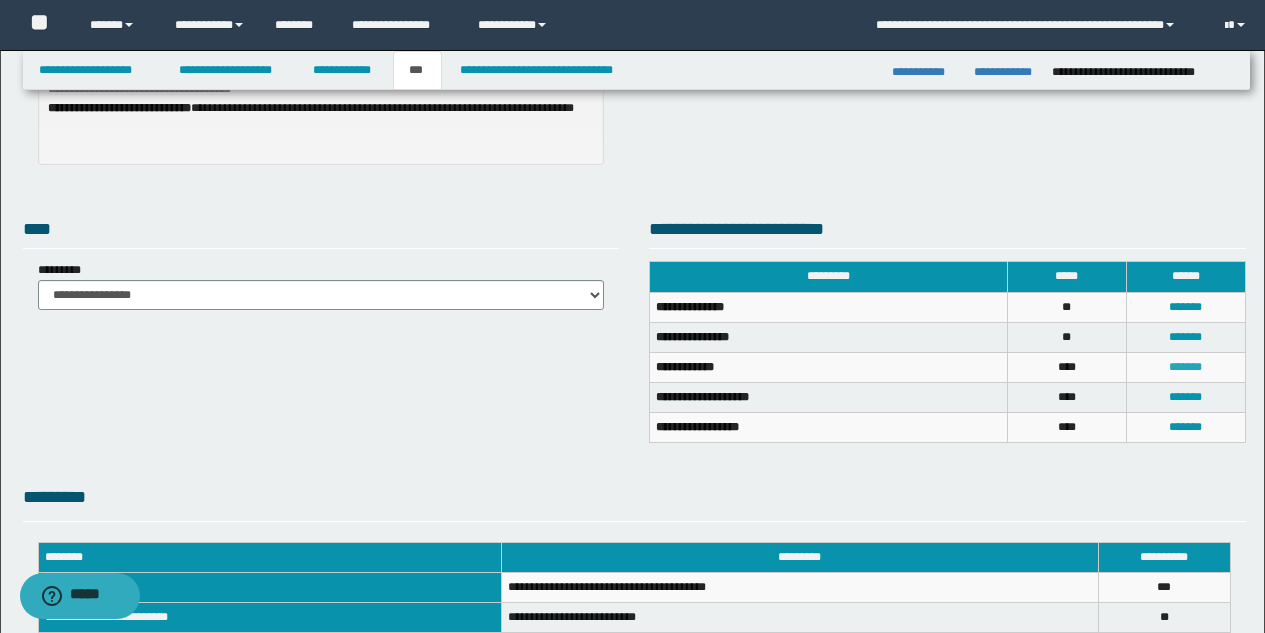 click on "*******" at bounding box center [1185, 367] 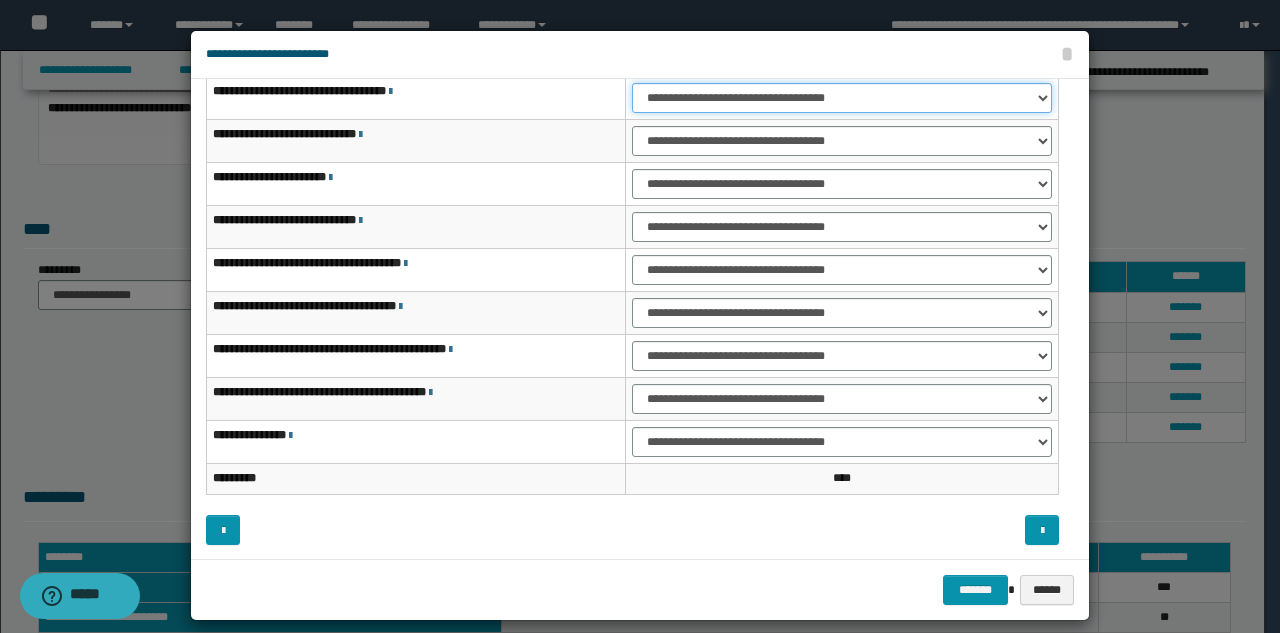 click on "**********" at bounding box center (842, 98) 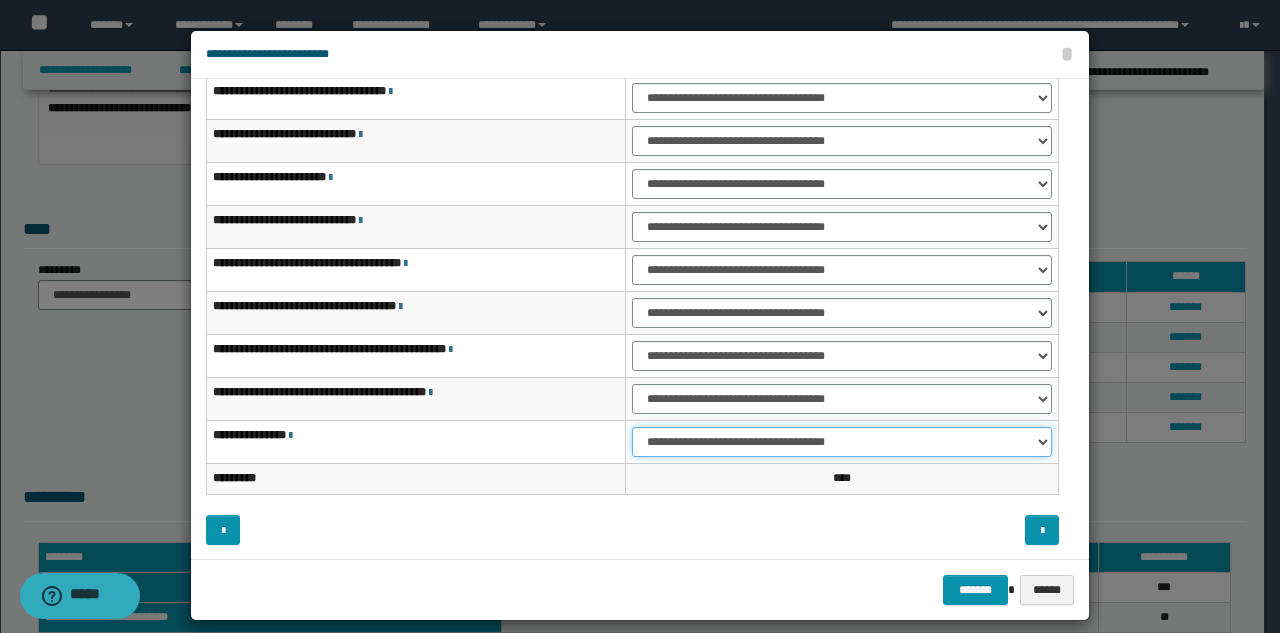 click on "**********" at bounding box center (842, 442) 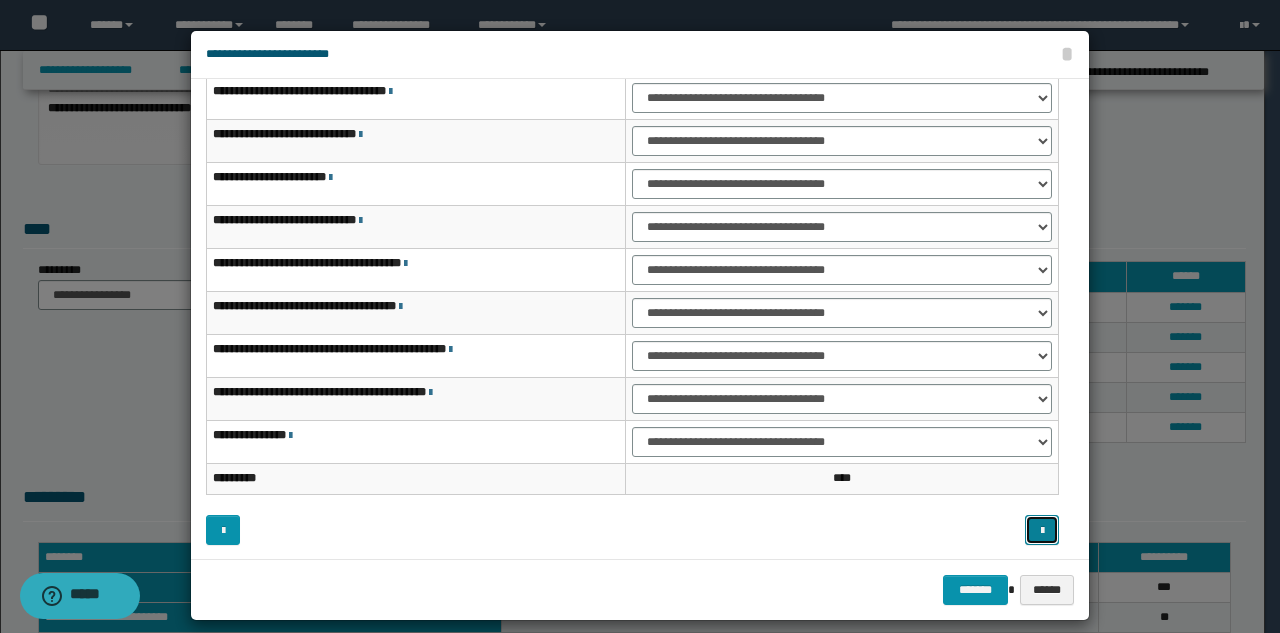 click at bounding box center [1042, 530] 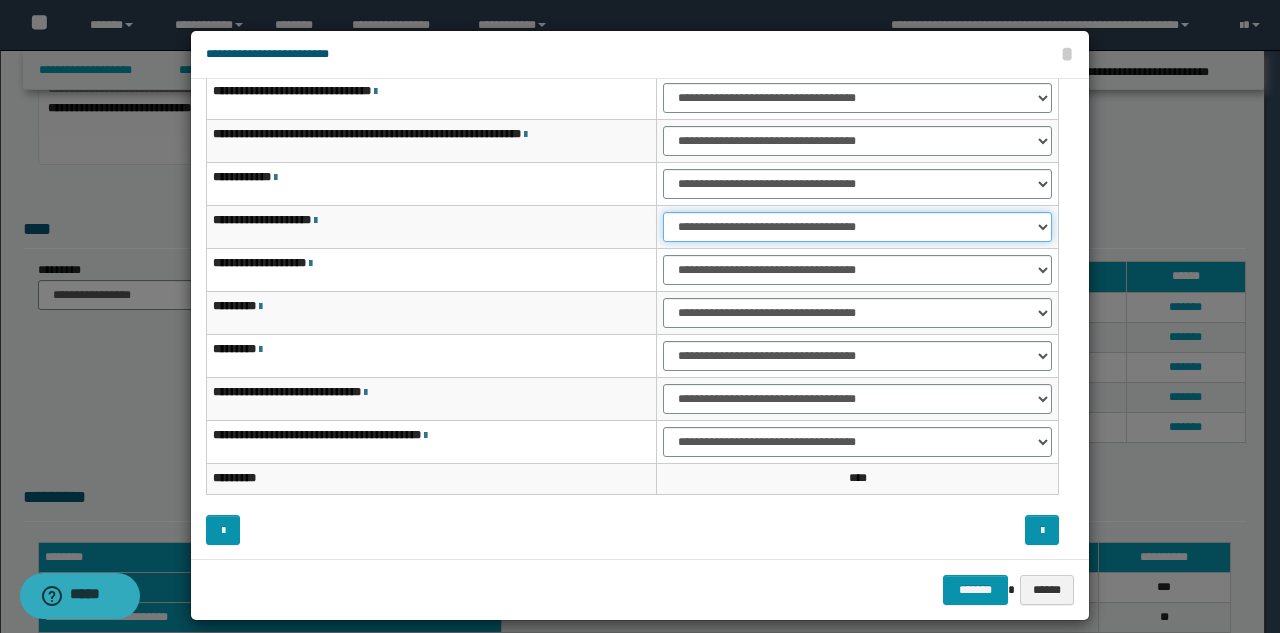 click on "**********" at bounding box center (857, 227) 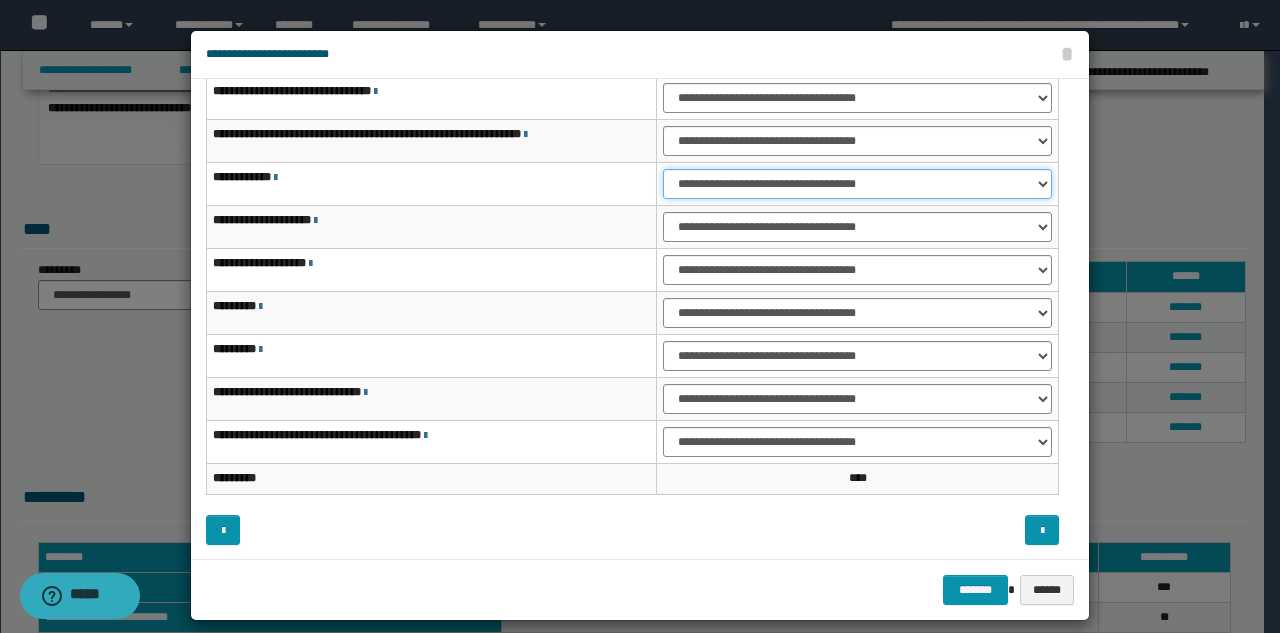 click on "**********" at bounding box center [857, 184] 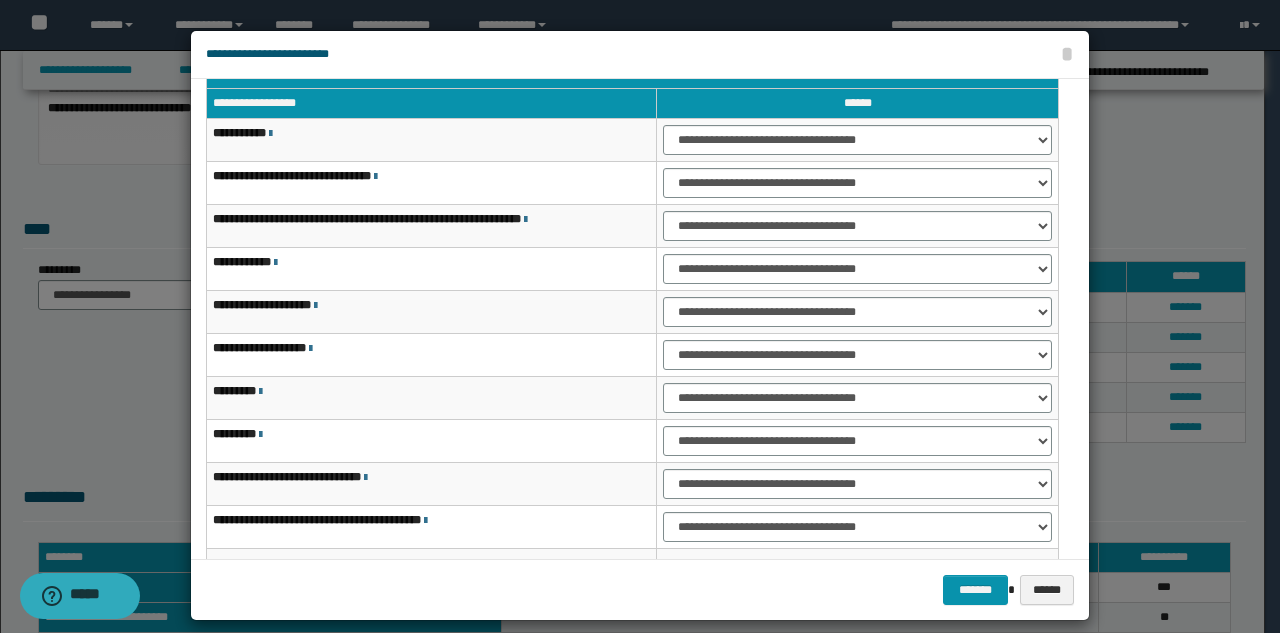 scroll, scrollTop: 0, scrollLeft: 0, axis: both 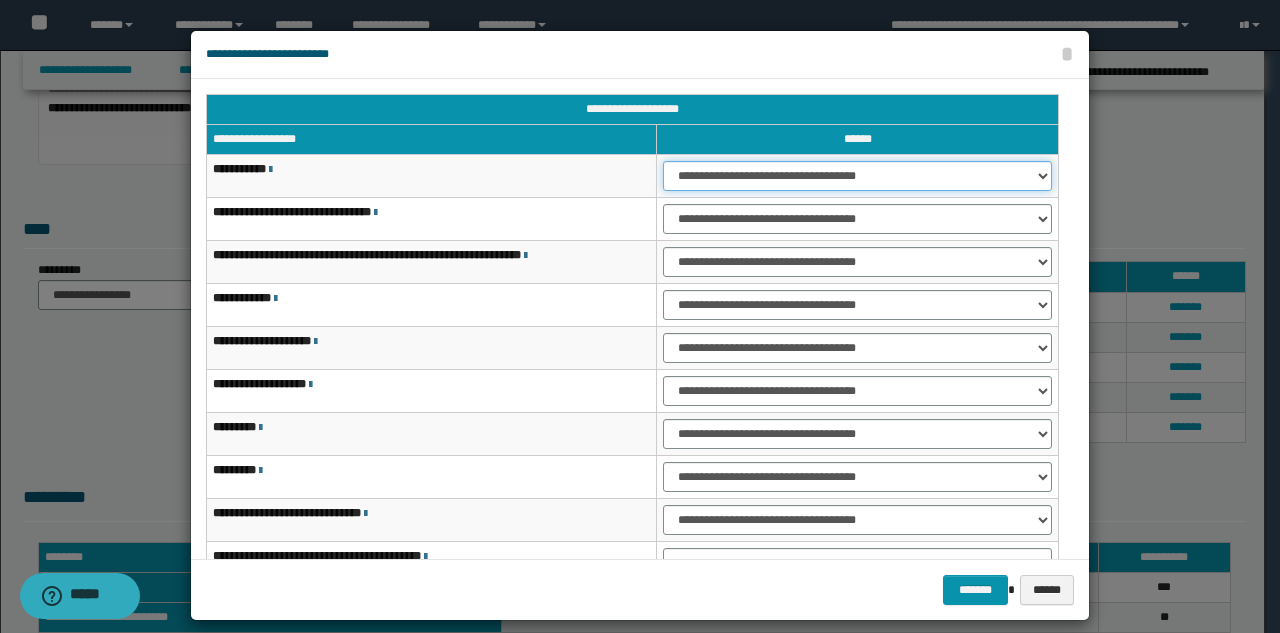 click on "**********" at bounding box center (857, 176) 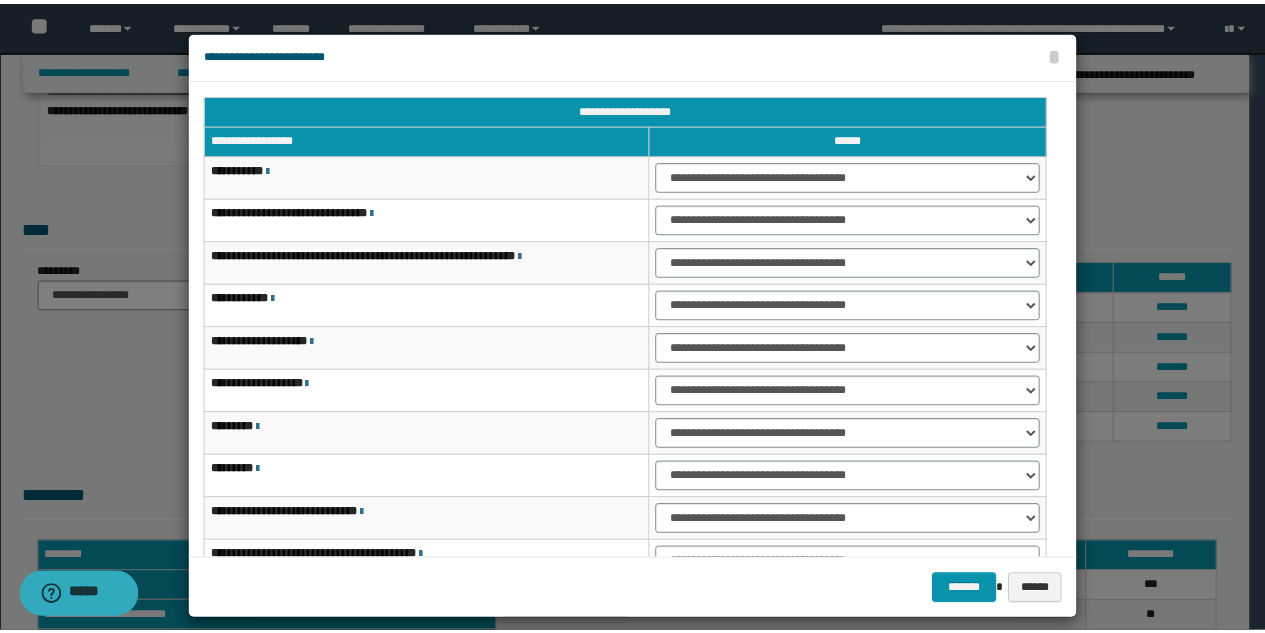 scroll, scrollTop: 121, scrollLeft: 0, axis: vertical 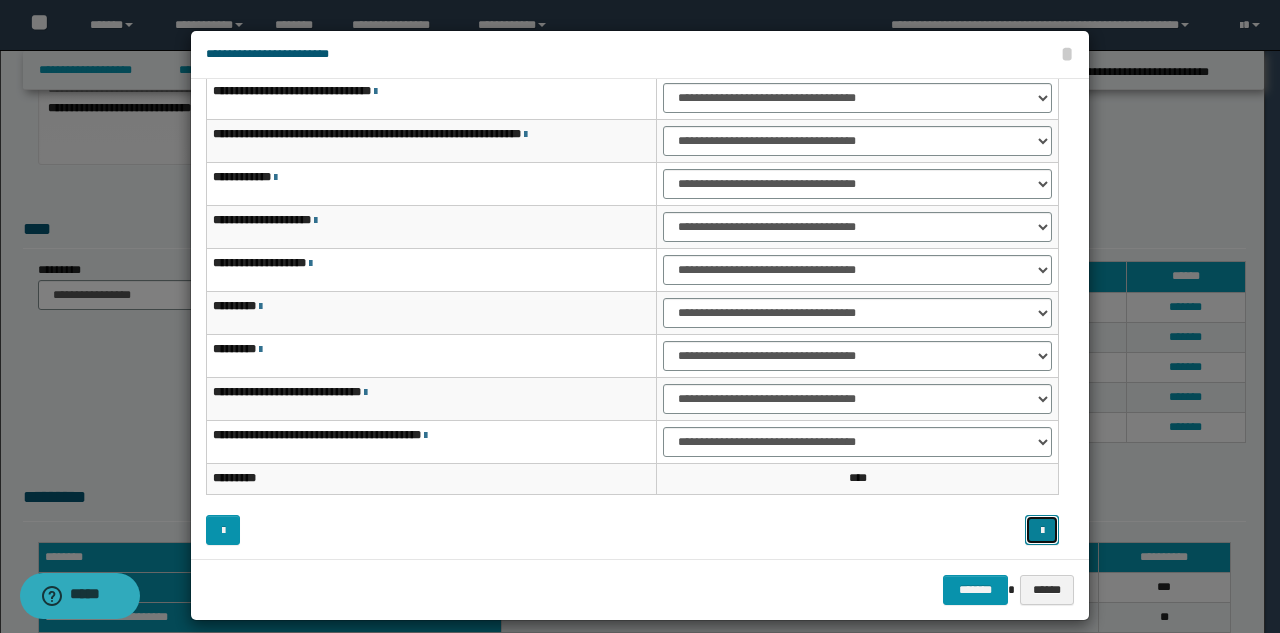click at bounding box center [1042, 530] 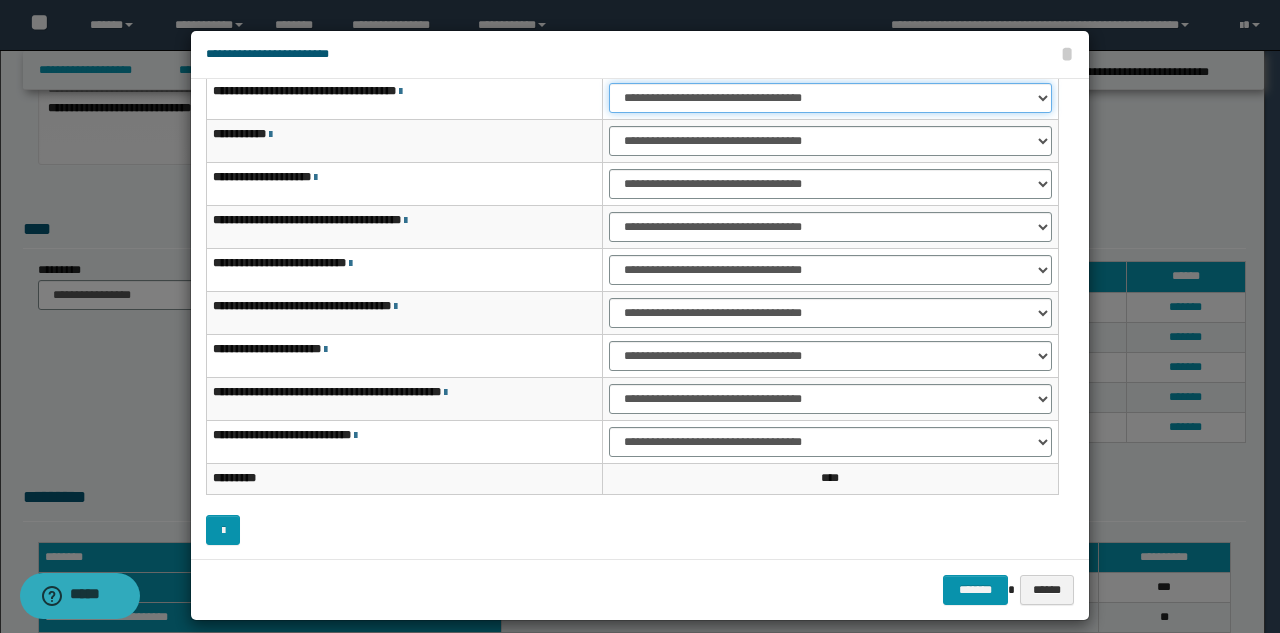 click on "**********" at bounding box center (830, 98) 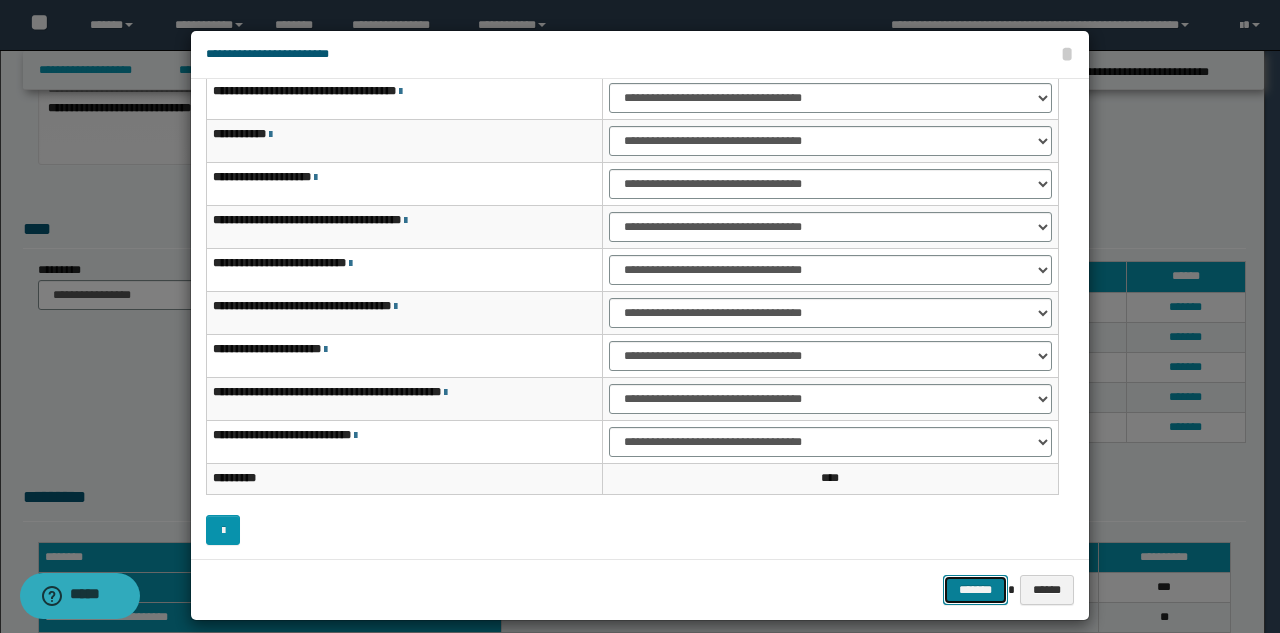 click on "*******" at bounding box center (975, 590) 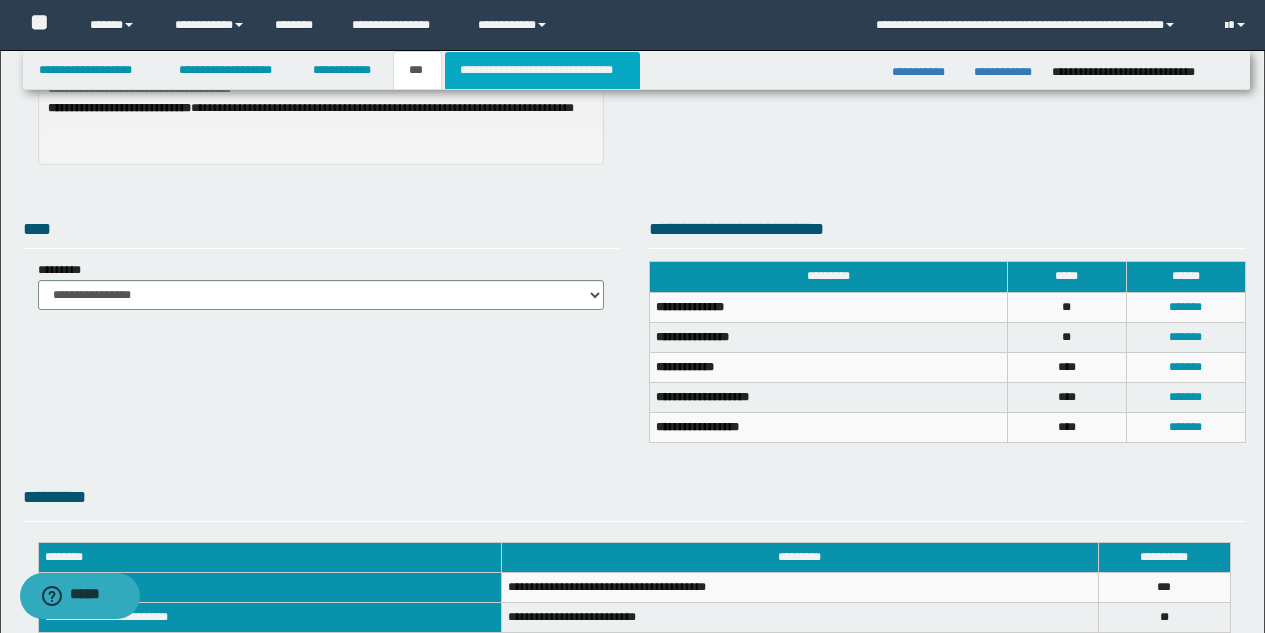 click on "**********" at bounding box center [542, 70] 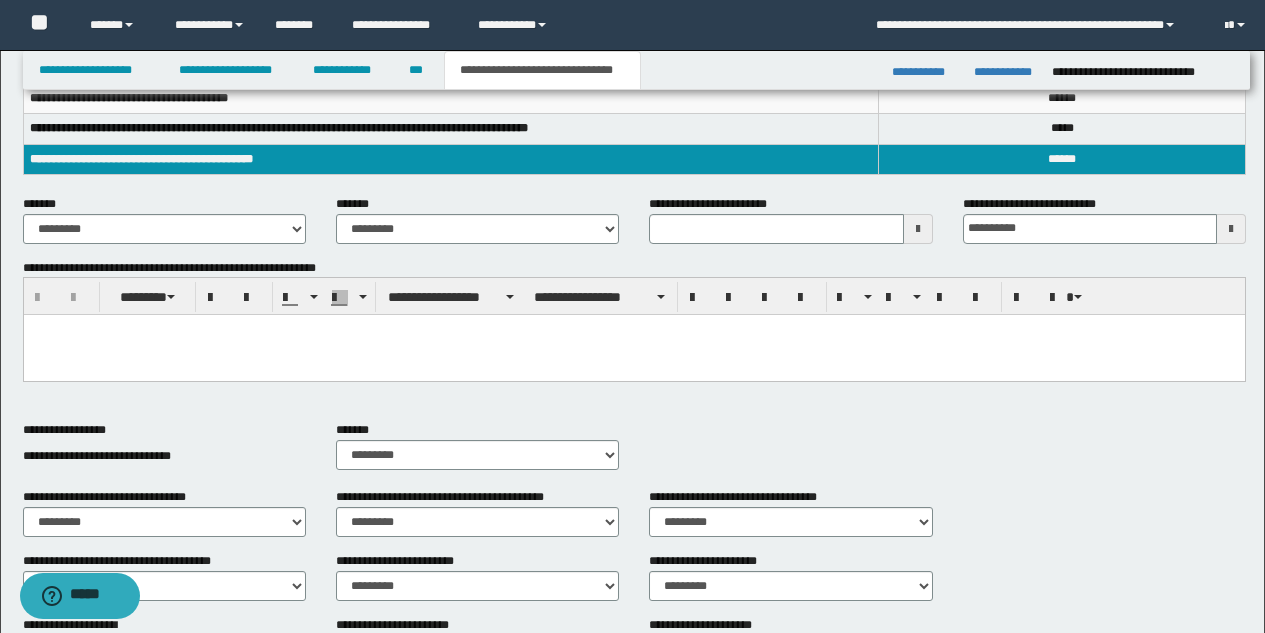 type 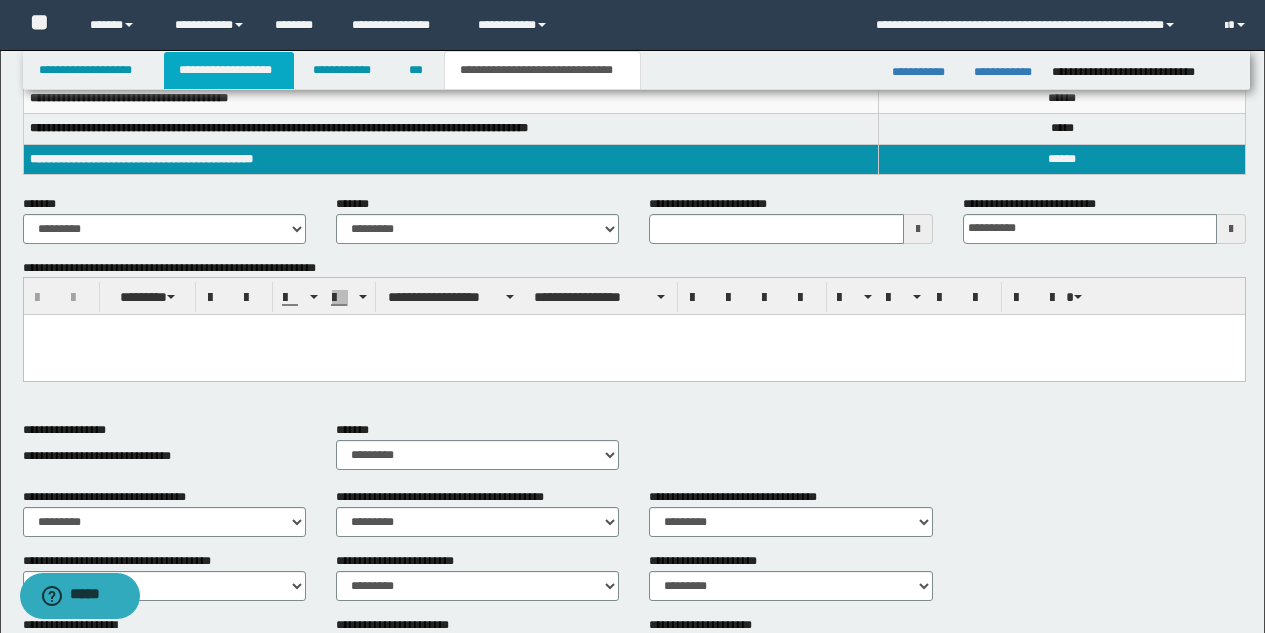 click on "**********" at bounding box center (229, 70) 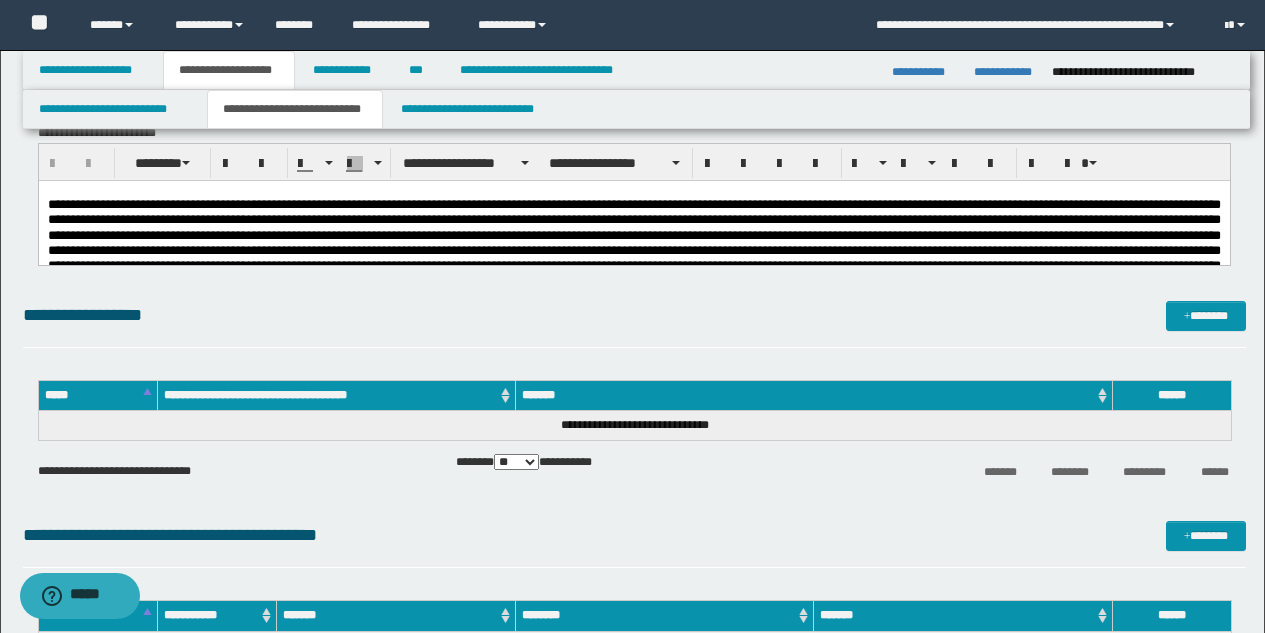 scroll, scrollTop: 0, scrollLeft: 0, axis: both 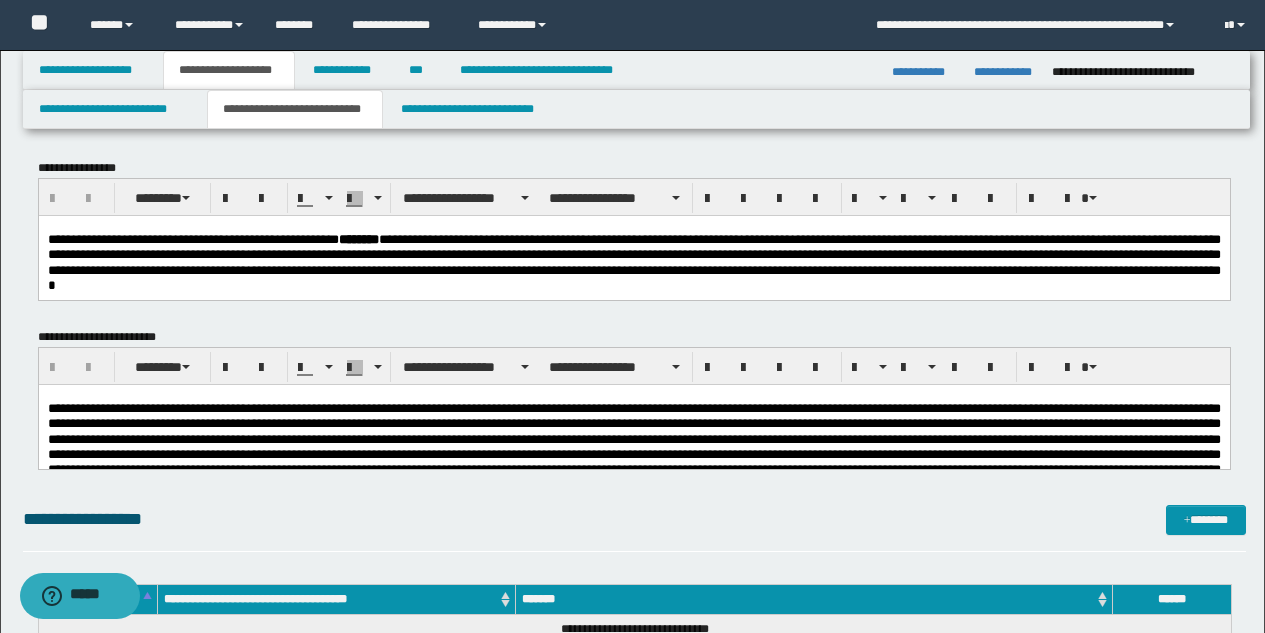 click on "**********" at bounding box center (633, 261) 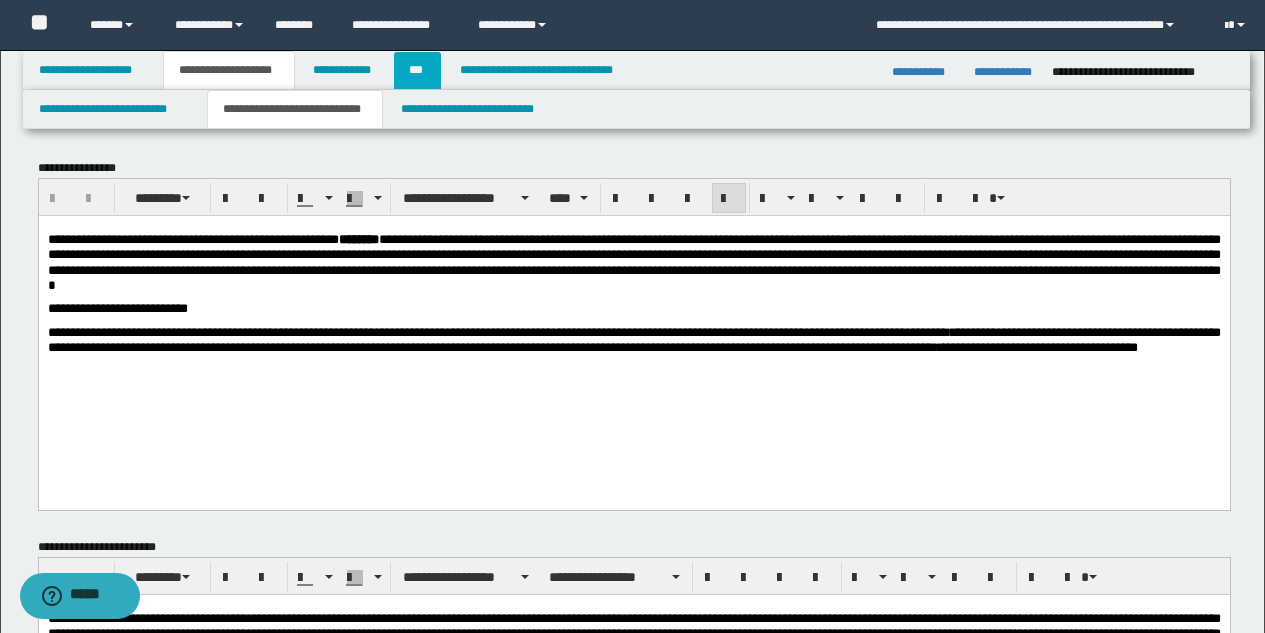 click on "***" at bounding box center (417, 70) 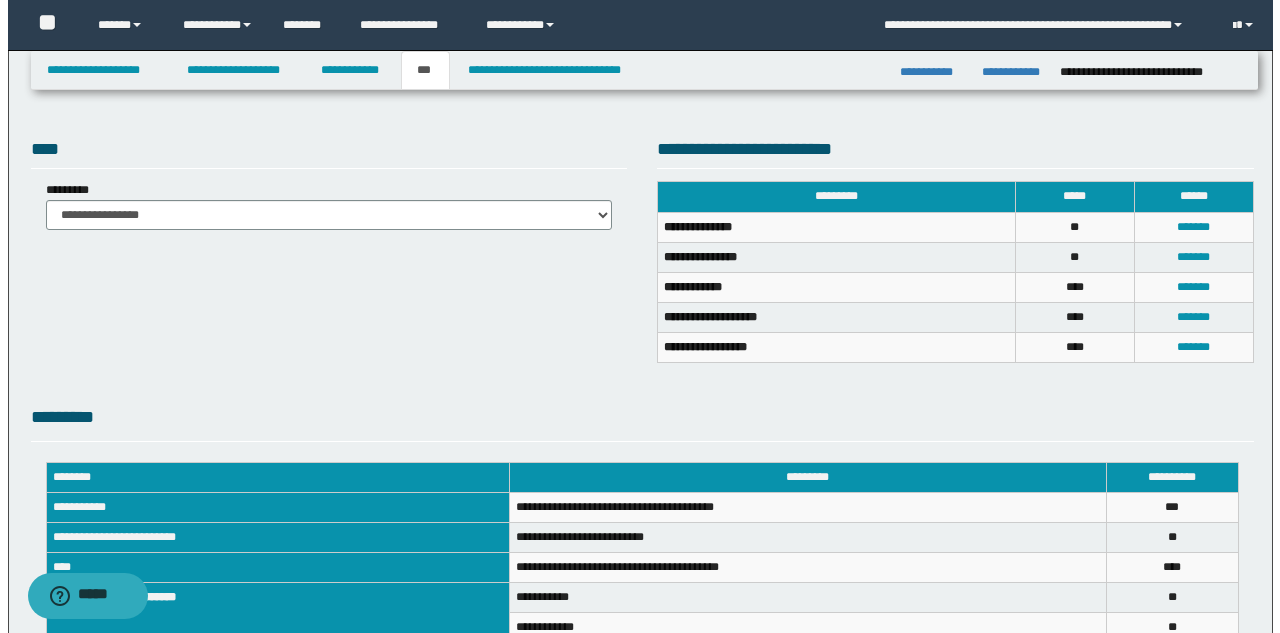 scroll, scrollTop: 451, scrollLeft: 0, axis: vertical 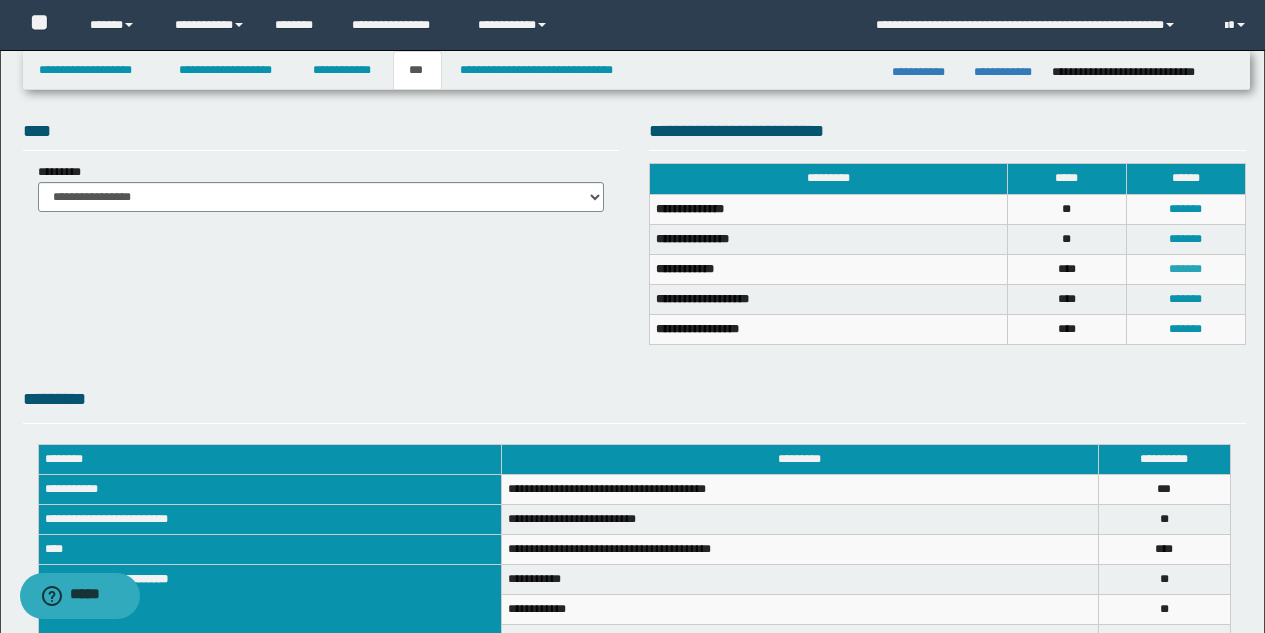 click on "*******" at bounding box center (1185, 269) 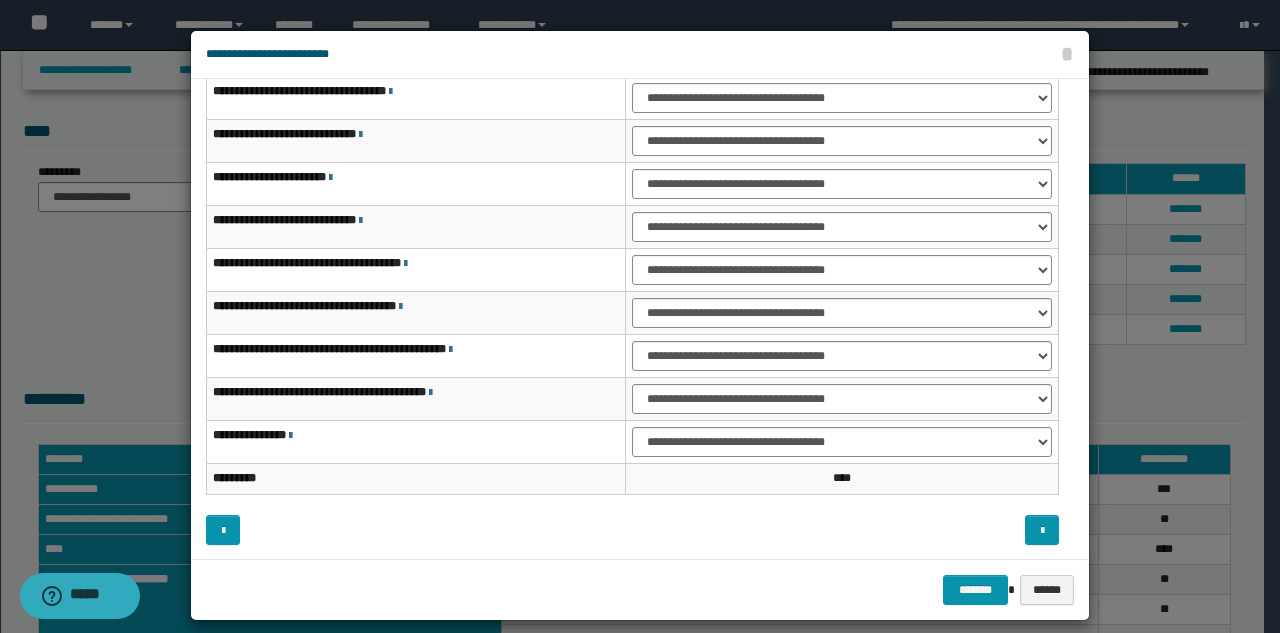 scroll, scrollTop: 14, scrollLeft: 0, axis: vertical 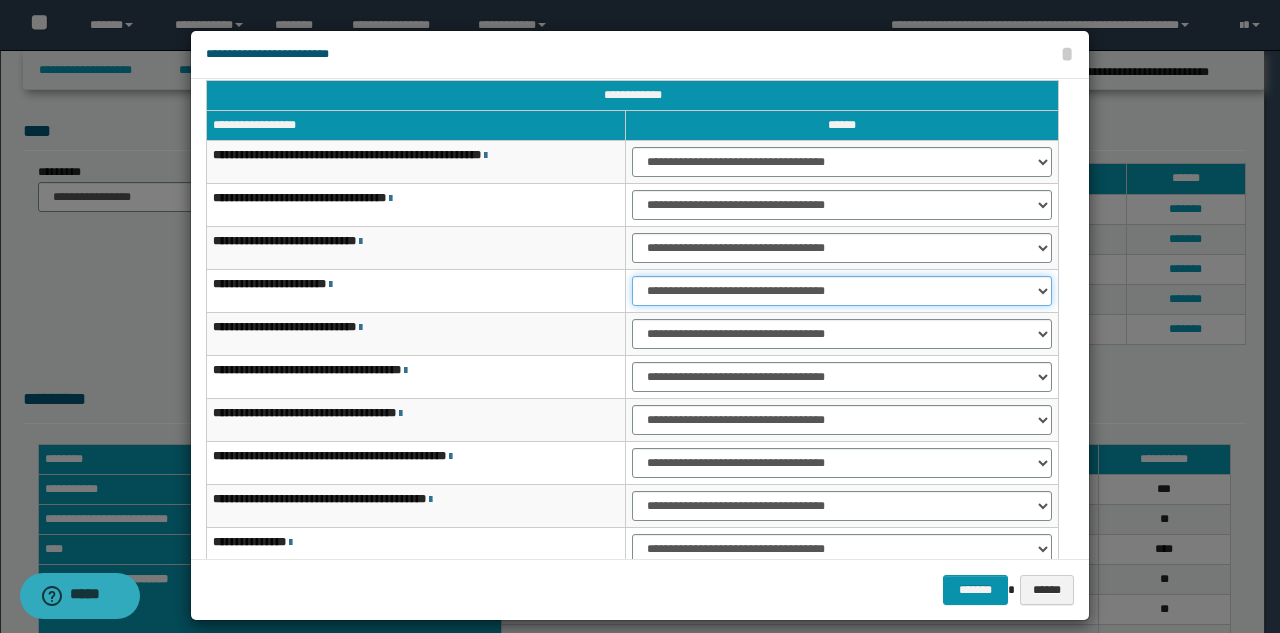 click on "**********" at bounding box center [842, 291] 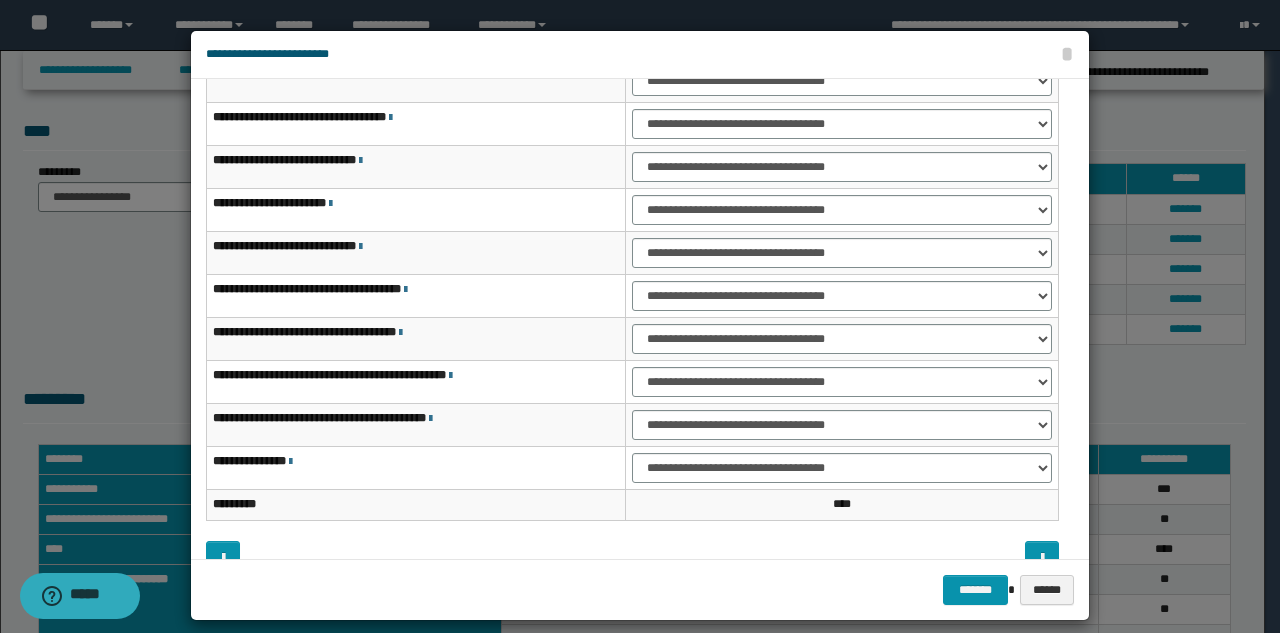 scroll, scrollTop: 121, scrollLeft: 0, axis: vertical 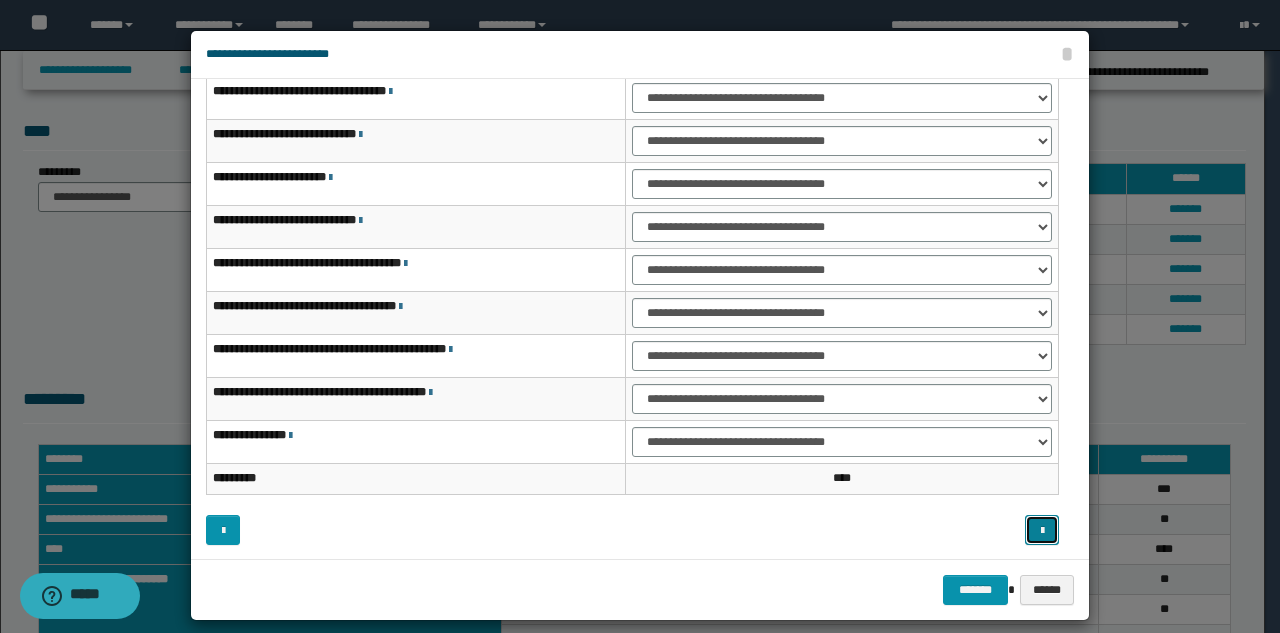 click at bounding box center [1042, 531] 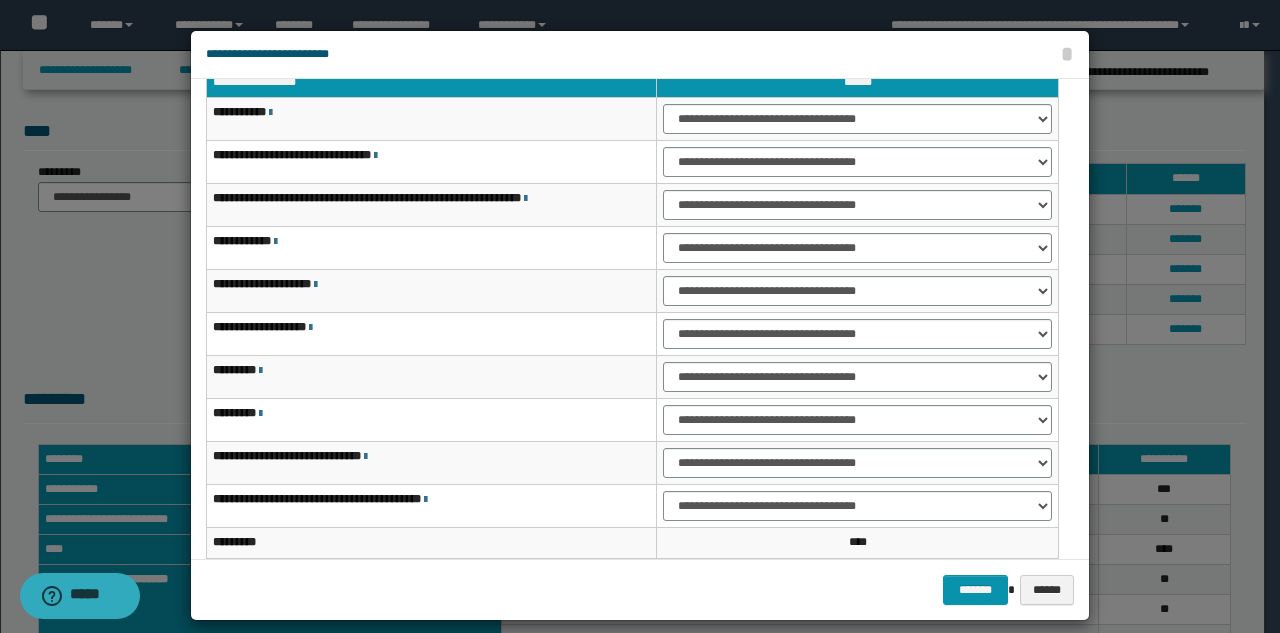 scroll, scrollTop: 121, scrollLeft: 0, axis: vertical 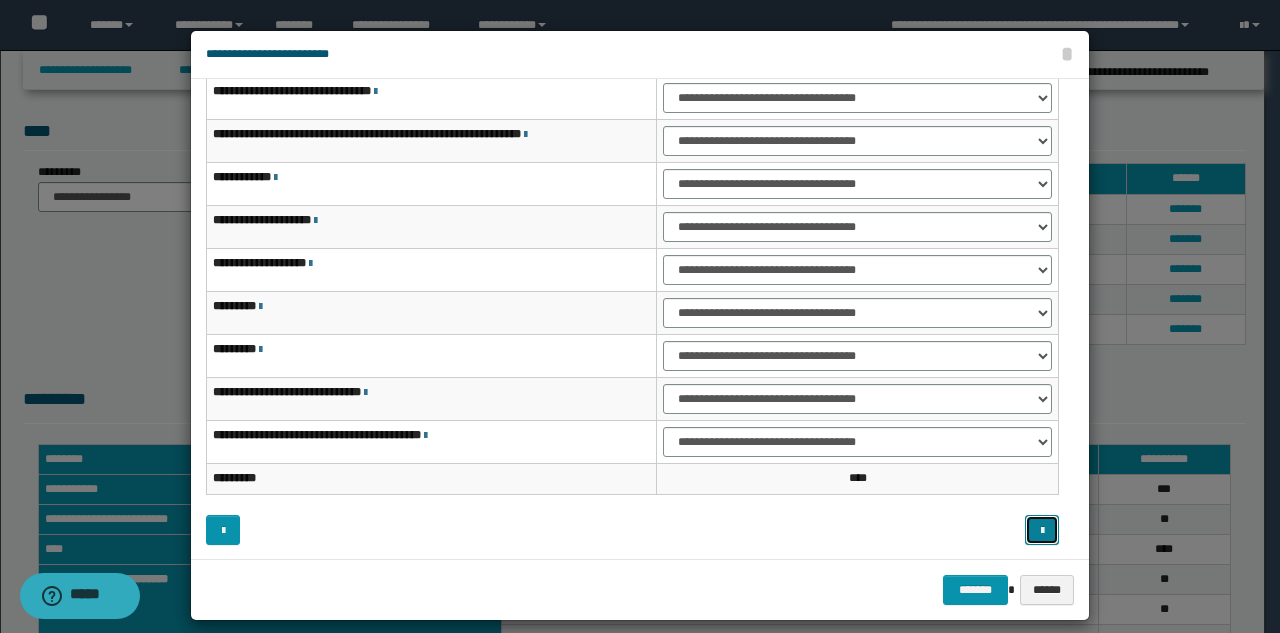 click at bounding box center [1042, 530] 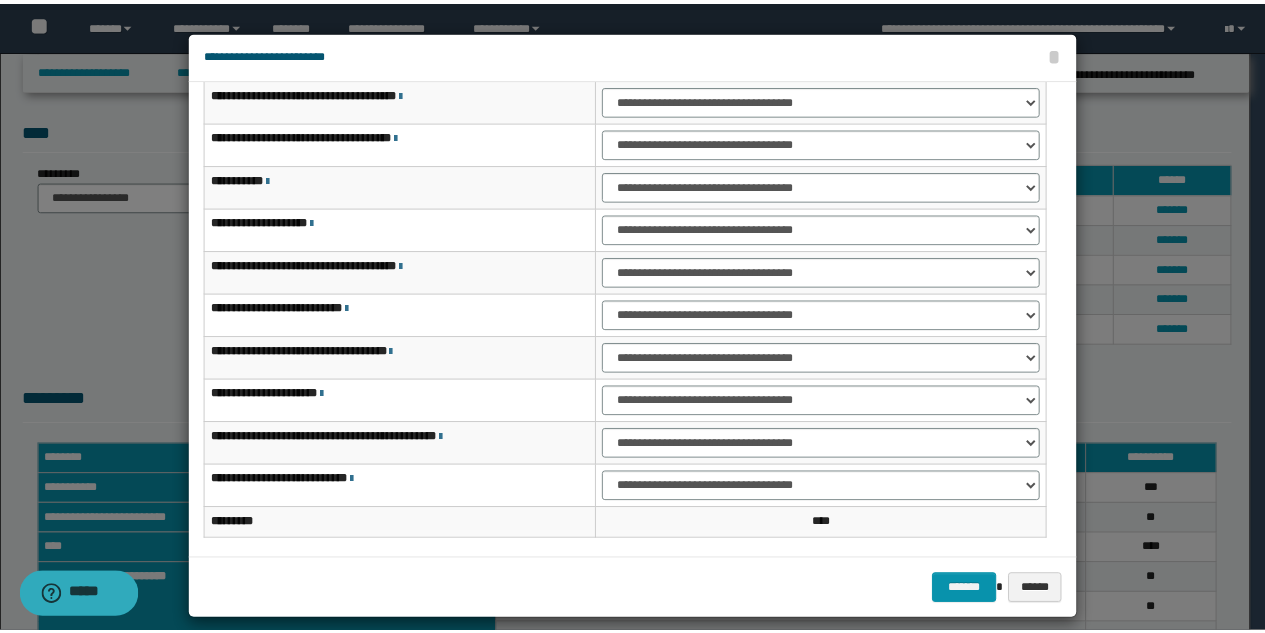scroll, scrollTop: 61, scrollLeft: 0, axis: vertical 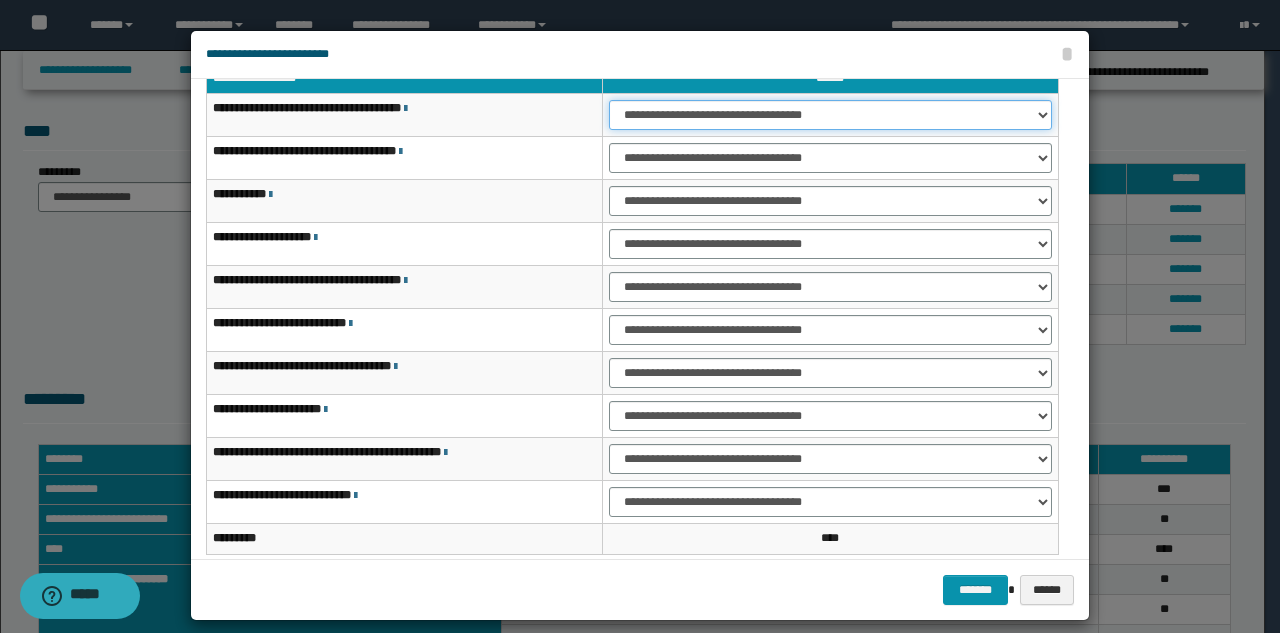 click on "**********" at bounding box center (830, 115) 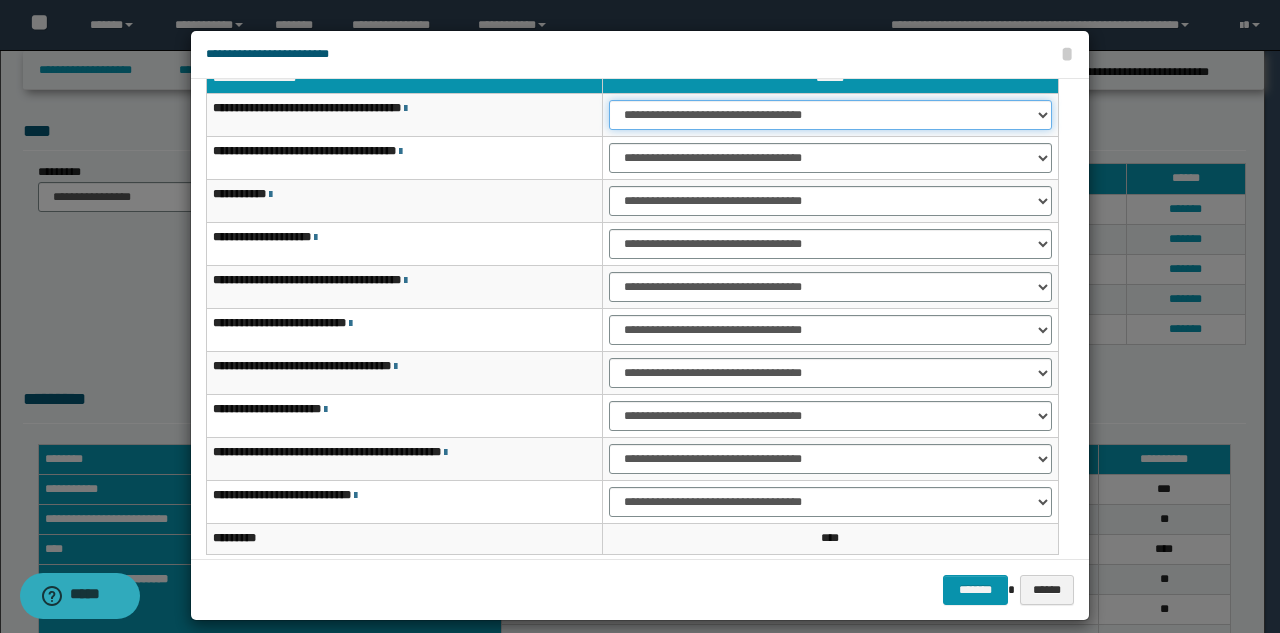 click on "**********" at bounding box center (830, 115) 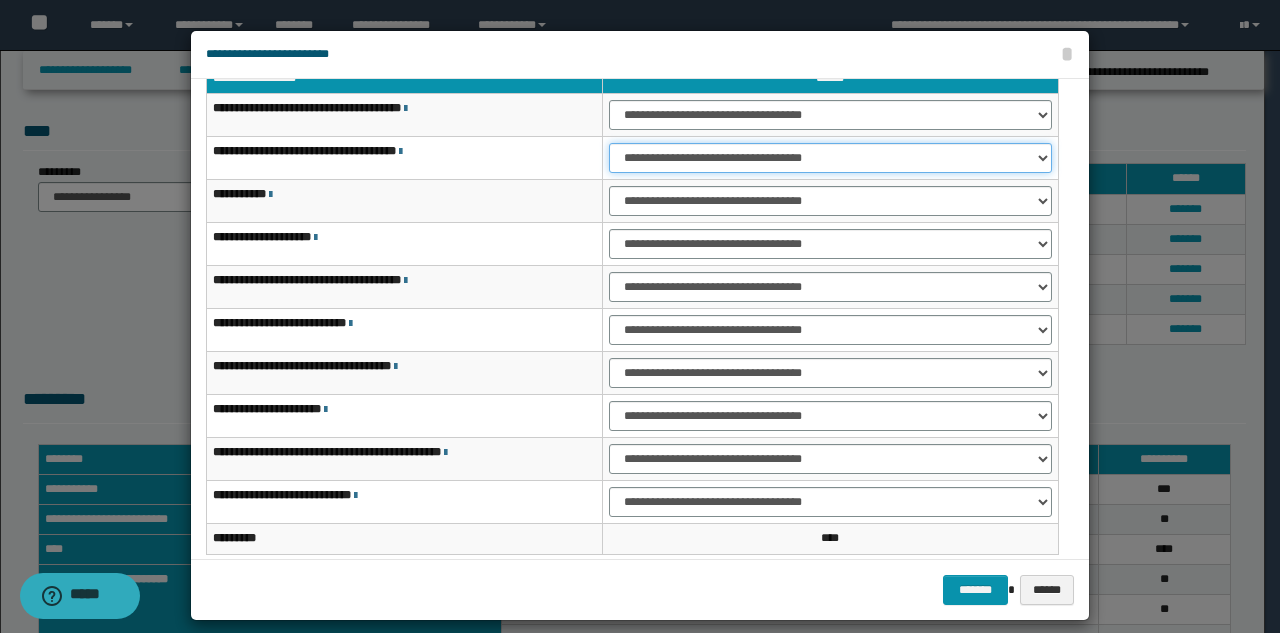 click on "**********" at bounding box center [830, 158] 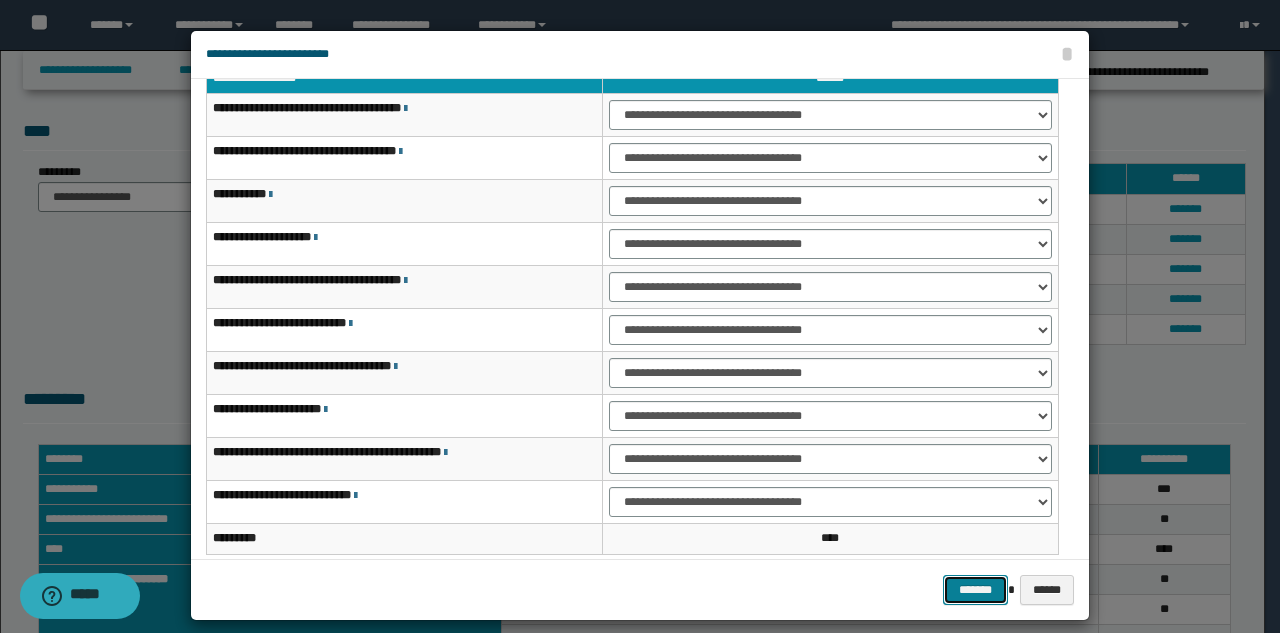 click on "*******" at bounding box center (975, 590) 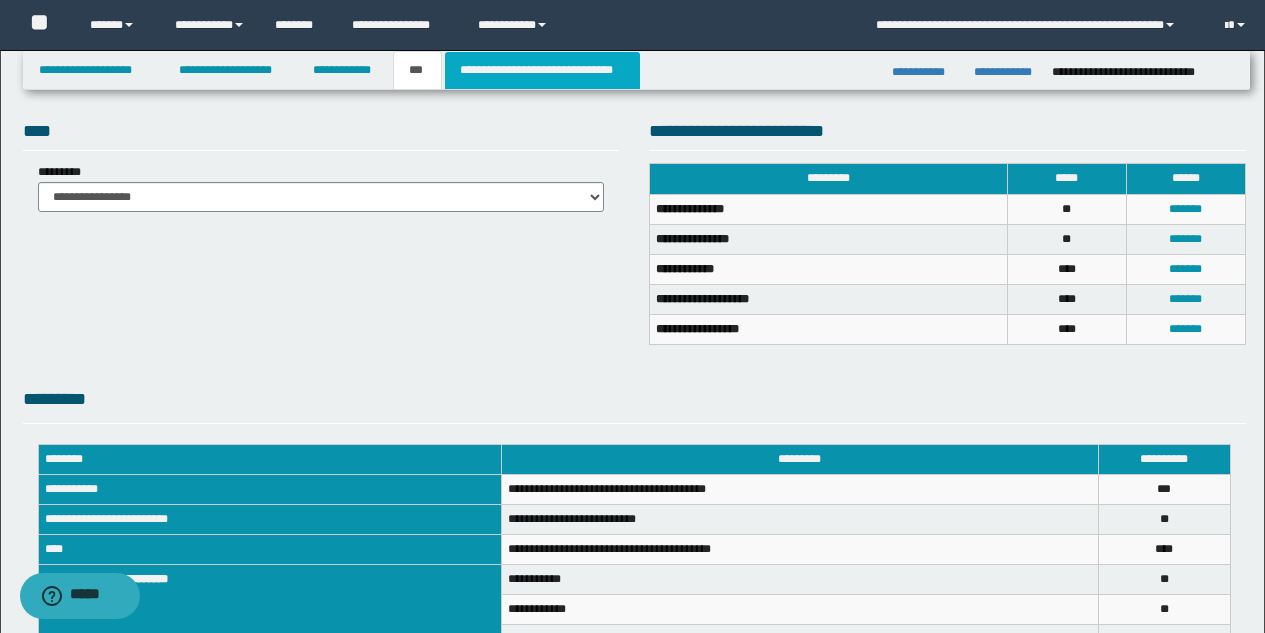 click on "**********" at bounding box center [542, 70] 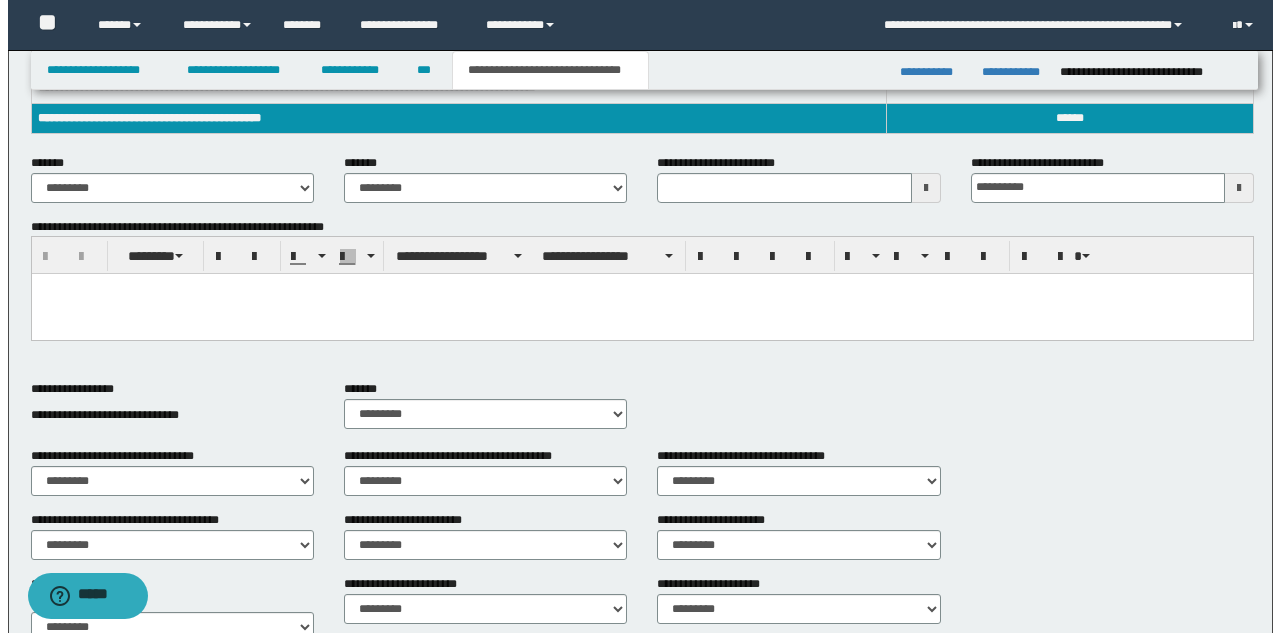 scroll, scrollTop: 357, scrollLeft: 0, axis: vertical 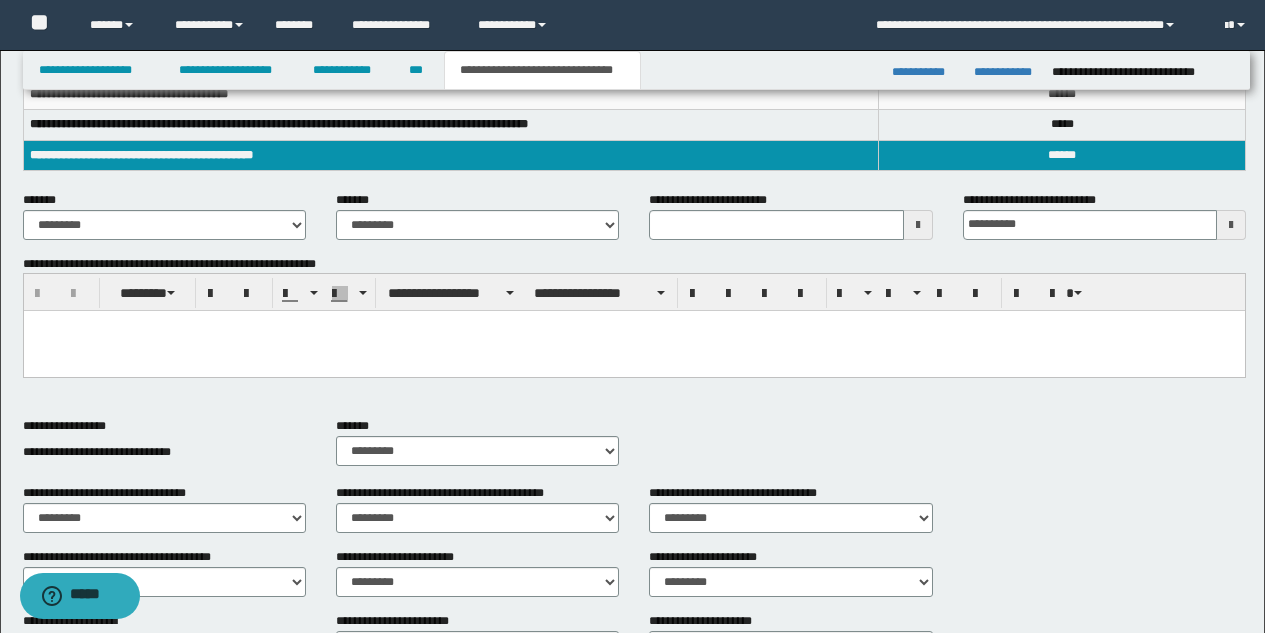 type 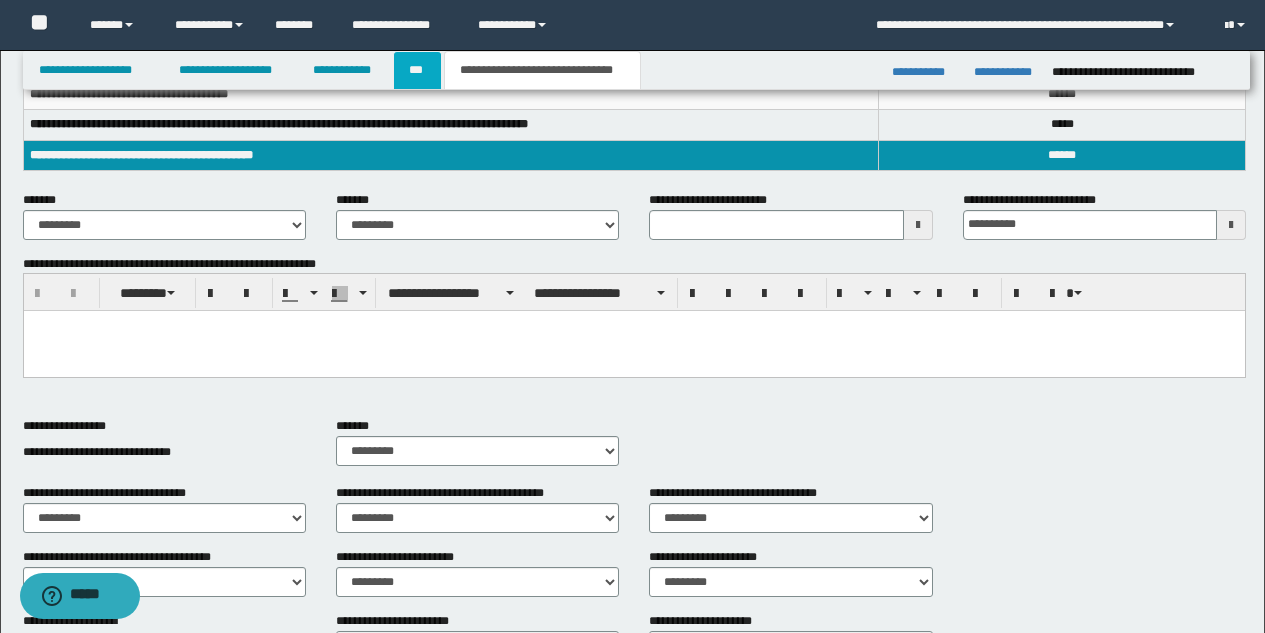 click on "***" at bounding box center (417, 70) 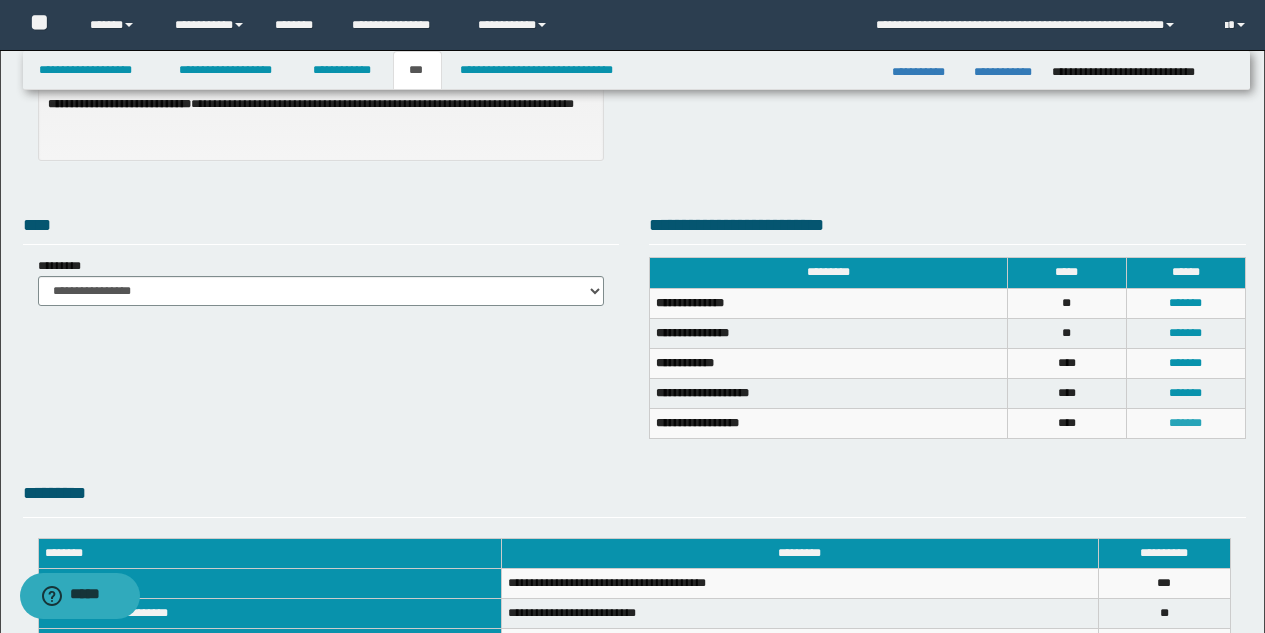 click on "*******" at bounding box center (1185, 423) 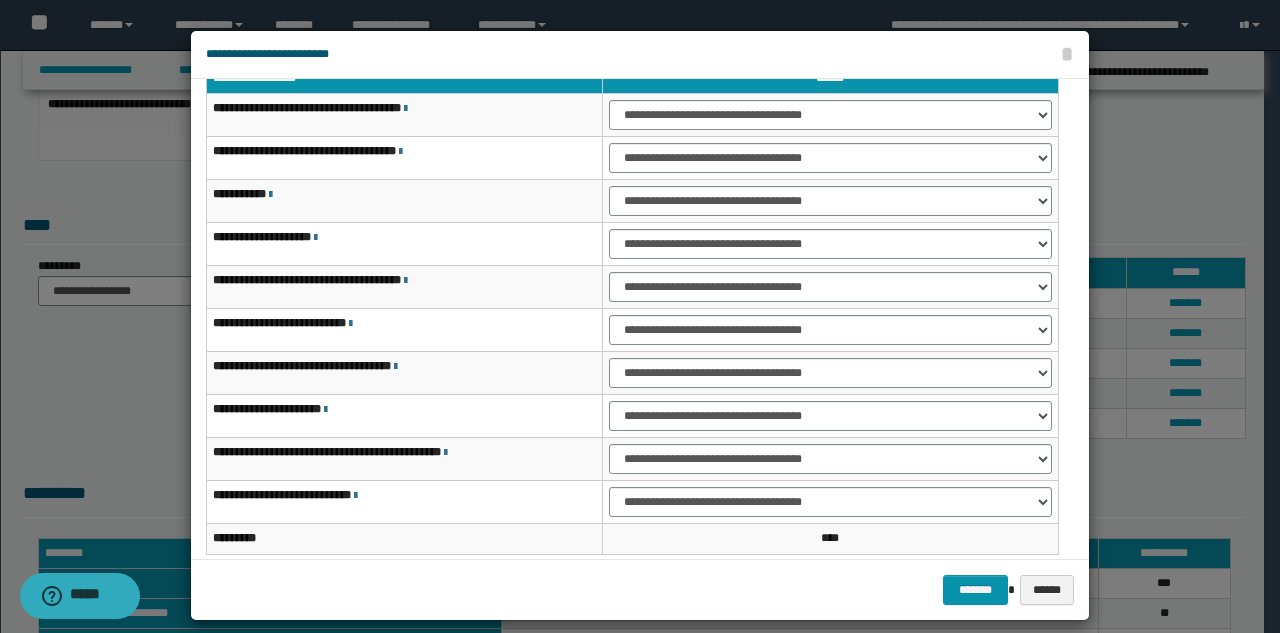 scroll, scrollTop: 121, scrollLeft: 0, axis: vertical 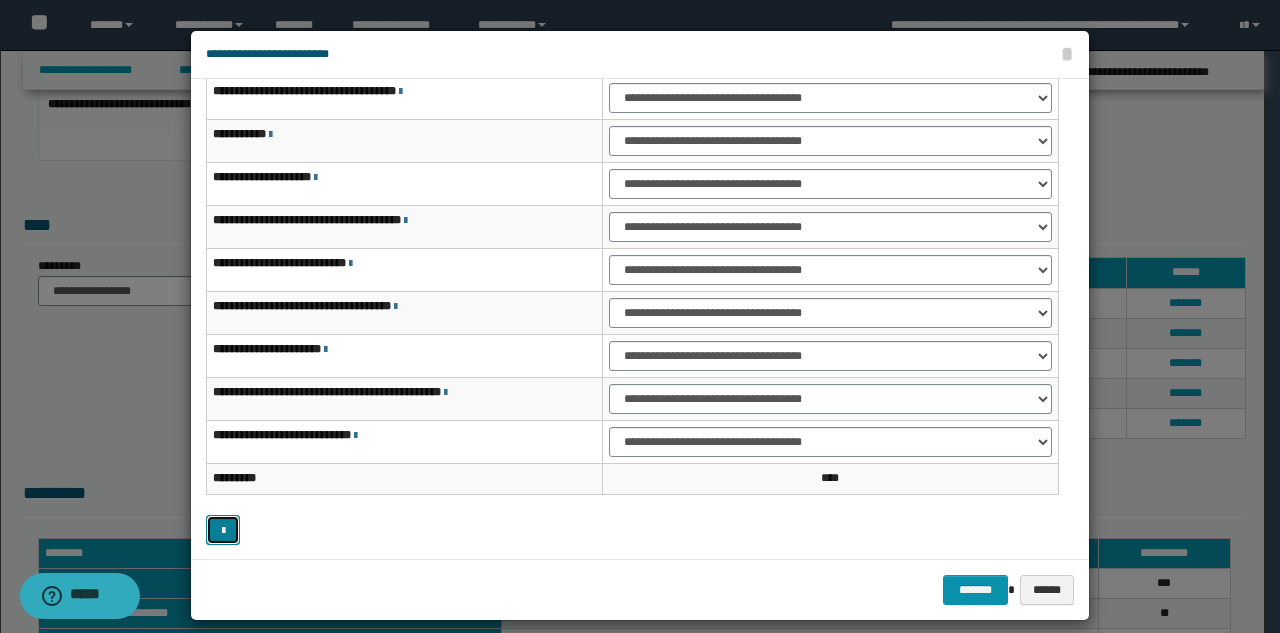 click at bounding box center [223, 531] 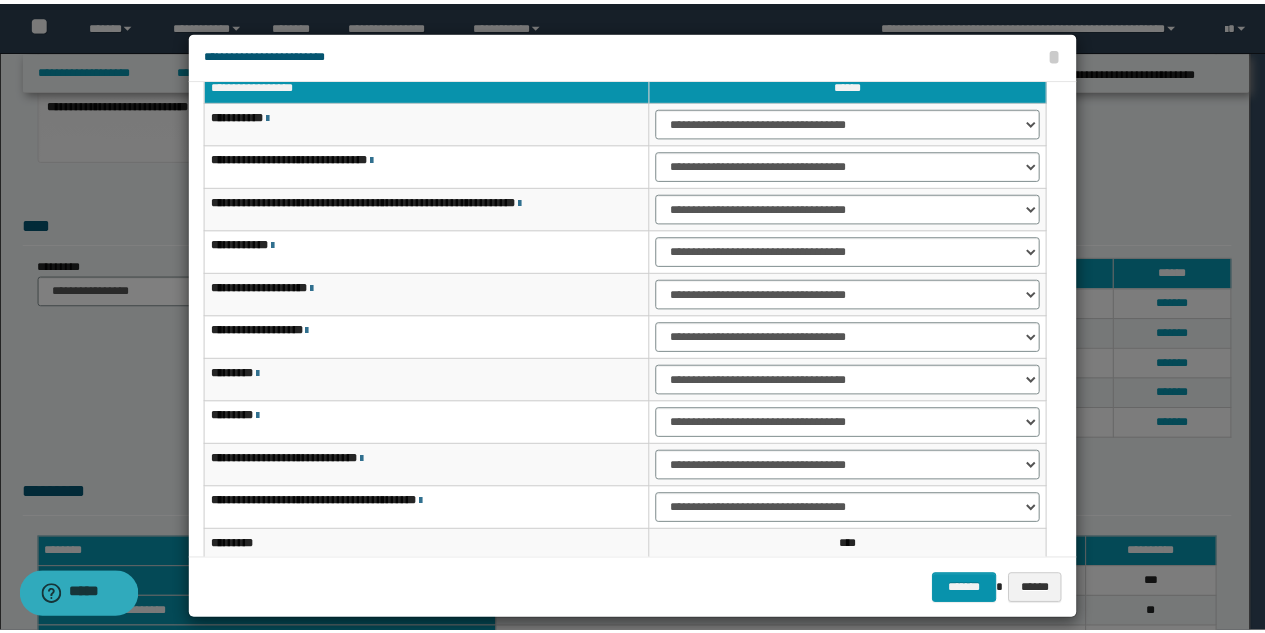 scroll, scrollTop: 52, scrollLeft: 0, axis: vertical 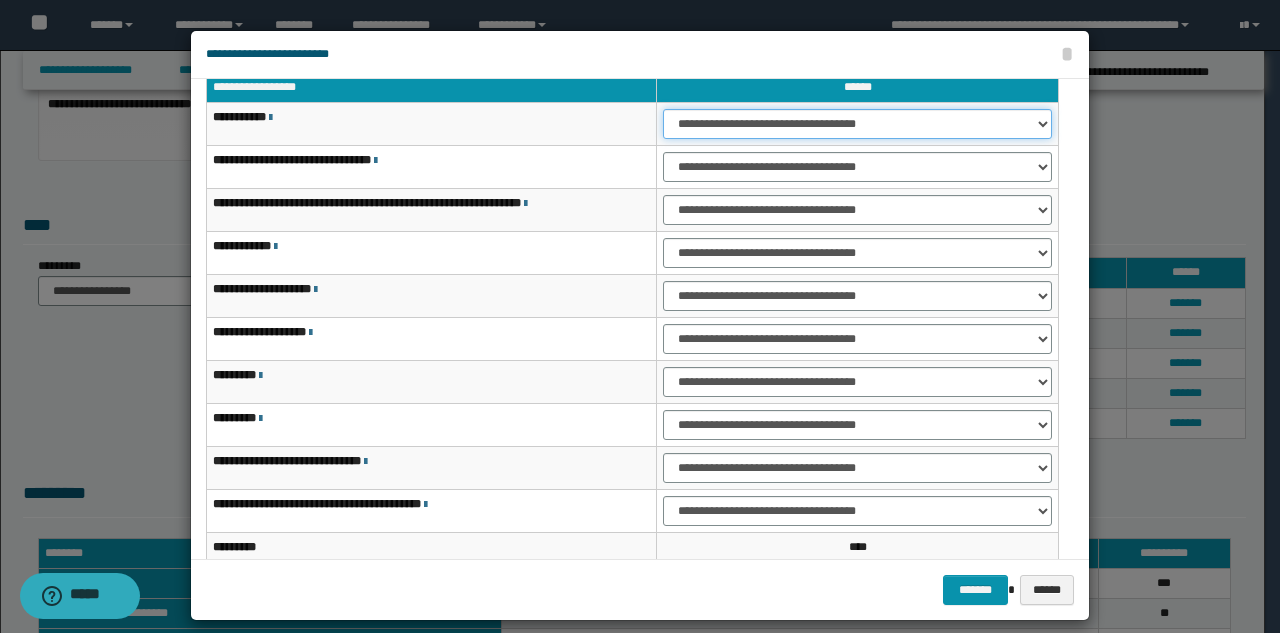 click on "**********" at bounding box center [857, 124] 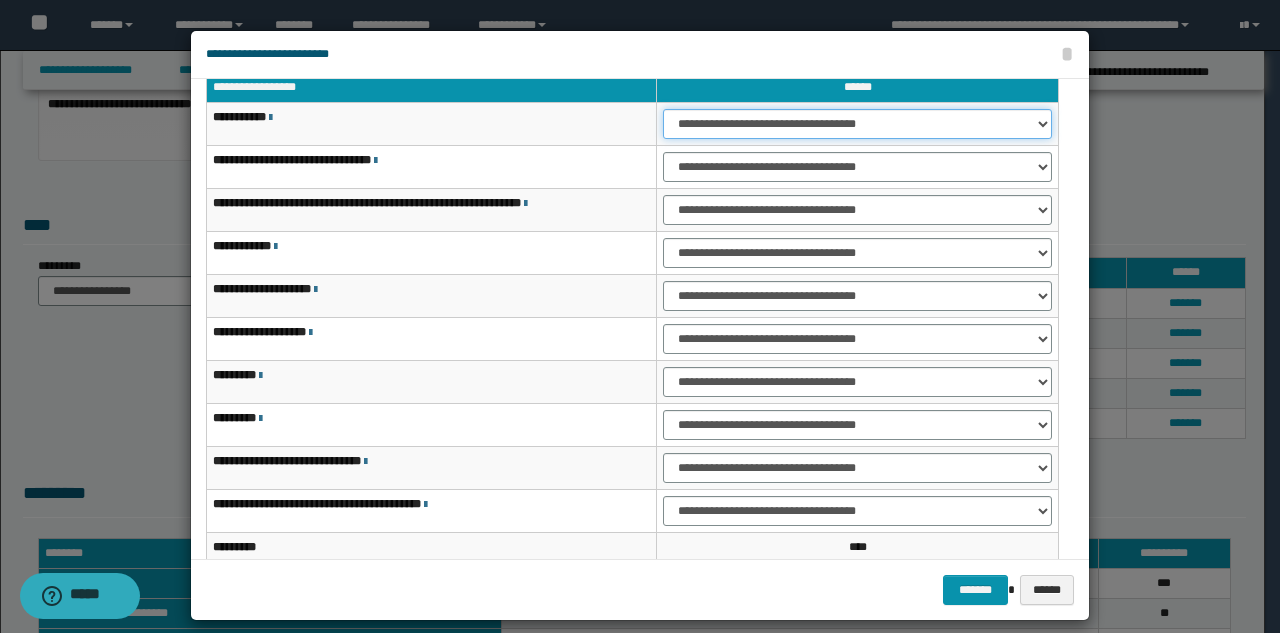 select on "***" 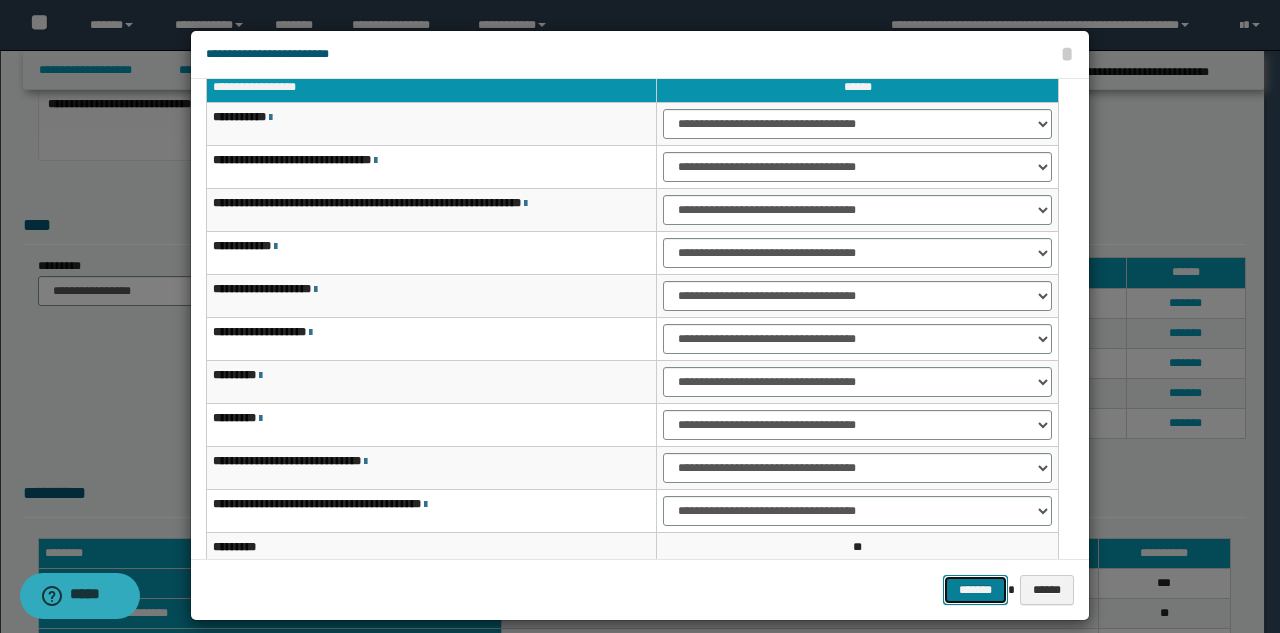 click on "*******" at bounding box center [975, 590] 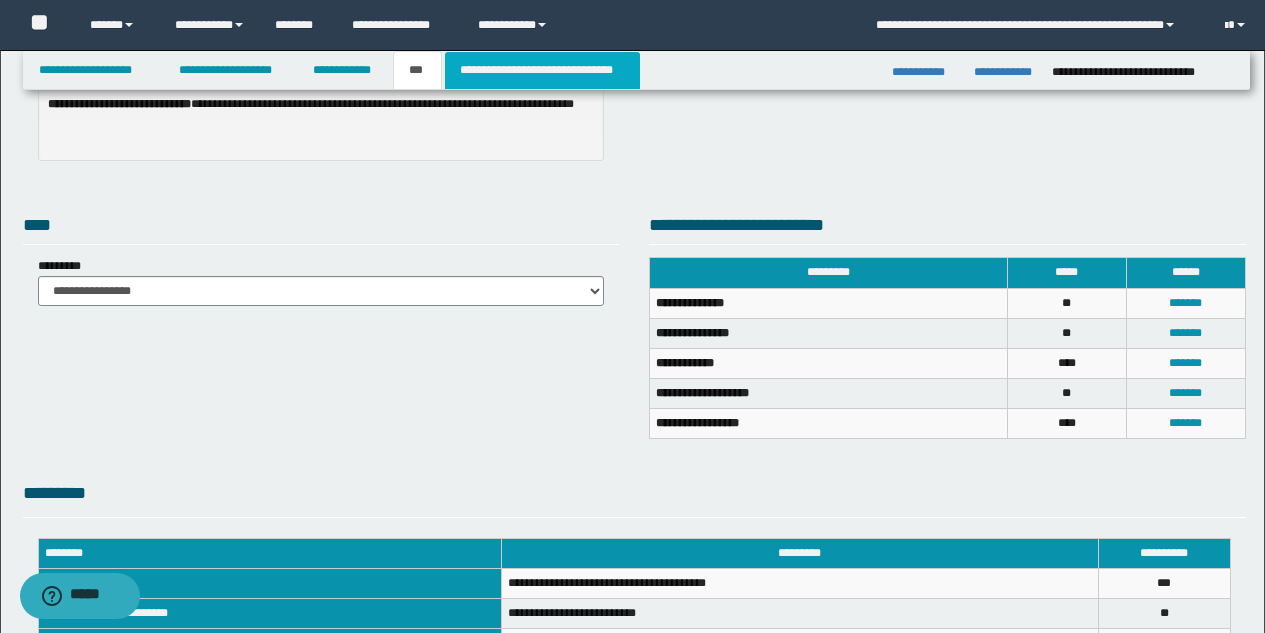 click on "**********" at bounding box center [542, 70] 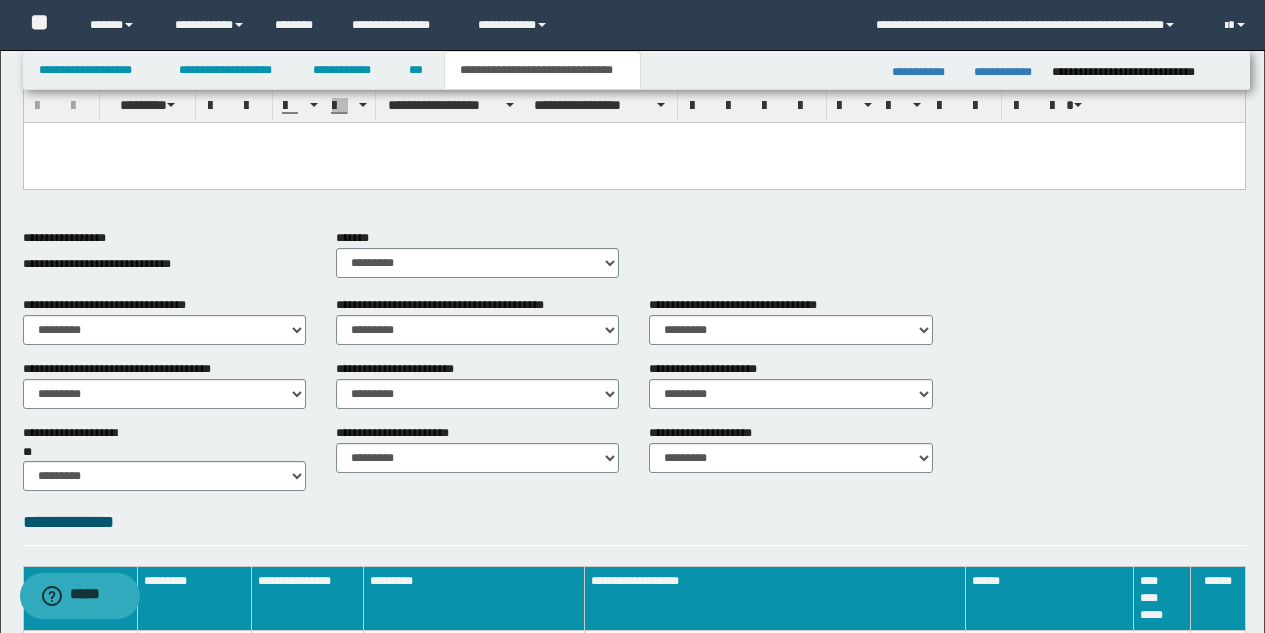 scroll, scrollTop: 394, scrollLeft: 0, axis: vertical 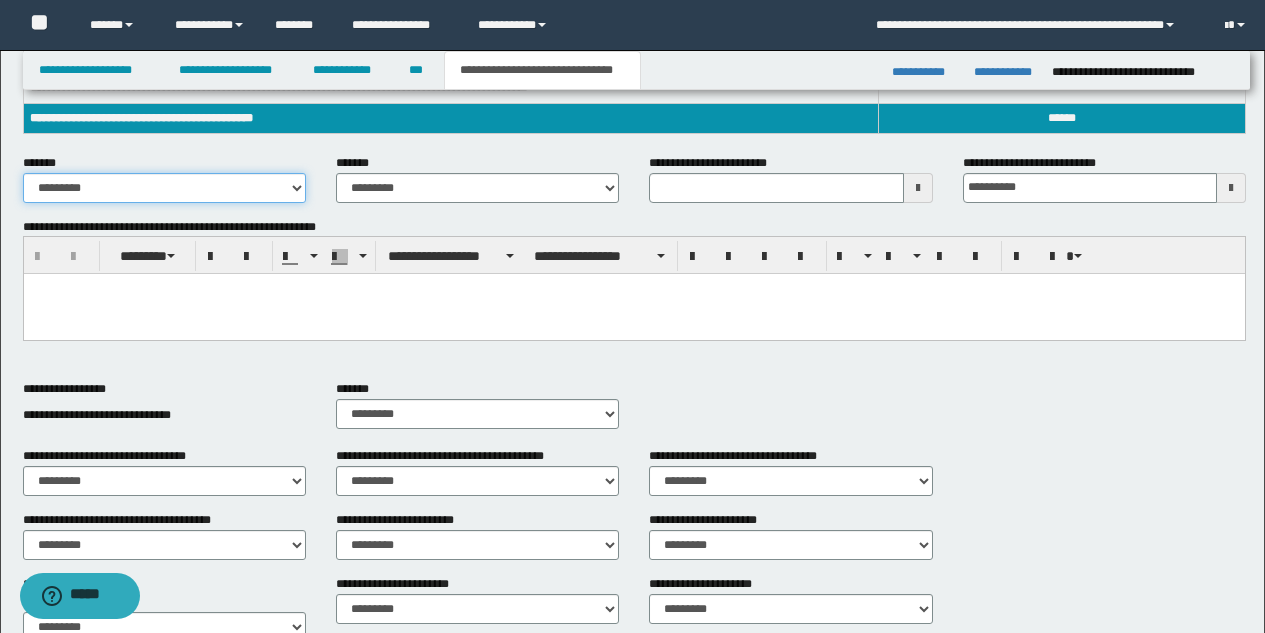 click on "**********" at bounding box center (164, 188) 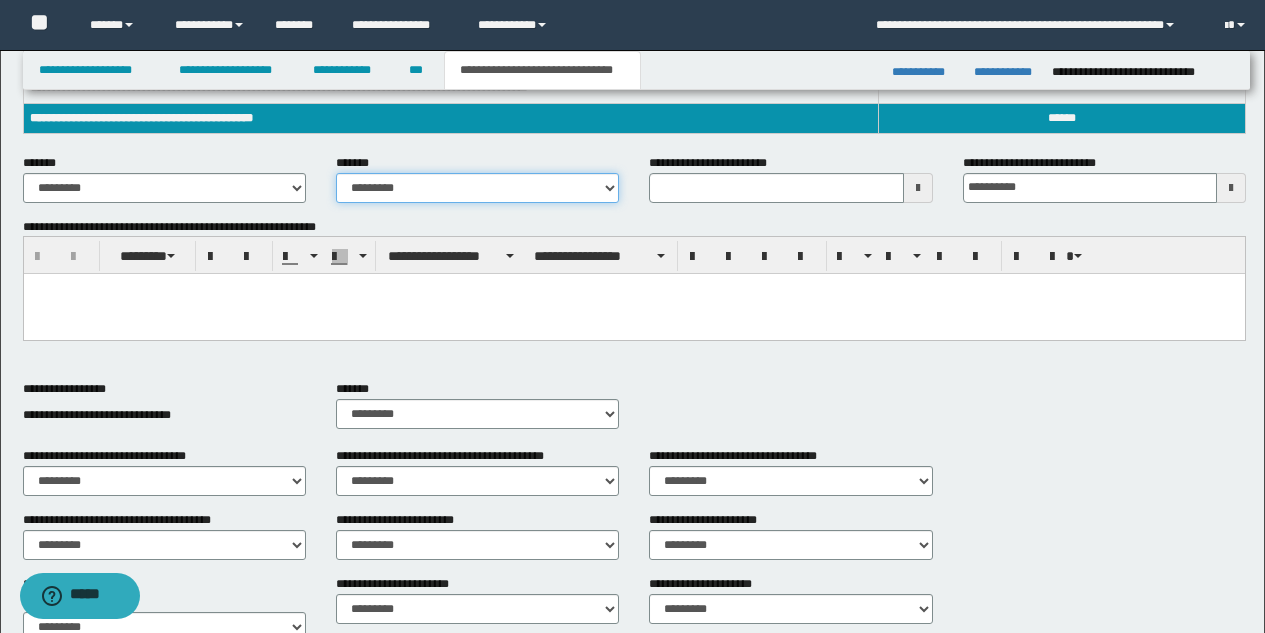 click on "**********" at bounding box center (477, 188) 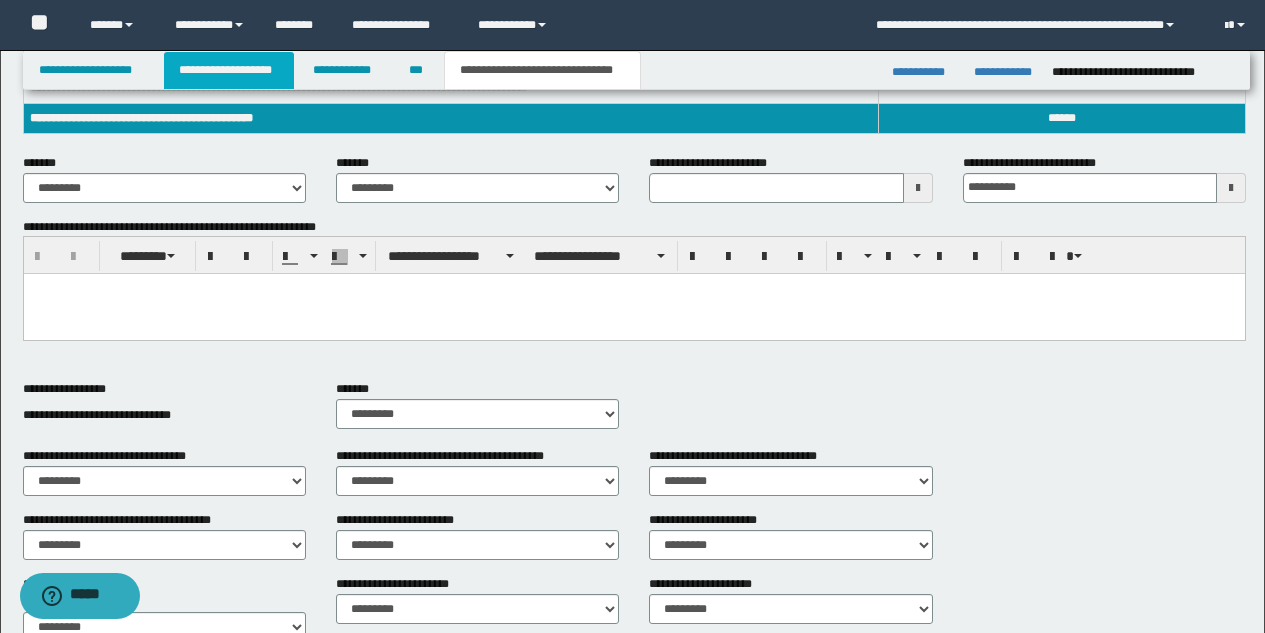 click on "**********" at bounding box center (229, 70) 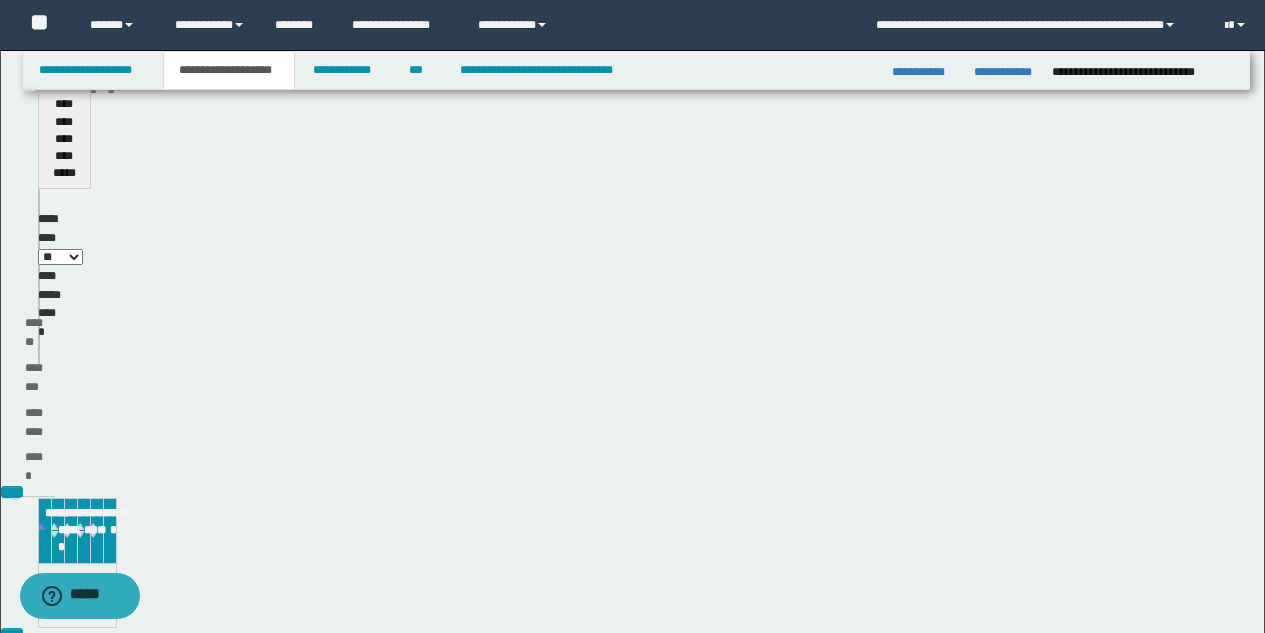 scroll, scrollTop: 425, scrollLeft: 0, axis: vertical 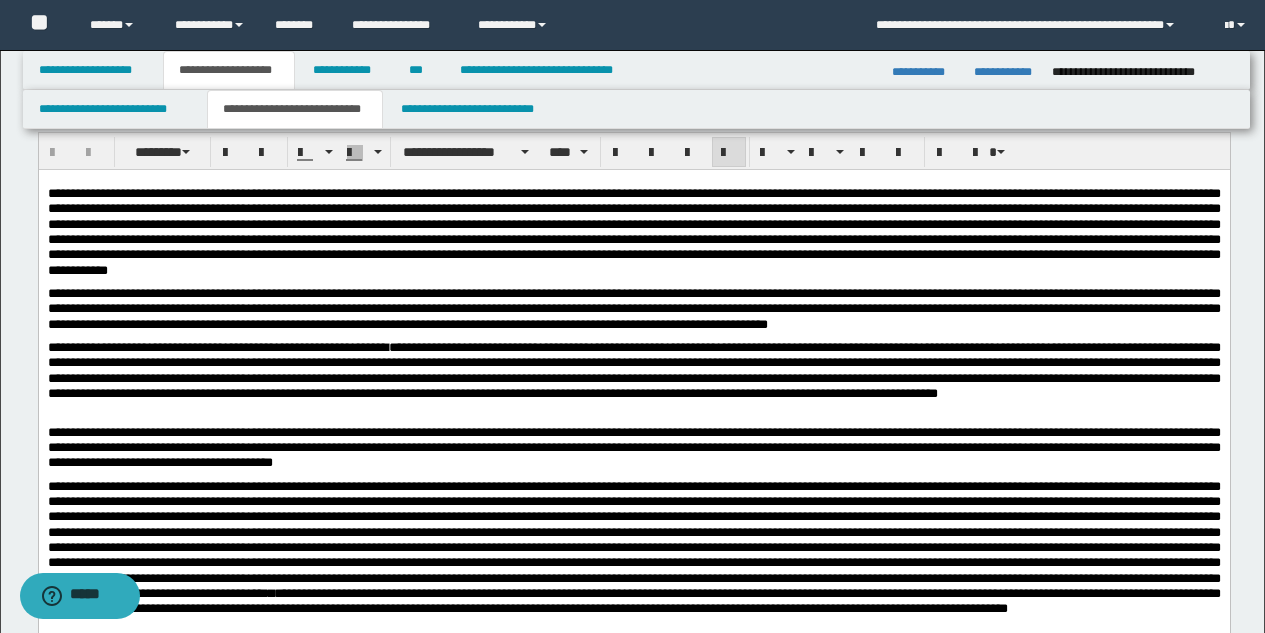 click at bounding box center [633, 231] 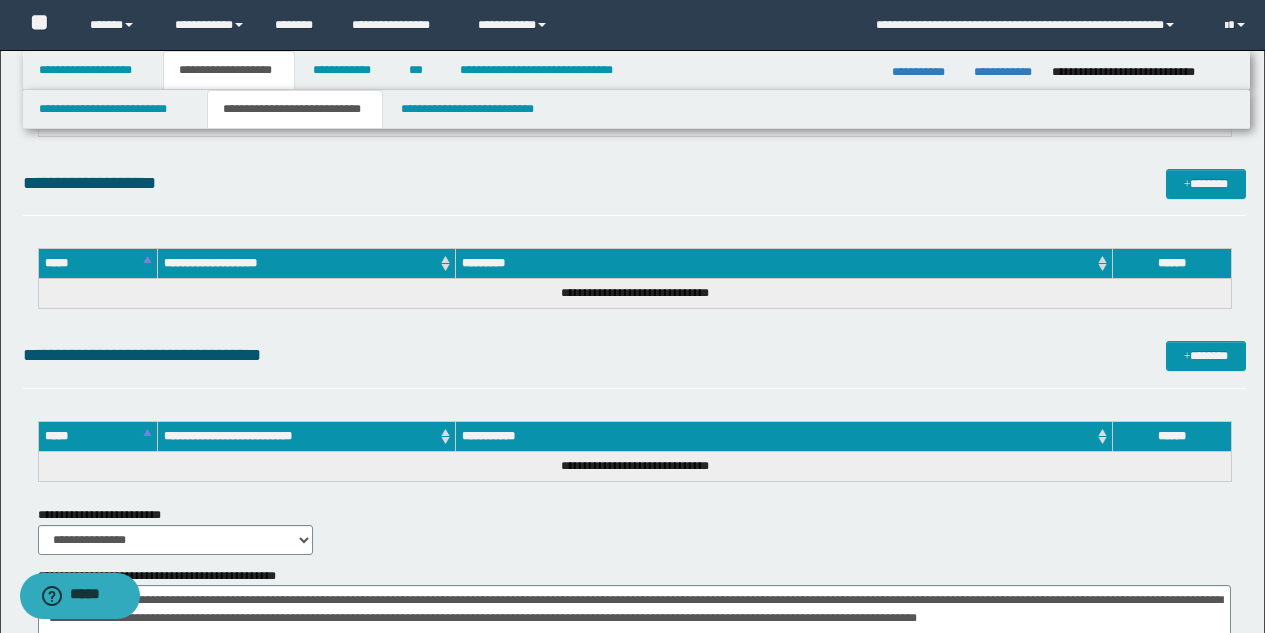 scroll, scrollTop: 1648, scrollLeft: 0, axis: vertical 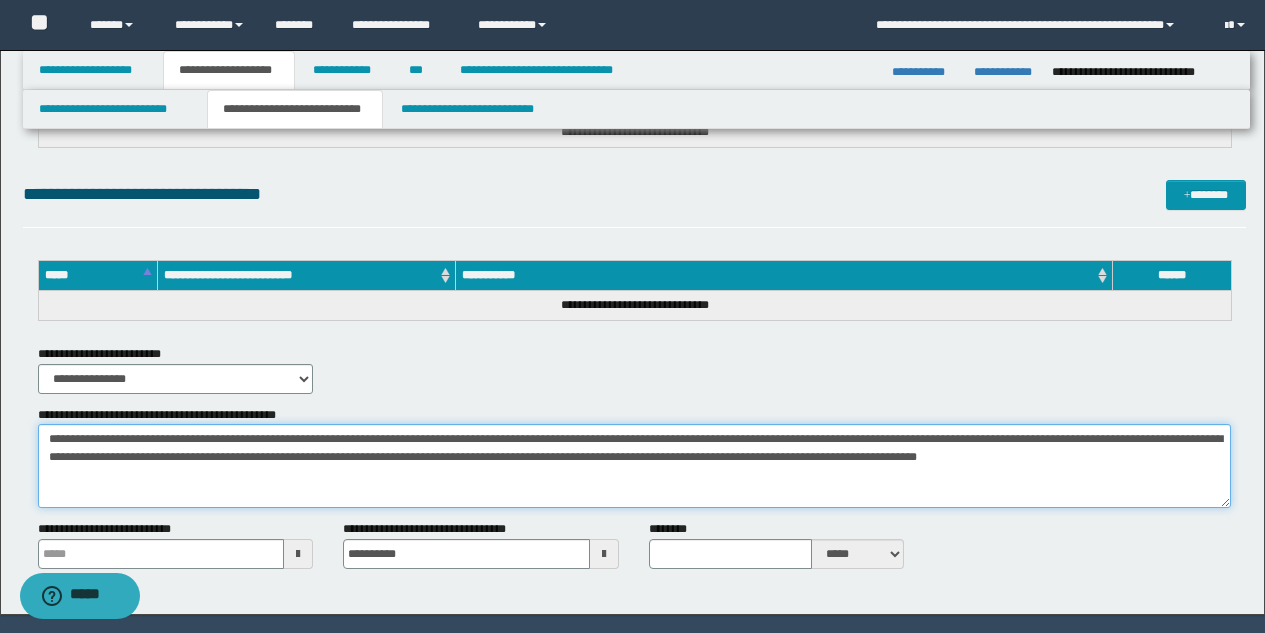 drag, startPoint x: 114, startPoint y: 440, endPoint x: 25, endPoint y: 427, distance: 89.94443 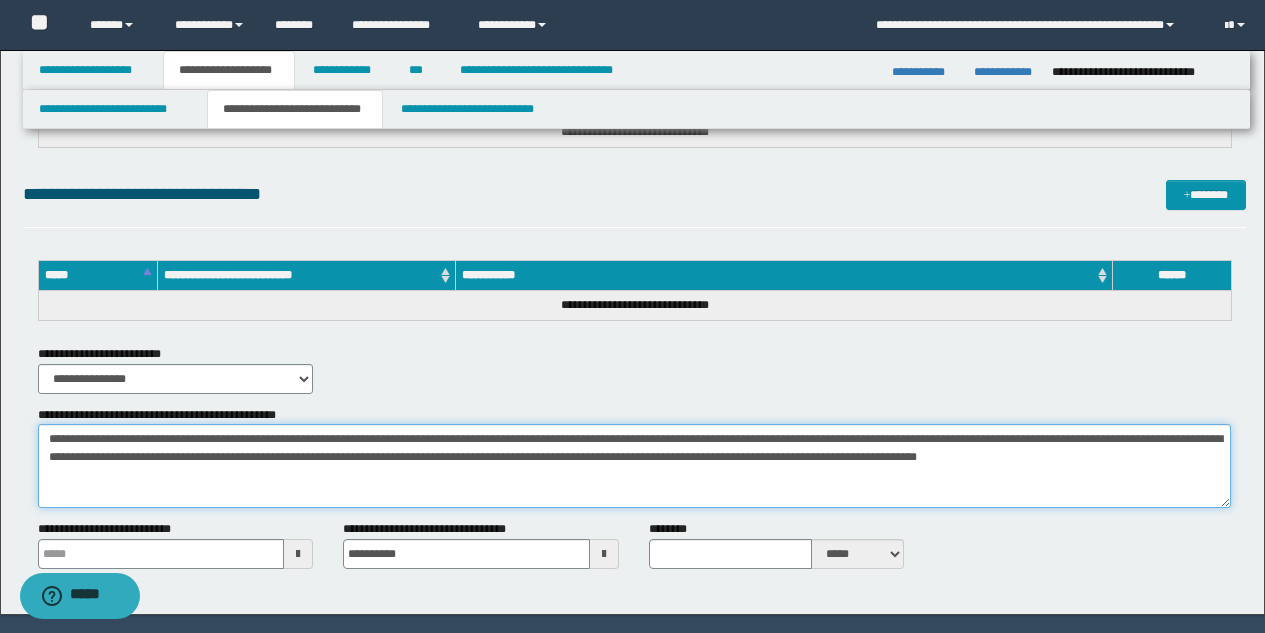 click on "**********" at bounding box center (634, 457) 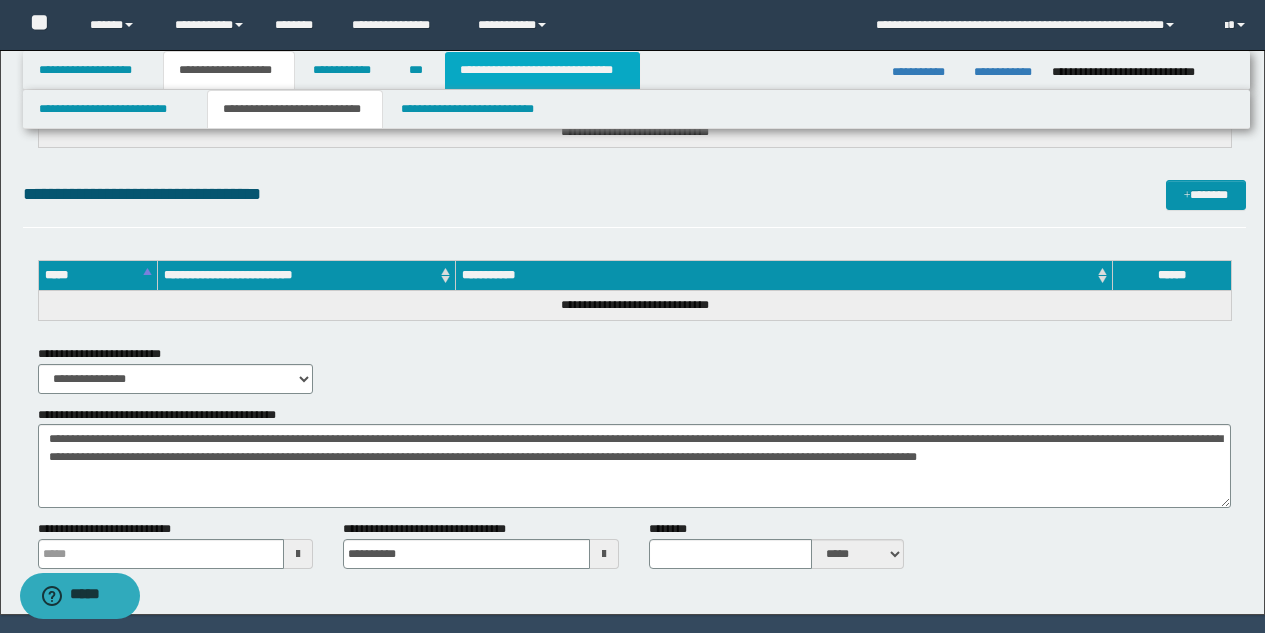 click on "**********" at bounding box center [542, 70] 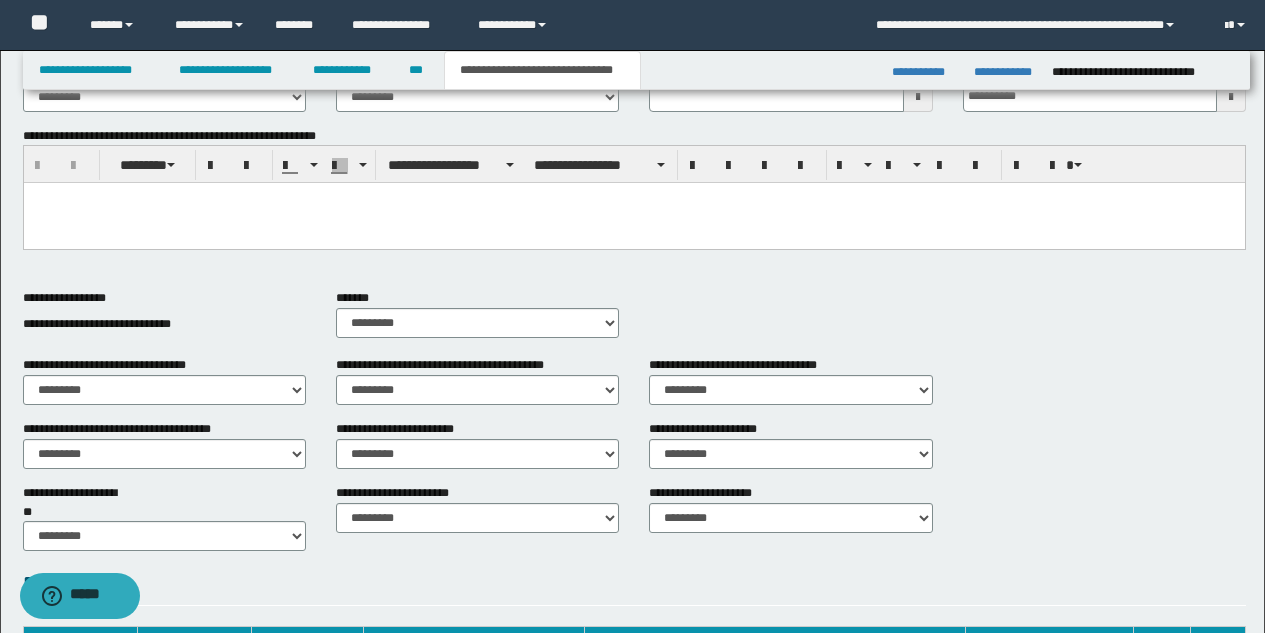 scroll, scrollTop: 301, scrollLeft: 0, axis: vertical 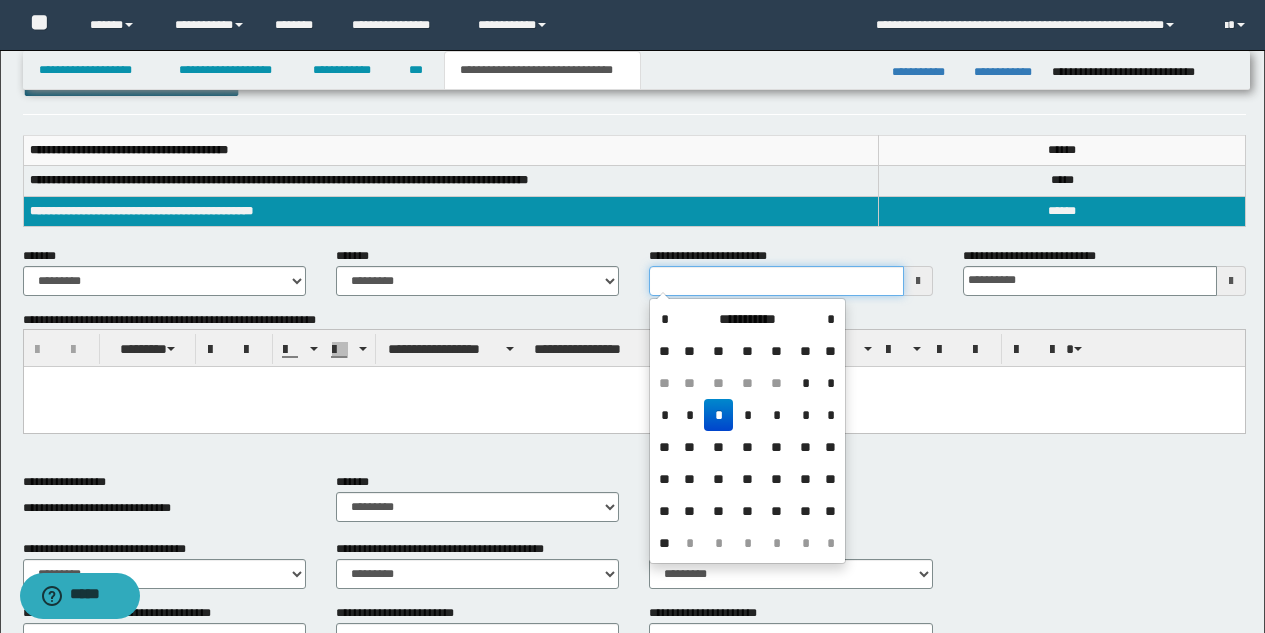 click on "**********" at bounding box center [776, 281] 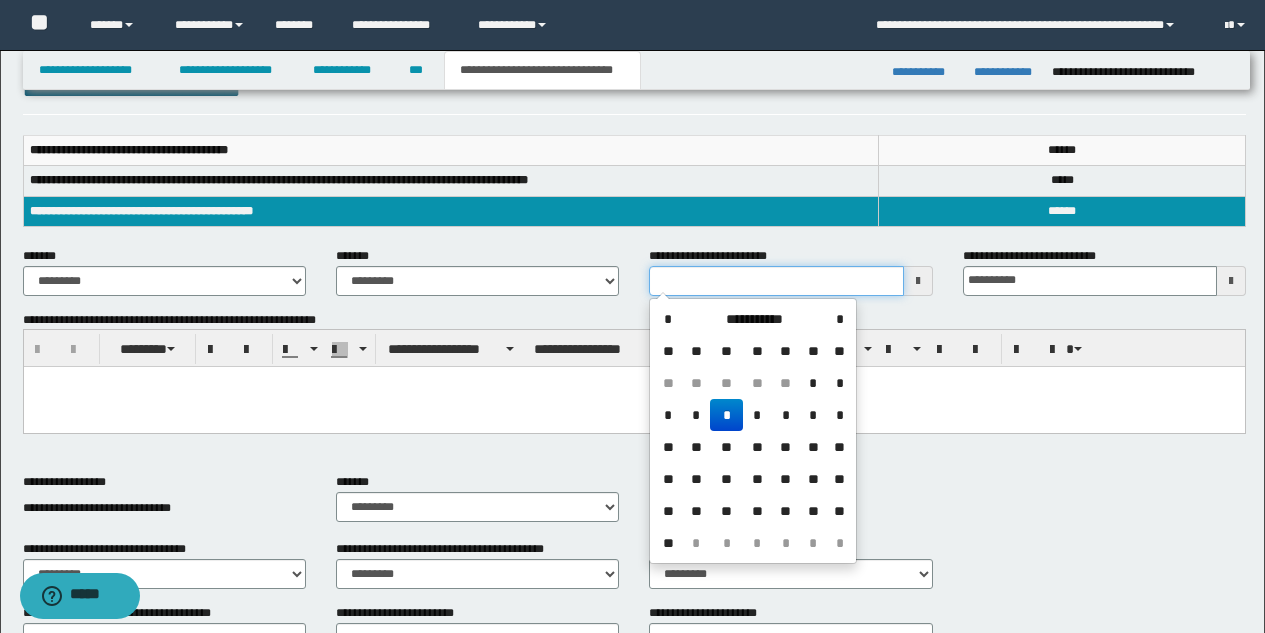 type on "**********" 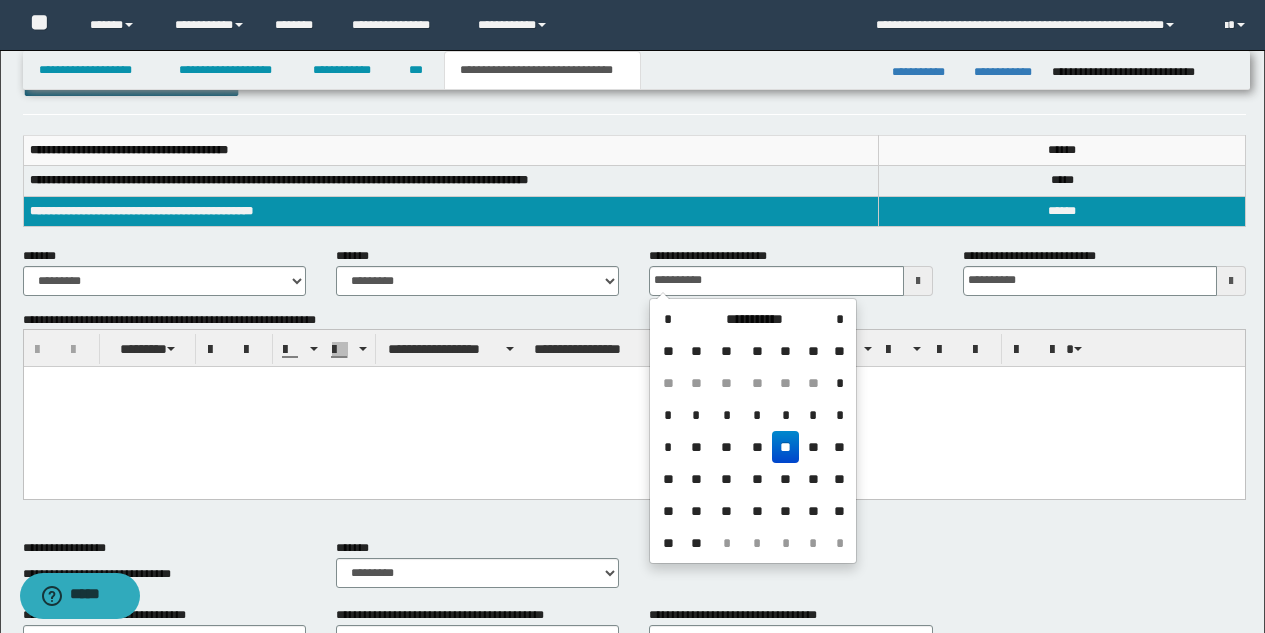 click at bounding box center (633, 382) 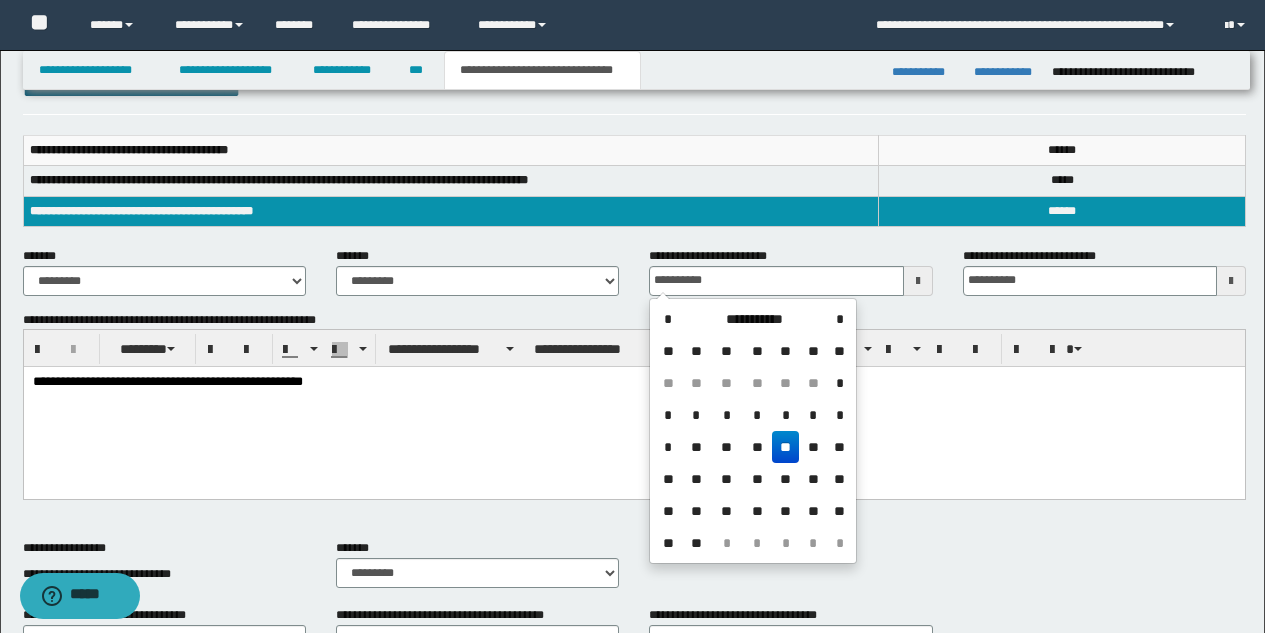 type on "**********" 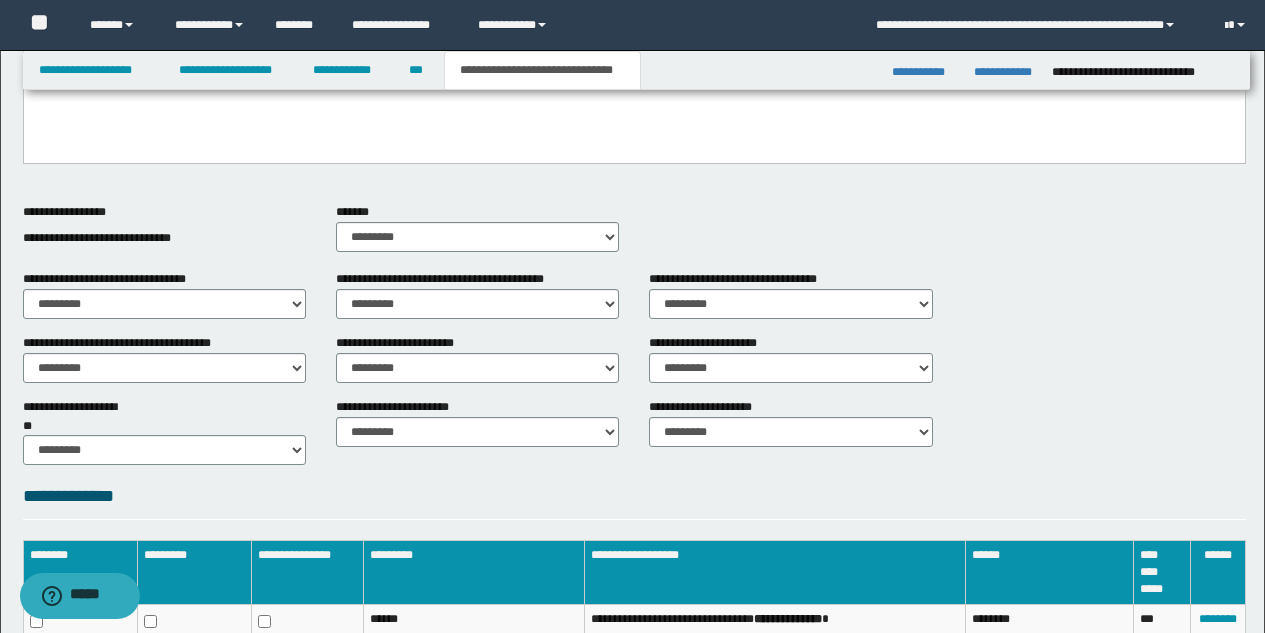 scroll, scrollTop: 841, scrollLeft: 0, axis: vertical 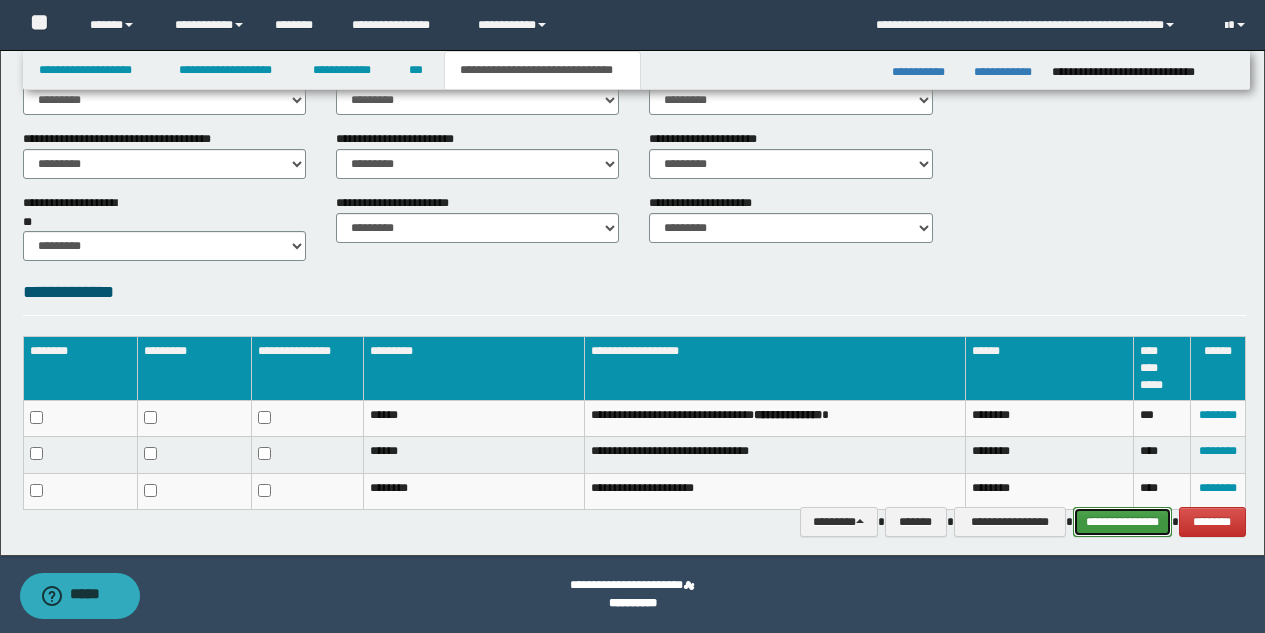 click on "**********" at bounding box center (1122, 522) 